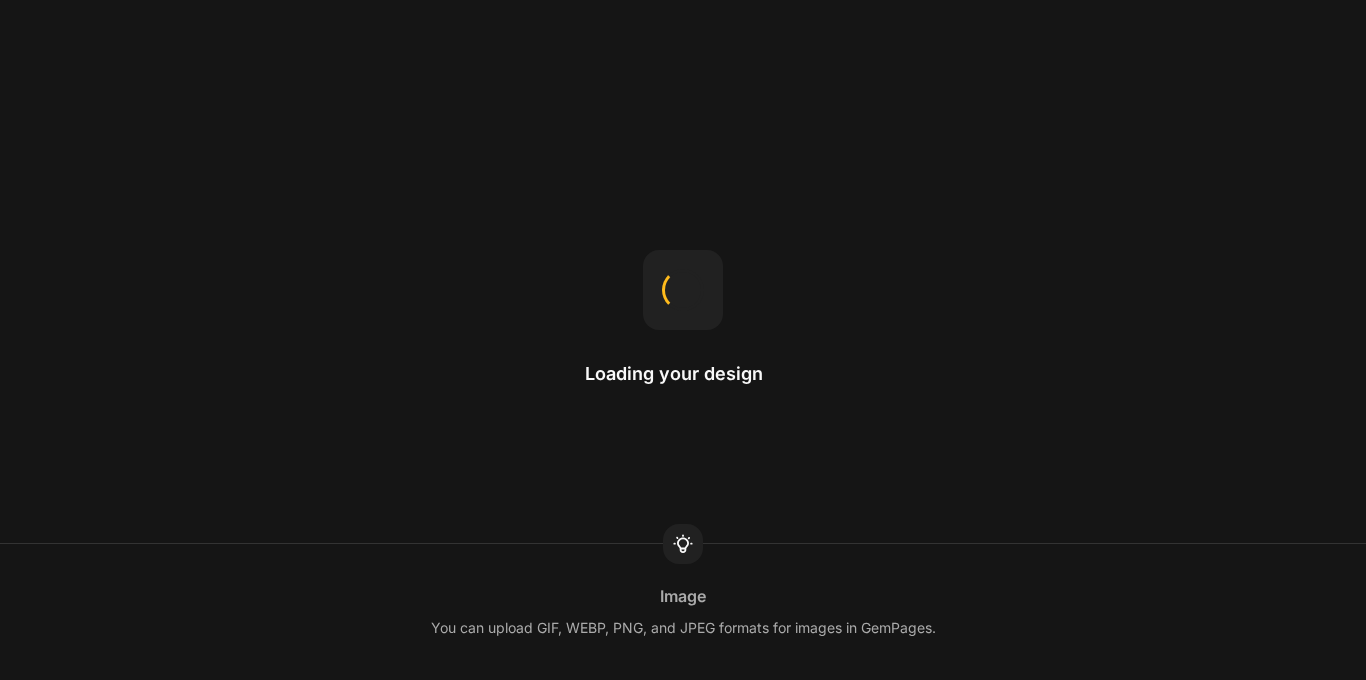 scroll, scrollTop: 0, scrollLeft: 0, axis: both 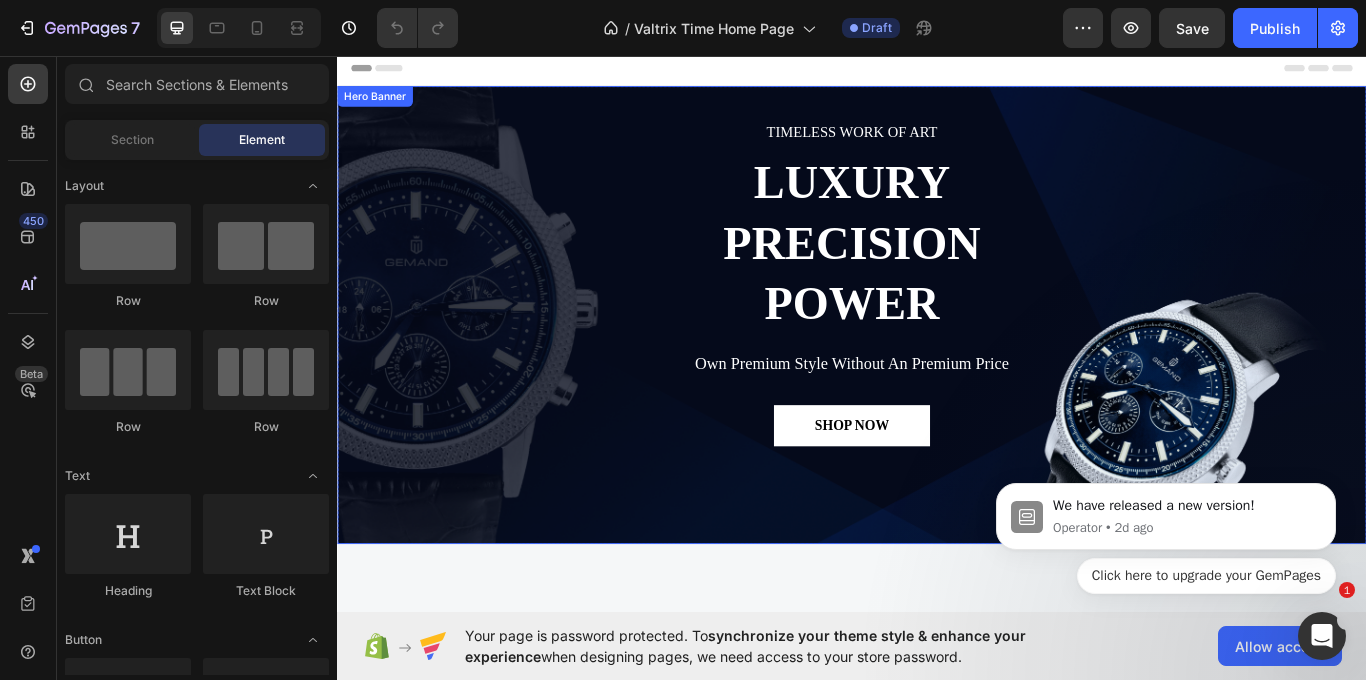 click on "TIMELESS WORK OF ART Text block LUXURY PRECISION POWER Heading Own Premium Style Without An Premium Price Text block SHOP NOW Button Row" at bounding box center (937, 359) 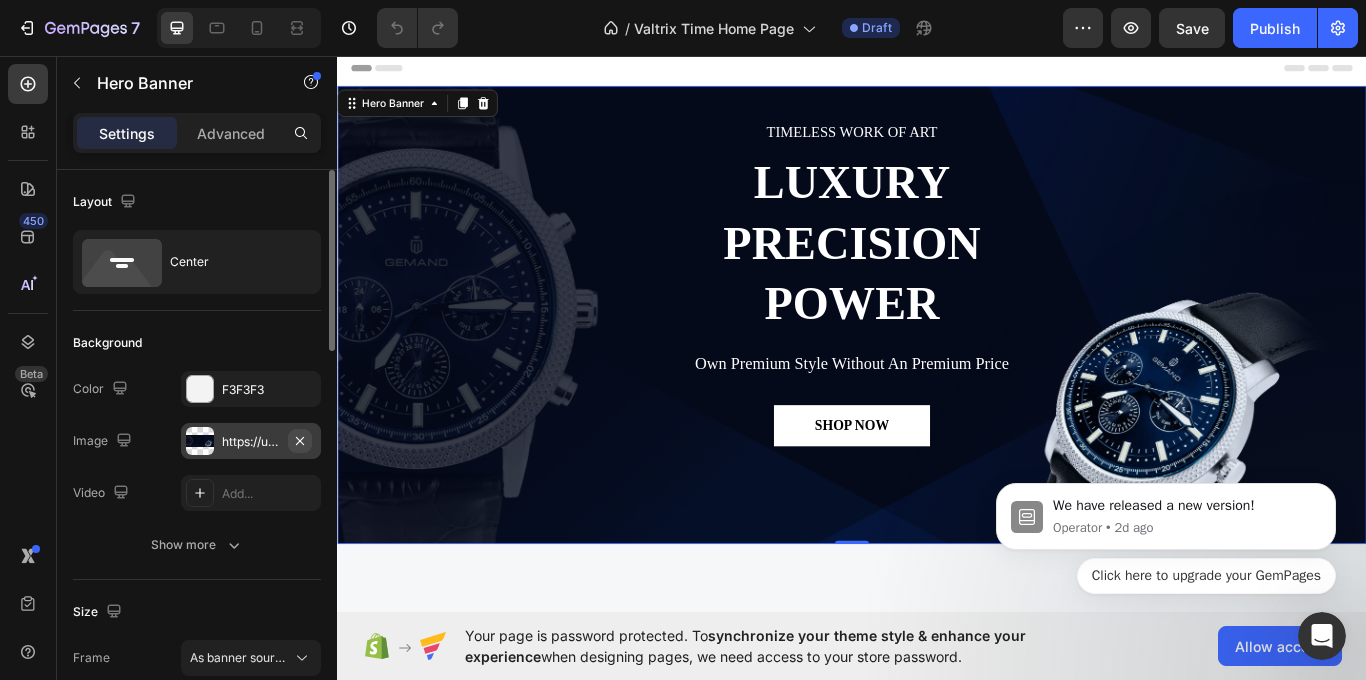 click 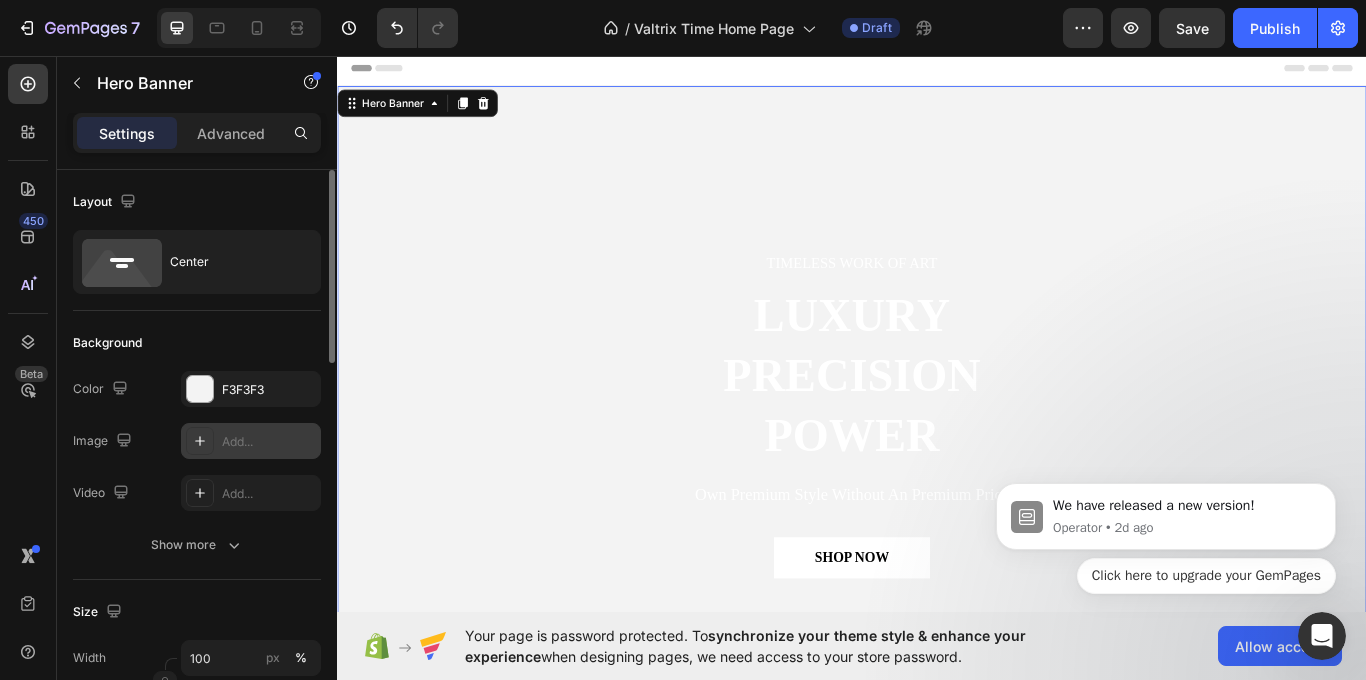 click on "Add..." at bounding box center [269, 442] 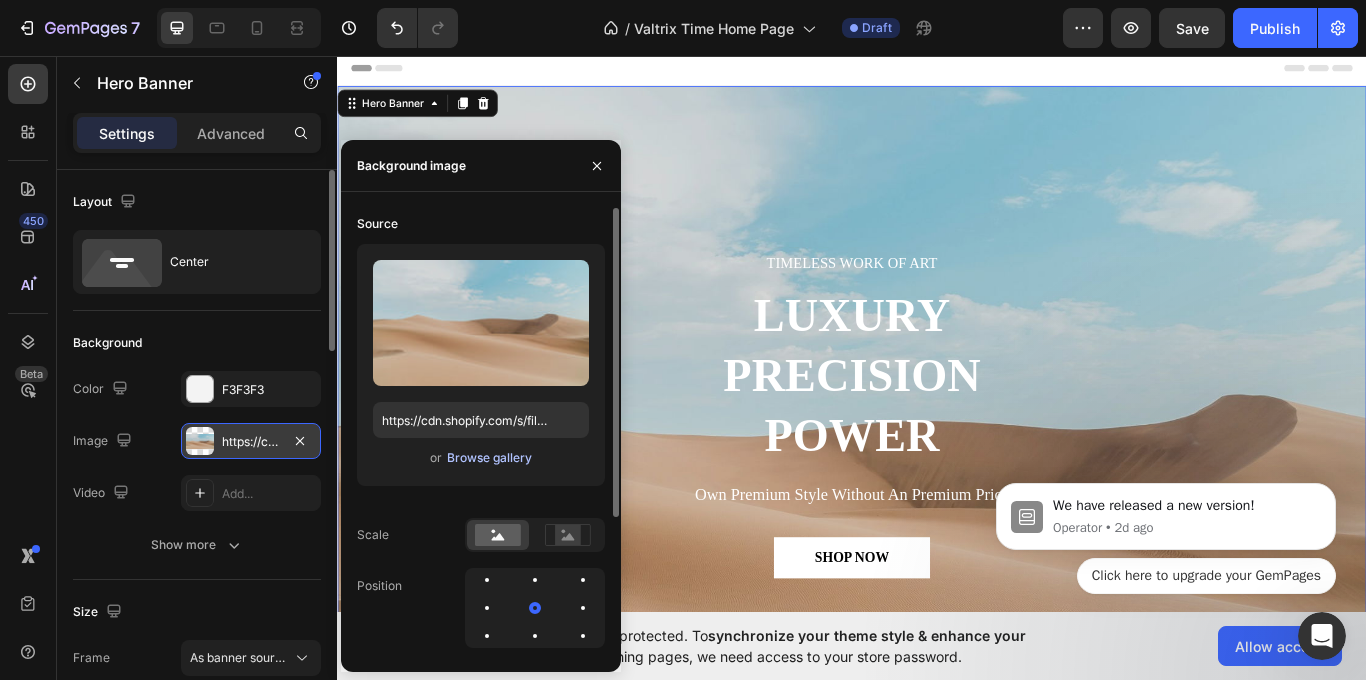click on "Browse gallery" at bounding box center (489, 458) 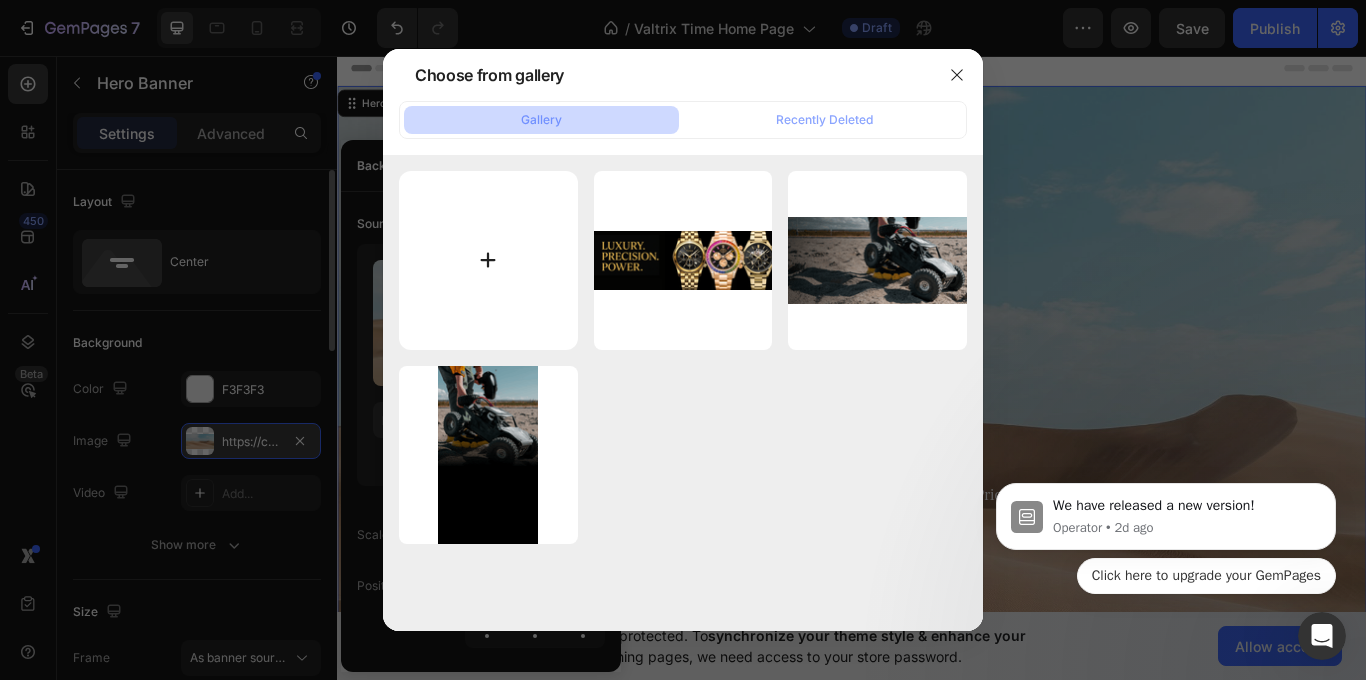 click at bounding box center (488, 260) 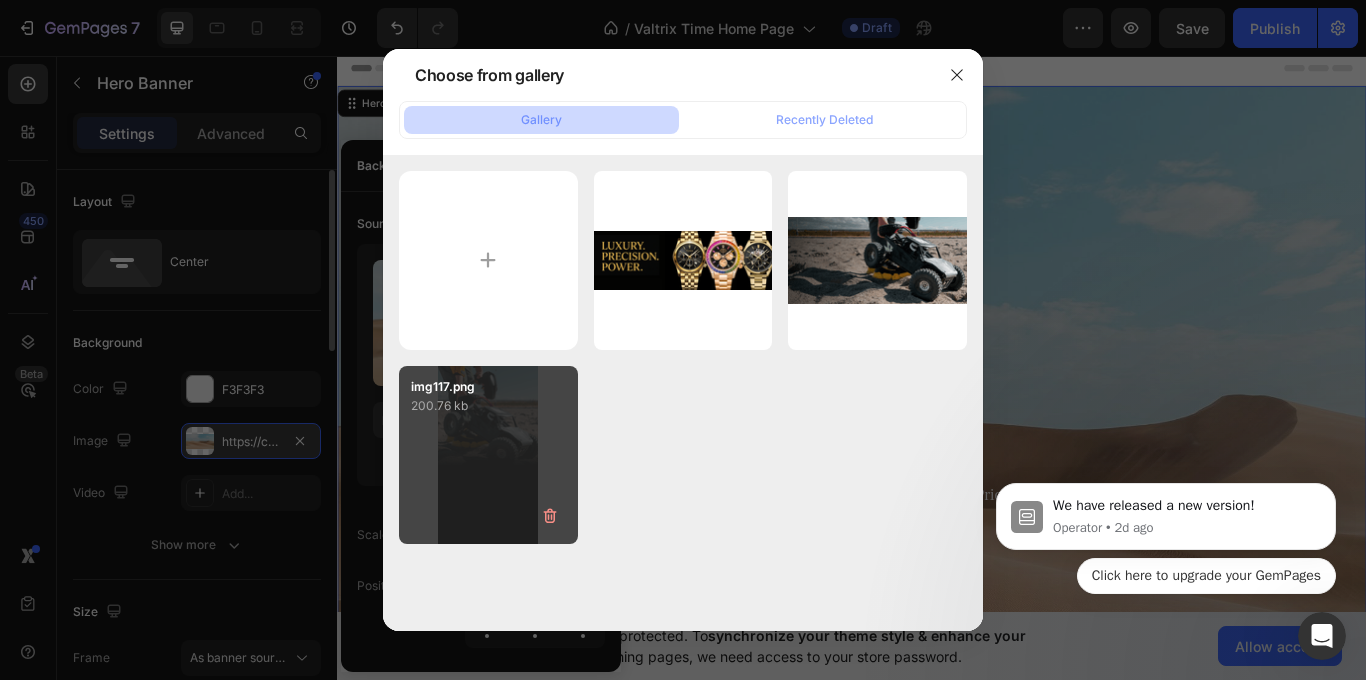 type on "C:\fakepath\Web Banner.jpg" 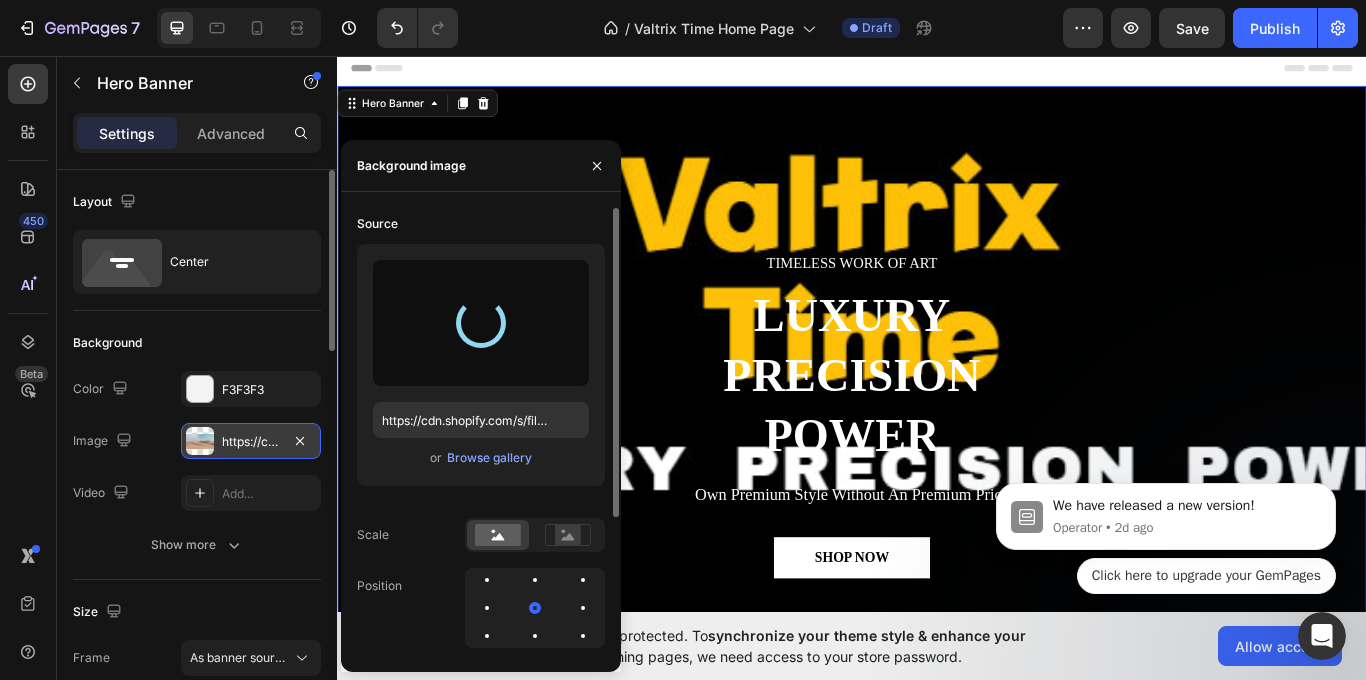 type on "https://cdn.shopify.com/s/files/1/0770/7777/4556/files/gempages_575263005730669087-e25a4772-b35d-4209-9648-b609e68a39f0.jpg" 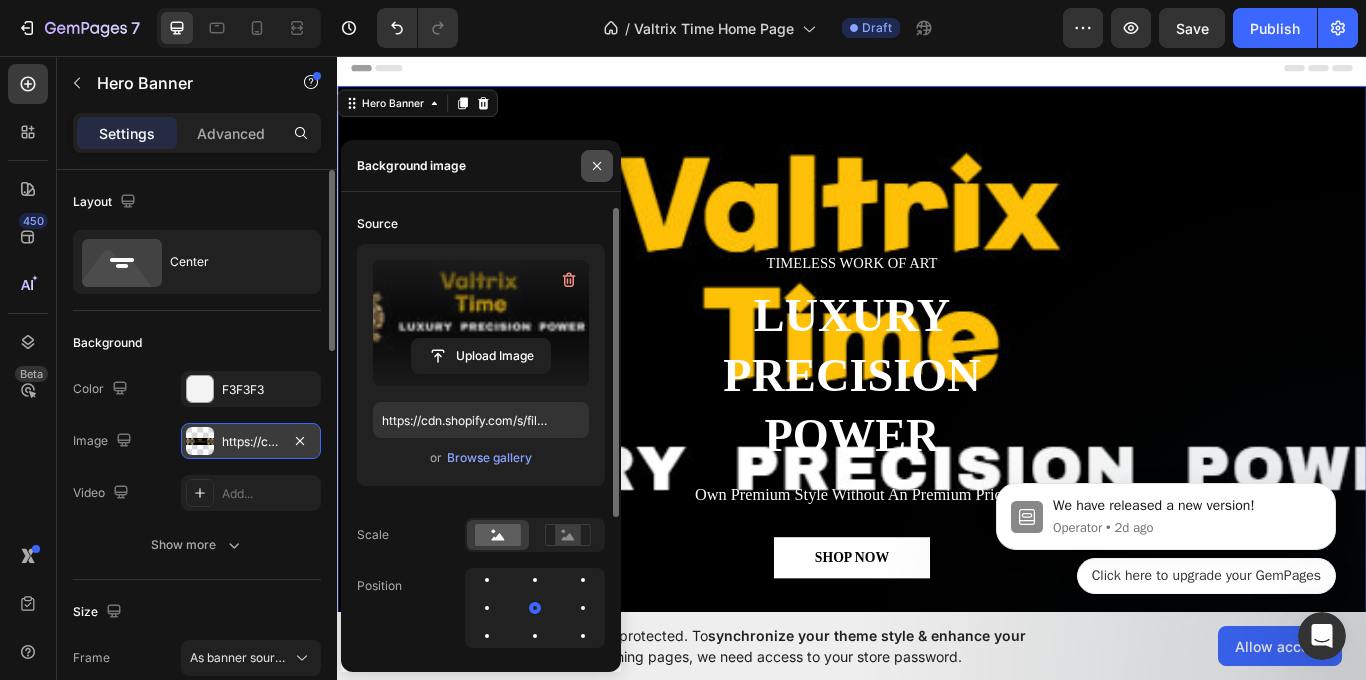 click 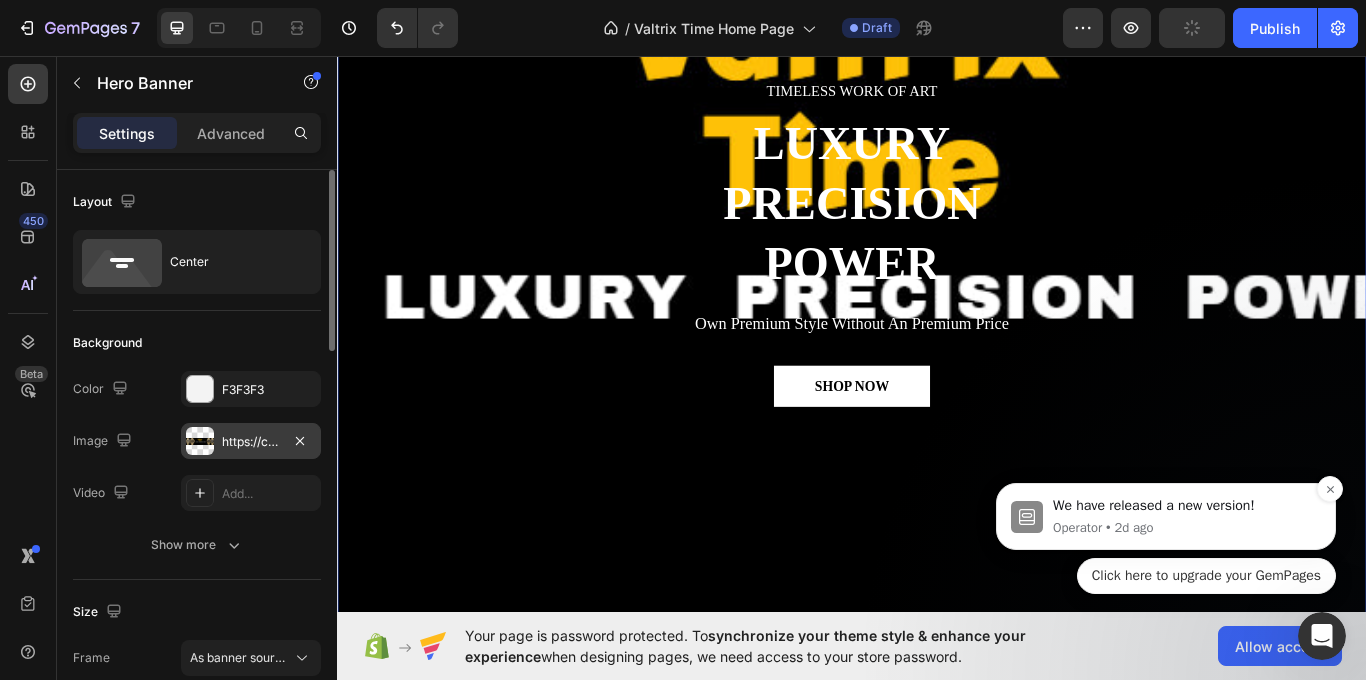 scroll, scrollTop: 300, scrollLeft: 0, axis: vertical 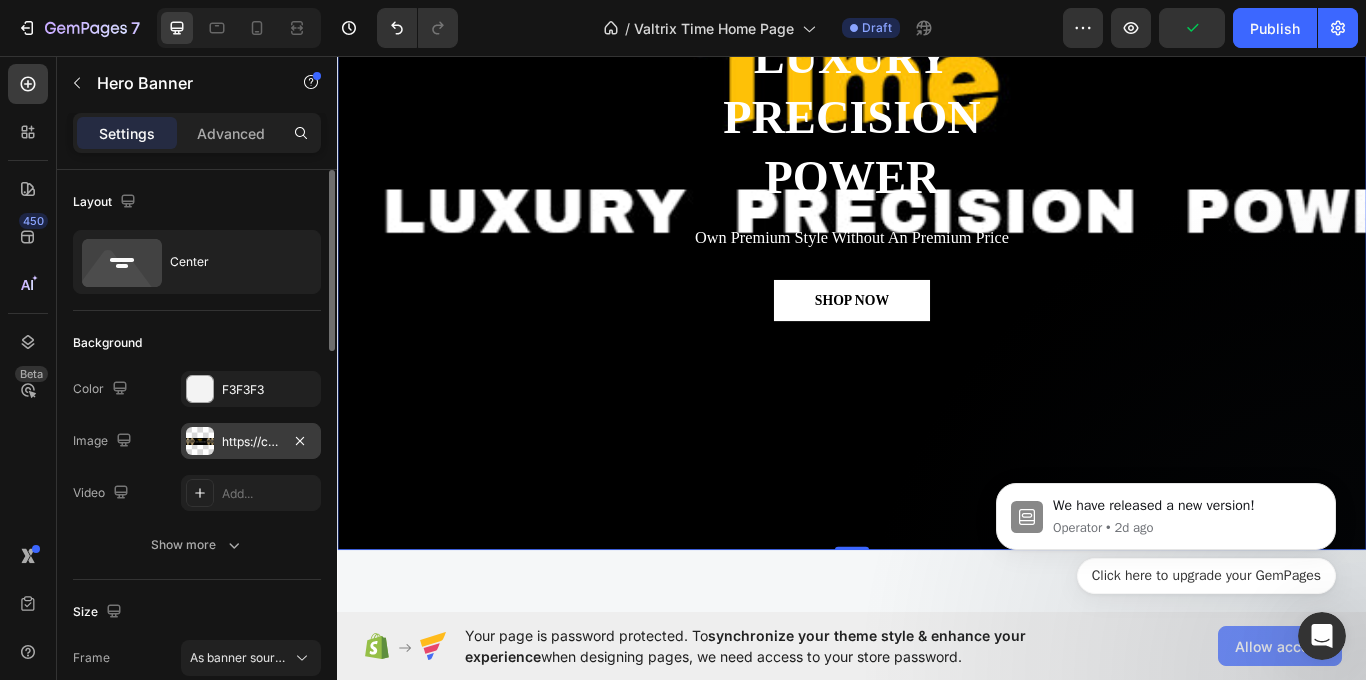 click on "Allow access" 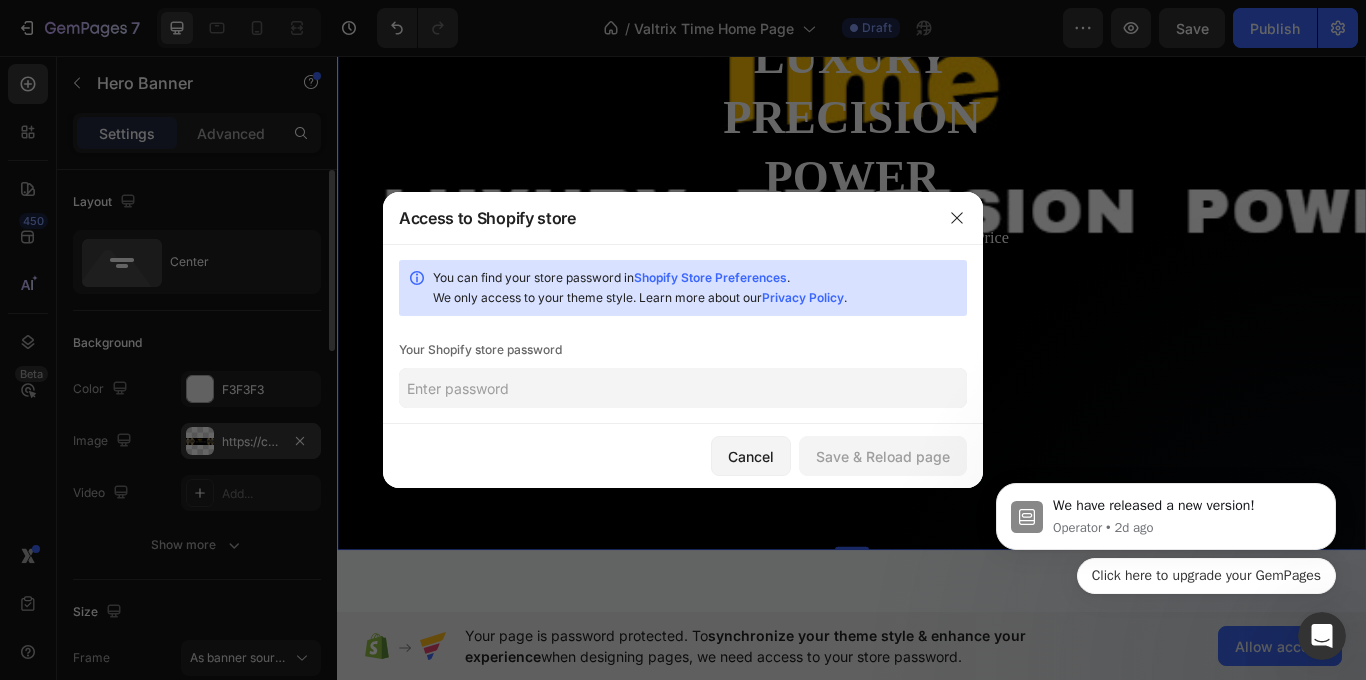click 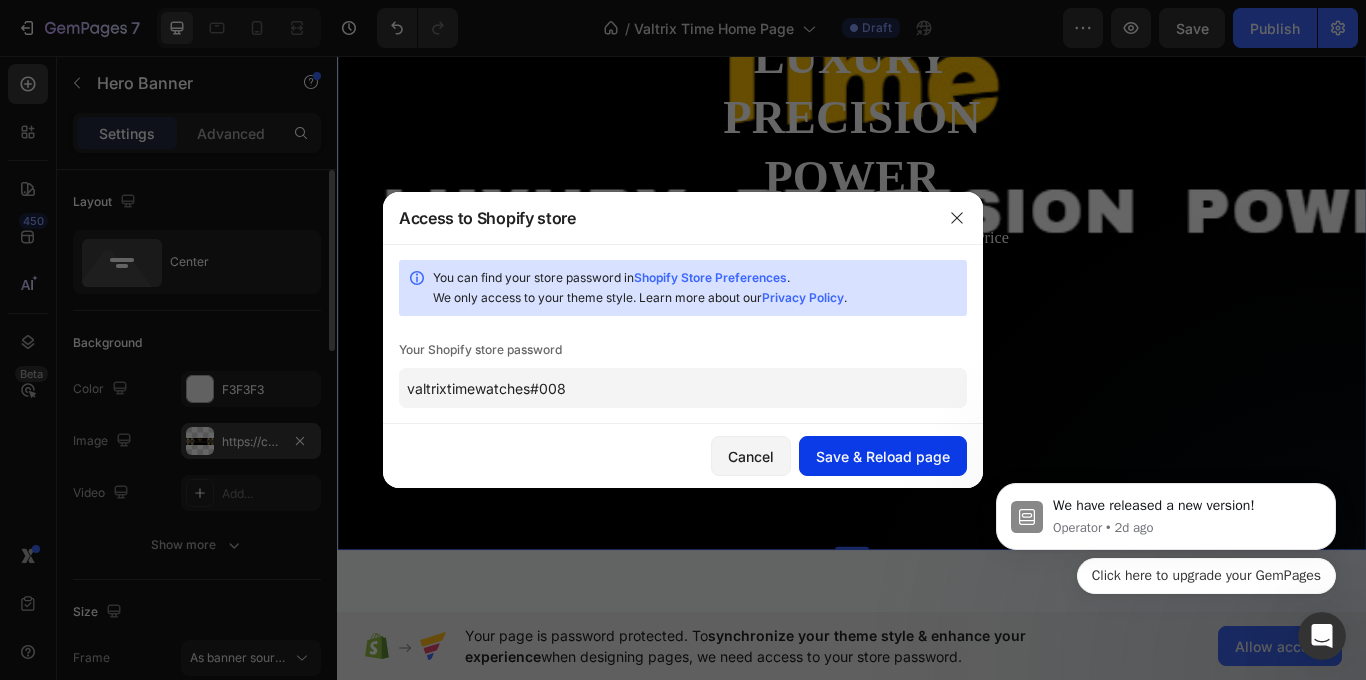type on "valtrixtimewatches#008" 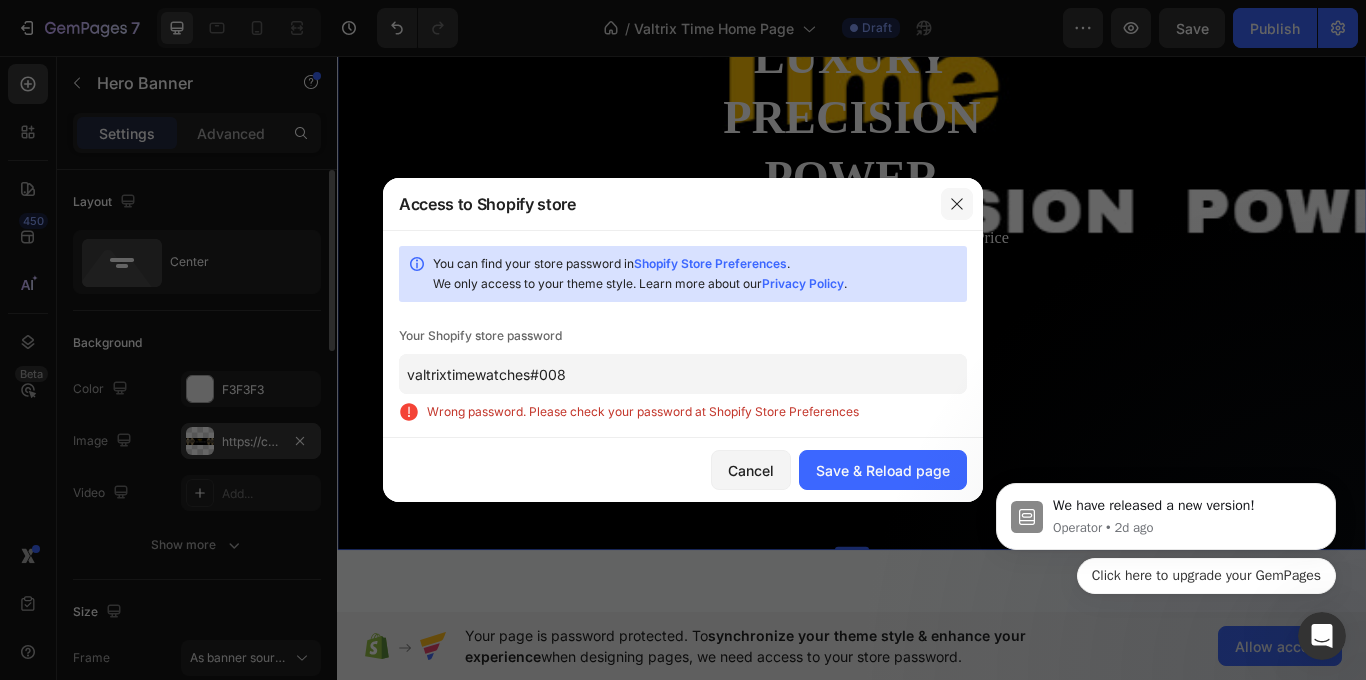 click at bounding box center [957, 204] 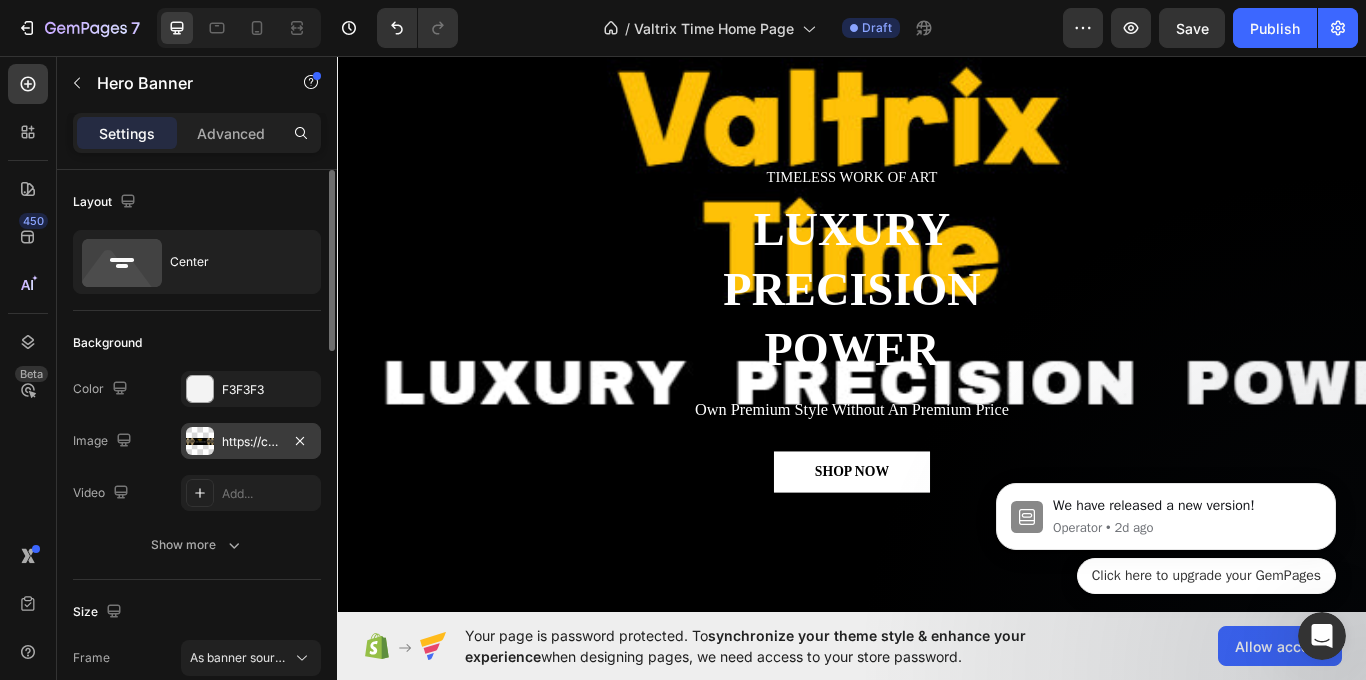 scroll, scrollTop: 0, scrollLeft: 0, axis: both 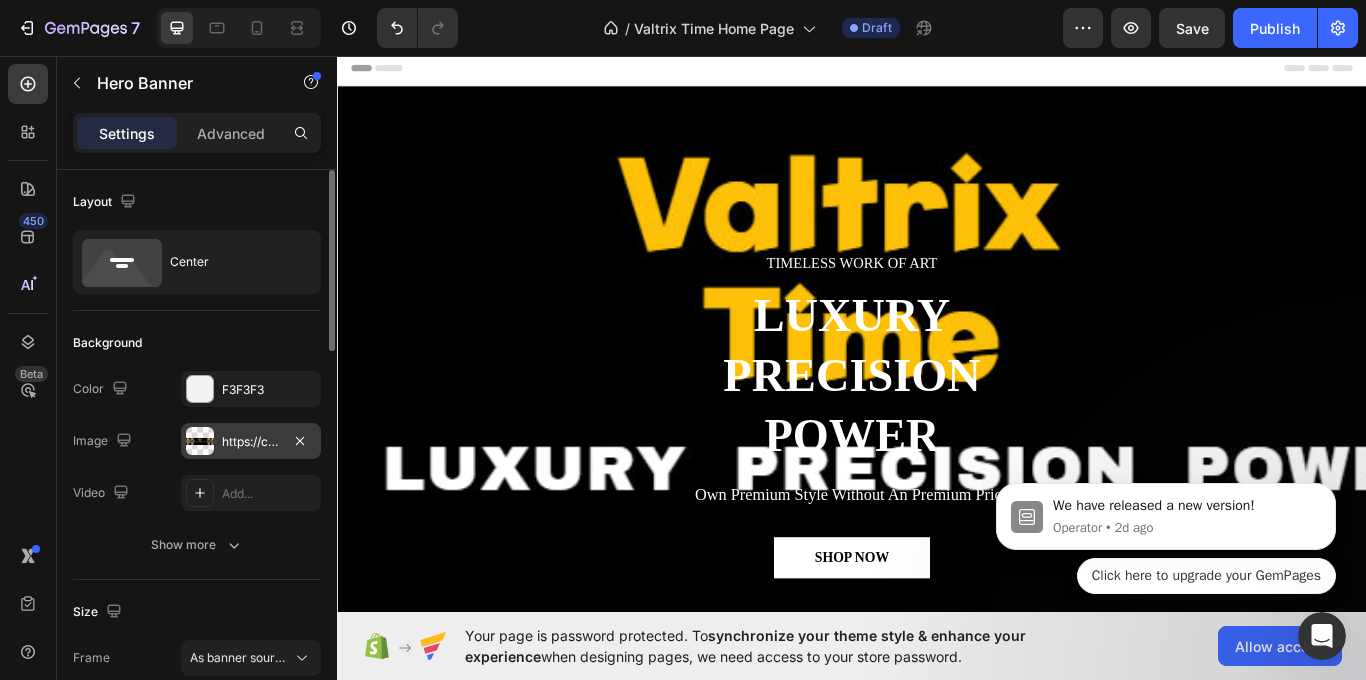 click on "Header" at bounding box center (383, 71) 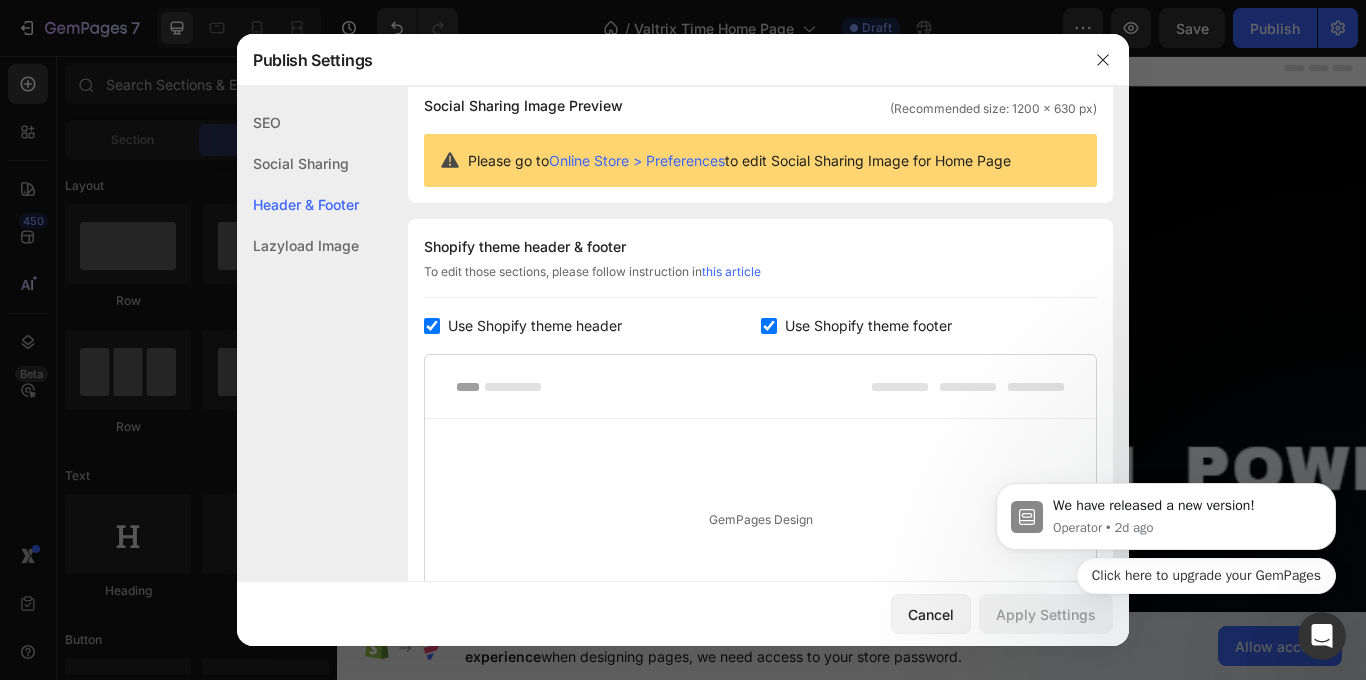 scroll, scrollTop: 270, scrollLeft: 0, axis: vertical 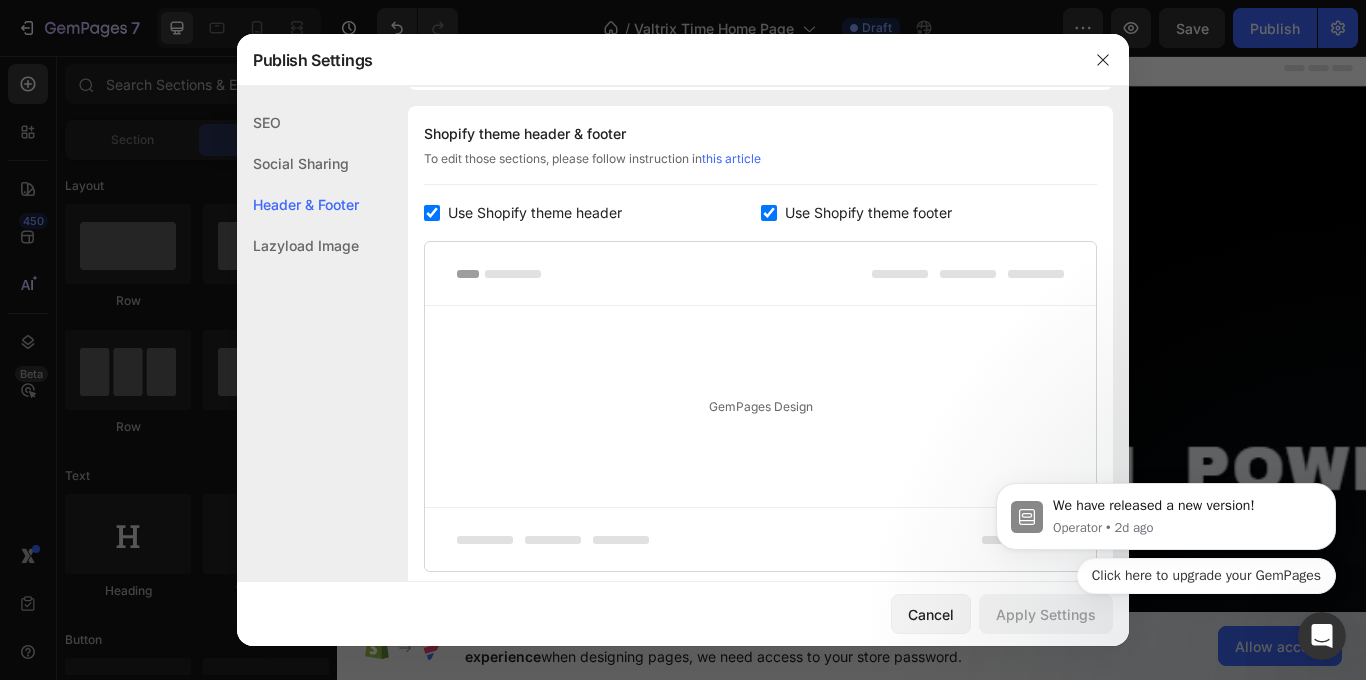 click on "Shopify theme header & footer  To edit those sections, please follow instruction in  this article Use Shopify theme header Use Shopify theme footer GemPages Design" 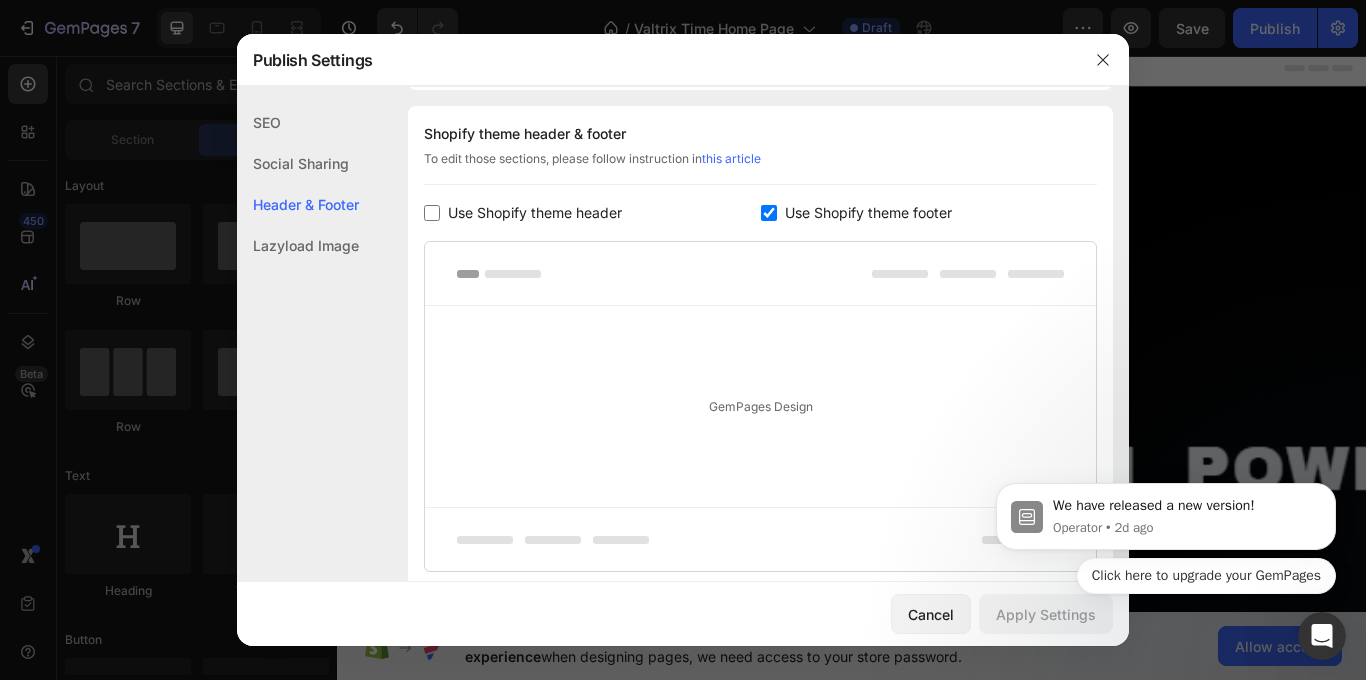 checkbox on "false" 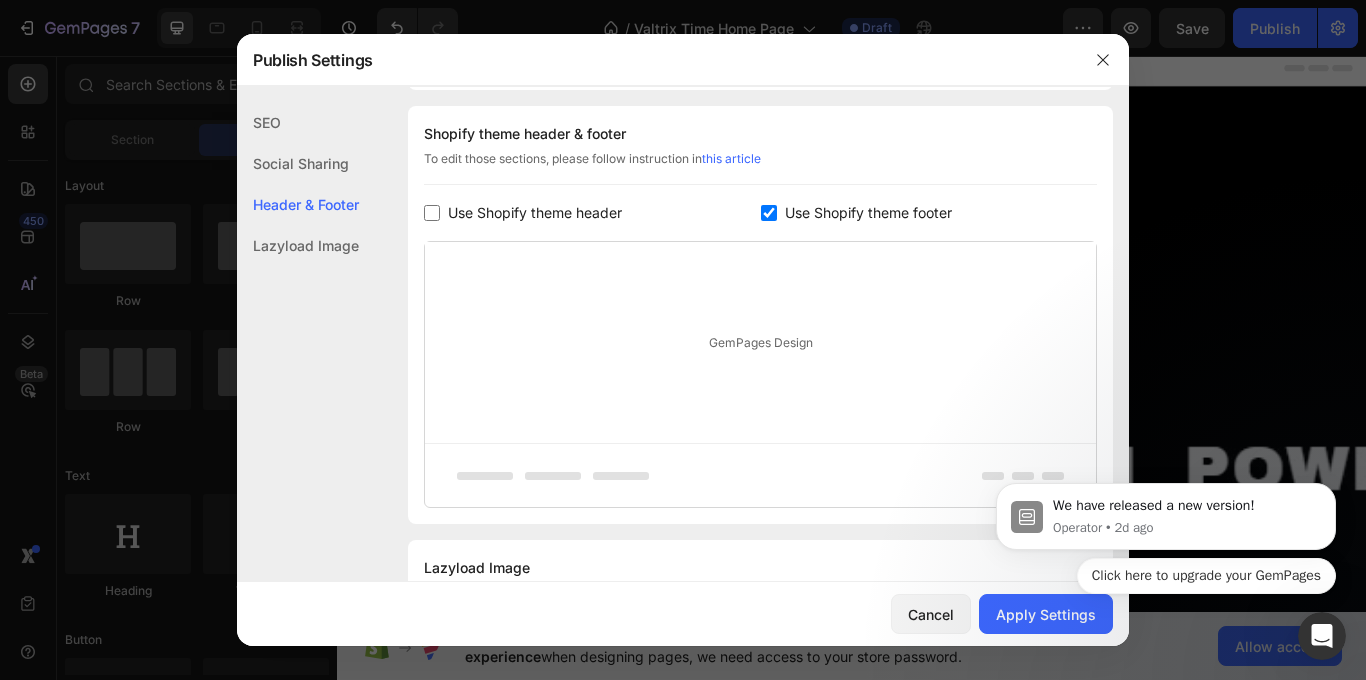 click at bounding box center [769, 213] 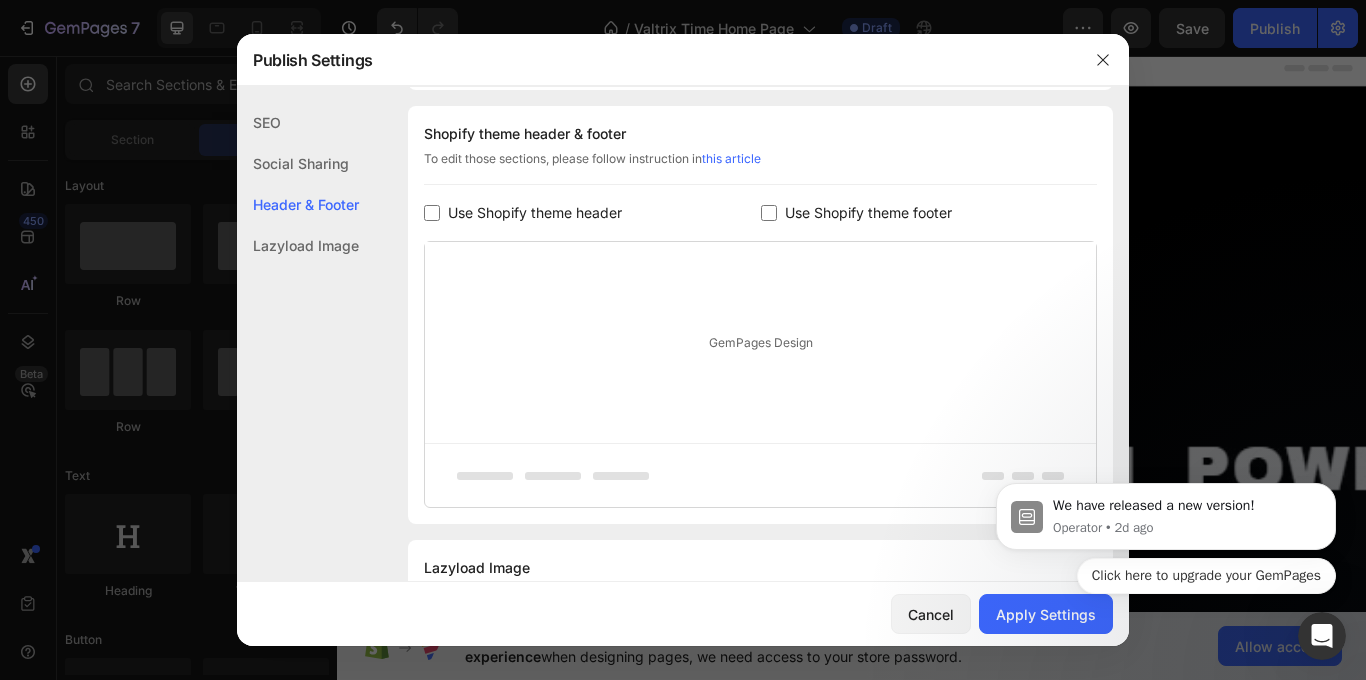 checkbox on "false" 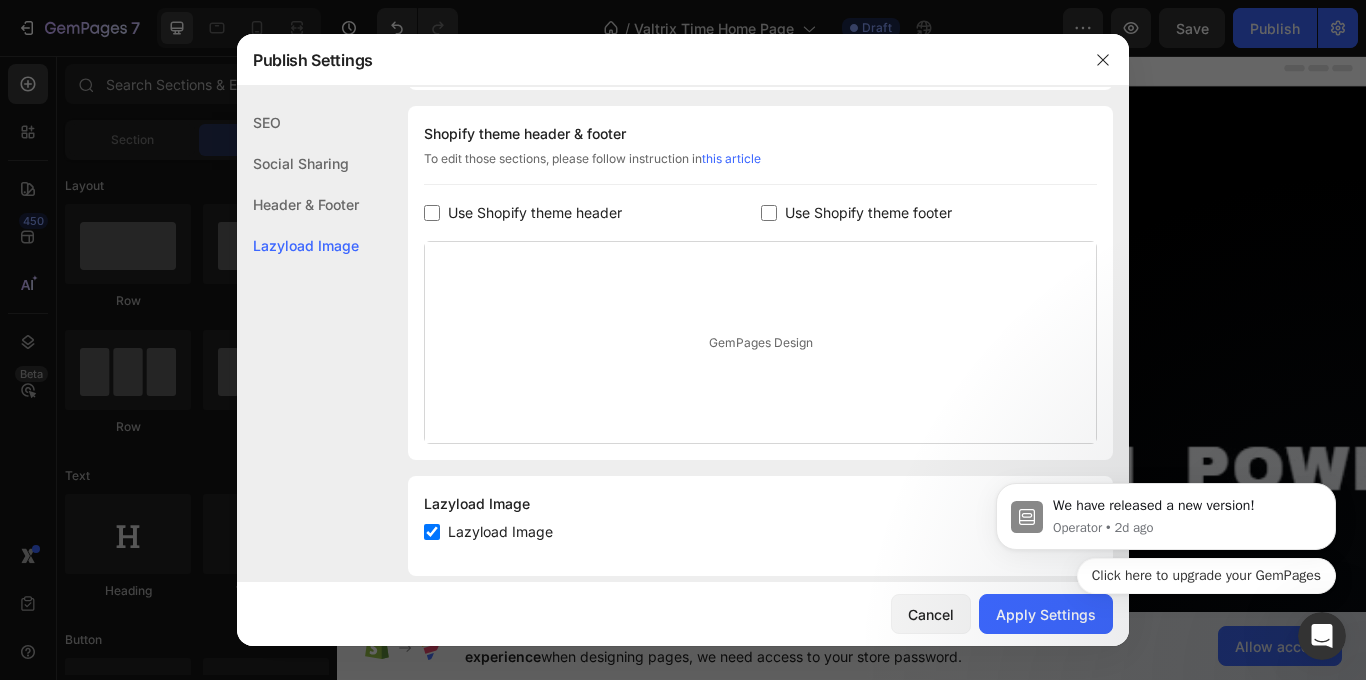 click at bounding box center (432, 532) 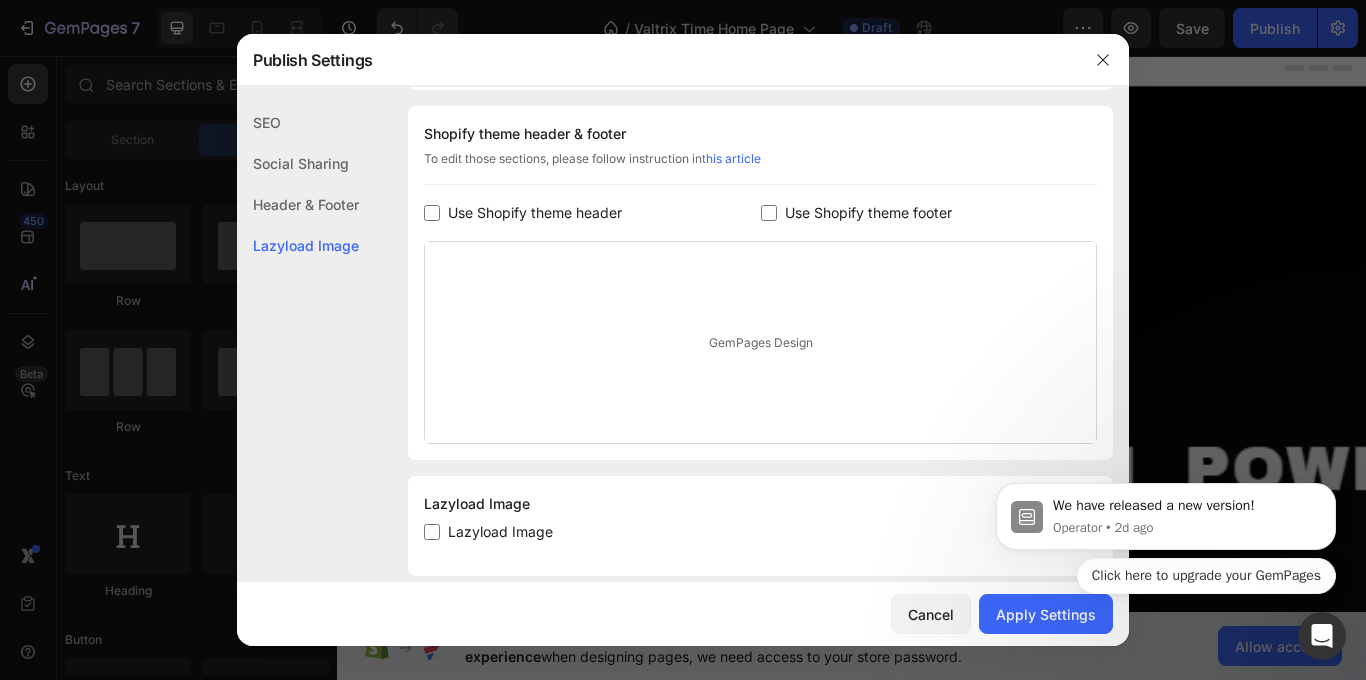 click on "We have released a new version! Operator • 2d ago Click here to upgrade your GemPages" at bounding box center [1166, 521] 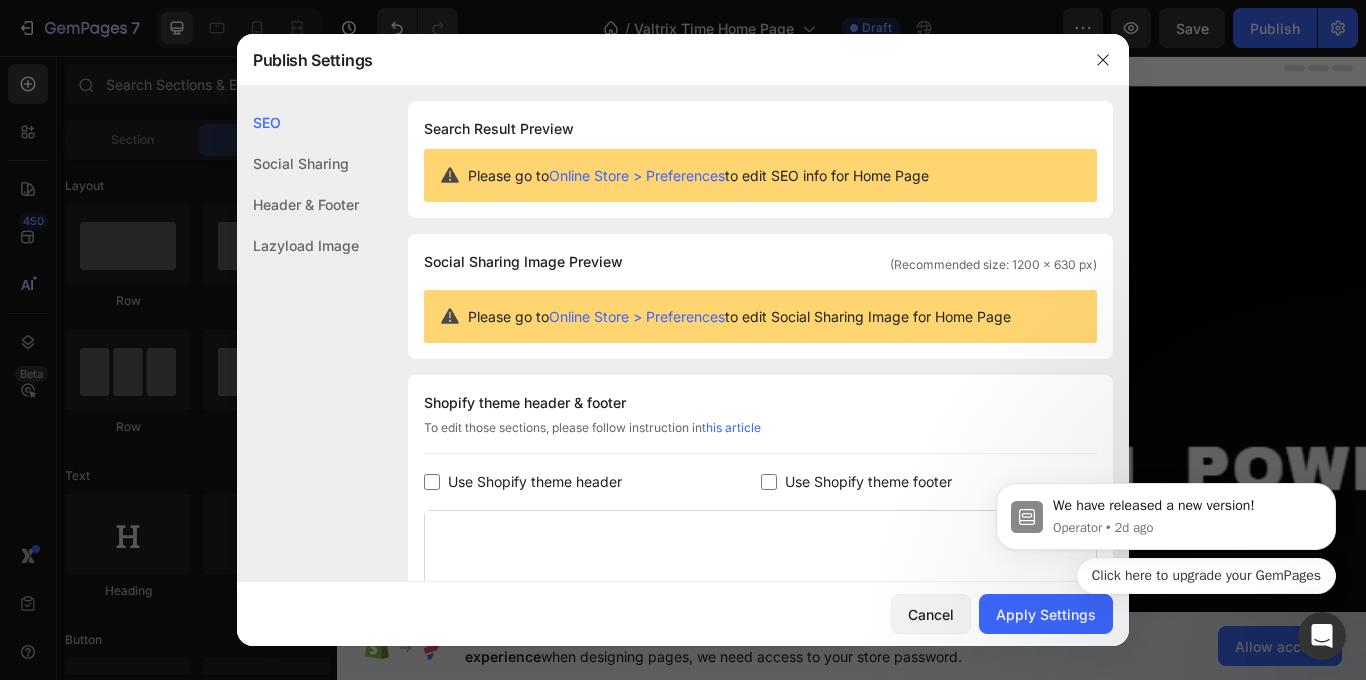 scroll, scrollTop: 0, scrollLeft: 0, axis: both 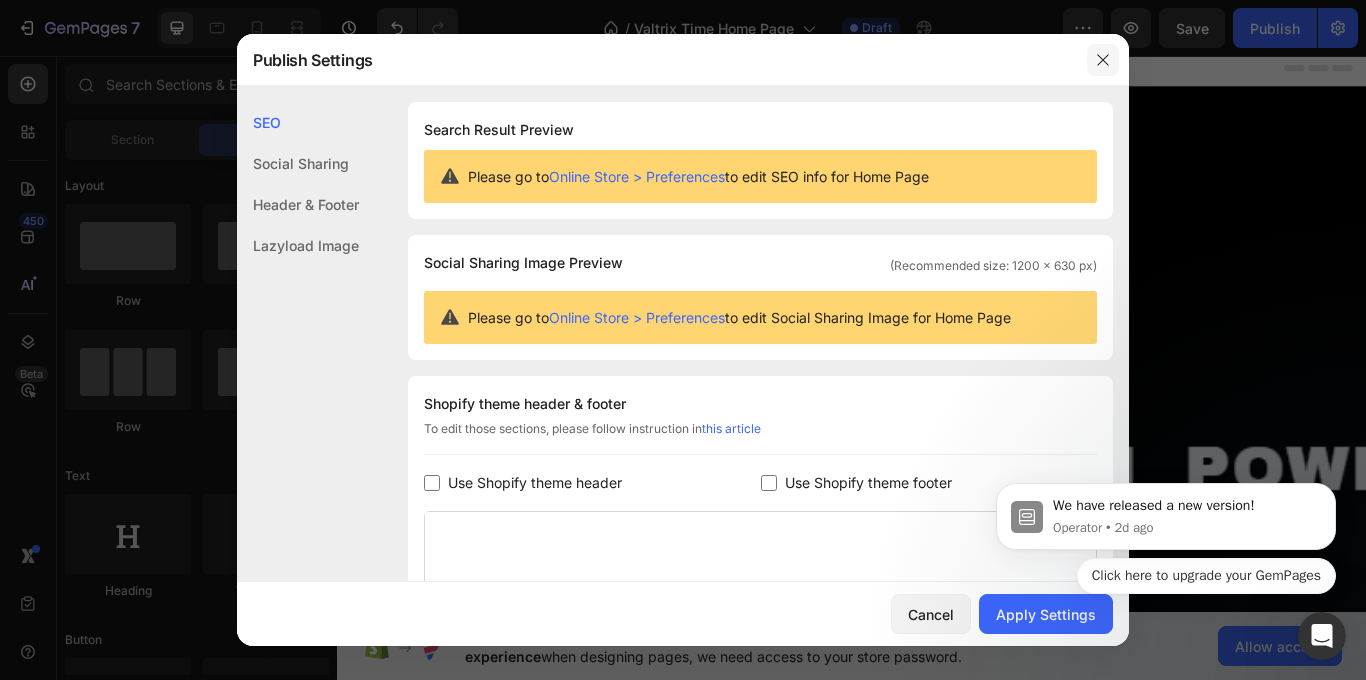 click 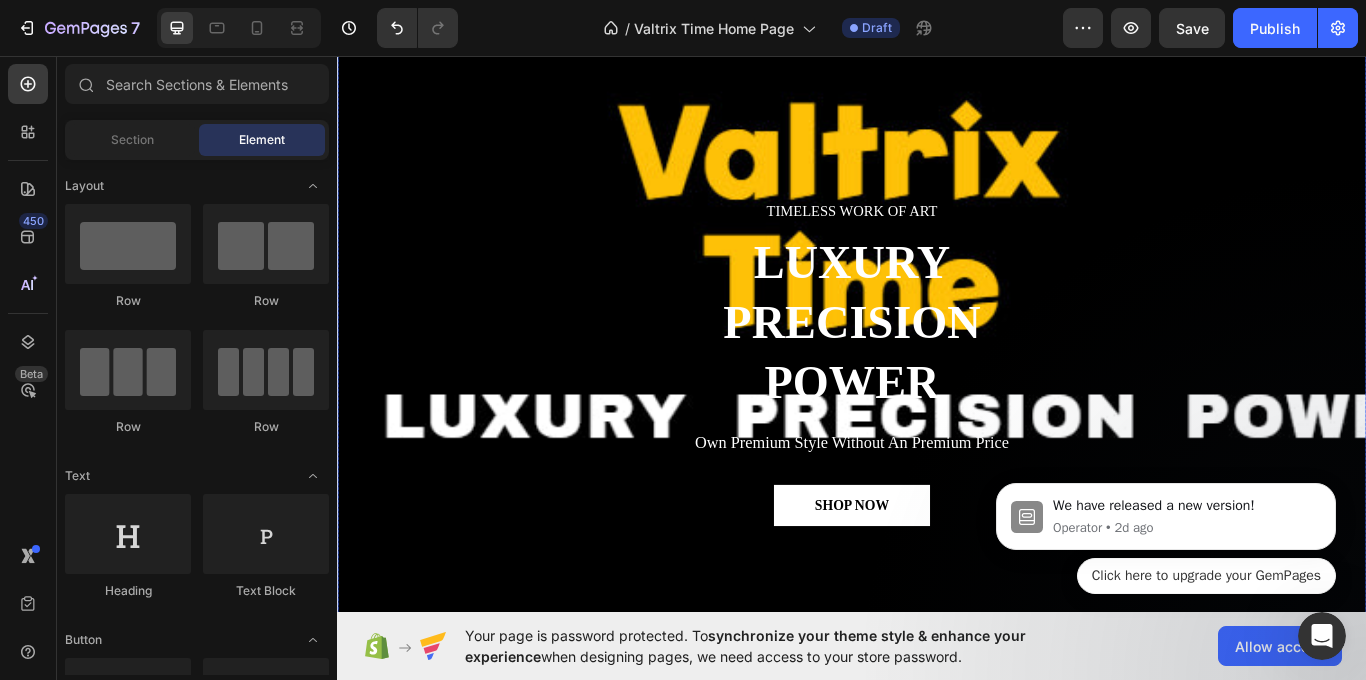scroll, scrollTop: 0, scrollLeft: 0, axis: both 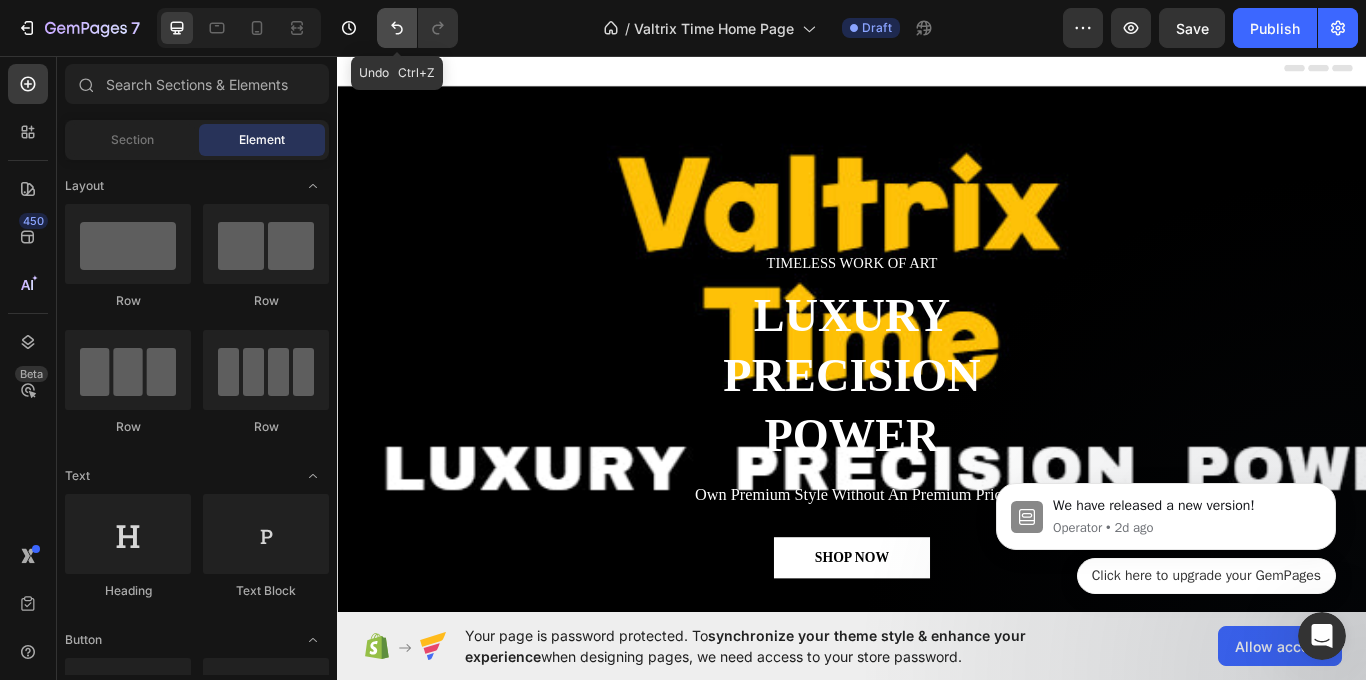 click 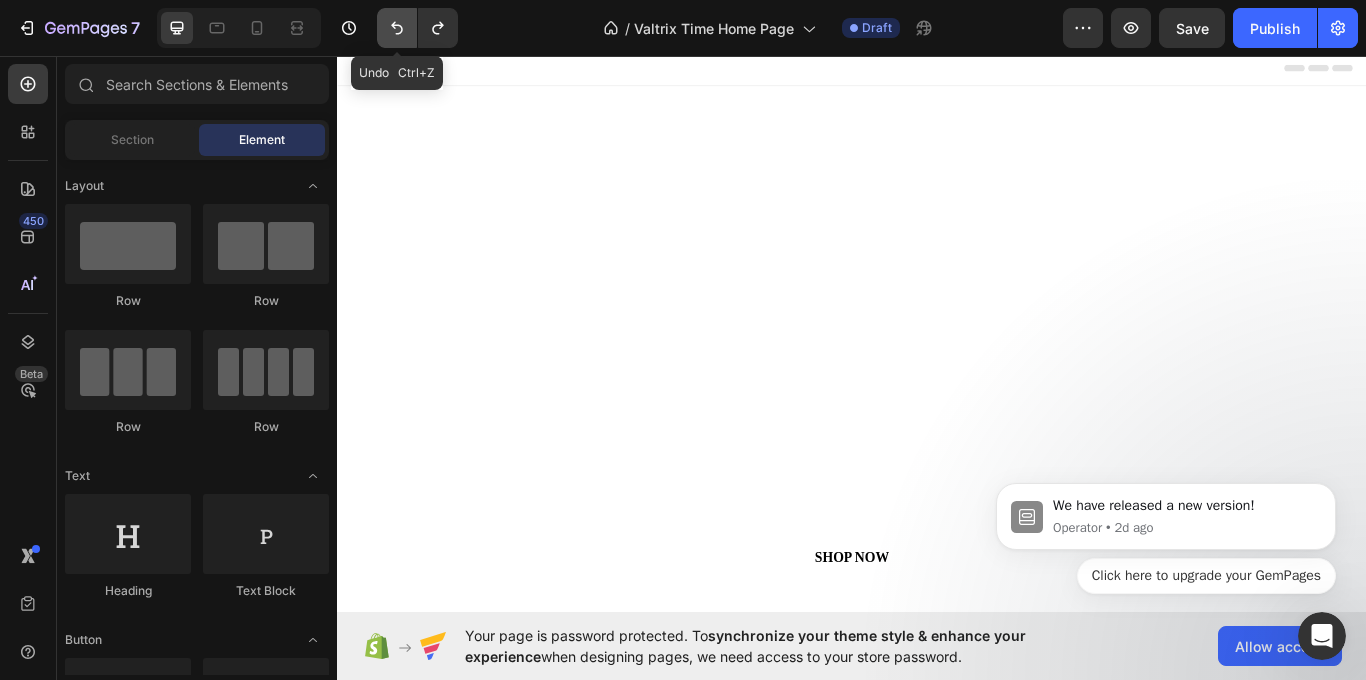 click 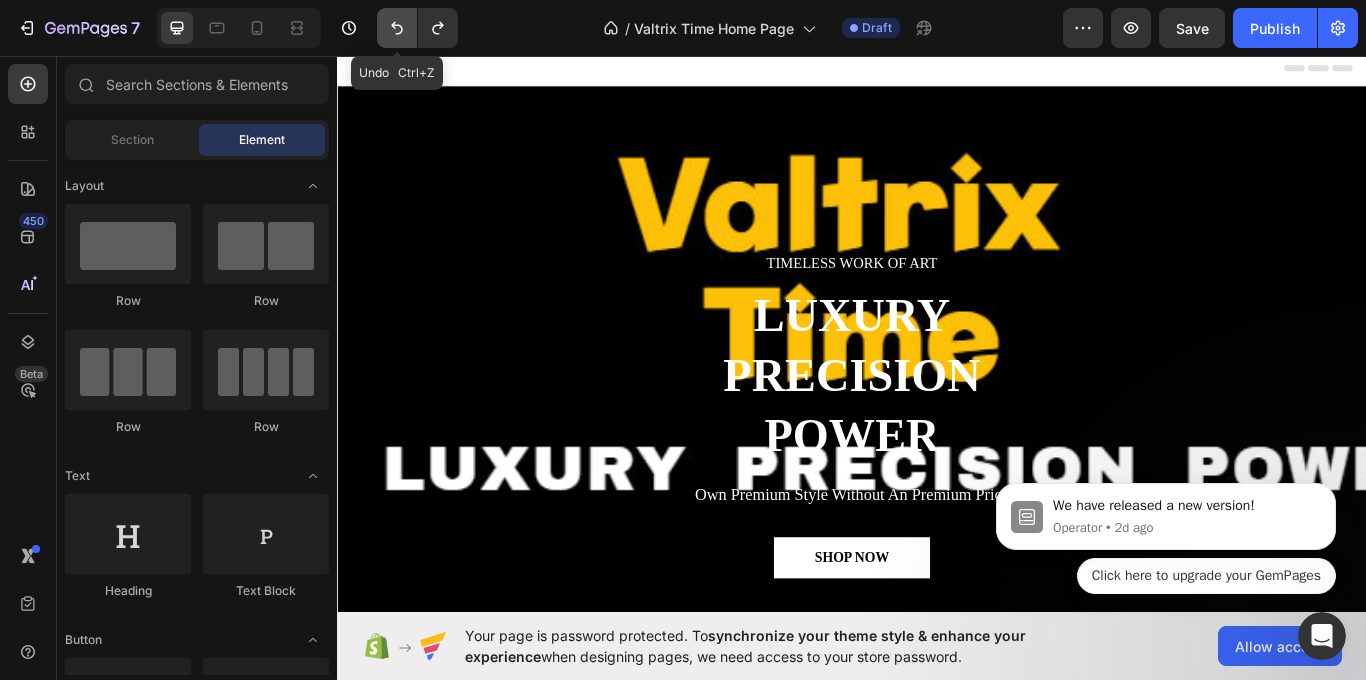 click 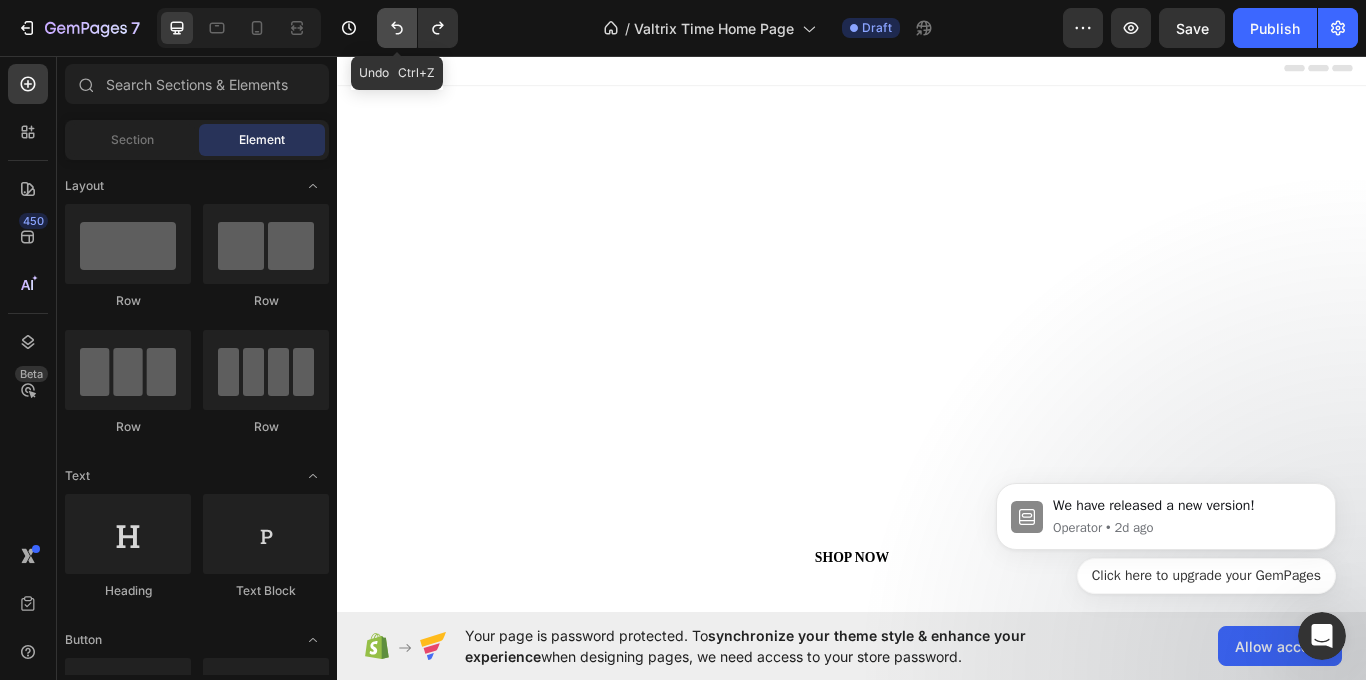 click 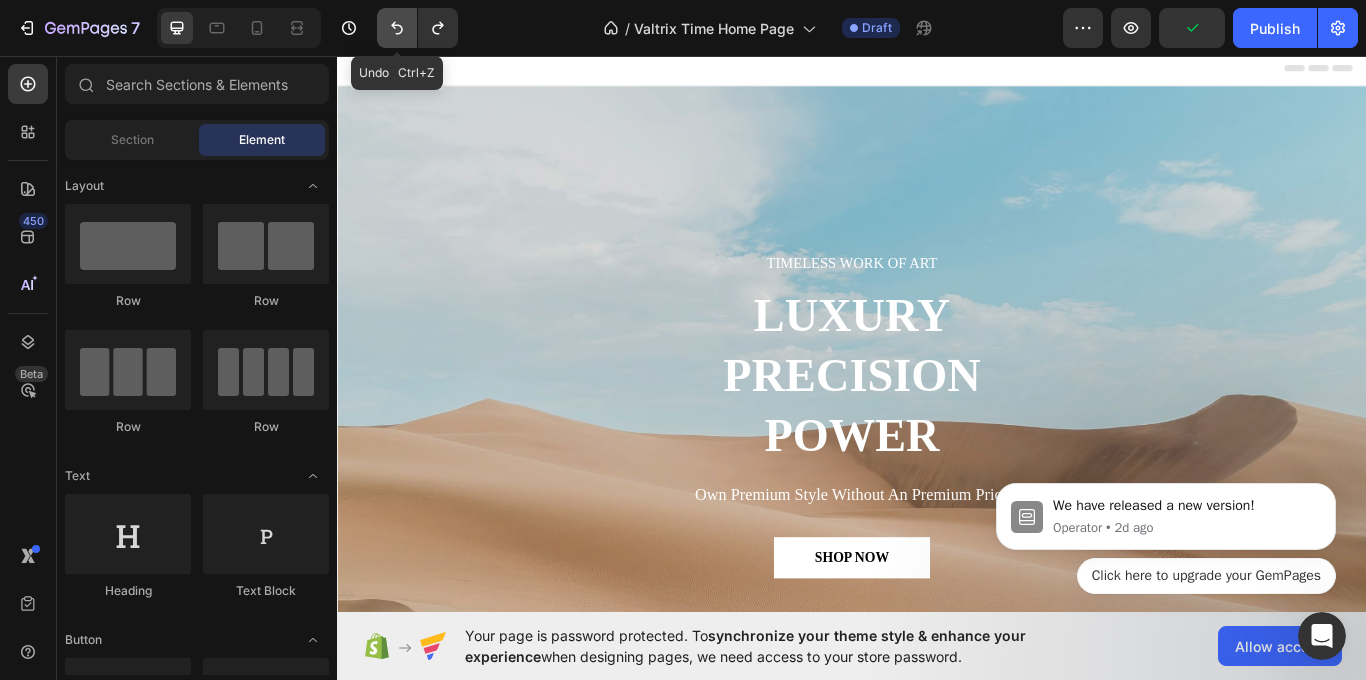 click 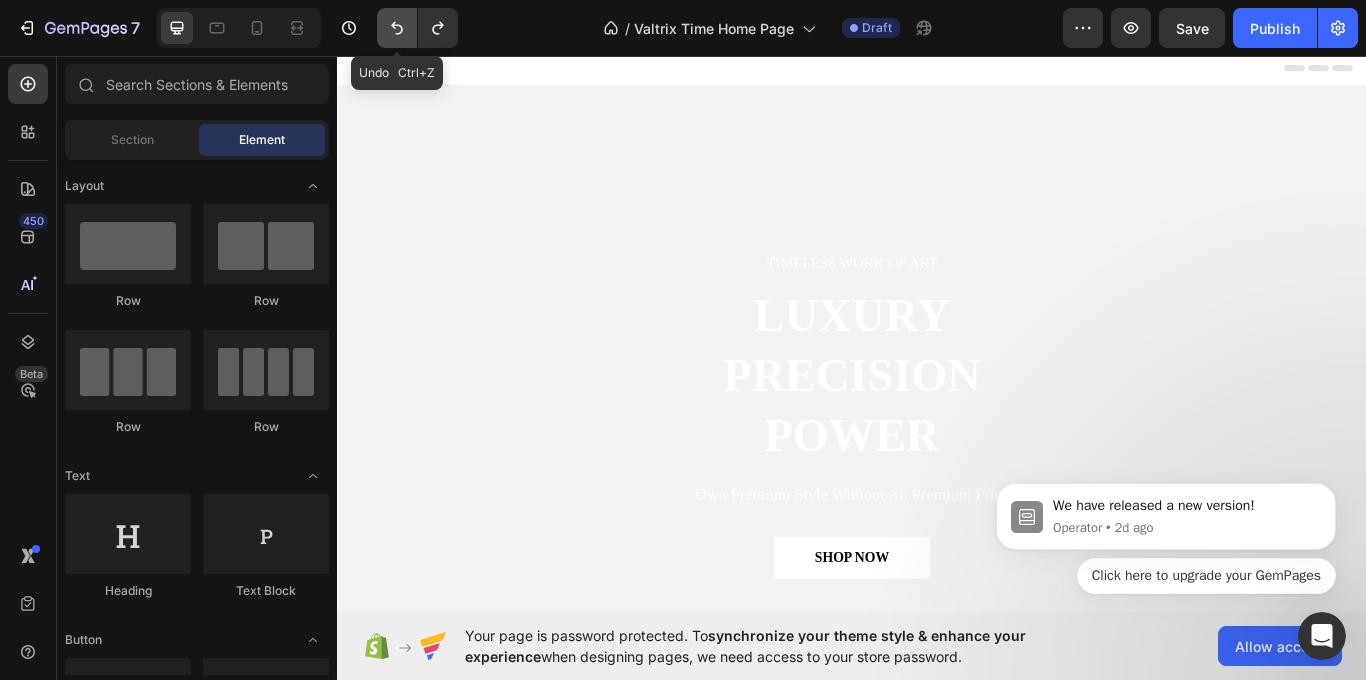 click 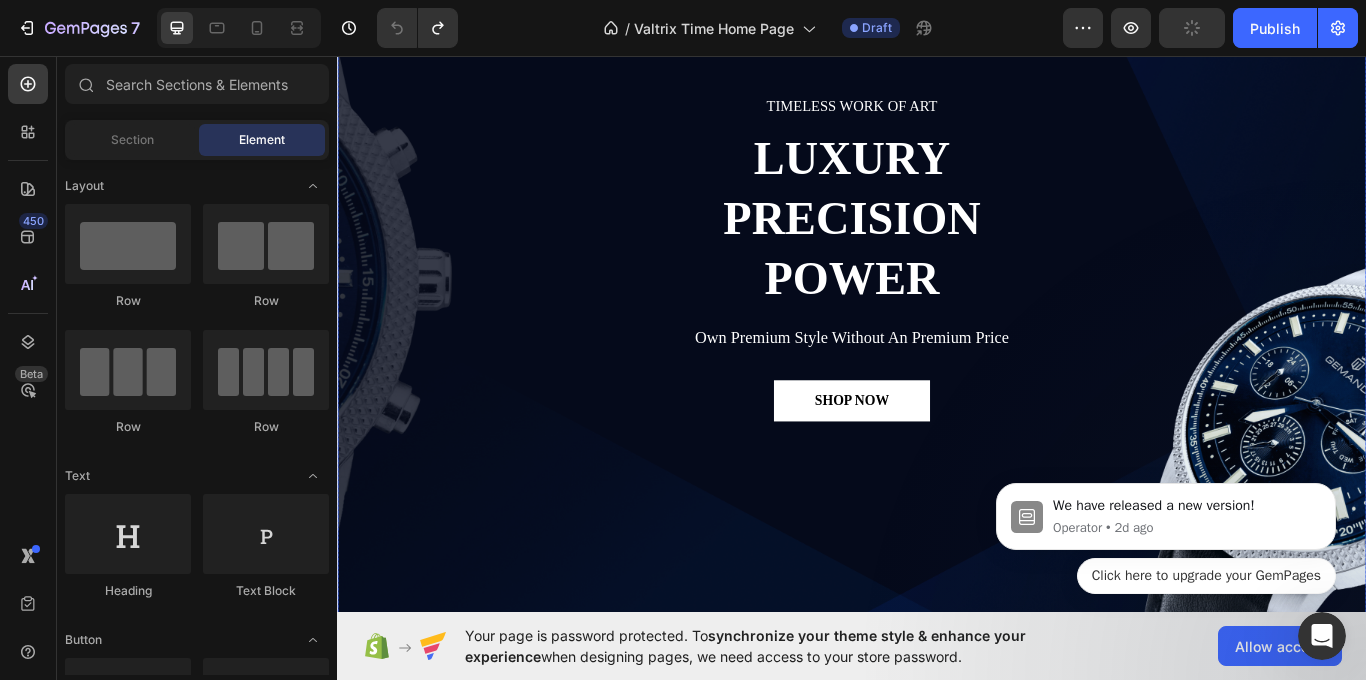 scroll, scrollTop: 0, scrollLeft: 0, axis: both 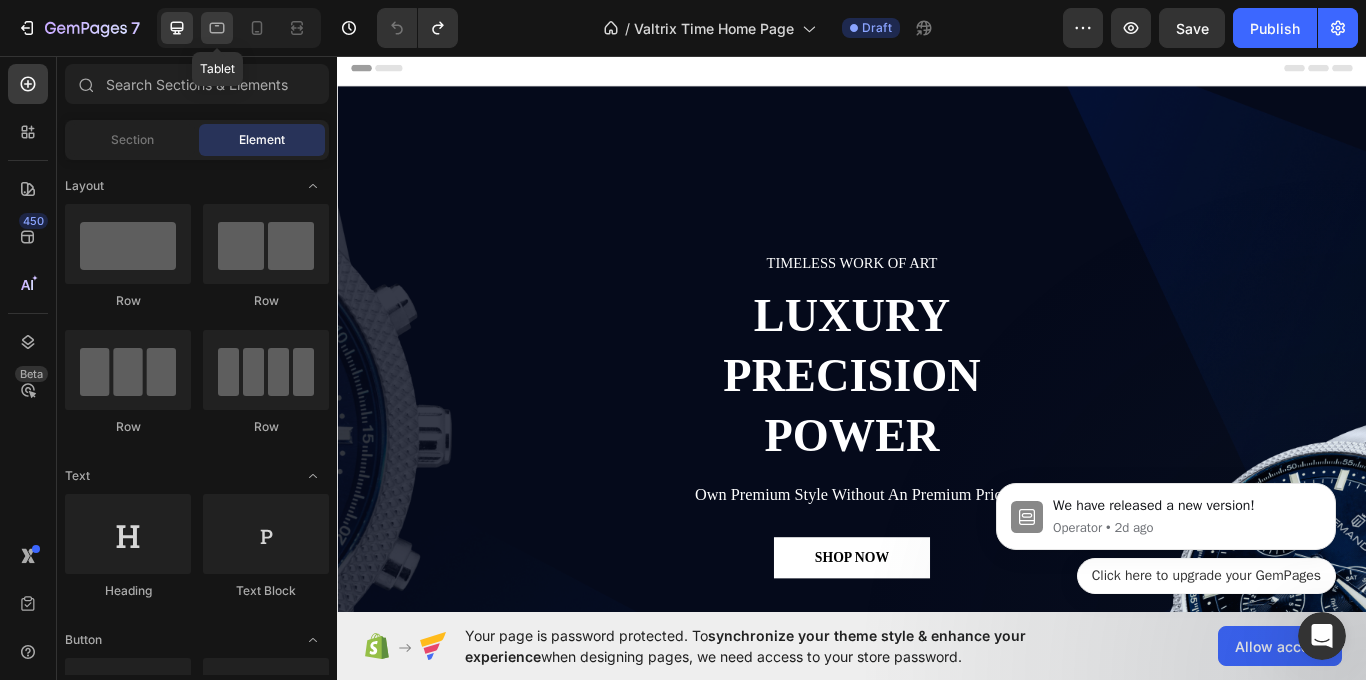 click 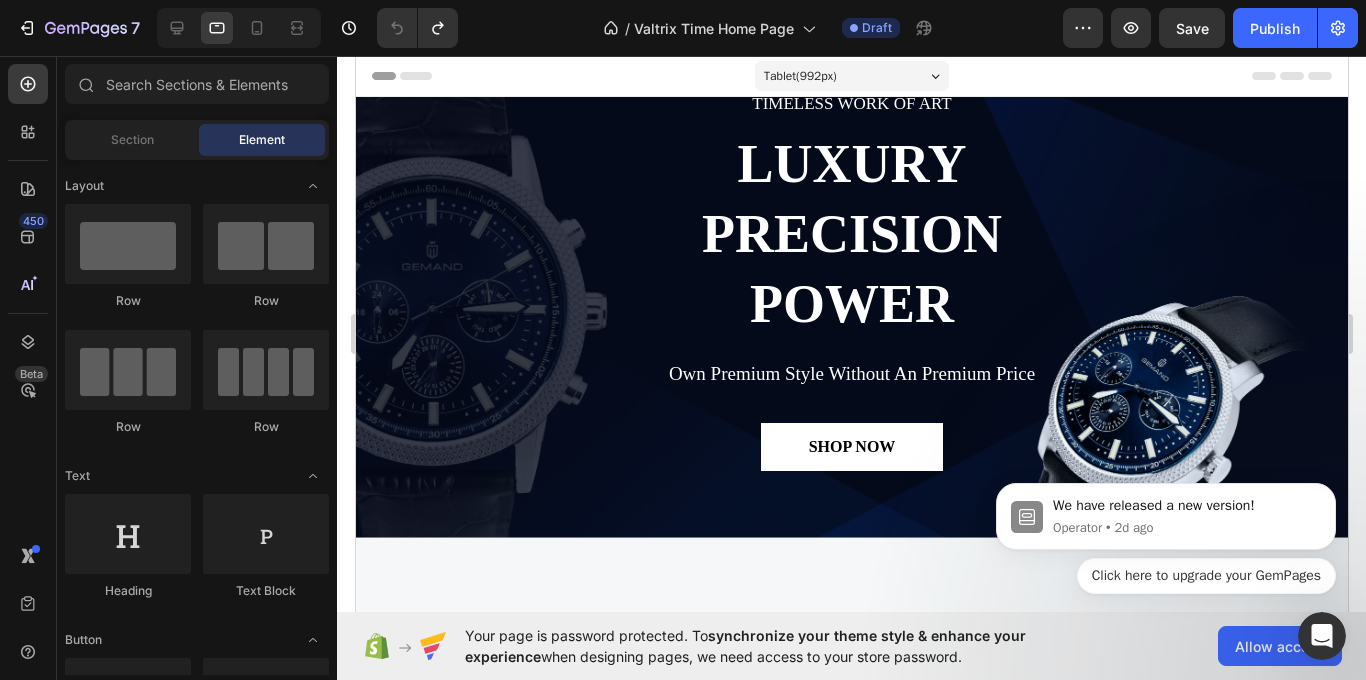 click on "Tablet  ( 992 px)" at bounding box center (851, 76) 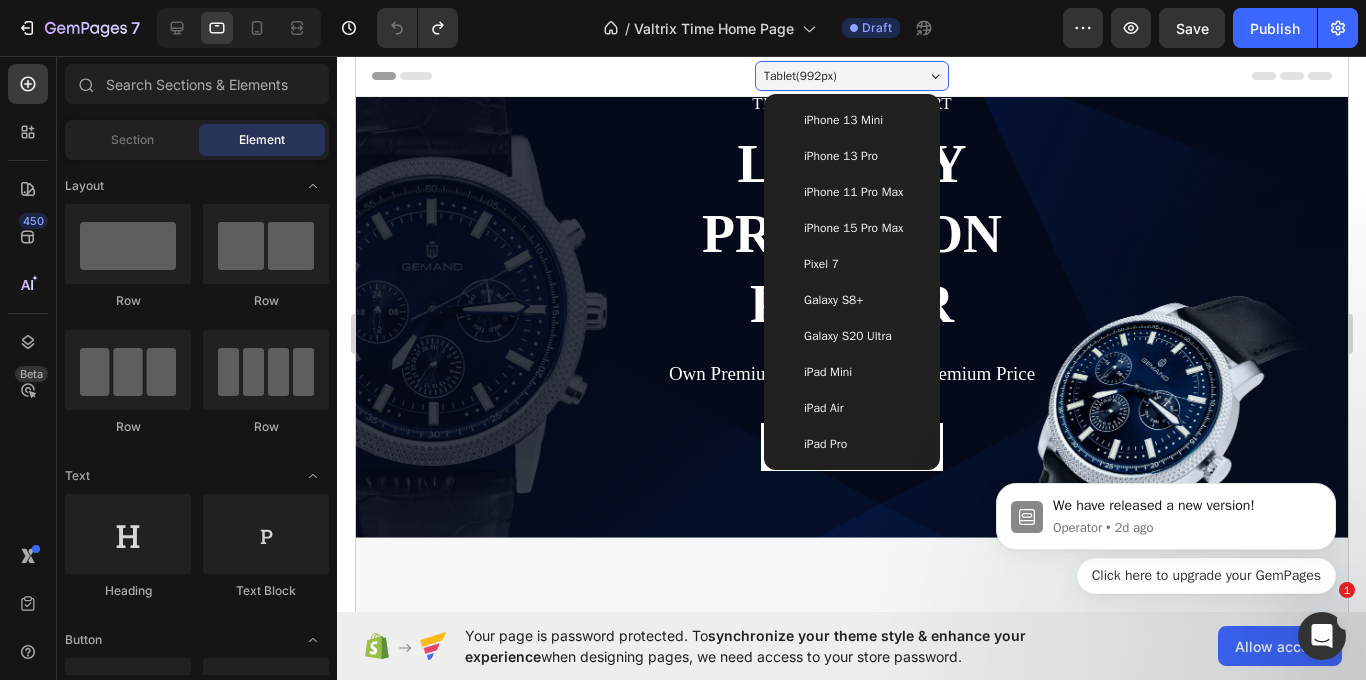 click on "Tablet  ( 992 px)" at bounding box center (851, 76) 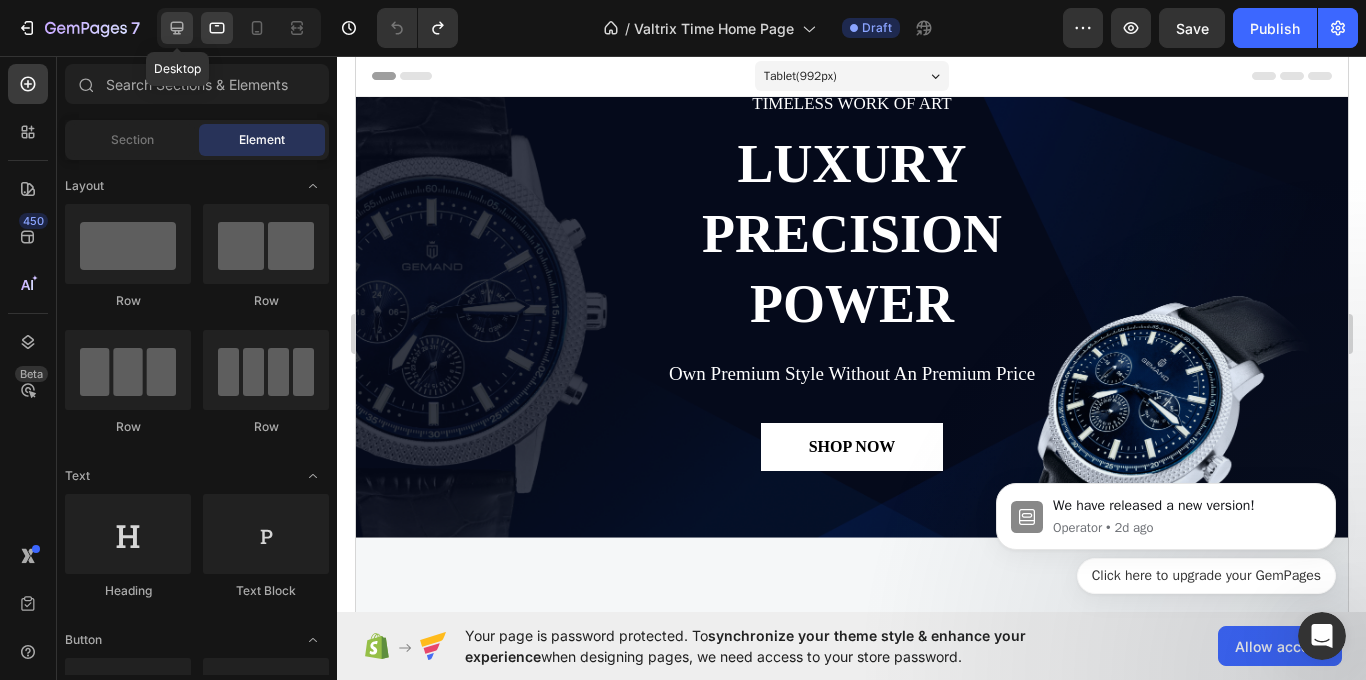 click 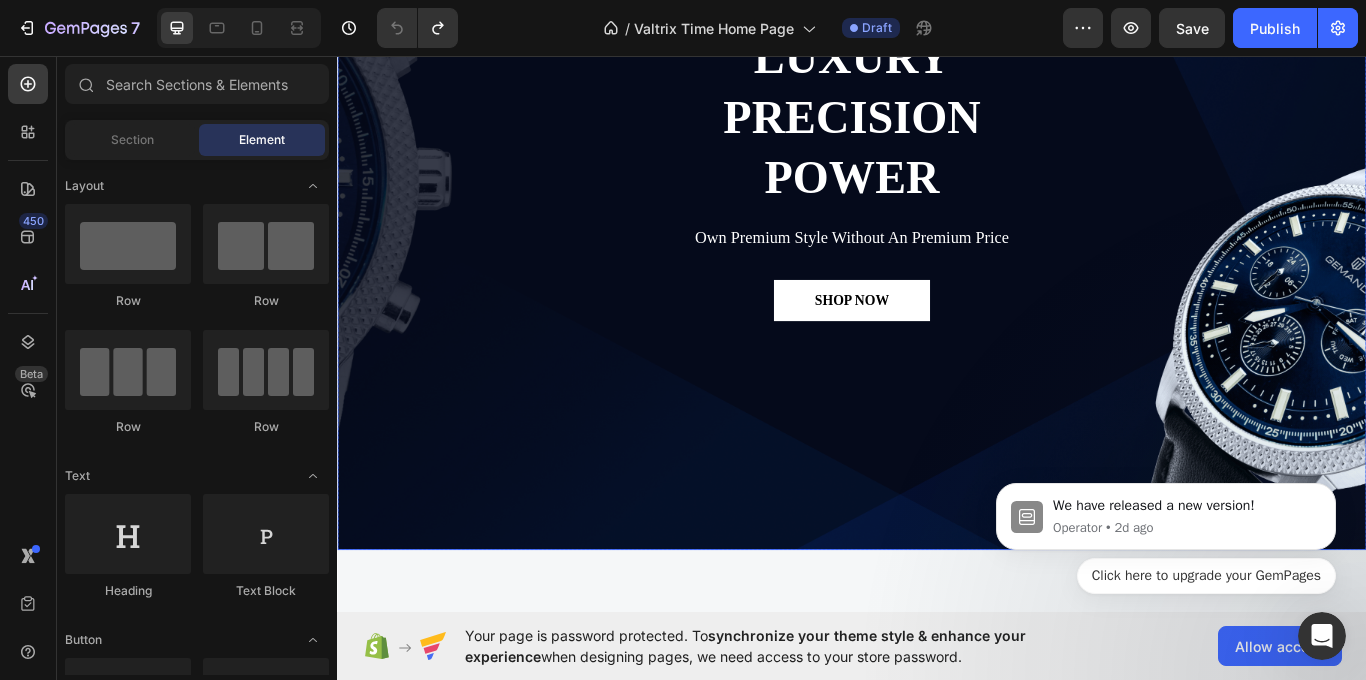scroll, scrollTop: 400, scrollLeft: 0, axis: vertical 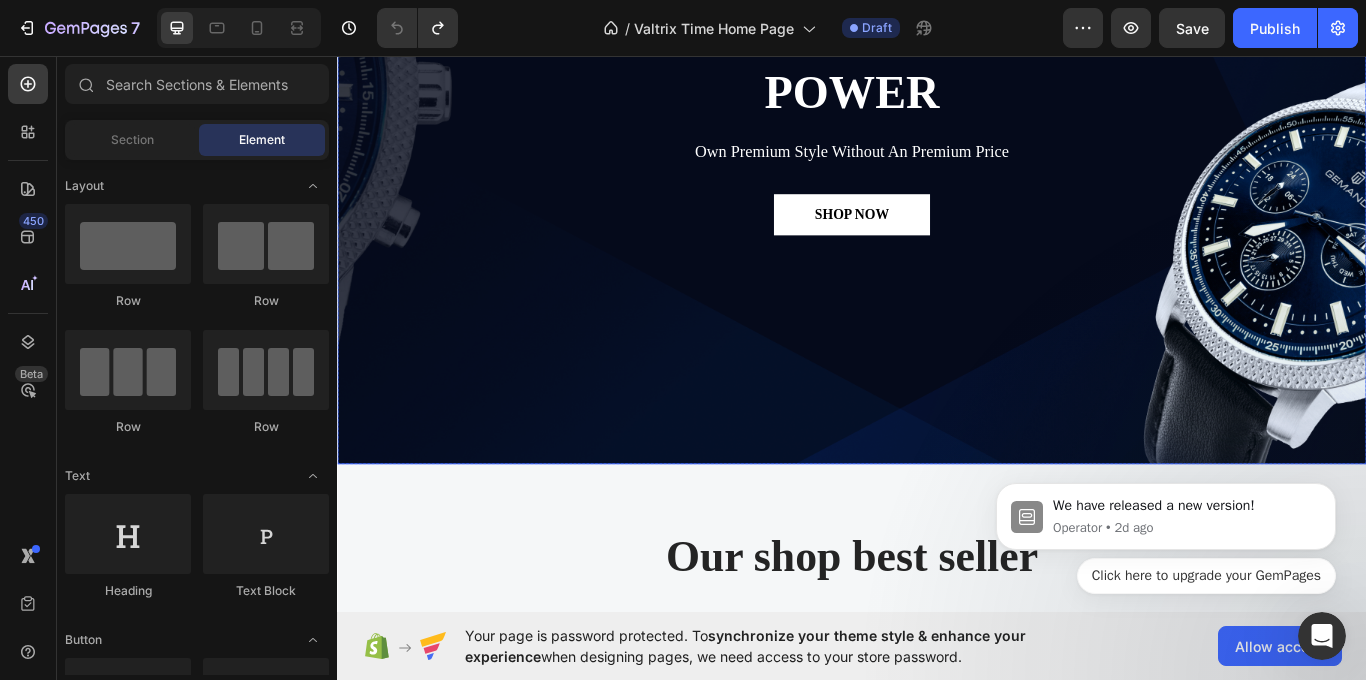 click on "TIMELESS WORK OF ART Text block LUXURY PRECISION POWER Heading Own Premium Style Without An Premium Price Text block SHOP NOW Button Row" at bounding box center [937, 112] 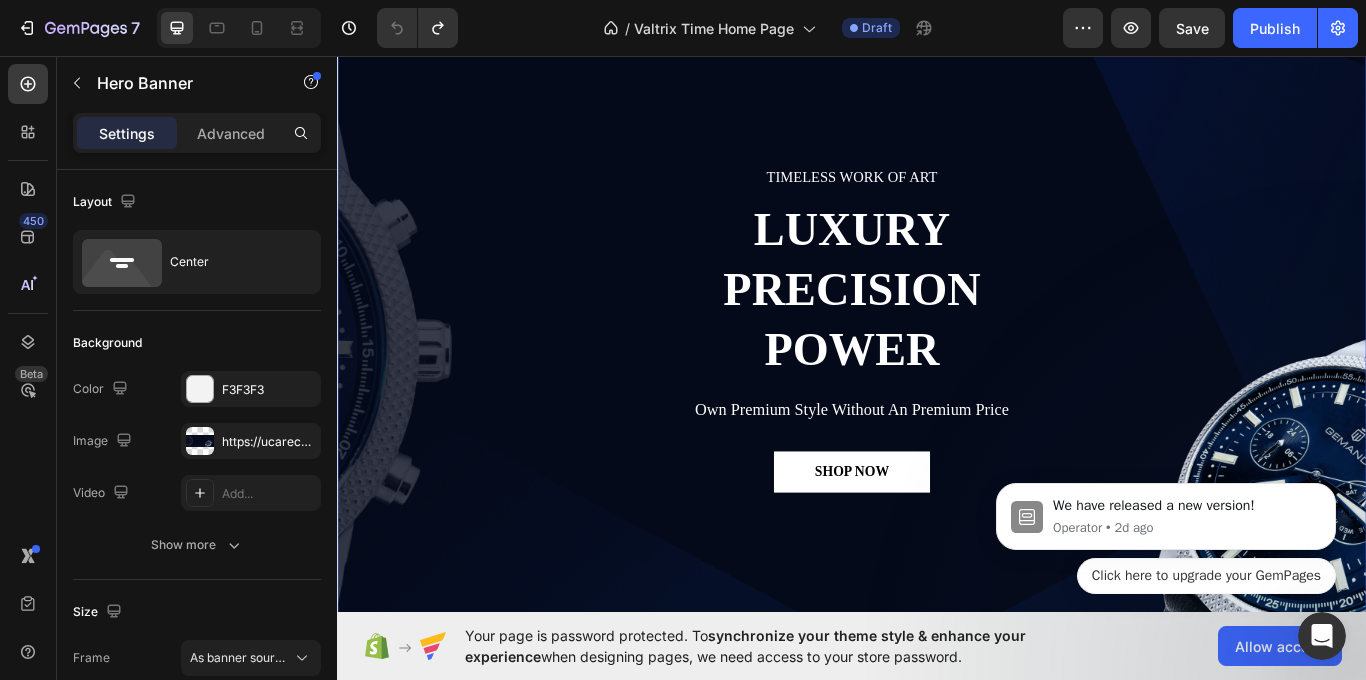 scroll, scrollTop: 0, scrollLeft: 0, axis: both 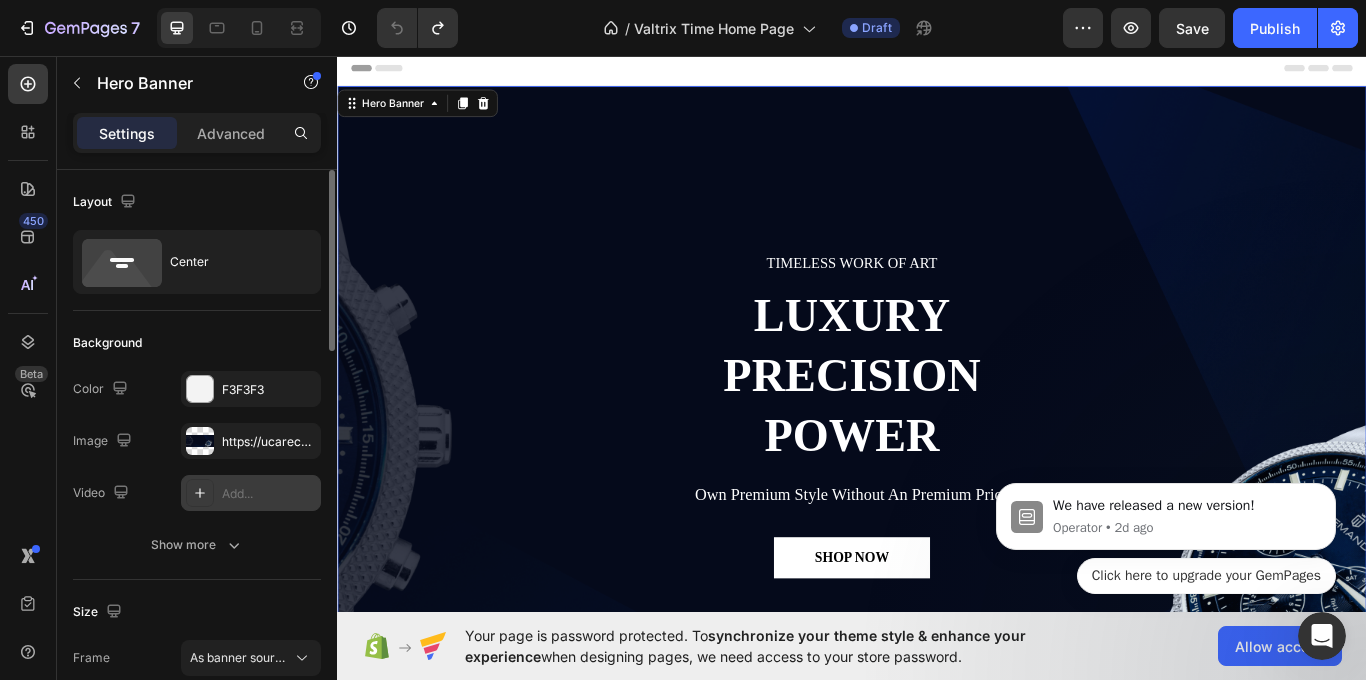 click 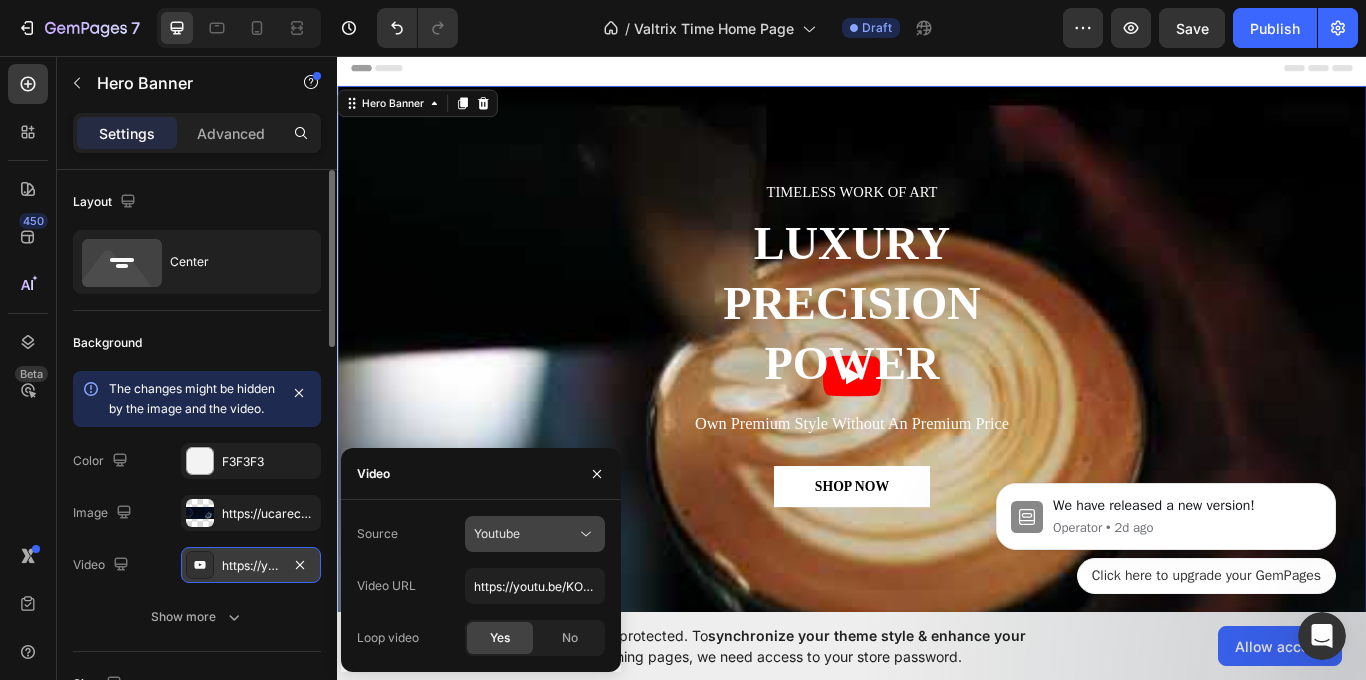 click on "Youtube" at bounding box center [525, 534] 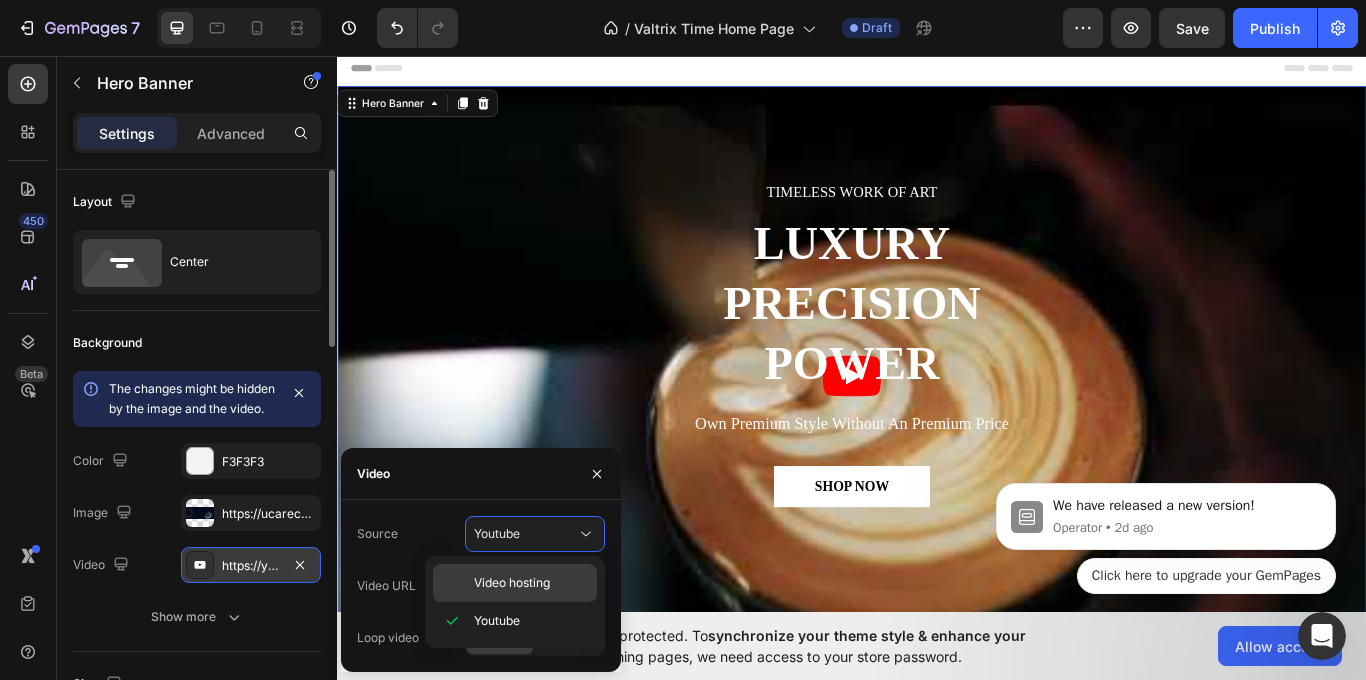 click on "Video hosting" 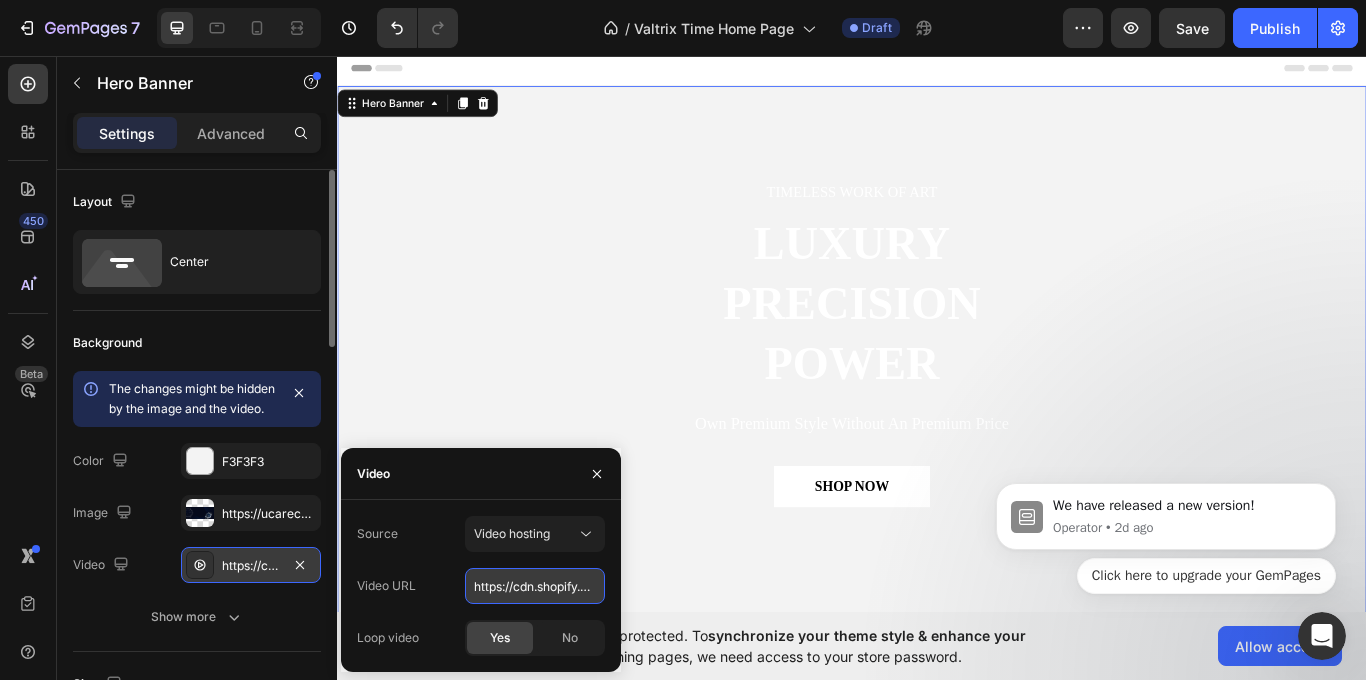 click on "https://cdn.shopify.com/videos/c/o/v/92a407d4e0c94a288eb54cac18c387dc.mp4" at bounding box center [535, 586] 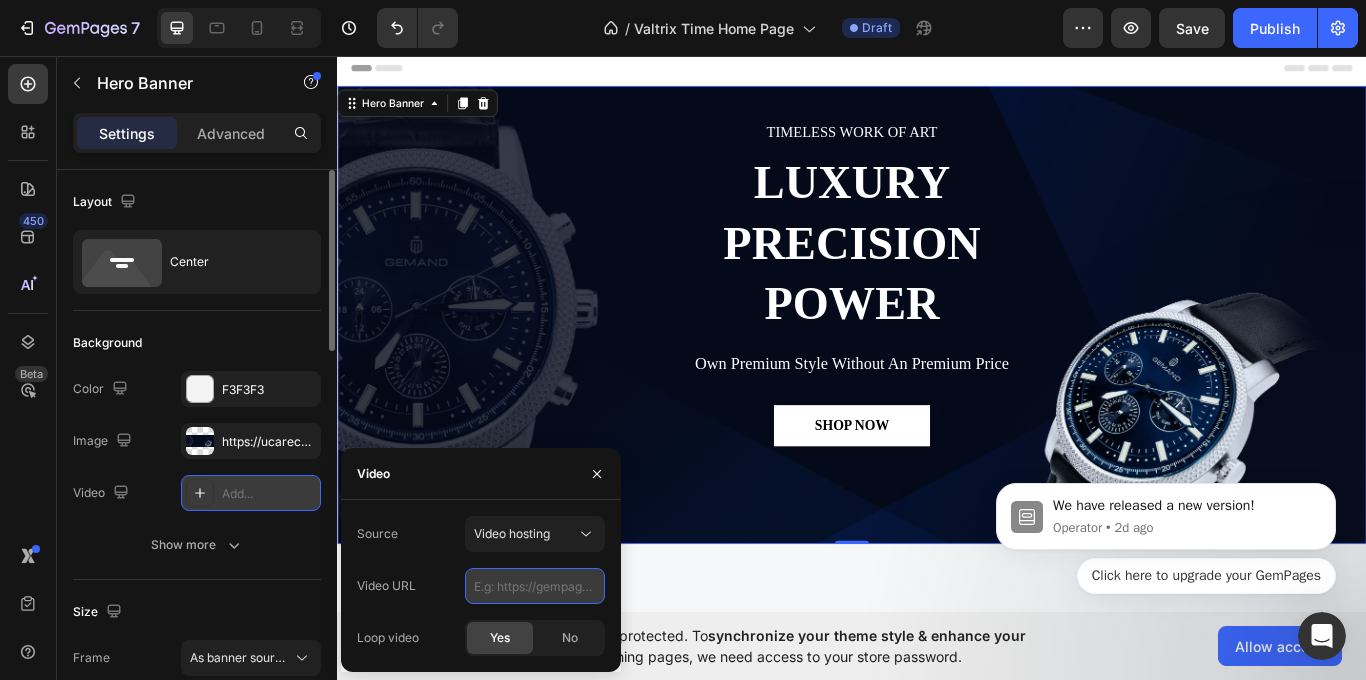 paste on "https://www.vecteezy.com/video/19428067-dubai-uae-2022-unique-golden-geneva-brand-watches-in-shop-on-display-in-gold-soak-shopping-gold-uae" 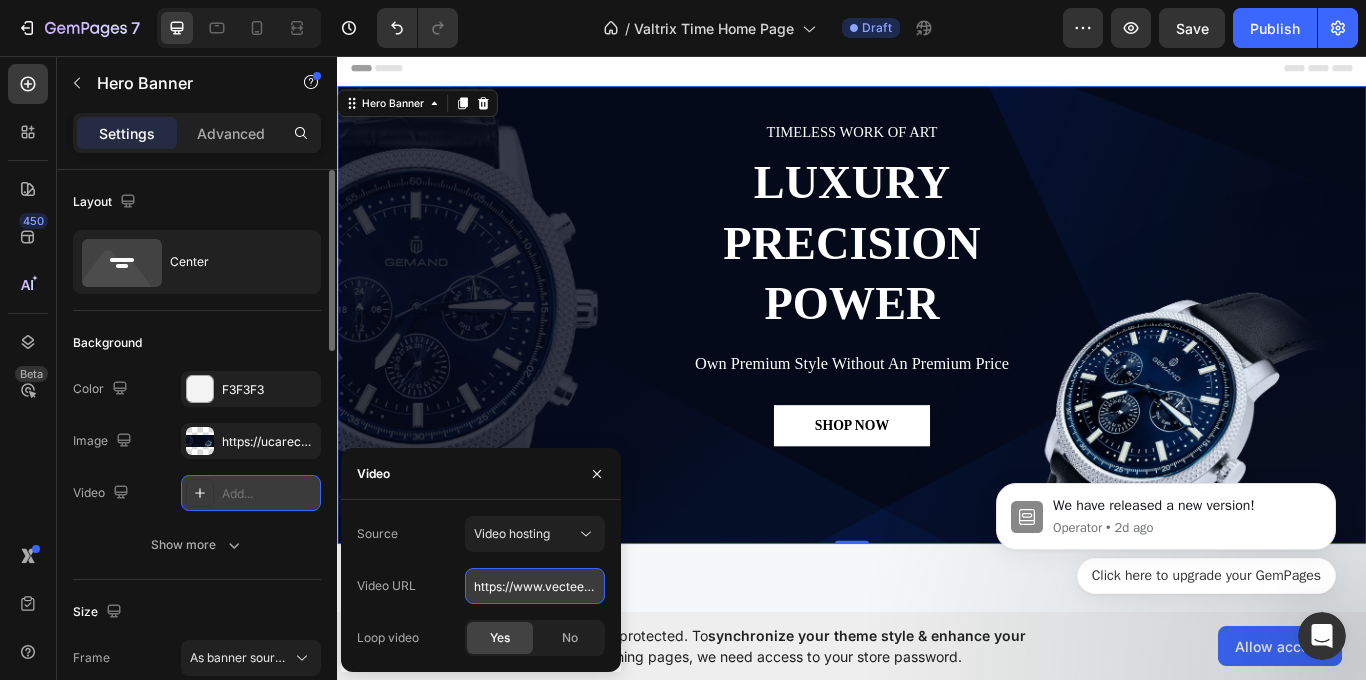 scroll, scrollTop: 0, scrollLeft: 758, axis: horizontal 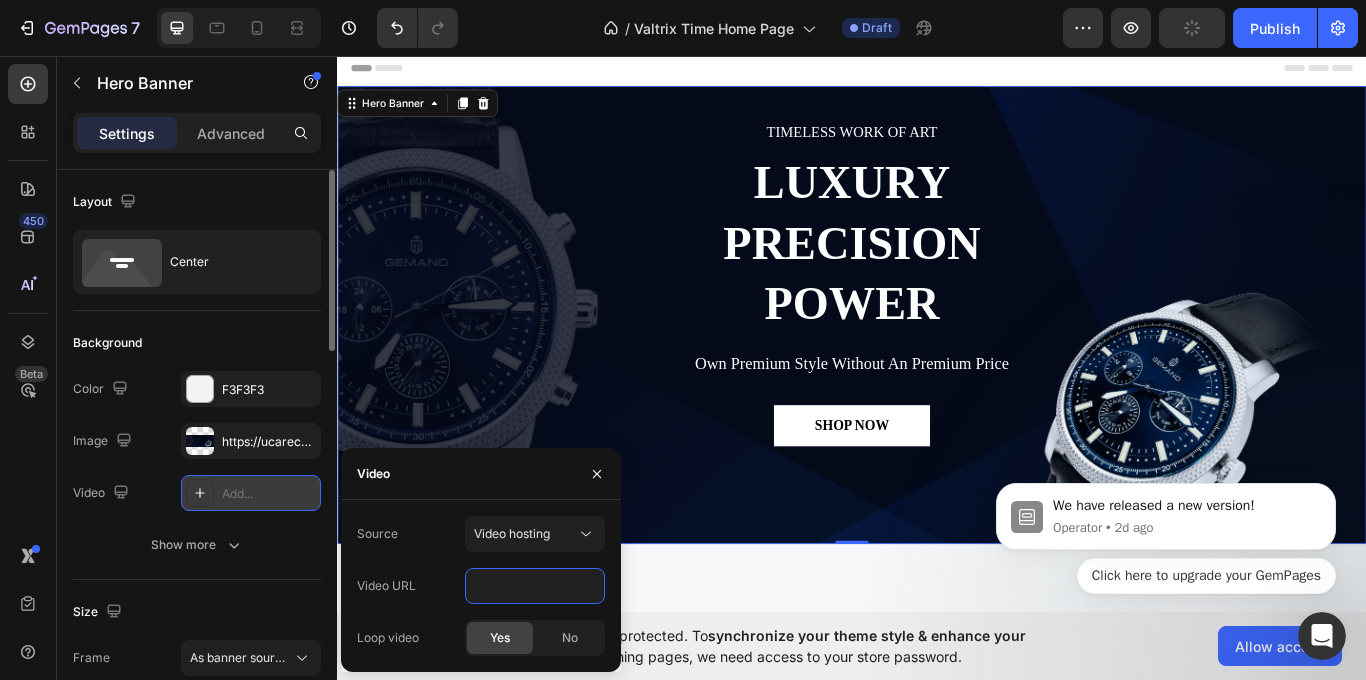 type on "https://www.vecteezy.com/video/19428067-dubai-uae-2022-unique-golden-geneva-brand-watches-in-shop-on-display-in-gold-soak-shopping-gold-uae" 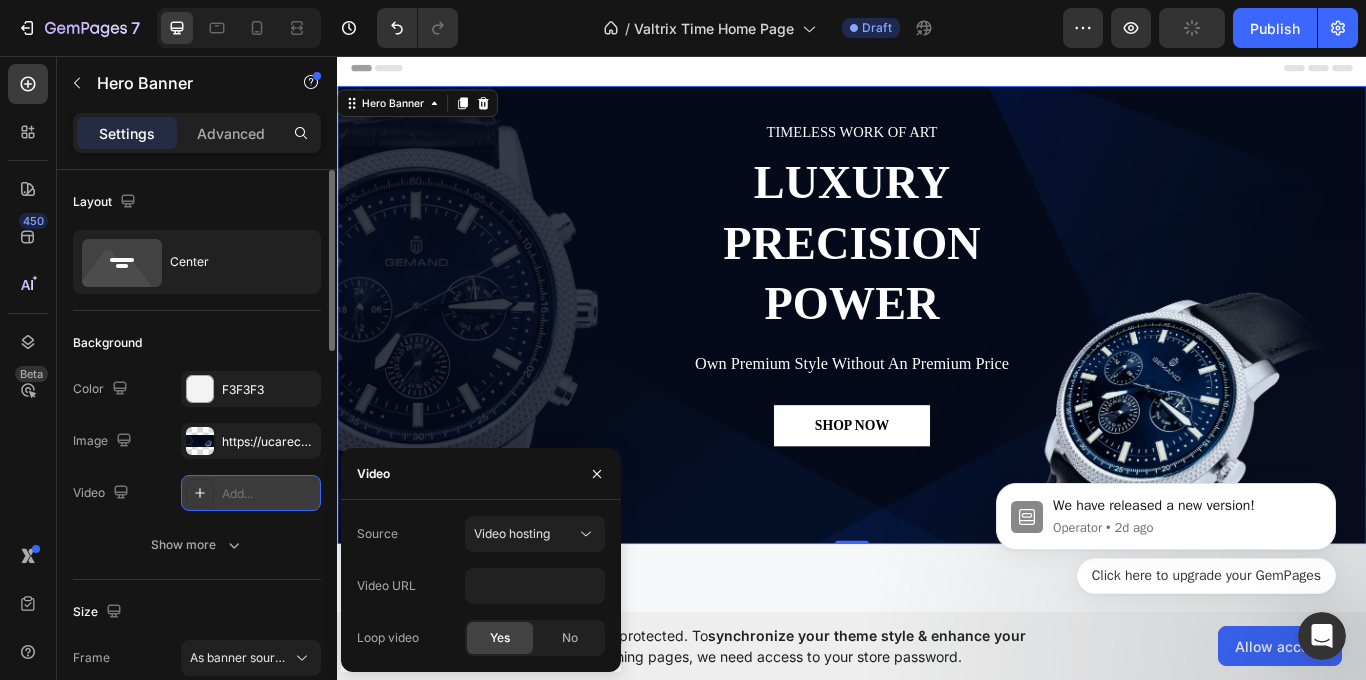 click on "Yes" 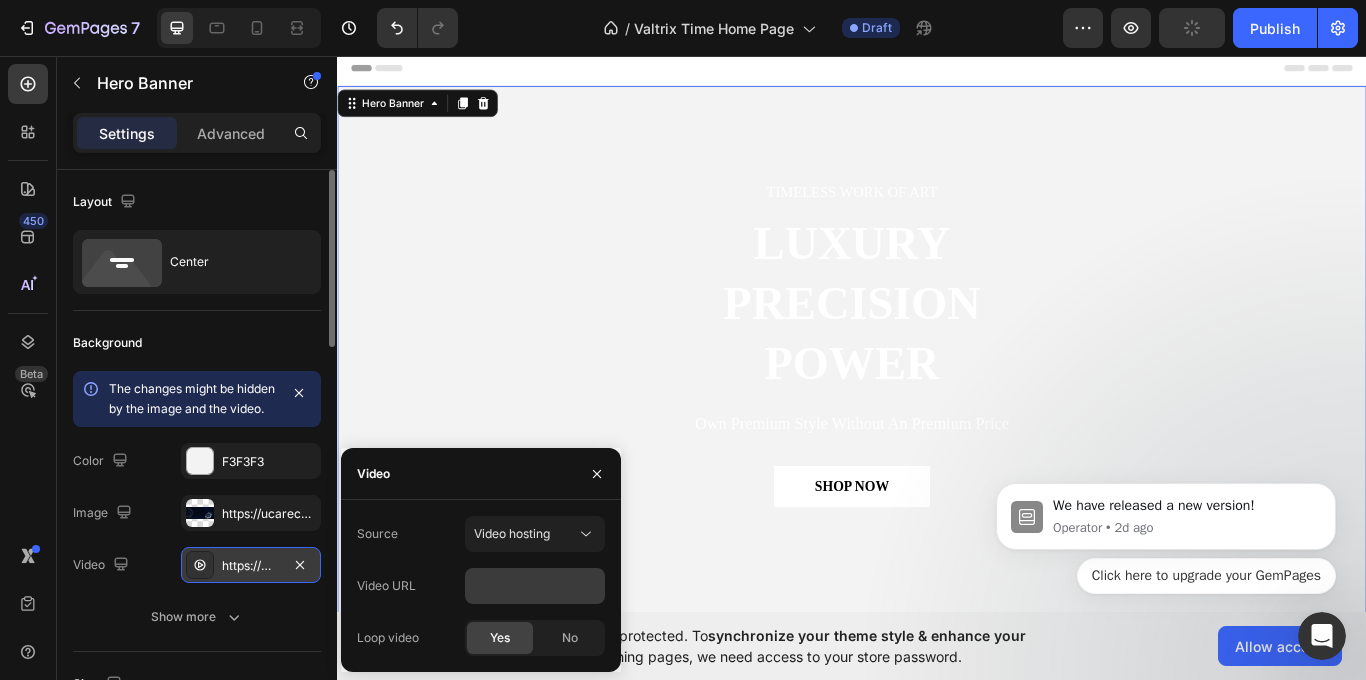scroll, scrollTop: 0, scrollLeft: 0, axis: both 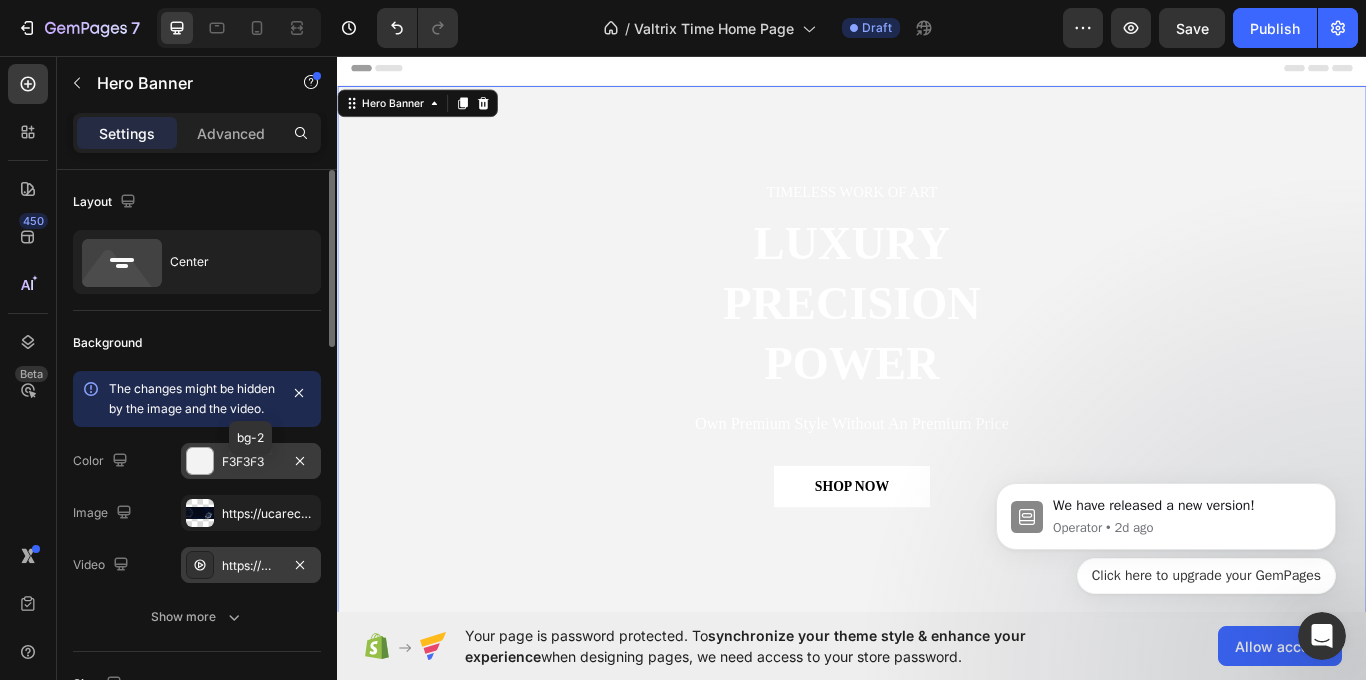 click on "F3F3F3" at bounding box center [251, 462] 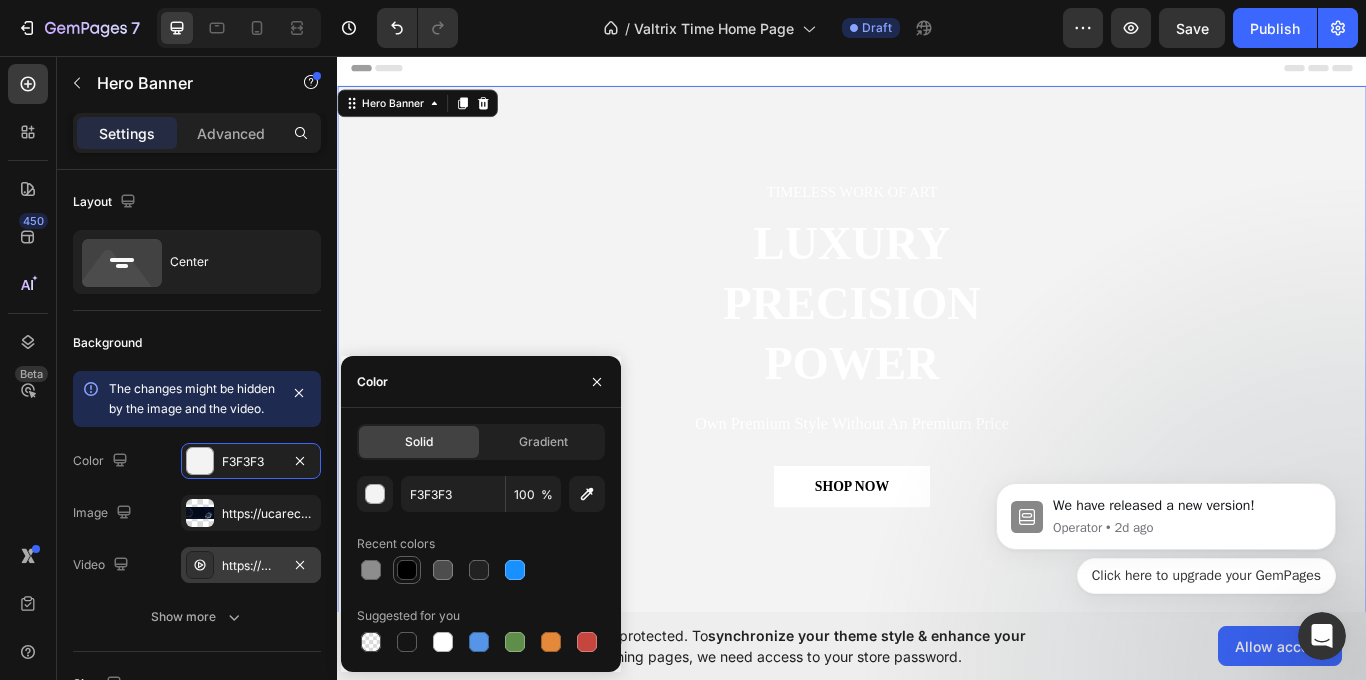 click at bounding box center (407, 570) 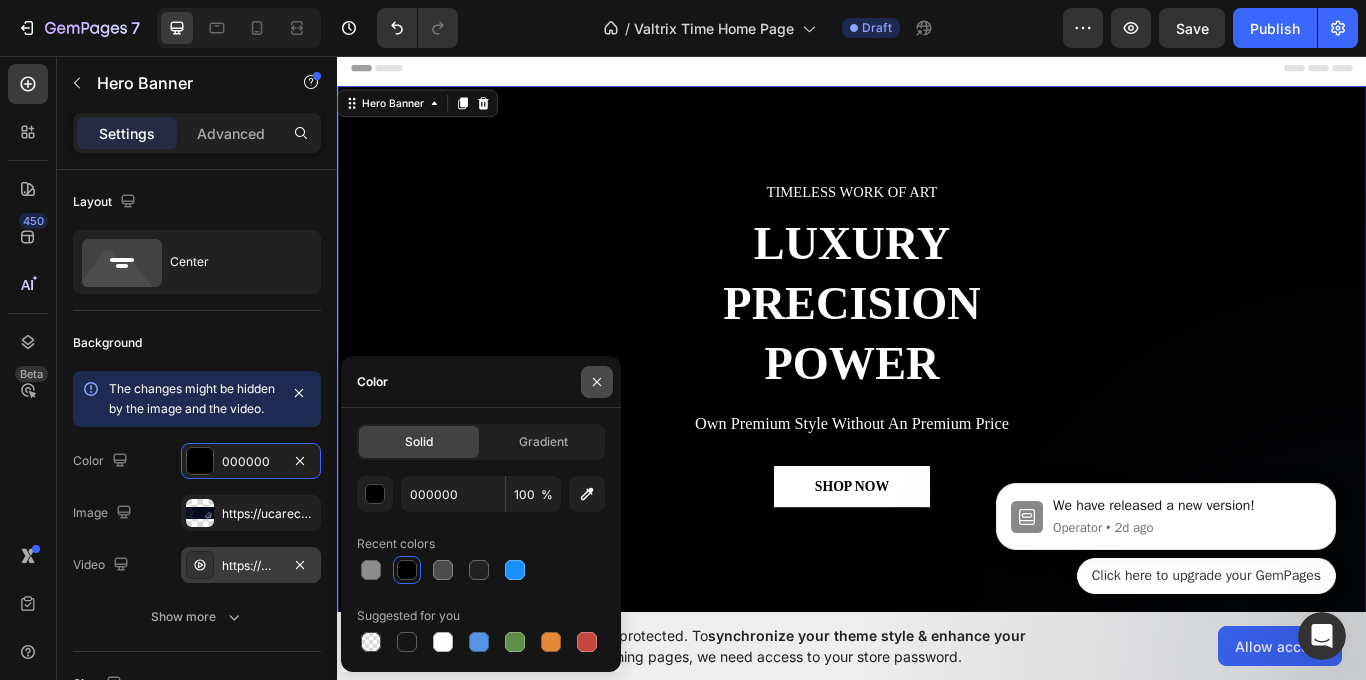 click 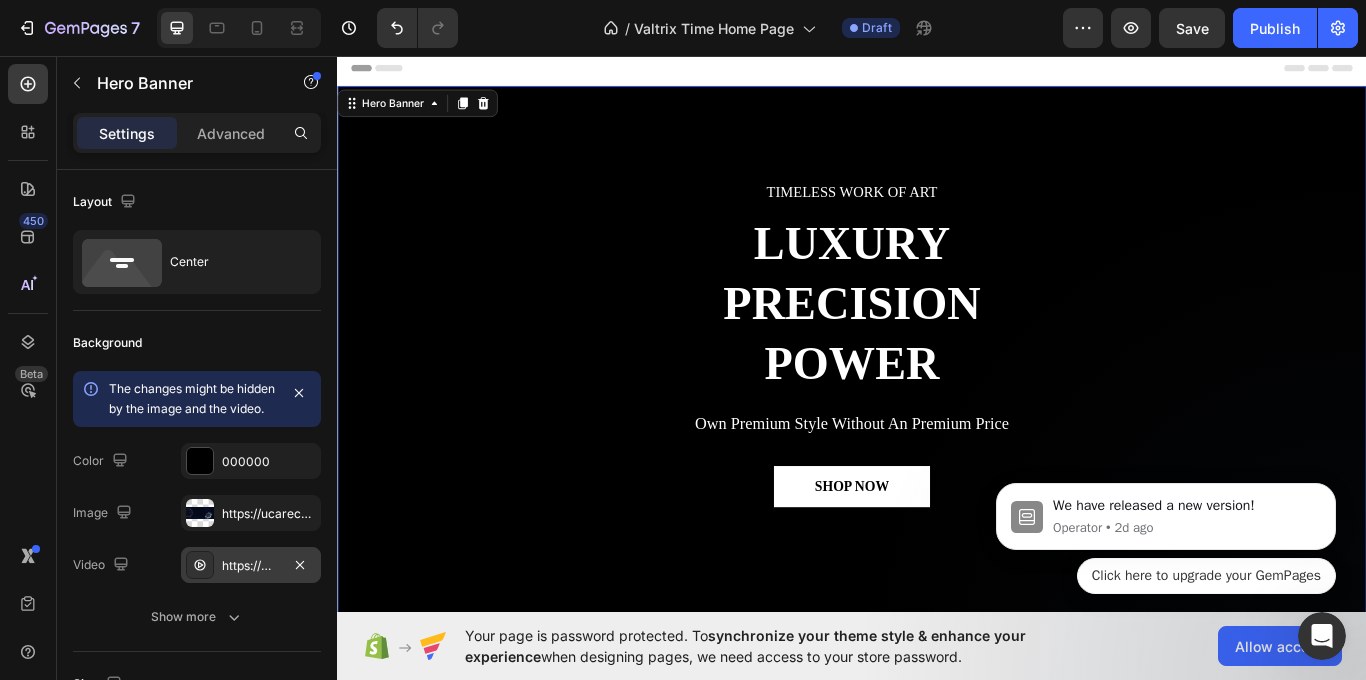click on "https://www.vecteezy.com/video/19428067-dubai-uae-2022-unique-golden-geneva-brand-watches-in-shop-on-display-in-gold-soak-shopping-gold-uae" at bounding box center (251, 566) 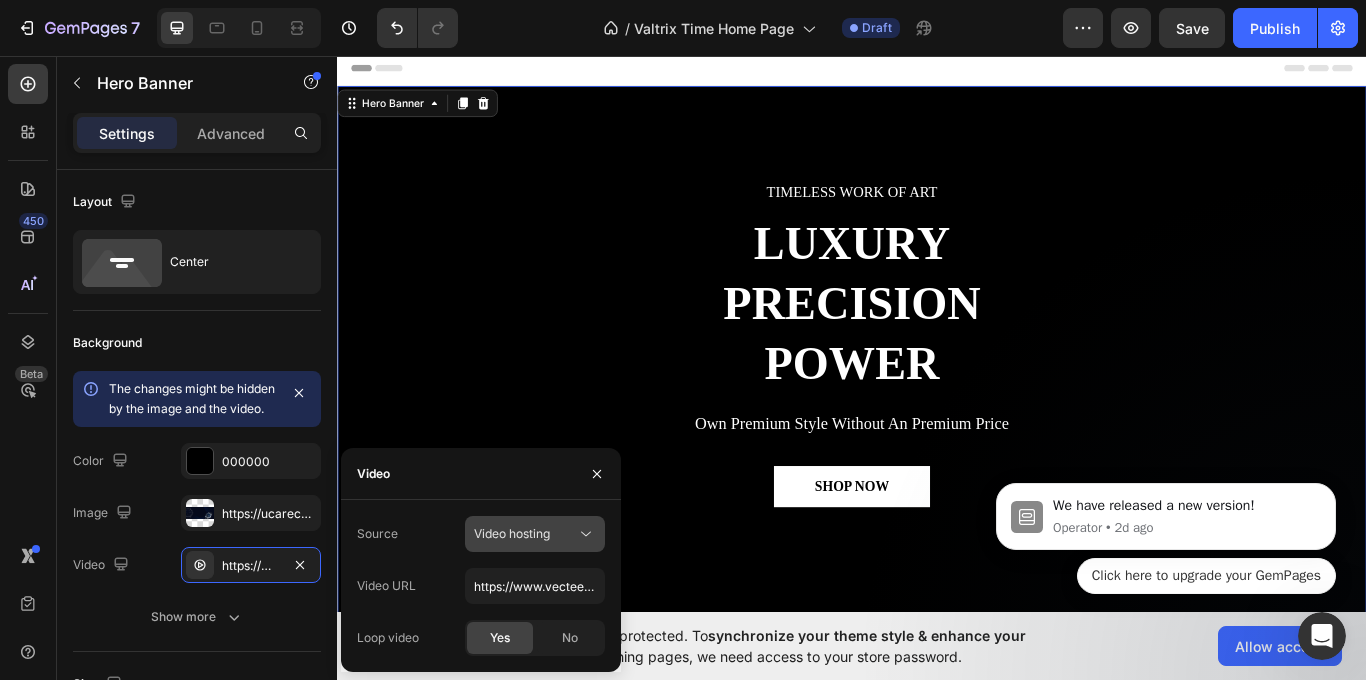 click on "Video hosting" at bounding box center [535, 534] 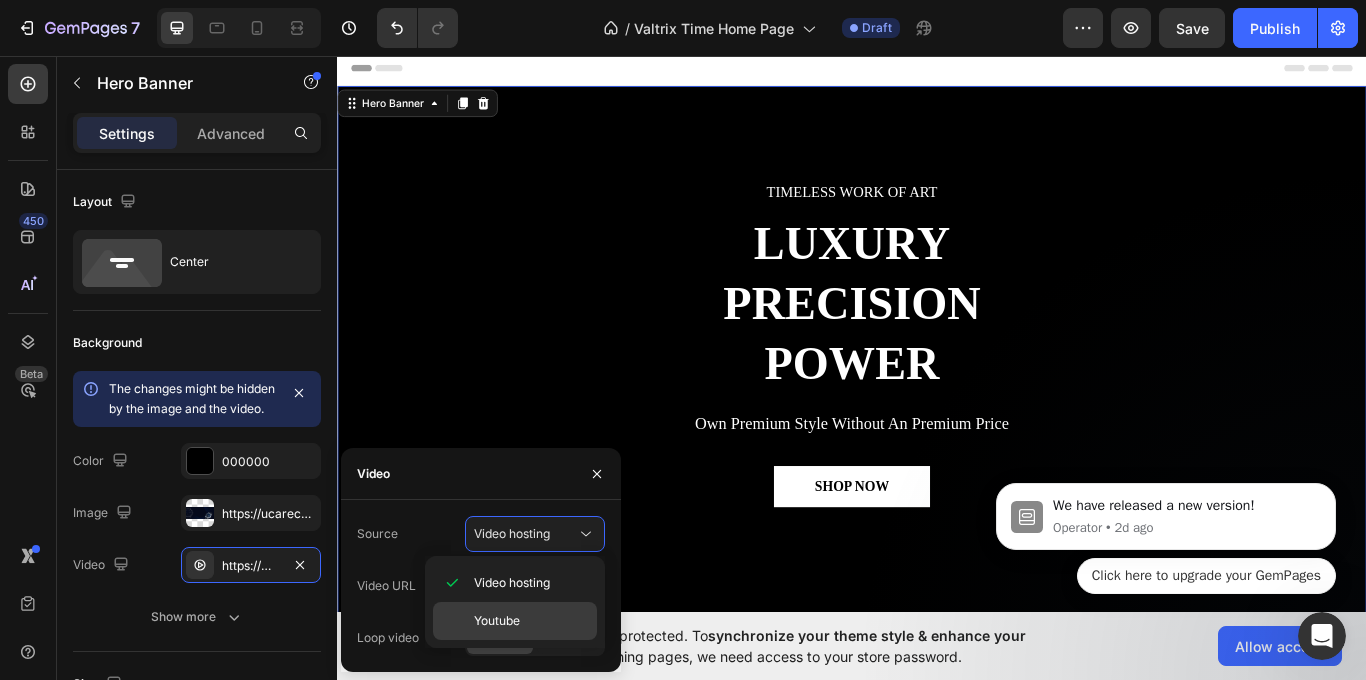 click on "Youtube" 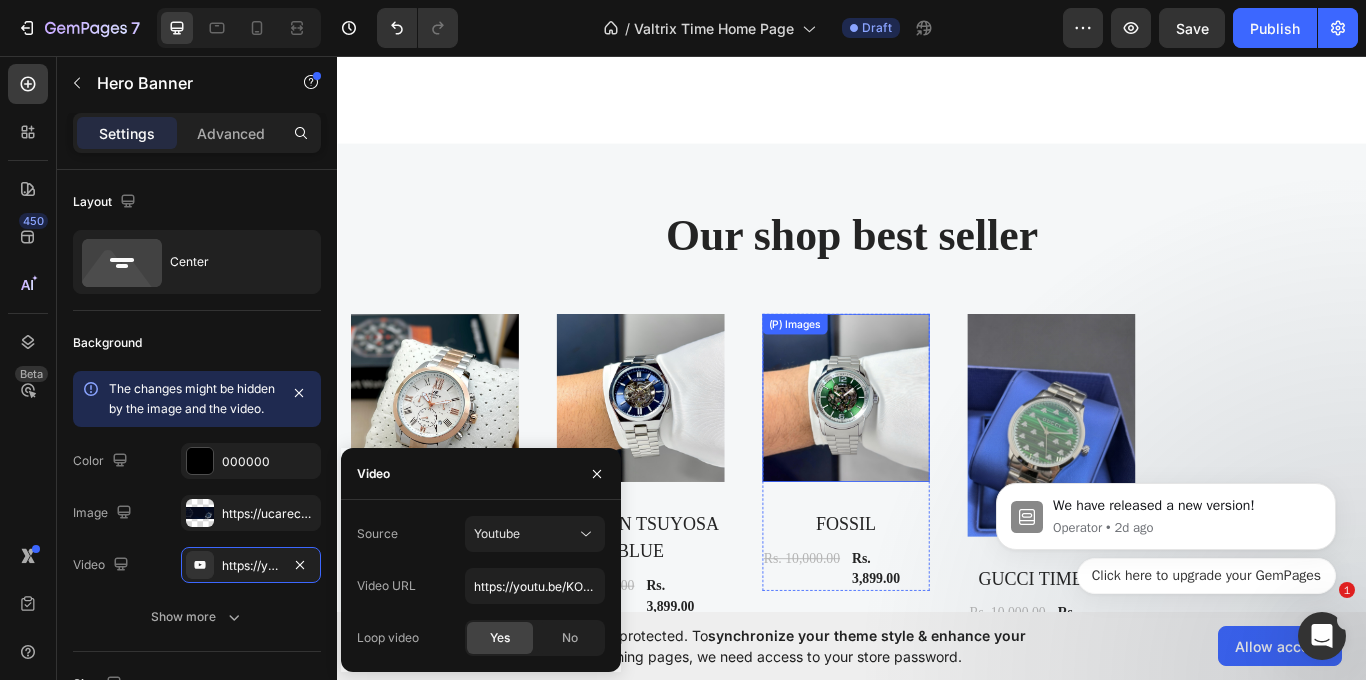 scroll, scrollTop: 1000, scrollLeft: 0, axis: vertical 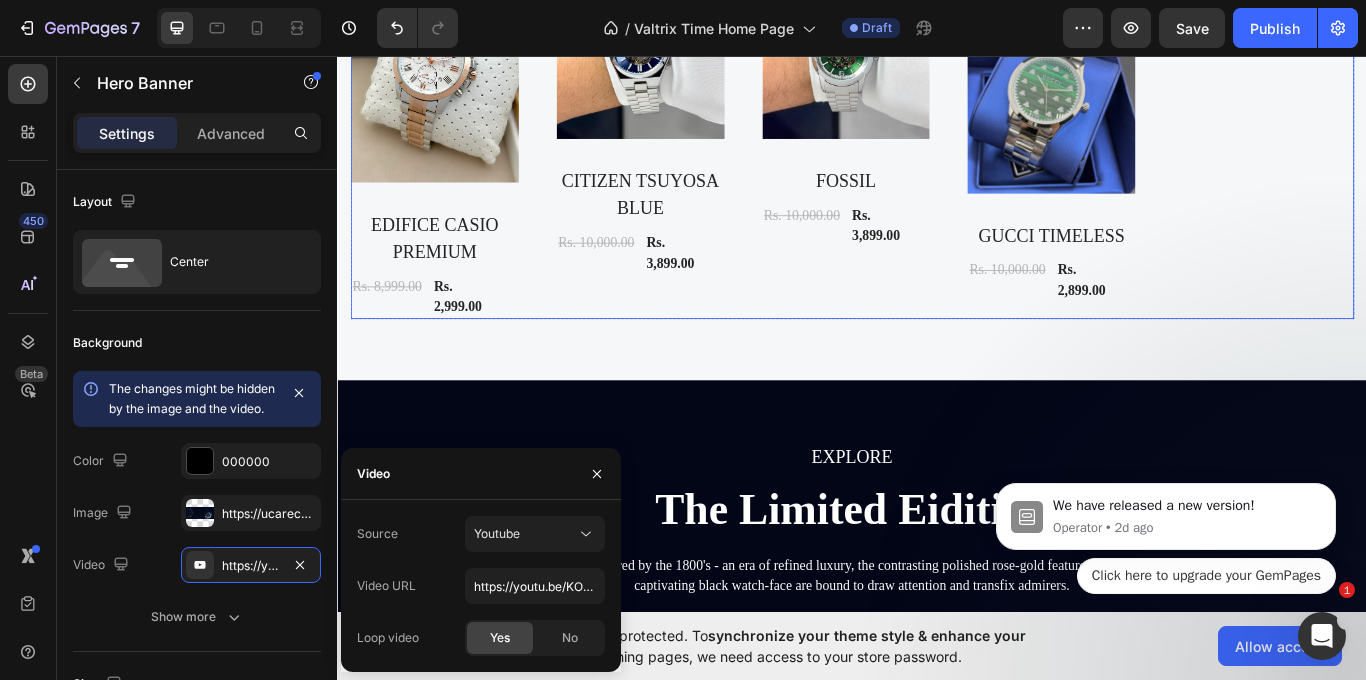 click on "(P) Images EDIFICE CASIO PREMIUM (P) Title Rs. 8,999.00 (P) Price (P) Price Rs. 2,999.00 (P) Price (P) Price Row Row Product List (P) Images CITIZEN TSUYOSA BLUE (P) Title Rs. 10,000.00 (P) Price (P) Price Rs. 3,899.00 (P) Price (P) Price Row Row Product List (P) Images FOSSIL (P) Title Rs. 10,000.00 (P) Price (P) Price Rs. 3,899.00 (P) Price (P) Price Row Row Product List (P) Images GUCCI TIMELESS (P) Title Rs. 10,000.00 (P) Price (P) Price Rs. 2,899.00 (P) Price (P) Price Row Row Product List" at bounding box center [937, 160] 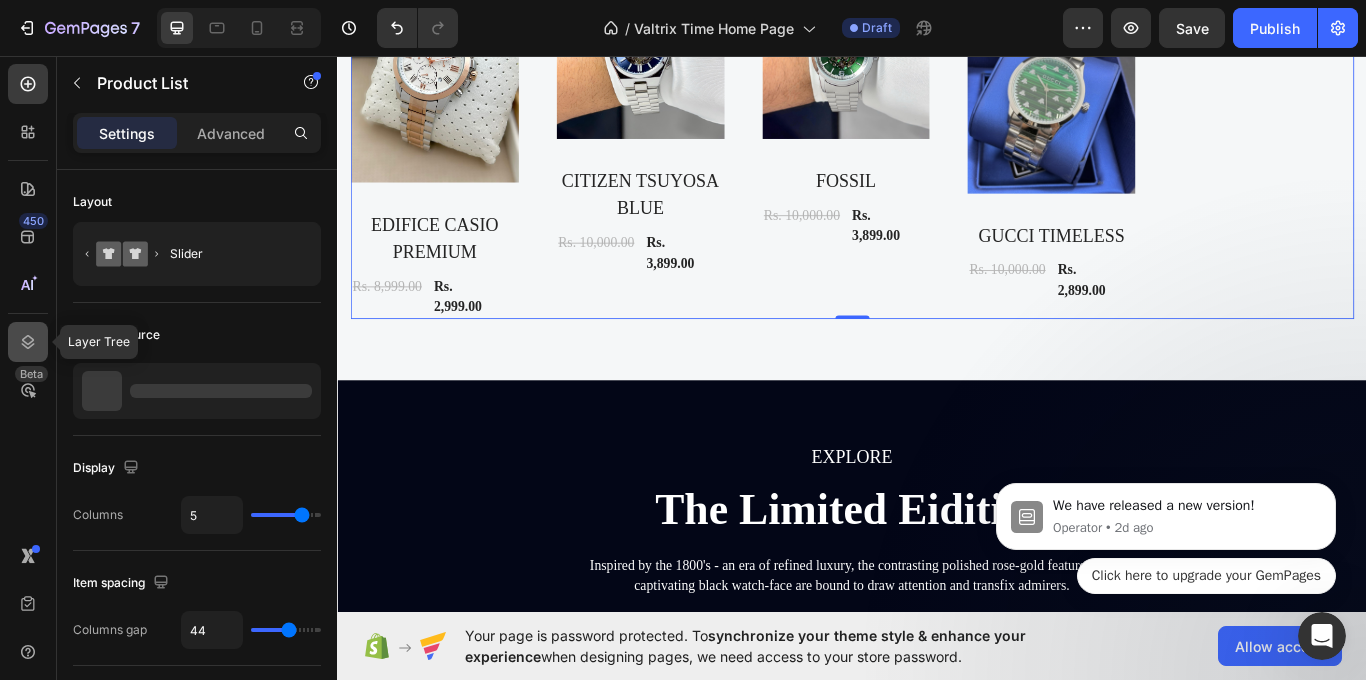 click 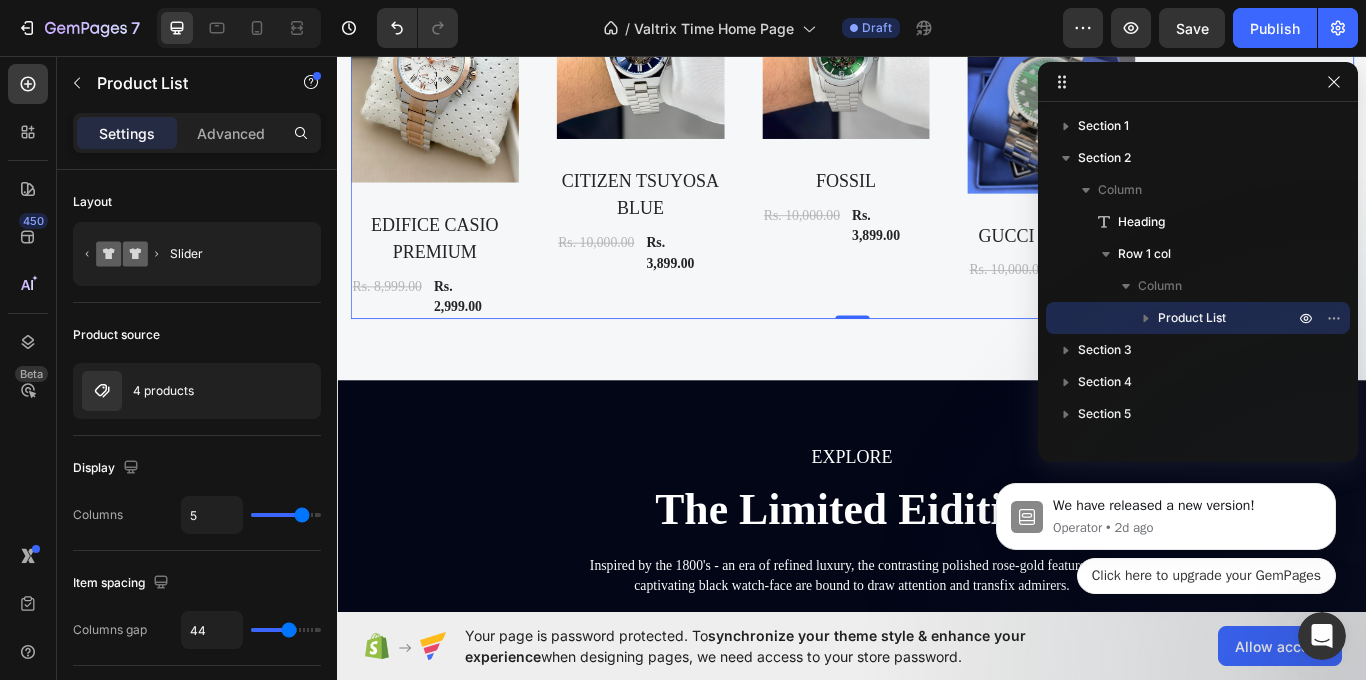 click 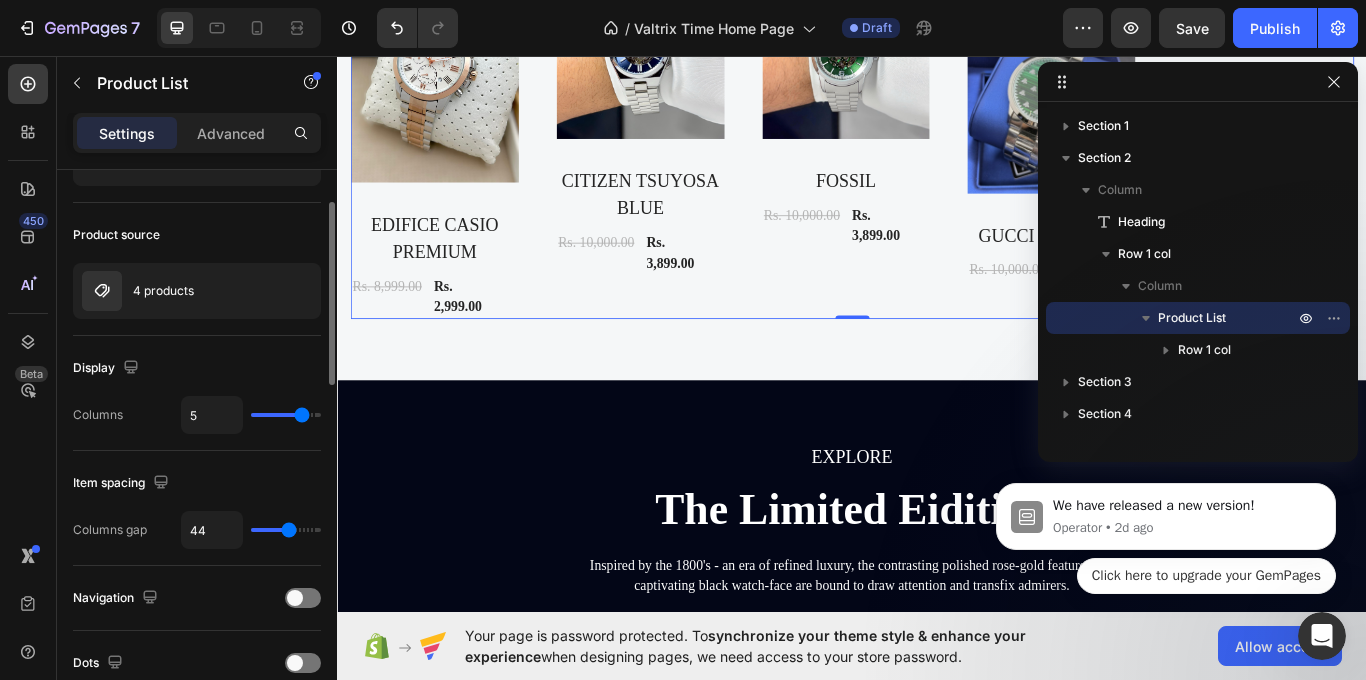 scroll, scrollTop: 200, scrollLeft: 0, axis: vertical 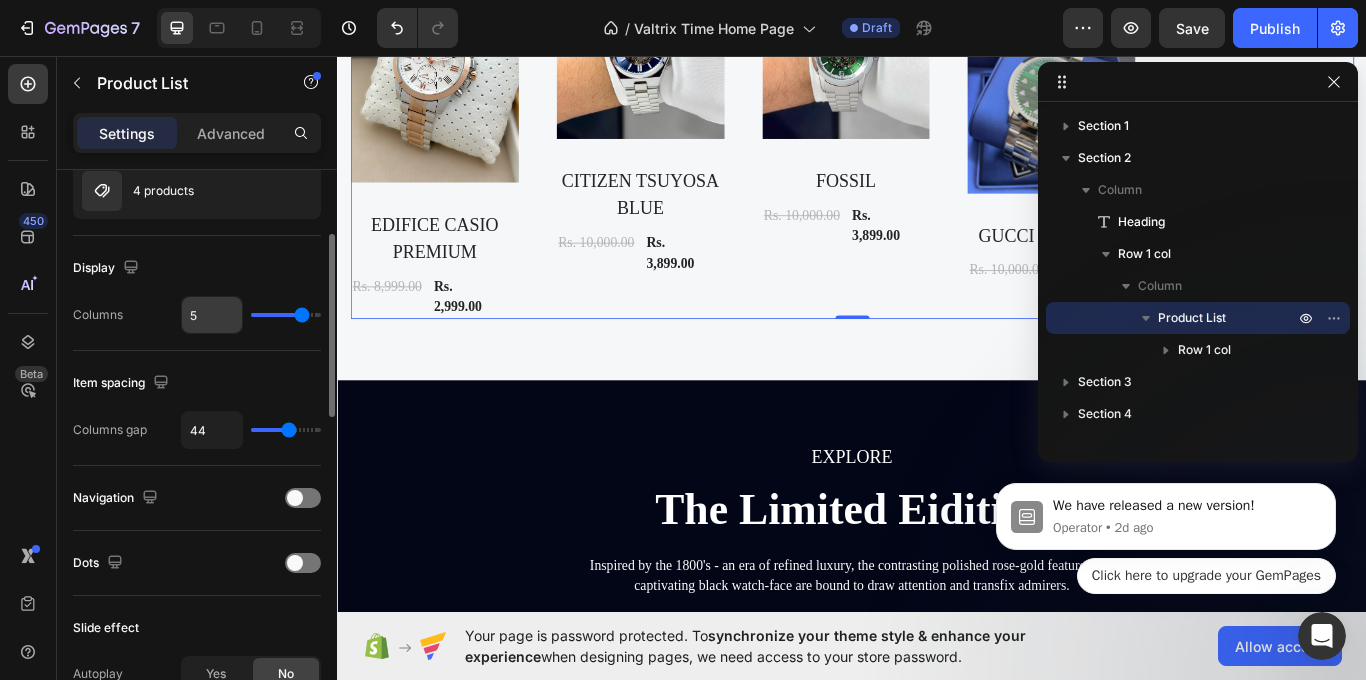 click on "5" at bounding box center (212, 315) 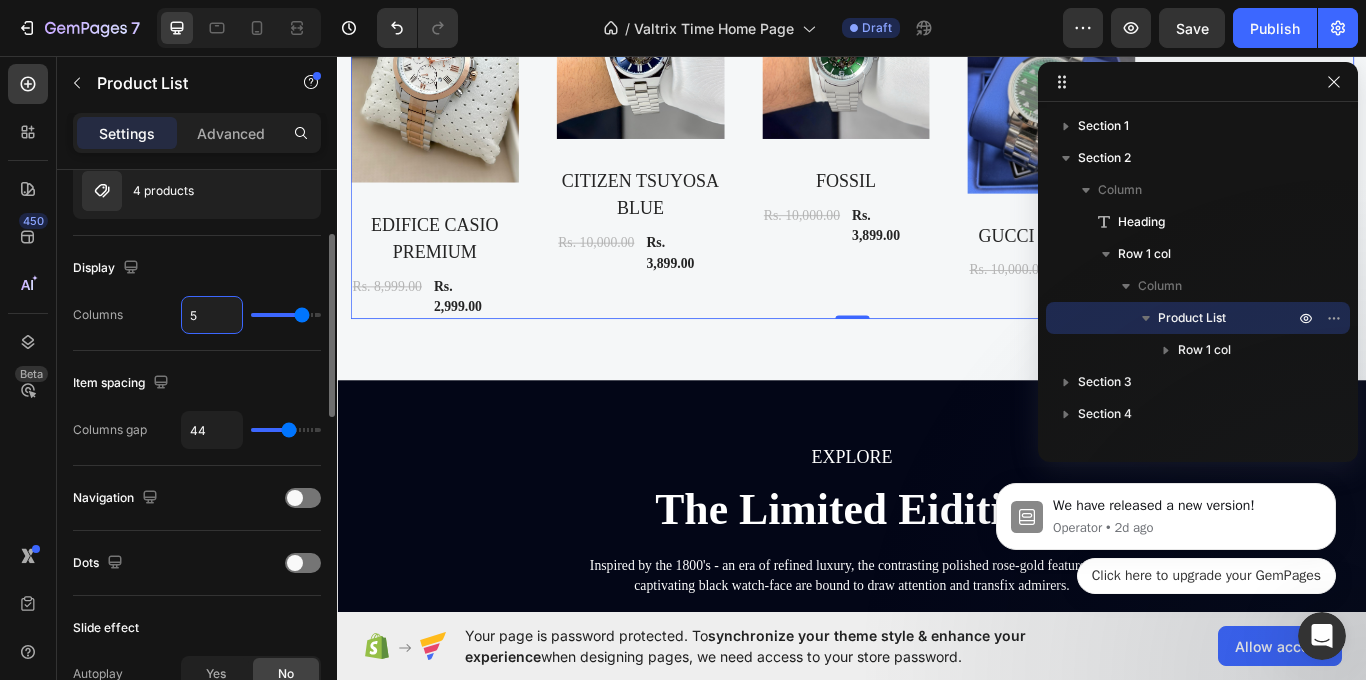 drag, startPoint x: 221, startPoint y: 323, endPoint x: 177, endPoint y: 321, distance: 44.04543 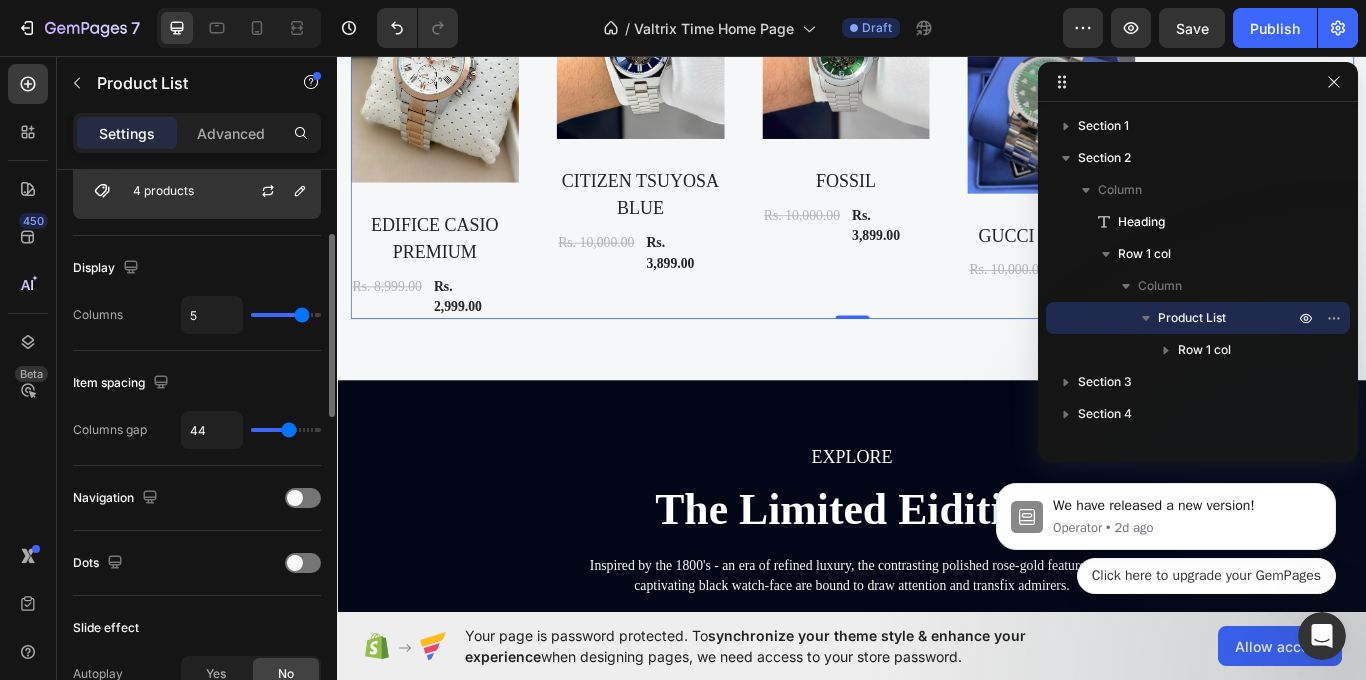 click on "4 products" at bounding box center [197, 191] 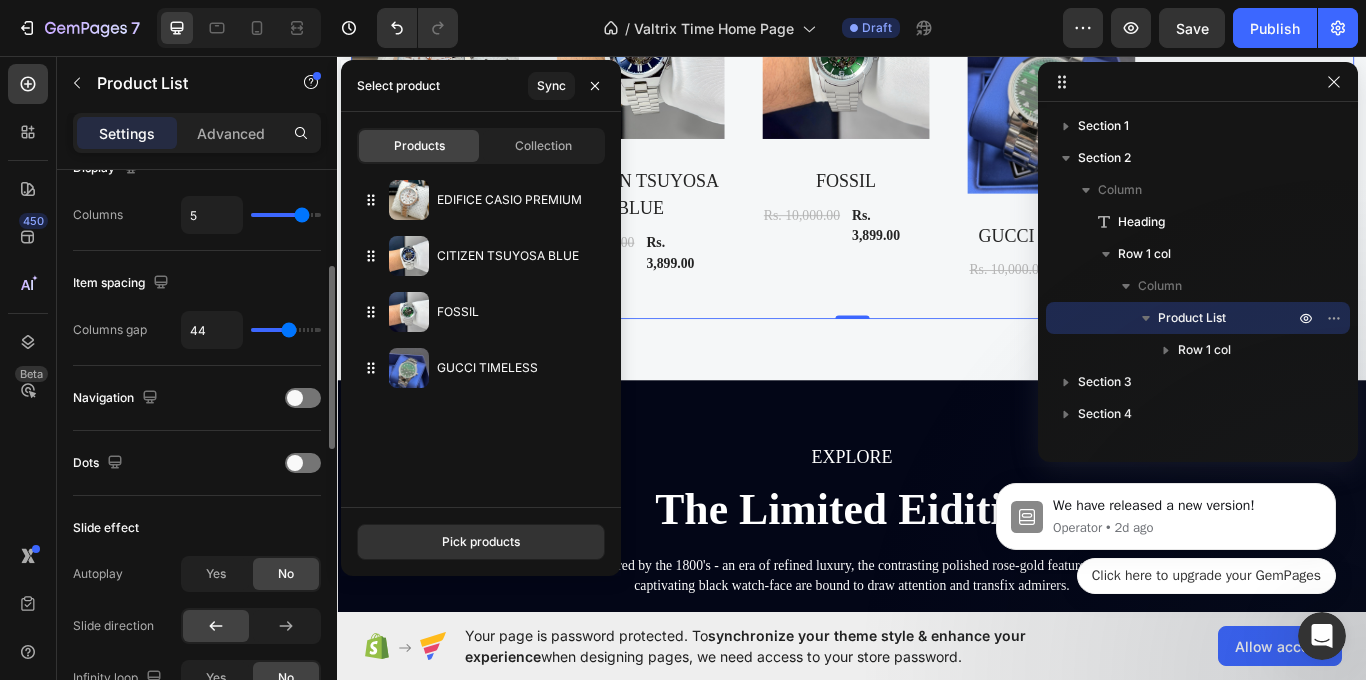 scroll, scrollTop: 400, scrollLeft: 0, axis: vertical 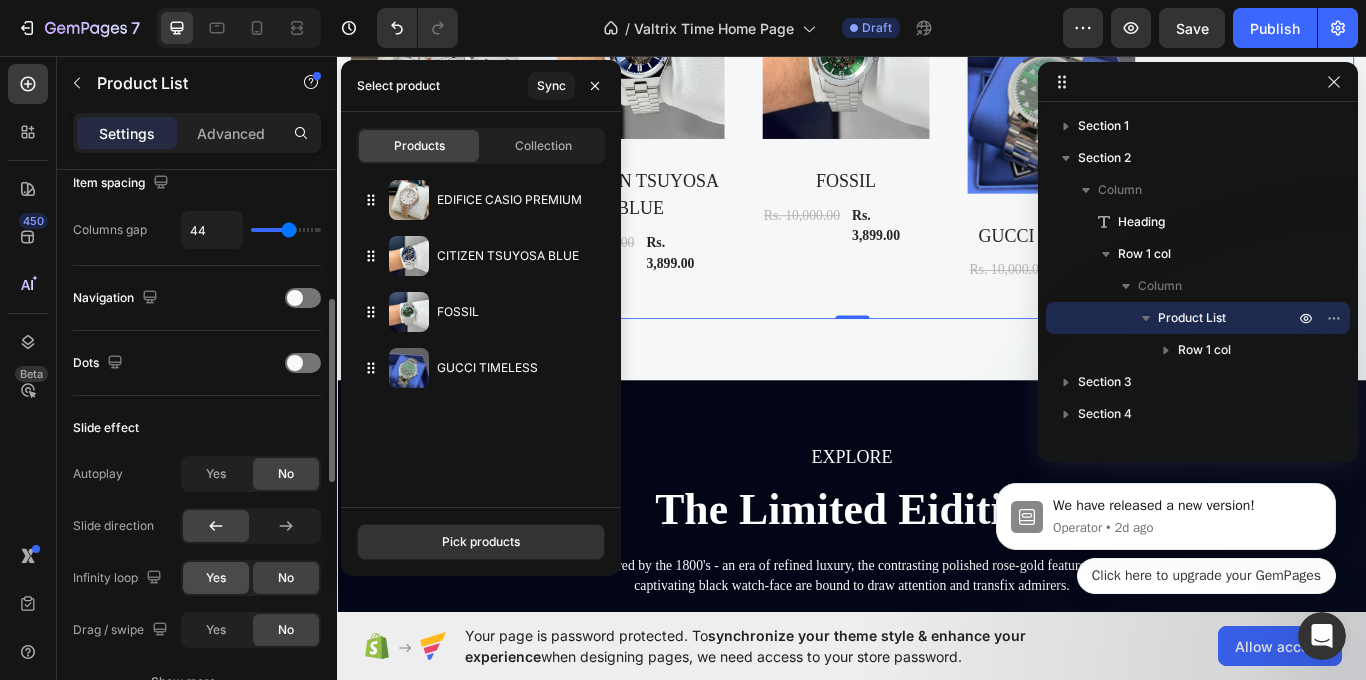 click on "Yes" 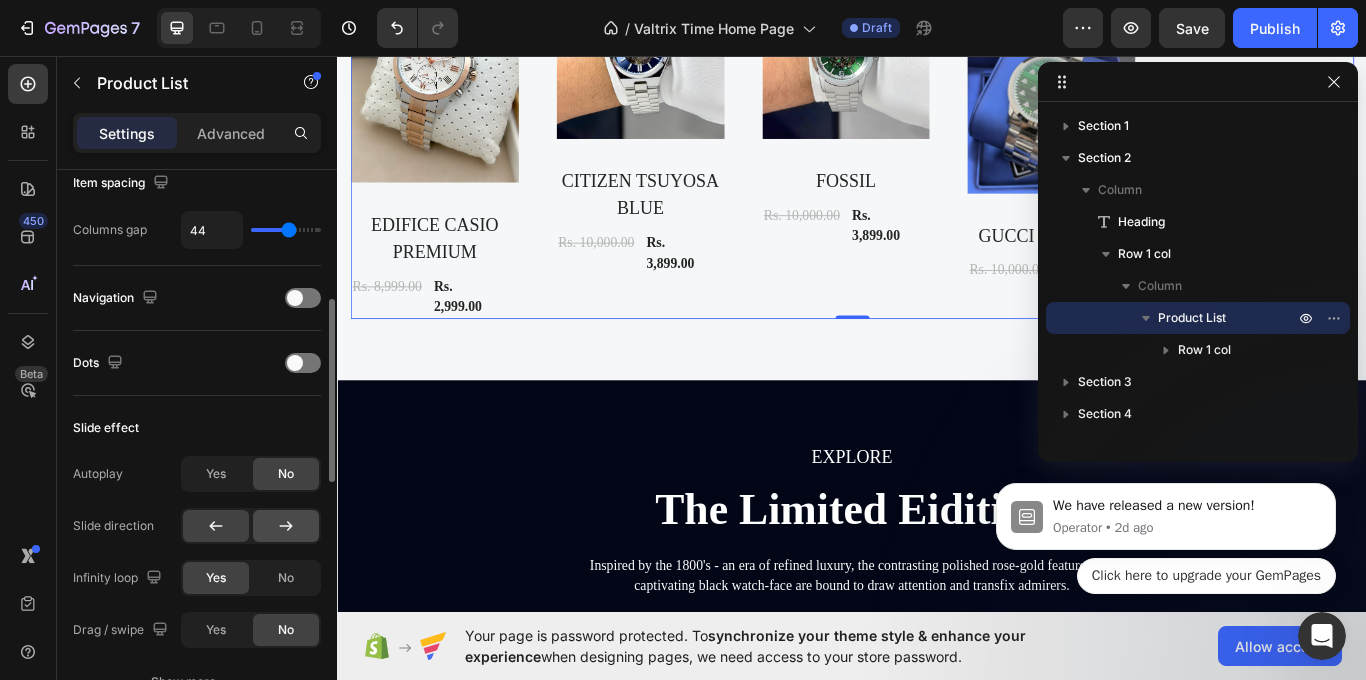 click 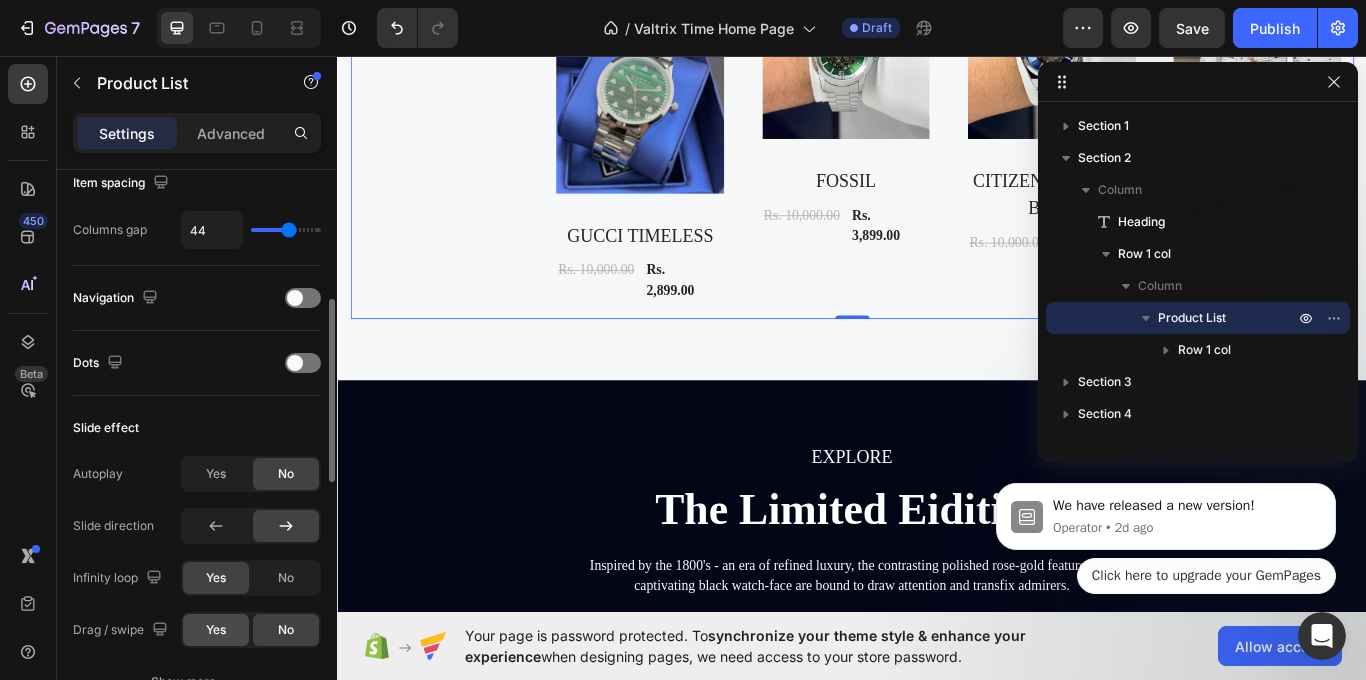 click on "Yes" 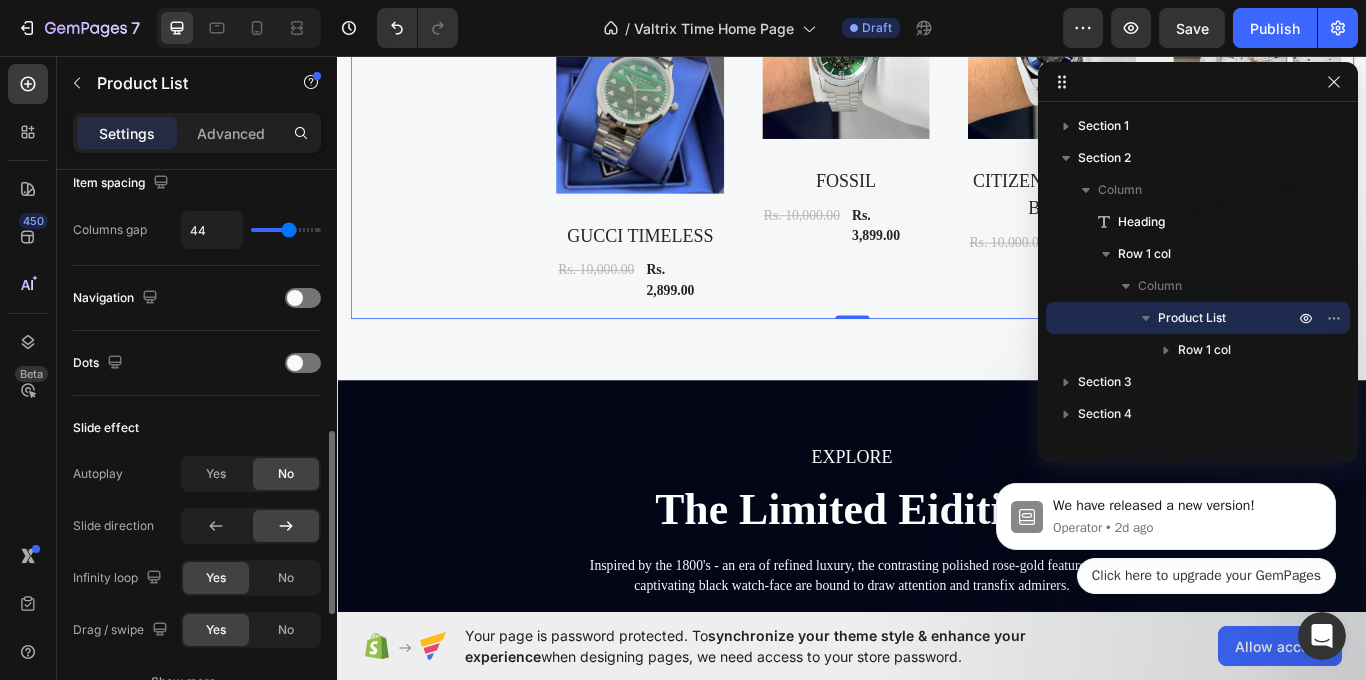 scroll, scrollTop: 500, scrollLeft: 0, axis: vertical 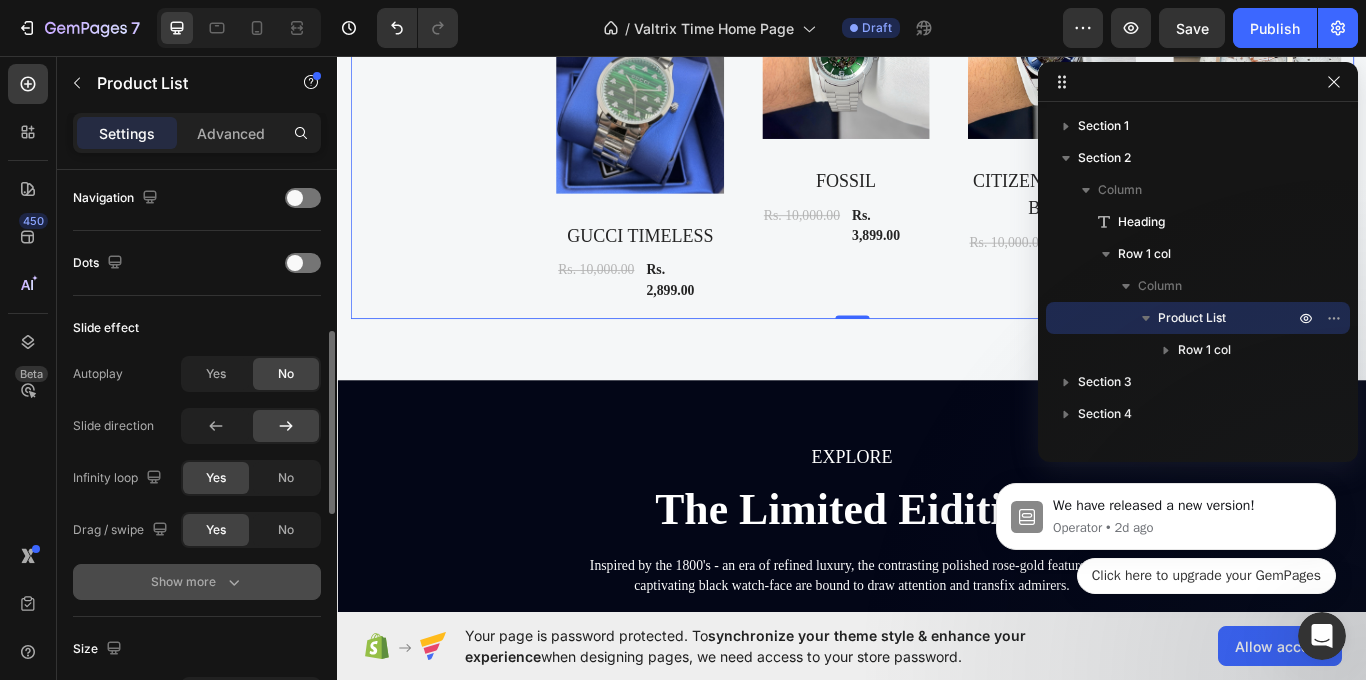 click on "Show more" at bounding box center [197, 582] 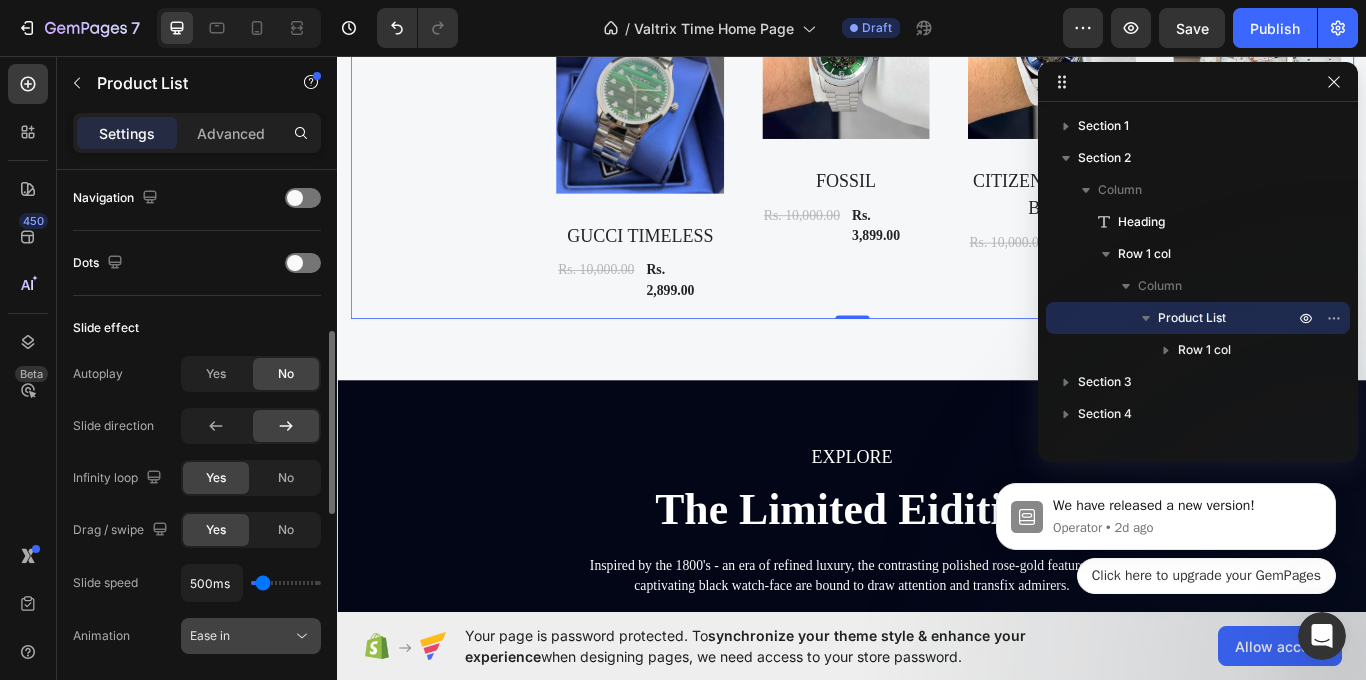 click on "Ease in" at bounding box center (241, 636) 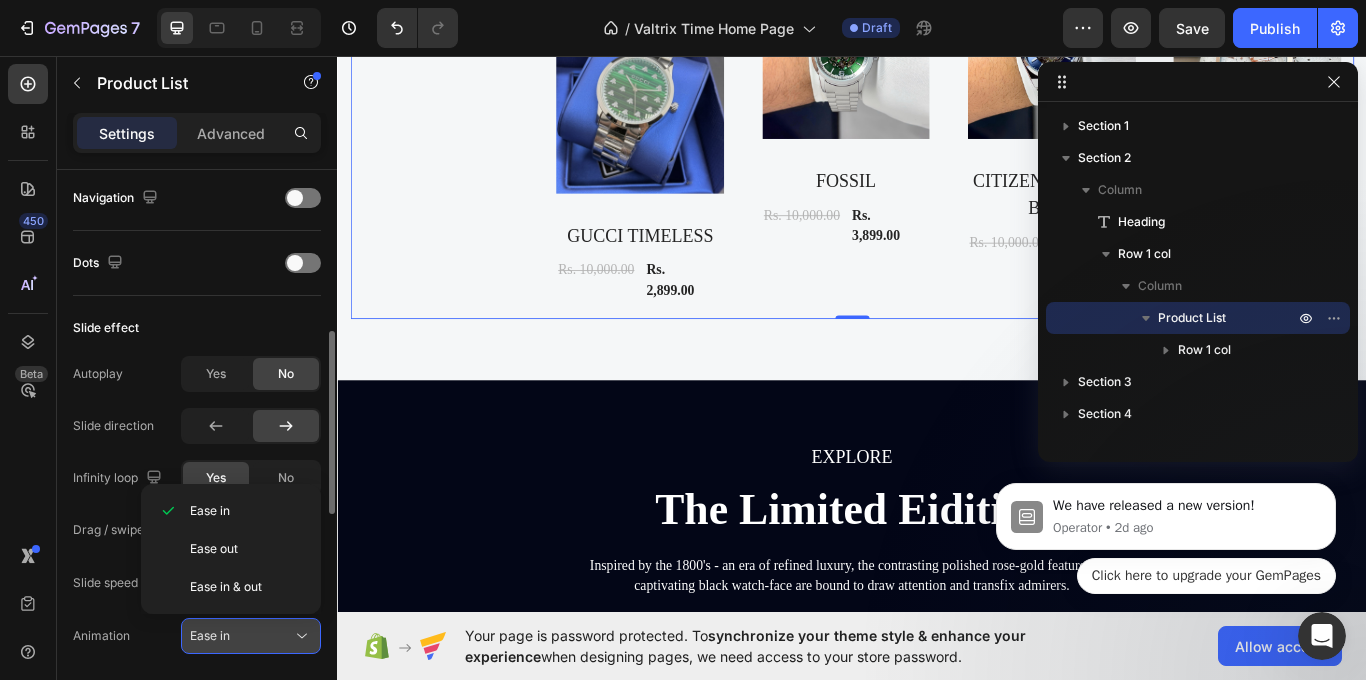 click on "Ease in" at bounding box center (241, 636) 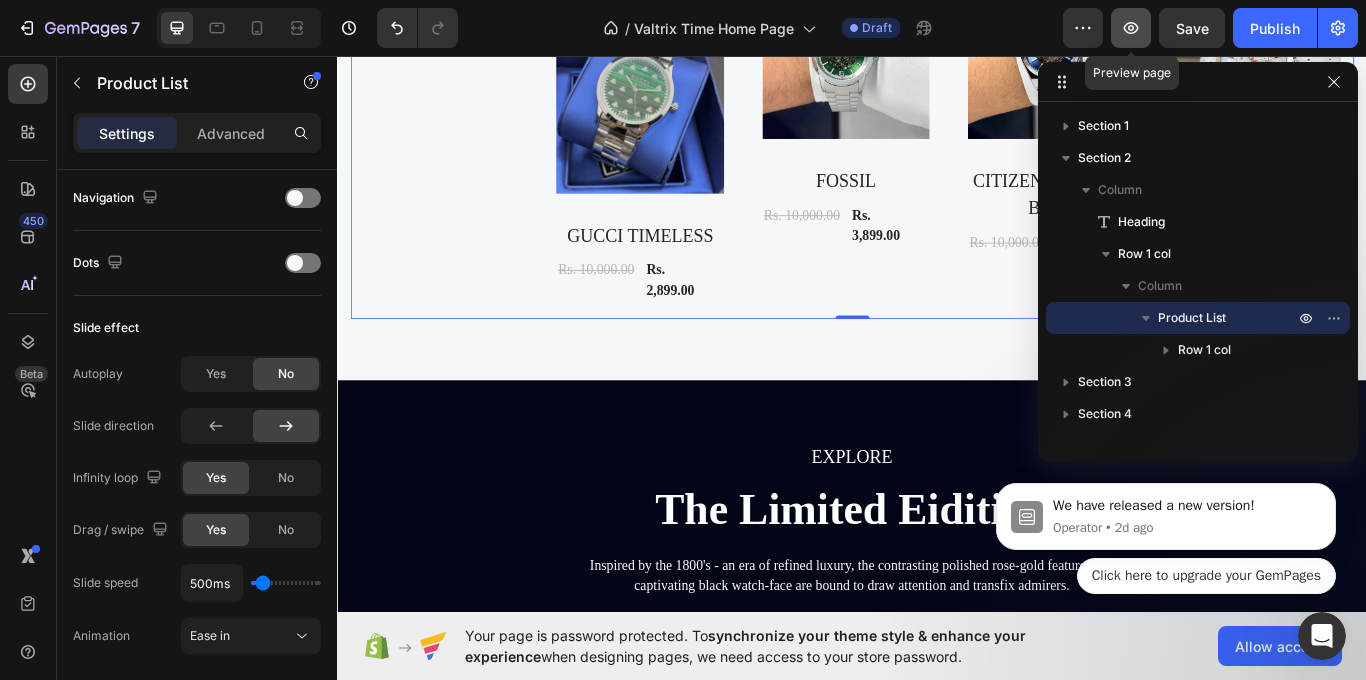 click 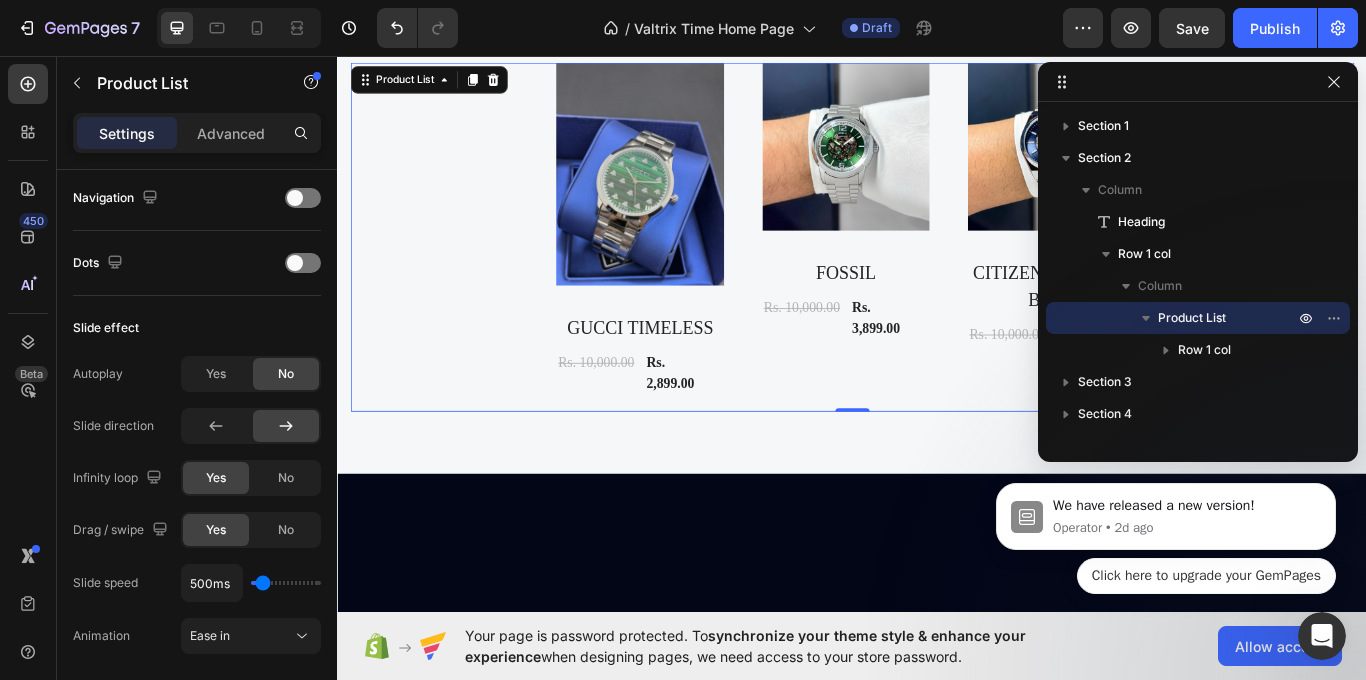 scroll, scrollTop: 200, scrollLeft: 0, axis: vertical 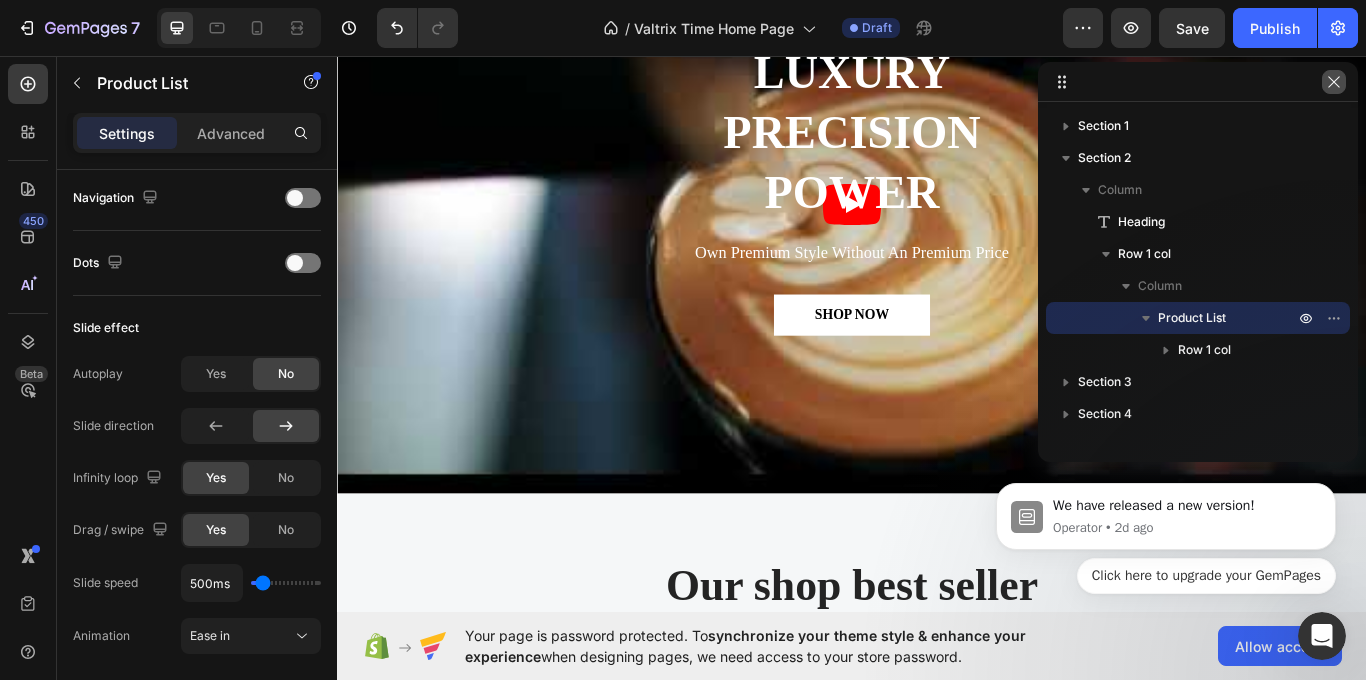 click 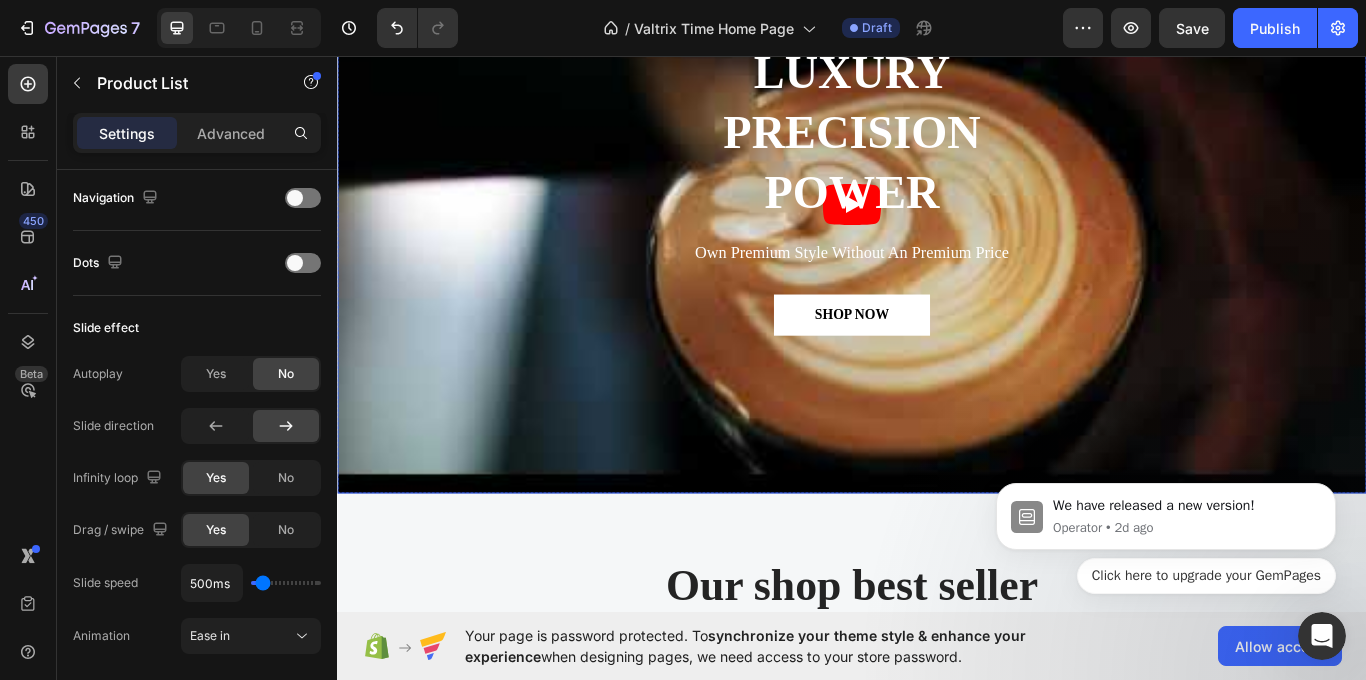 click on "TIMELESS WORK OF ART Text block LUXURY PRECISION POWER Heading Own Premium Style Without An Premium Price Text block SHOP NOW Button" at bounding box center (937, 192) 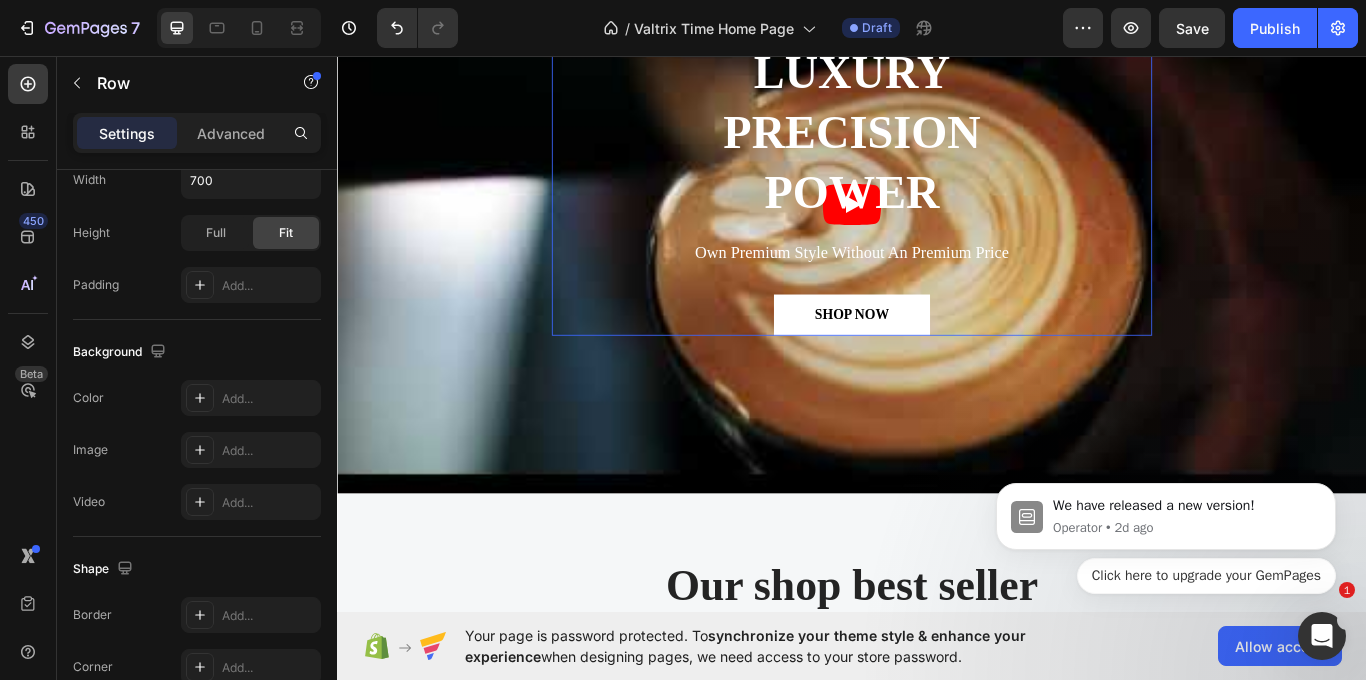 scroll, scrollTop: 0, scrollLeft: 0, axis: both 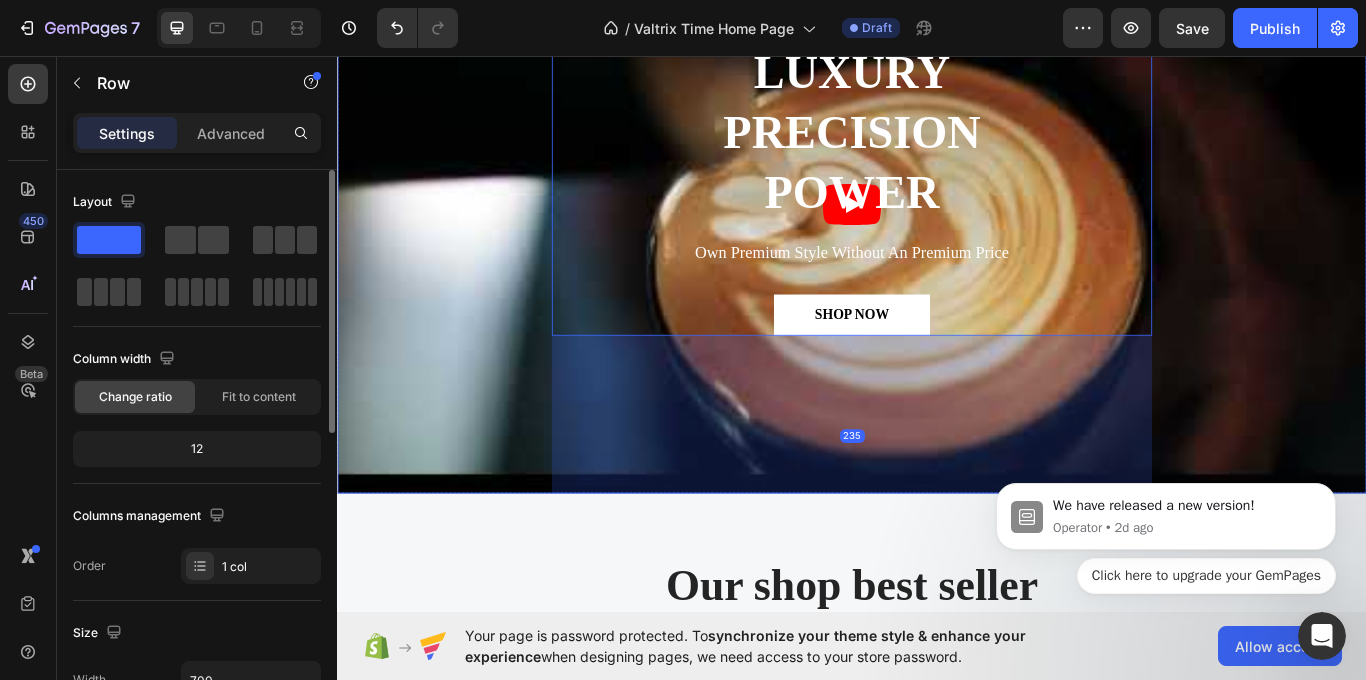 click on "TIMELESS WORK OF ART Text block LUXURY PRECISION POWER Heading Own Premium Style Without An Premium Price Text block SHOP NOW Button Row   235" at bounding box center [937, 229] 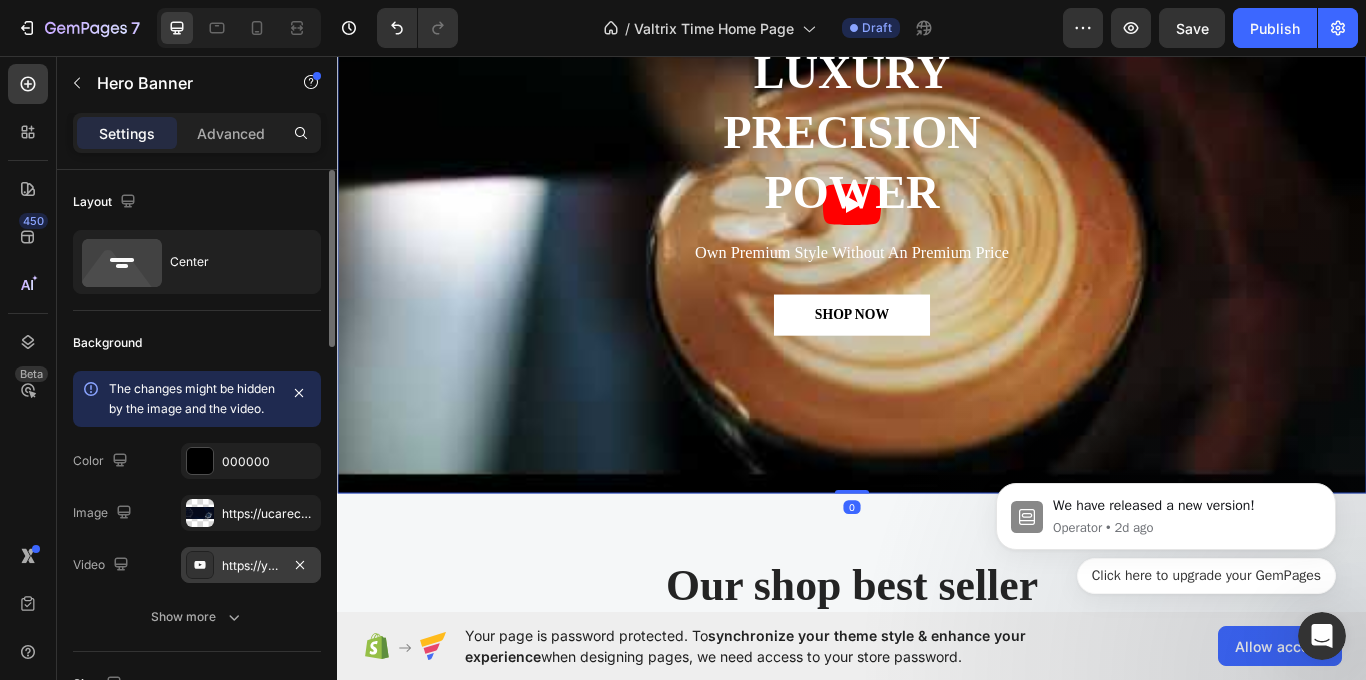 click on "https://youtu.be/KOxfzBp72uk" at bounding box center (251, 566) 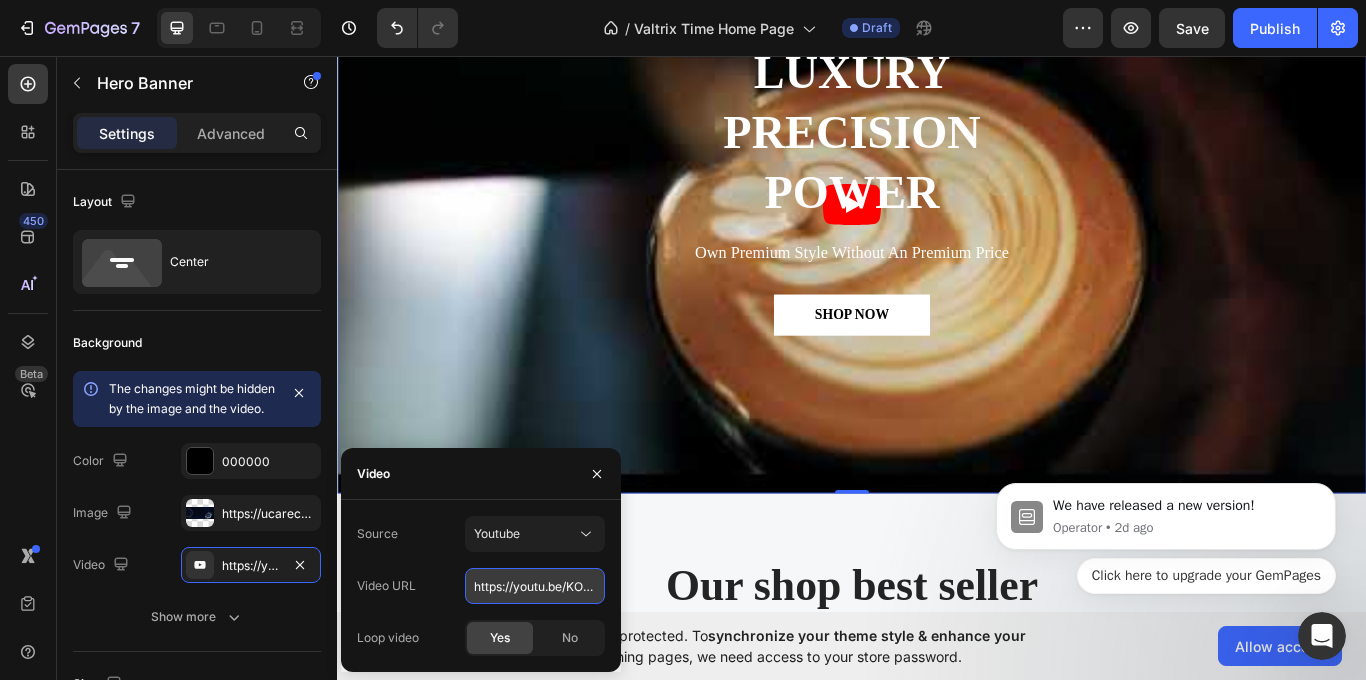 click on "https://youtu.be/KOxfzBp72uk" at bounding box center (535, 586) 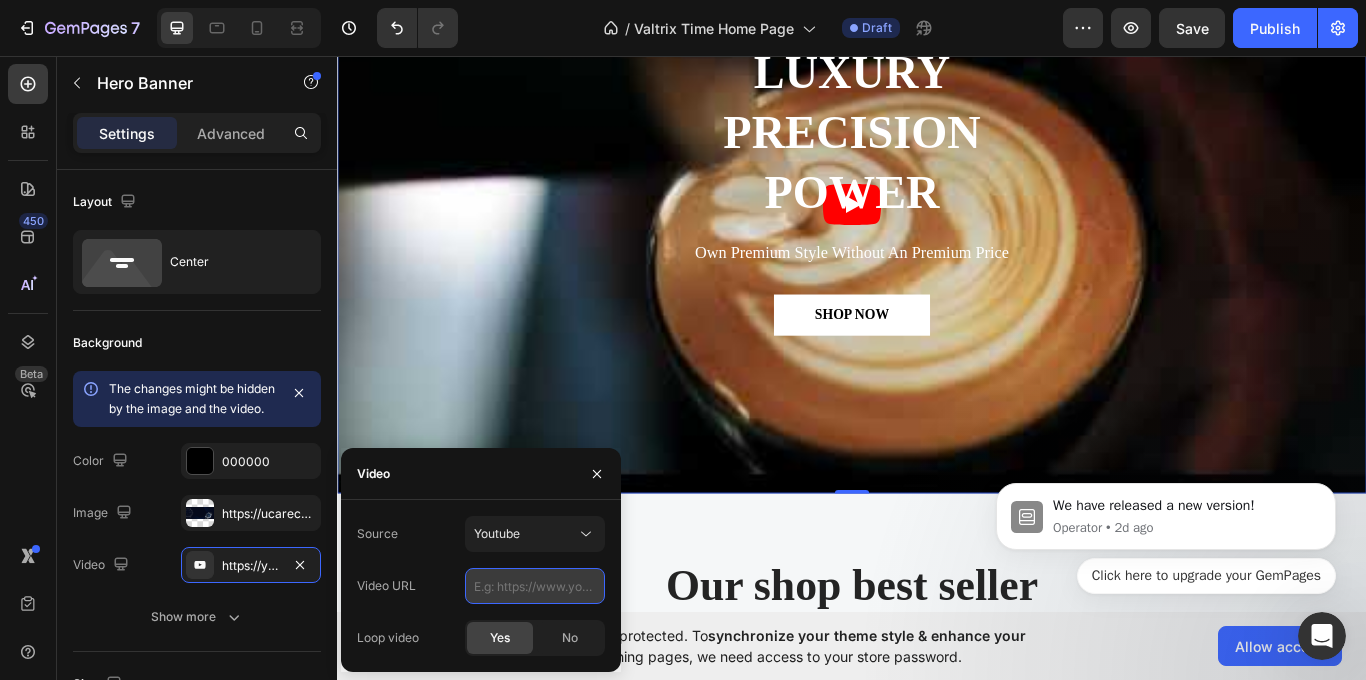 paste on "https://www.youtube.com/watch?v=Qb1Kqrk5Tds" 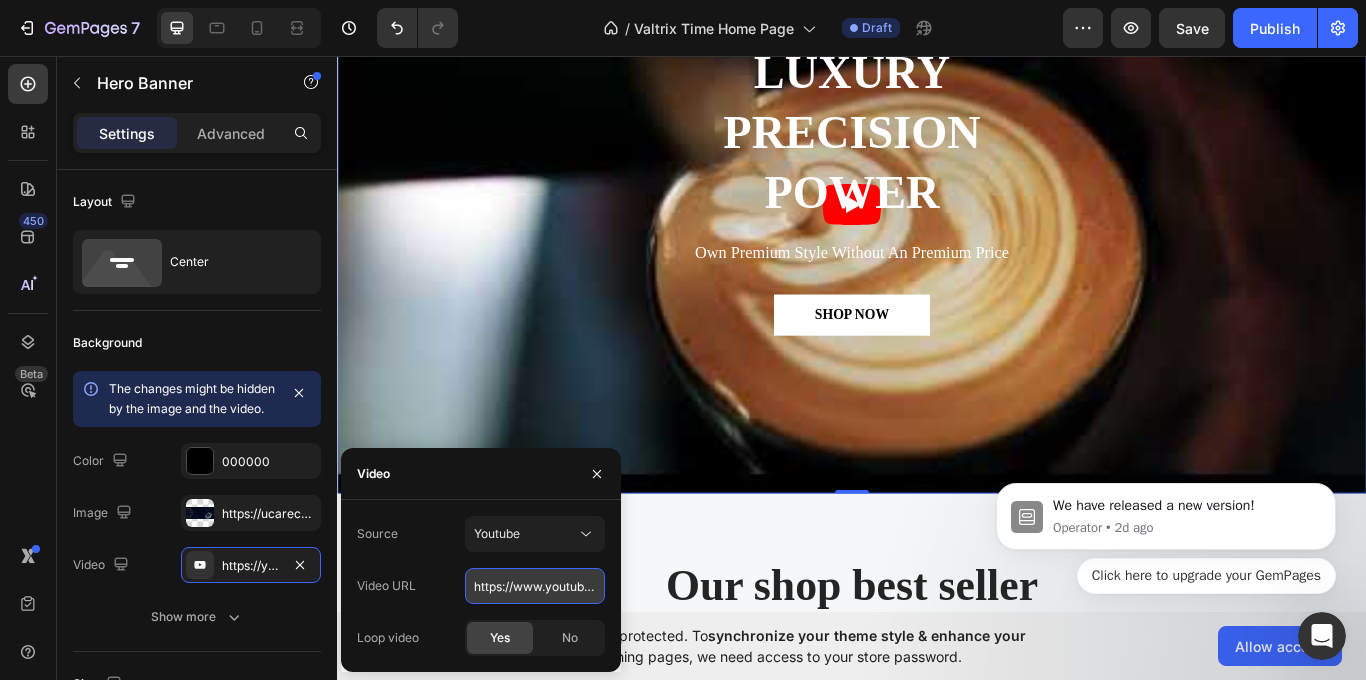 scroll, scrollTop: 0, scrollLeft: 158, axis: horizontal 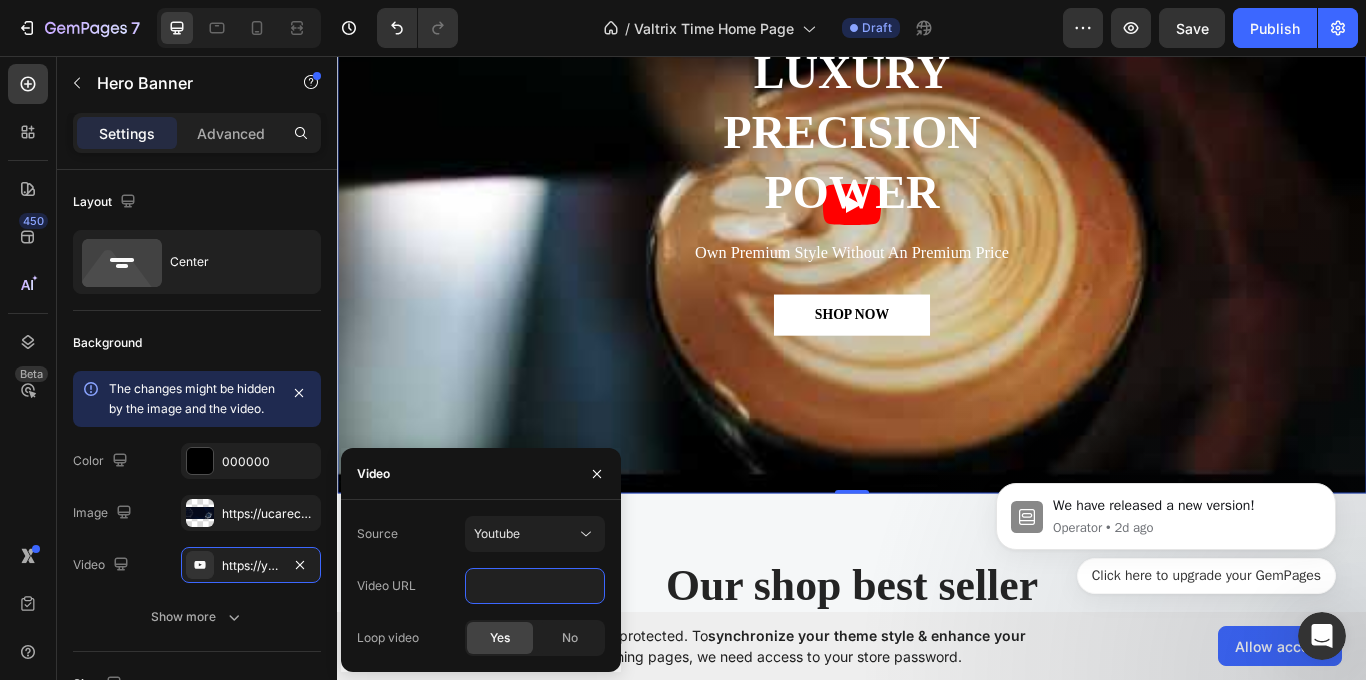 type on "https://www.youtube.com/watch?v=Qb1Kqrk5Tds" 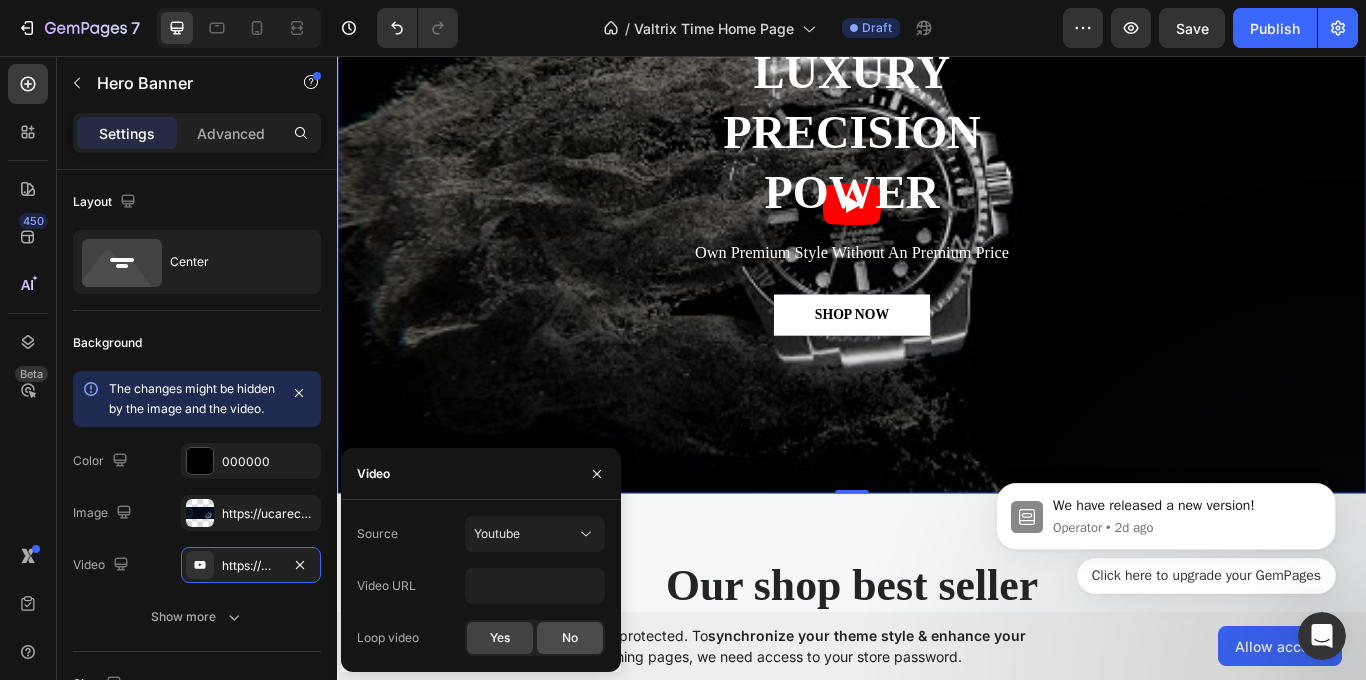 click on "No" 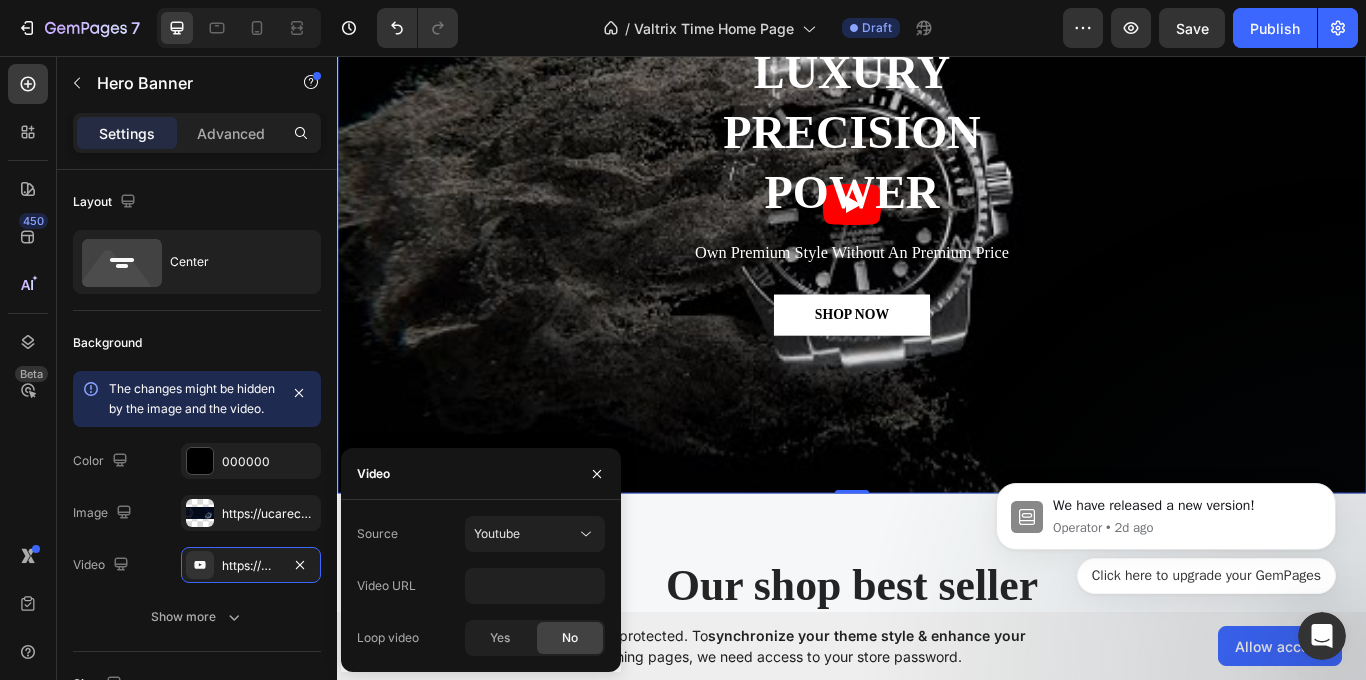 scroll, scrollTop: 0, scrollLeft: 0, axis: both 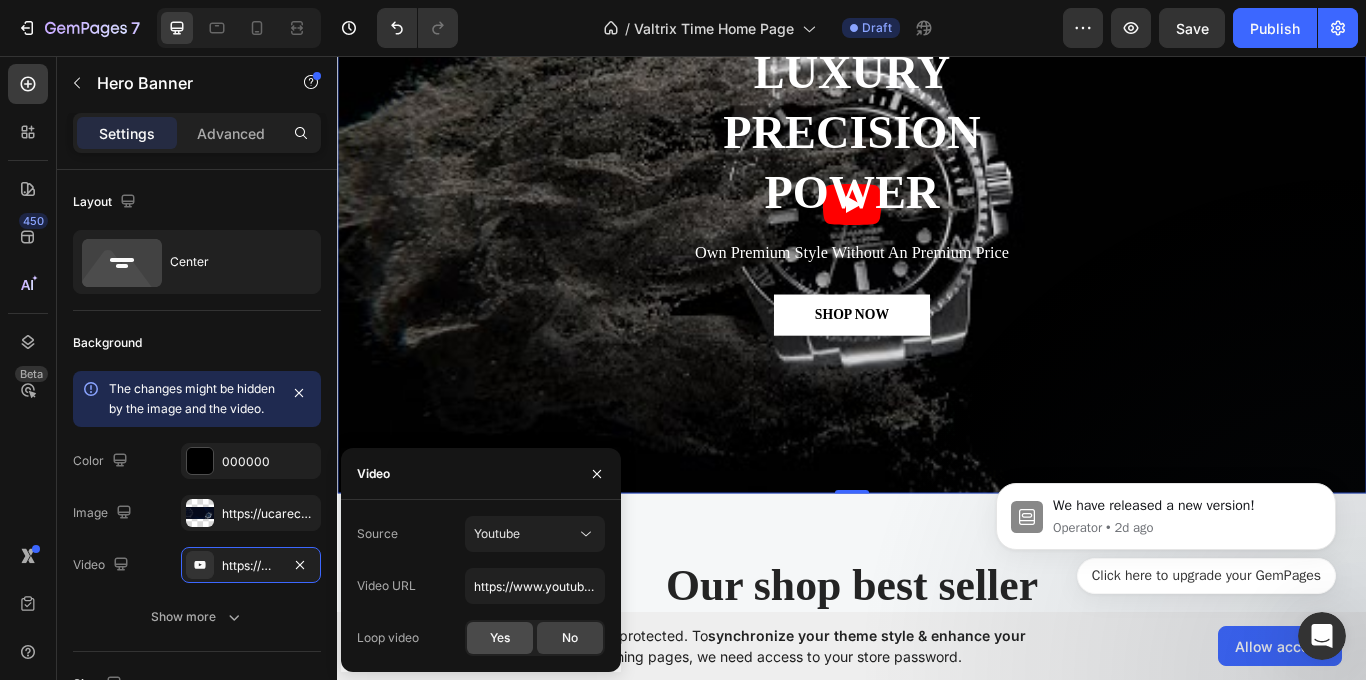 click on "Yes" 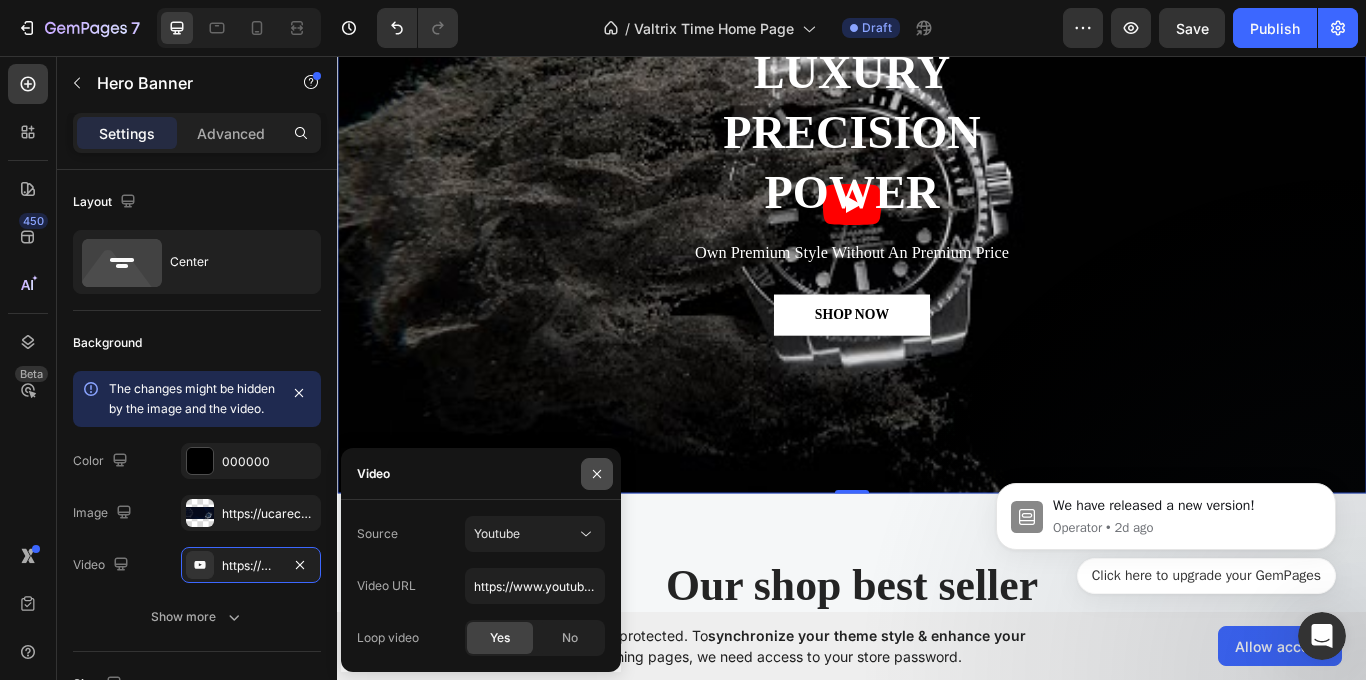 click at bounding box center [597, 474] 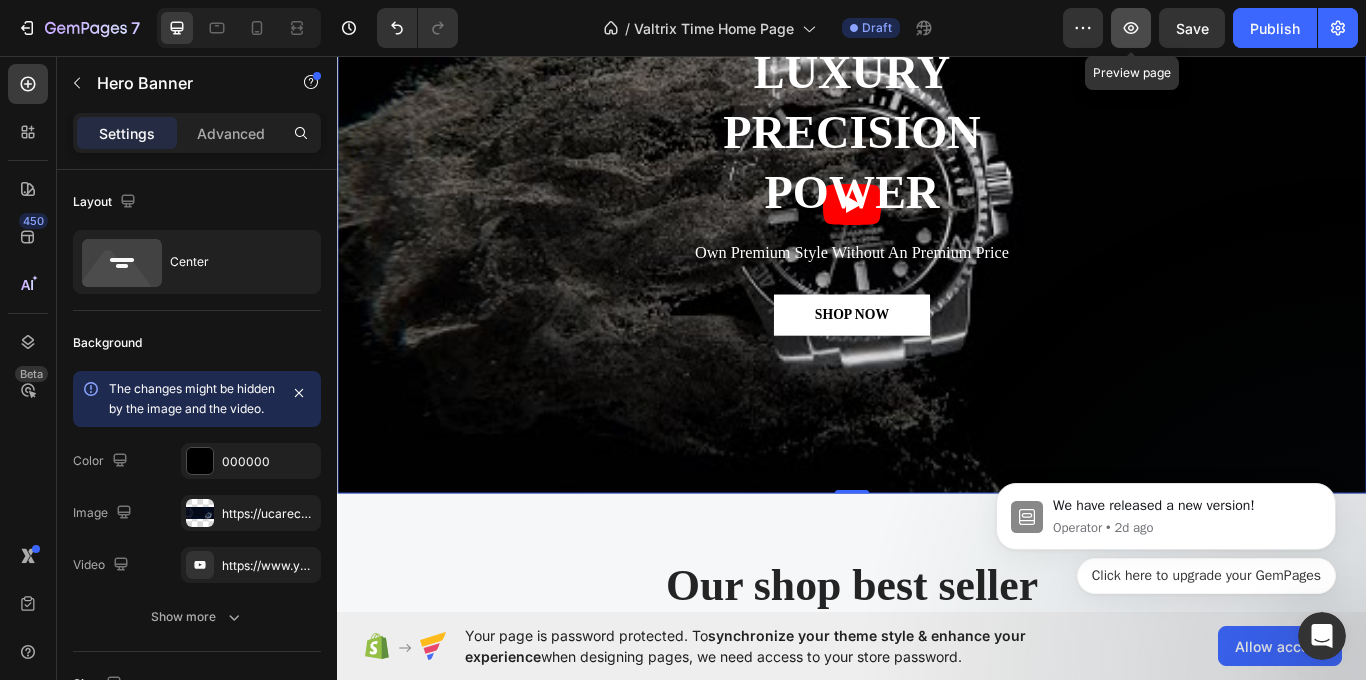 click 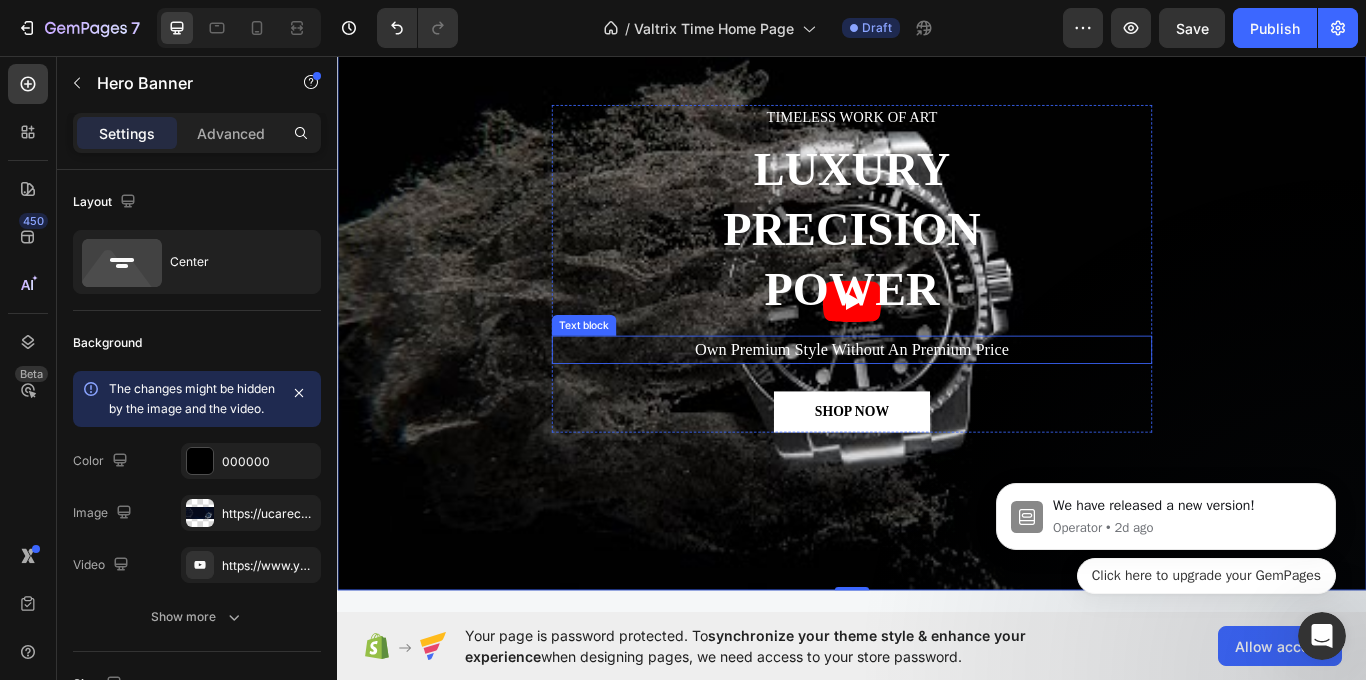 scroll, scrollTop: 0, scrollLeft: 0, axis: both 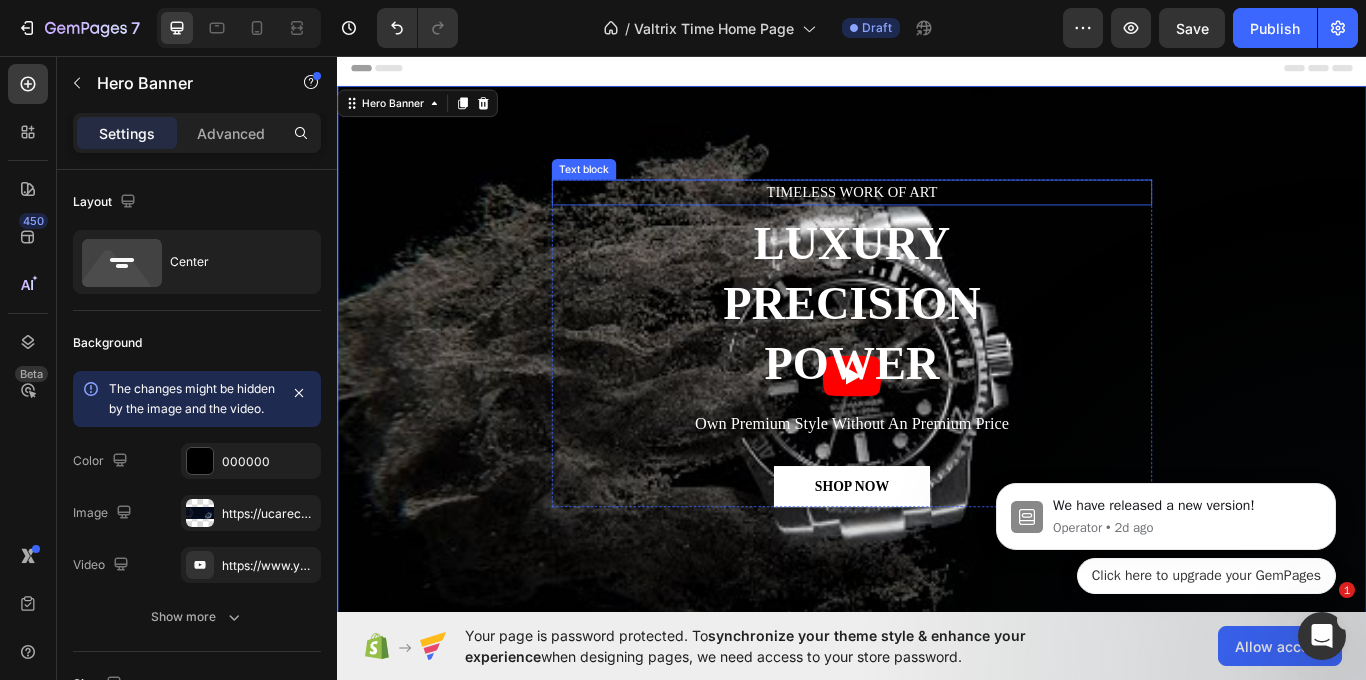 click on "TIMELESS WORK OF ART" at bounding box center [937, 216] 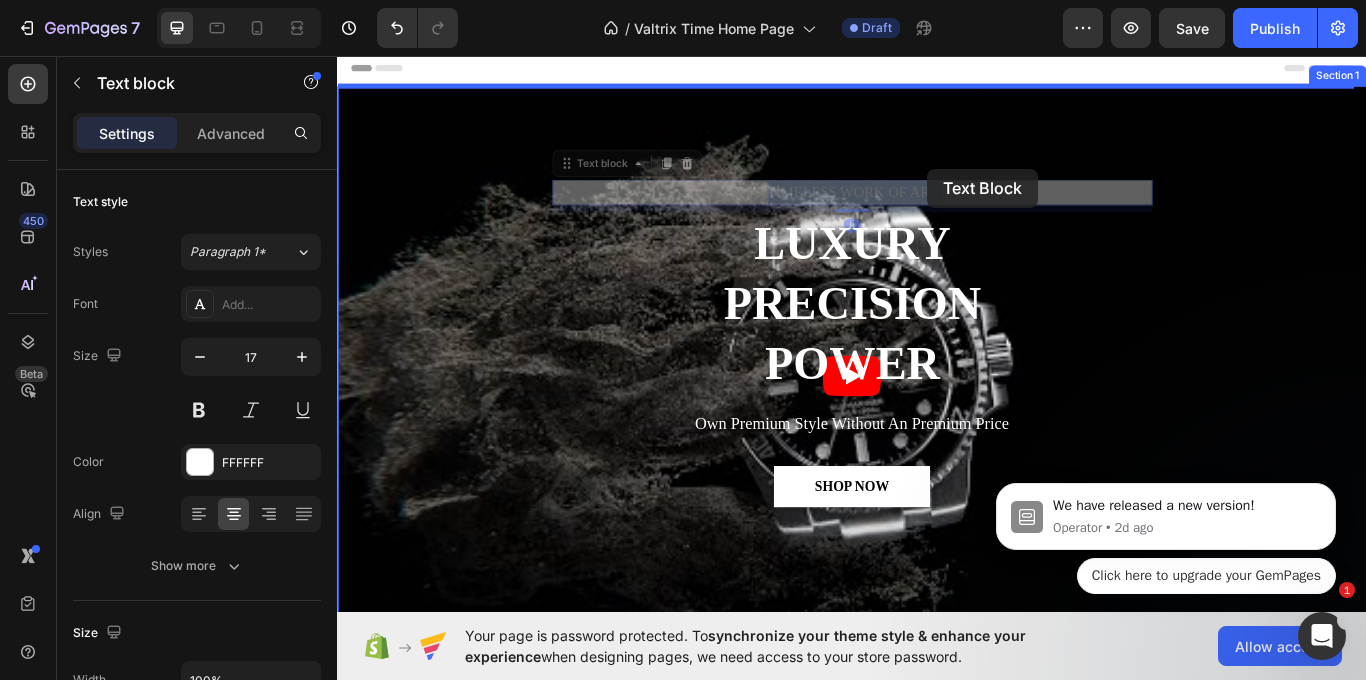 drag, startPoint x: 1013, startPoint y: 209, endPoint x: 1025, endPoint y: 188, distance: 24.186773 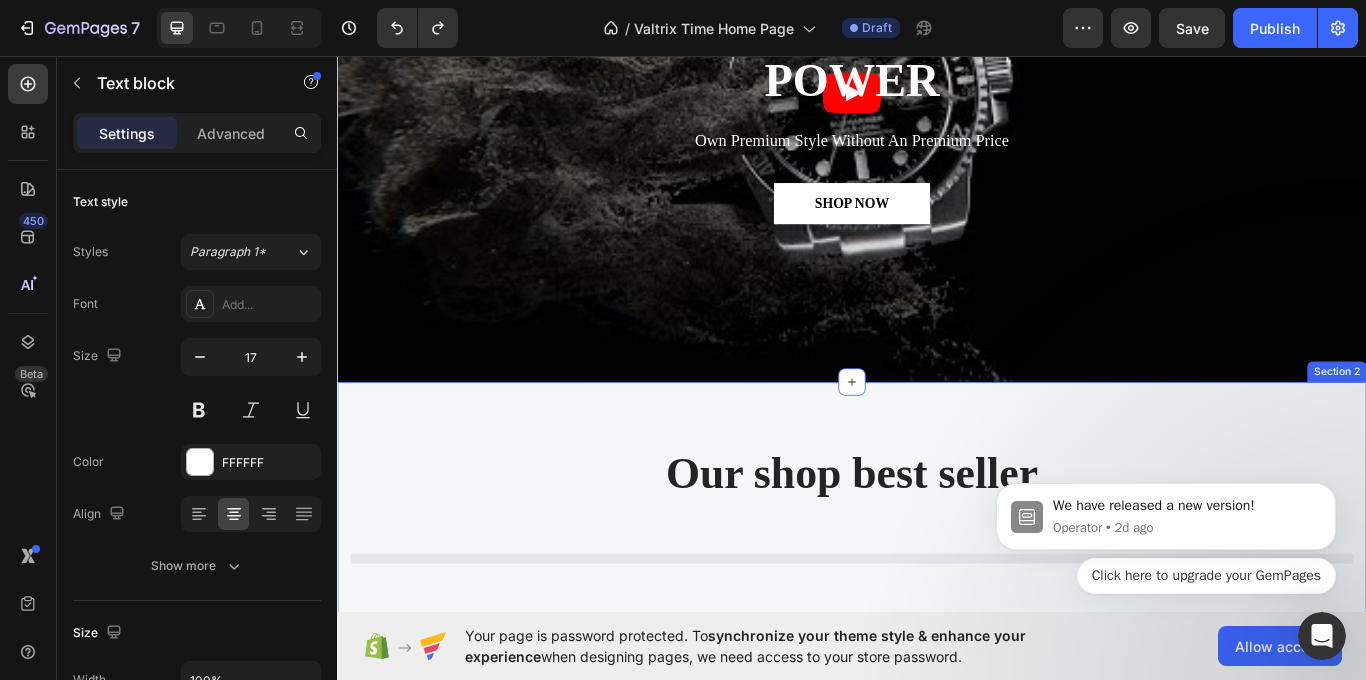 scroll, scrollTop: 0, scrollLeft: 0, axis: both 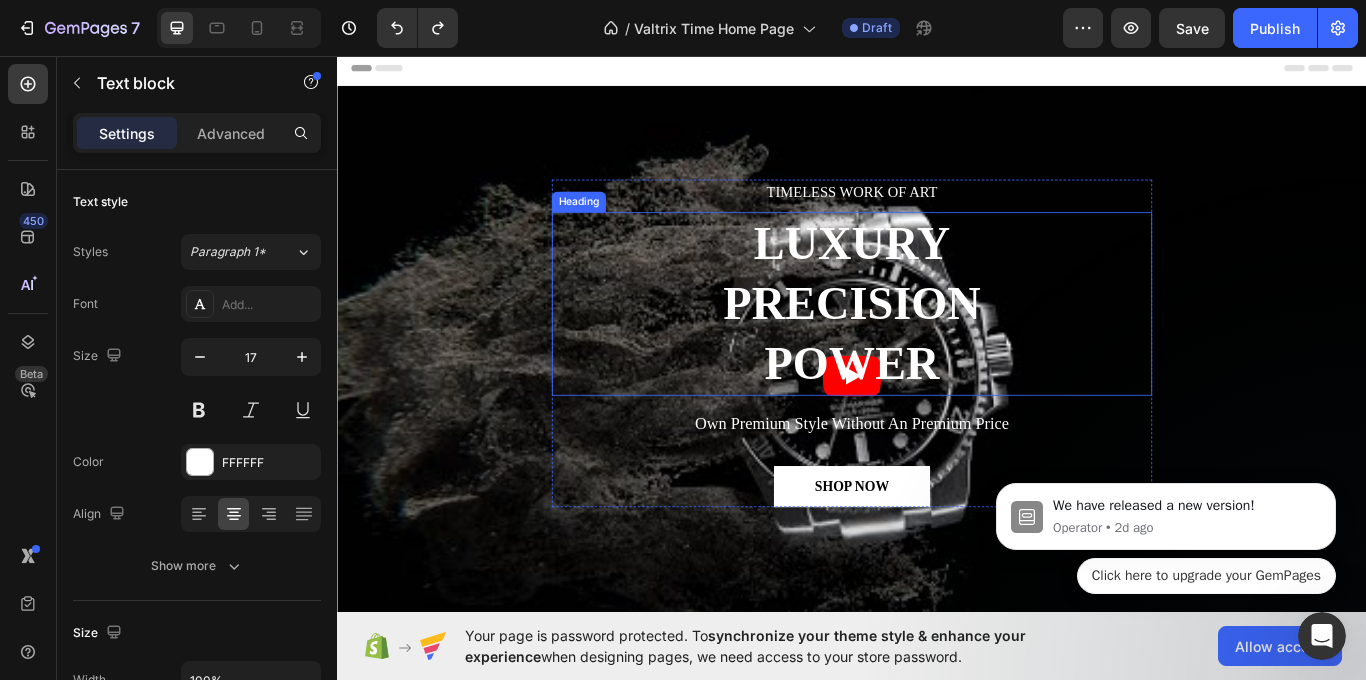 click on "LUXURY PRECISION POWER" at bounding box center (937, 346) 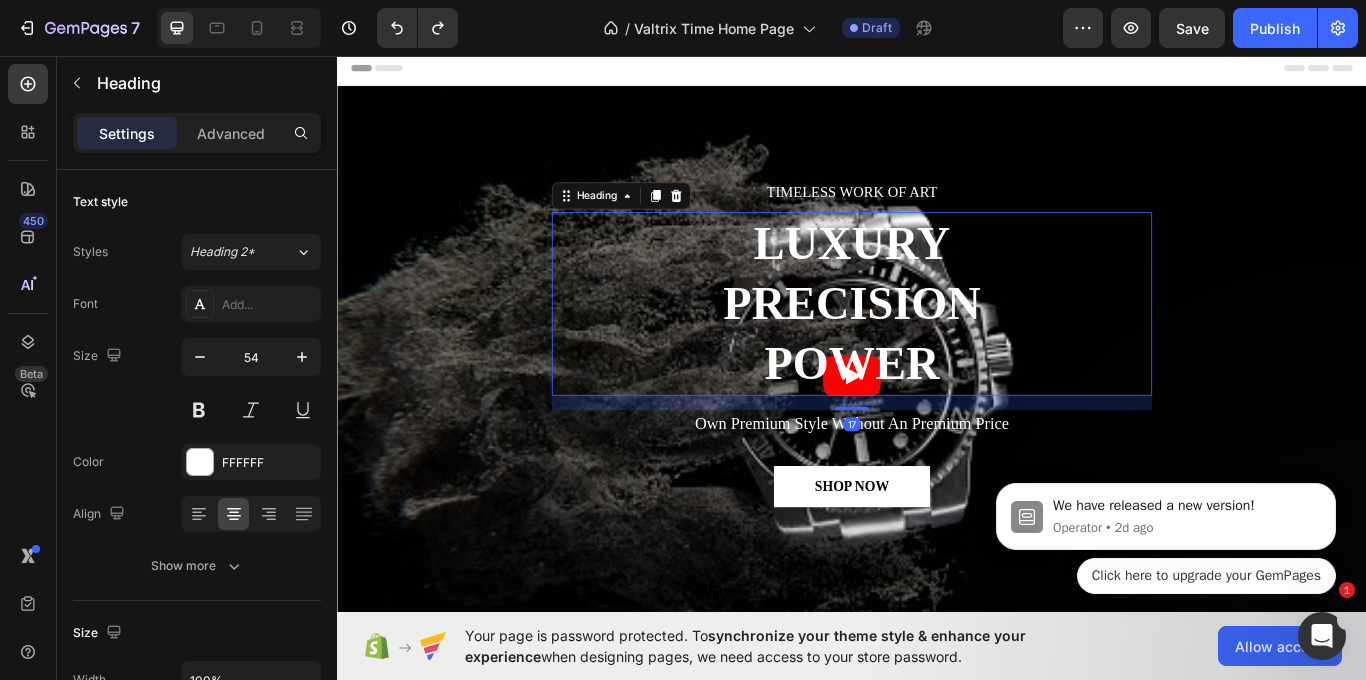 click on "LUXURY PRECISION POWER" at bounding box center [937, 346] 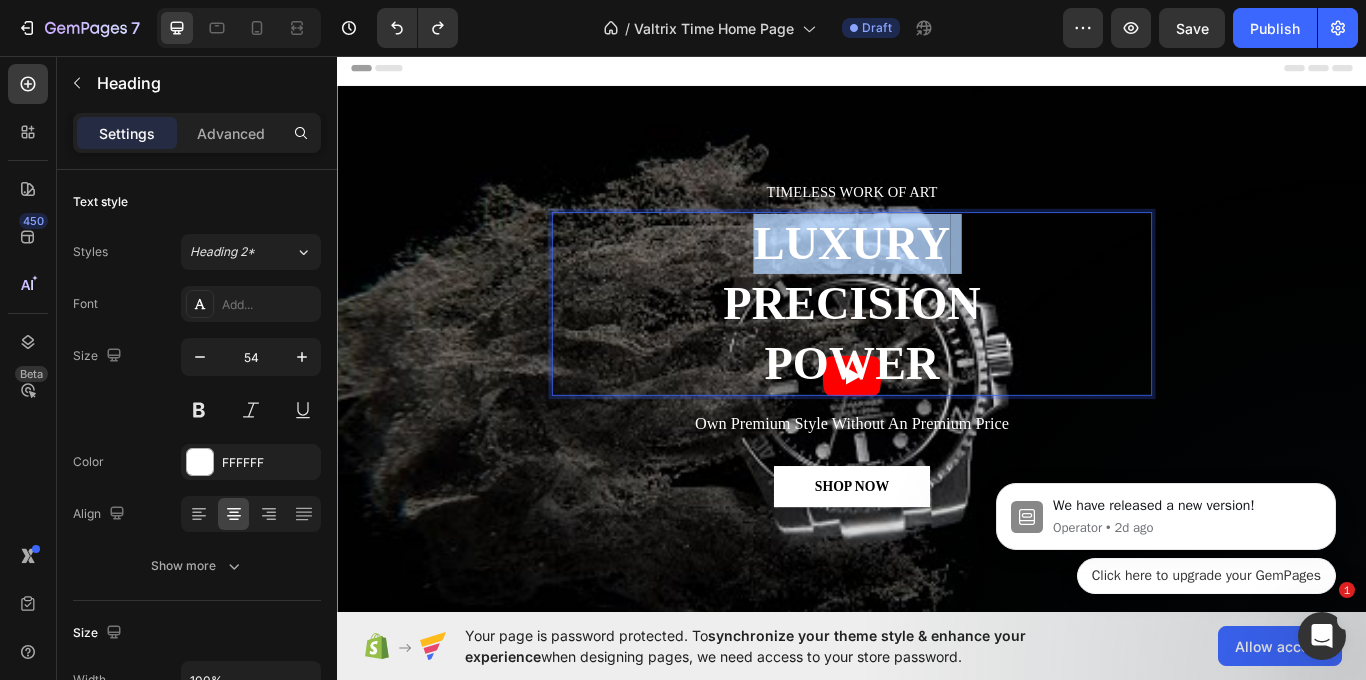 click on "LUXURY PRECISION POWER" at bounding box center (937, 346) 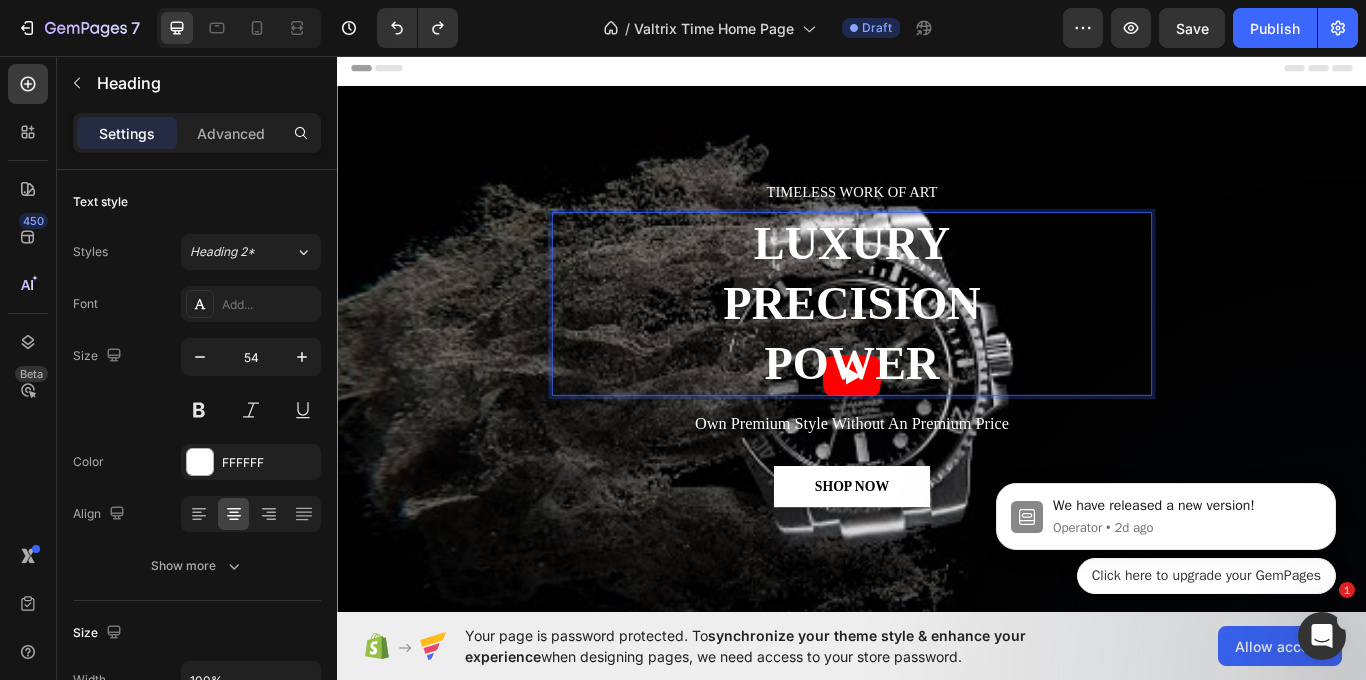 click on "LUXURY PRECISION POWER" at bounding box center [937, 346] 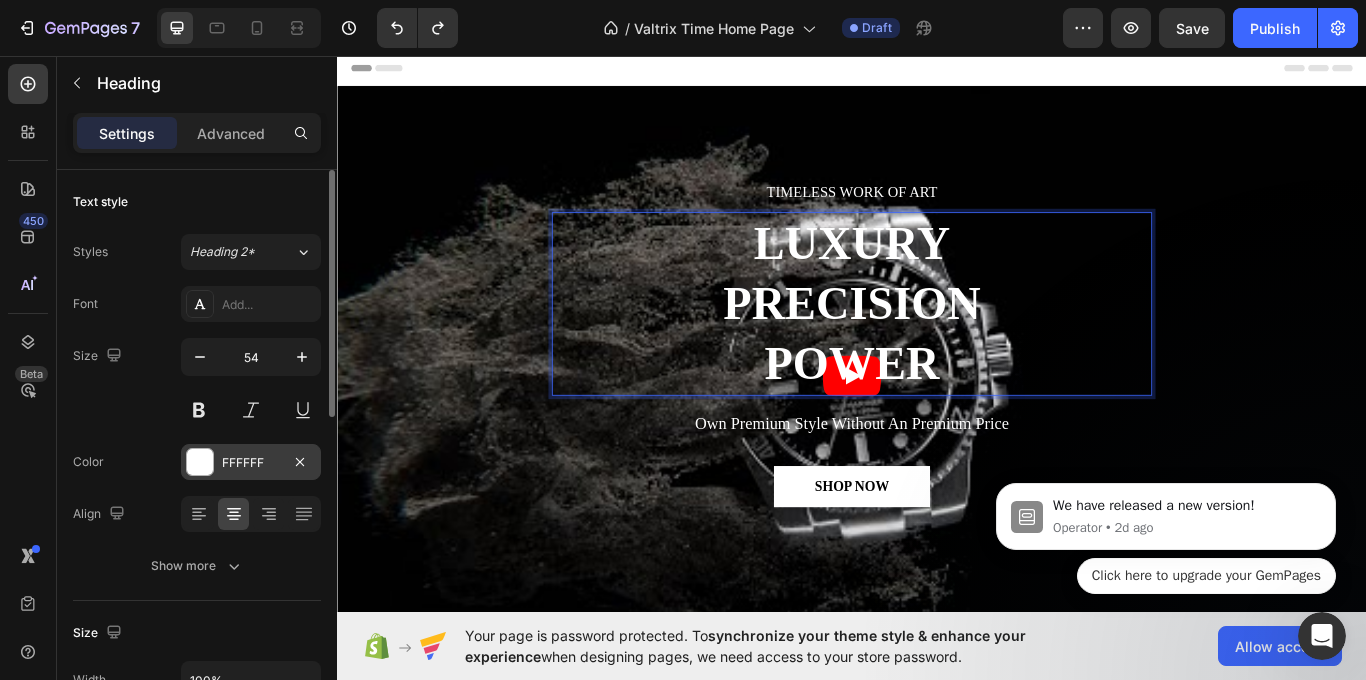click at bounding box center (200, 462) 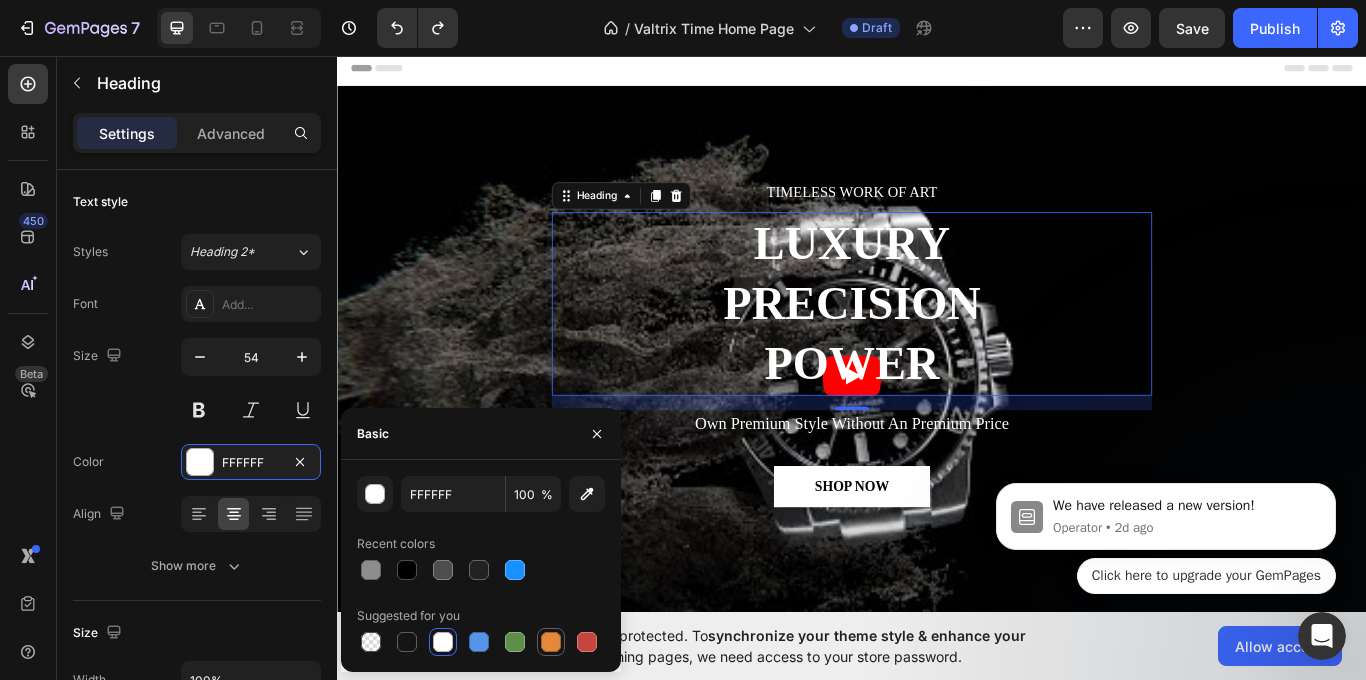 click at bounding box center (551, 642) 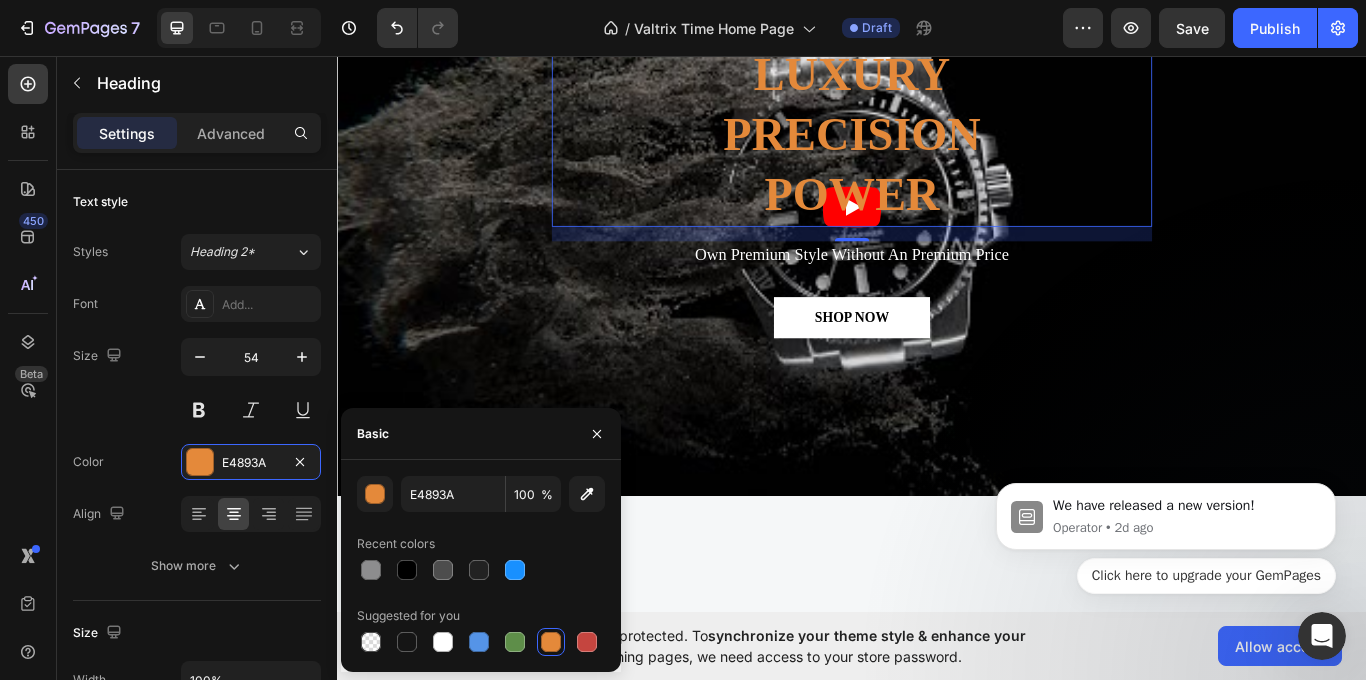 scroll, scrollTop: 0, scrollLeft: 0, axis: both 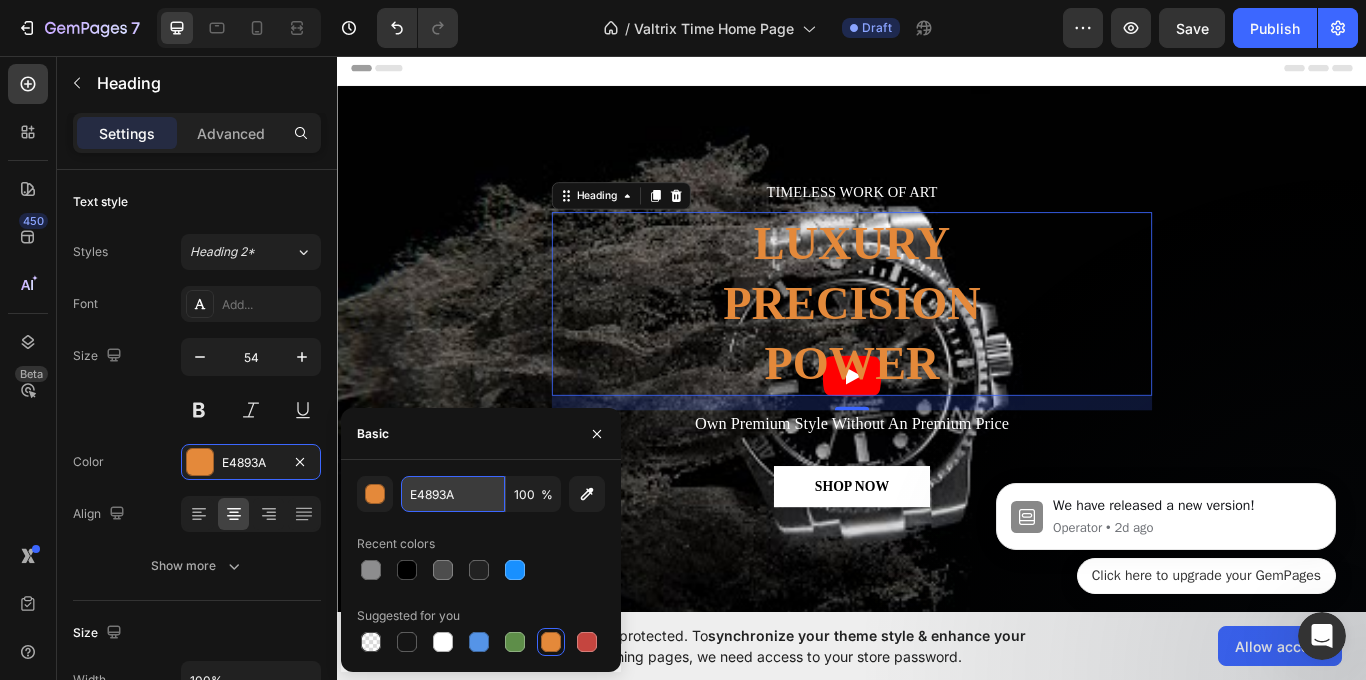 click on "E4893A" at bounding box center (453, 494) 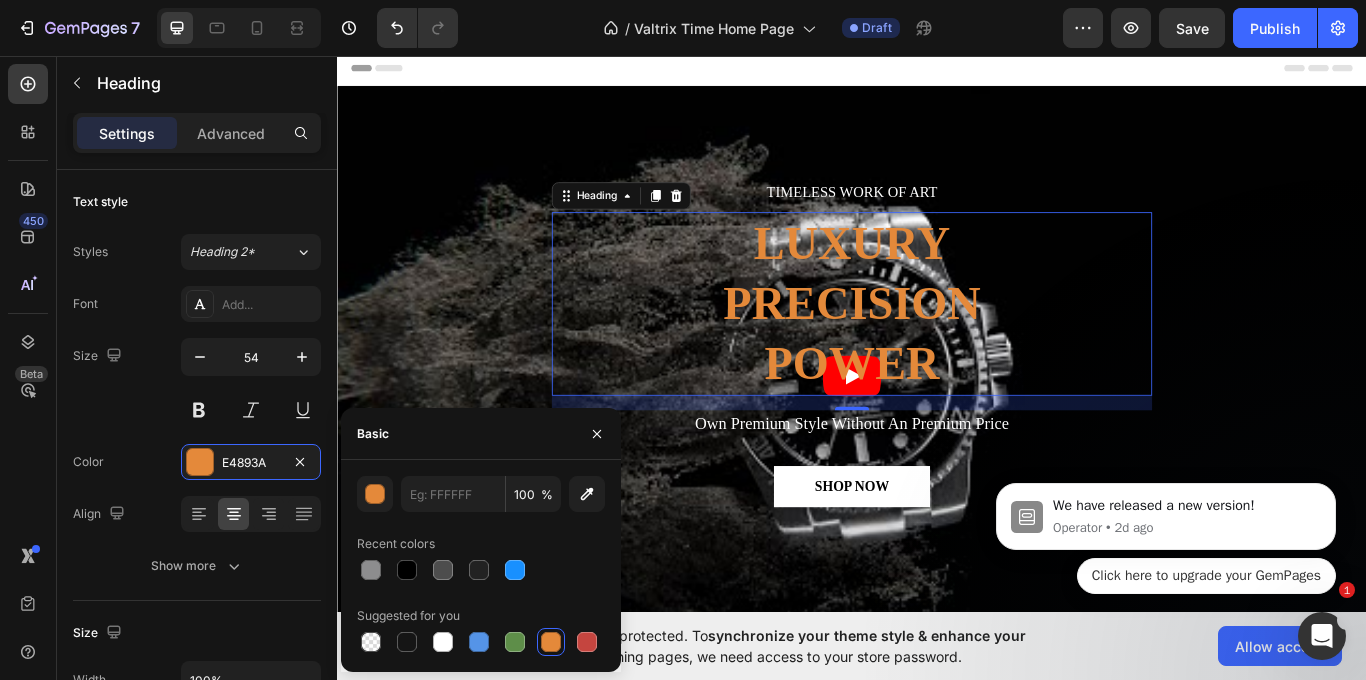 type on "E4893A" 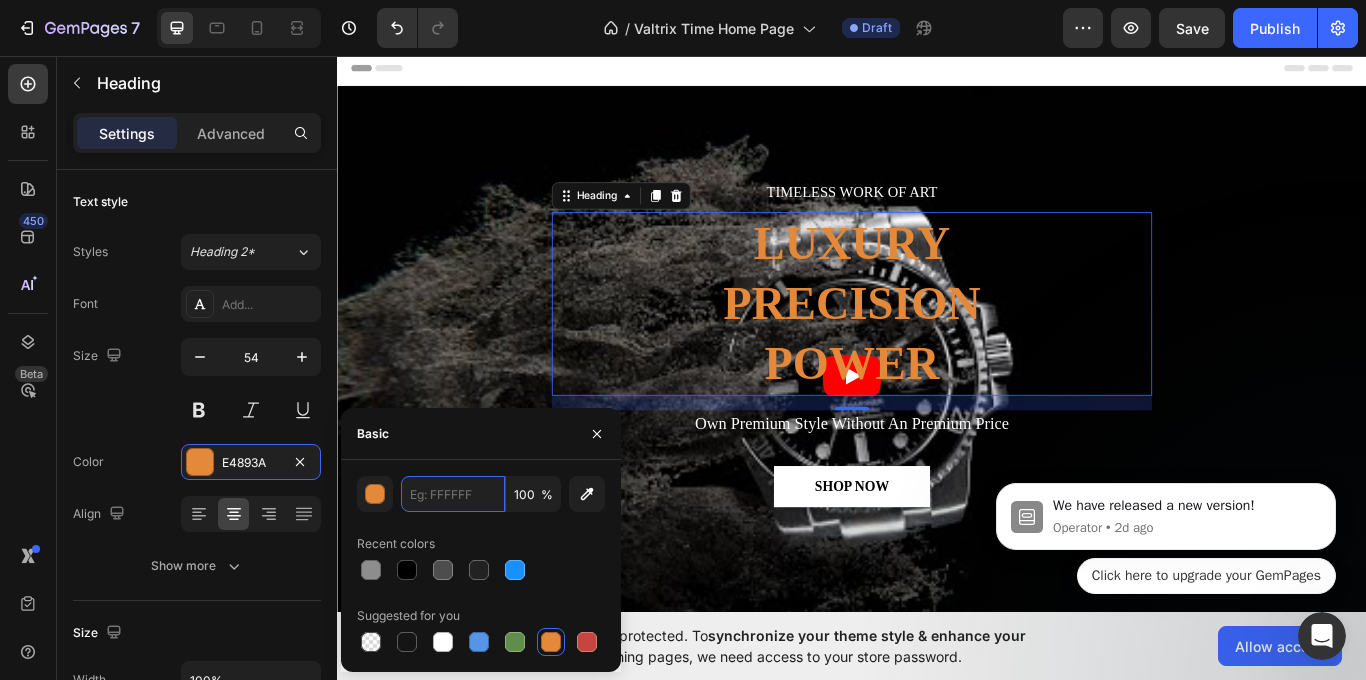 paste on "FFD700" 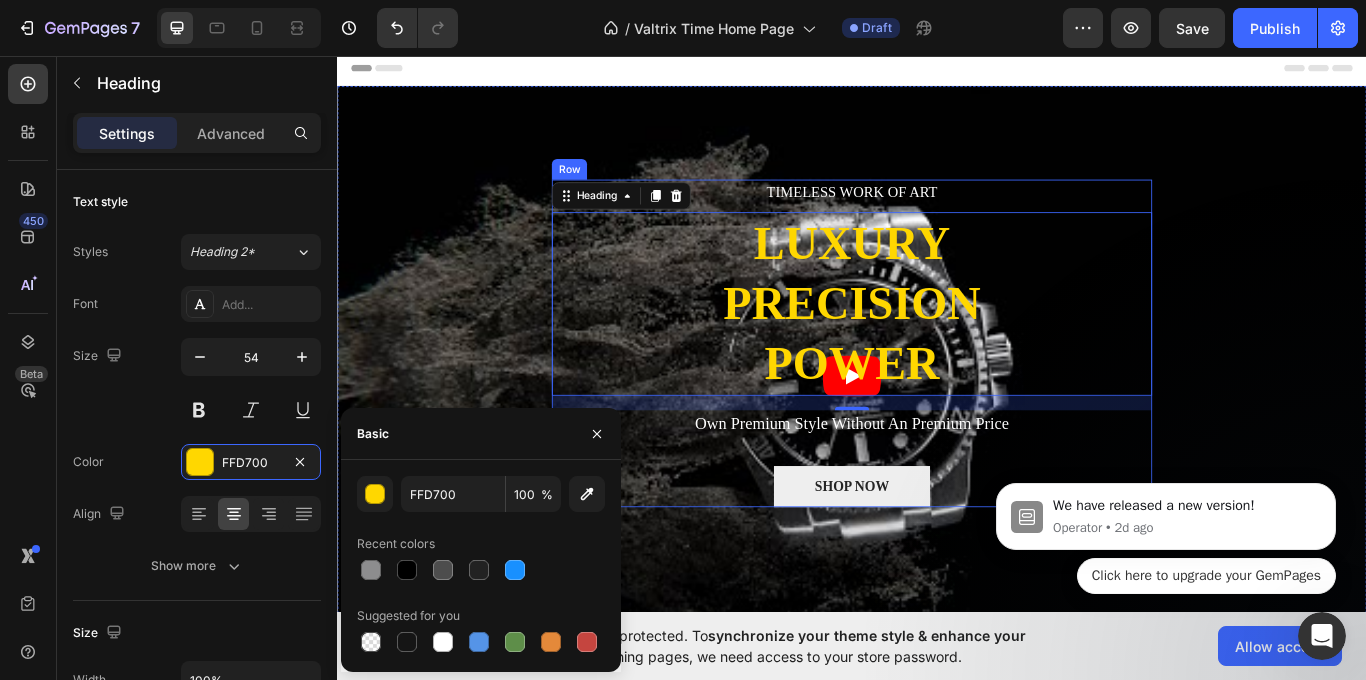 click on "SHOP NOW" at bounding box center (937, 559) 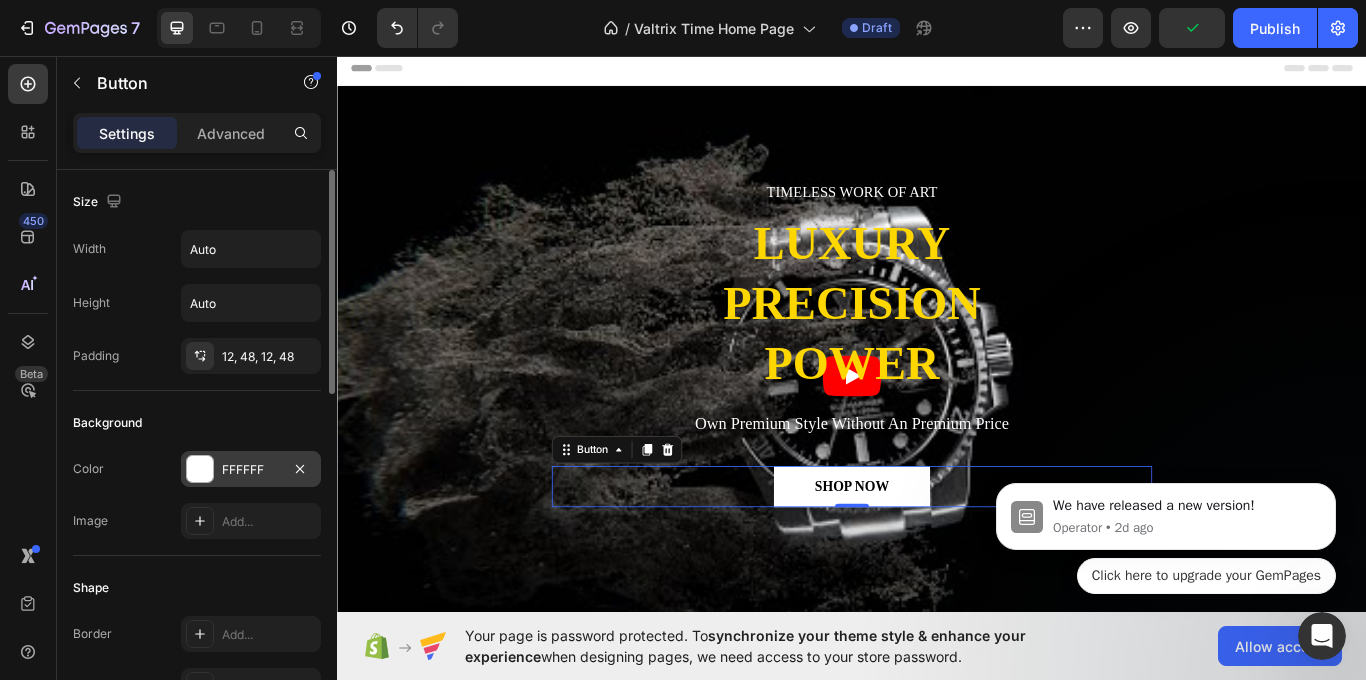 click at bounding box center [200, 469] 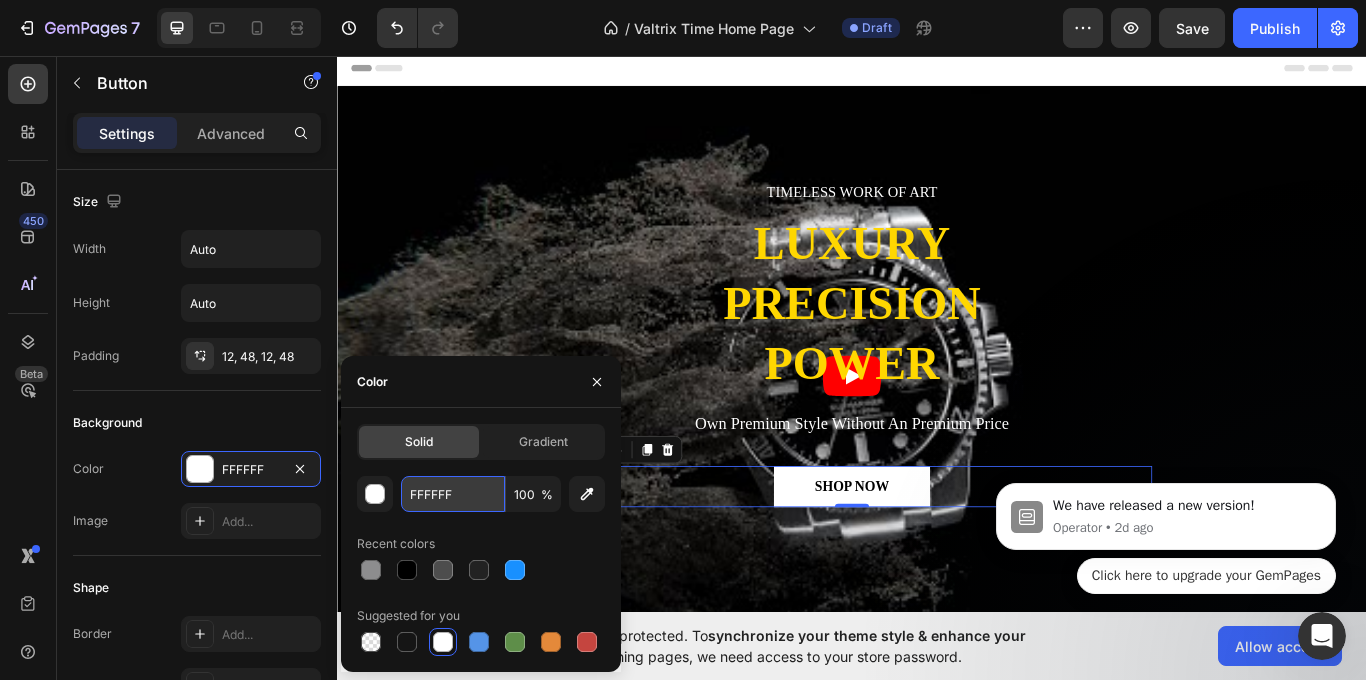 click on "FFFFFF" at bounding box center (453, 494) 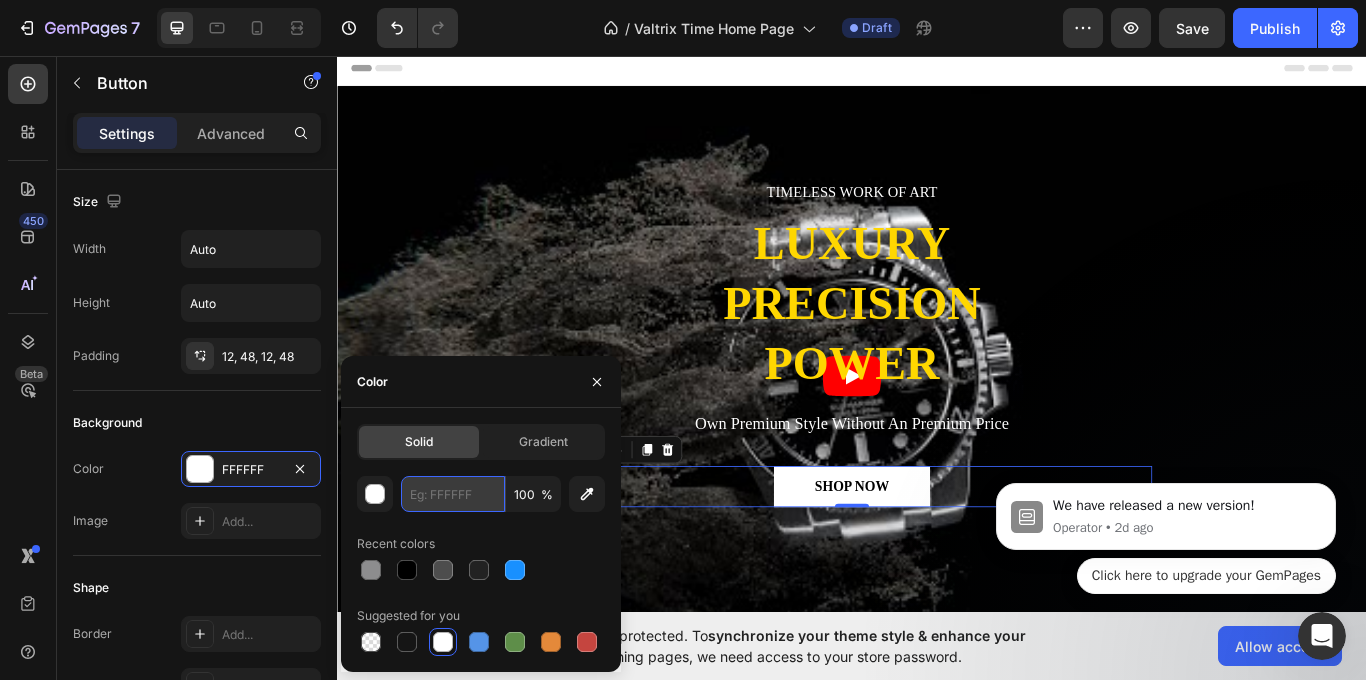 type on "v" 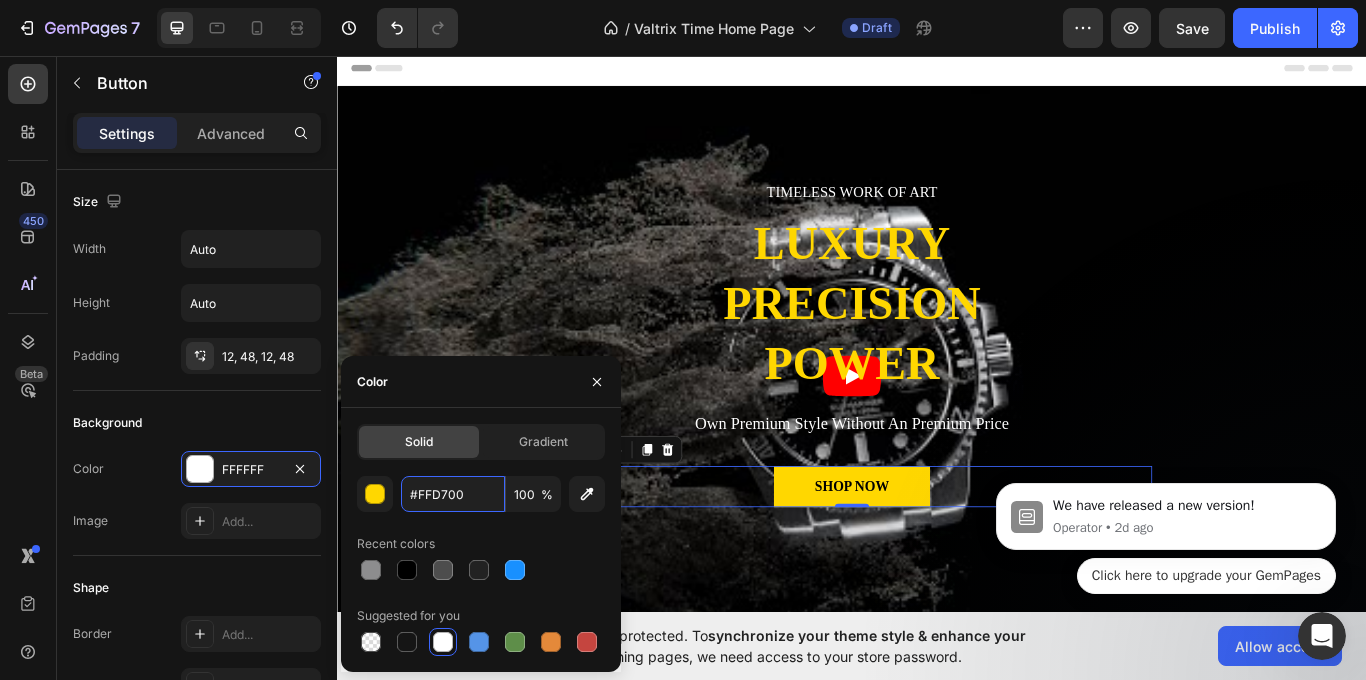 type on "FFD700" 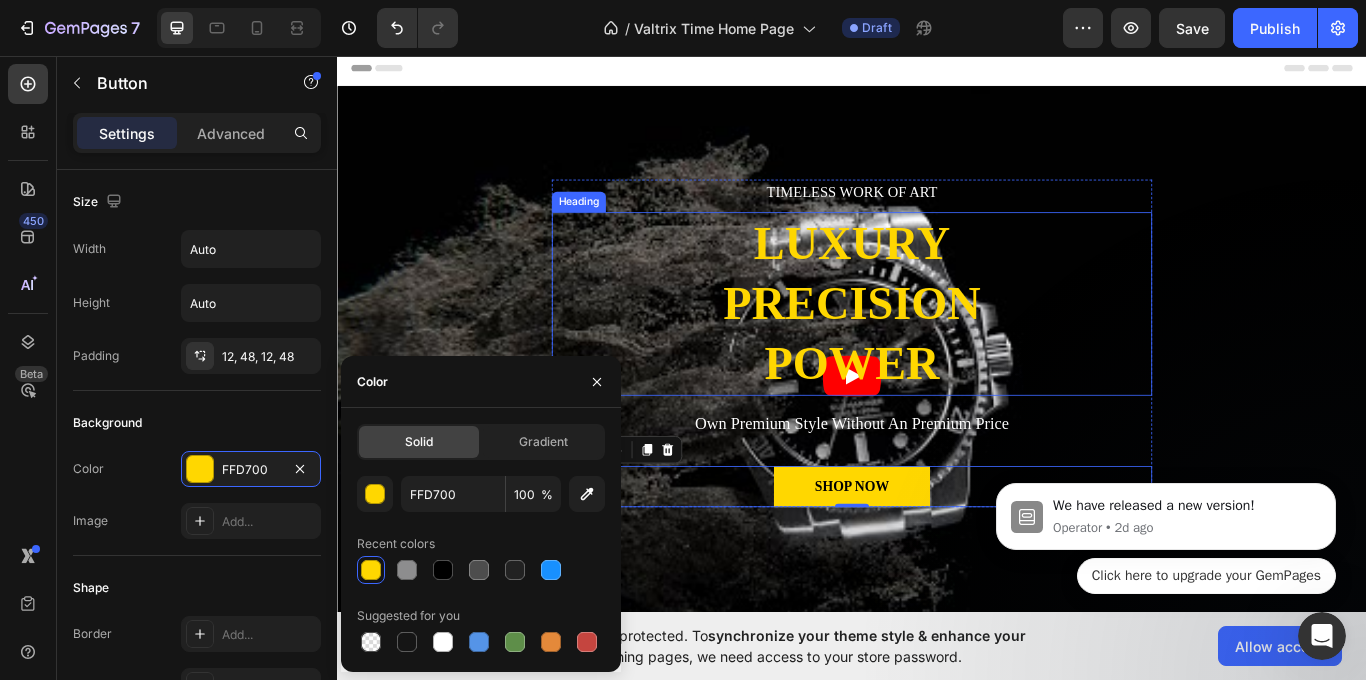 click on "LUXURY PRECISION POWER" at bounding box center [937, 346] 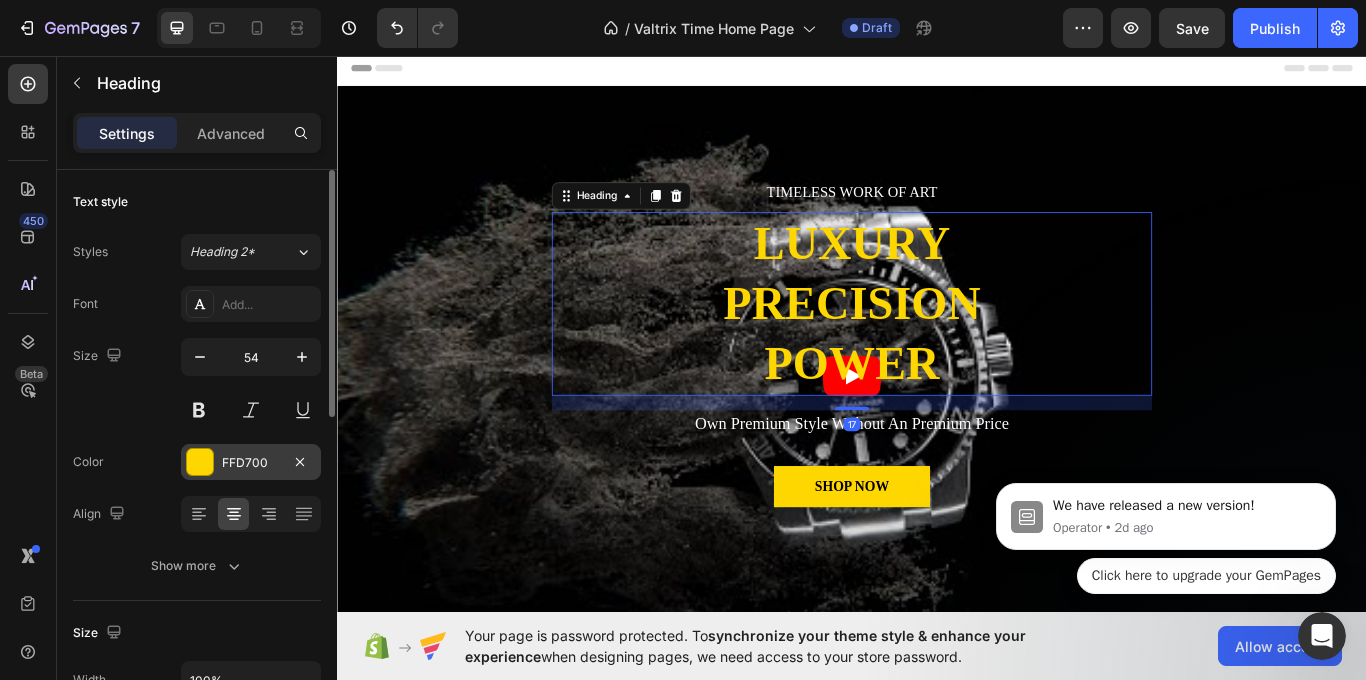 click on "FFD700" at bounding box center [251, 463] 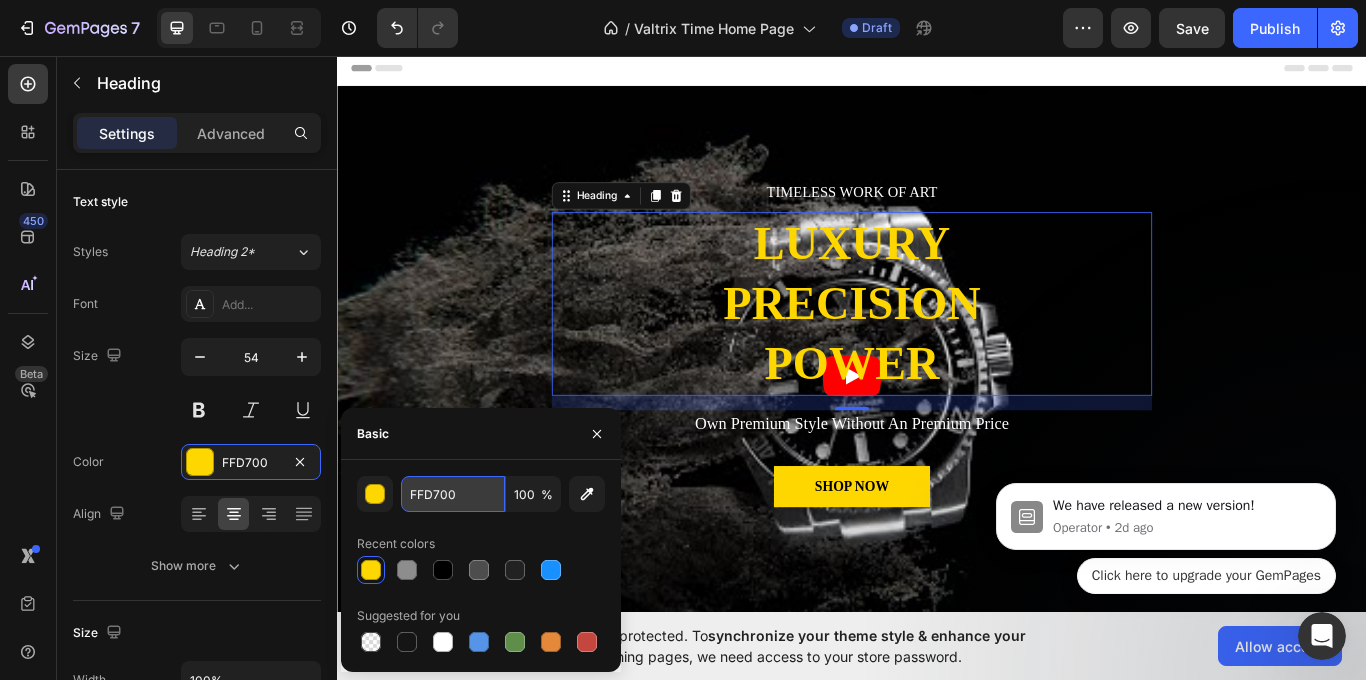 click on "FFD700" at bounding box center (453, 494) 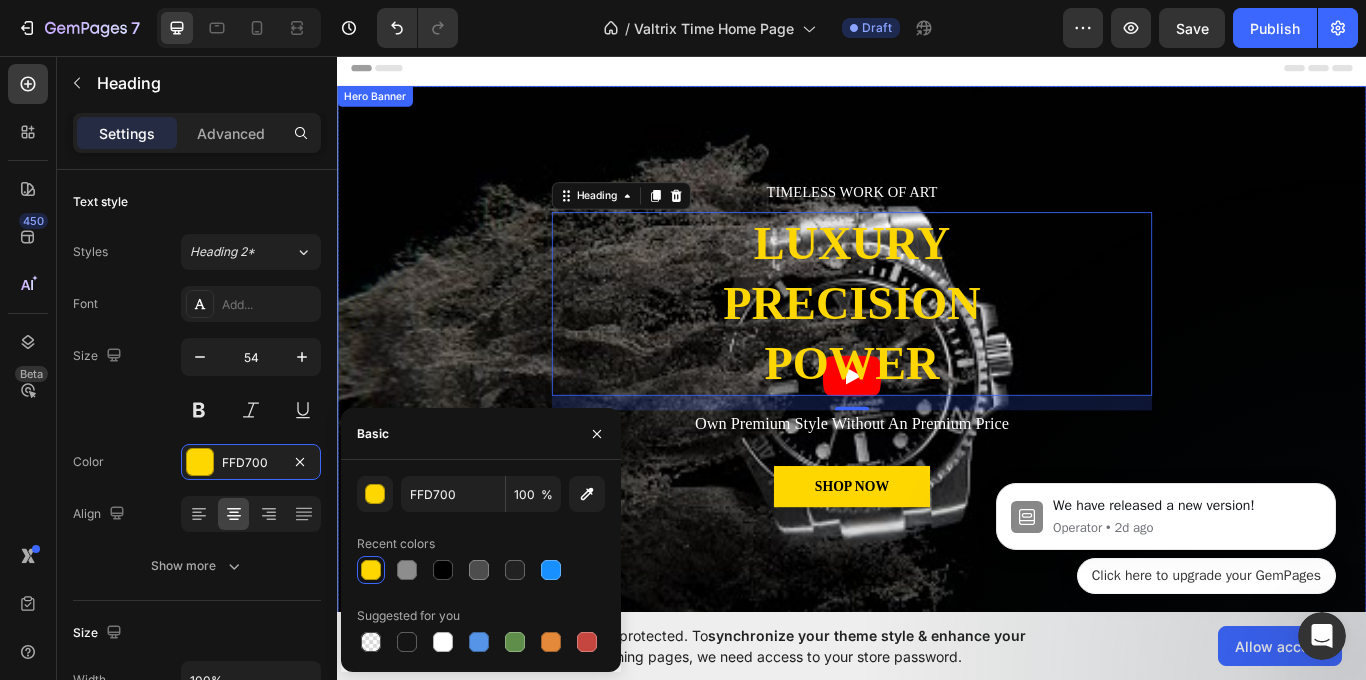 click on "TIMELESS WORK OF ART Text block LUXURY PRECISION POWER Heading   17 Own Premium Style Without An Premium Price Text block SHOP NOW Button Row" at bounding box center (937, 429) 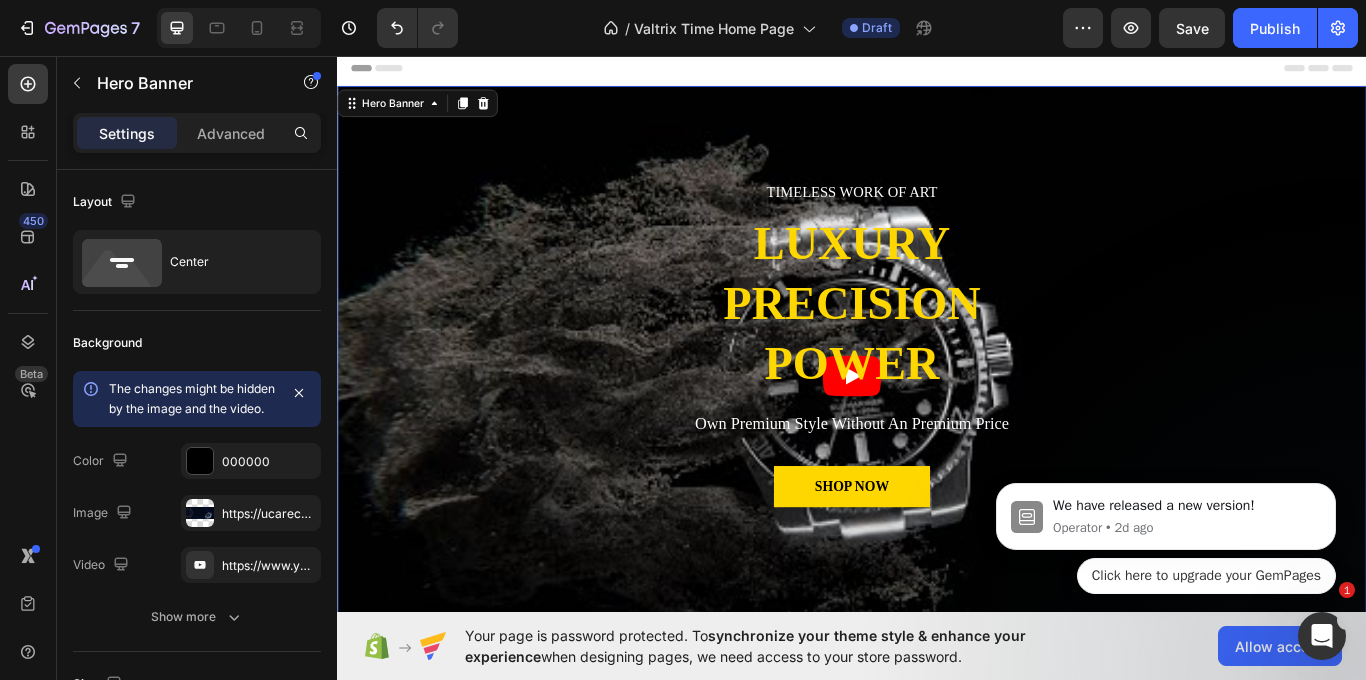 click on "TIMELESS WORK OF ART Text block LUXURY PRECISION POWER Heading Own Premium Style Without An Premium Price Text block SHOP NOW Button Row" at bounding box center [937, 429] 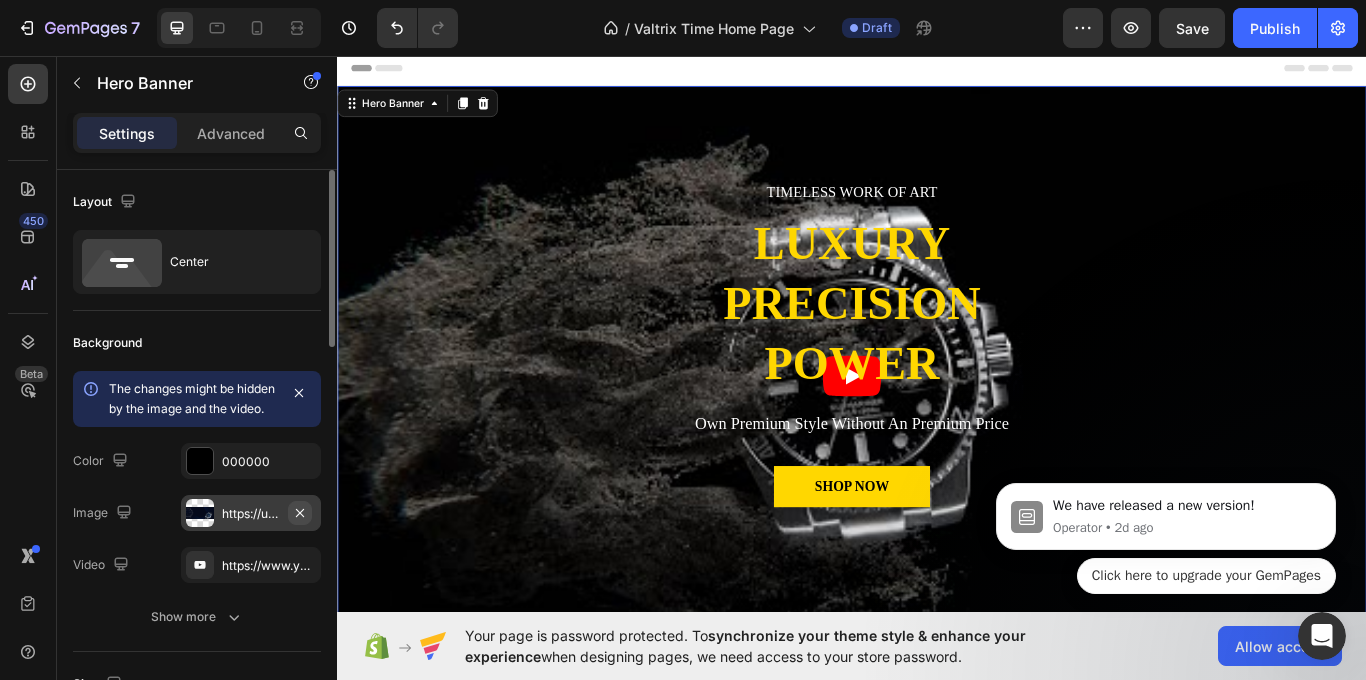 click 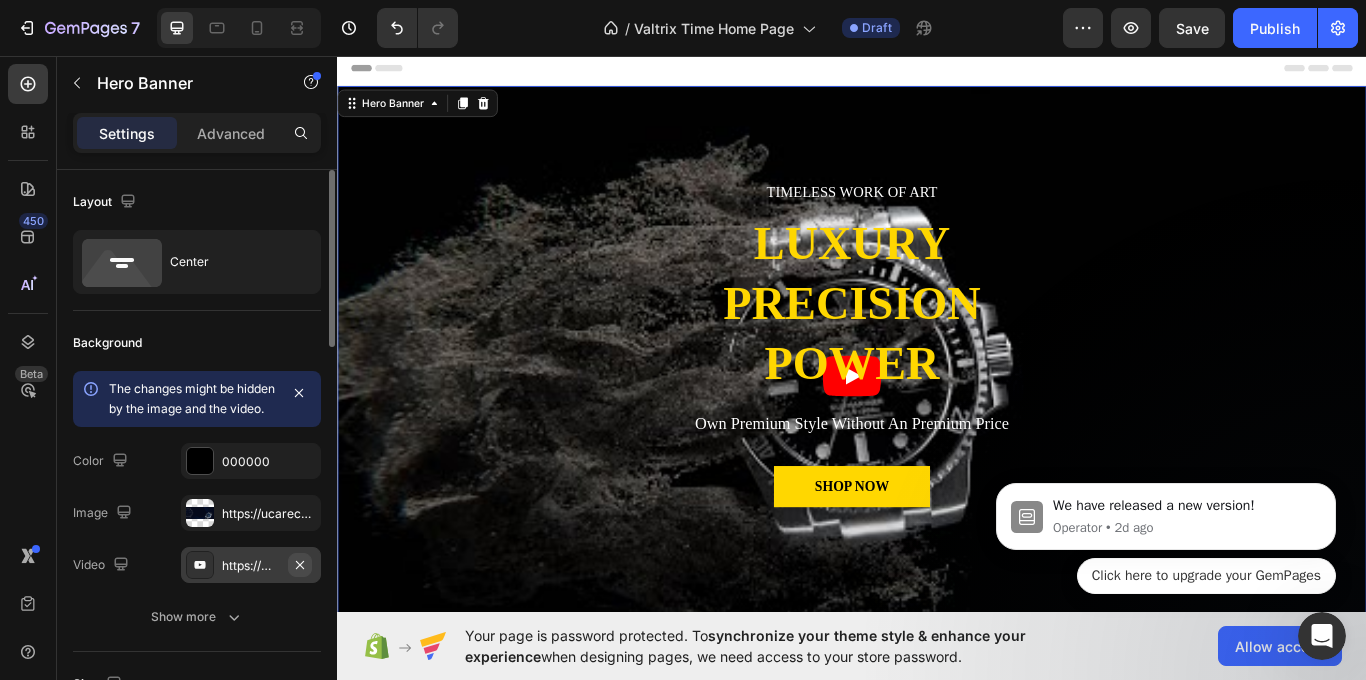 type on "Auto" 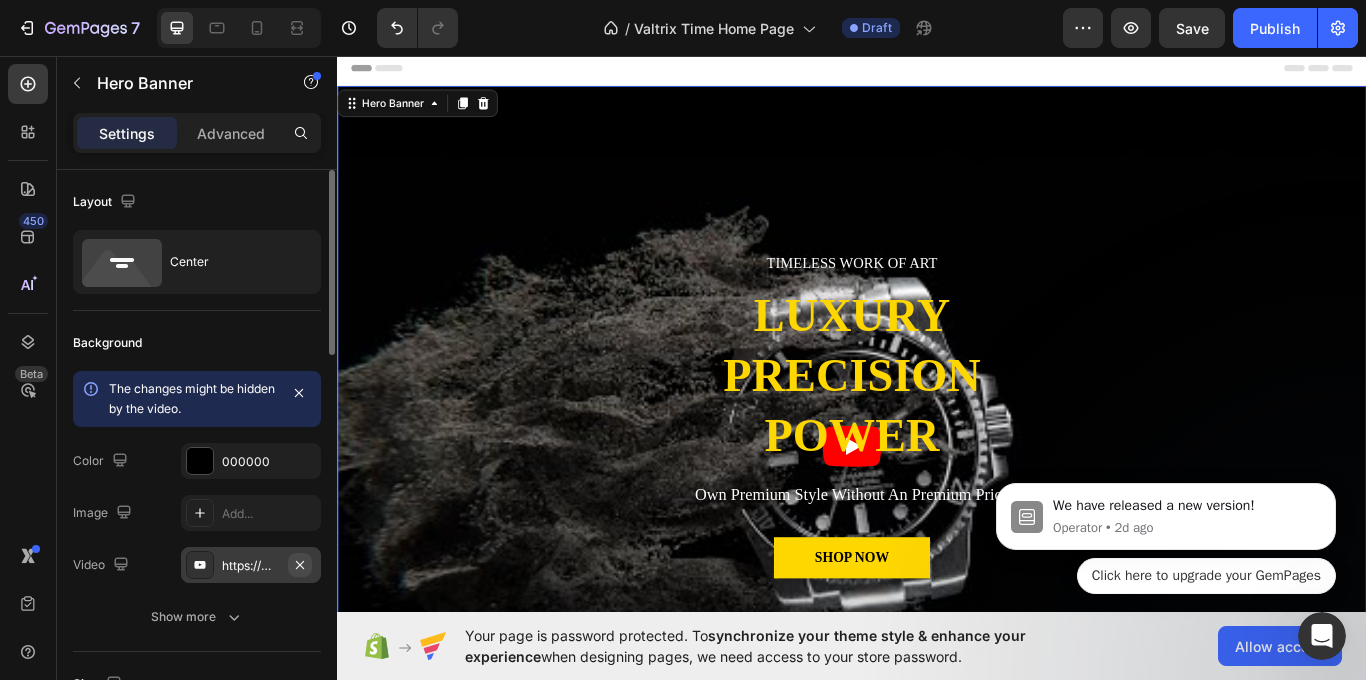 click 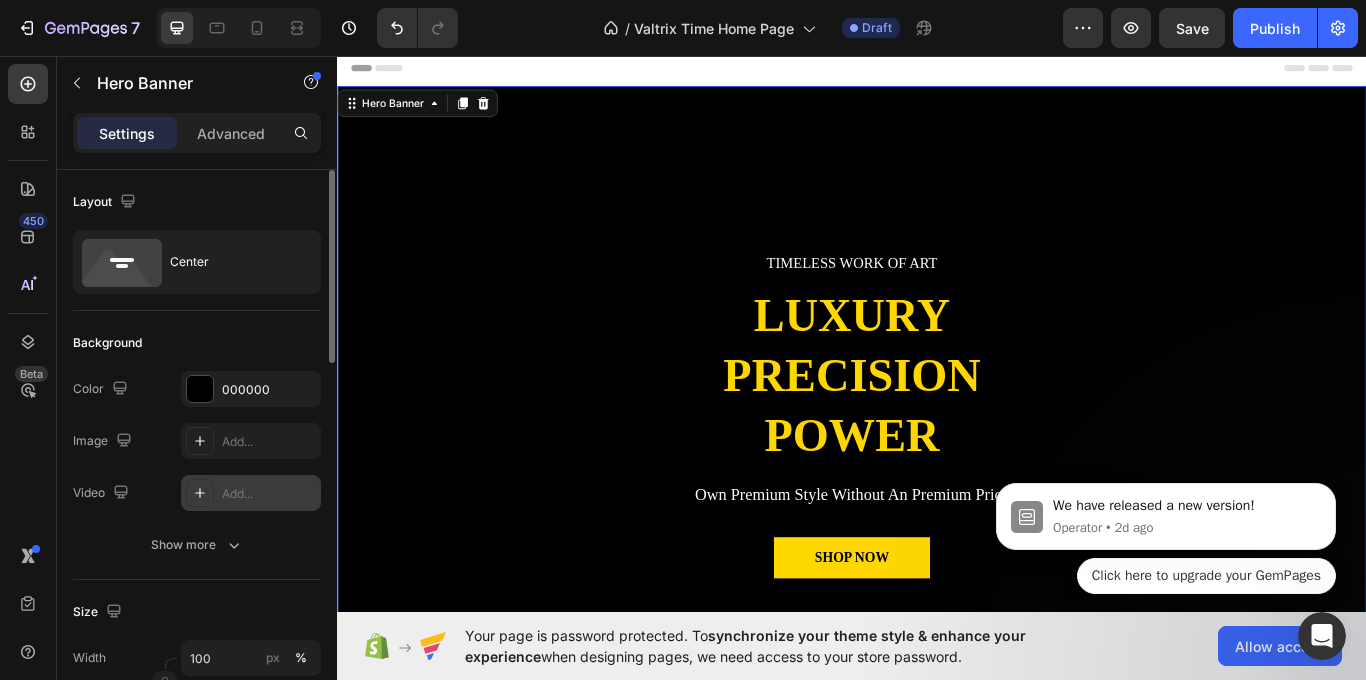 click on "Add..." at bounding box center [269, 494] 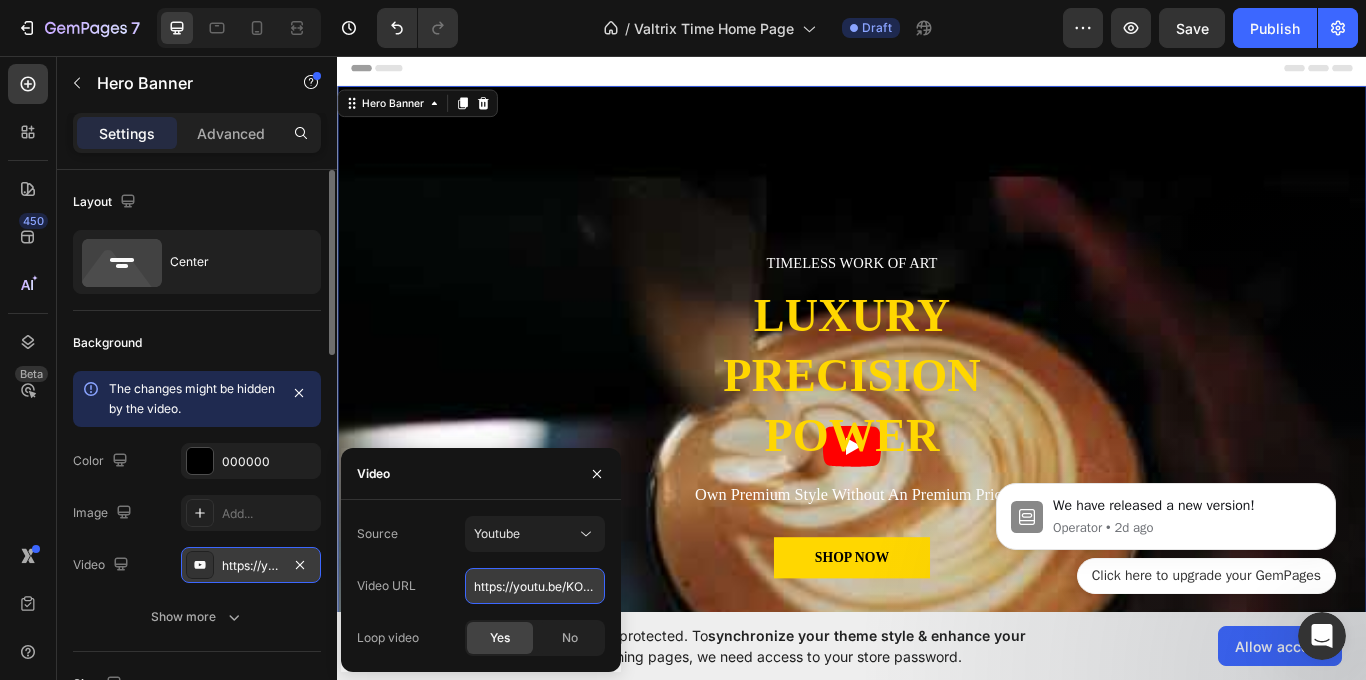 click on "https://youtu.be/KOxfzBp72uk" at bounding box center [535, 586] 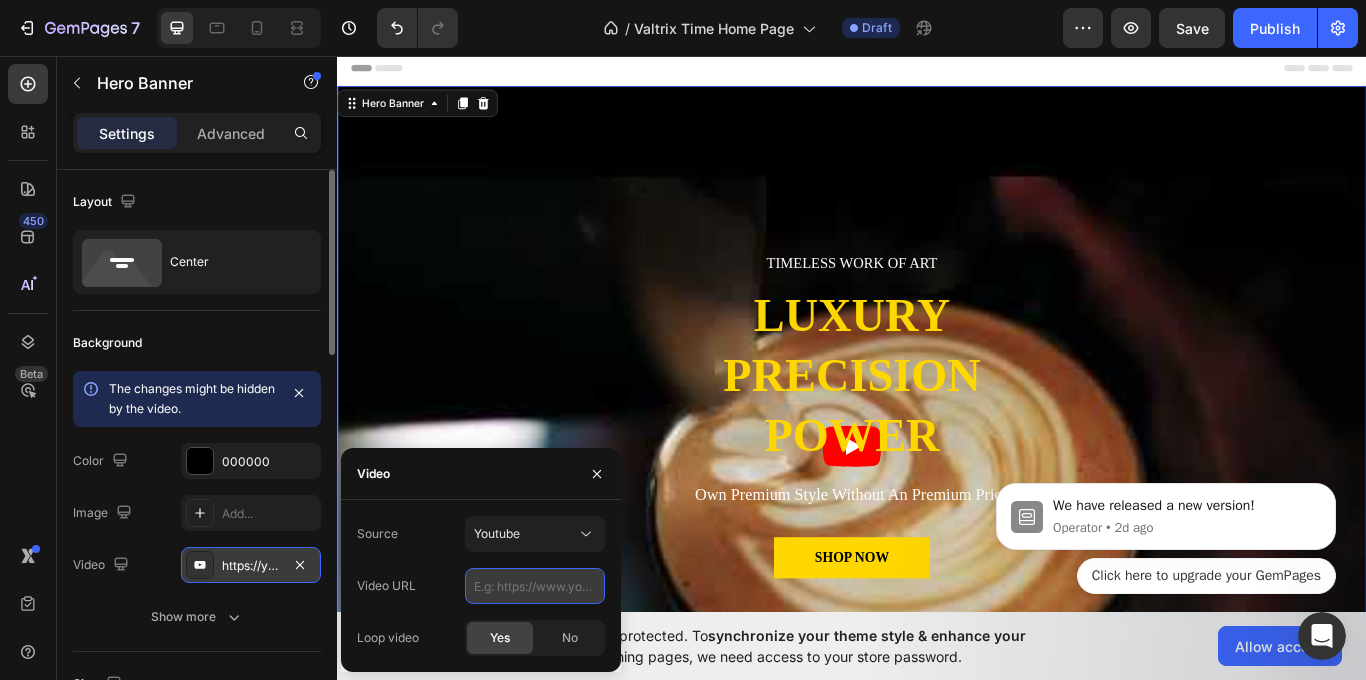 paste on "https://www.youtube.com/watch?v=iXuJqoYi8pU" 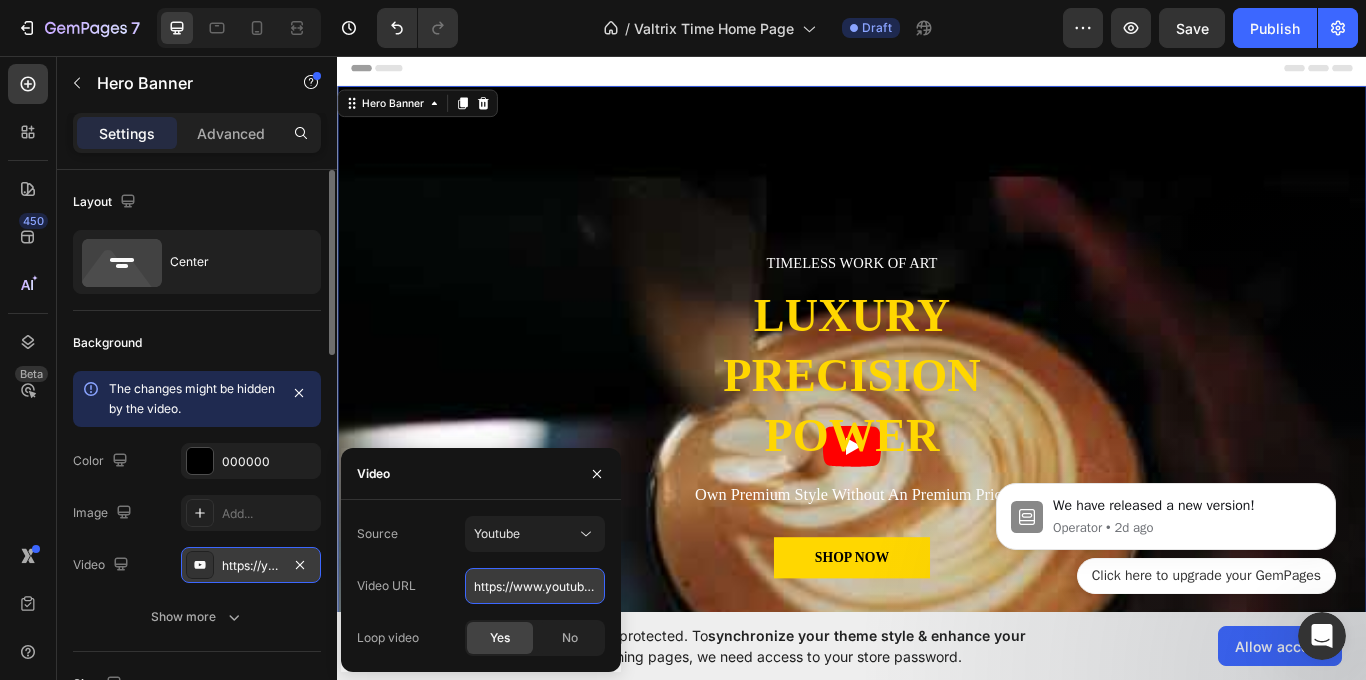 scroll, scrollTop: 0, scrollLeft: 156, axis: horizontal 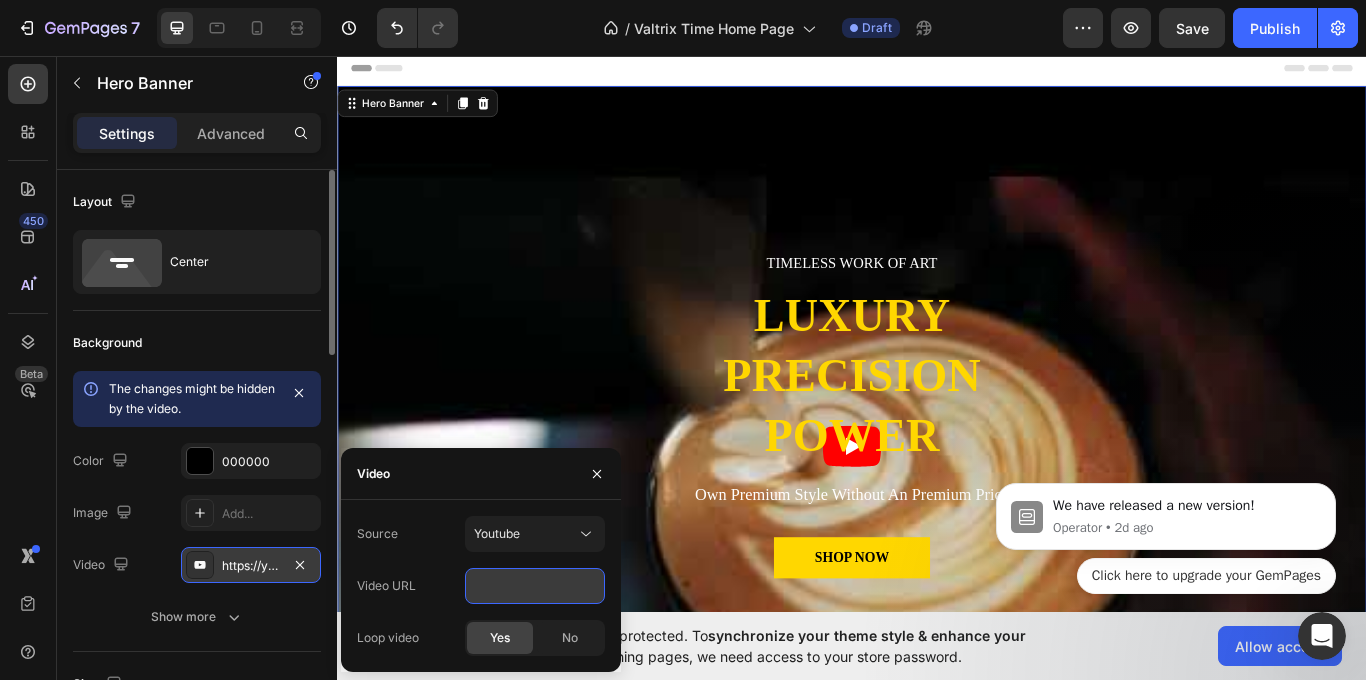 type on "https://www.youtube.com/watch?v=iXuJqoYi8pU" 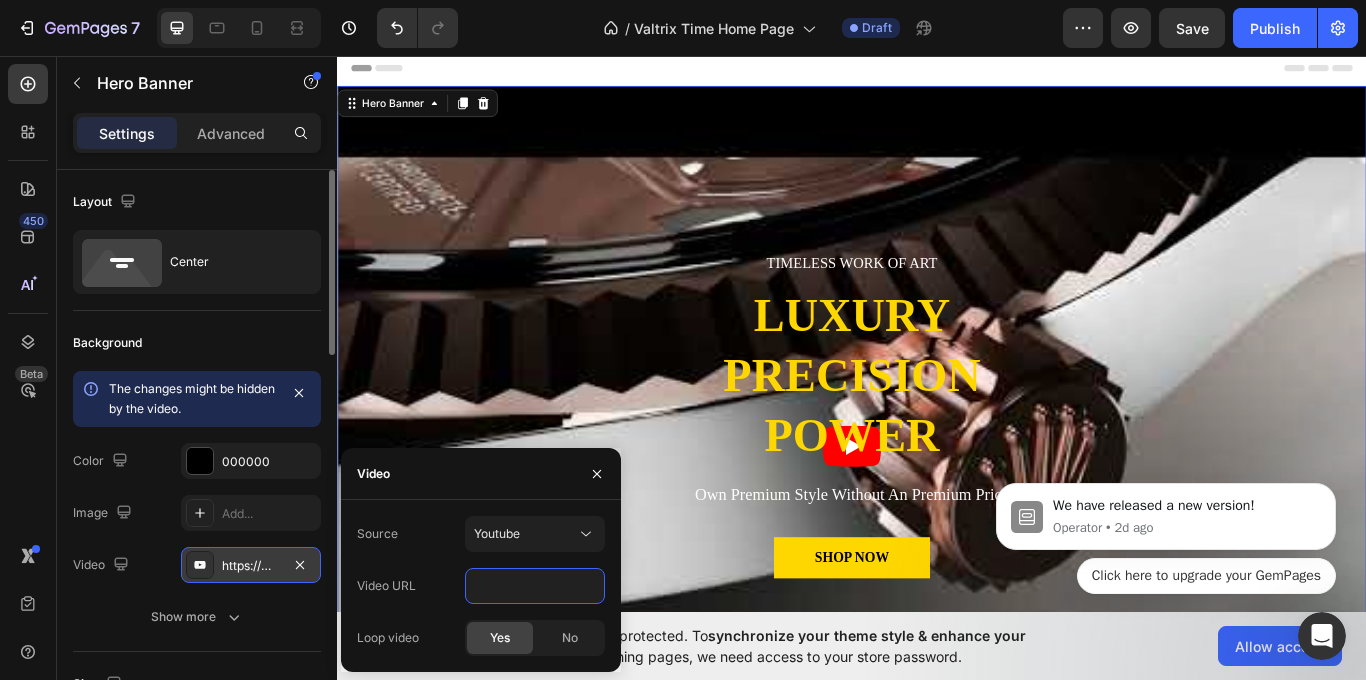 scroll, scrollTop: 0, scrollLeft: 0, axis: both 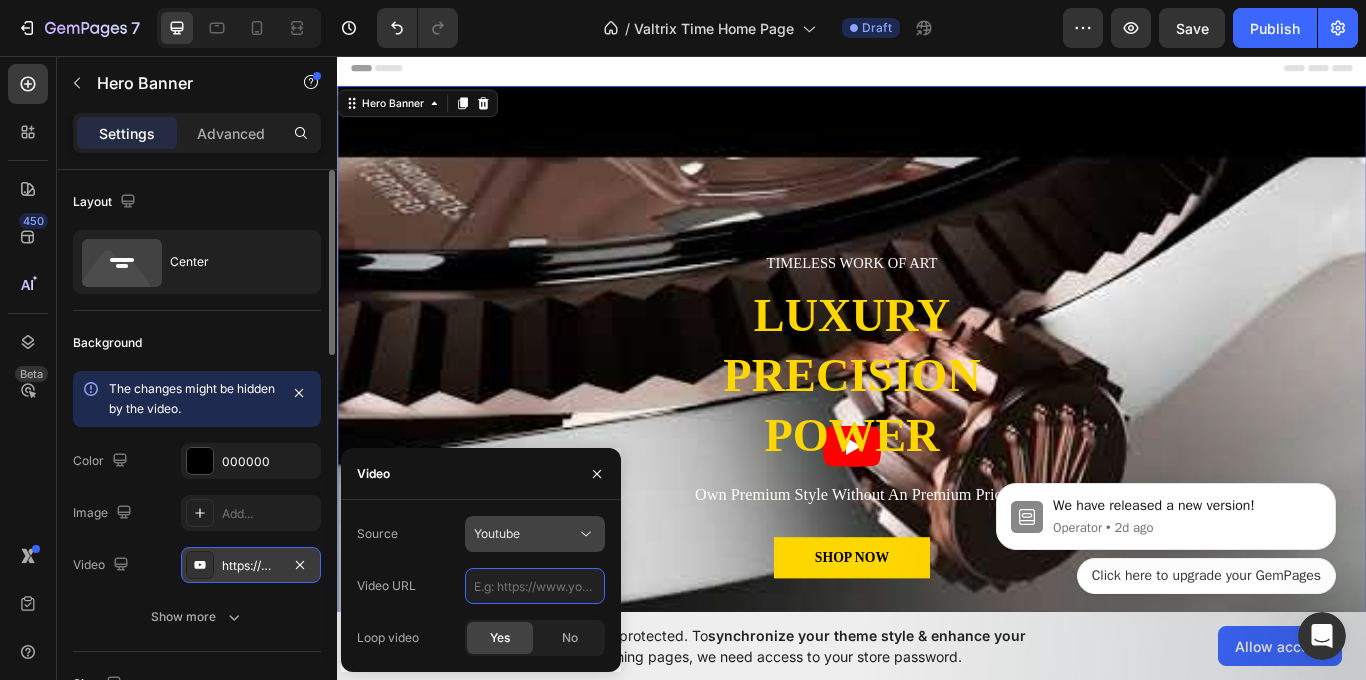 paste on "https://www.youtube.com/watch?v=iXuJqoYi8pU" 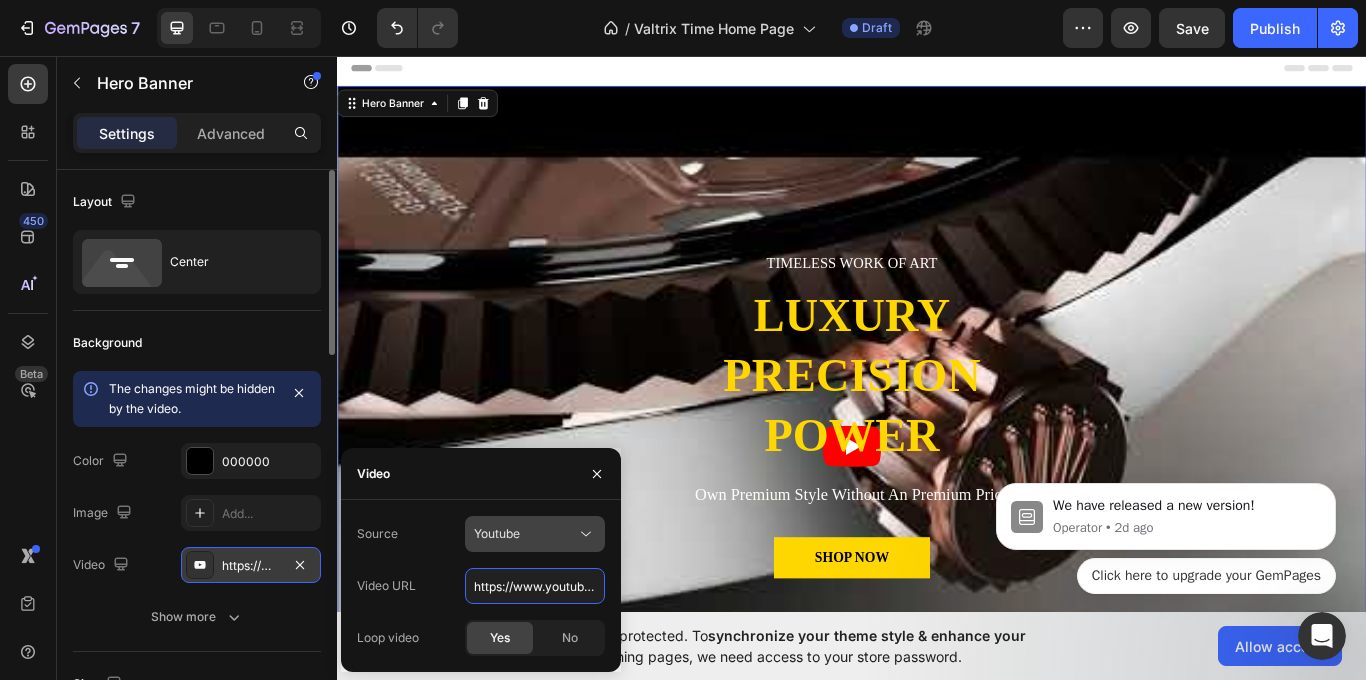 scroll, scrollTop: 0, scrollLeft: 156, axis: horizontal 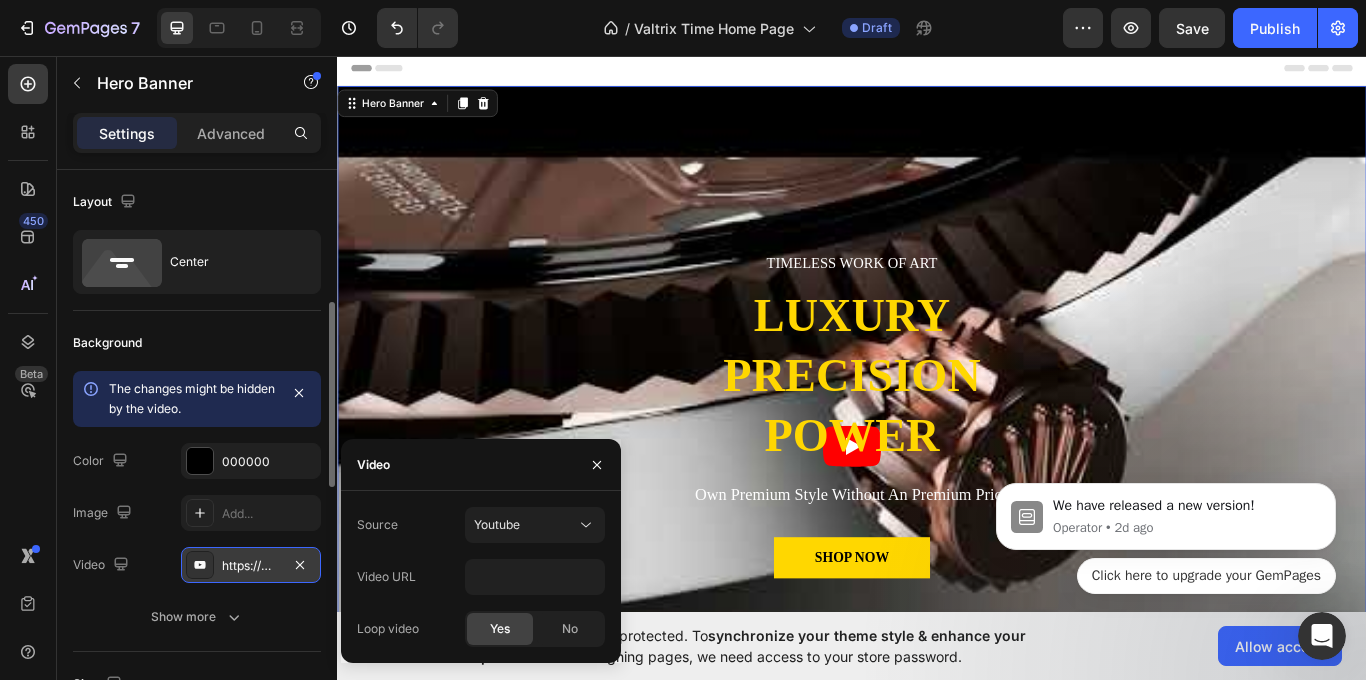 click on "Size Width 100 px % Height Auto px" 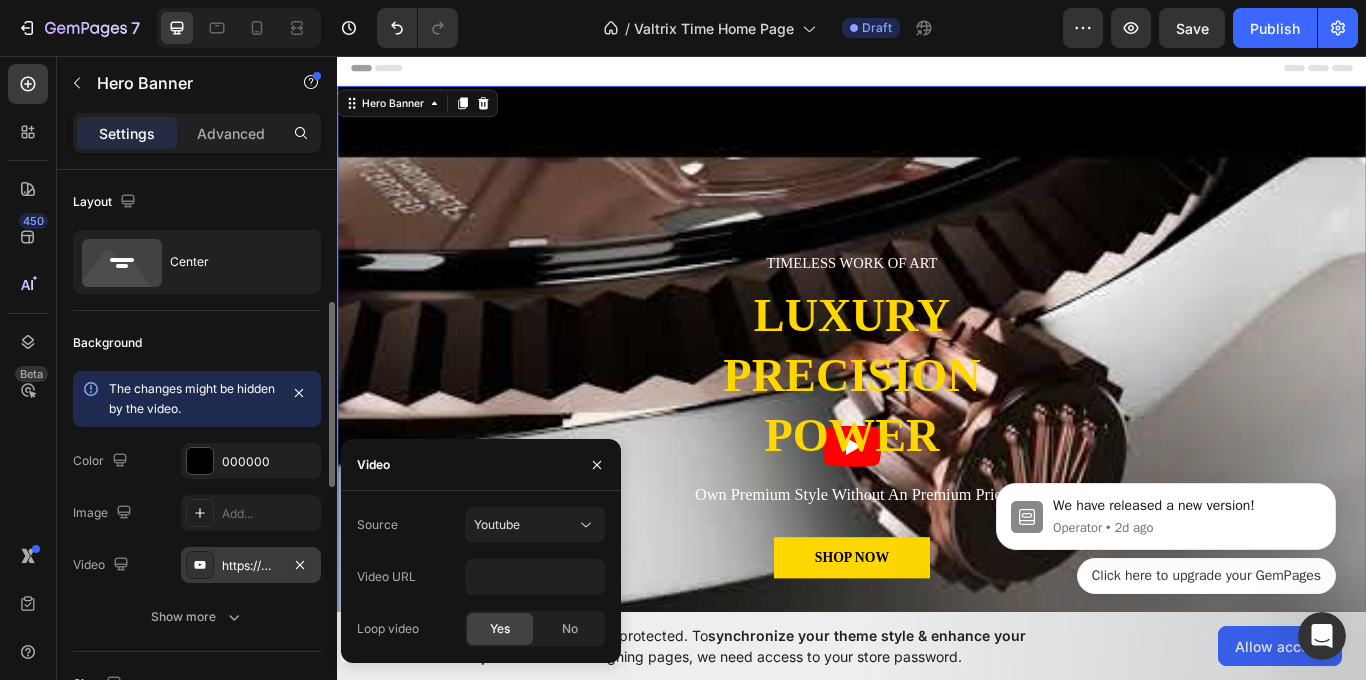 scroll, scrollTop: 100, scrollLeft: 0, axis: vertical 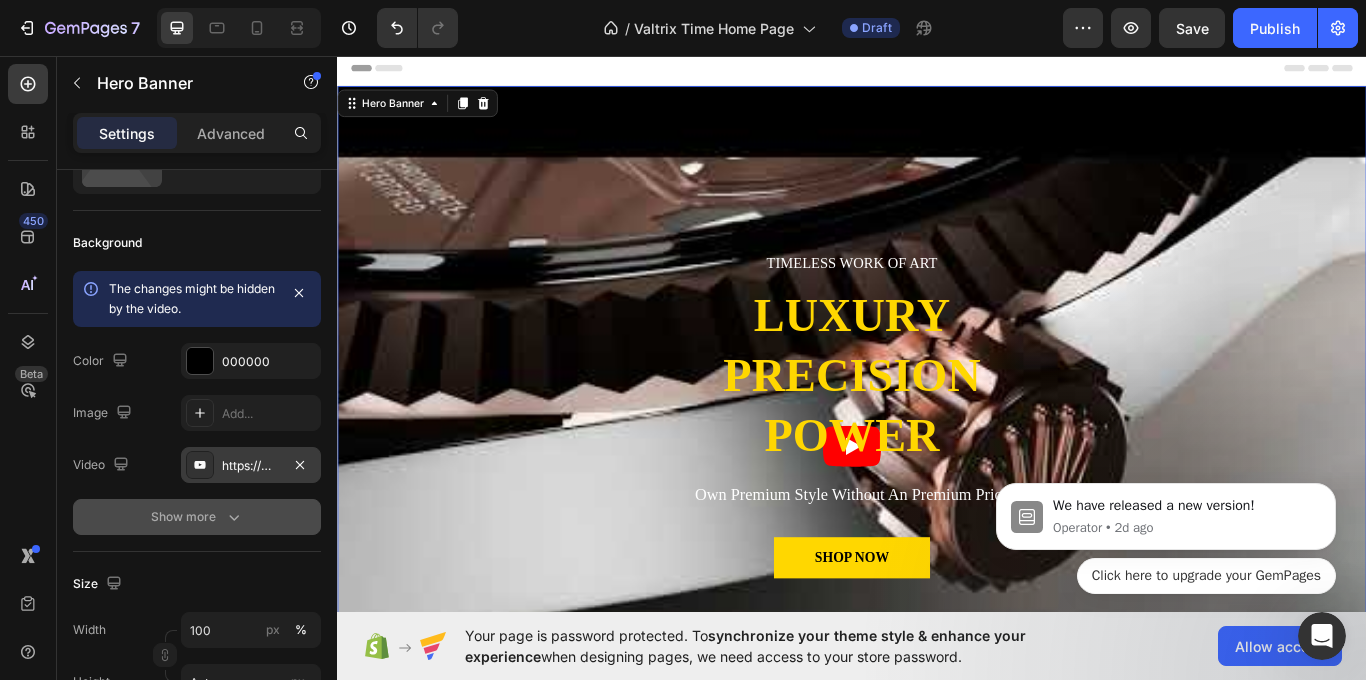 click on "Show more" at bounding box center [197, 517] 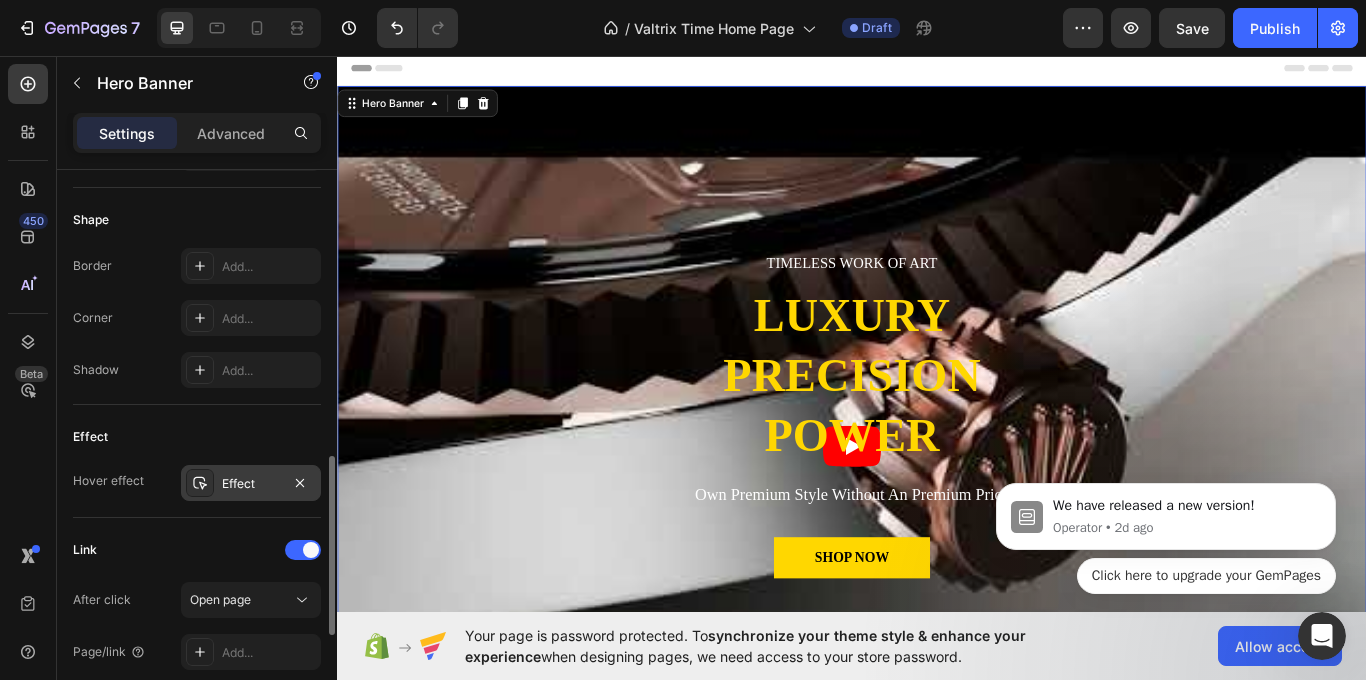 scroll, scrollTop: 1000, scrollLeft: 0, axis: vertical 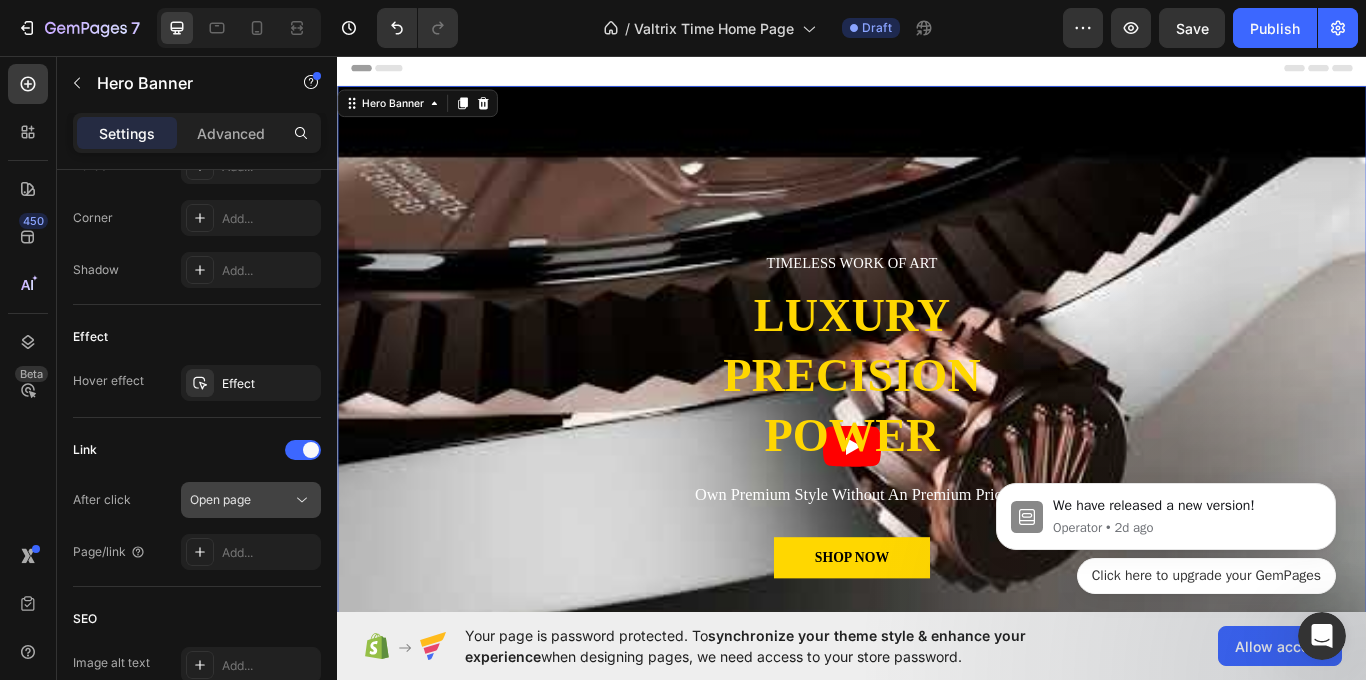 click on "Open page" at bounding box center (241, 500) 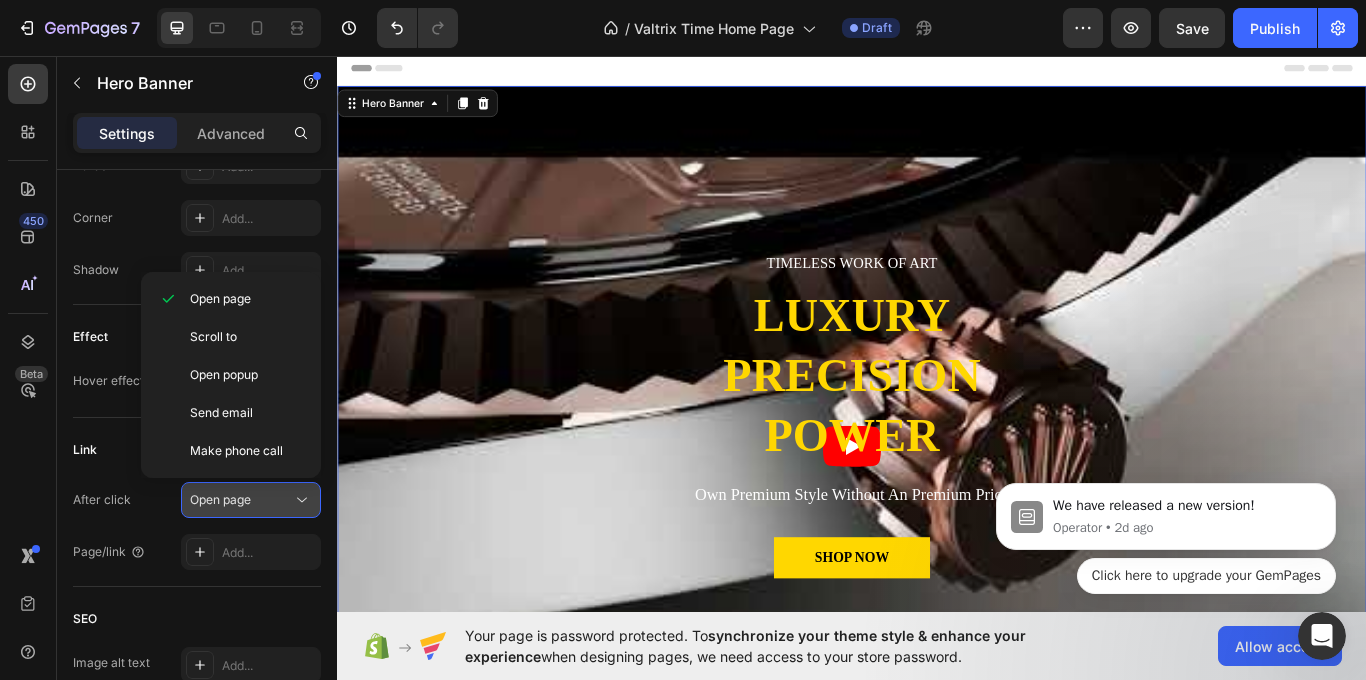 click on "Open page" at bounding box center [241, 500] 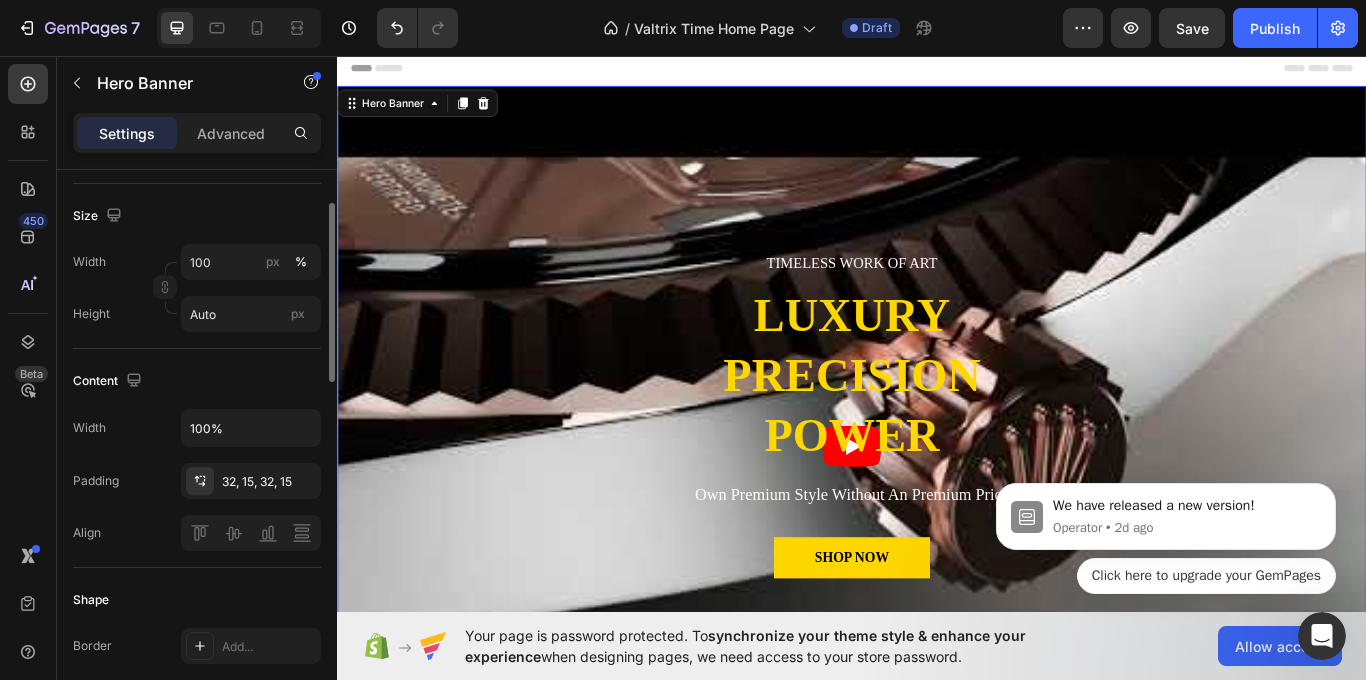 scroll, scrollTop: 420, scrollLeft: 0, axis: vertical 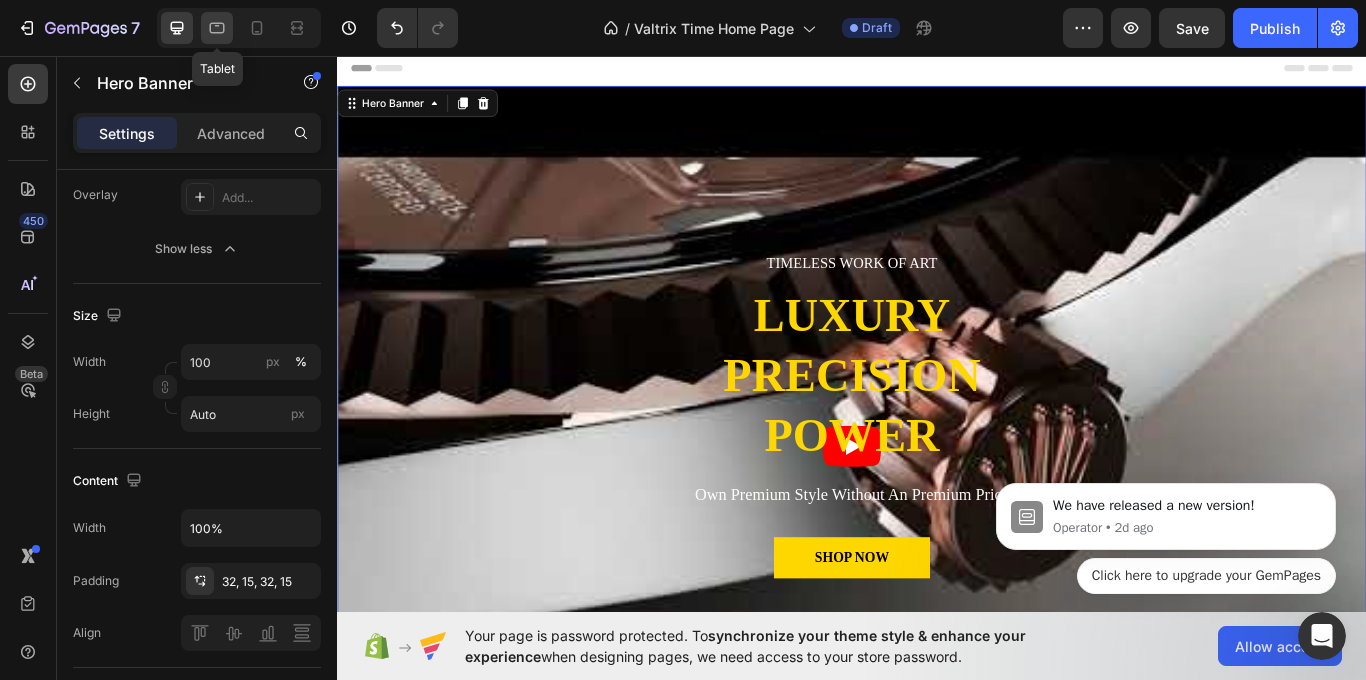 click 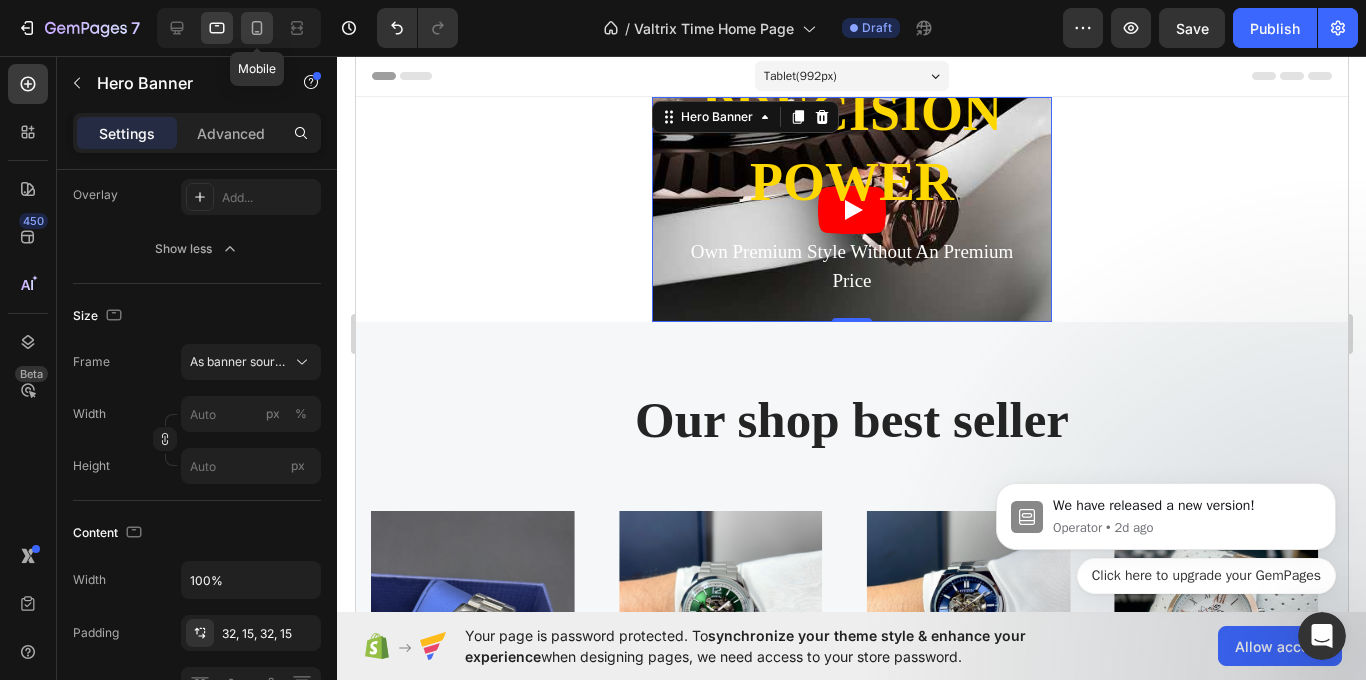 click 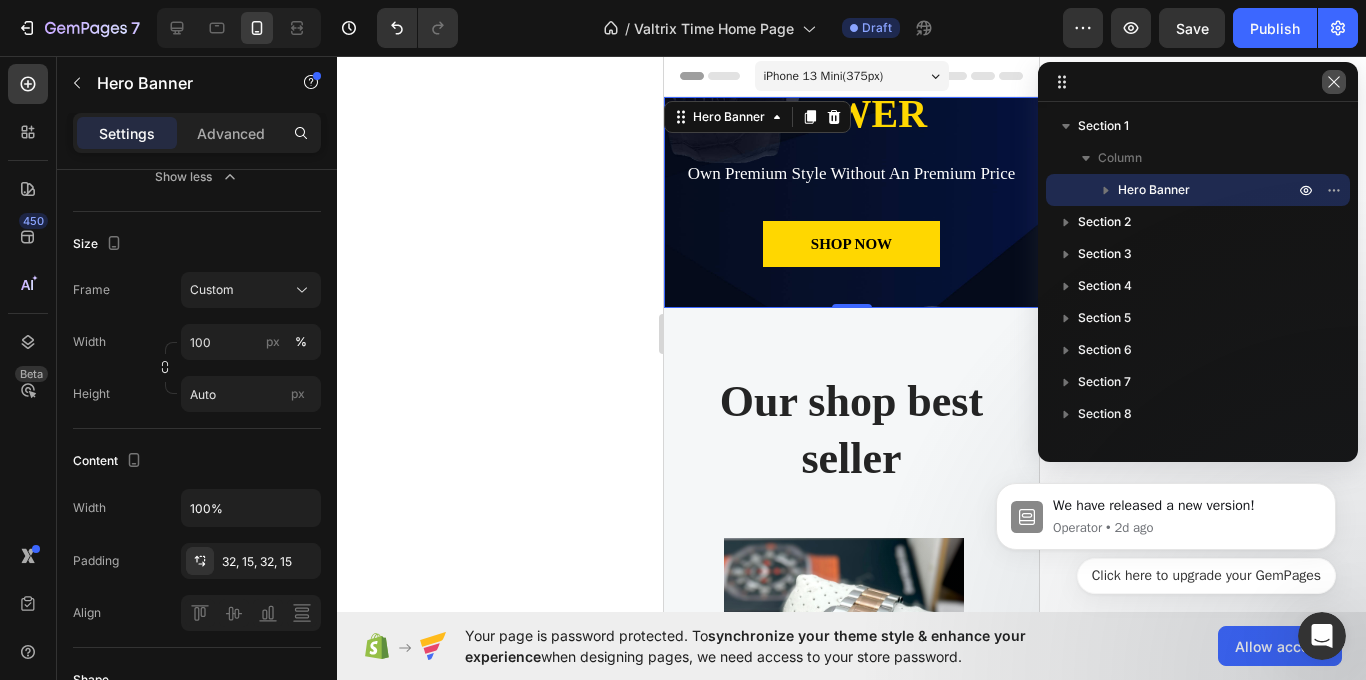 click 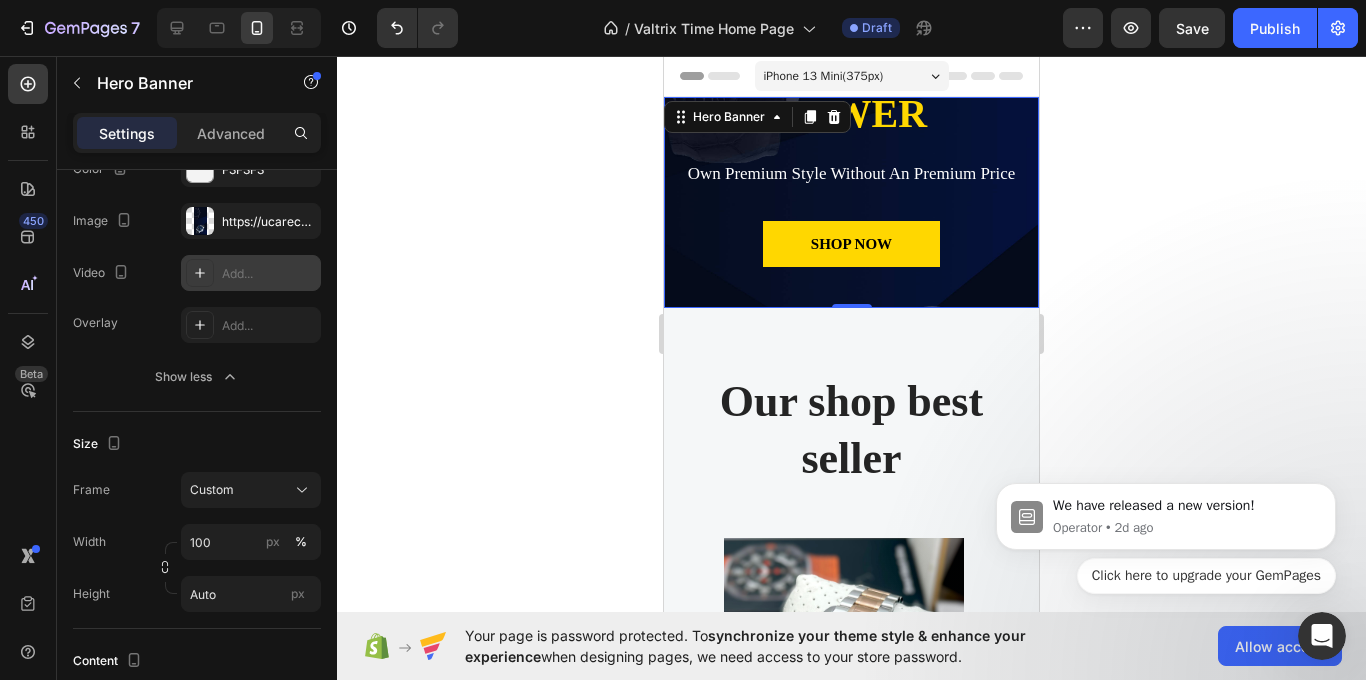 scroll, scrollTop: 0, scrollLeft: 0, axis: both 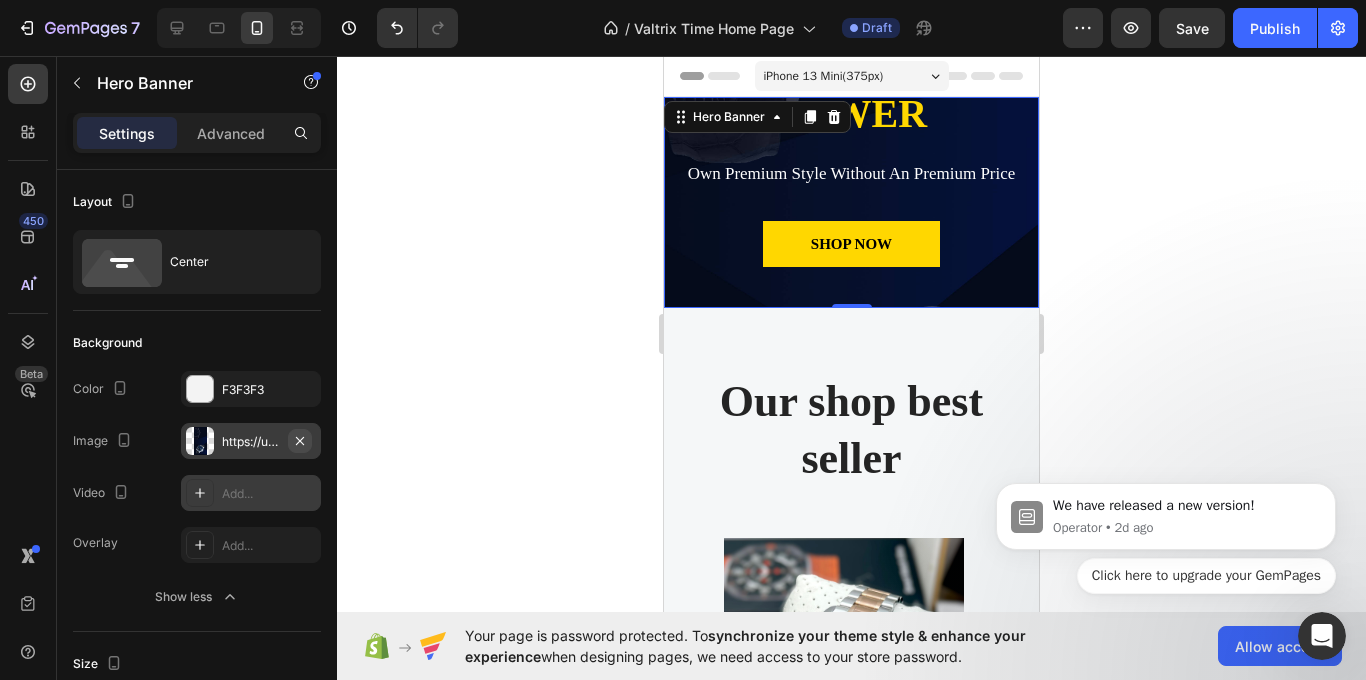 click 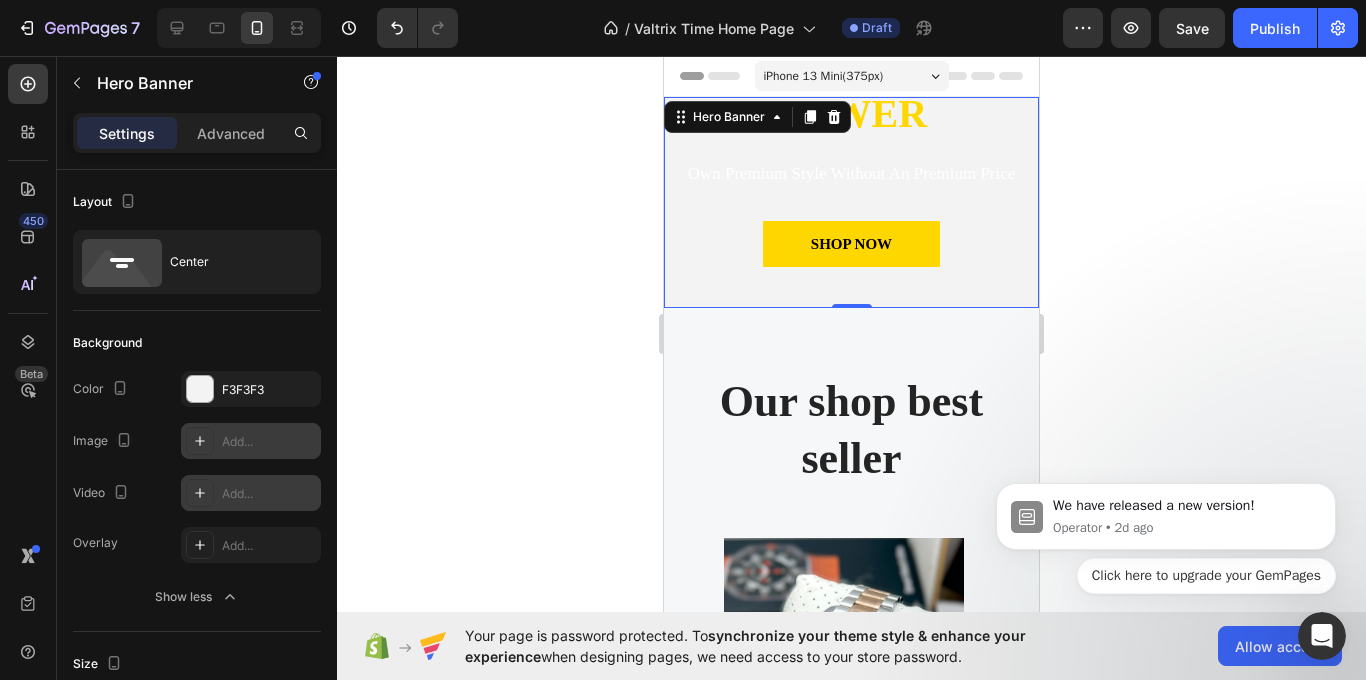 click on "Add..." at bounding box center [269, 494] 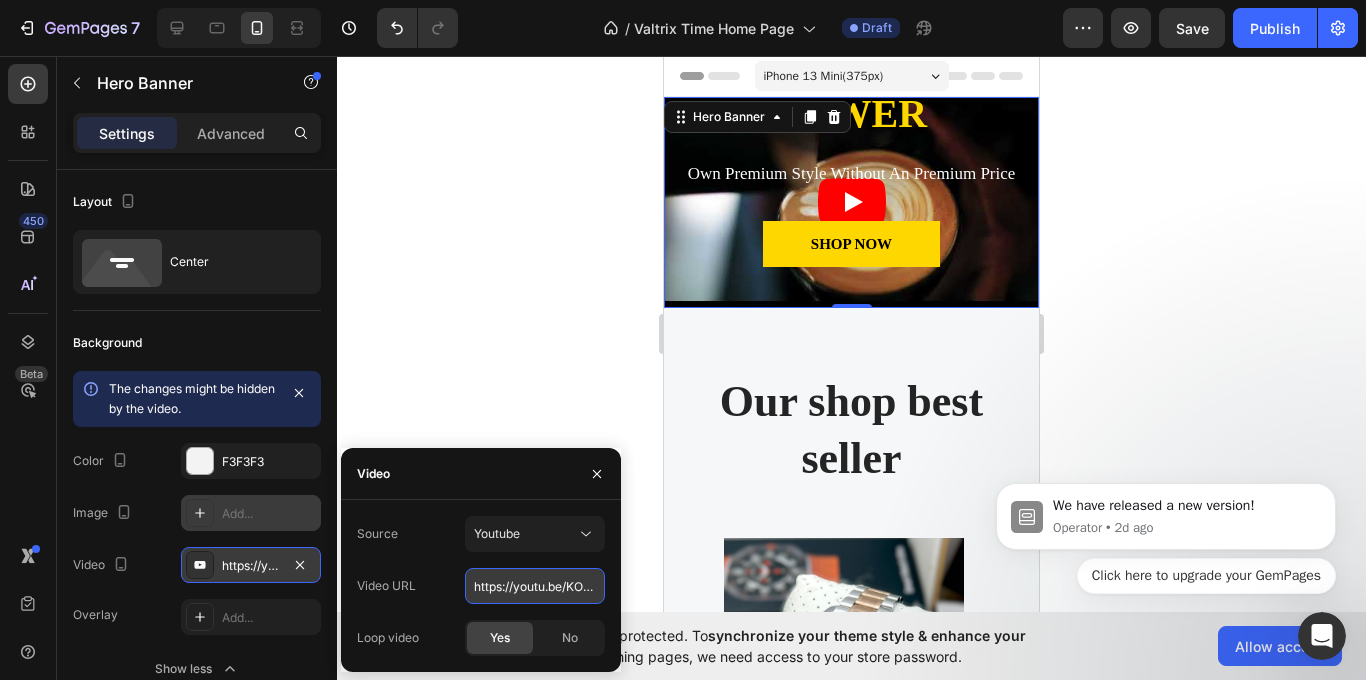 click on "https://youtu.be/KOxfzBp72uk" at bounding box center [535, 586] 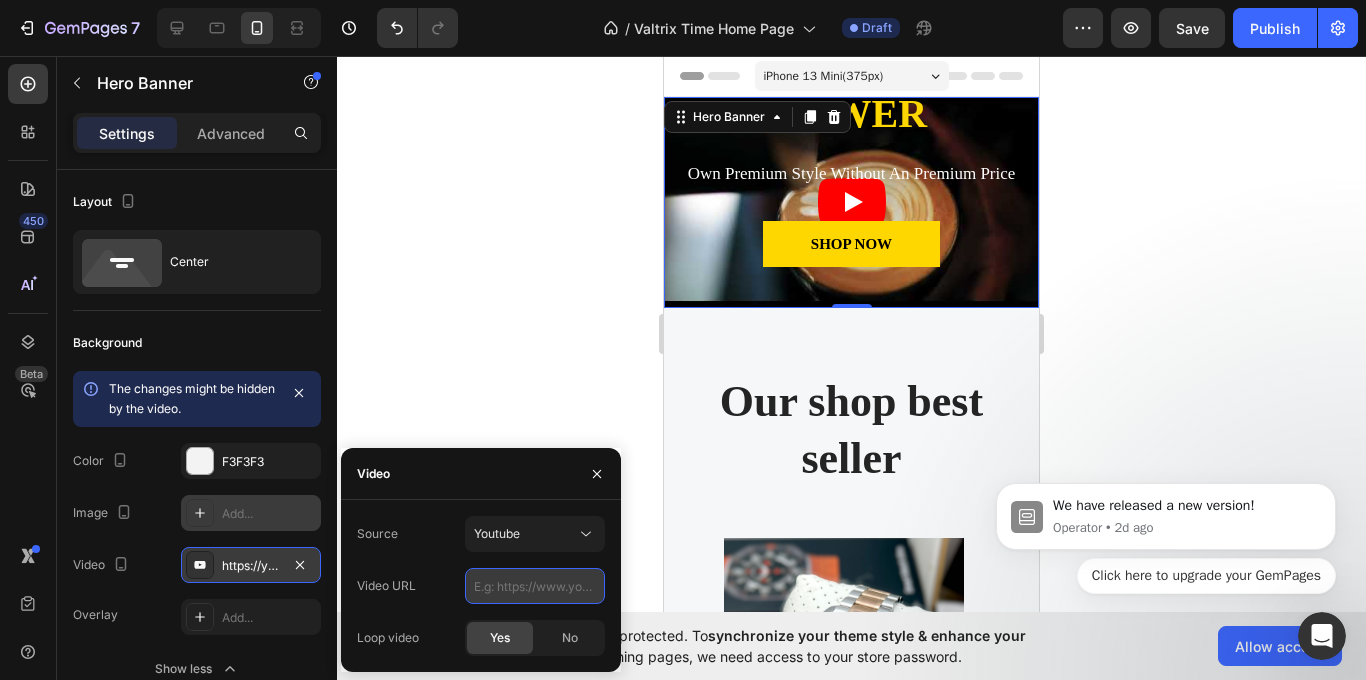 paste on "https://www.youtube.com/watch?v=iXuJqoYi8pU" 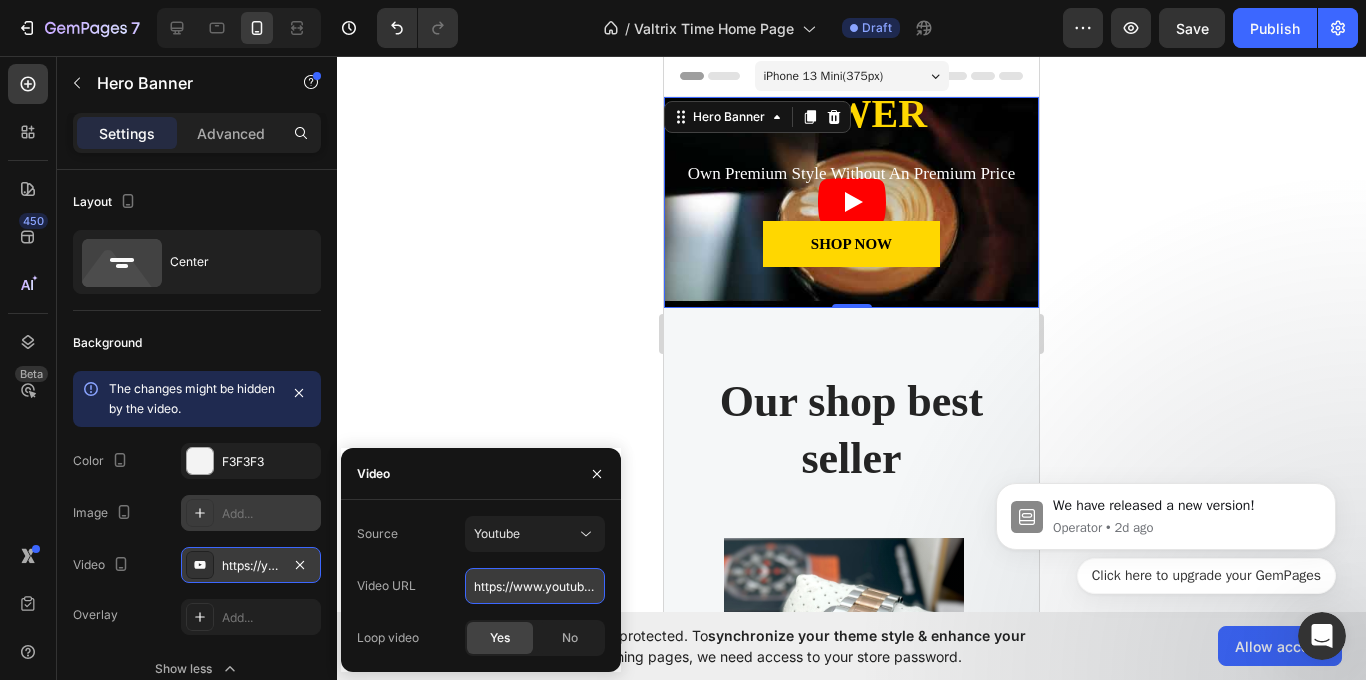scroll, scrollTop: 0, scrollLeft: 156, axis: horizontal 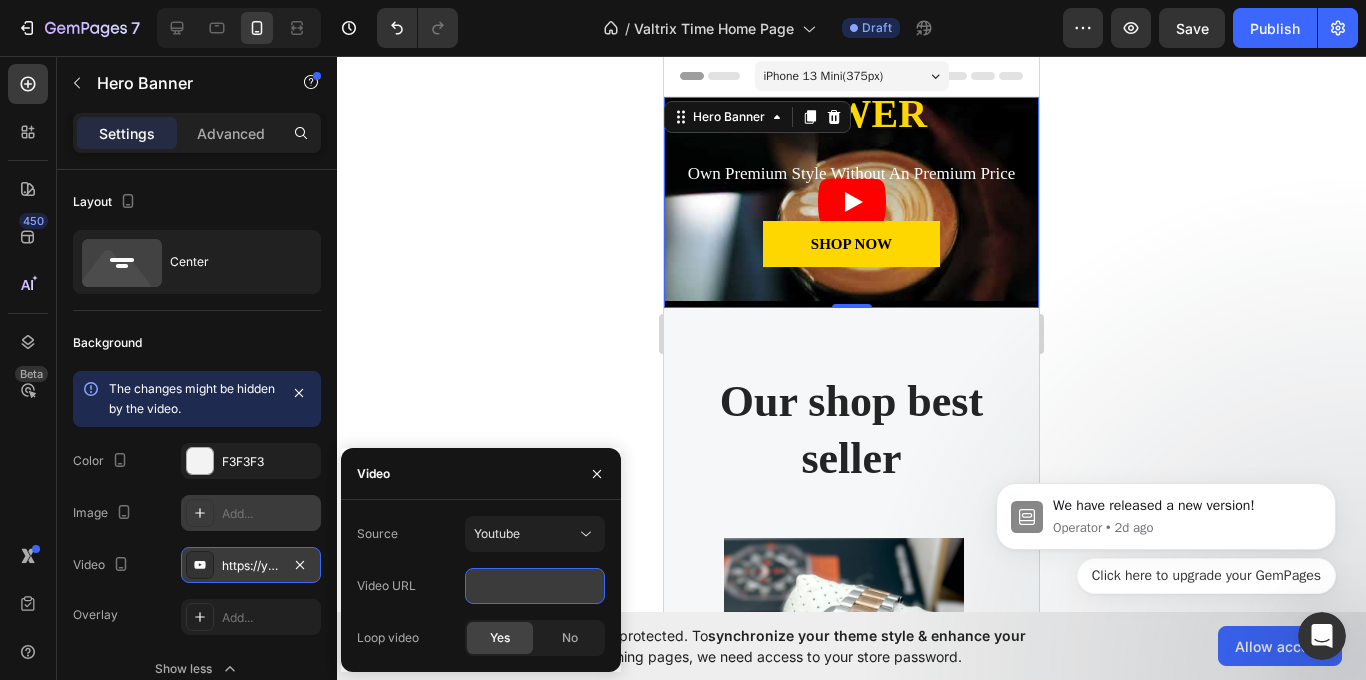 type on "https://www.youtube.com/watch?v=iXuJqoYi8pU" 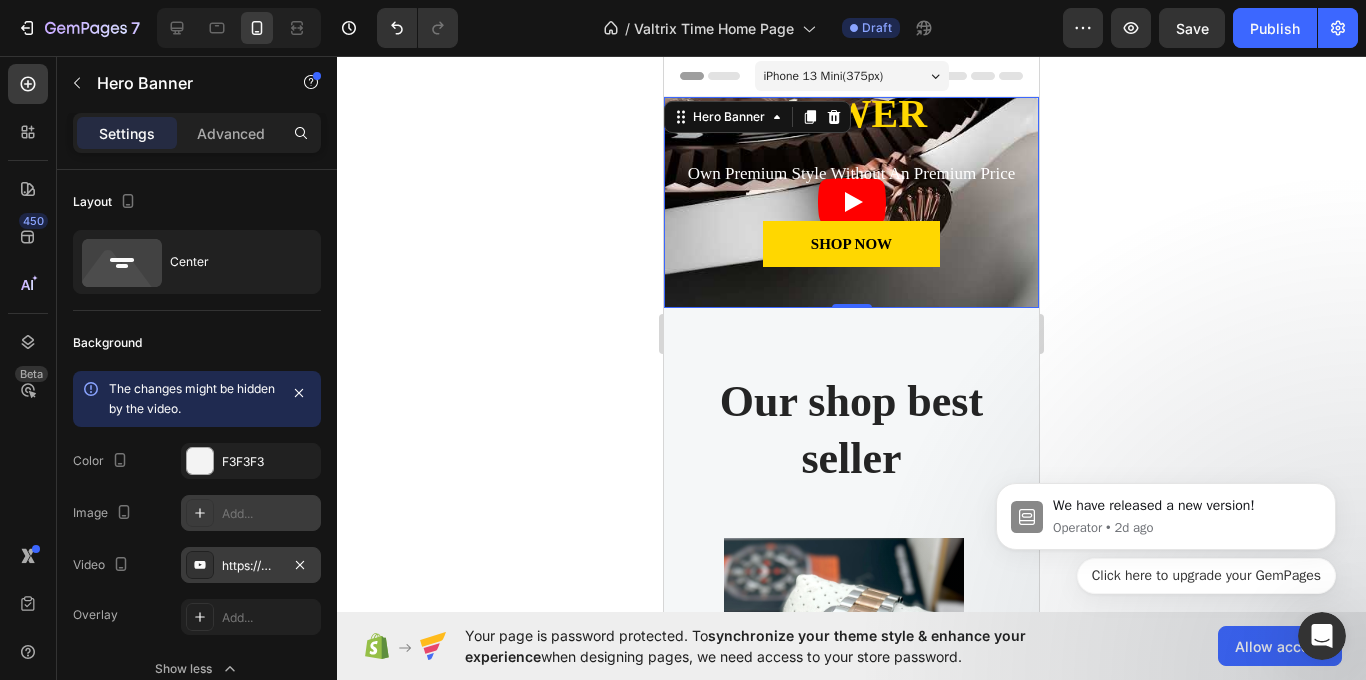 scroll, scrollTop: 0, scrollLeft: 0, axis: both 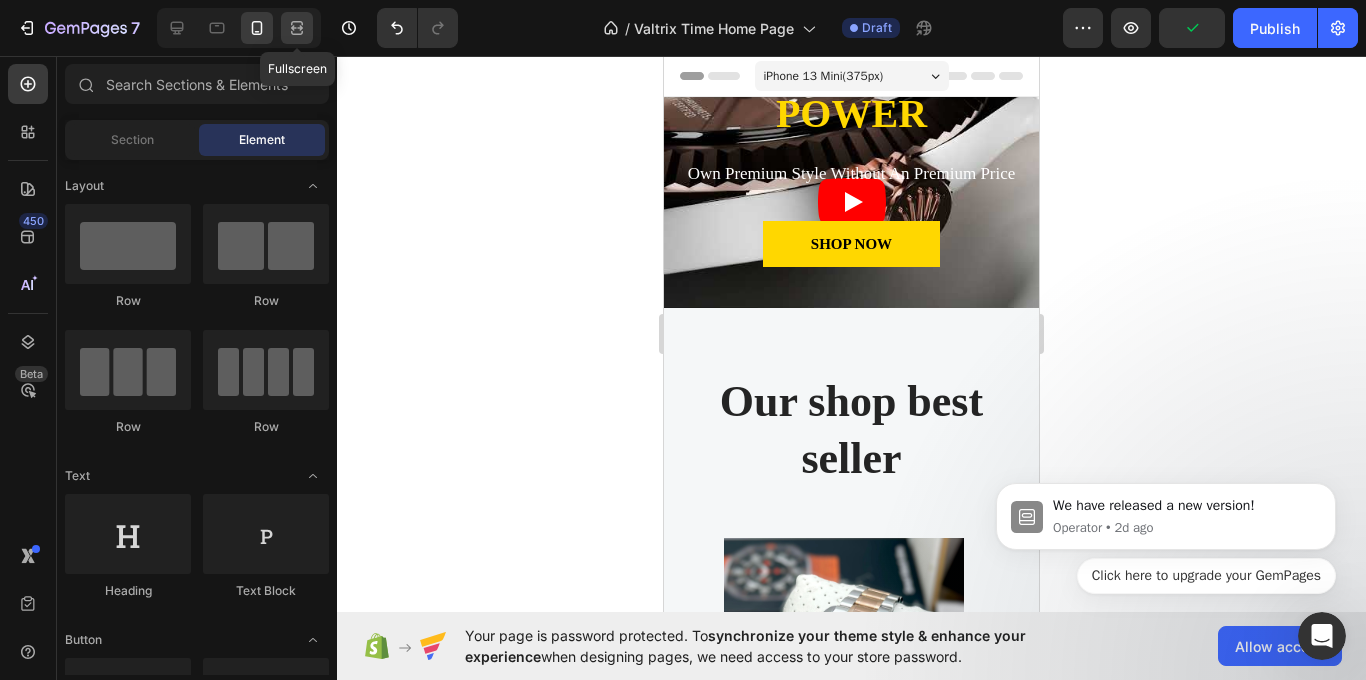 click 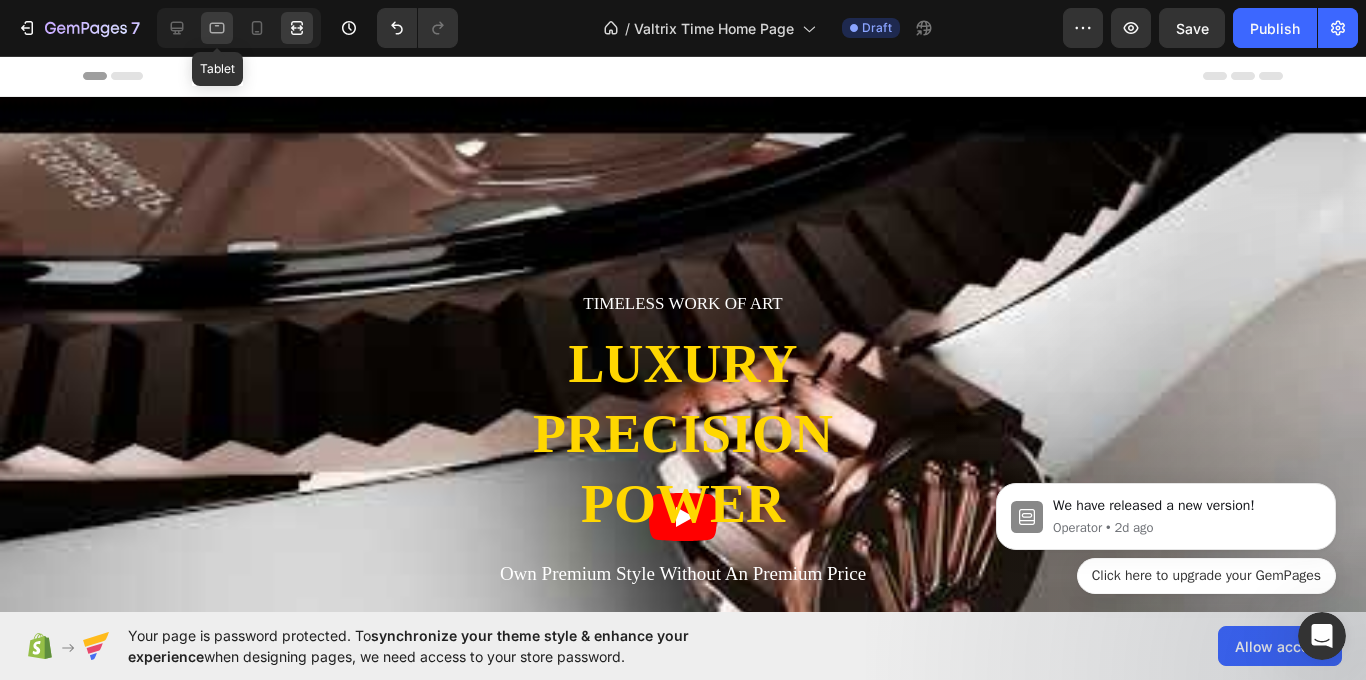 click 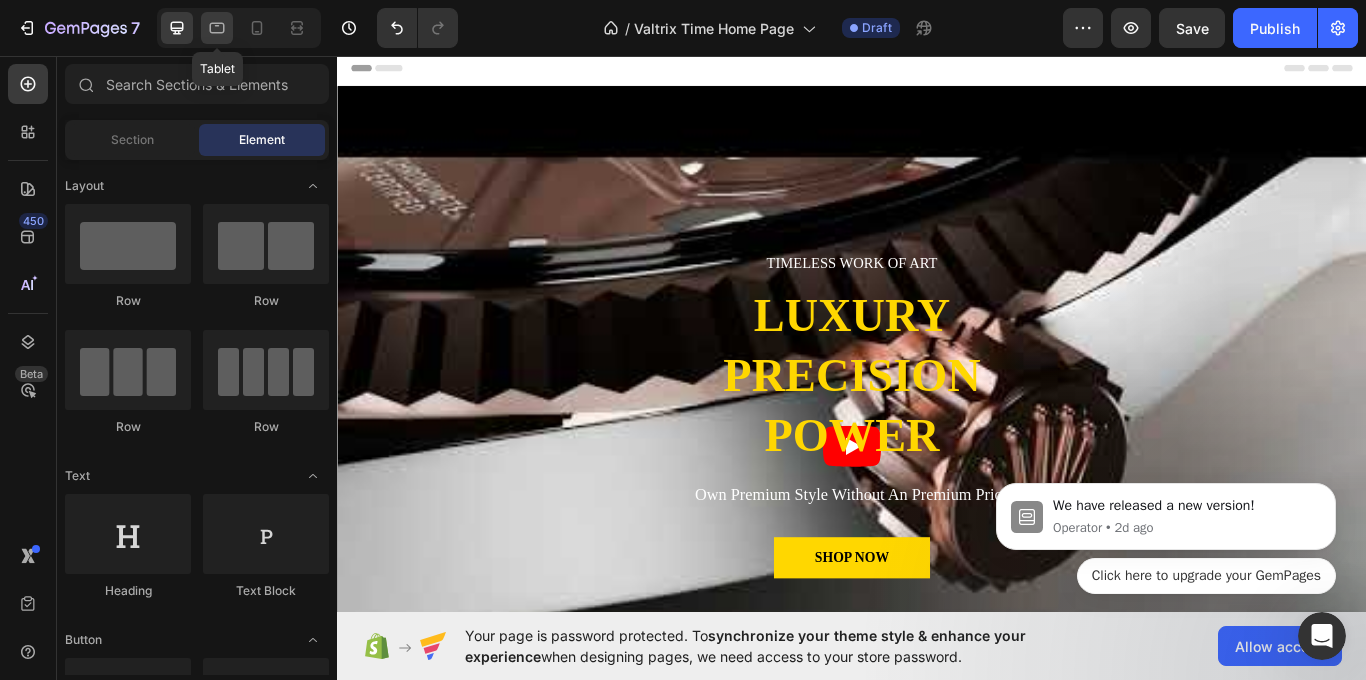 click 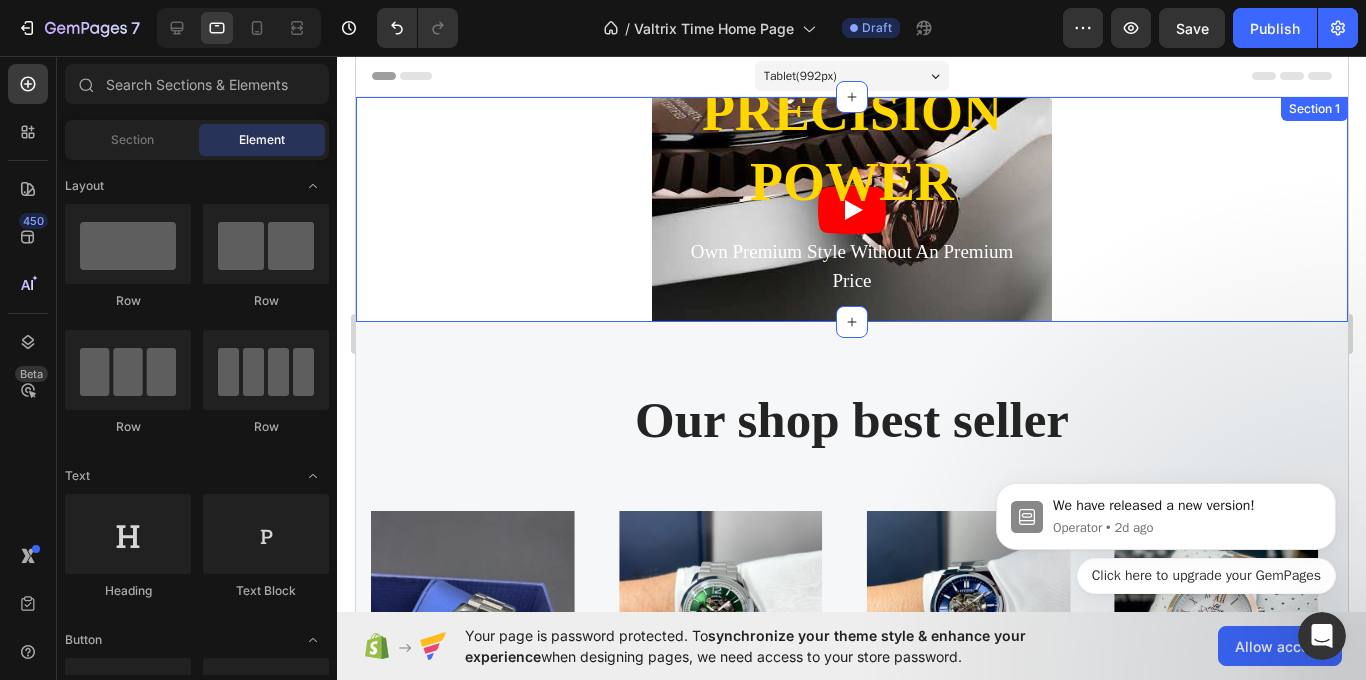click on "TIMELESS WORK OF ART Text block LUXURY PRECISION POWER Heading Own Premium Style Without An Premium Price Text block SHOP NOW Button Row Hero Banner" at bounding box center (851, 209) 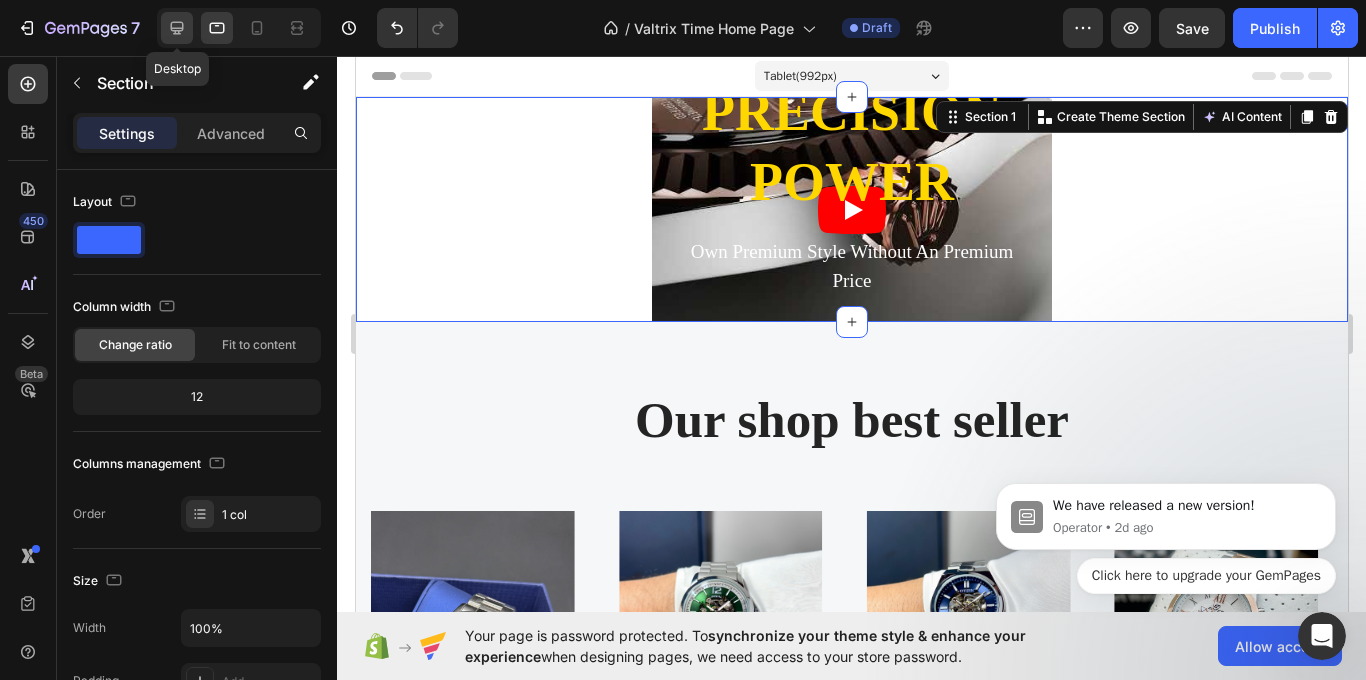 click 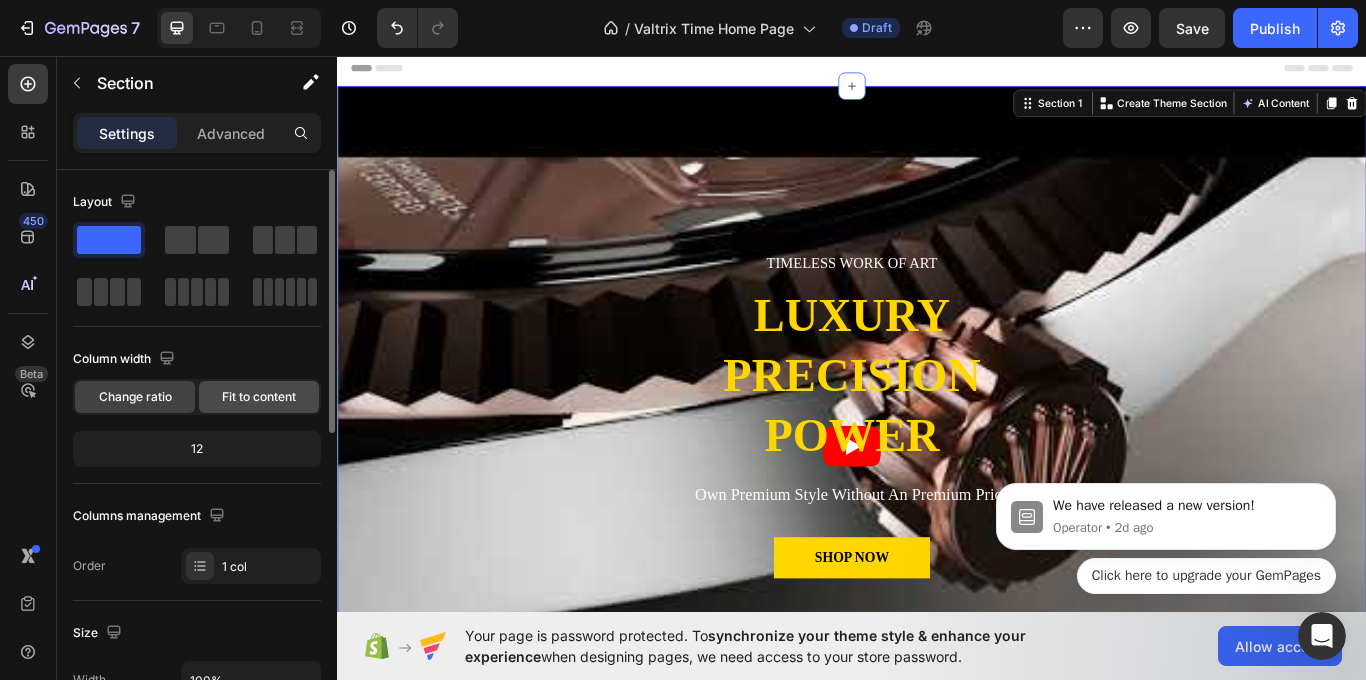 click on "Fit to content" 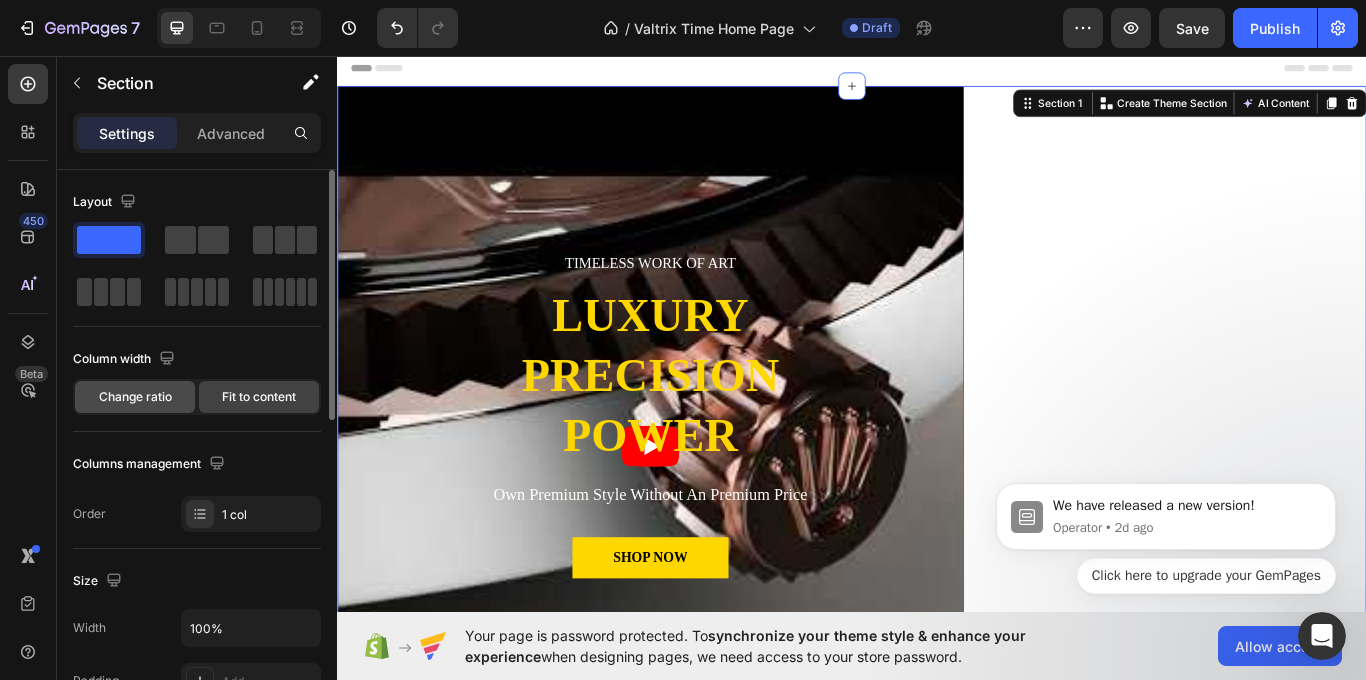 click on "Change ratio" 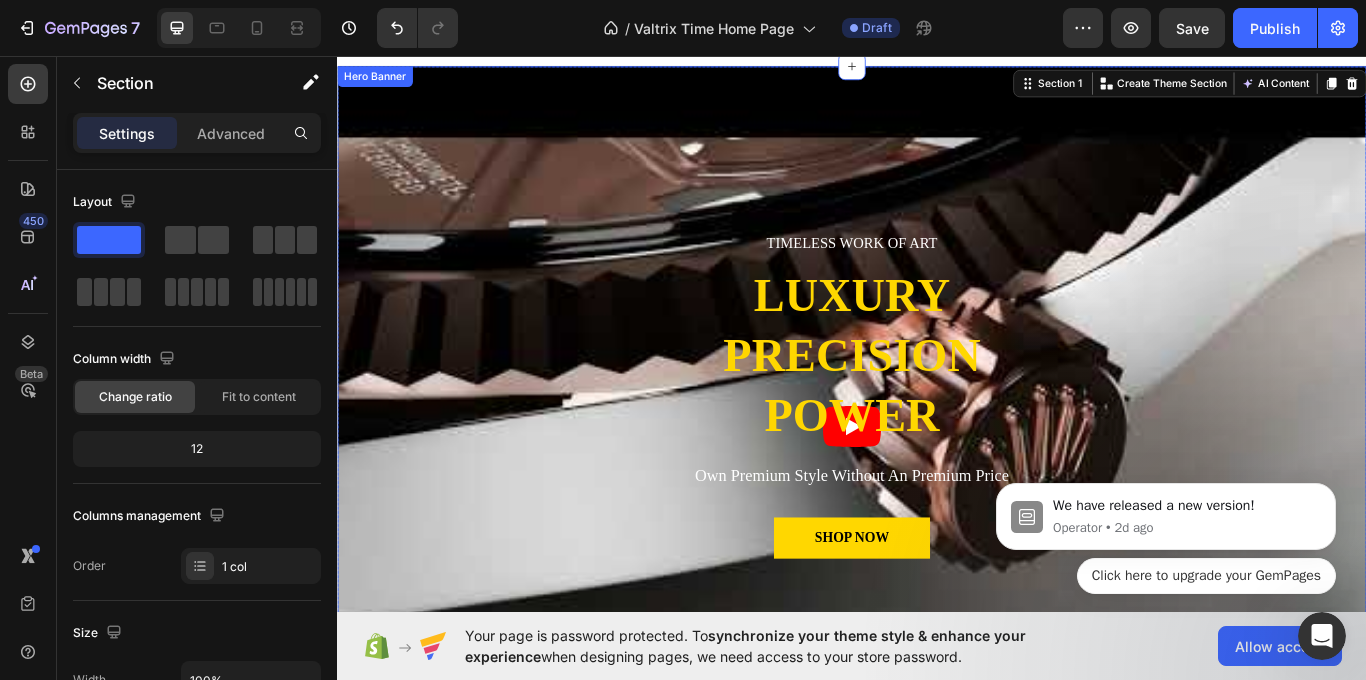 scroll, scrollTop: 100, scrollLeft: 0, axis: vertical 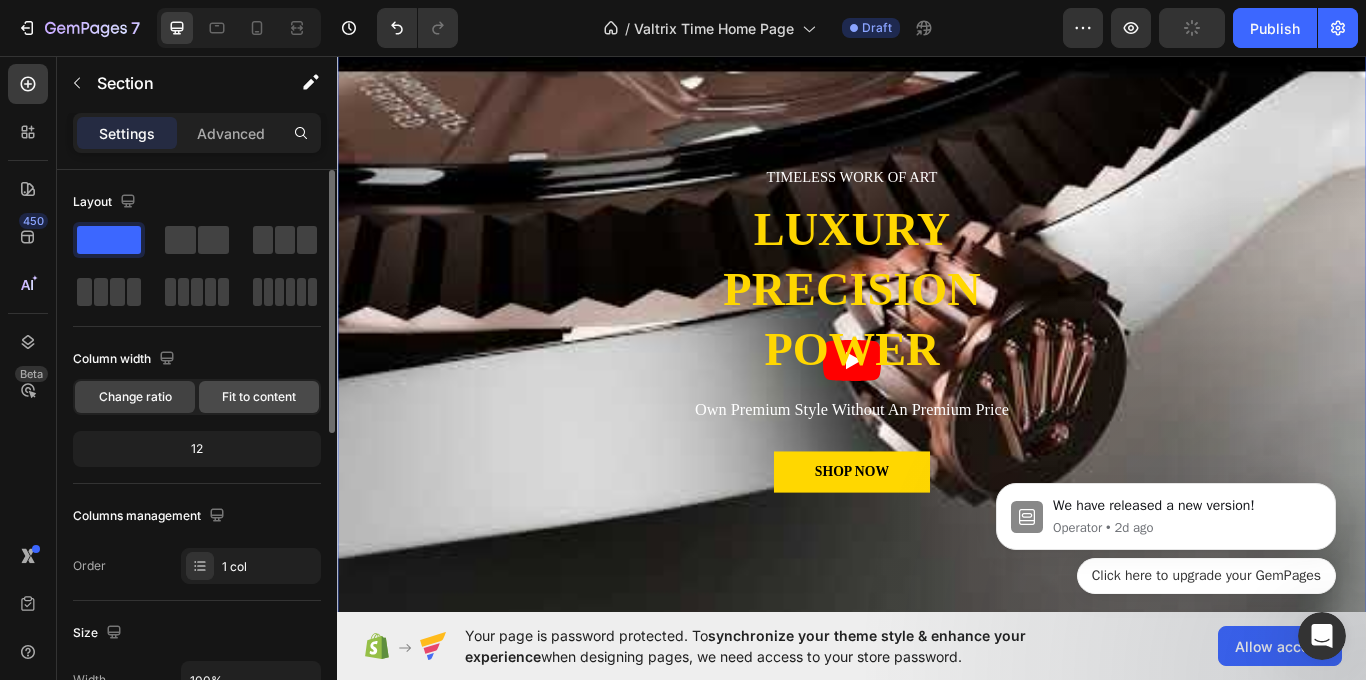 click on "Fit to content" 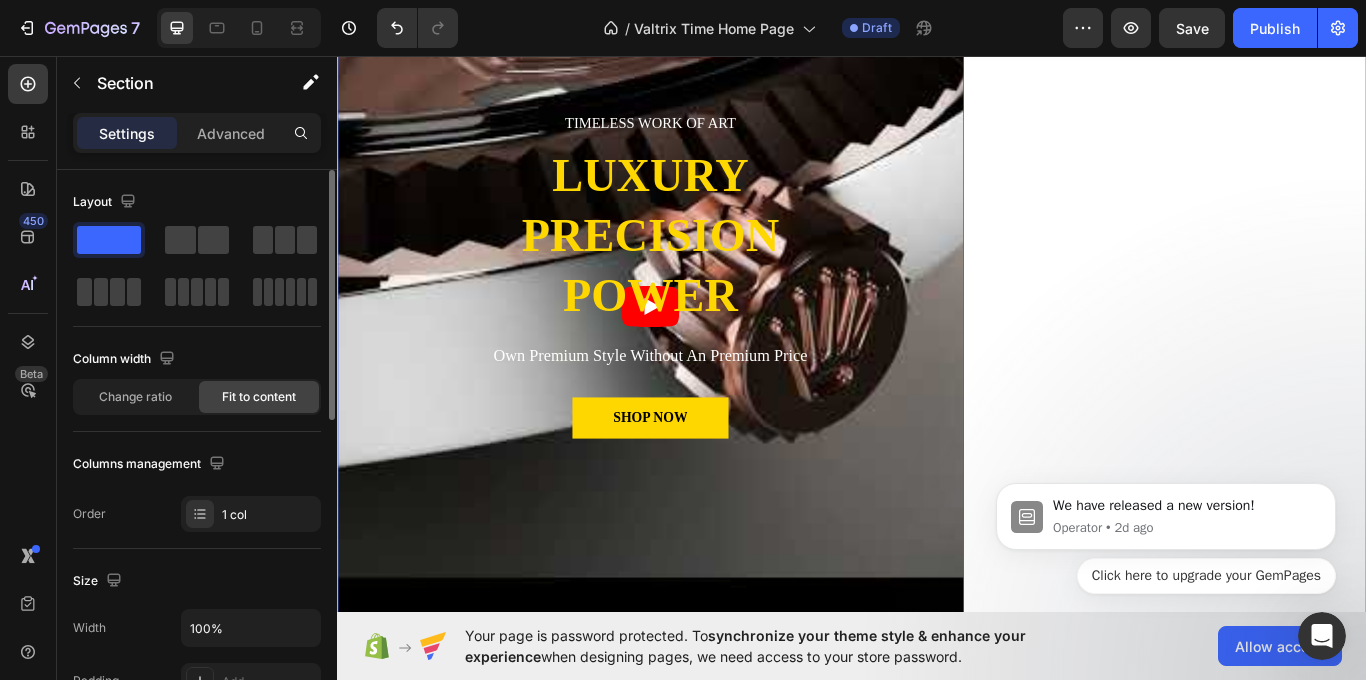 scroll, scrollTop: 400, scrollLeft: 0, axis: vertical 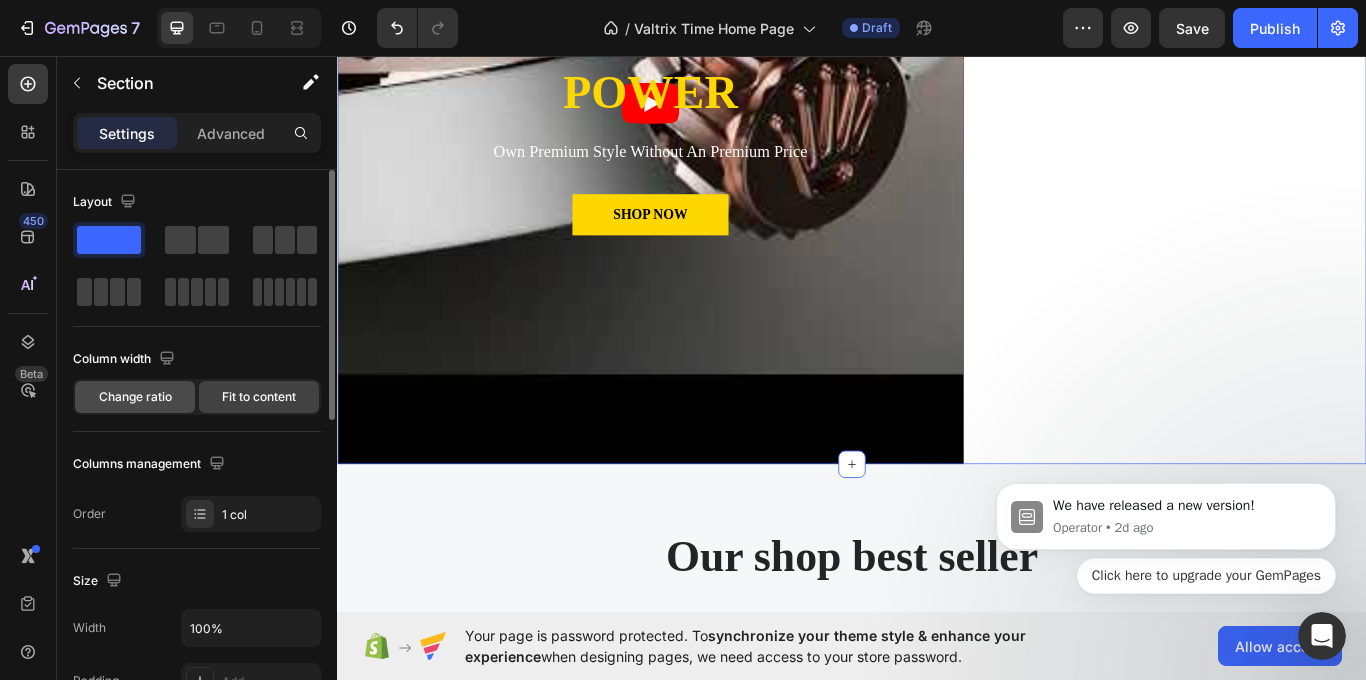 click on "Change ratio" 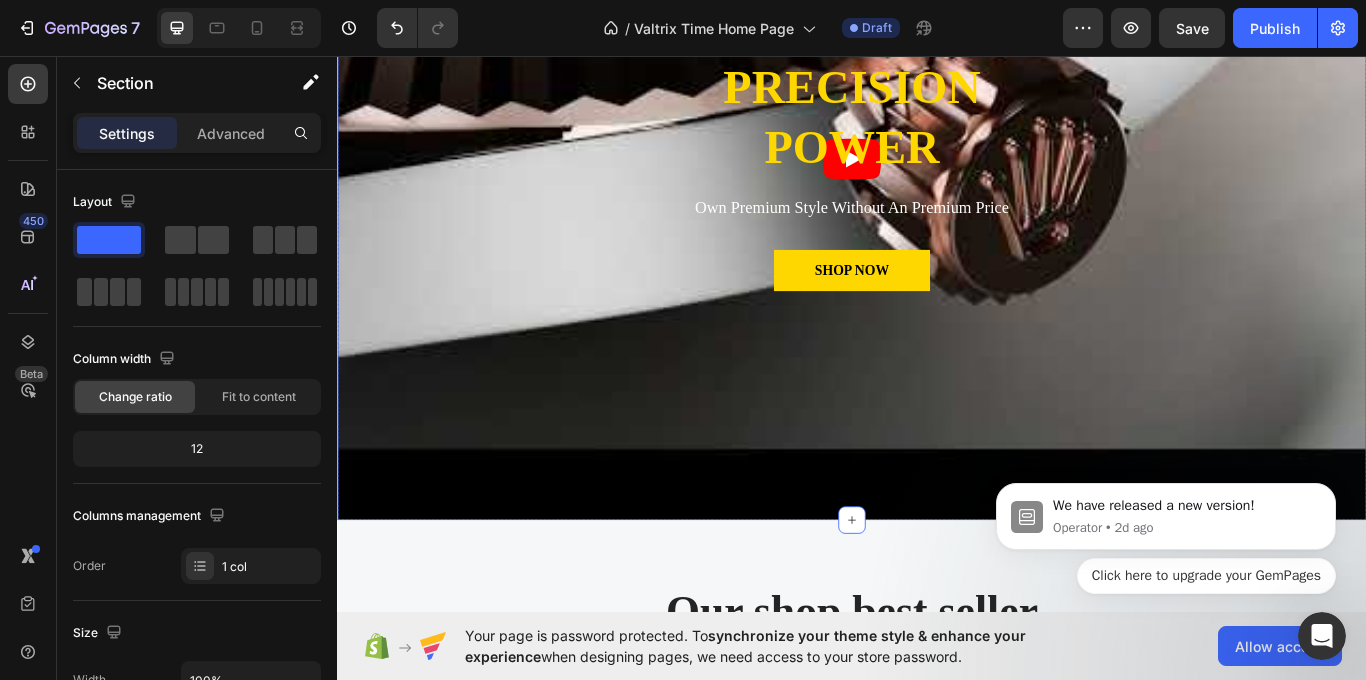 scroll, scrollTop: 300, scrollLeft: 0, axis: vertical 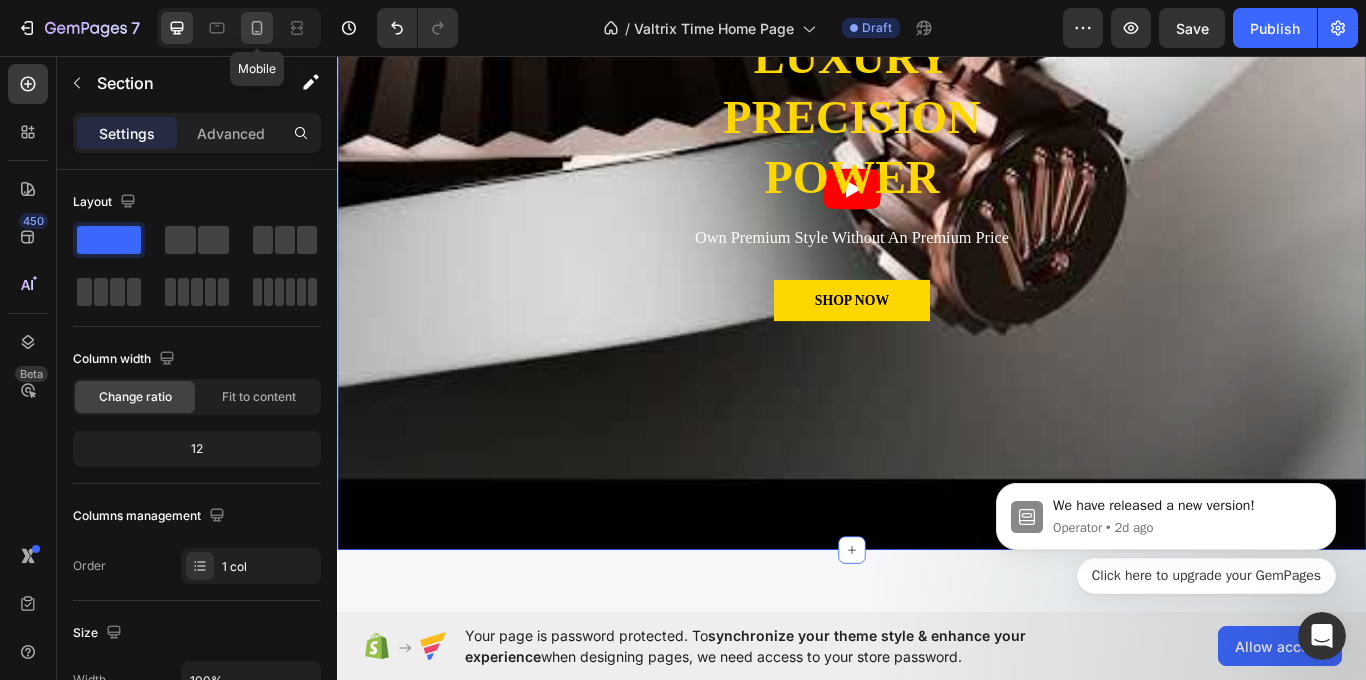 click 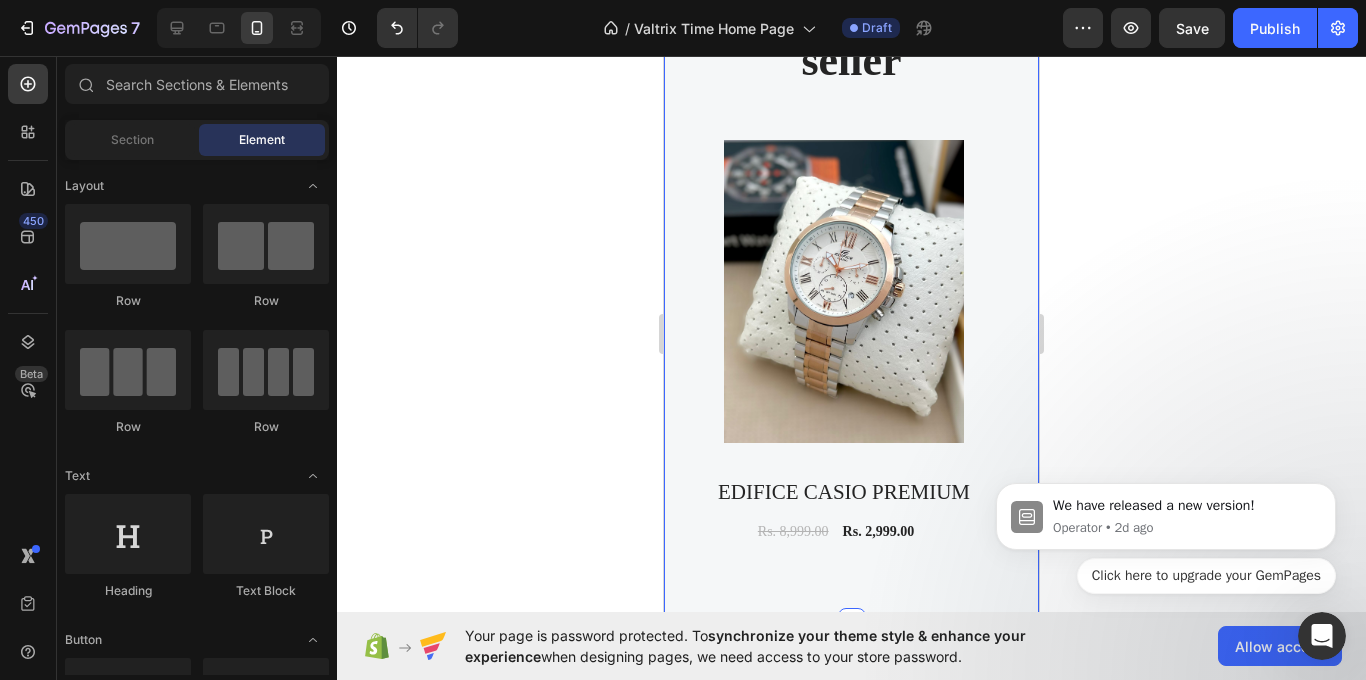 scroll, scrollTop: 0, scrollLeft: 0, axis: both 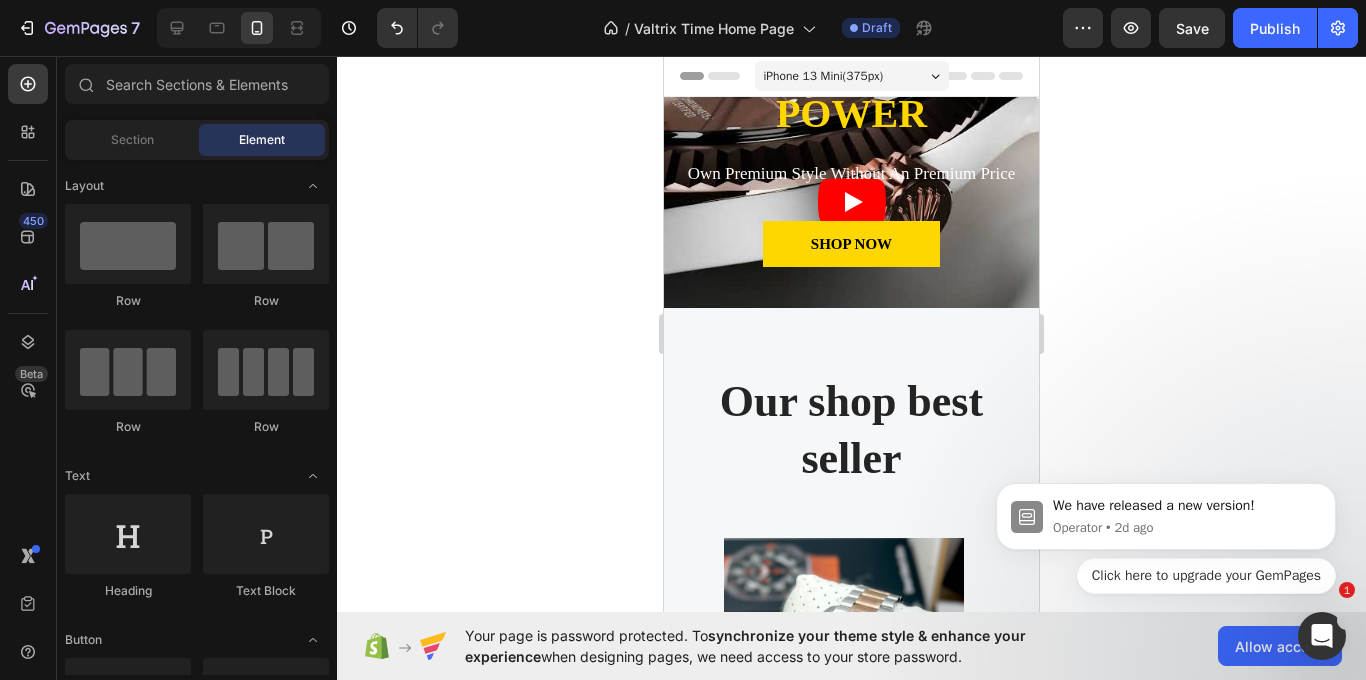 click on "iPhone 13 Mini  ( 375 px)" at bounding box center (852, 76) 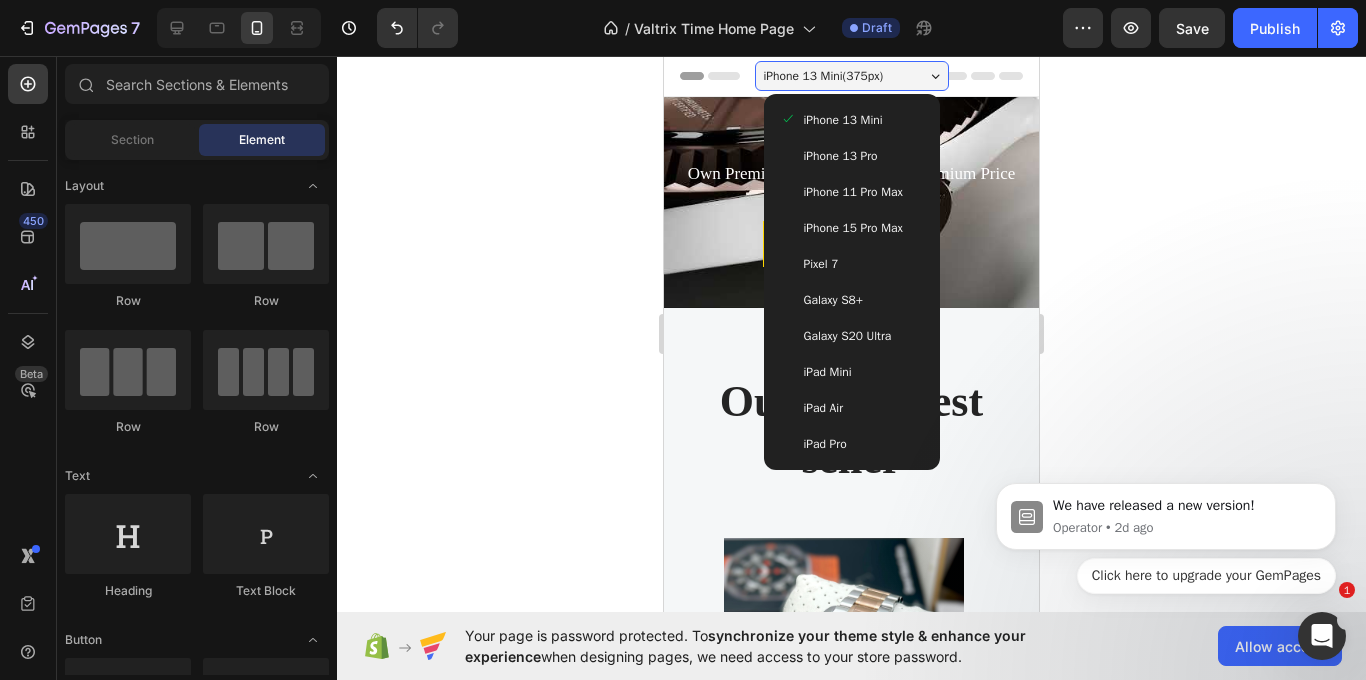 click on "iPhone 13 Mini  ( 375 px)" at bounding box center [852, 76] 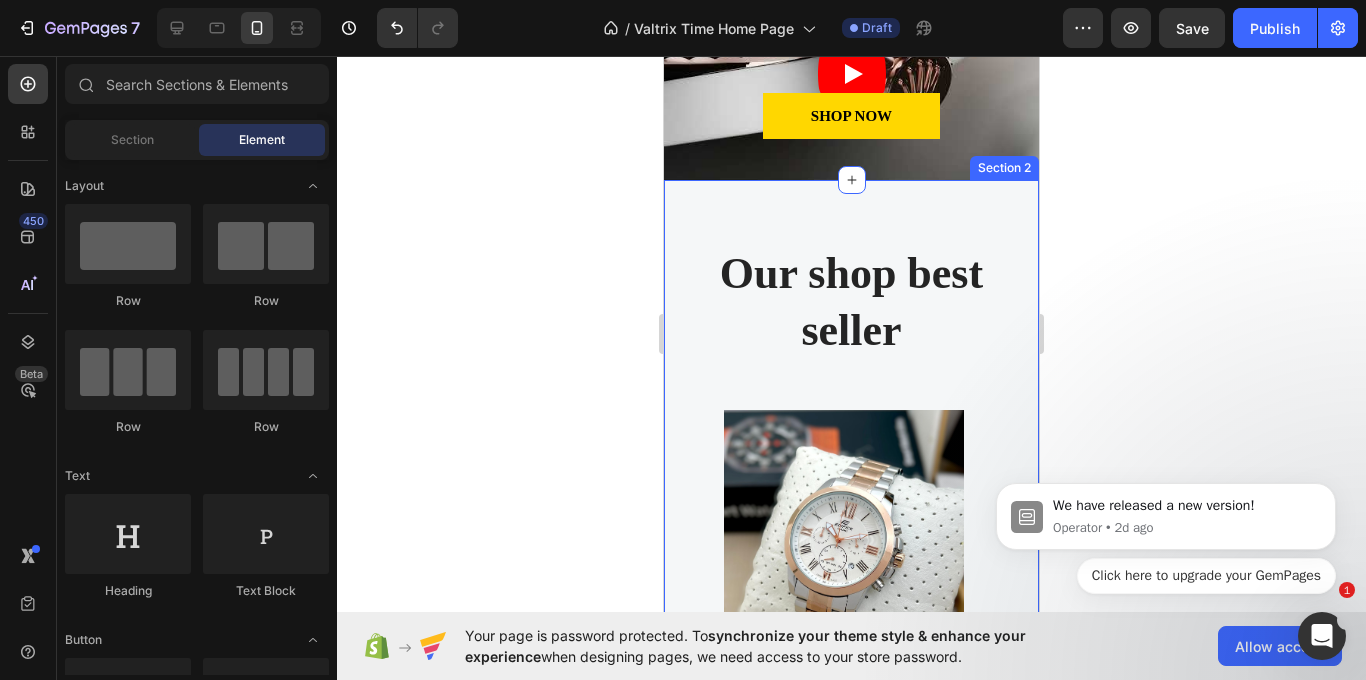scroll, scrollTop: 0, scrollLeft: 0, axis: both 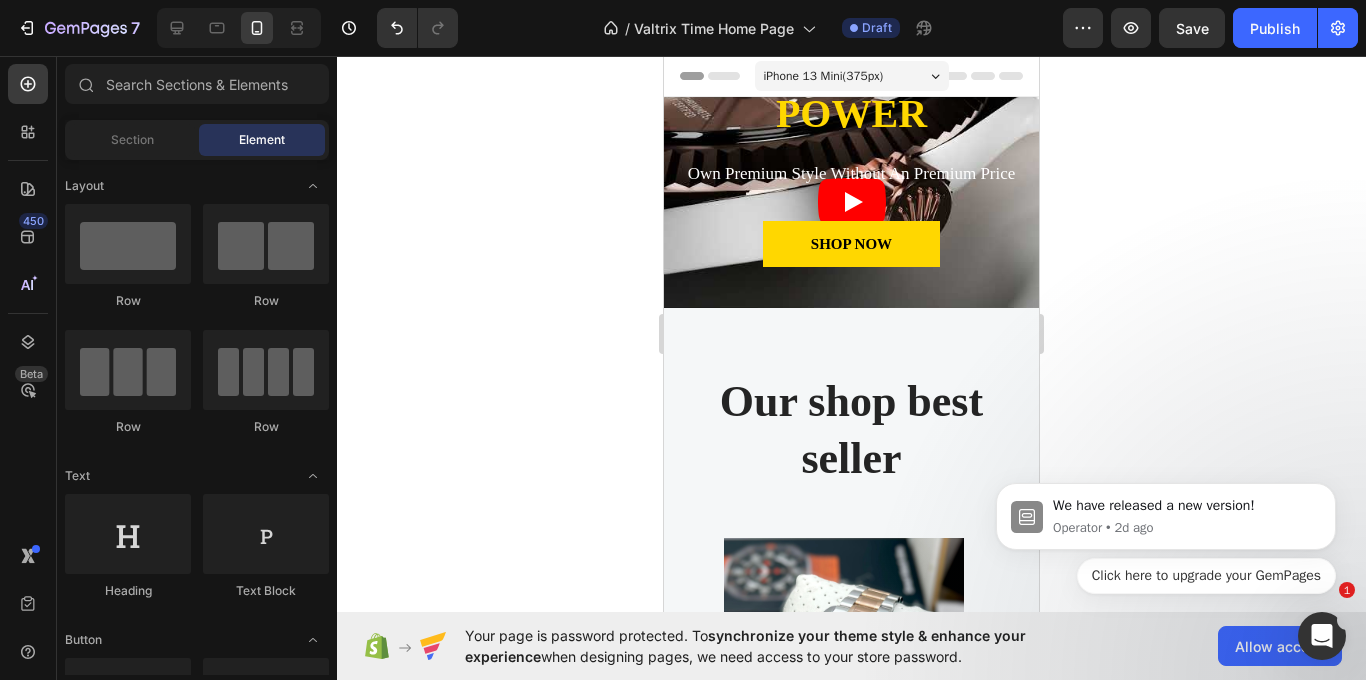 click on "iPhone 13 Mini  ( 375 px)" at bounding box center [824, 76] 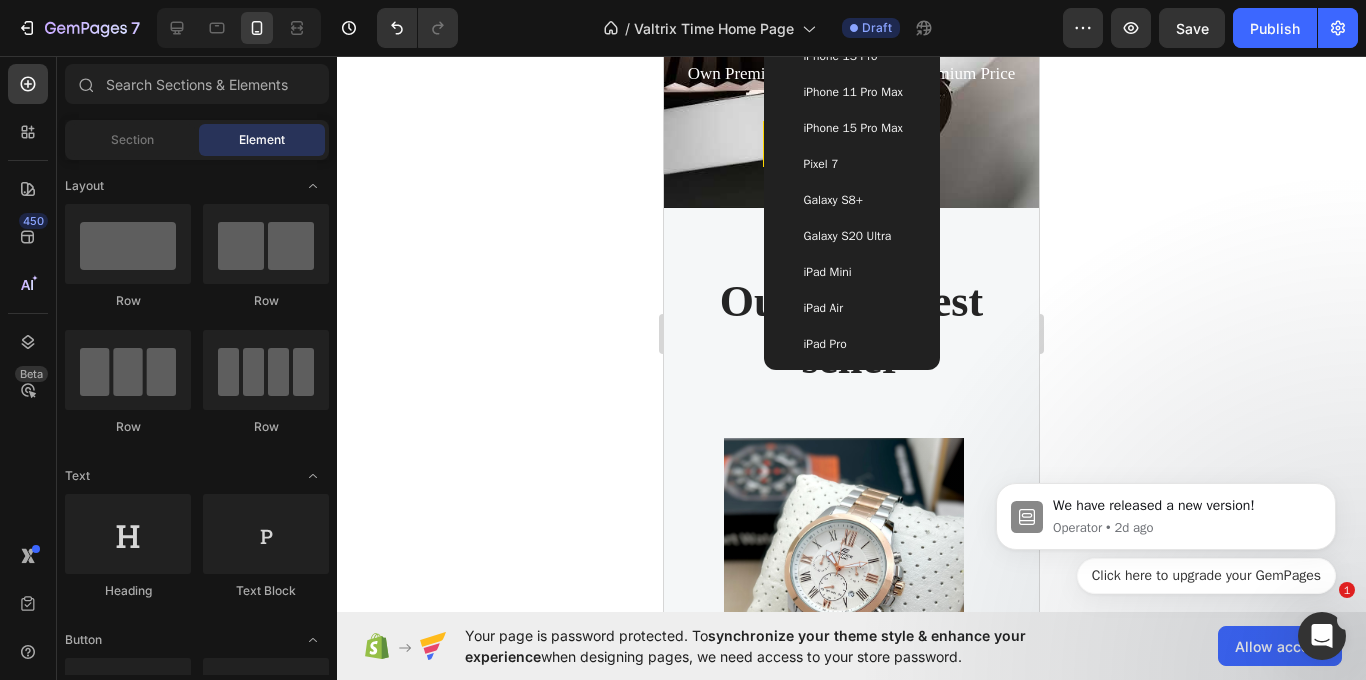 scroll, scrollTop: 0, scrollLeft: 0, axis: both 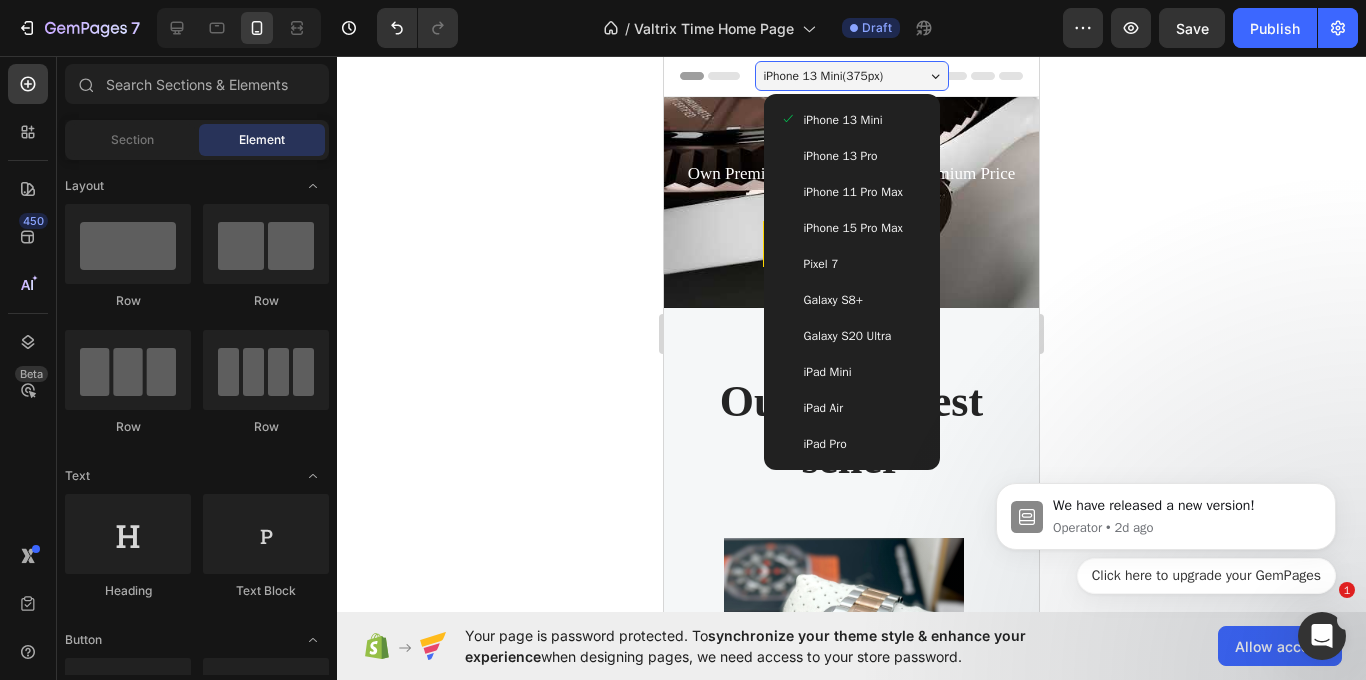 click on "iPhone 15 Pro Max" at bounding box center [853, 228] 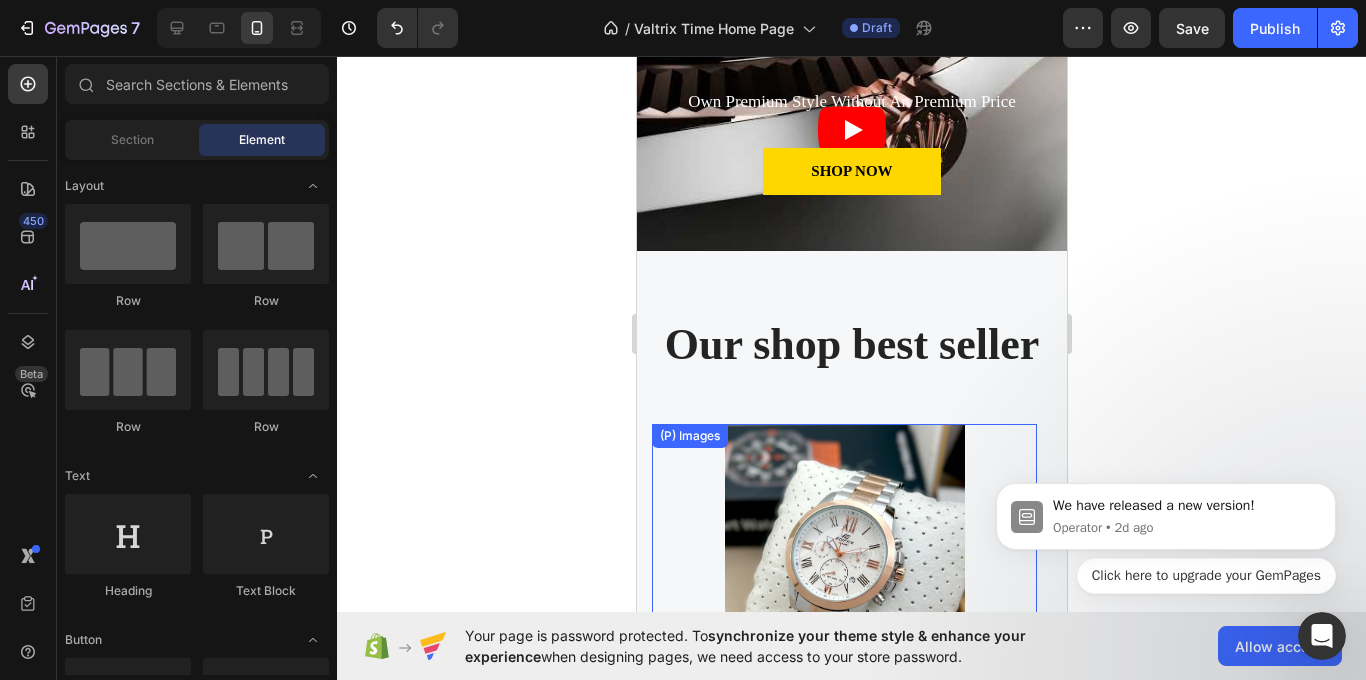 scroll, scrollTop: 0, scrollLeft: 0, axis: both 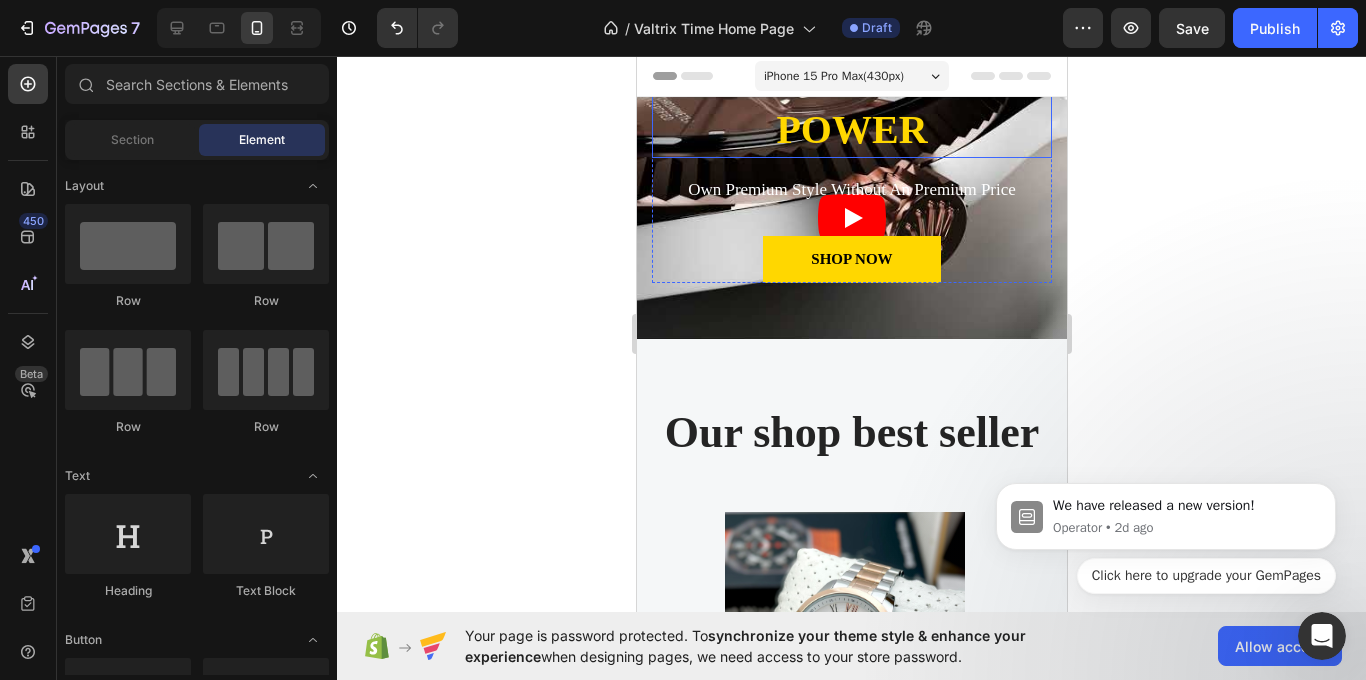 drag, startPoint x: 875, startPoint y: 116, endPoint x: 876, endPoint y: 137, distance: 21.023796 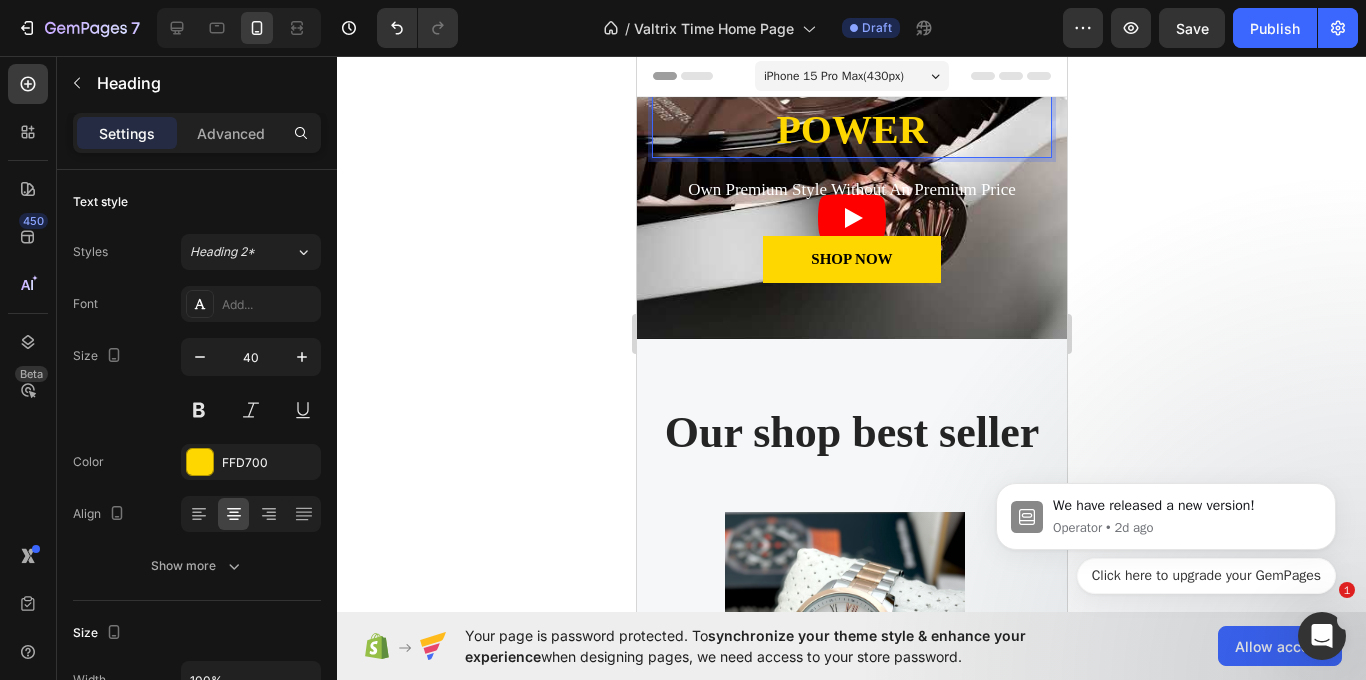click on "Own Premium Style Without An Premium Price" at bounding box center (851, 190) 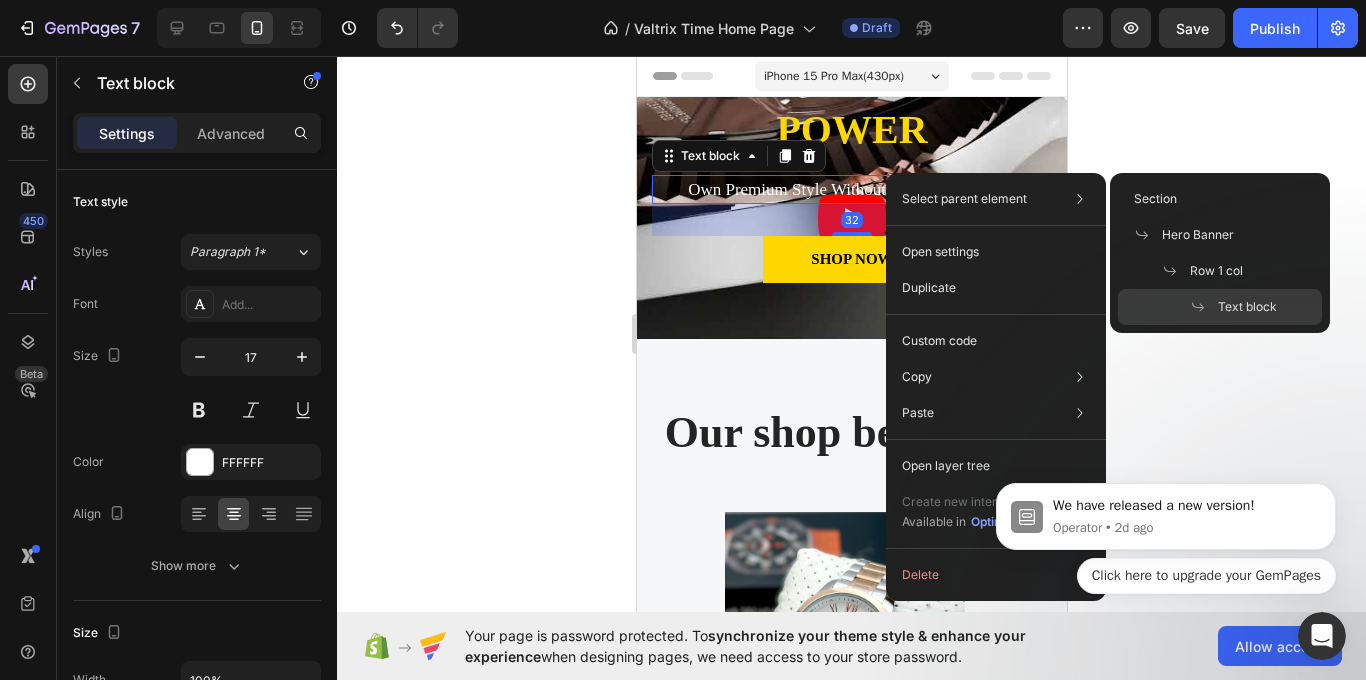click 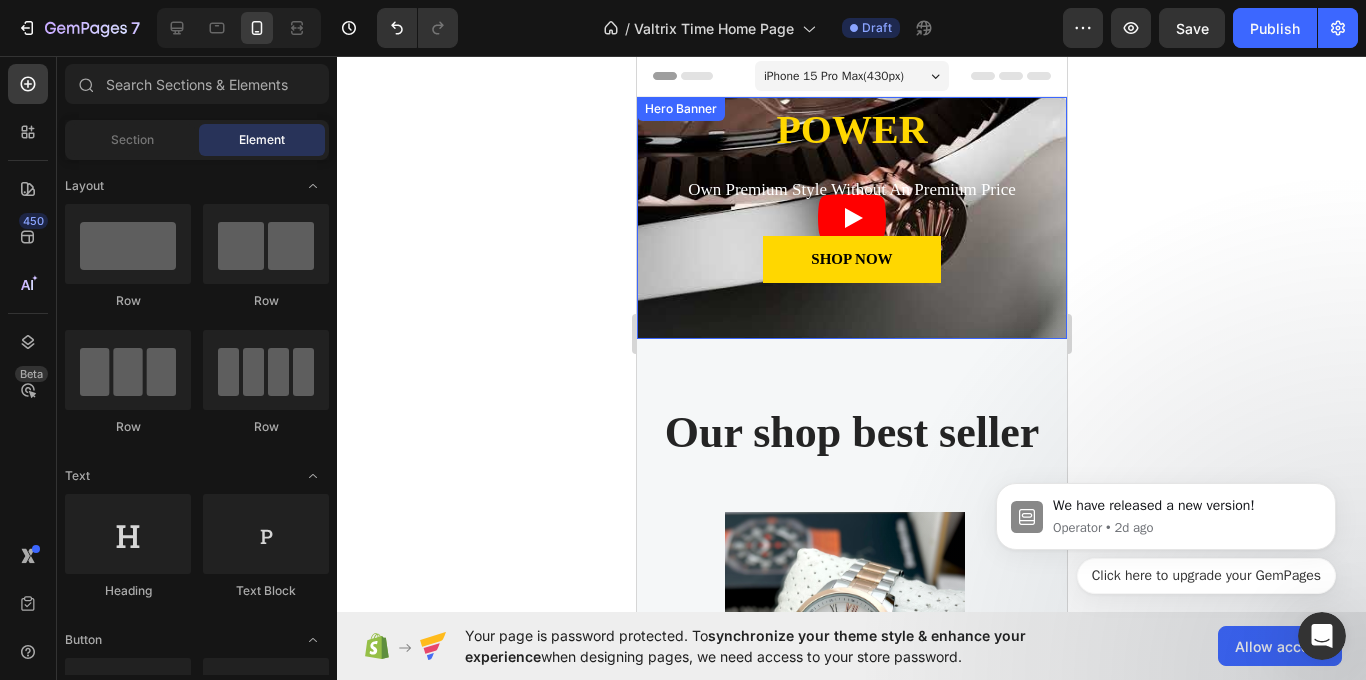 click on "TIMELESS WORK OF ART Text block LUXURY PRECISION POWER Heading Own Premium Style Without An Premium Price Text block SHOP NOW Button Row" at bounding box center [851, 218] 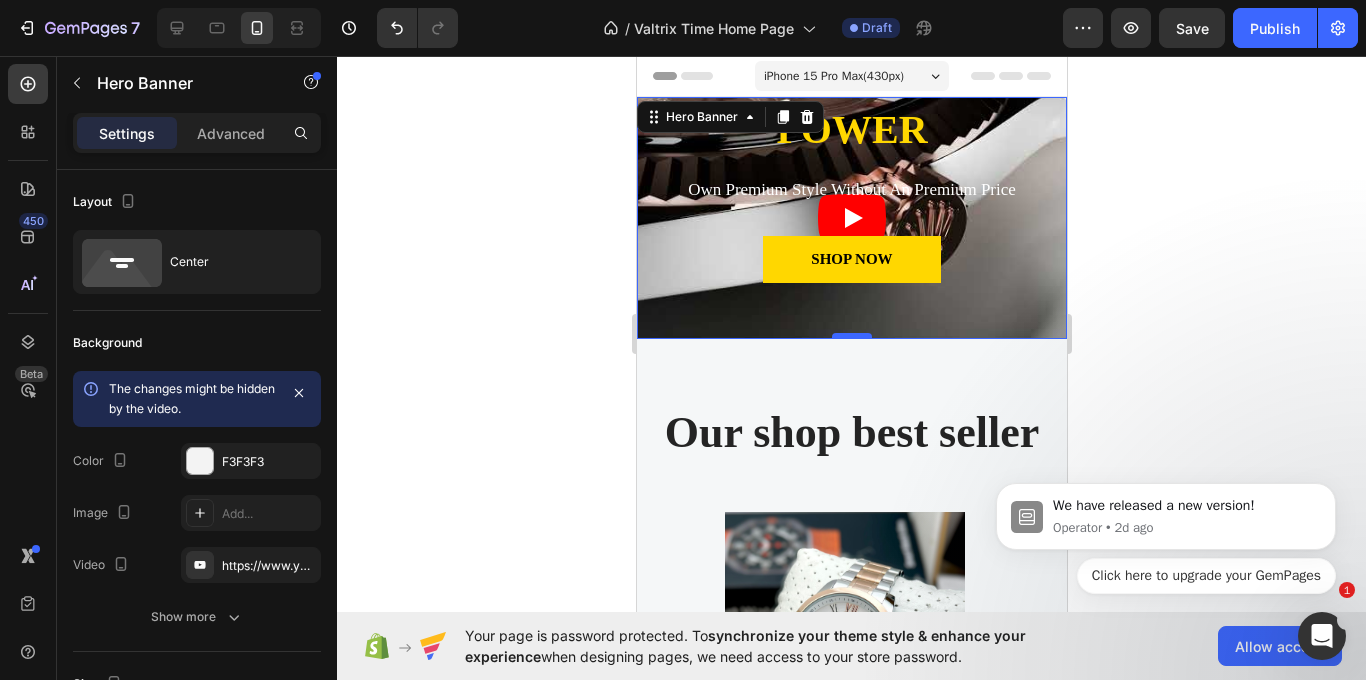 click at bounding box center (851, 336) 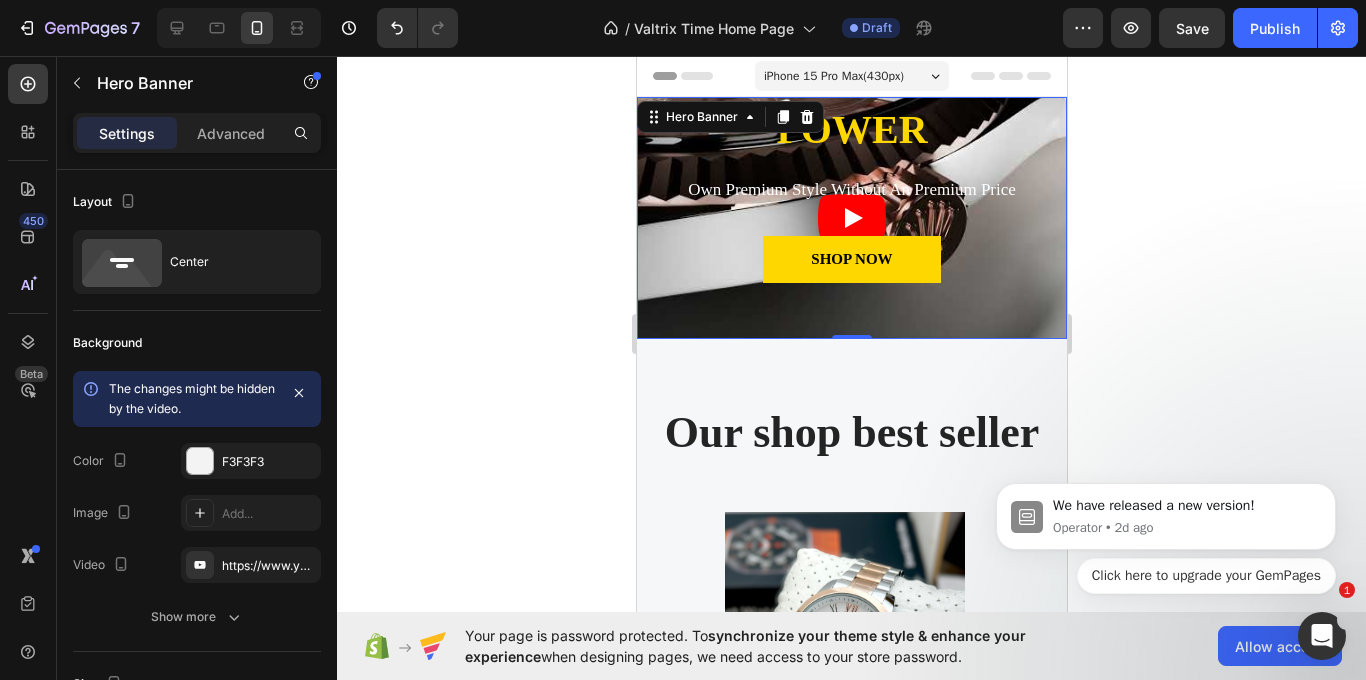 drag, startPoint x: 843, startPoint y: 326, endPoint x: 833, endPoint y: 380, distance: 54.91812 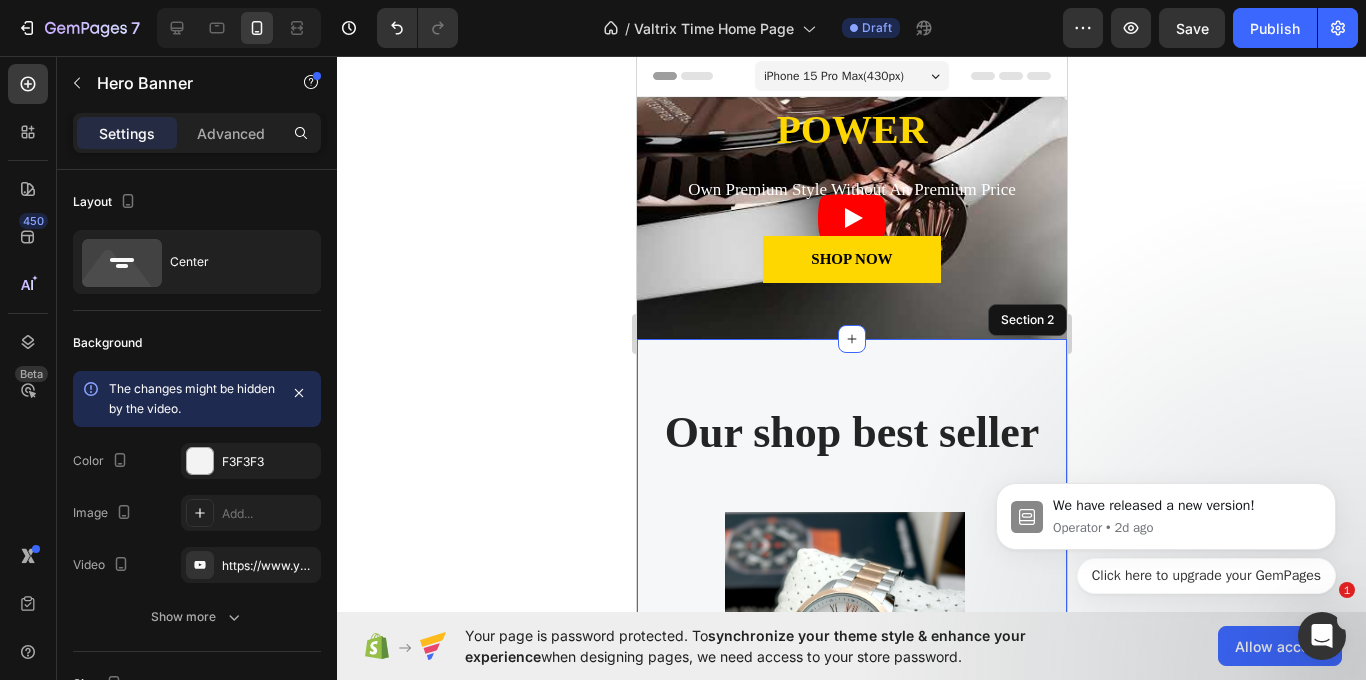 drag, startPoint x: 833, startPoint y: 380, endPoint x: 828, endPoint y: 389, distance: 10.29563 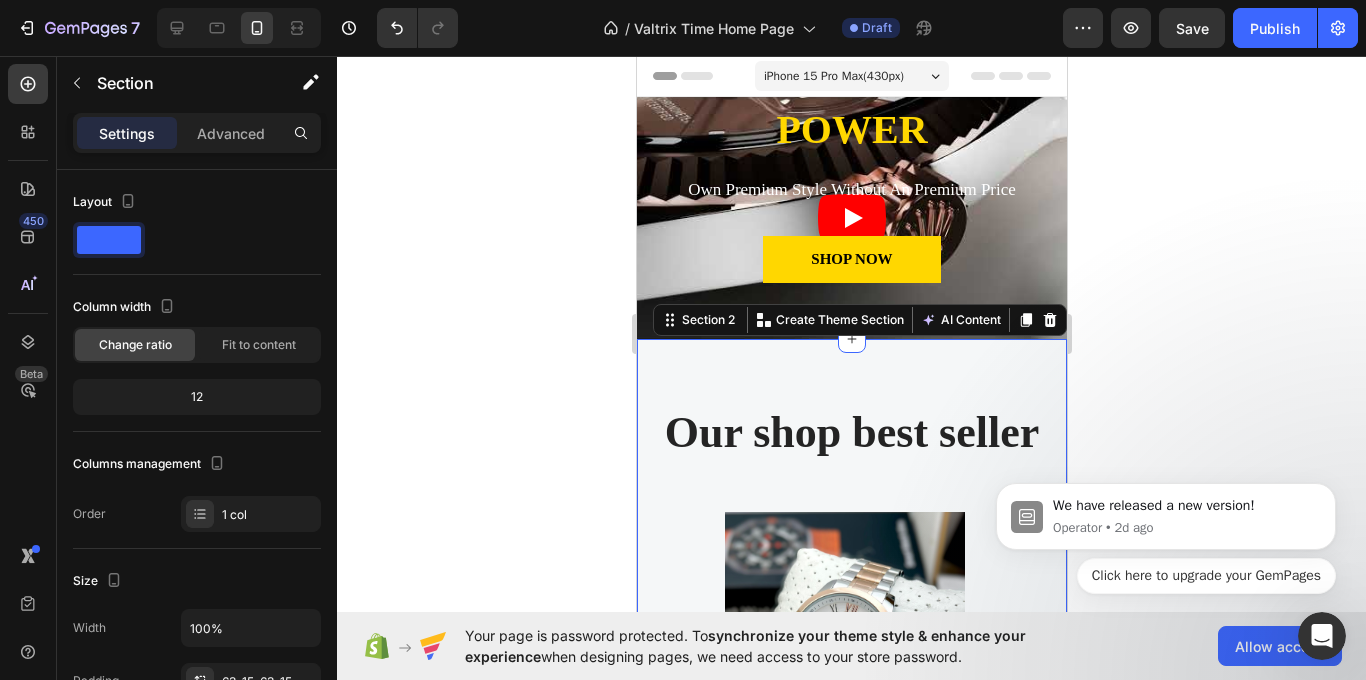drag, startPoint x: 1229, startPoint y: 384, endPoint x: 417, endPoint y: 295, distance: 816.8629 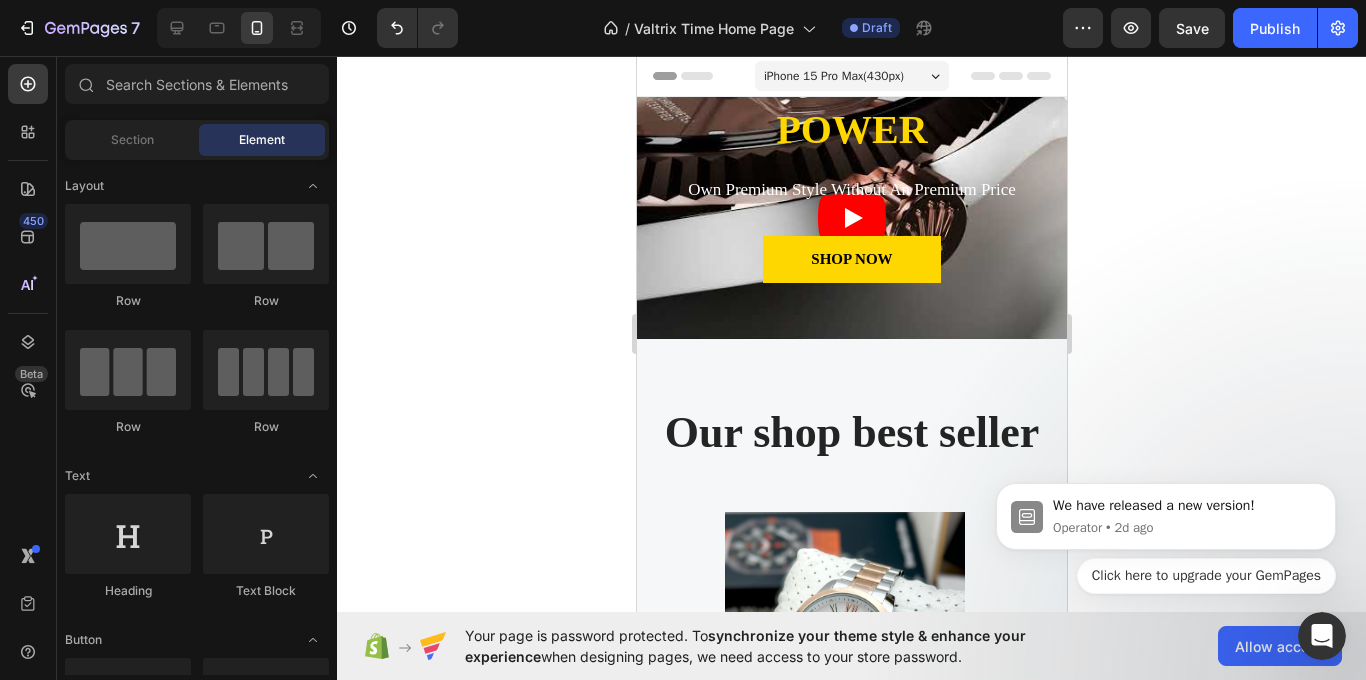 click on "TIMELESS WORK OF ART Text block LUXURY PRECISION POWER Heading Own Premium Style Without An Premium Price Text block SHOP NOW Button Row" at bounding box center (851, 218) 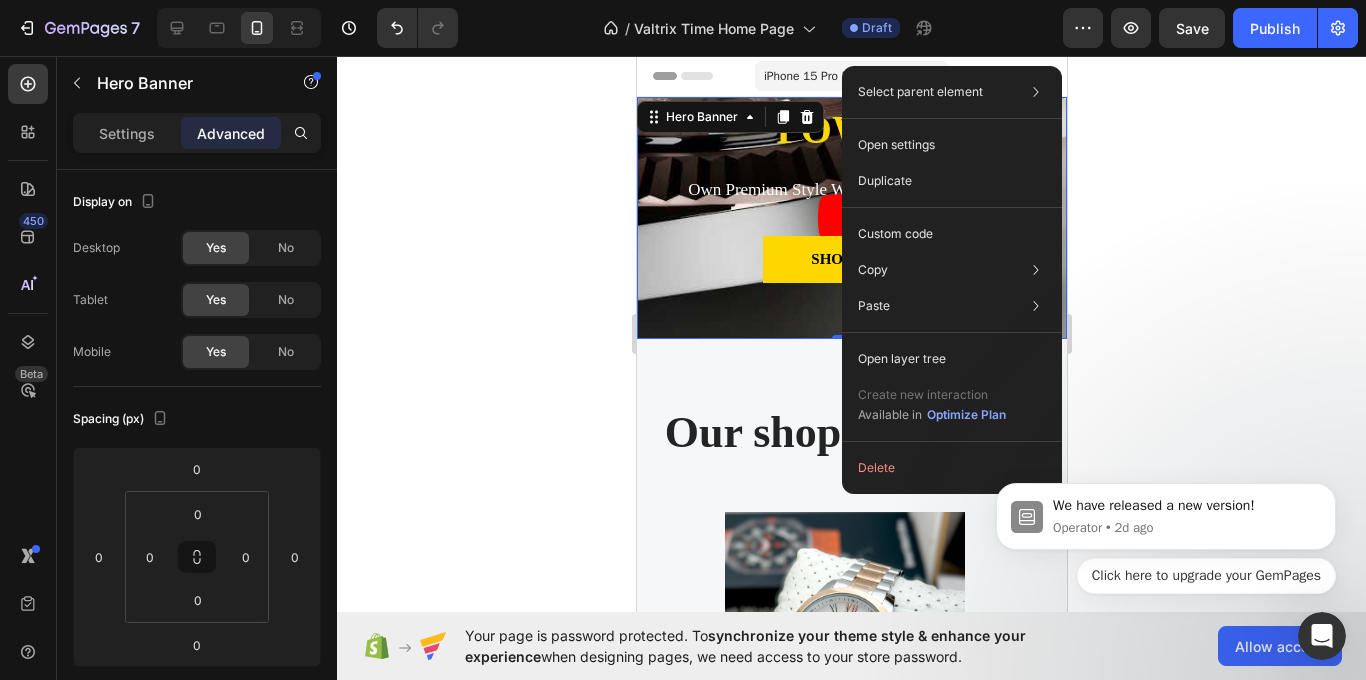 type on "11" 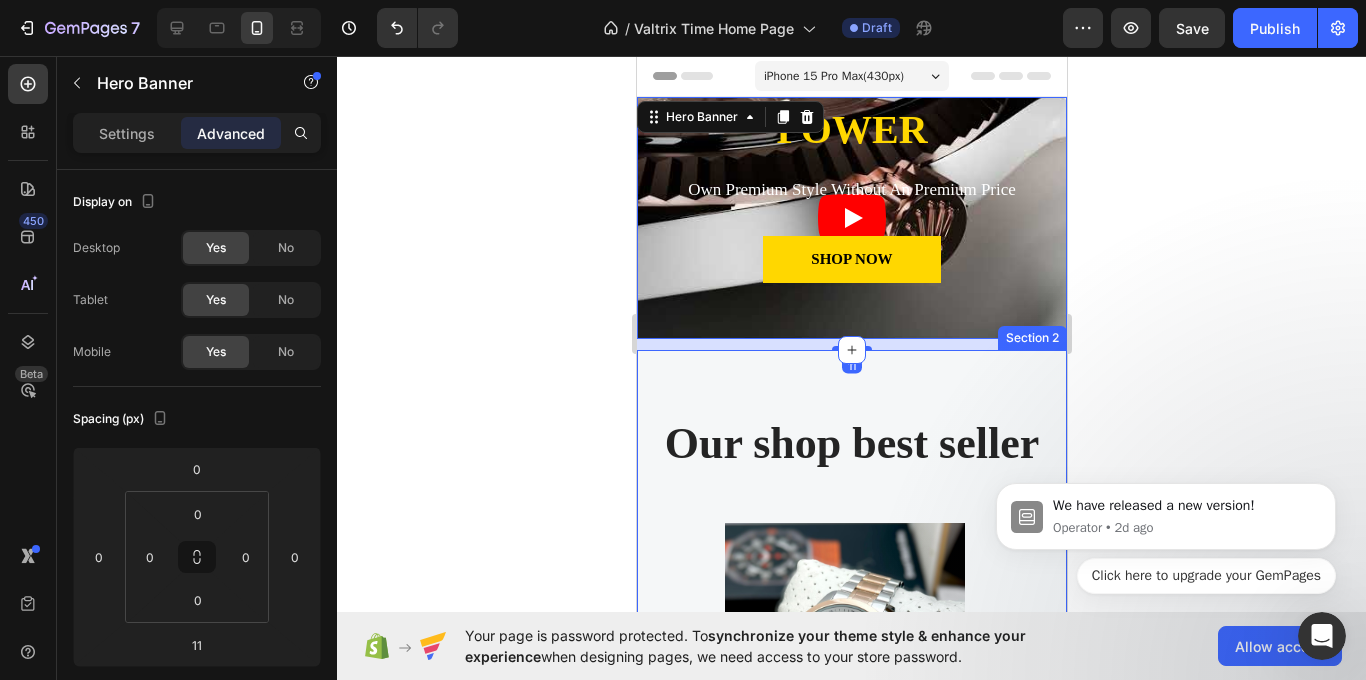 click on "Our shop best seller Heading (P) Images EDIFICE CASIO PREMIUM (P) Title Rs. 8,999.00 (P) Price (P) Price Rs. 2,999.00 (P) Price (P) Price Row Row Product List (P) Images CITIZEN TSUYOSA BLUE (P) Title Rs. 10,000.00 (P) Price (P) Price Rs. 3,899.00 (P) Price (P) Price Row Row Product List (P) Images FOSSIL (P) Title Rs. 10,000.00 (P) Price (P) Price Rs. 3,899.00 (P) Price (P) Price Row Row Product List (P) Images GUCCI TIMELESS (P) Title Rs. 10,000.00 (P) Price (P) Price Rs. 2,899.00 (P) Price (P) Price Row Row Product List Product List Row Section 2" at bounding box center (851, 677) 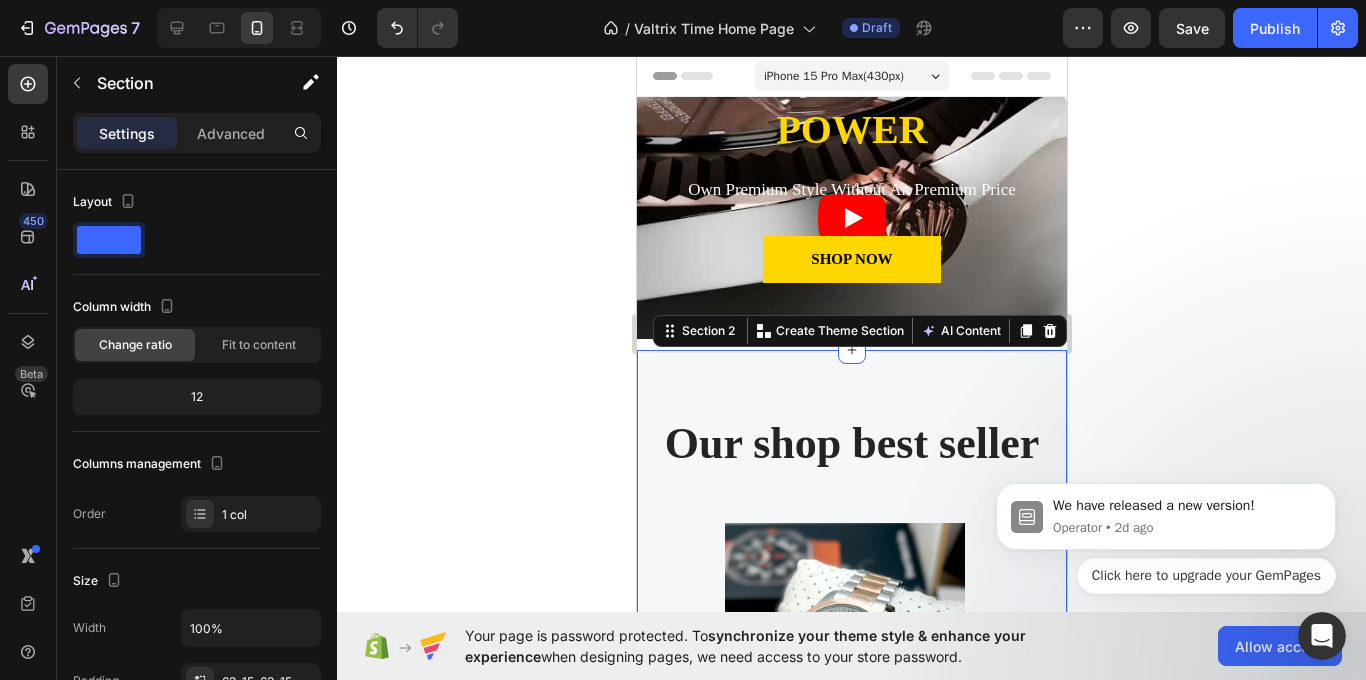 click 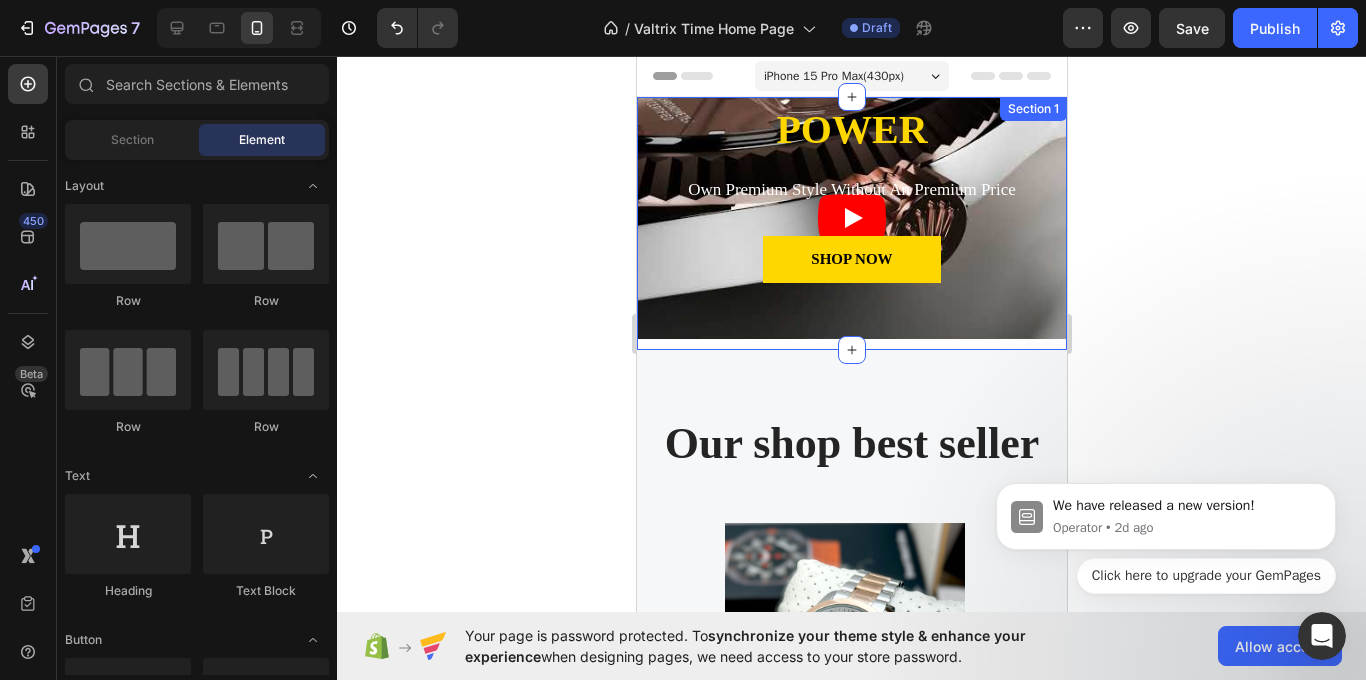 click on "Our shop best seller Heading (P) Images EDIFICE CASIO PREMIUM (P) Title Rs. 8,999.00 (P) Price (P) Price Rs. 2,999.00 (P) Price (P) Price Row Row Product List (P) Images CITIZEN TSUYOSA BLUE (P) Title Rs. 10,000.00 (P) Price (P) Price Rs. 3,899.00 (P) Price (P) Price Row Row Product List (P) Images FOSSIL (P) Title Rs. 10,000.00 (P) Price (P) Price Rs. 3,899.00 (P) Price (P) Price Row Row Product List (P) Images GUCCI TIMELESS (P) Title Rs. 10,000.00 (P) Price (P) Price Rs. 2,899.00 (P) Price (P) Price Row Row Product List Product List Row Section 2" at bounding box center [851, 677] 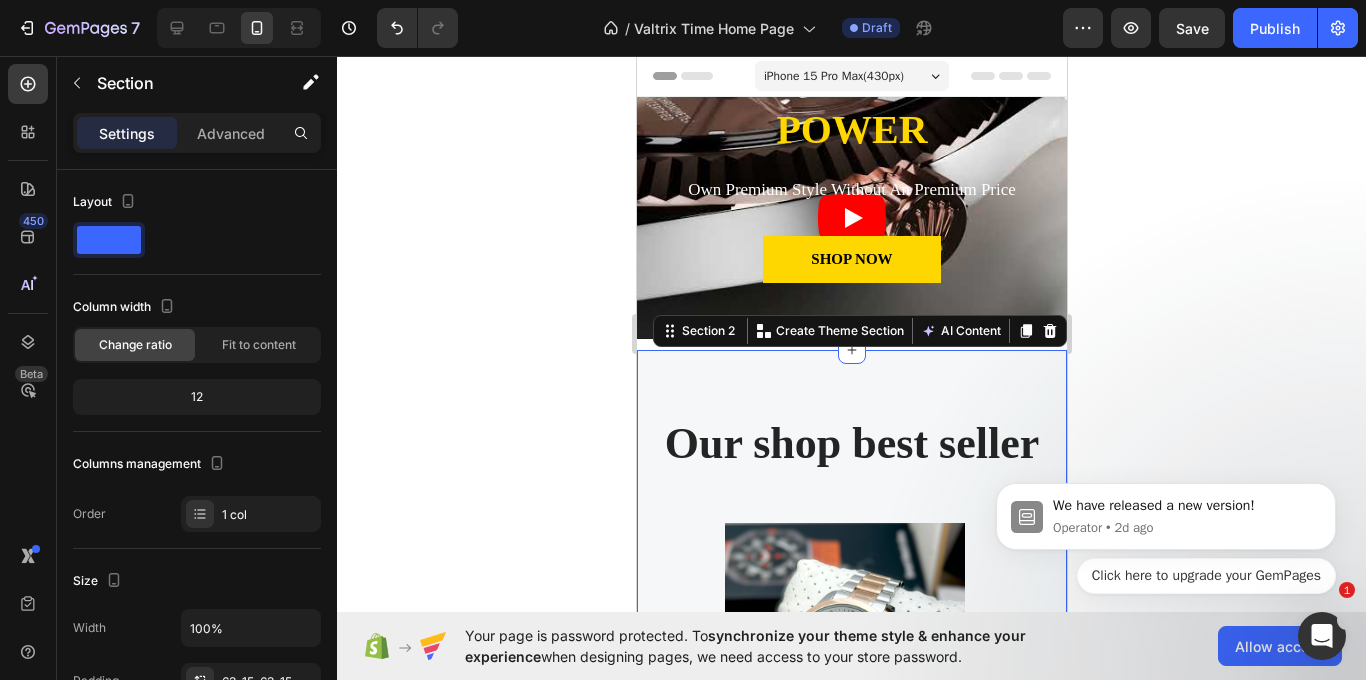 click on "Create Theme Section" at bounding box center [839, 331] 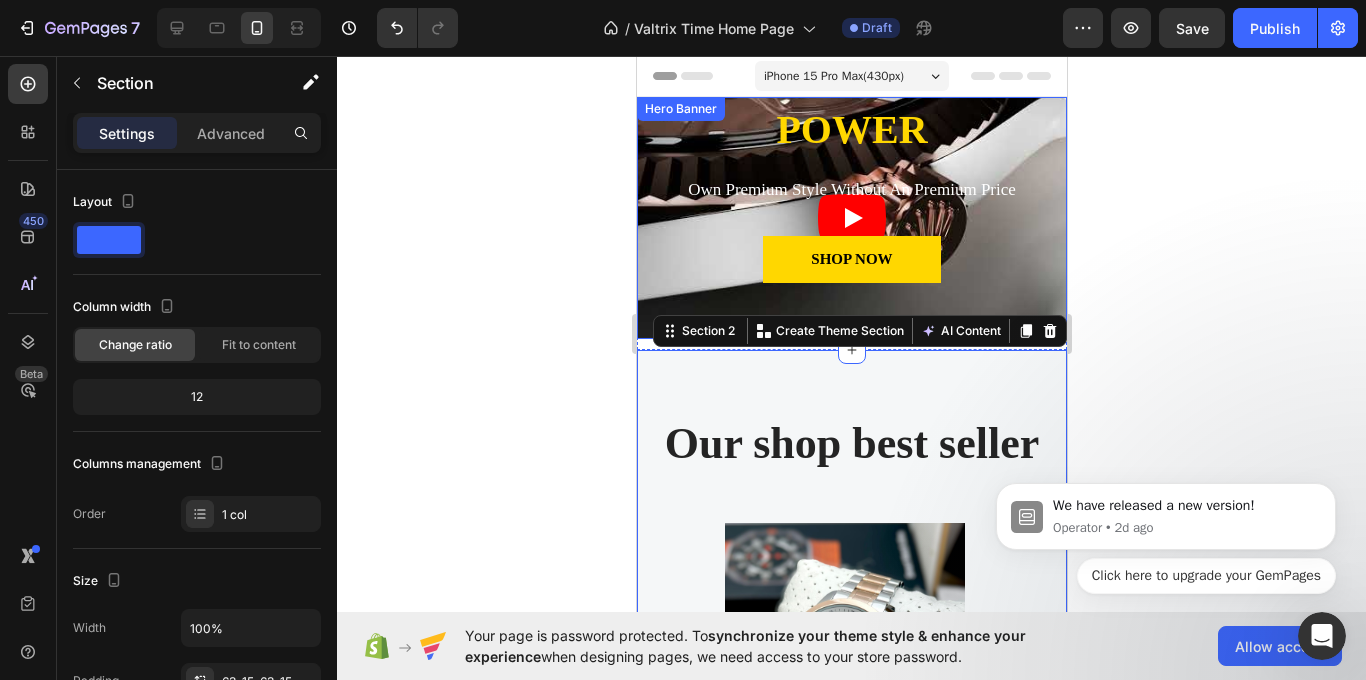 click on "TIMELESS WORK OF ART Text block LUXURY PRECISION POWER Heading Own Premium Style Without An Premium Price Text block SHOP NOW Button Row" at bounding box center (851, 218) 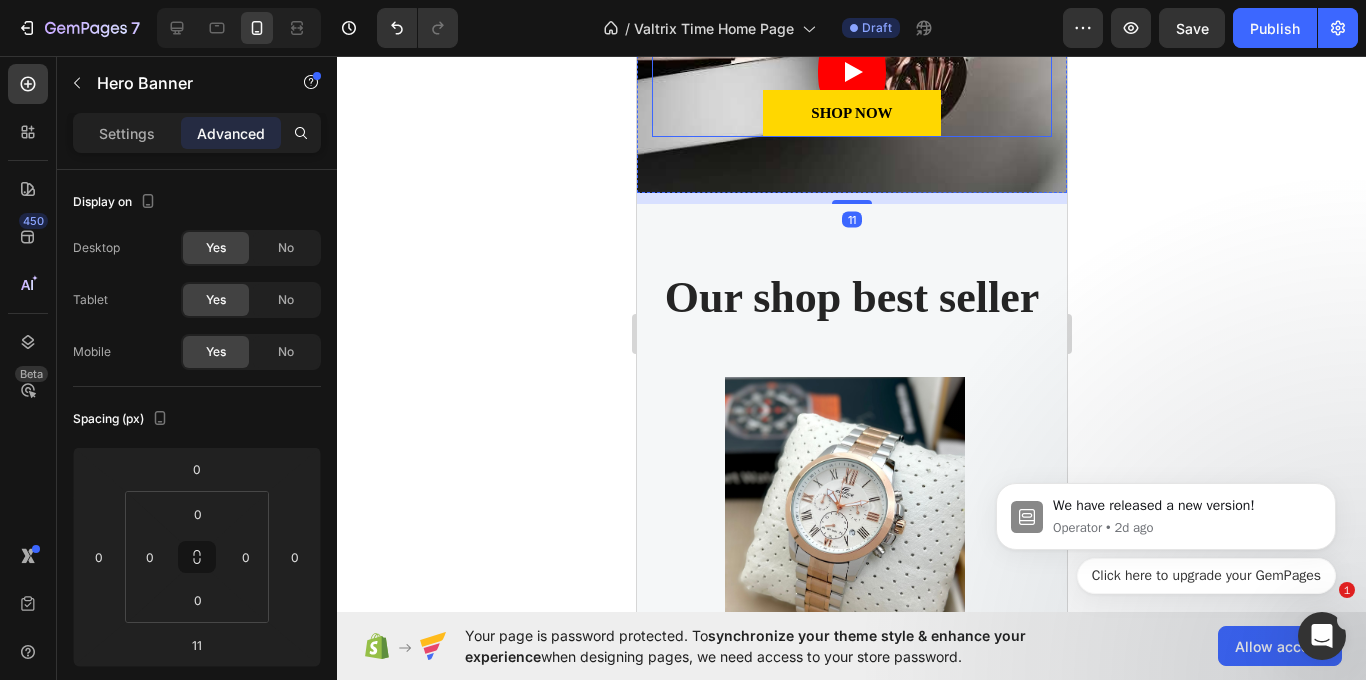 scroll, scrollTop: 0, scrollLeft: 0, axis: both 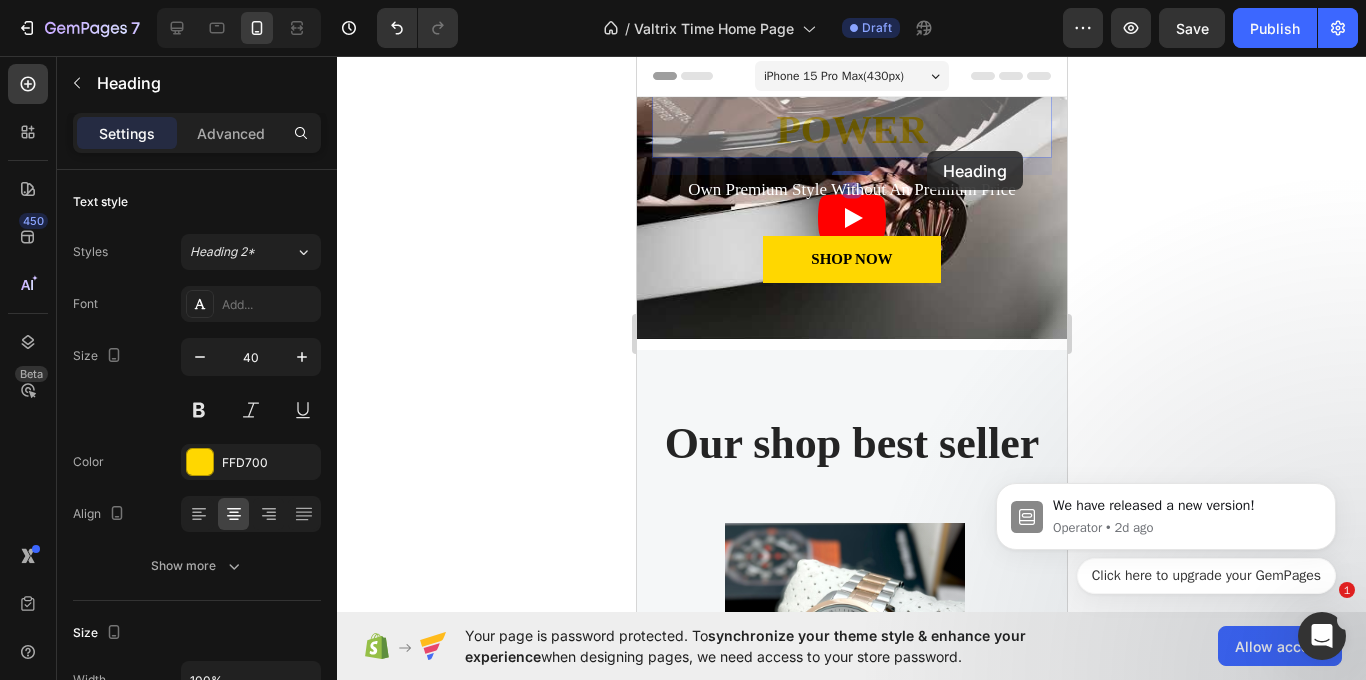 drag, startPoint x: 931, startPoint y: 131, endPoint x: 925, endPoint y: 159, distance: 28.635643 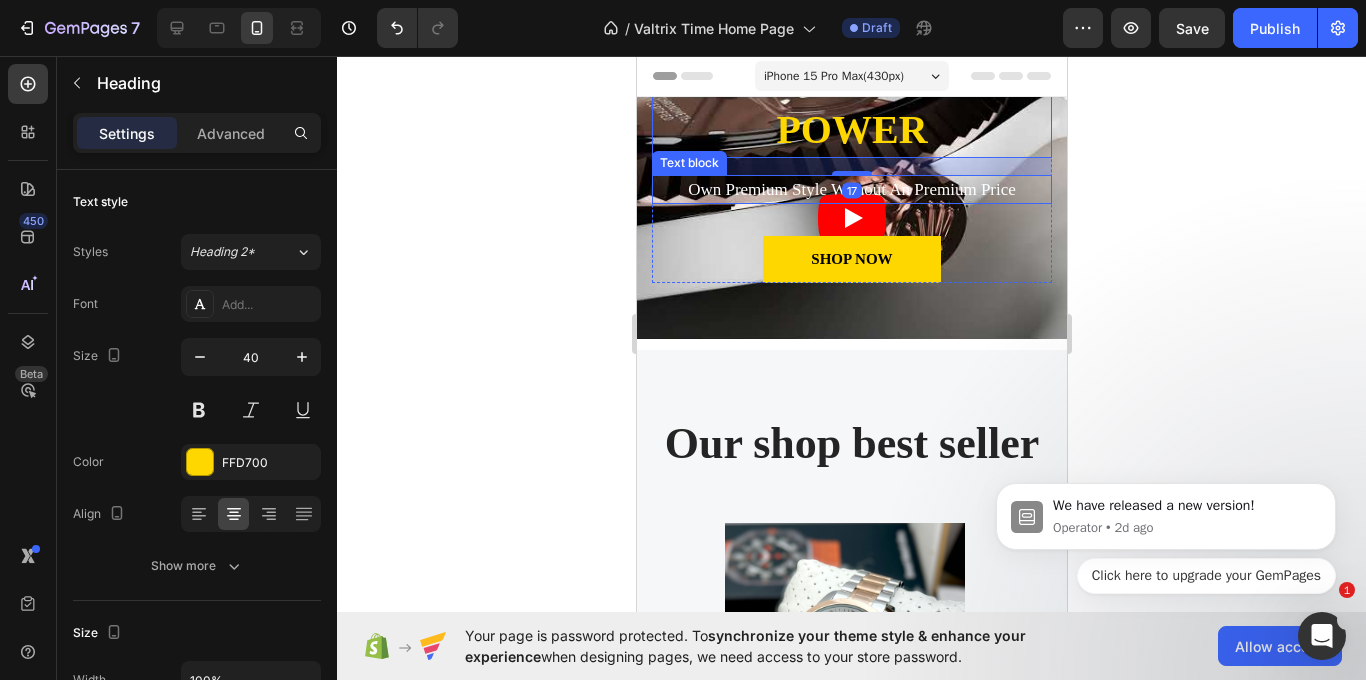 drag, startPoint x: 925, startPoint y: 166, endPoint x: 923, endPoint y: 189, distance: 23.086792 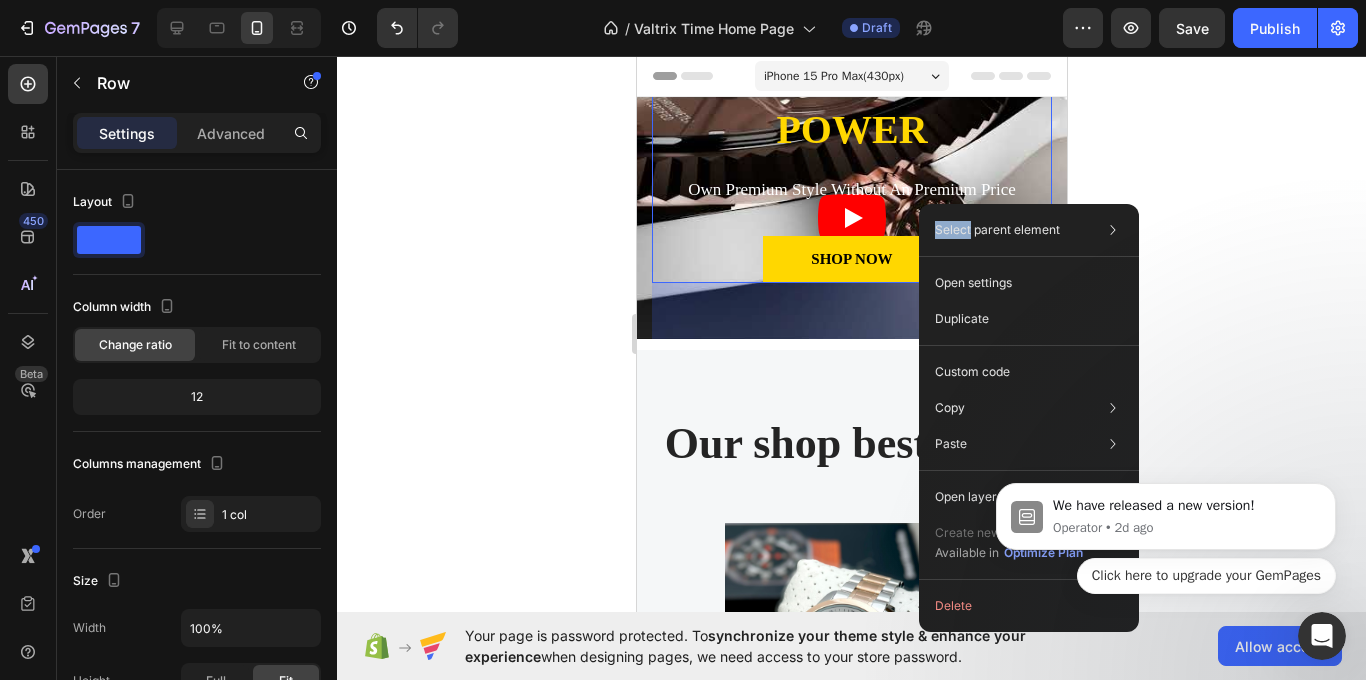click on "Select parent element Section Hero Banner Row 1 col Open settings Duplicate Custom code Copy Copy element  Ctrl + C Copy style  Copy class  .gWXTufpl6h Paste Paste element  Ctrl + V Paste style  Ctrl + Shift + V  Please allow access tp clipboard to paste content from other pages  Allow Access Open layer tree Create new interaction Available in  Optimize Plan   Delete" 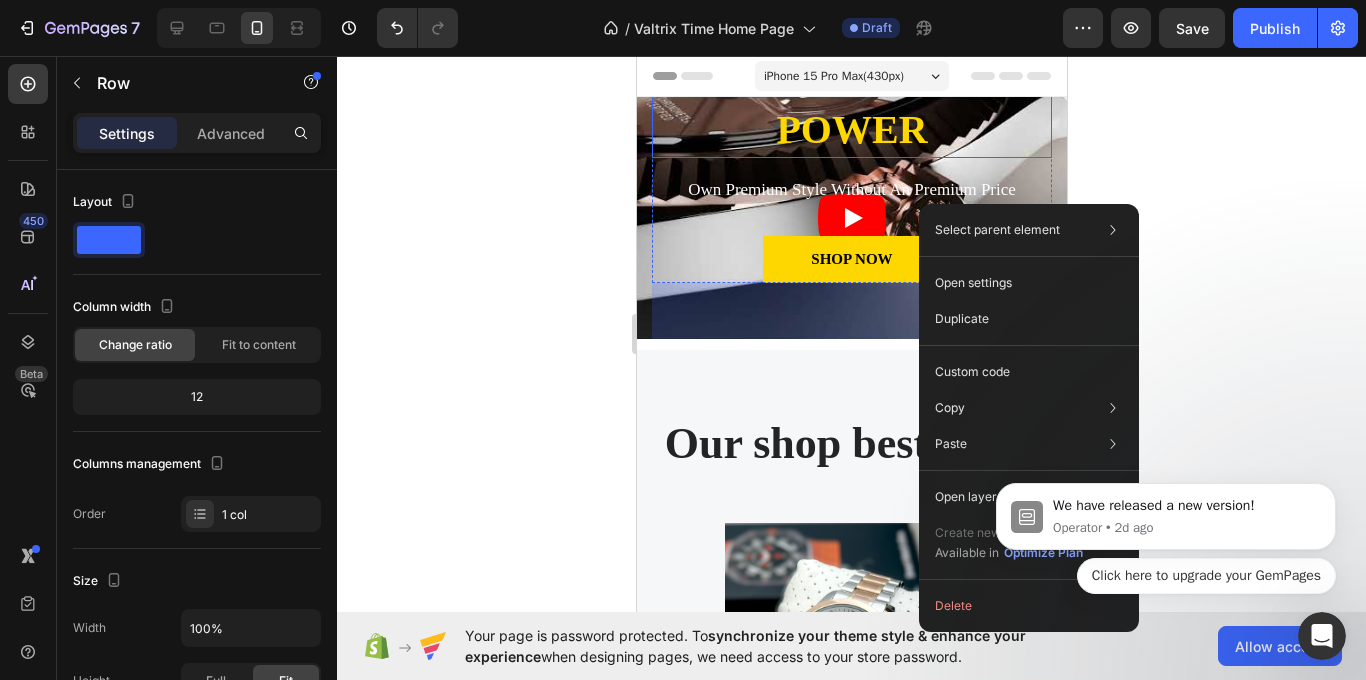 click 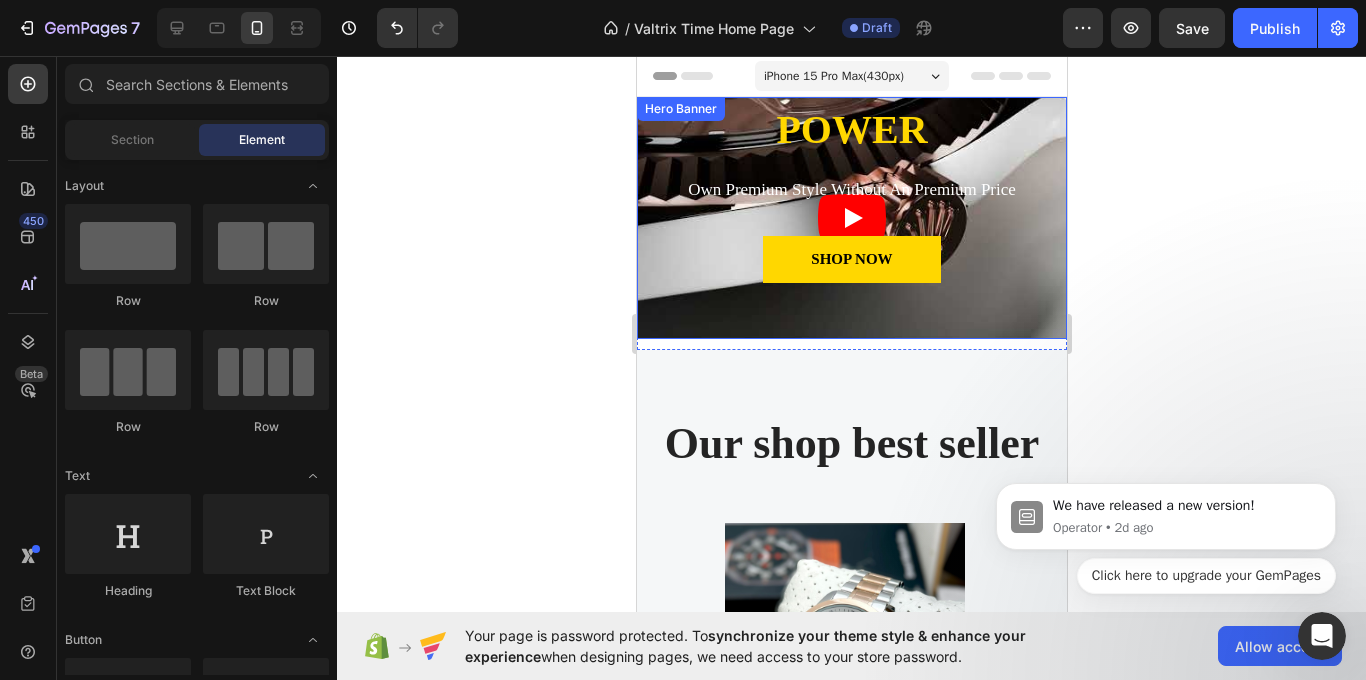click on "TIMELESS WORK OF ART Text block LUXURY PRECISION POWER Heading Own Premium Style Without An Premium Price Text block SHOP NOW Button Row" at bounding box center (851, 218) 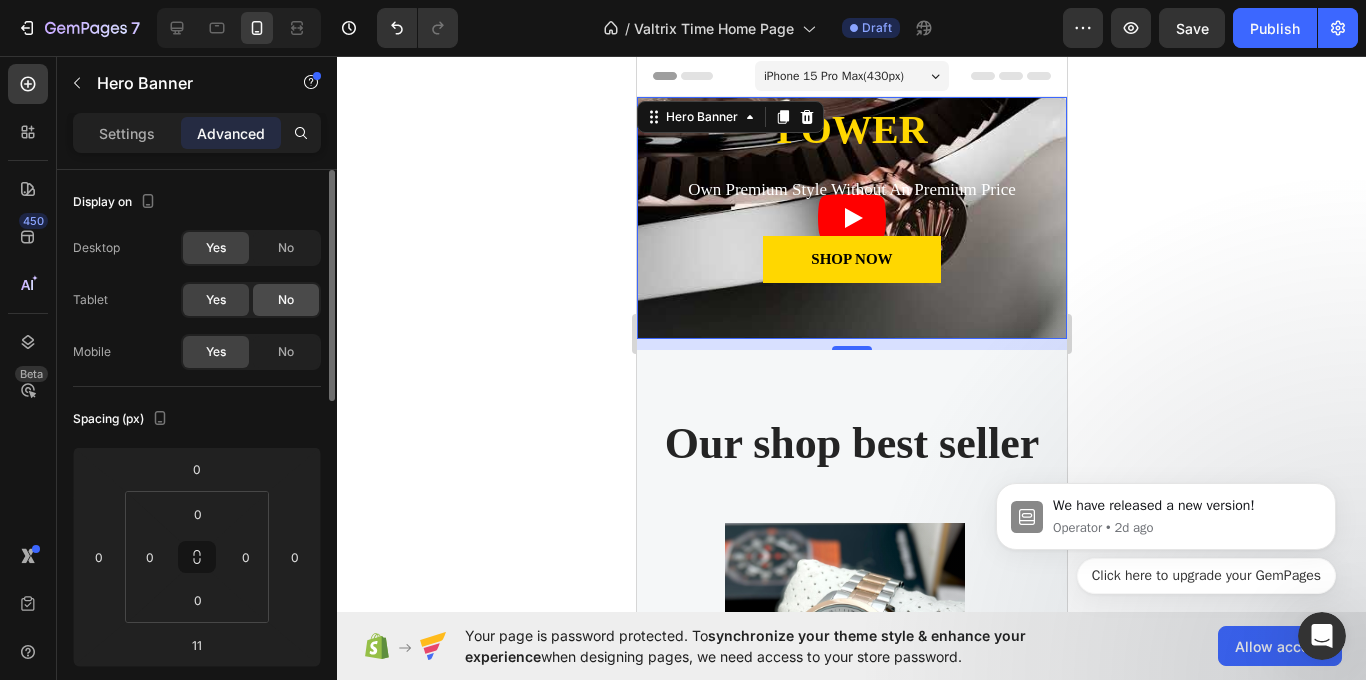 click on "No" 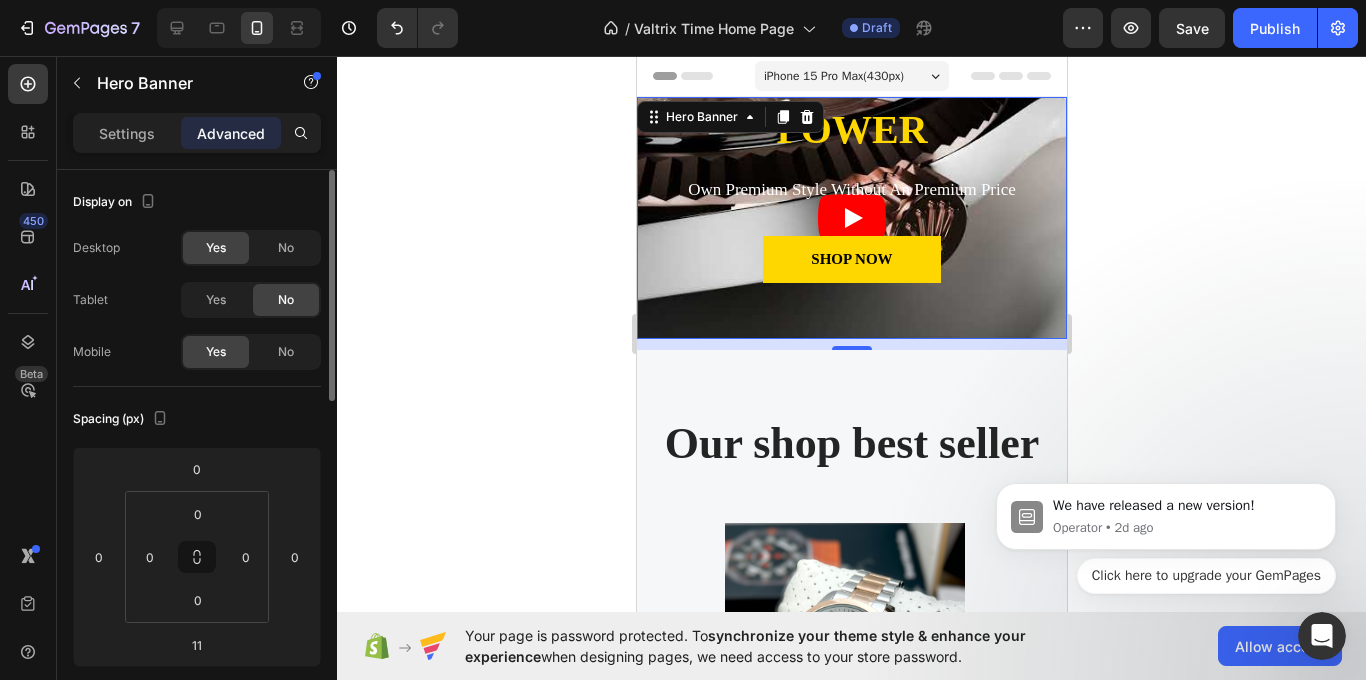 click on "Yes" 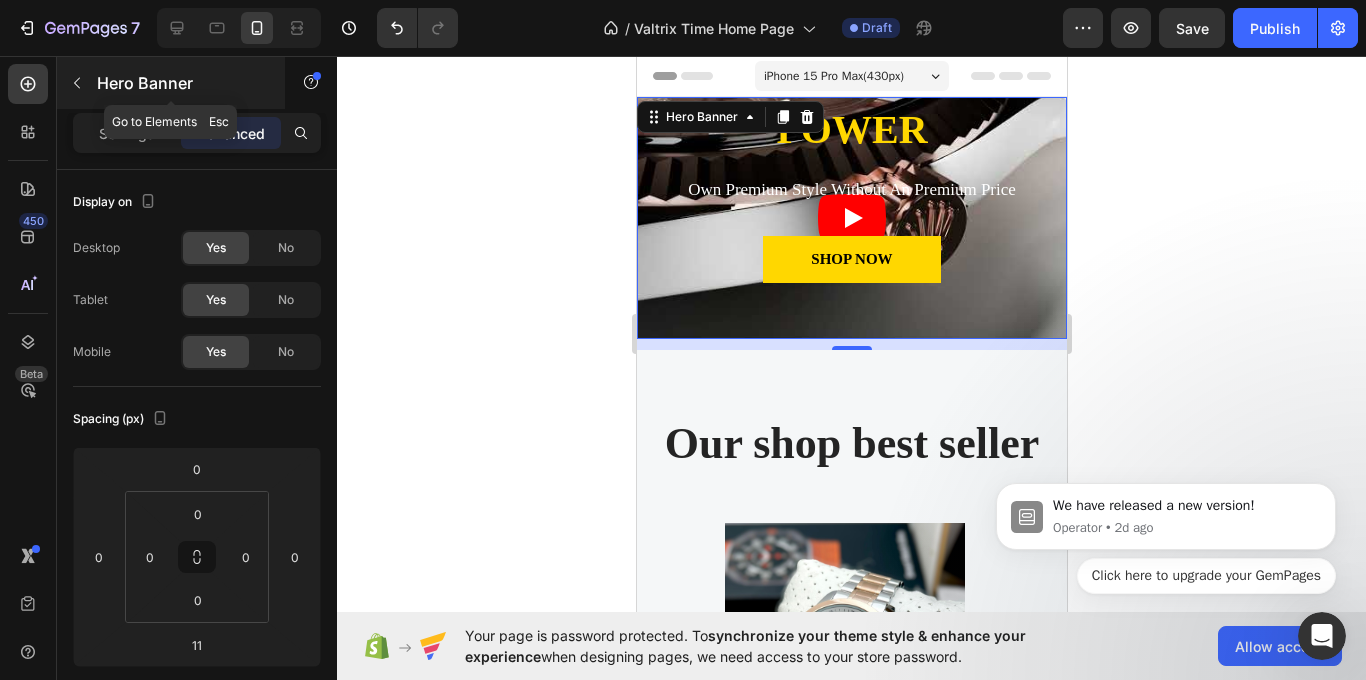 click 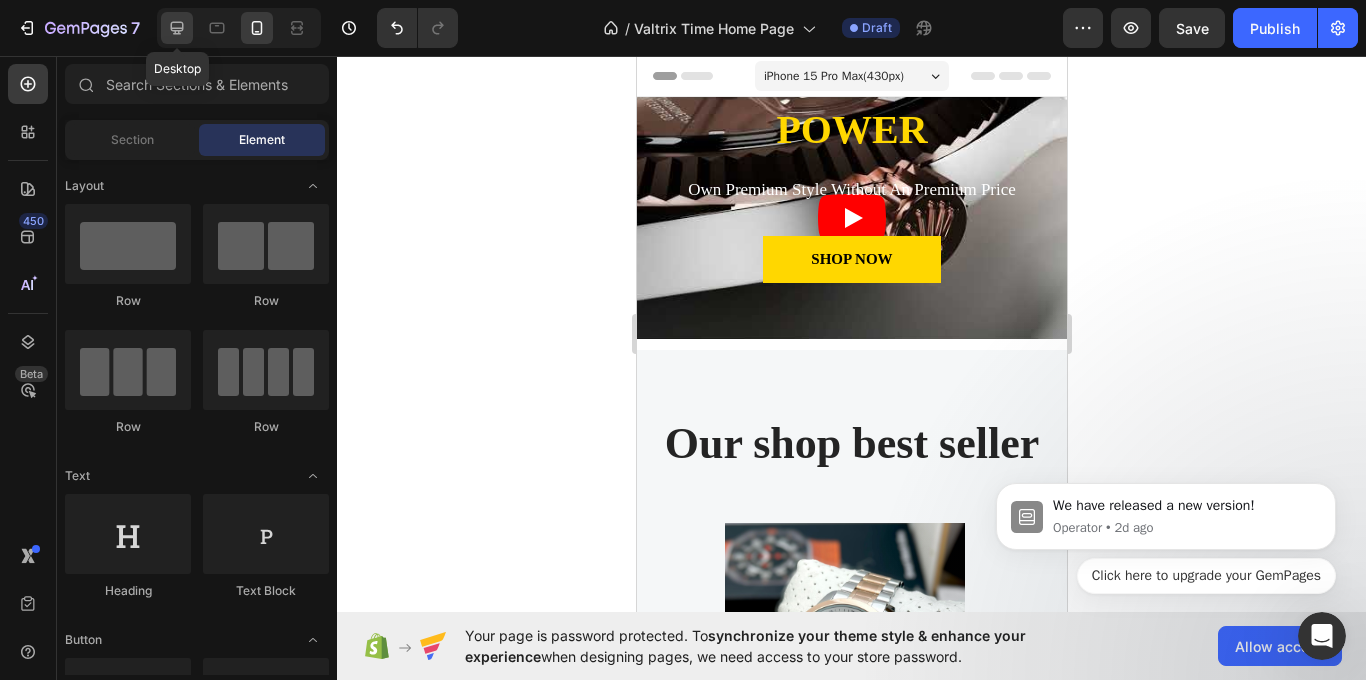 click 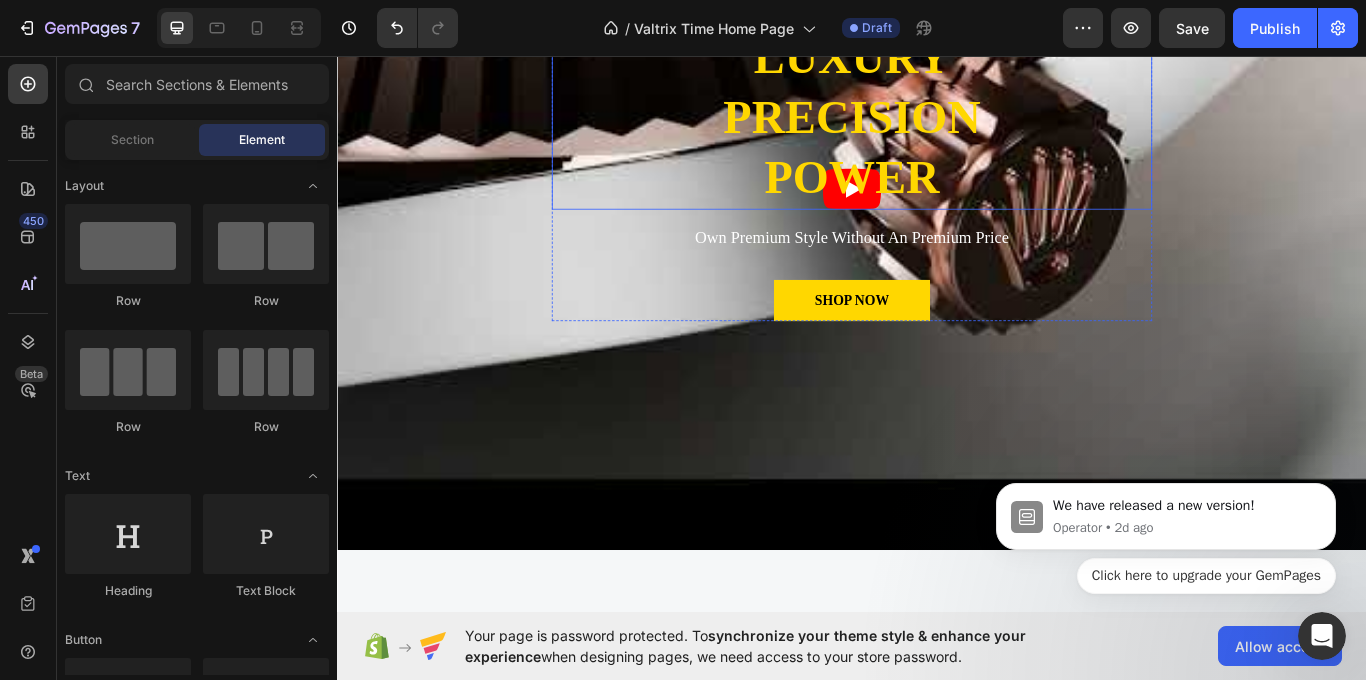 scroll, scrollTop: 400, scrollLeft: 0, axis: vertical 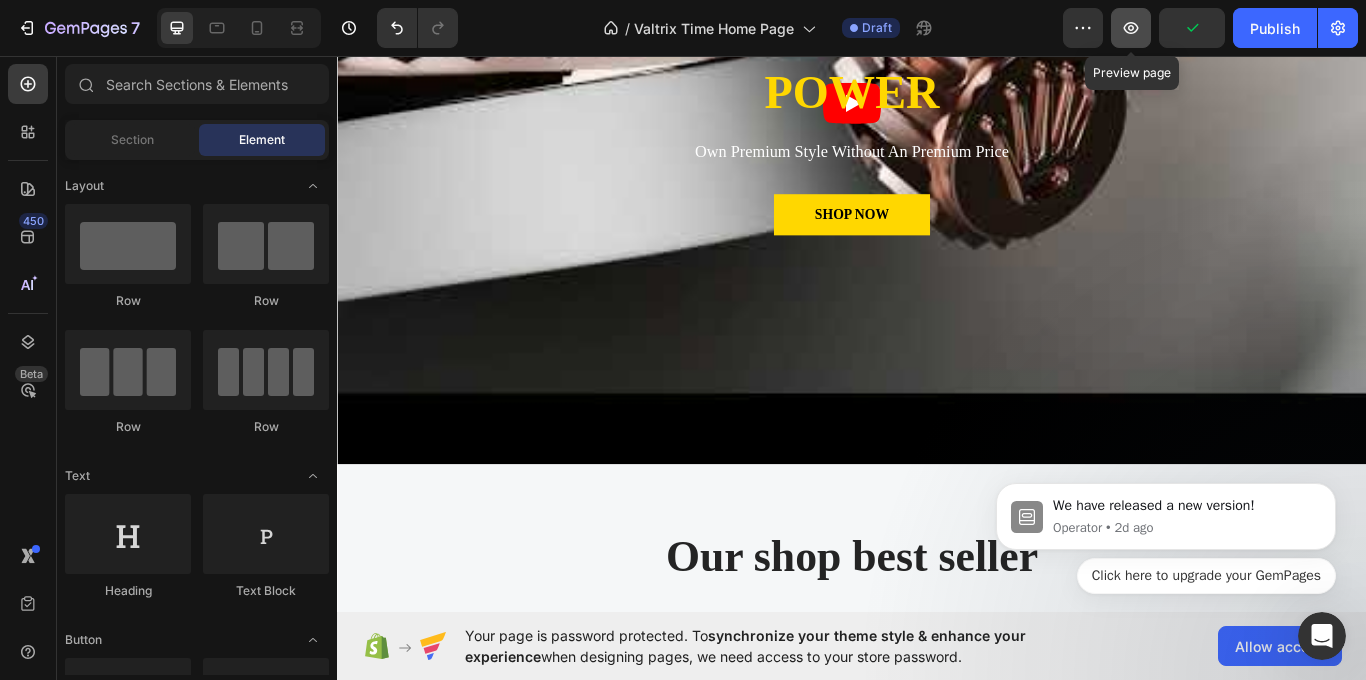 click 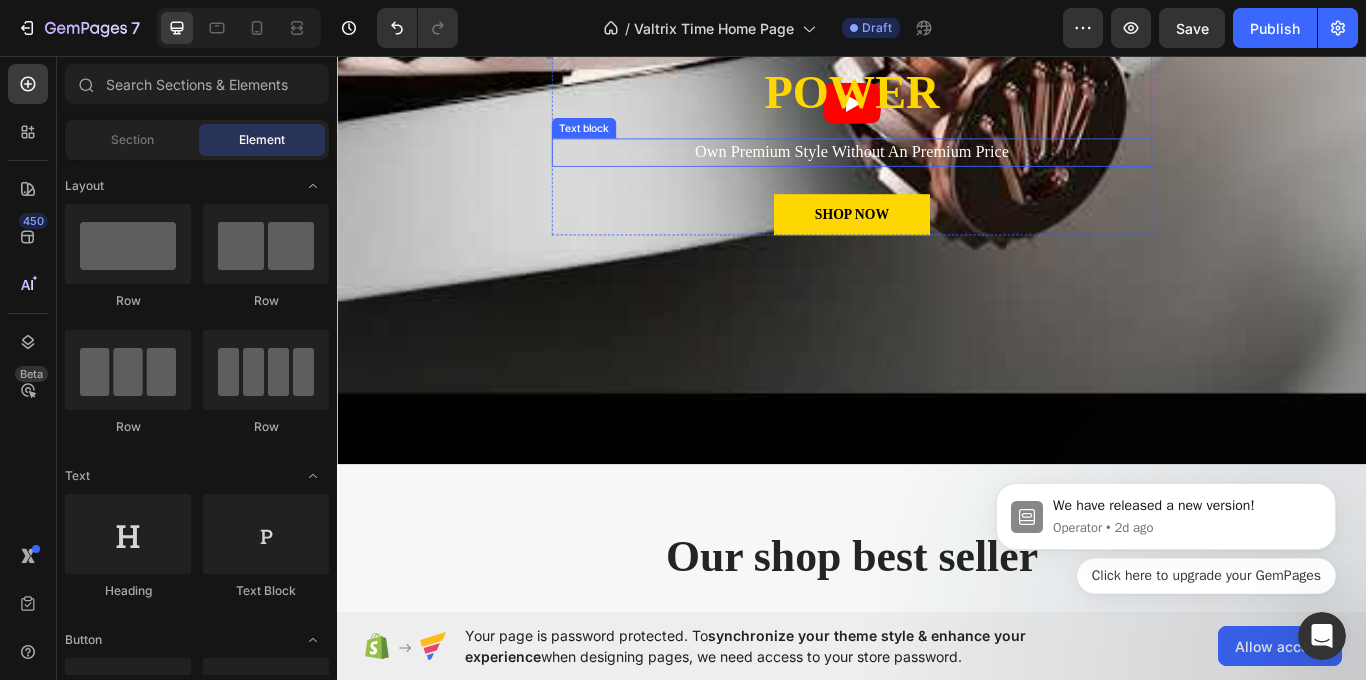 click on "Own Premium Style Without An Premium Price" at bounding box center [937, 169] 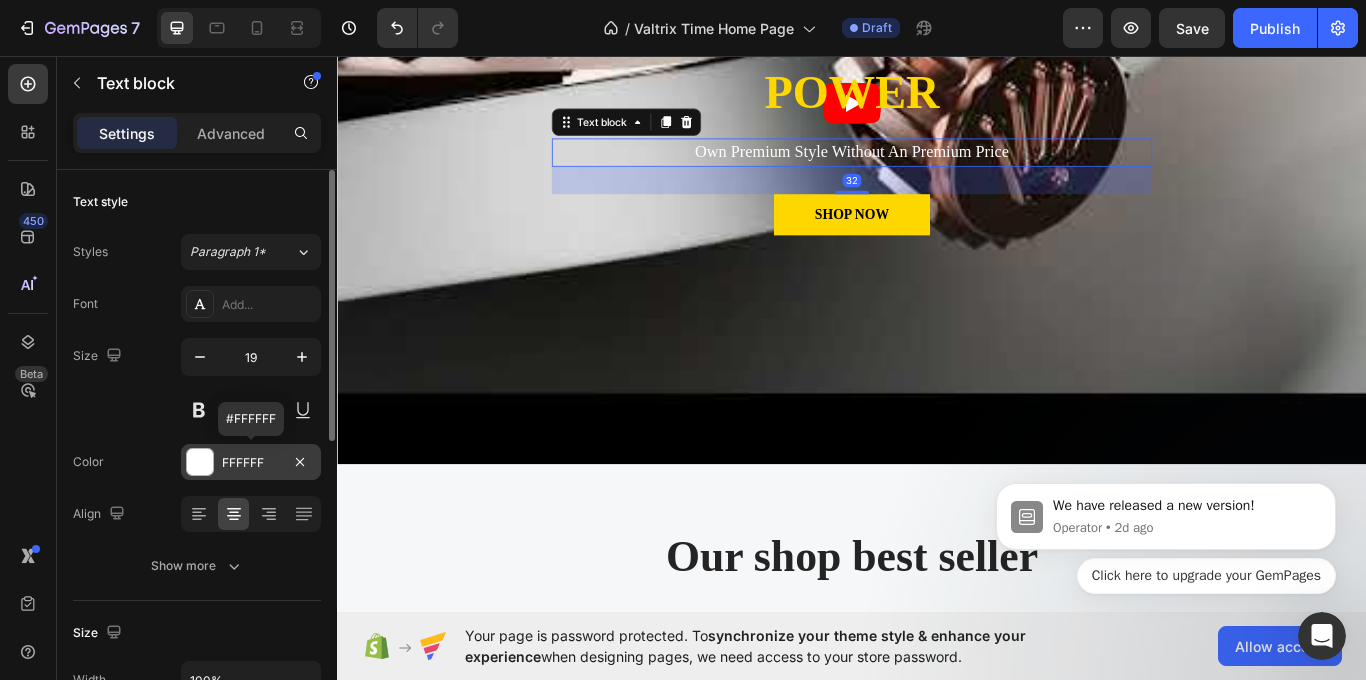 click on "FFFFFF" at bounding box center (251, 463) 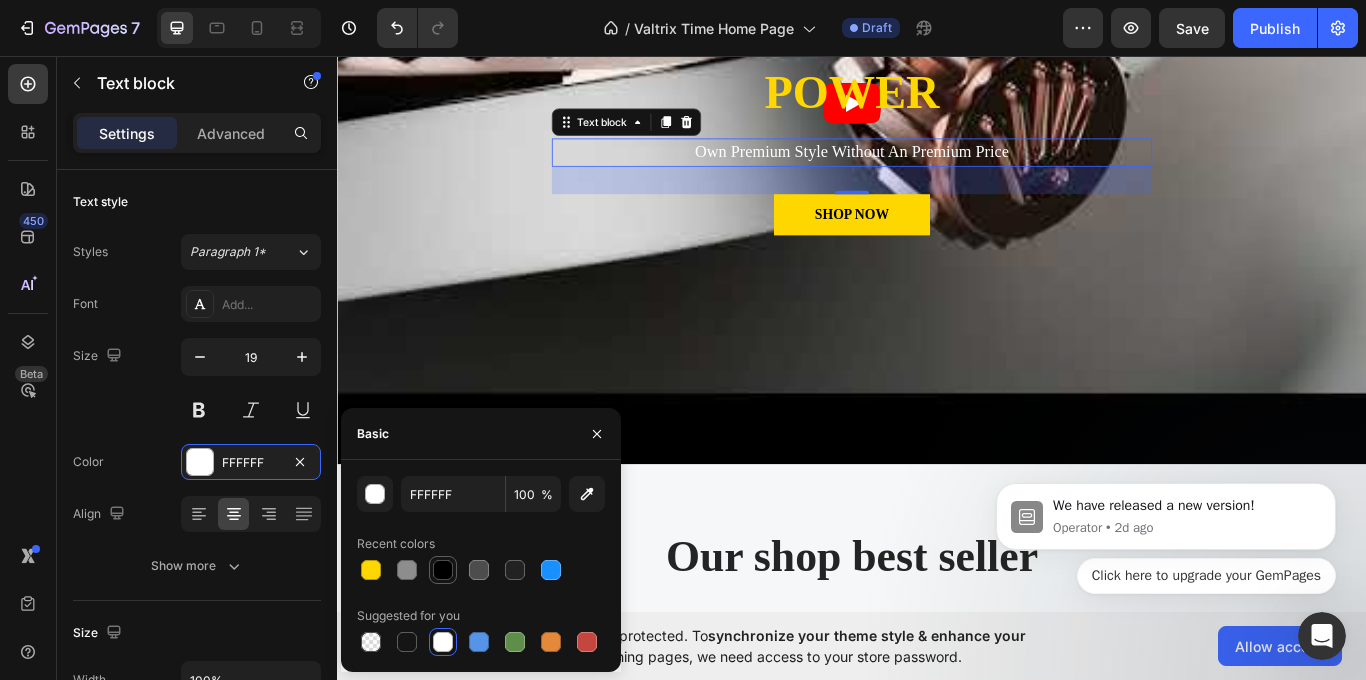 click at bounding box center (443, 570) 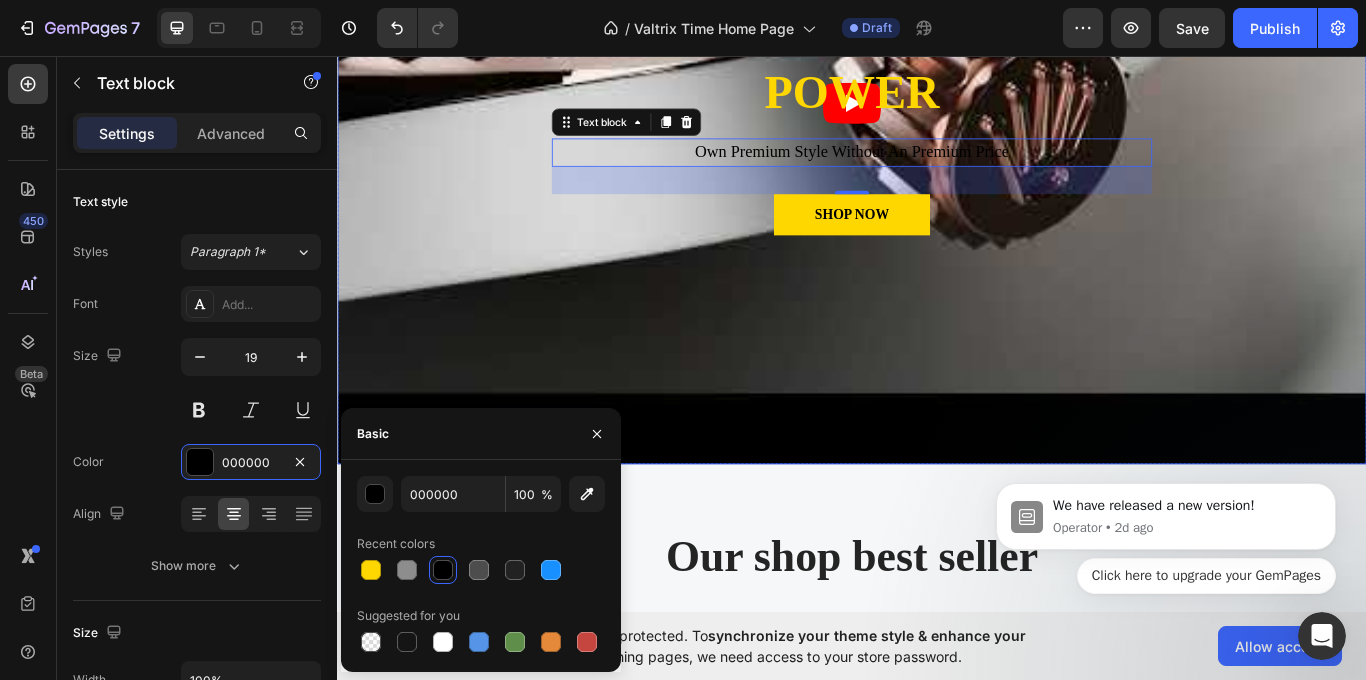 click on "TIMELESS WORK OF ART Text block LUXURY PRECISION POWER Heading Own Premium Style Without An Premium Price Text block   32 SHOP NOW Button Row" at bounding box center (937, 112) 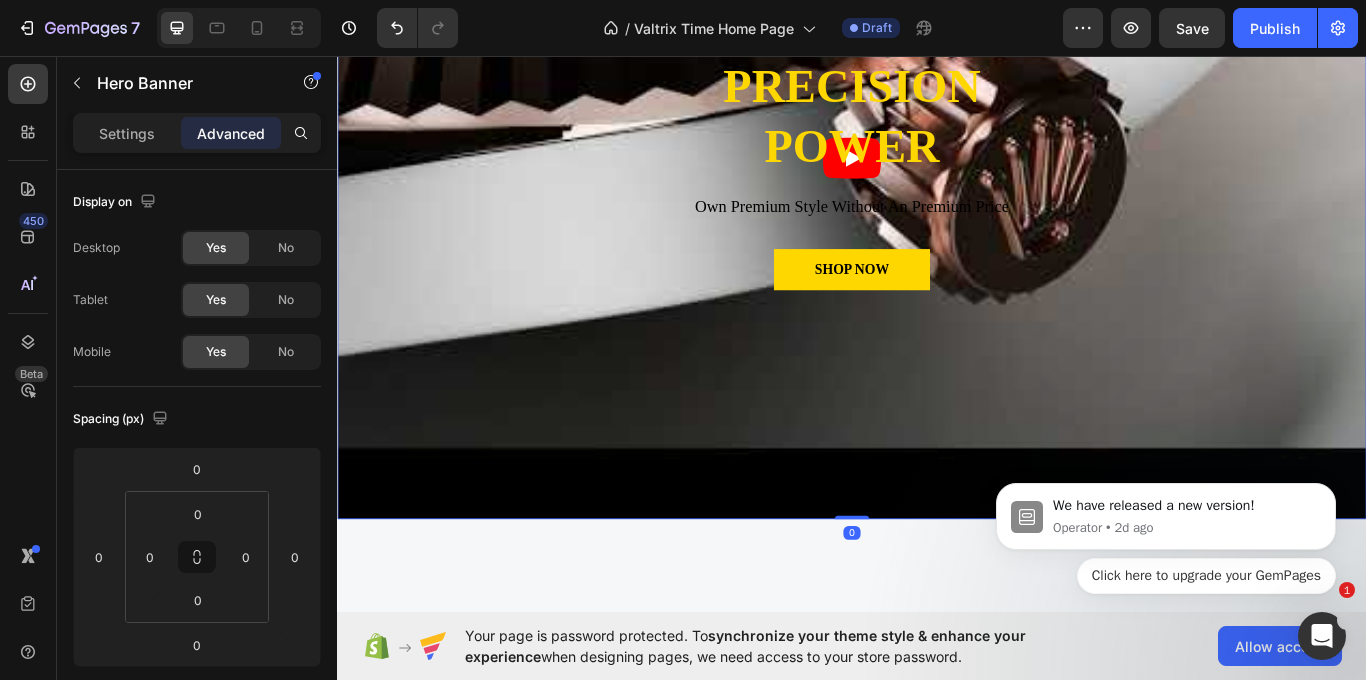scroll, scrollTop: 100, scrollLeft: 0, axis: vertical 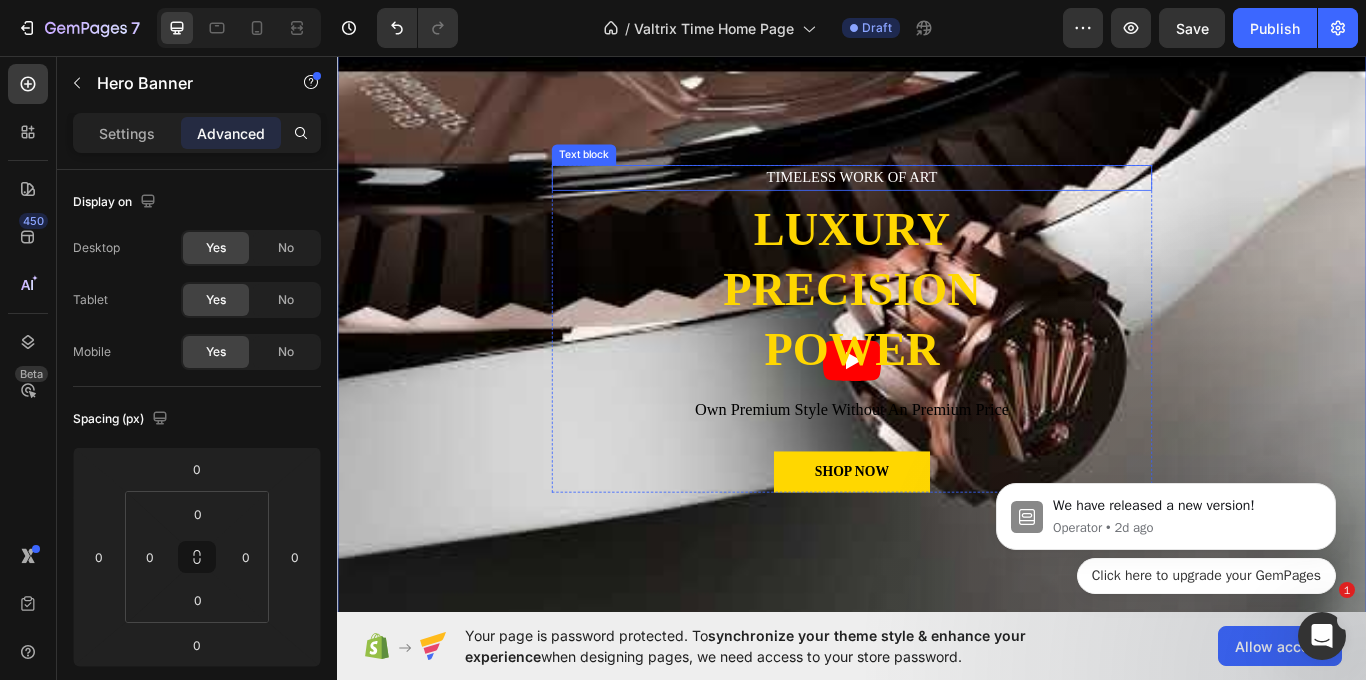 click on "TIMELESS WORK OF ART" at bounding box center (937, 199) 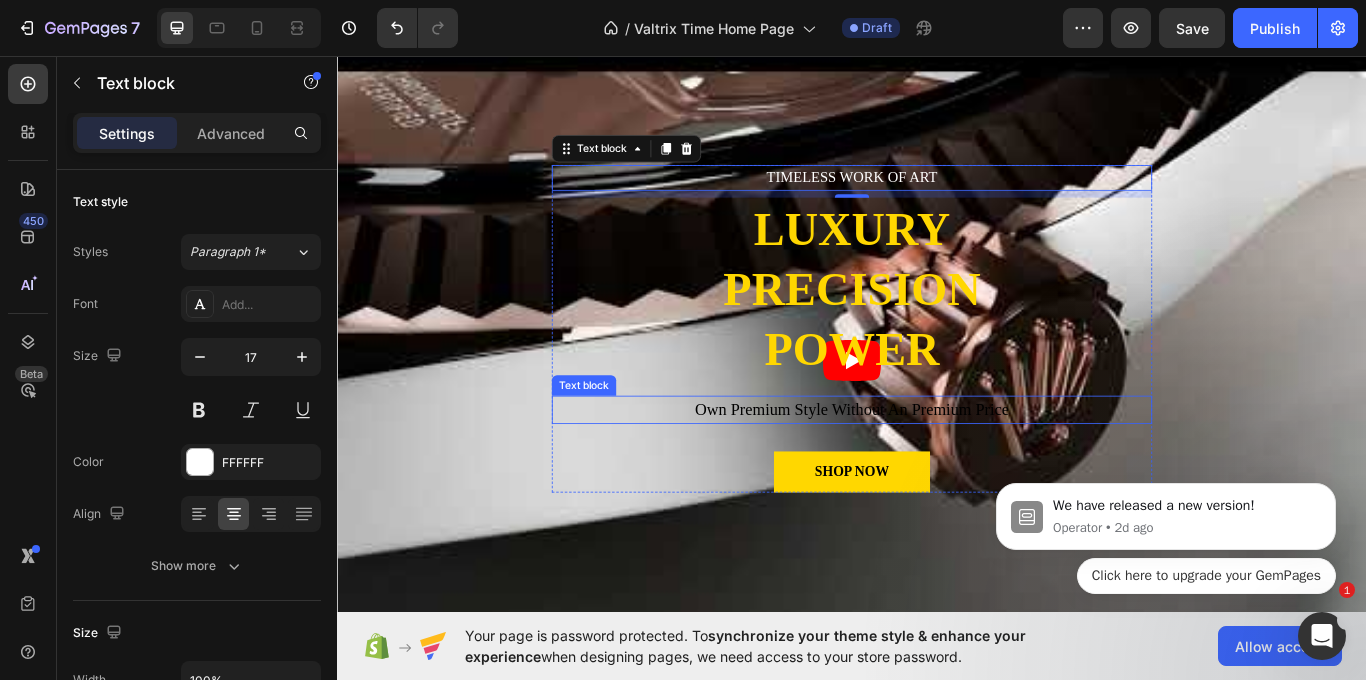 click on "Own Premium Style Without An Premium Price" at bounding box center (937, 469) 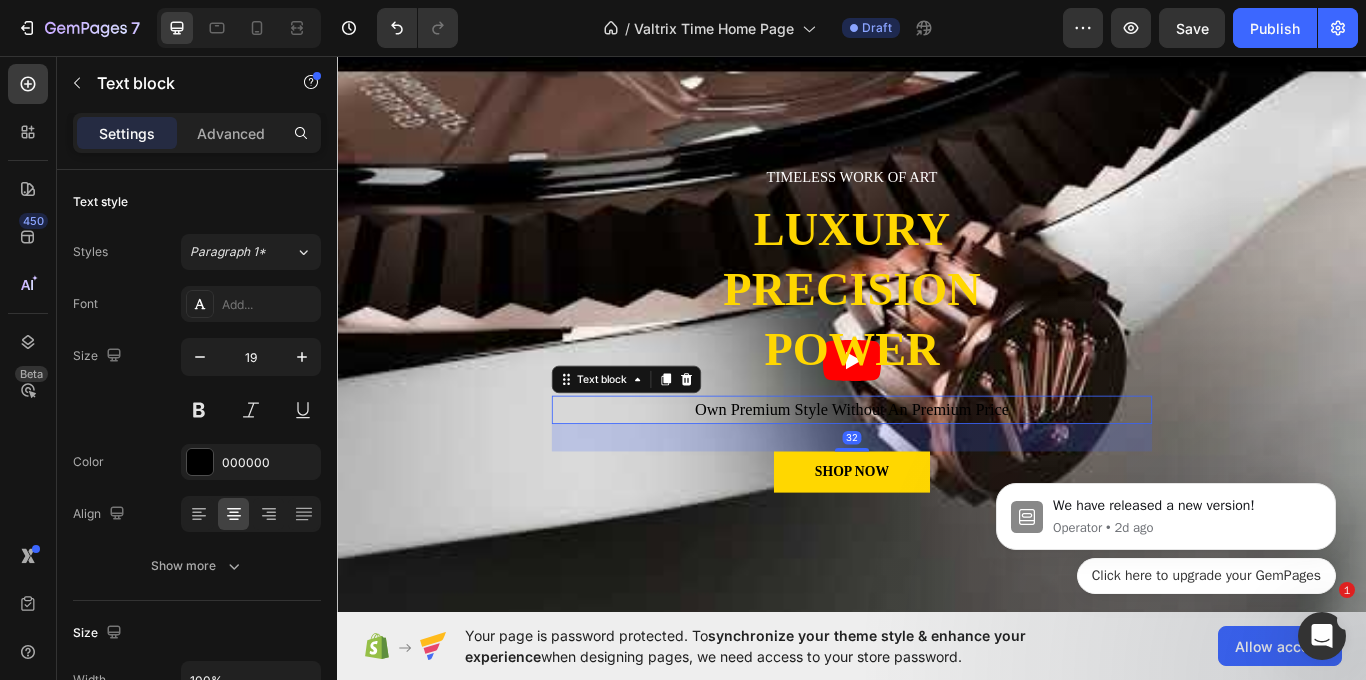 click on "Own Premium Style Without An Premium Price" at bounding box center (937, 469) 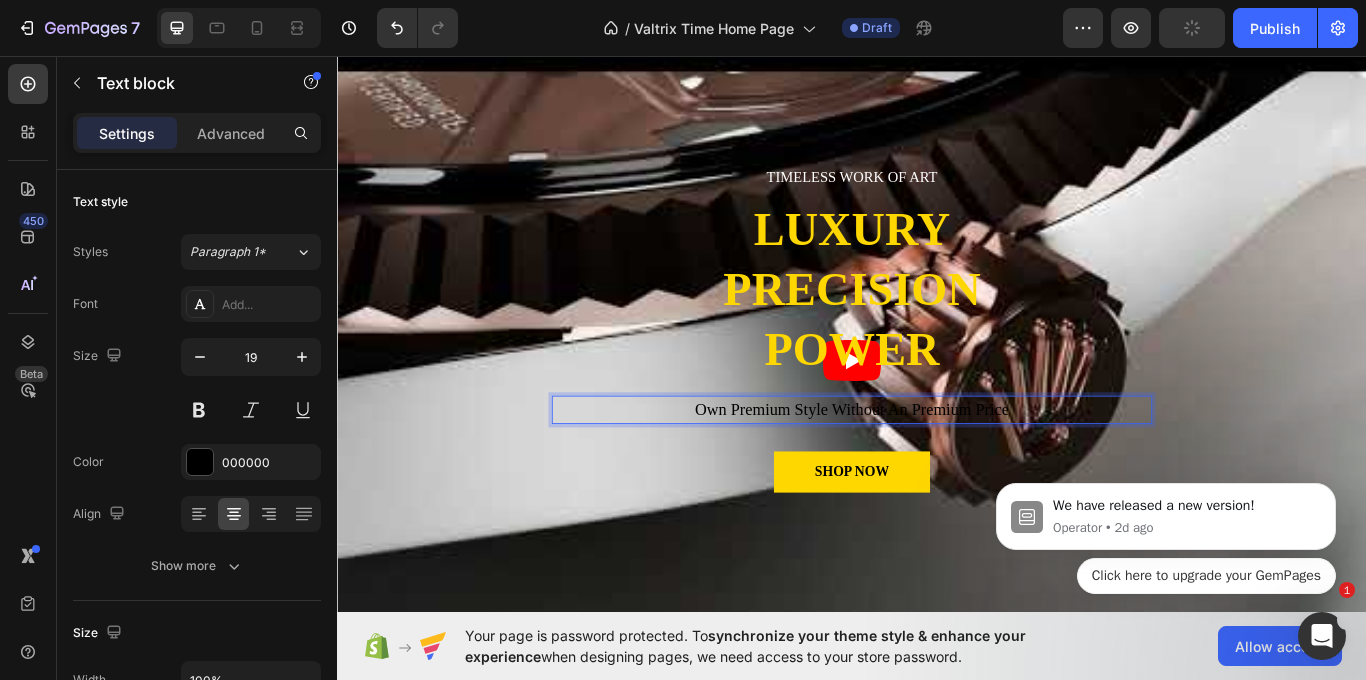 click on "Own Premium Style Without An Premium Price" at bounding box center (937, 469) 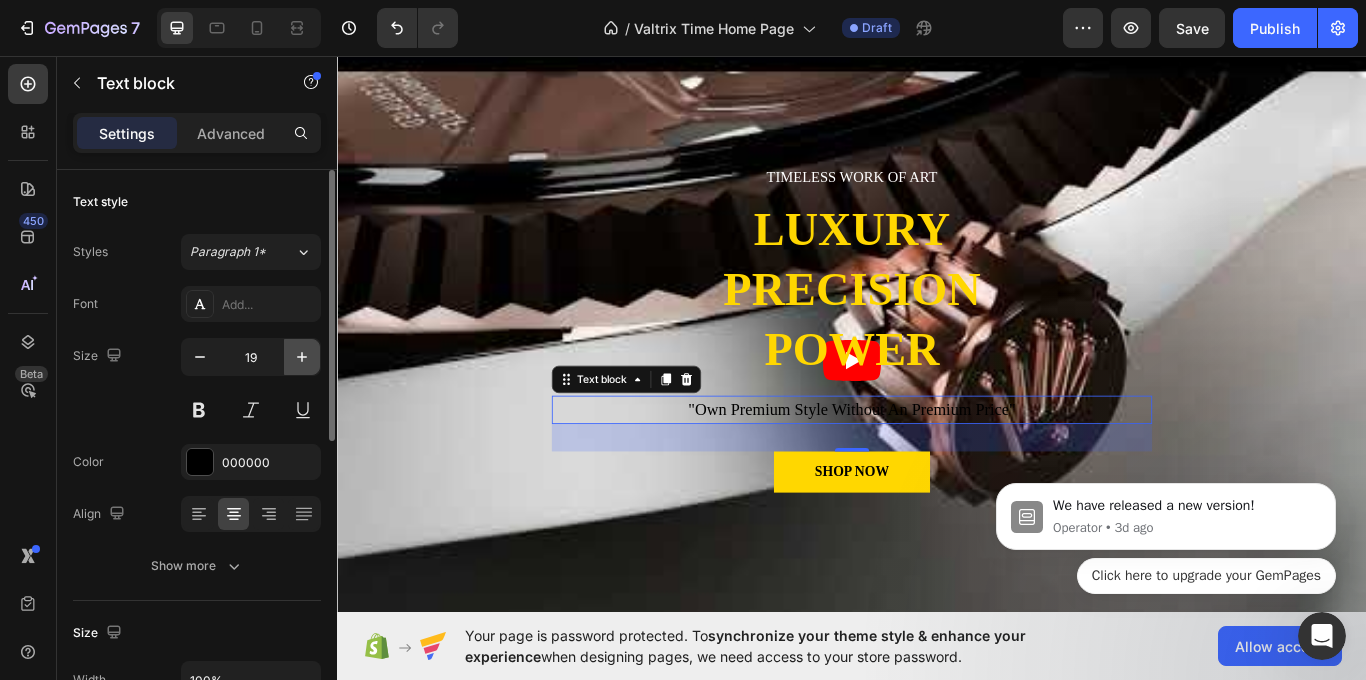 click 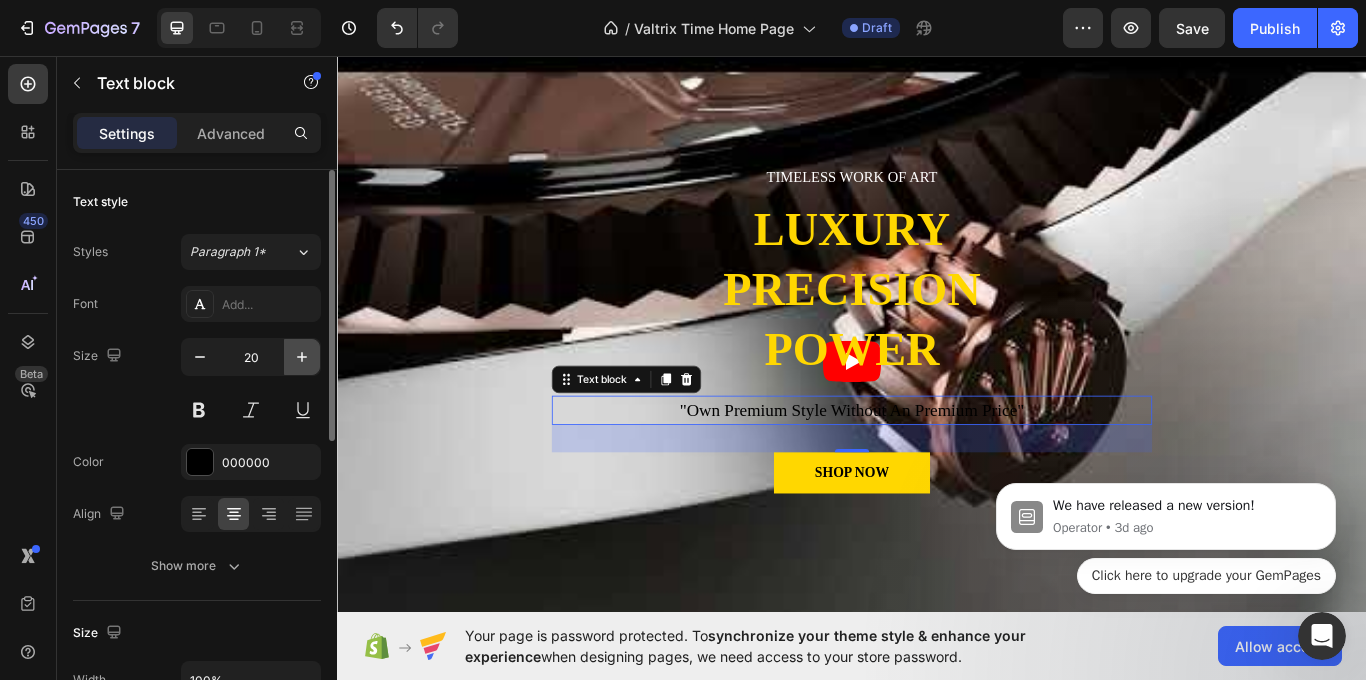click 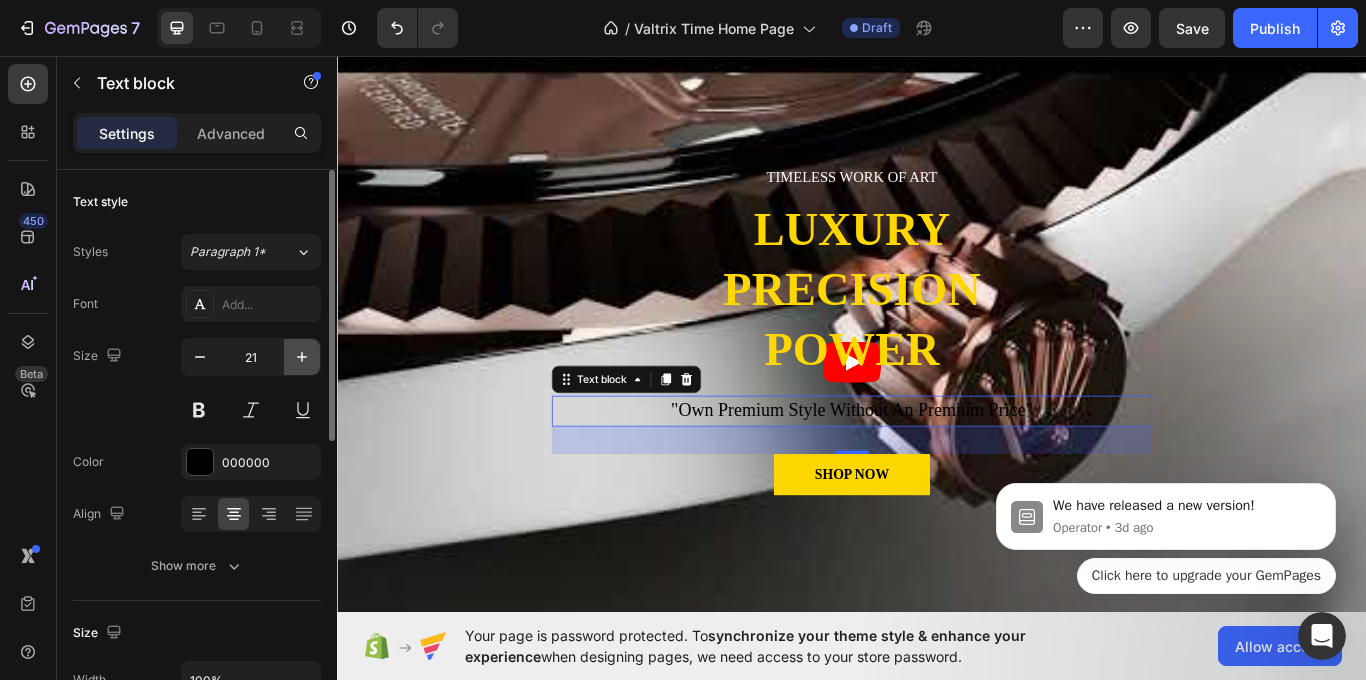 click 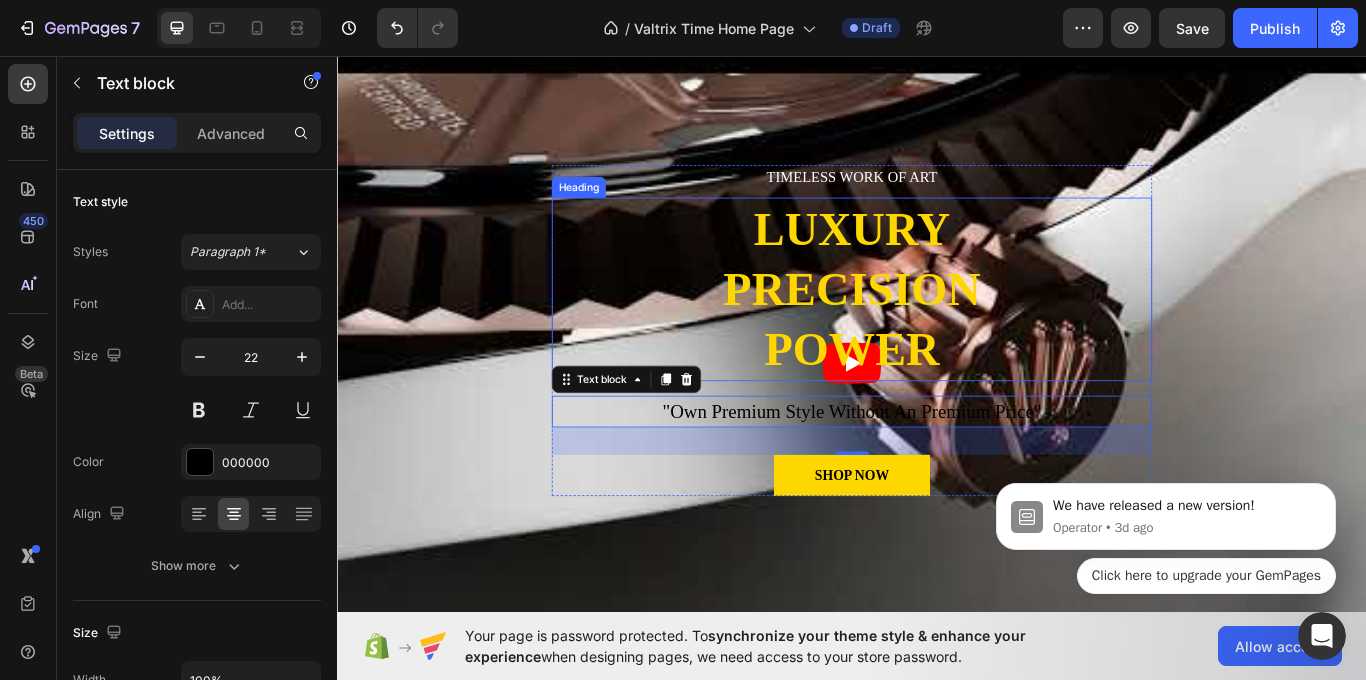 click on "LUXURY PRECISION POWER" at bounding box center [937, 329] 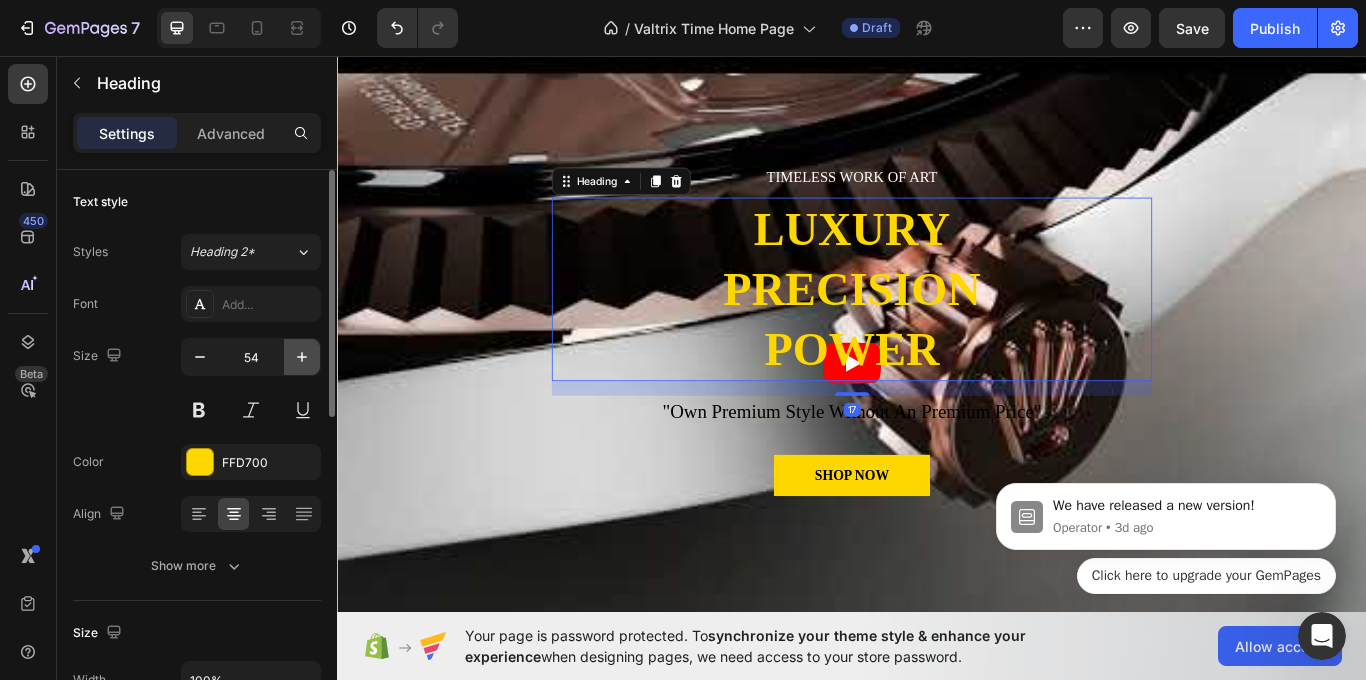 click 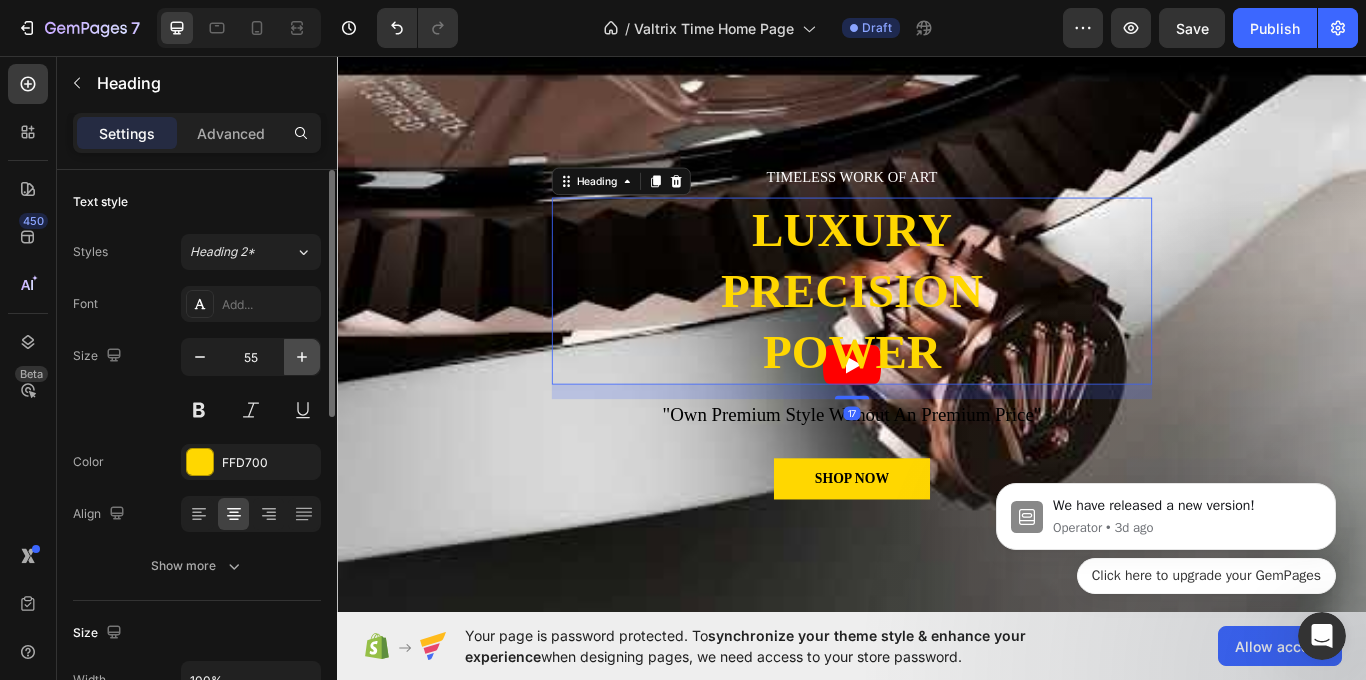 click 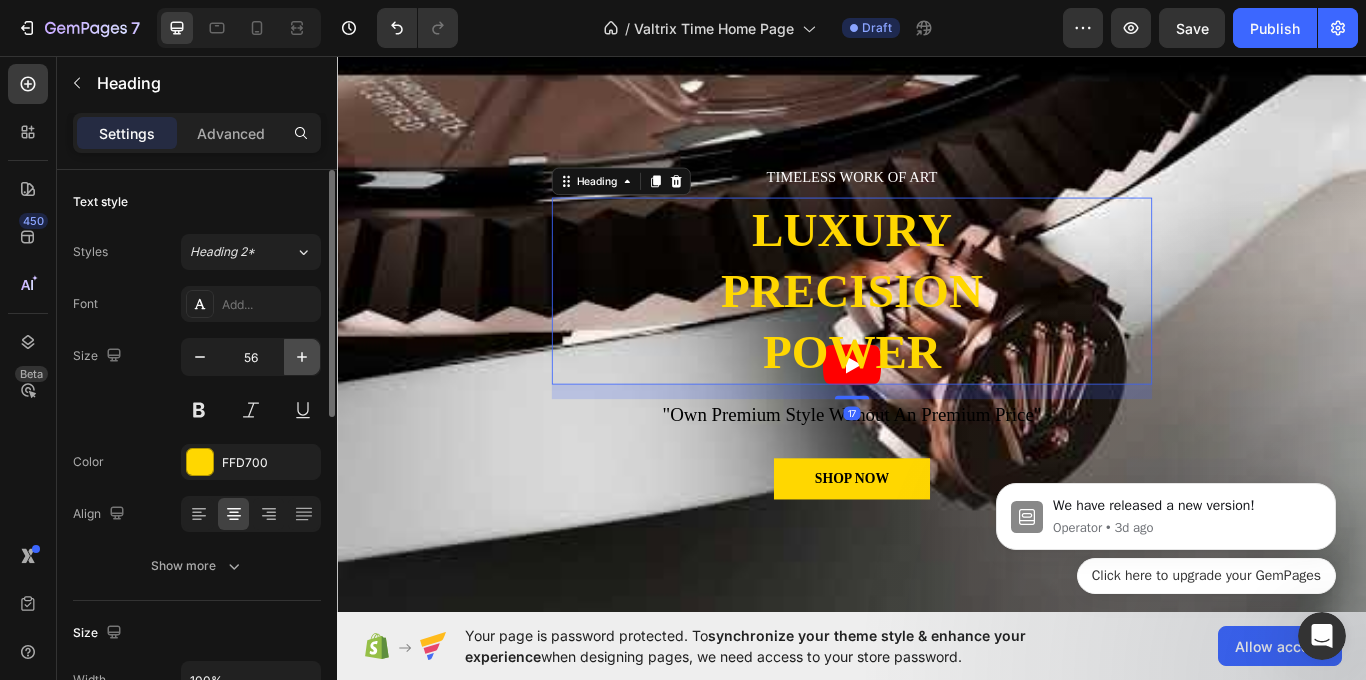 click 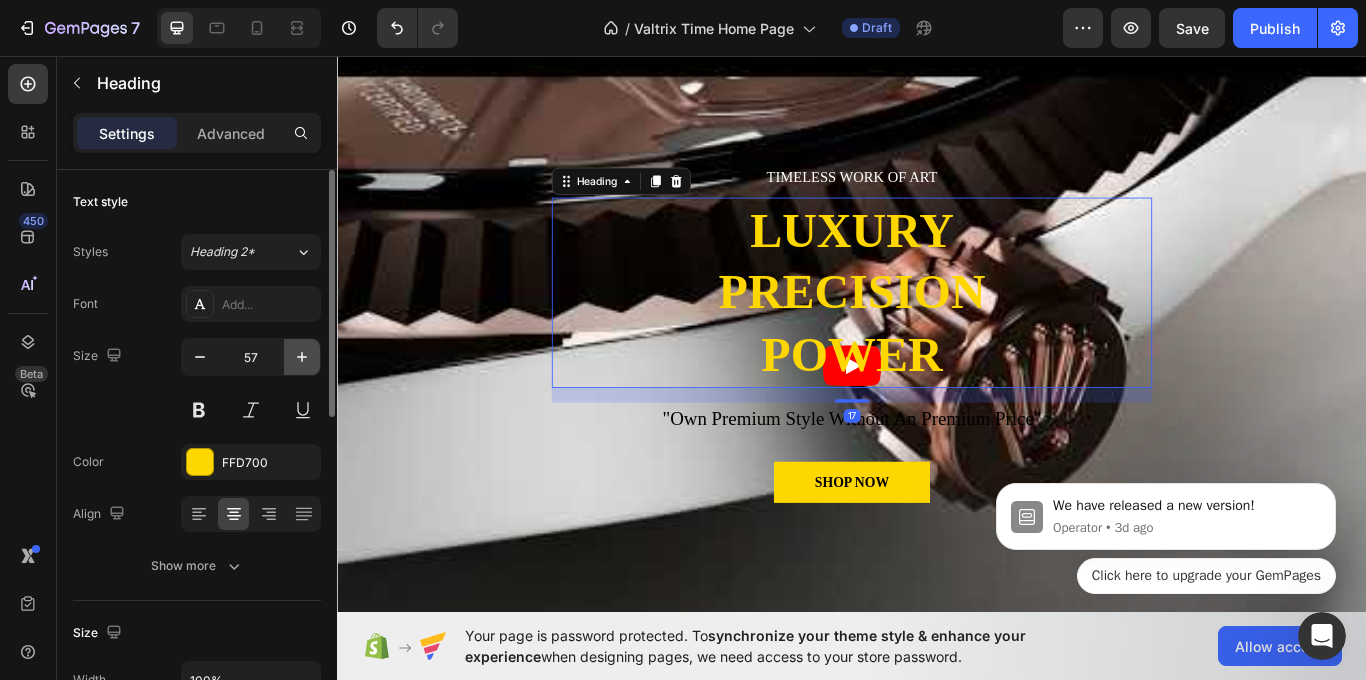click 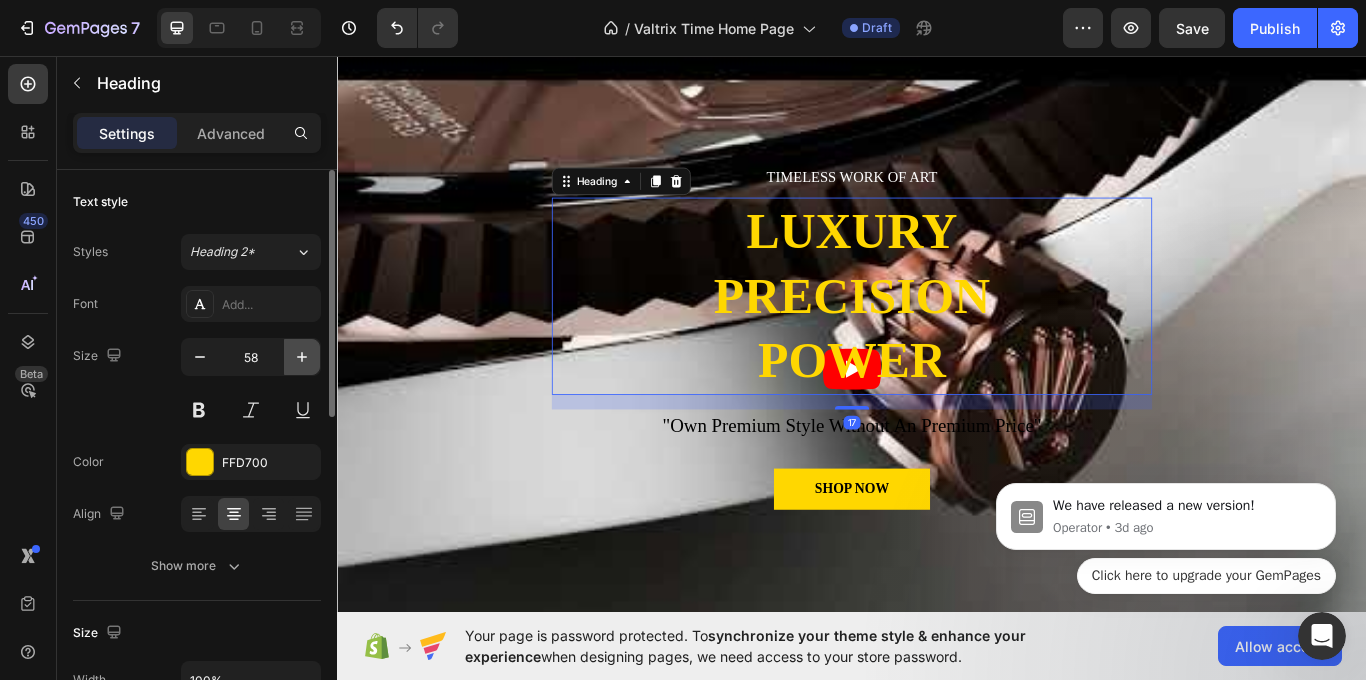 click 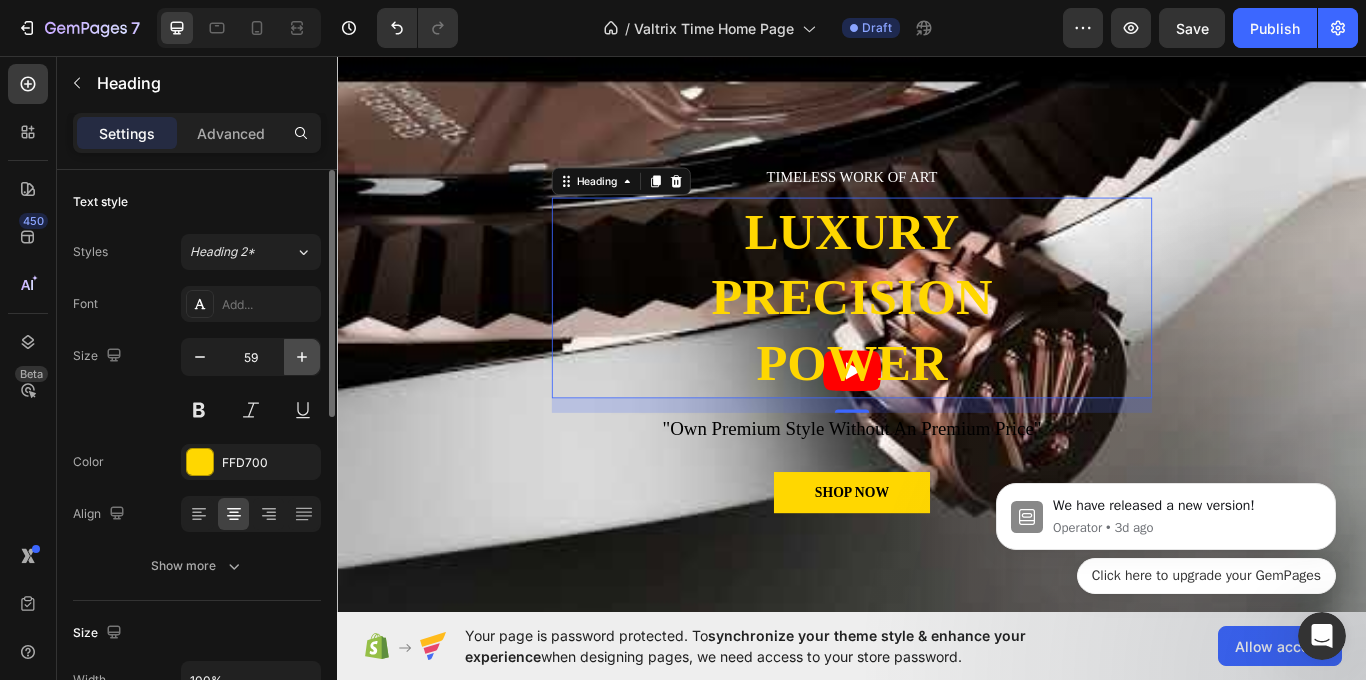 click 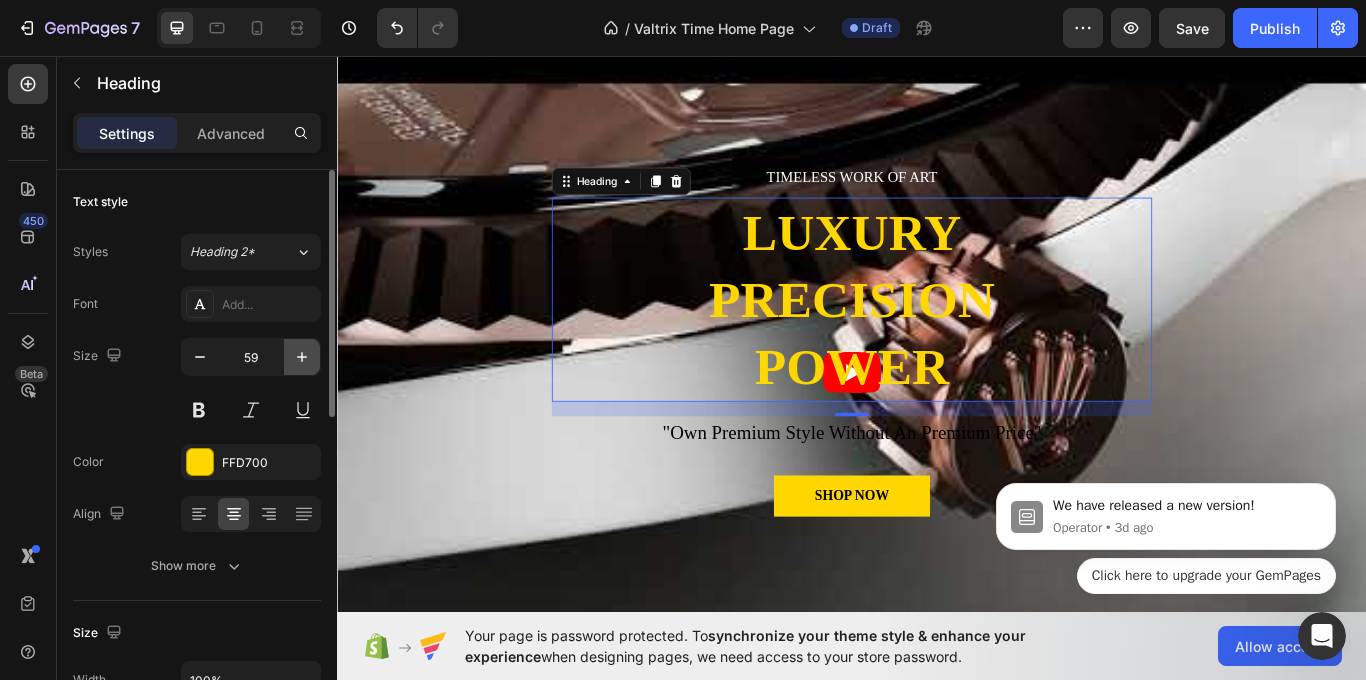 type on "60" 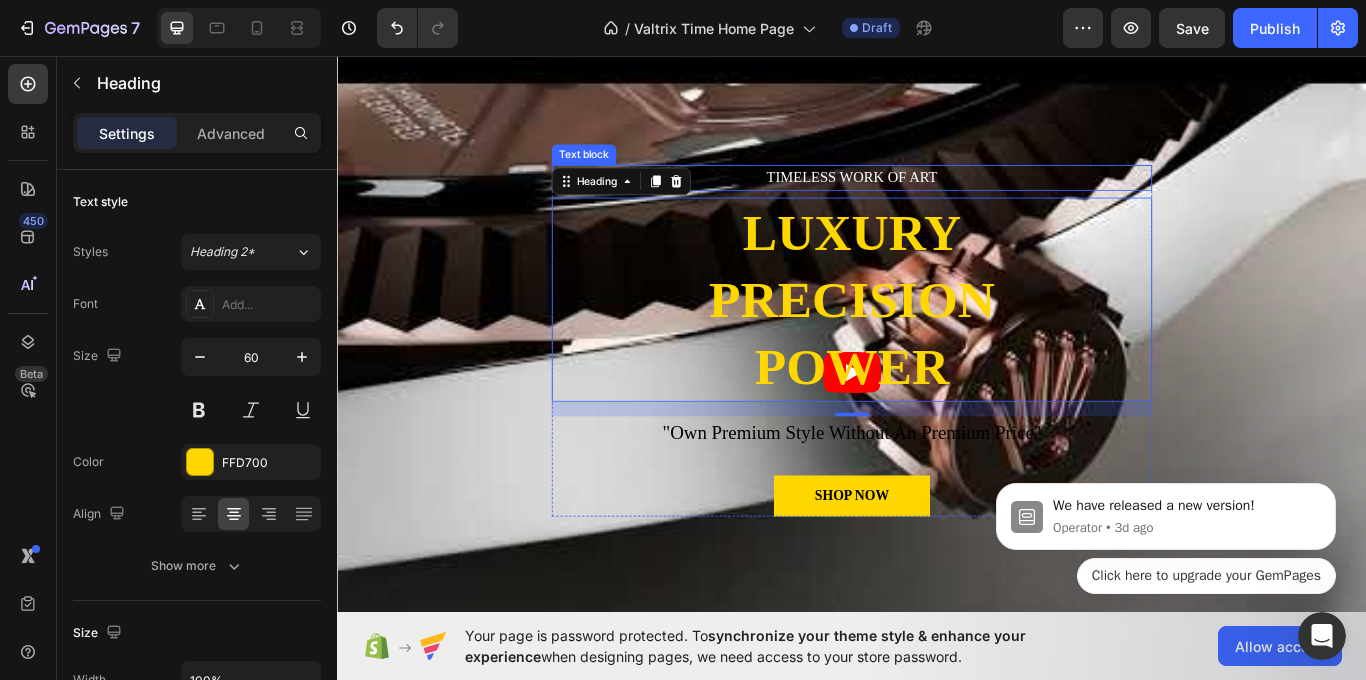 click on "TIMELESS WORK OF ART" at bounding box center [937, 199] 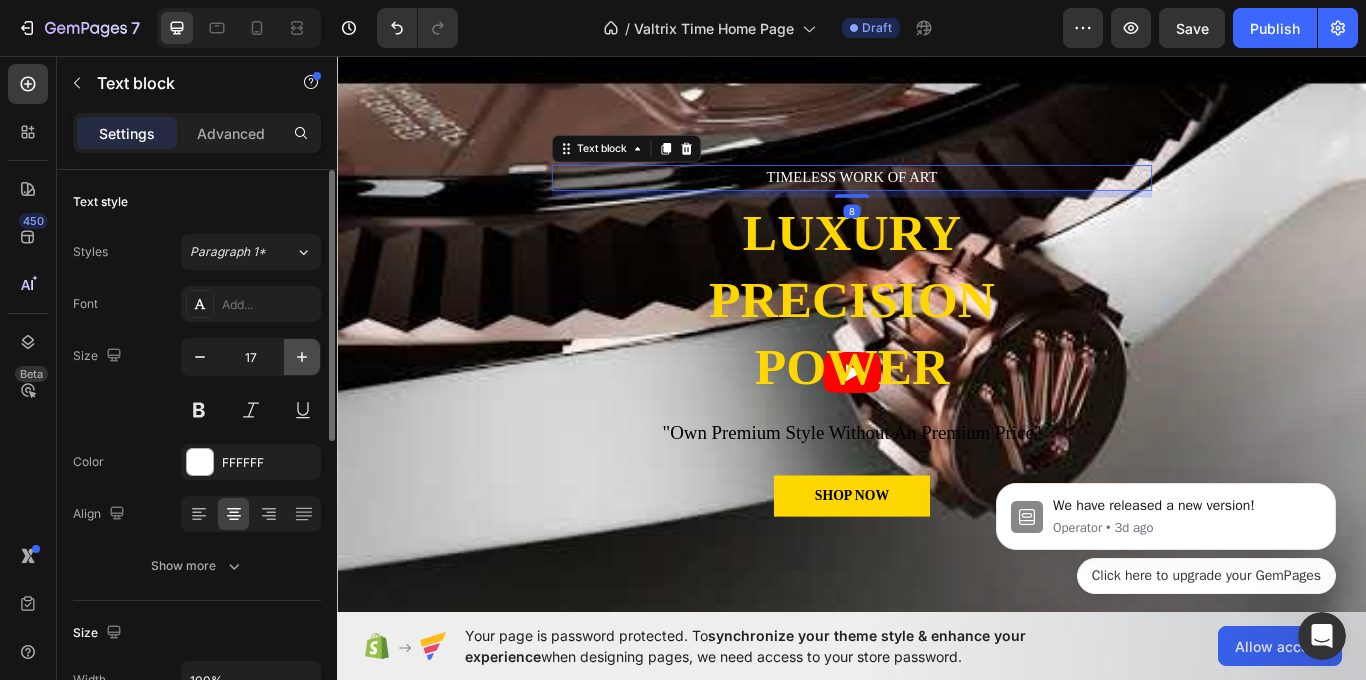 click at bounding box center (302, 357) 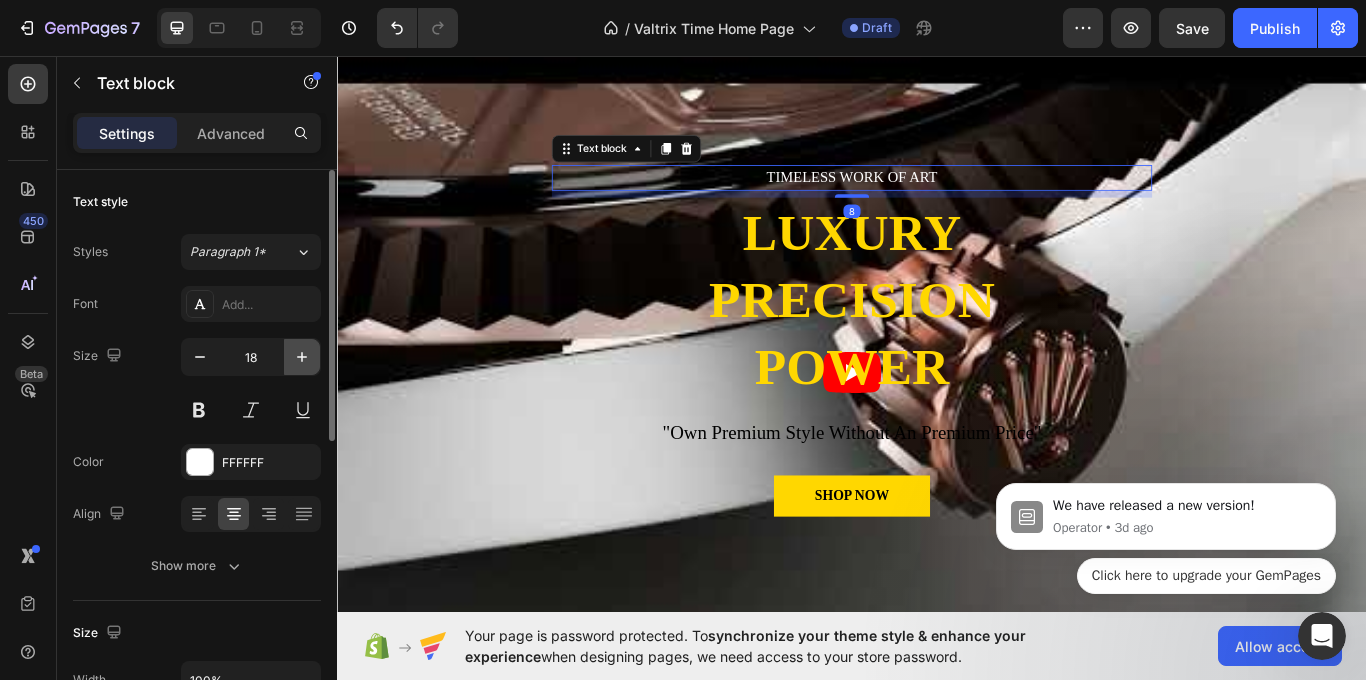 click at bounding box center [302, 357] 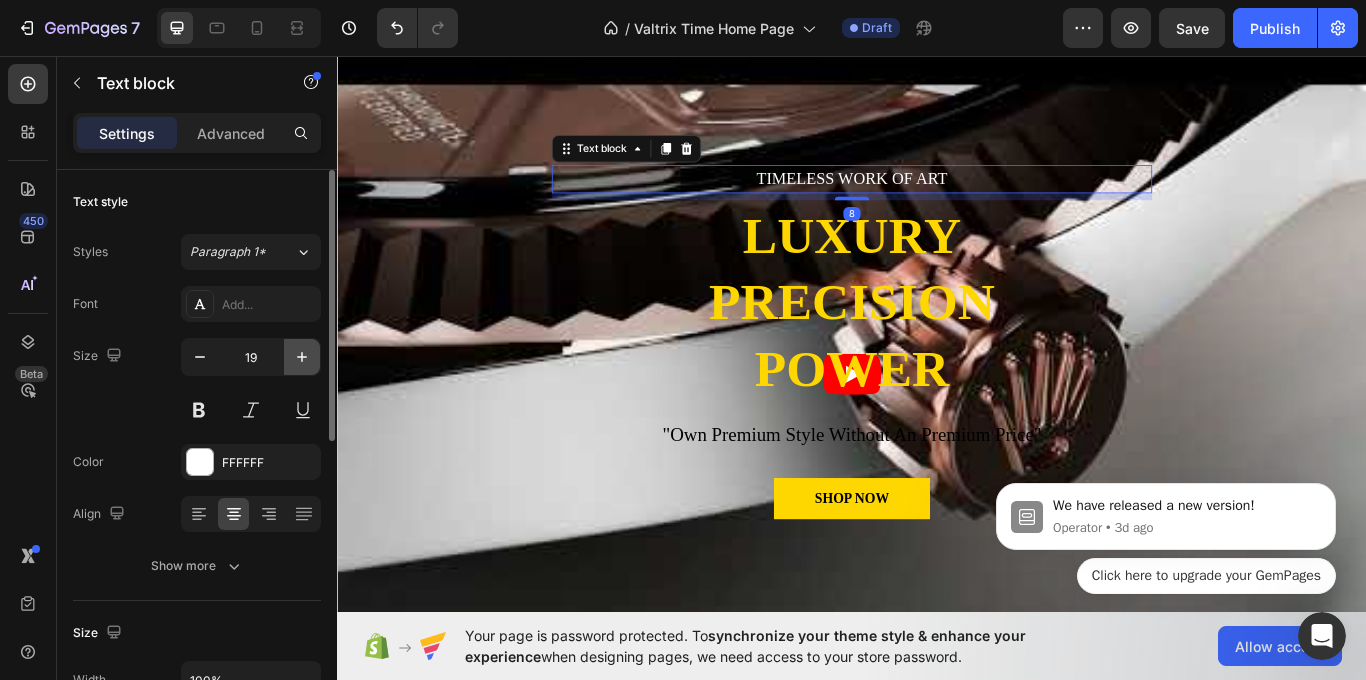 click at bounding box center (302, 357) 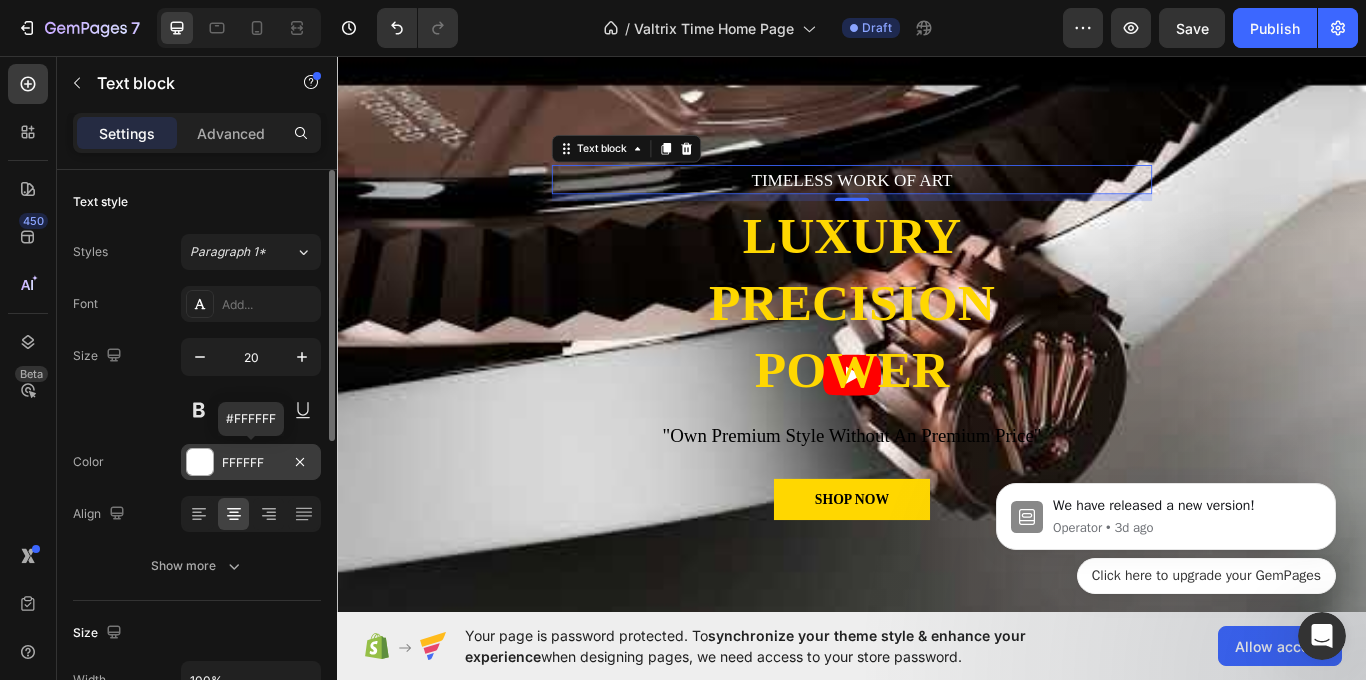 click on "FFFFFF" at bounding box center [251, 463] 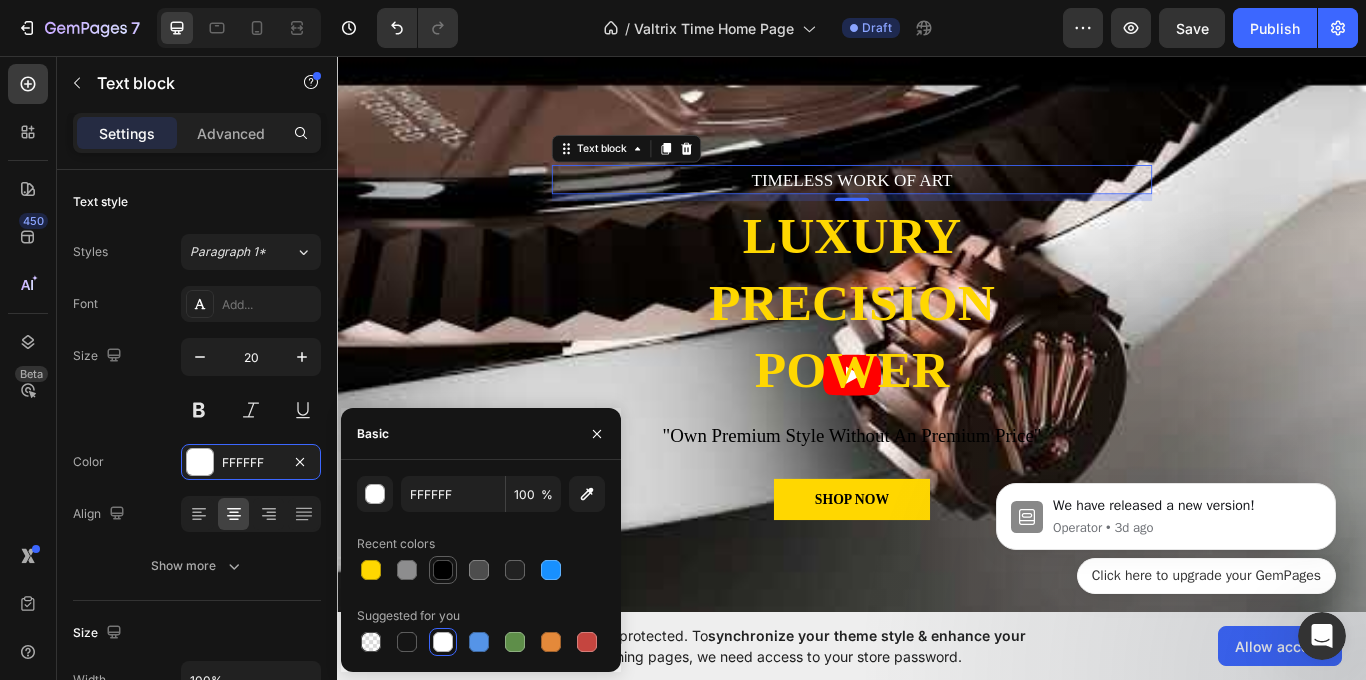 click at bounding box center [443, 570] 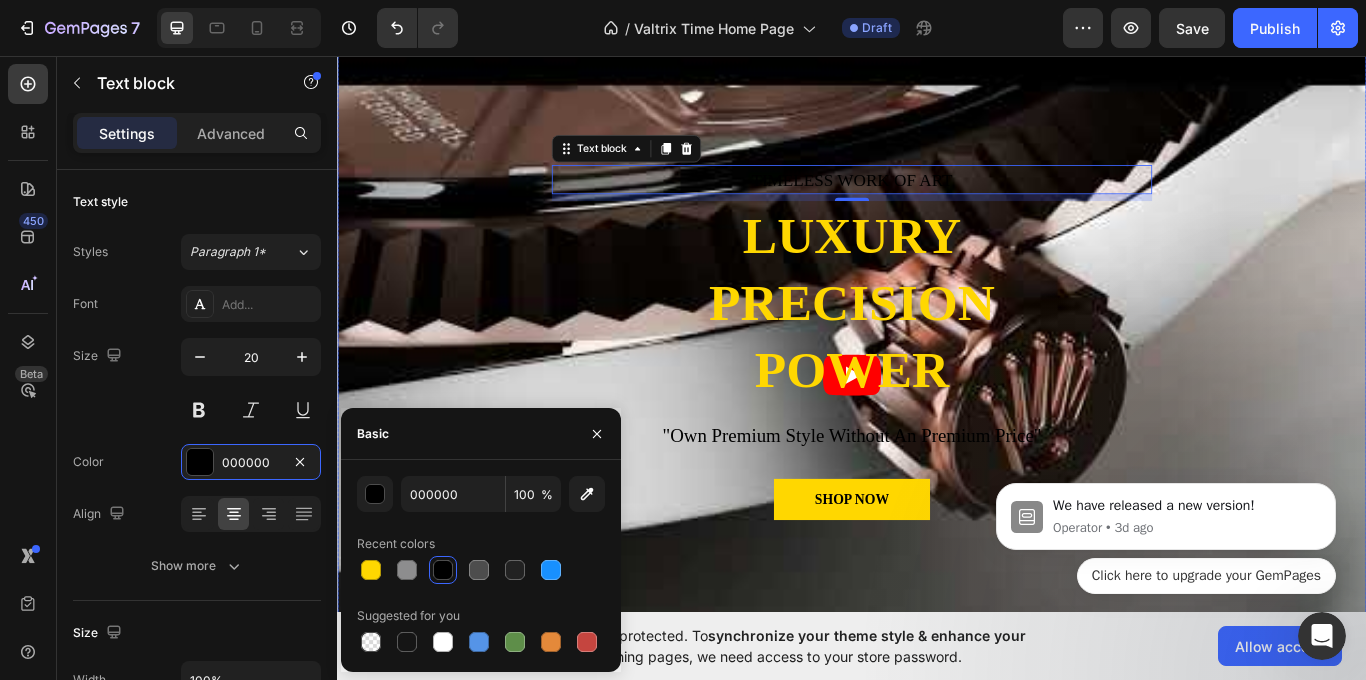 click on "TIMELESS WORK OF ART Text block   8 LUXURY PRECISION POWER Heading "Own Premium Style Without An Premium Price" Text block SHOP NOW Button Row" at bounding box center [937, 428] 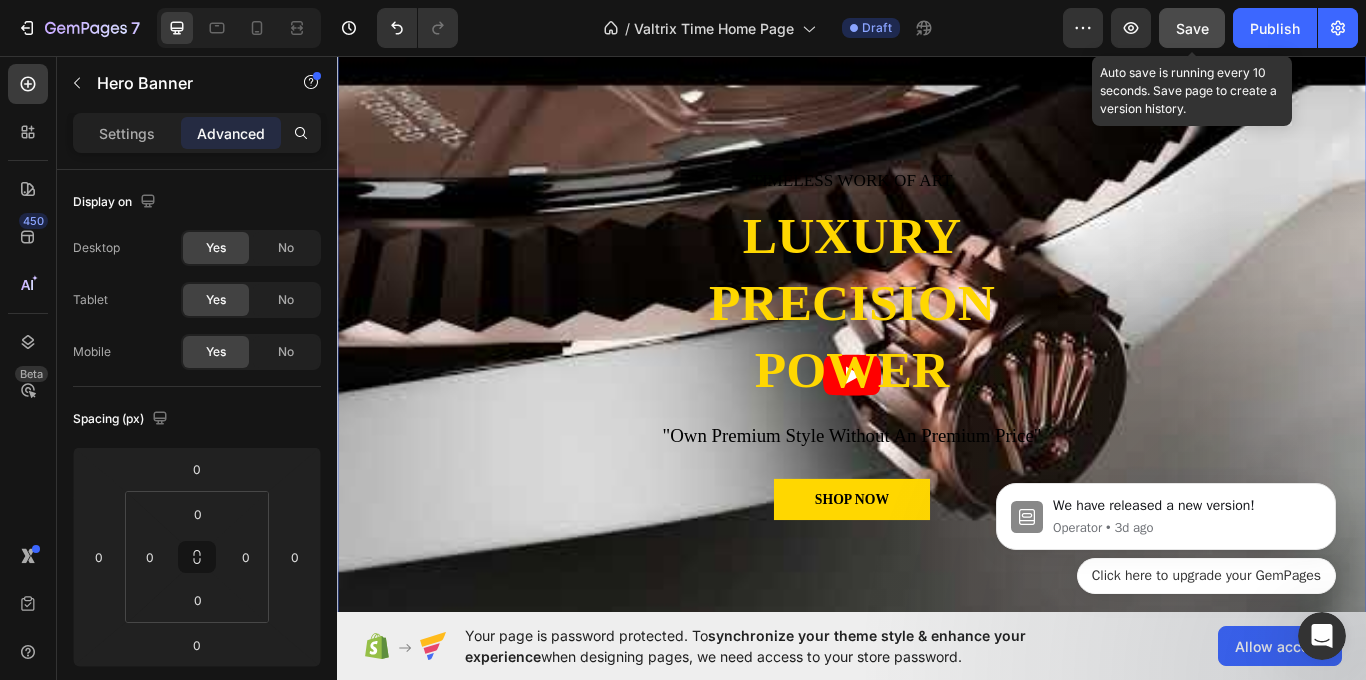 click on "Save" 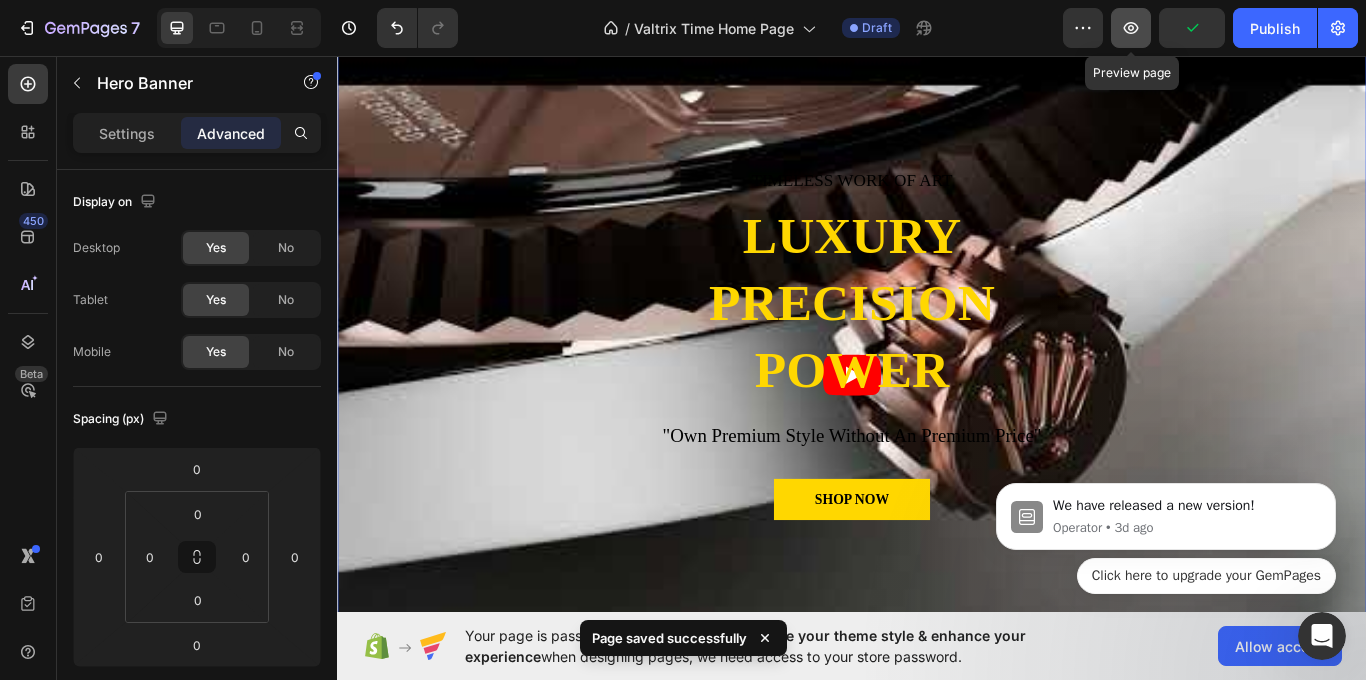 click 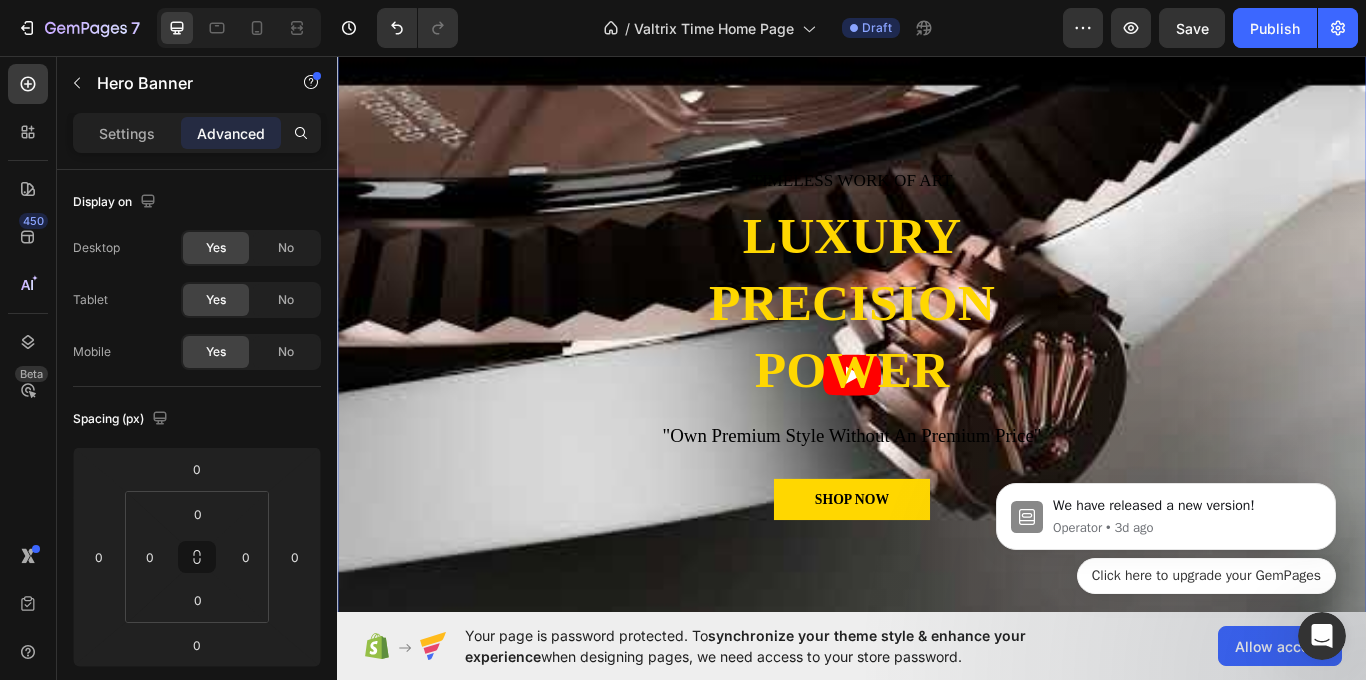 click on "TIMELESS WORK OF ART Text block LUXURY PRECISION POWER Heading "Own Premium Style Without An Premium Price" Text block SHOP NOW Button Row" at bounding box center (937, 428) 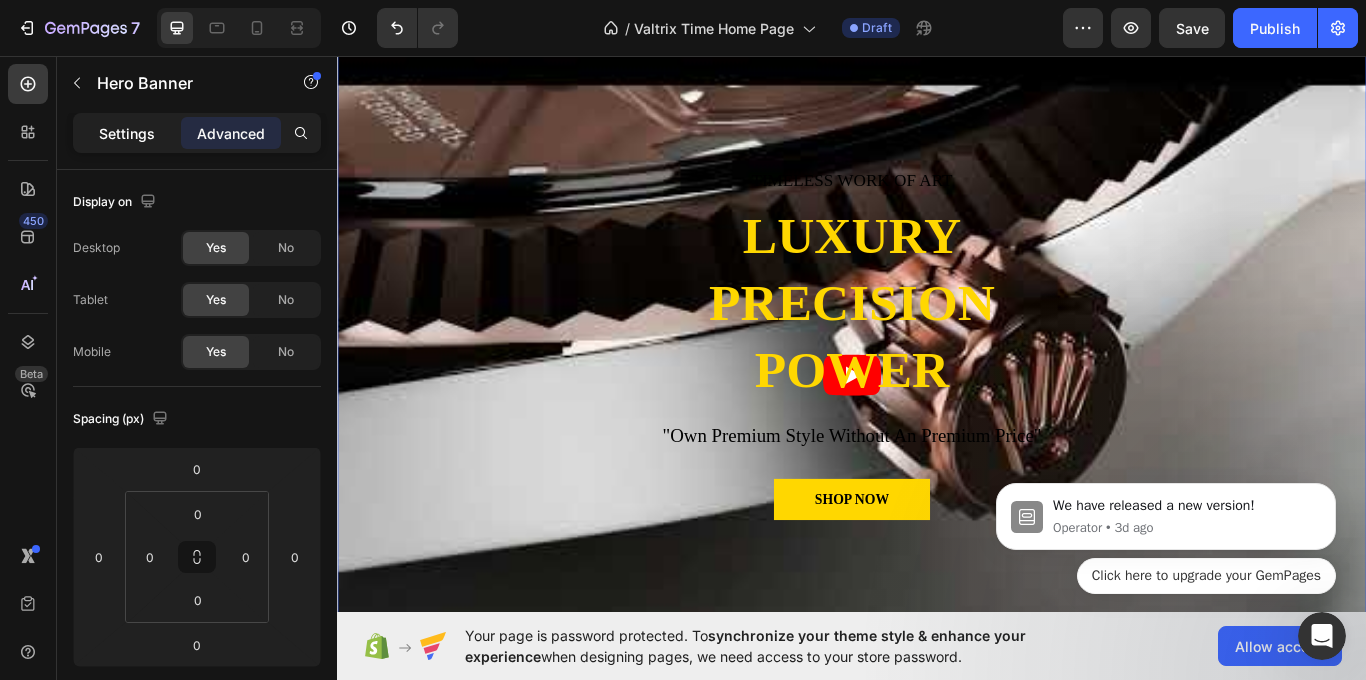 click on "Settings" 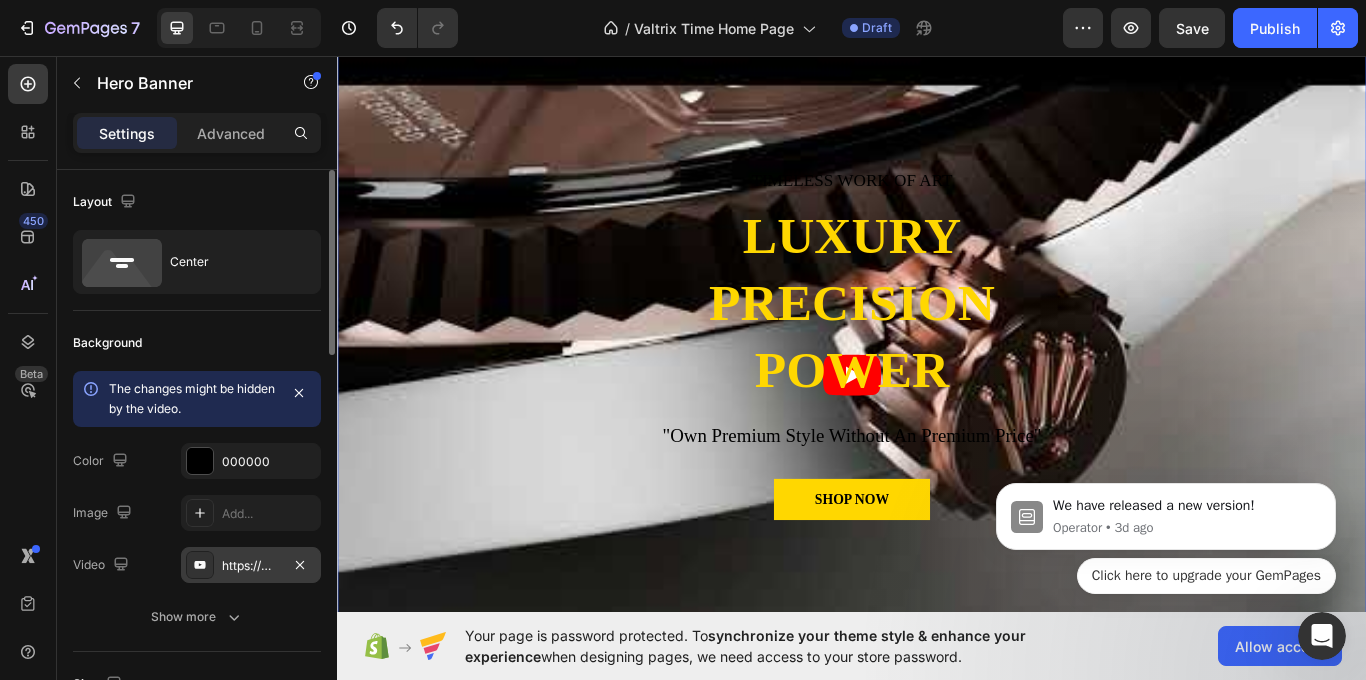 click on "https://www.youtube.com/watch?v=iXuJqoYi8pU" at bounding box center [251, 566] 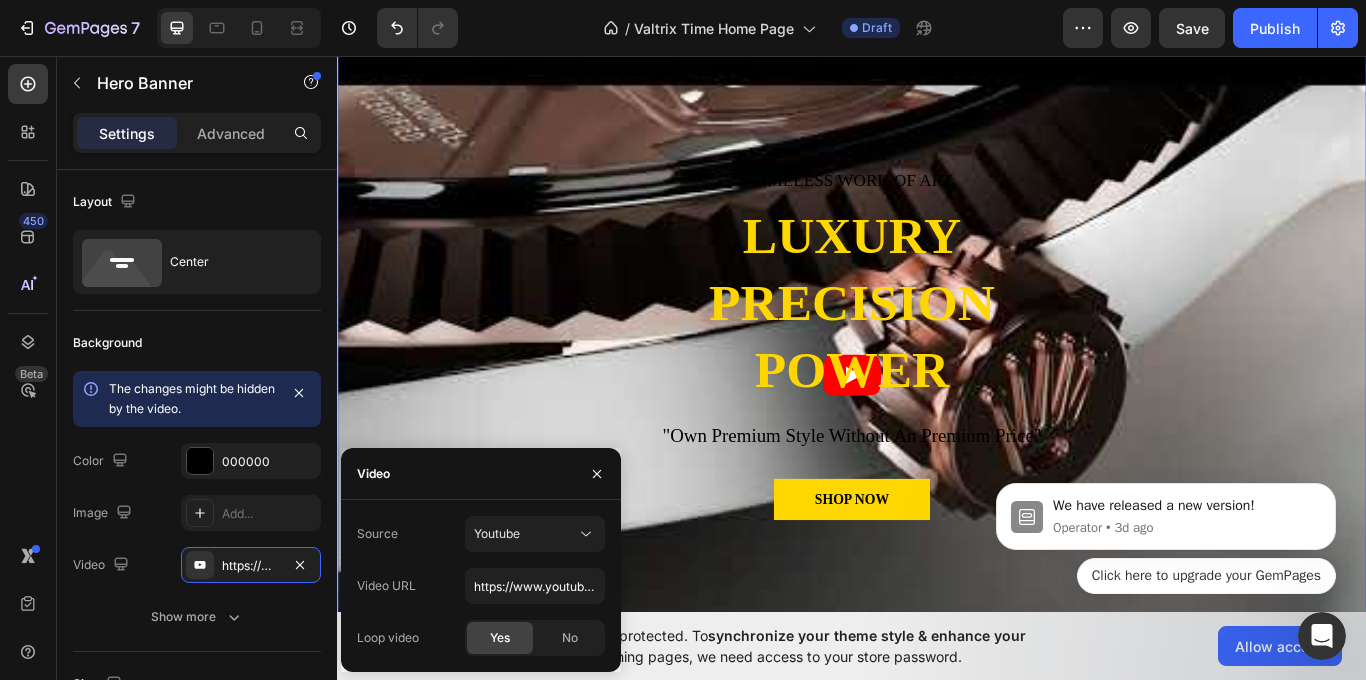 click on "Yes" 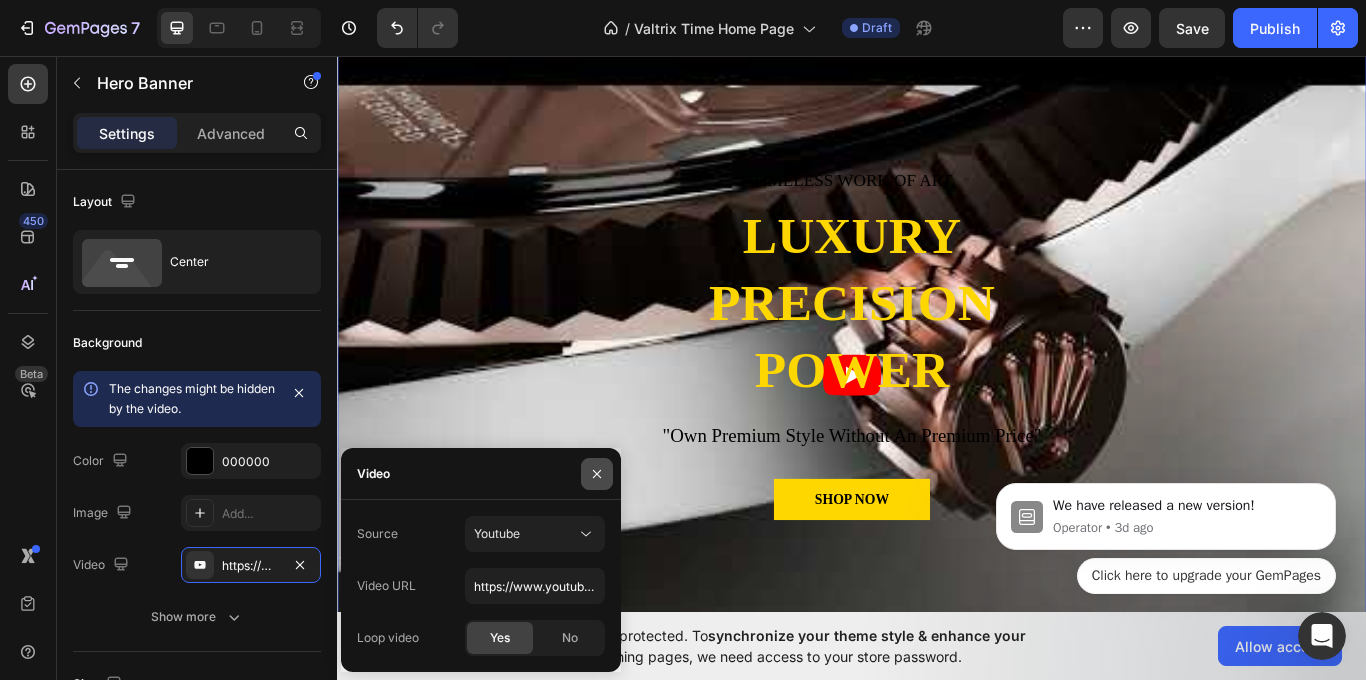 click 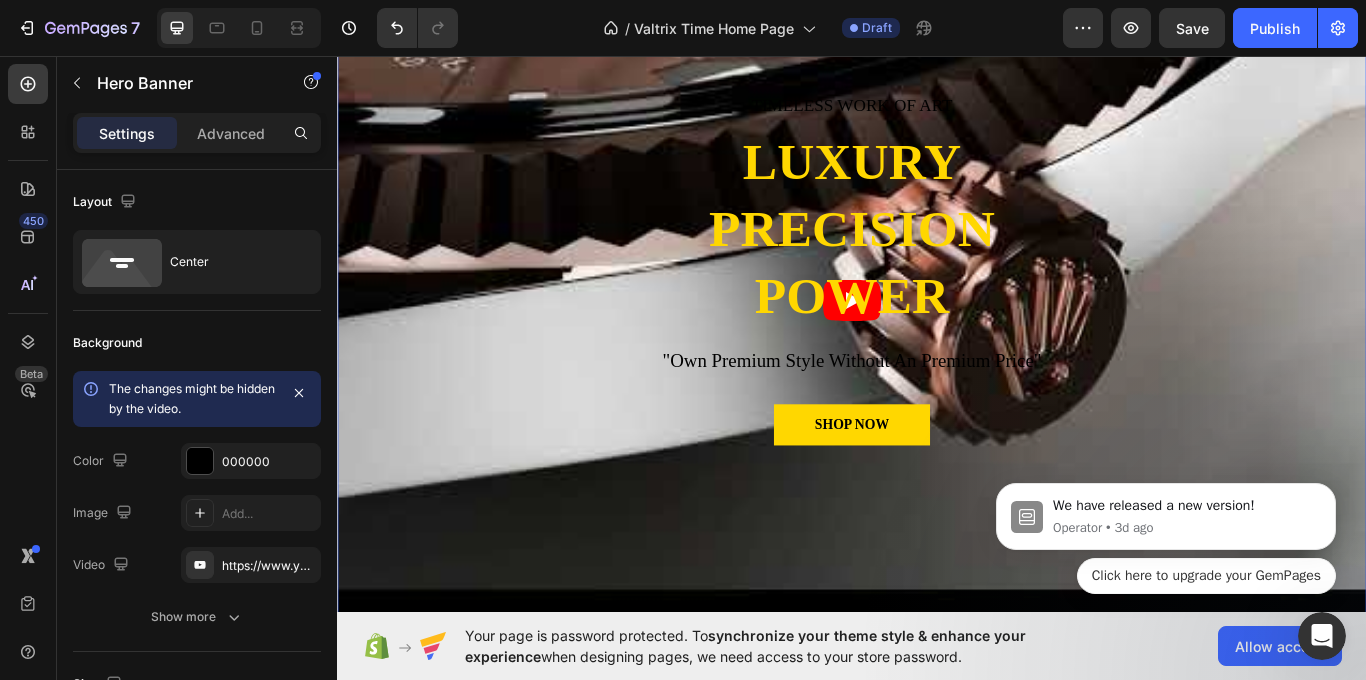 scroll, scrollTop: 300, scrollLeft: 0, axis: vertical 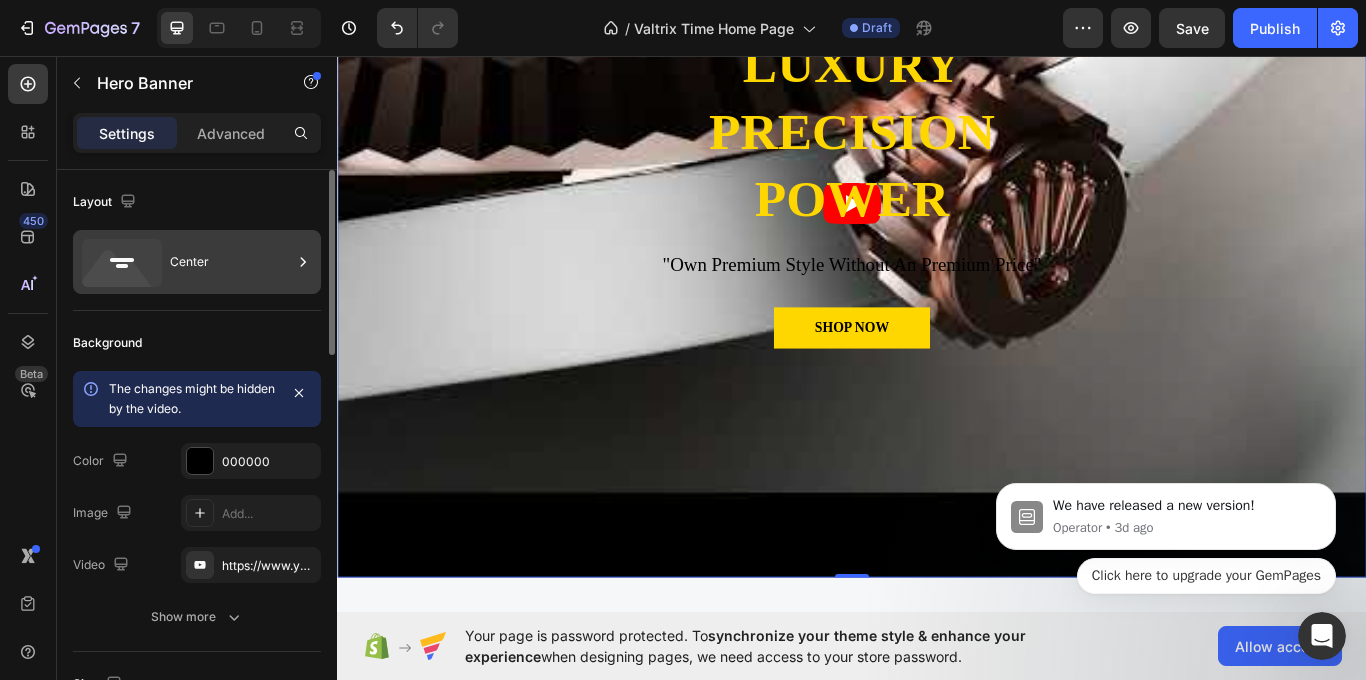 click on "Center" at bounding box center (231, 262) 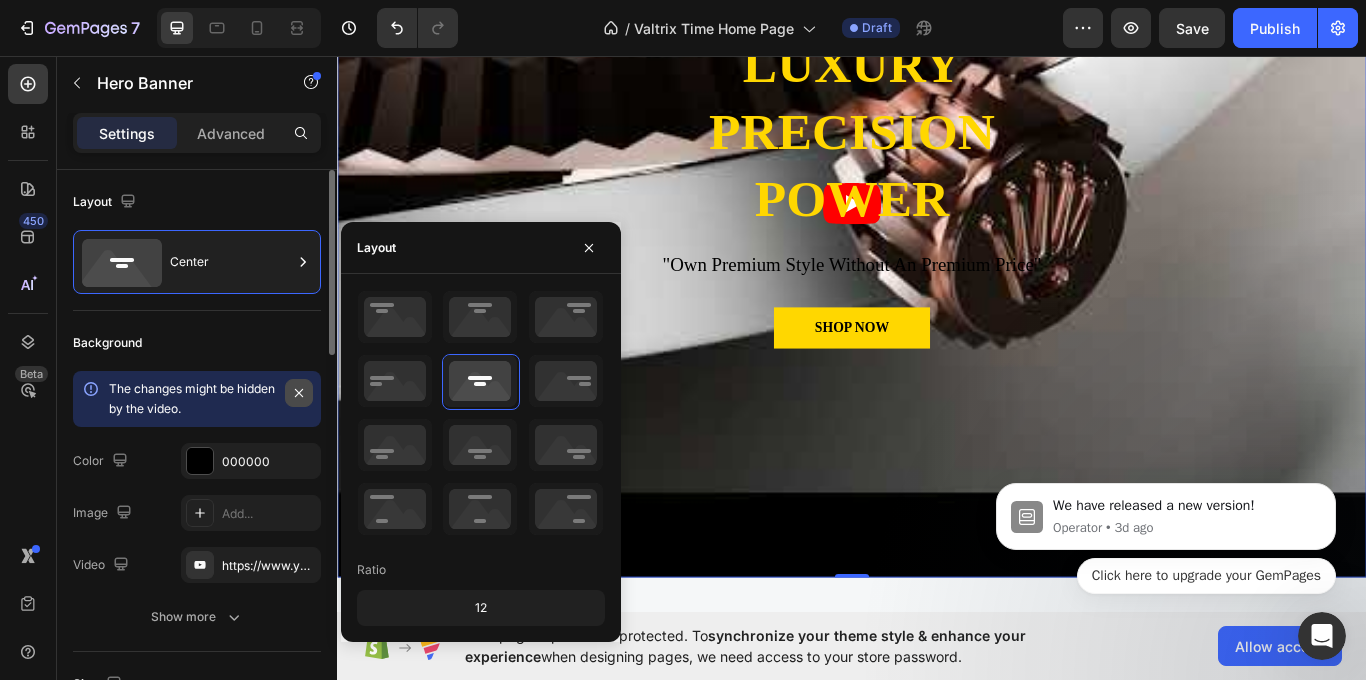 click 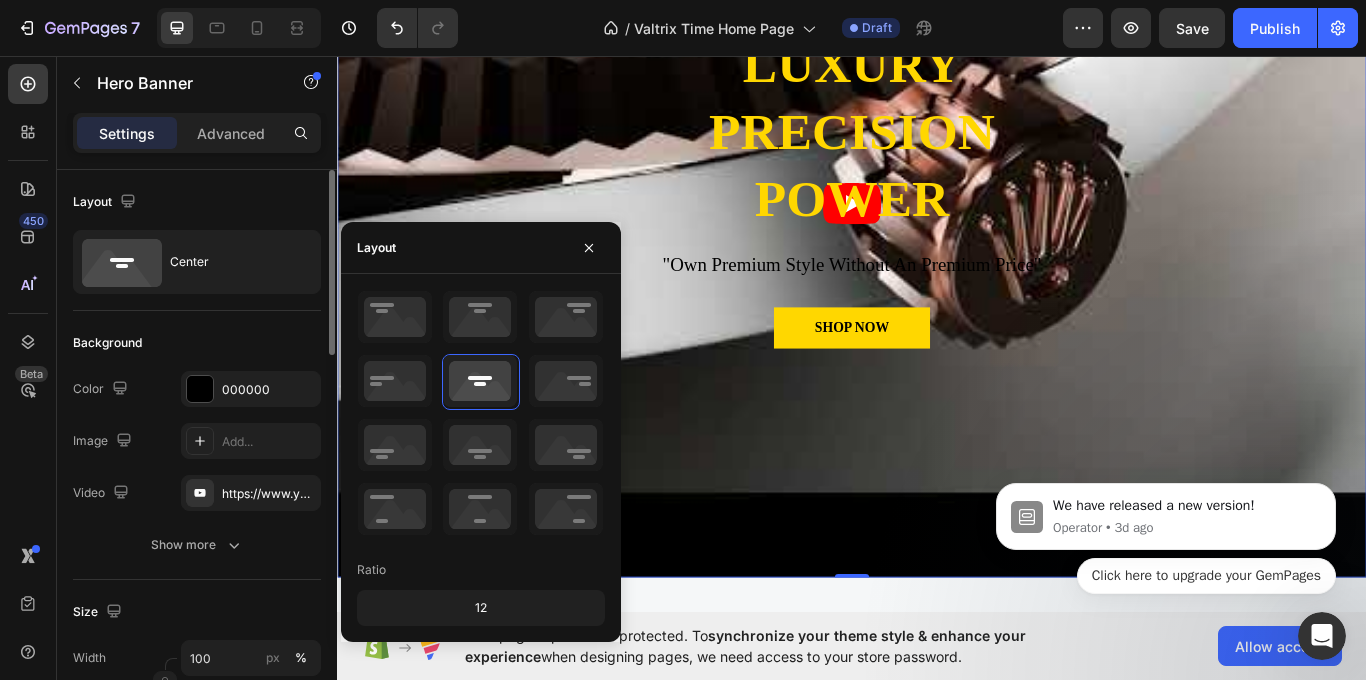 scroll, scrollTop: 0, scrollLeft: 0, axis: both 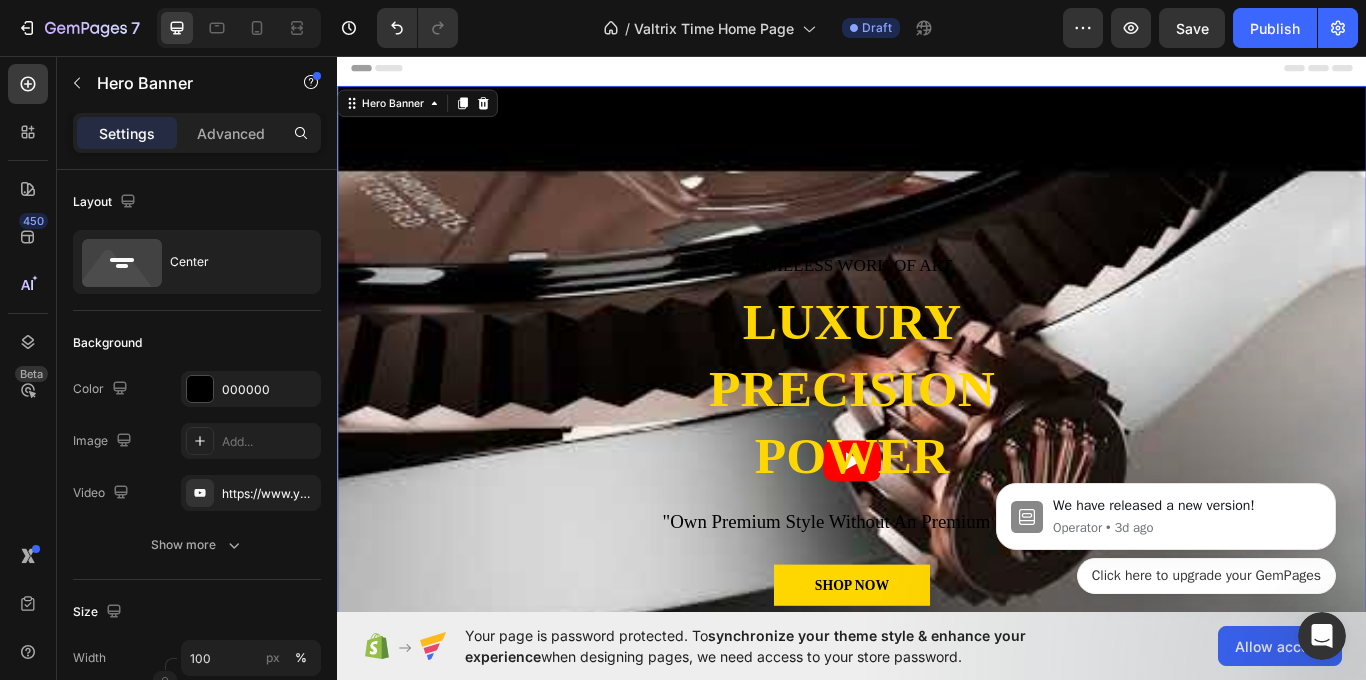 click on "Header" at bounding box center (394, 71) 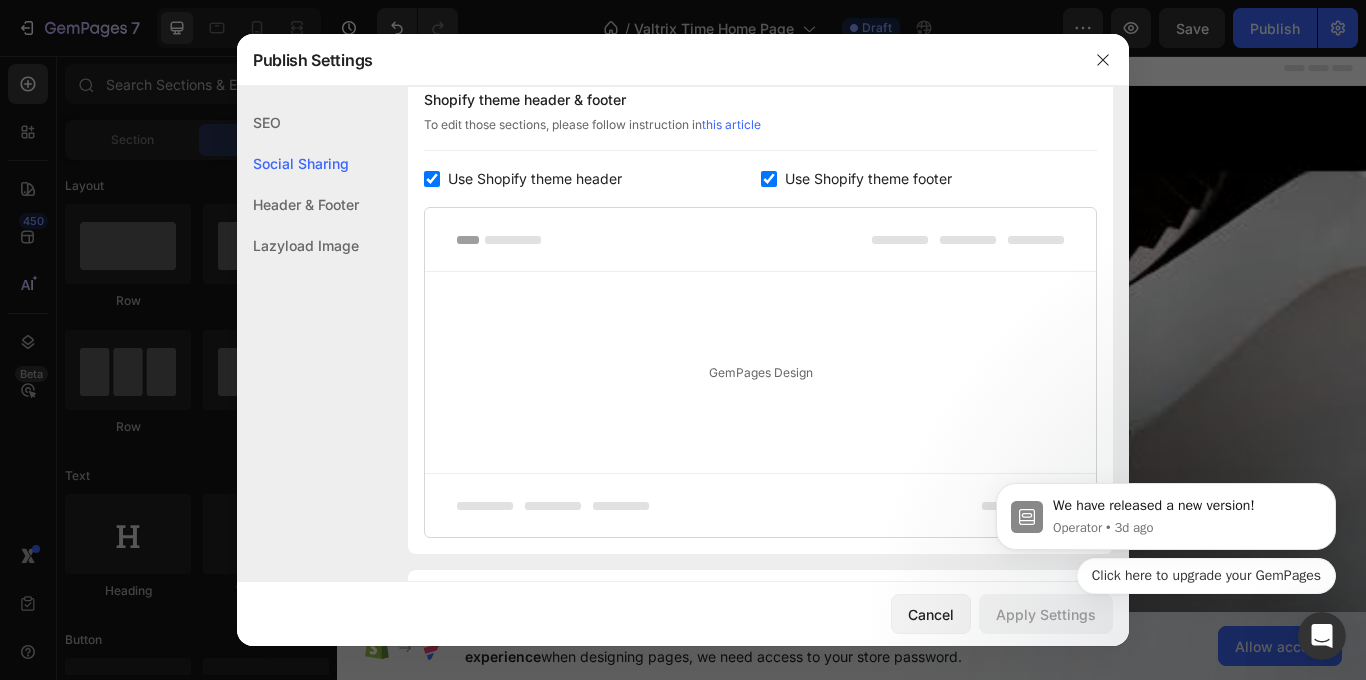 scroll, scrollTop: 400, scrollLeft: 0, axis: vertical 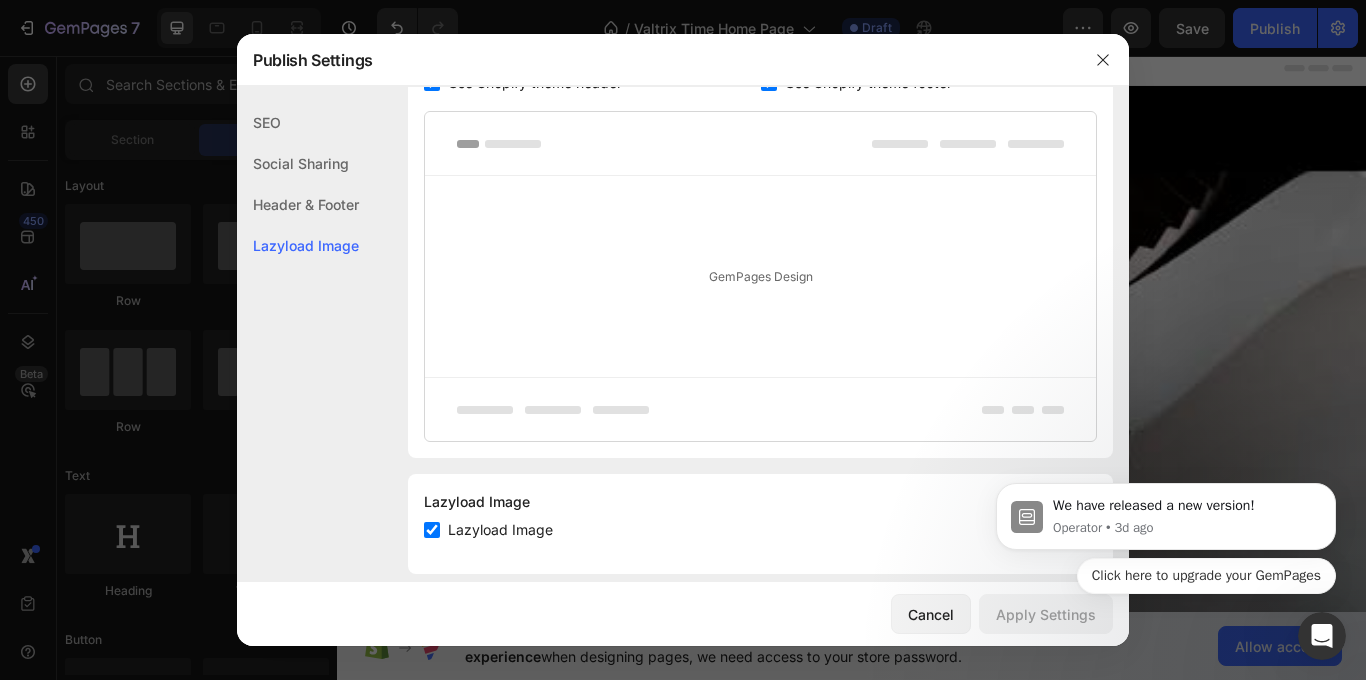 click on "GemPages Design" at bounding box center (760, 276) 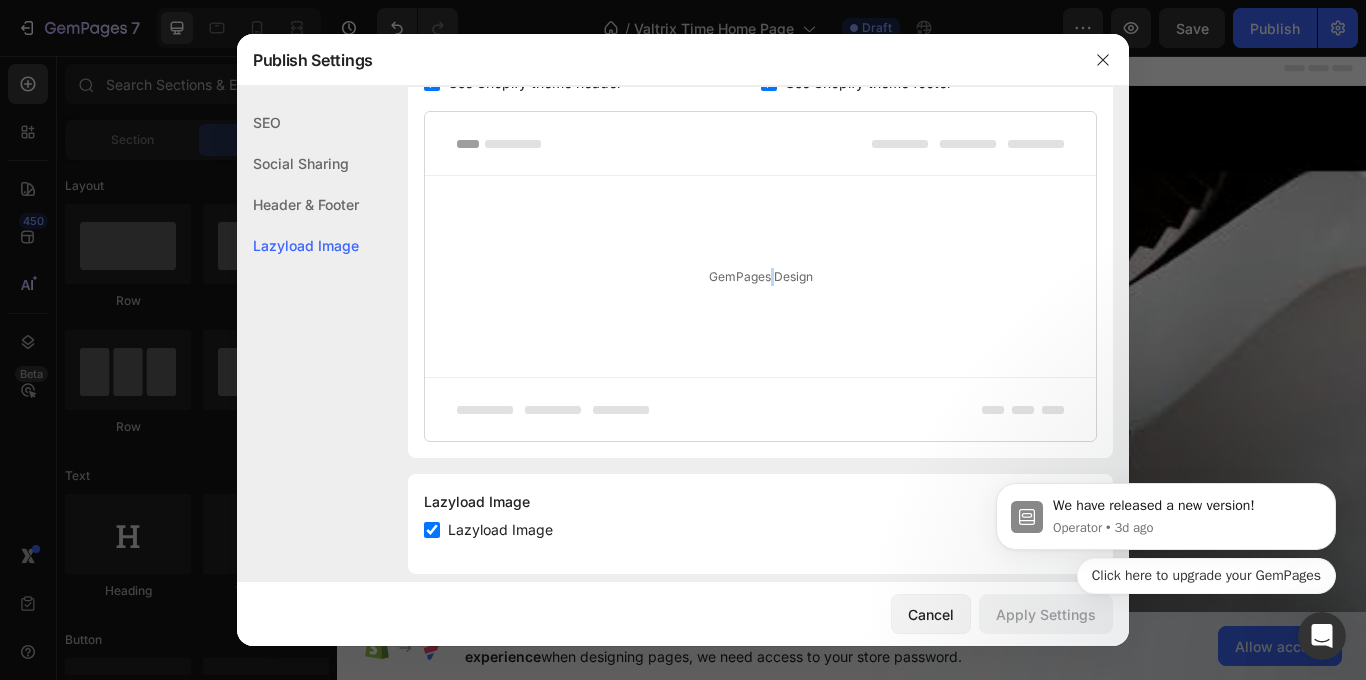 click on "GemPages Design" at bounding box center [760, 276] 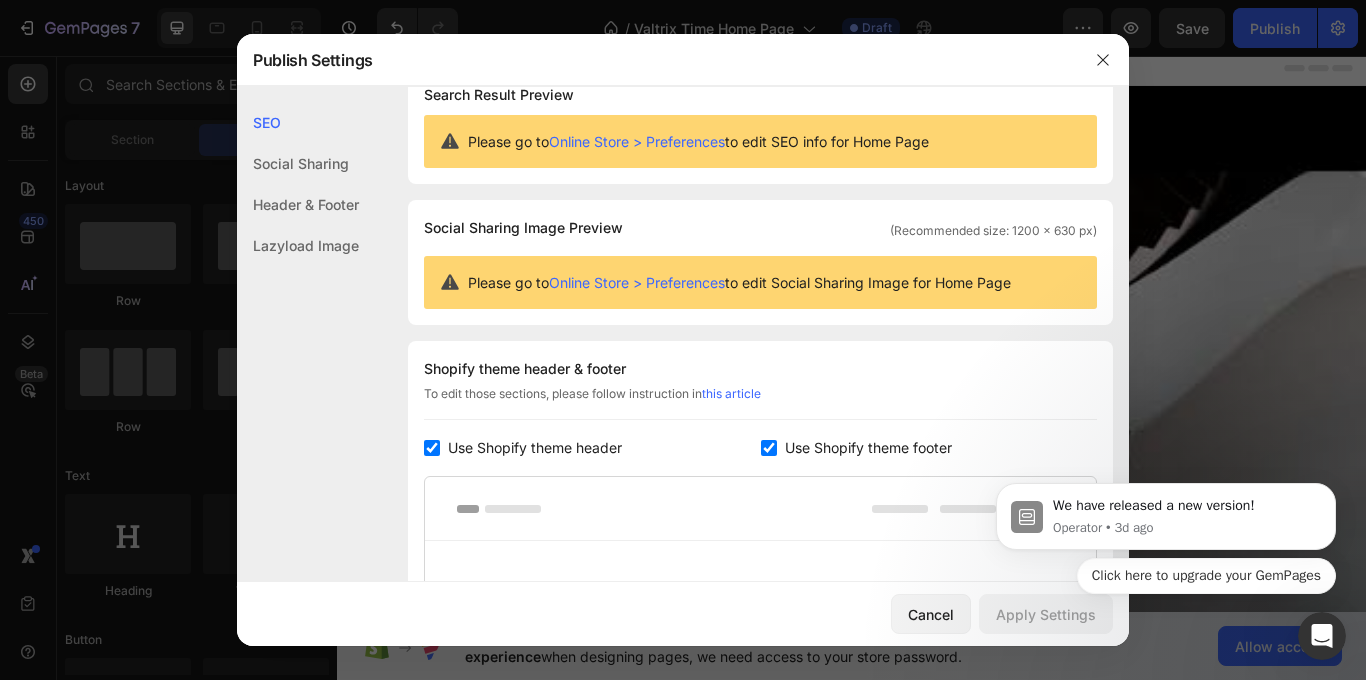 scroll, scrollTop: 0, scrollLeft: 0, axis: both 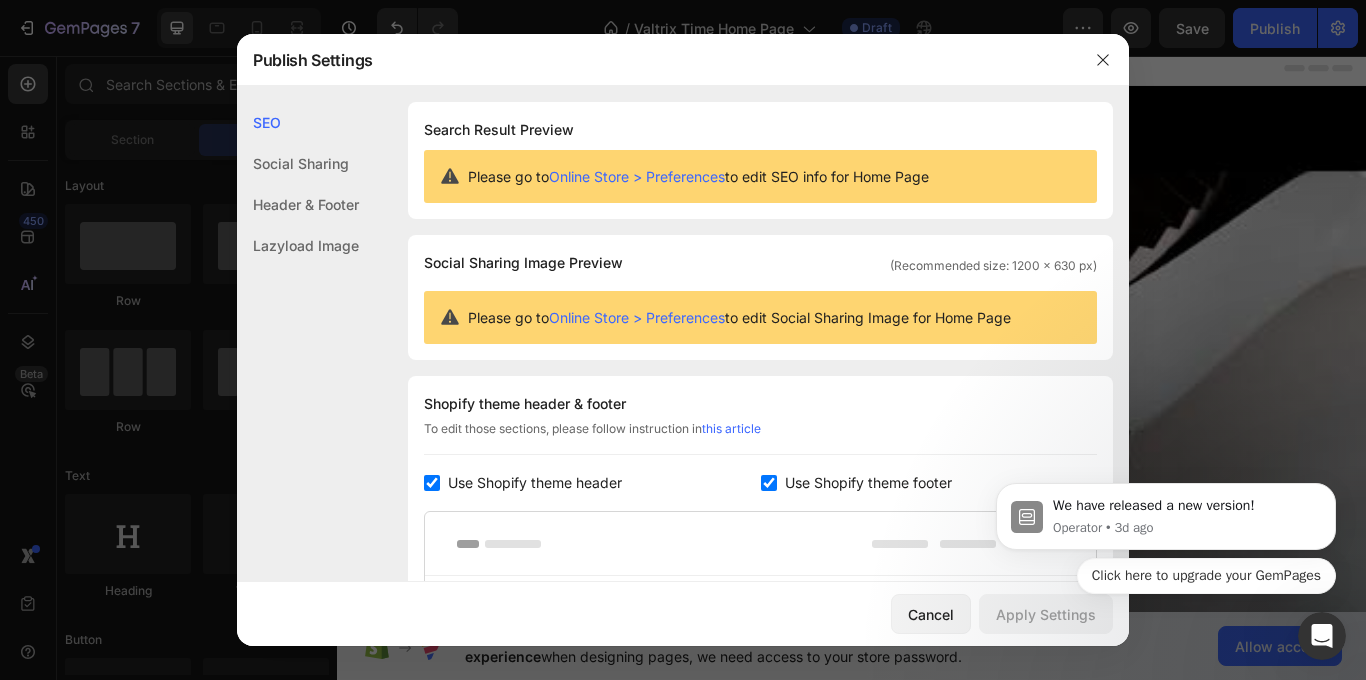 click on "Online Store > Preferences" at bounding box center [637, 176] 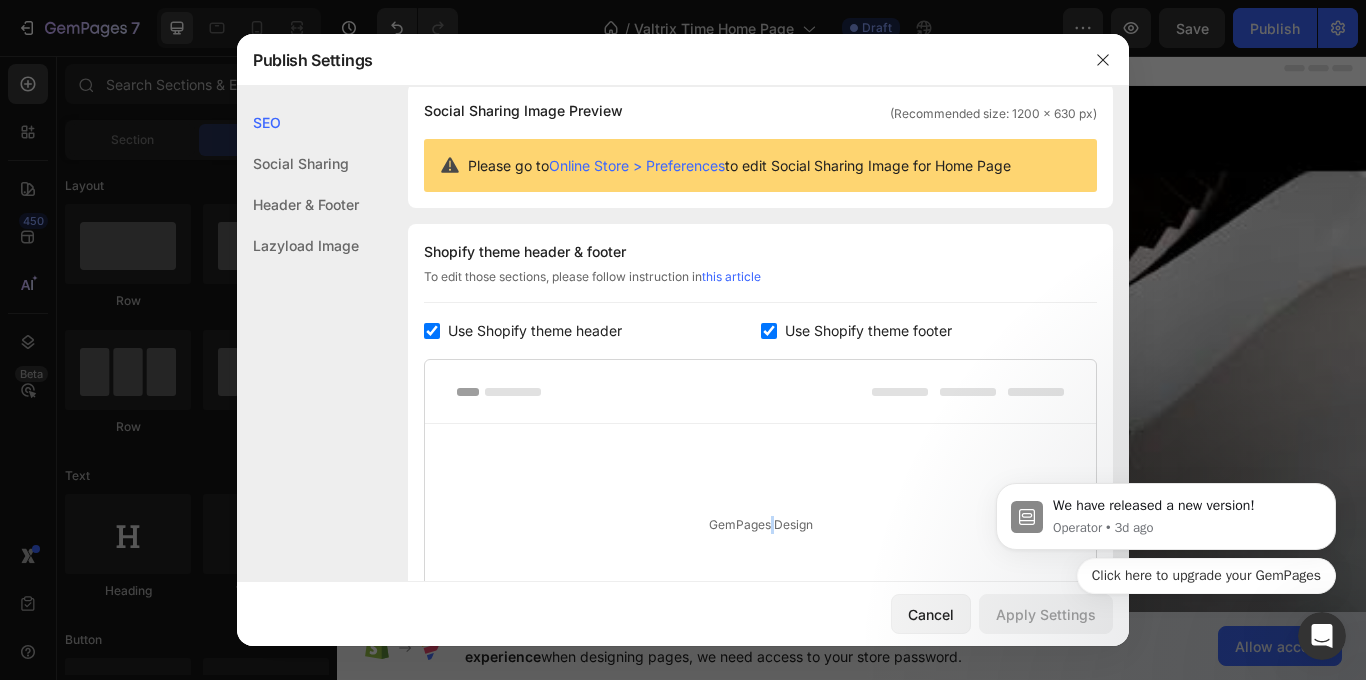 scroll, scrollTop: 200, scrollLeft: 0, axis: vertical 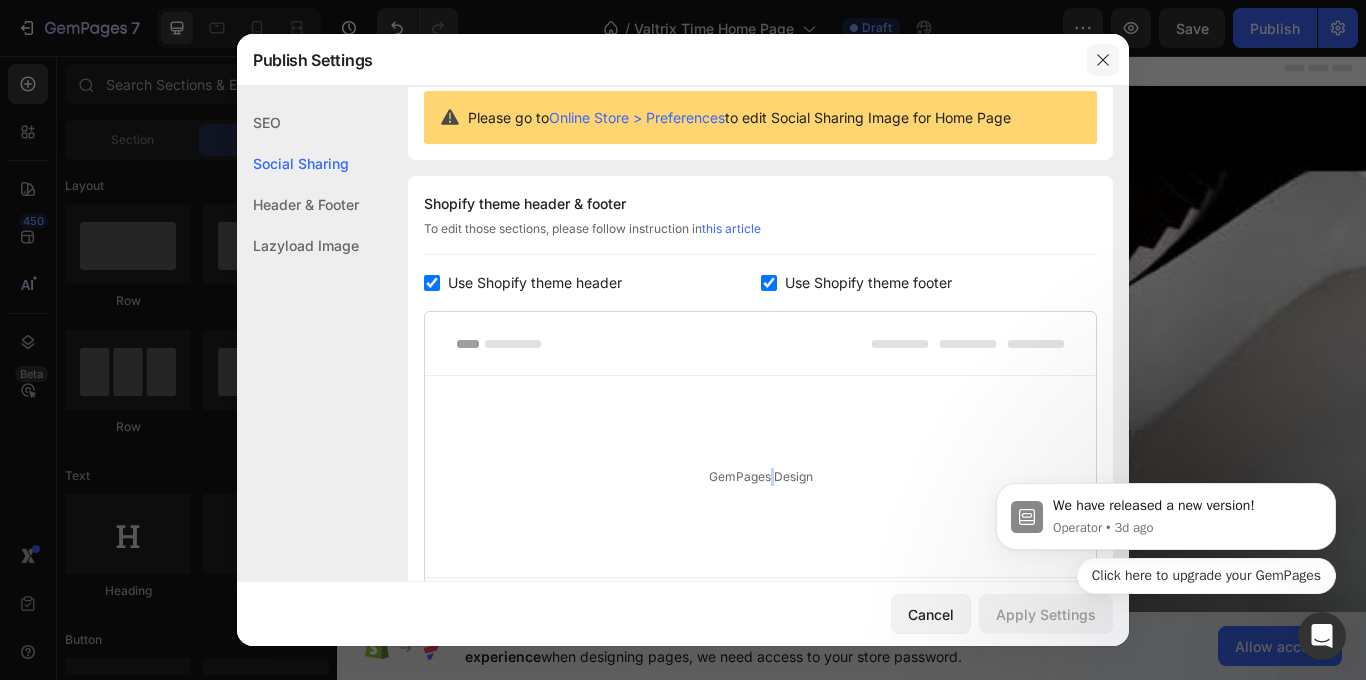click 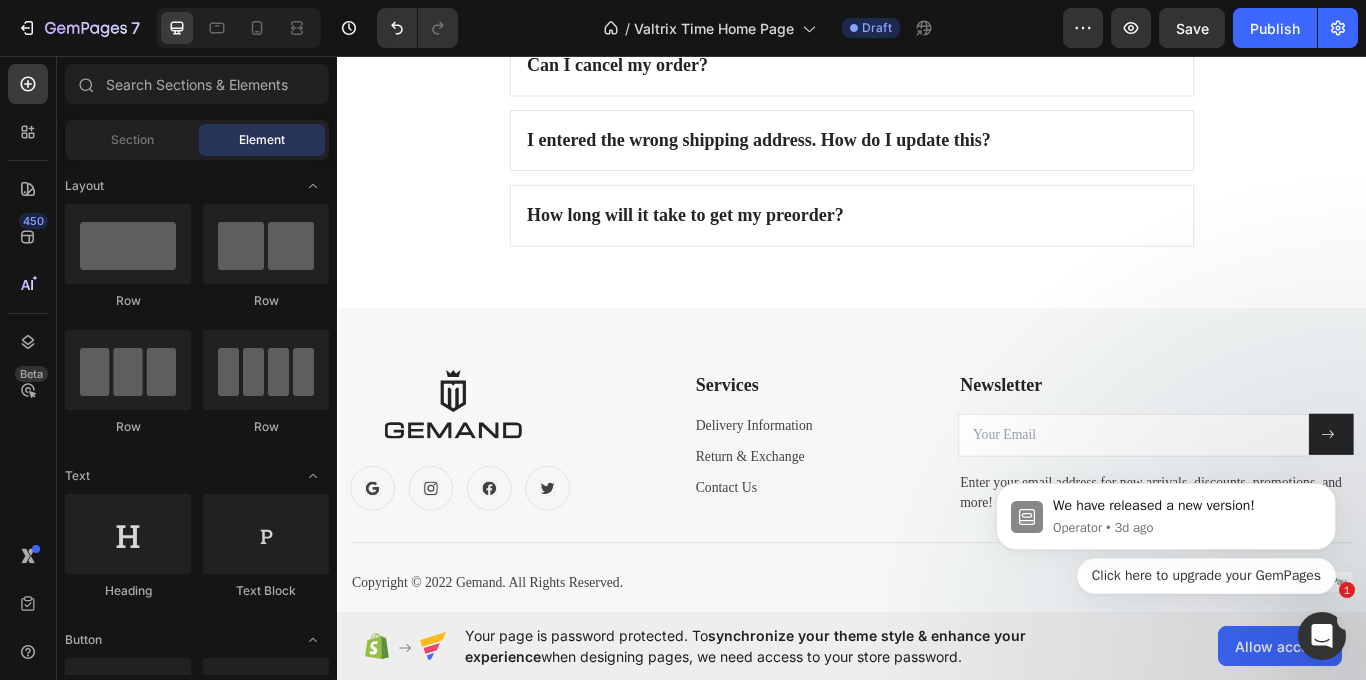 scroll, scrollTop: 4734, scrollLeft: 0, axis: vertical 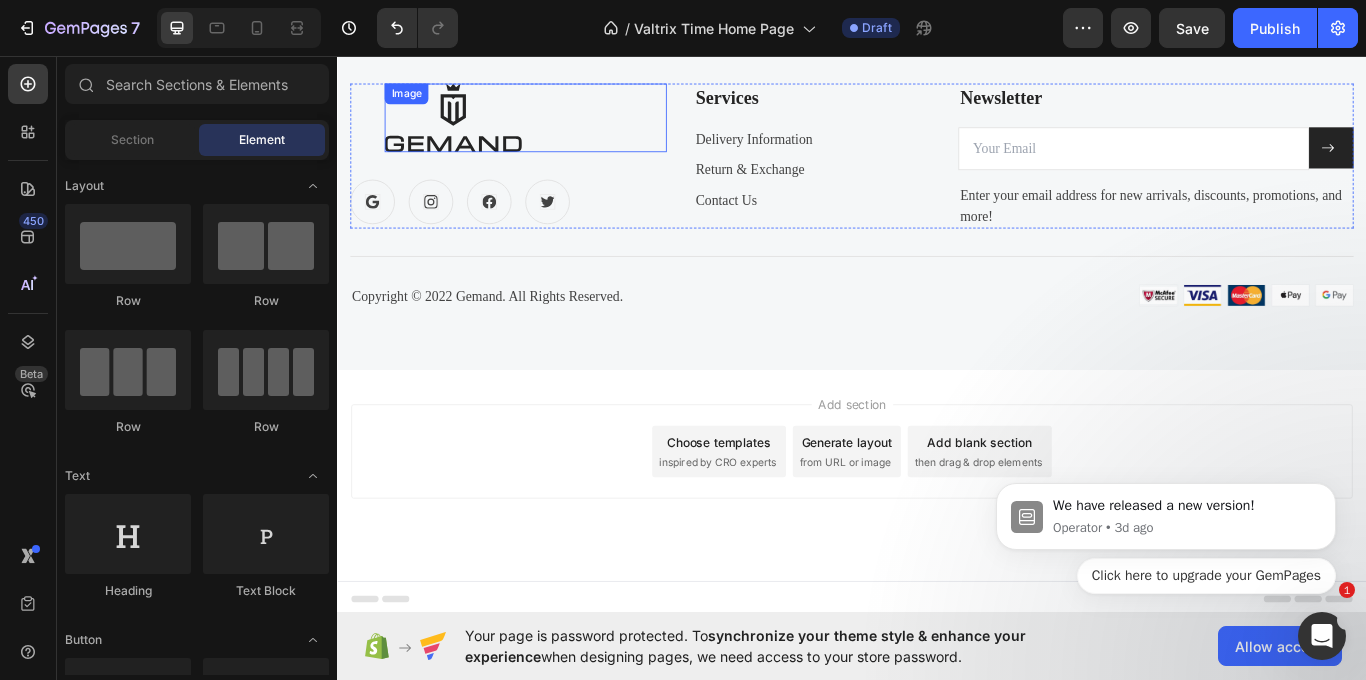 click at bounding box center (472, 129) 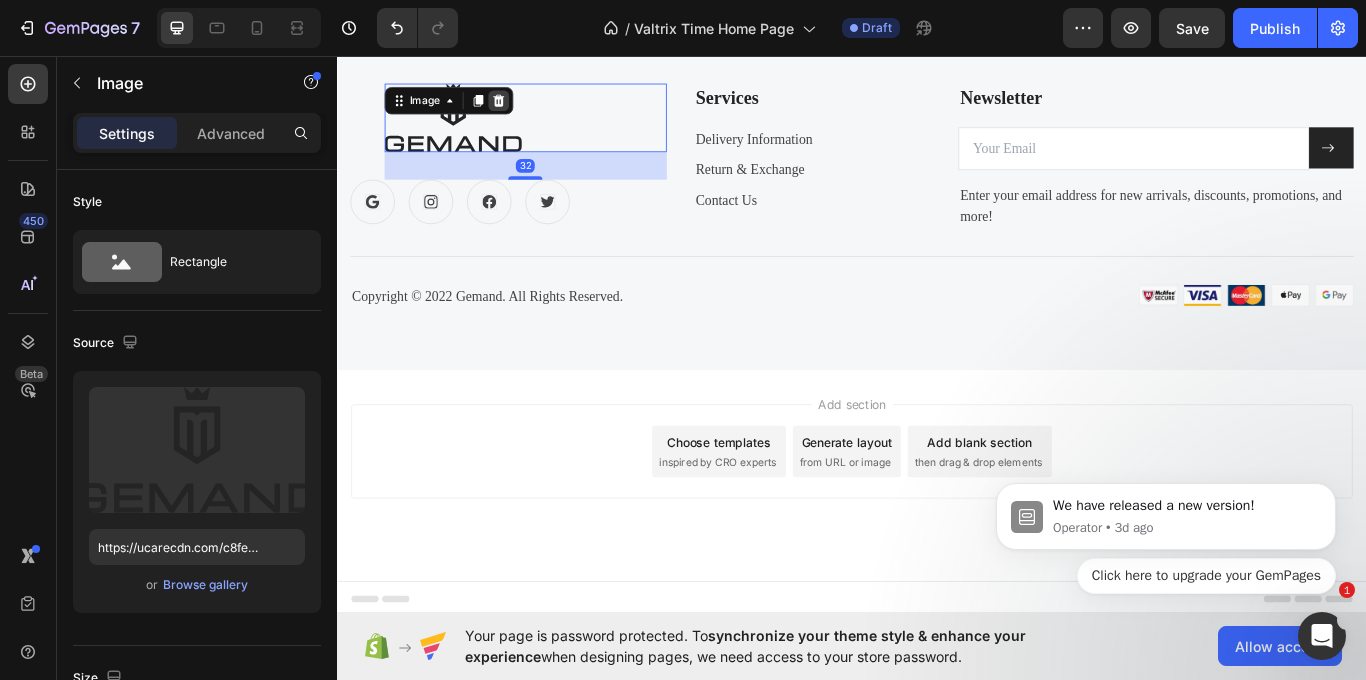 click 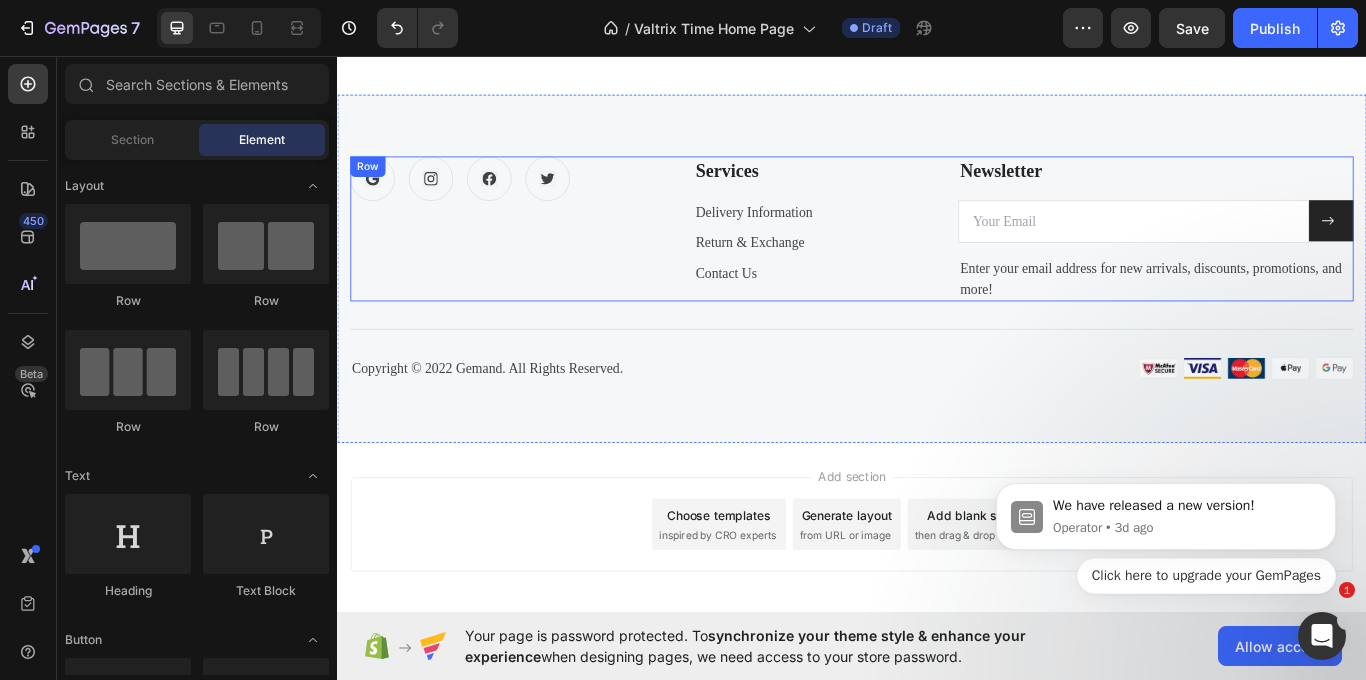 scroll, scrollTop: 4534, scrollLeft: 0, axis: vertical 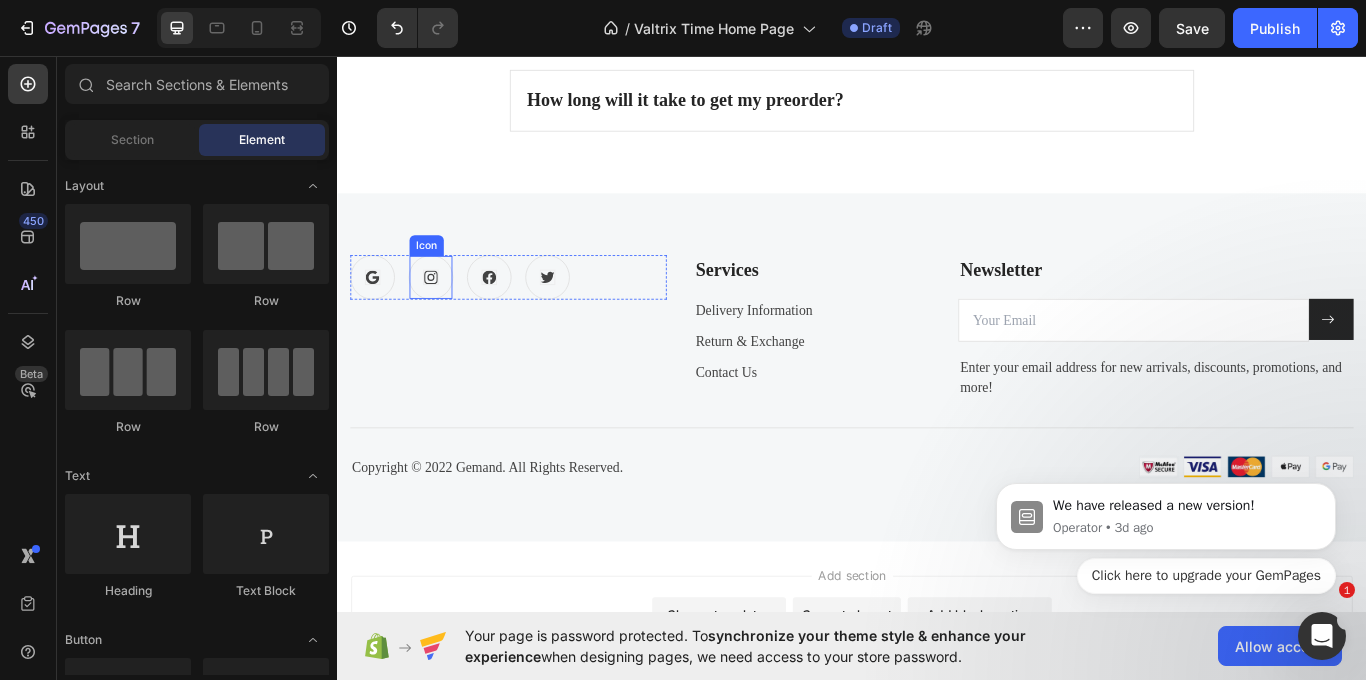 click on "Icon" at bounding box center (446, 315) 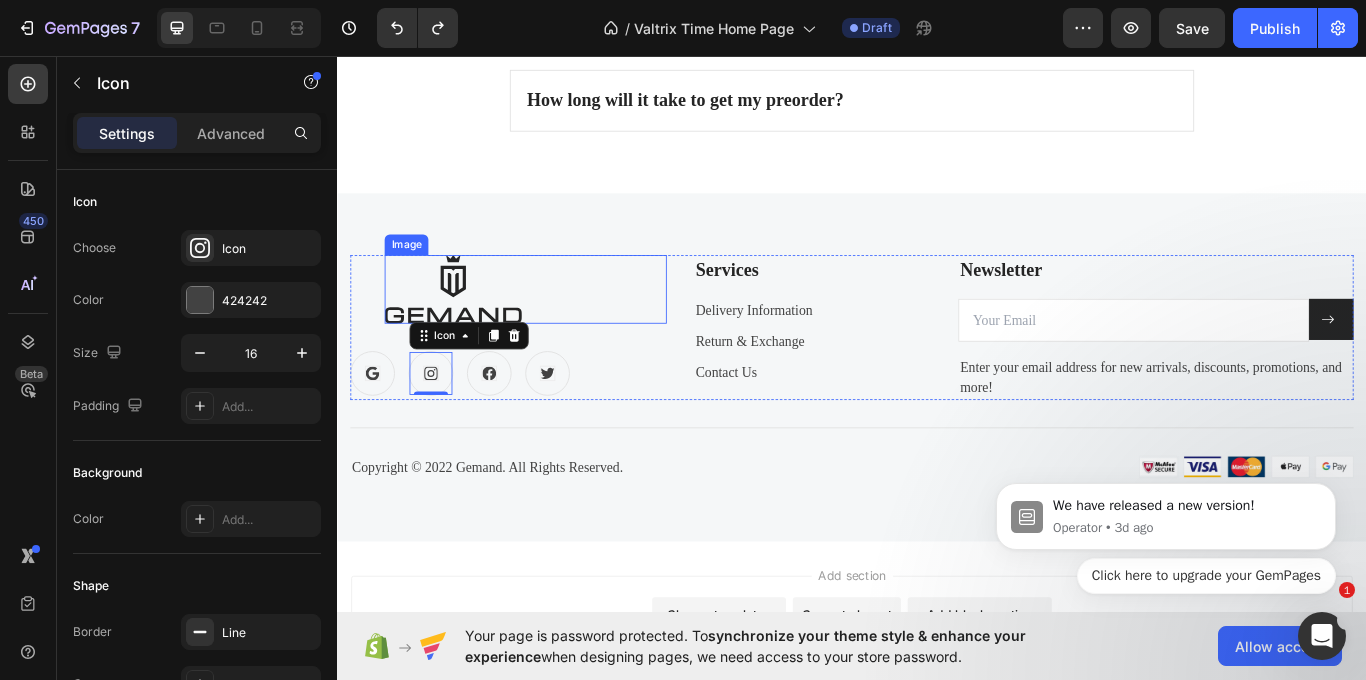 click at bounding box center [472, 329] 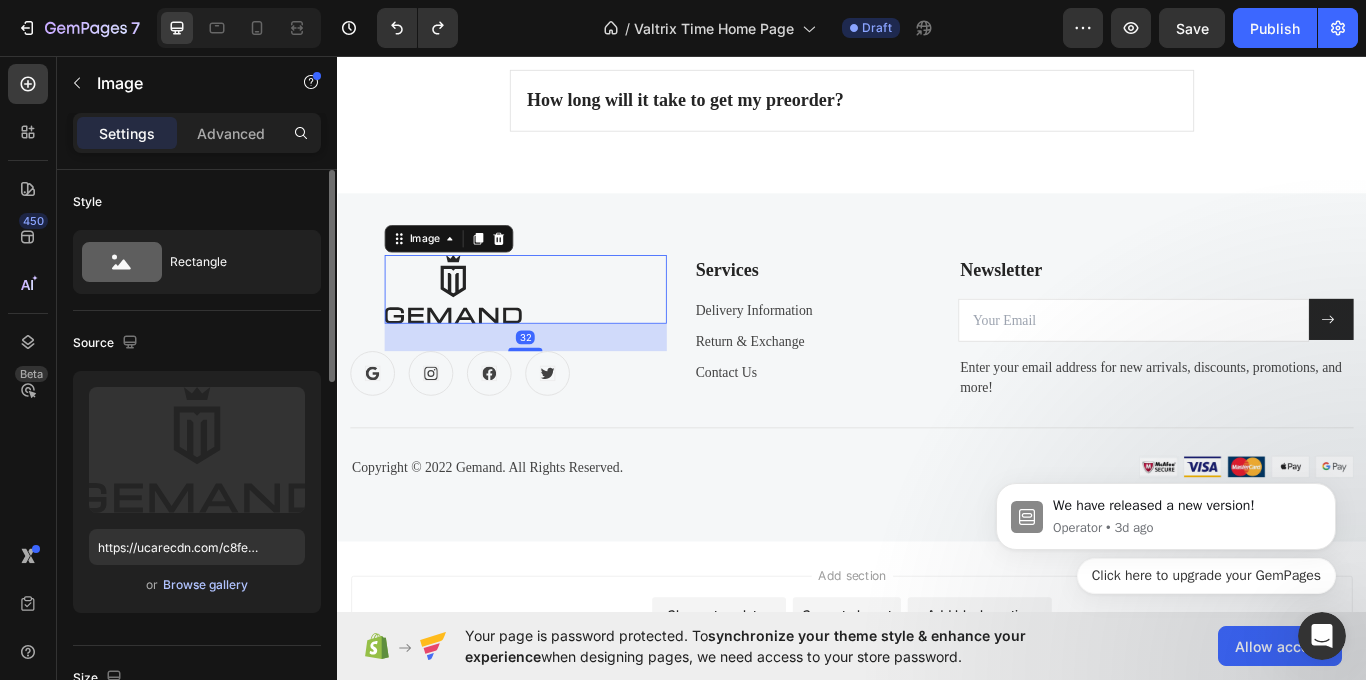 click on "Browse gallery" at bounding box center [205, 585] 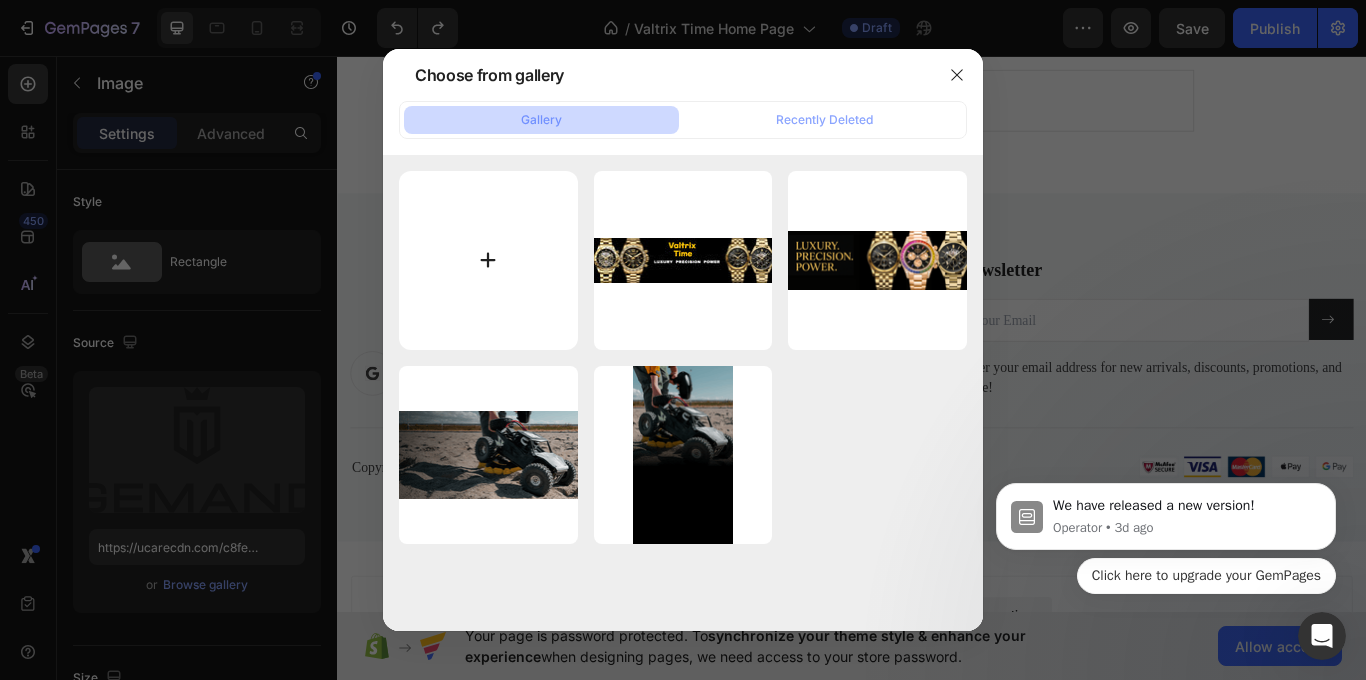 click at bounding box center (488, 260) 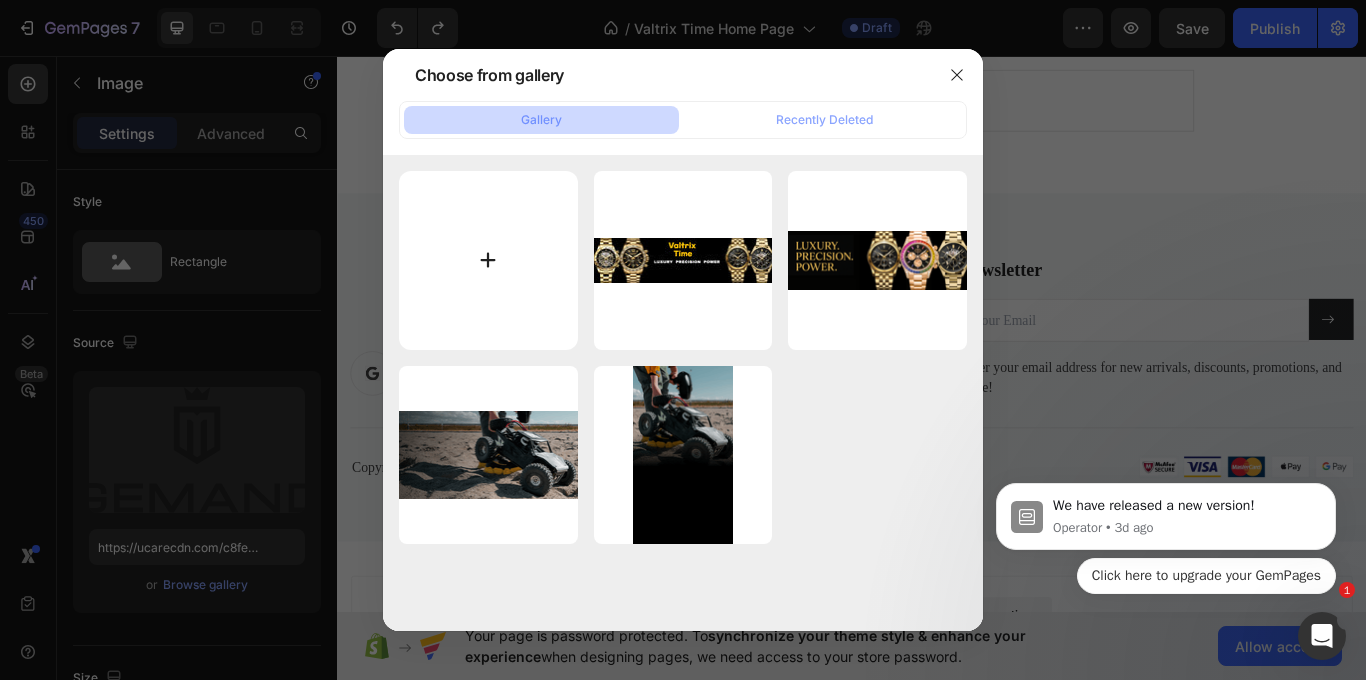 type on "C:\fakepath\ChatGPT Image Jun 26, 2025, 10_01_51 AM (1) (1).png" 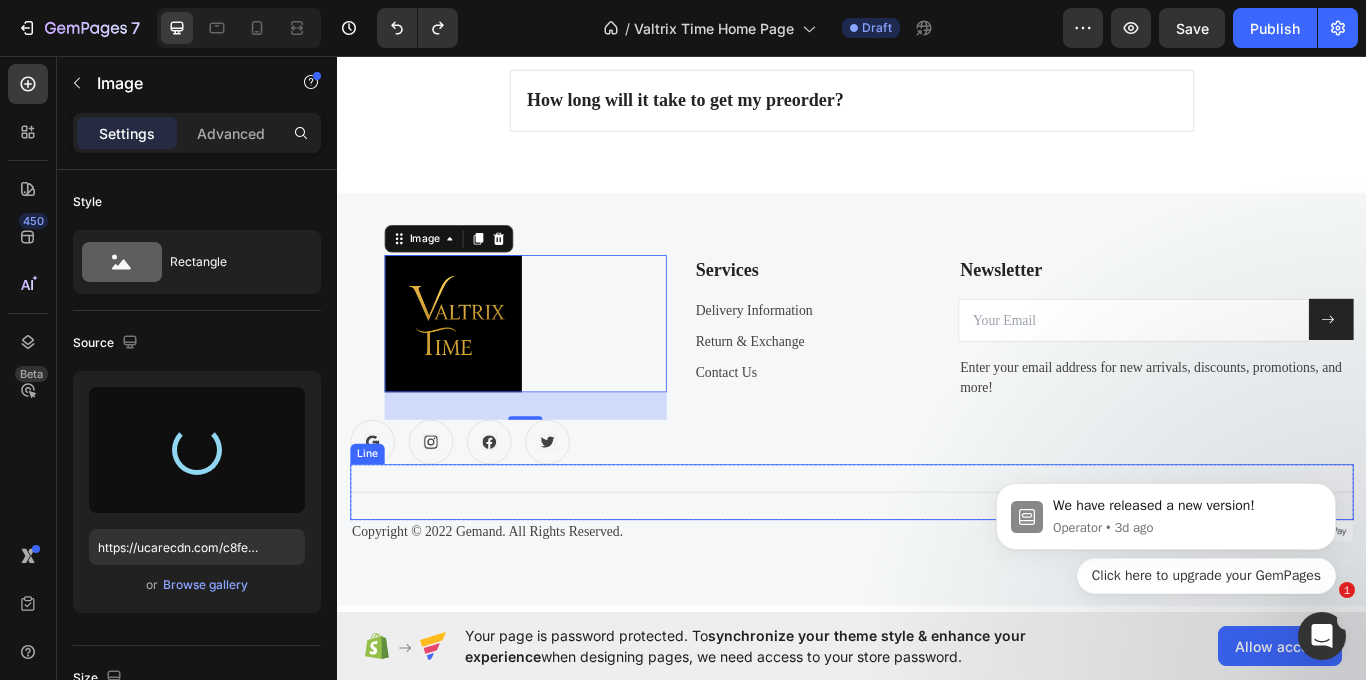 click on "Title Line" at bounding box center (937, 565) 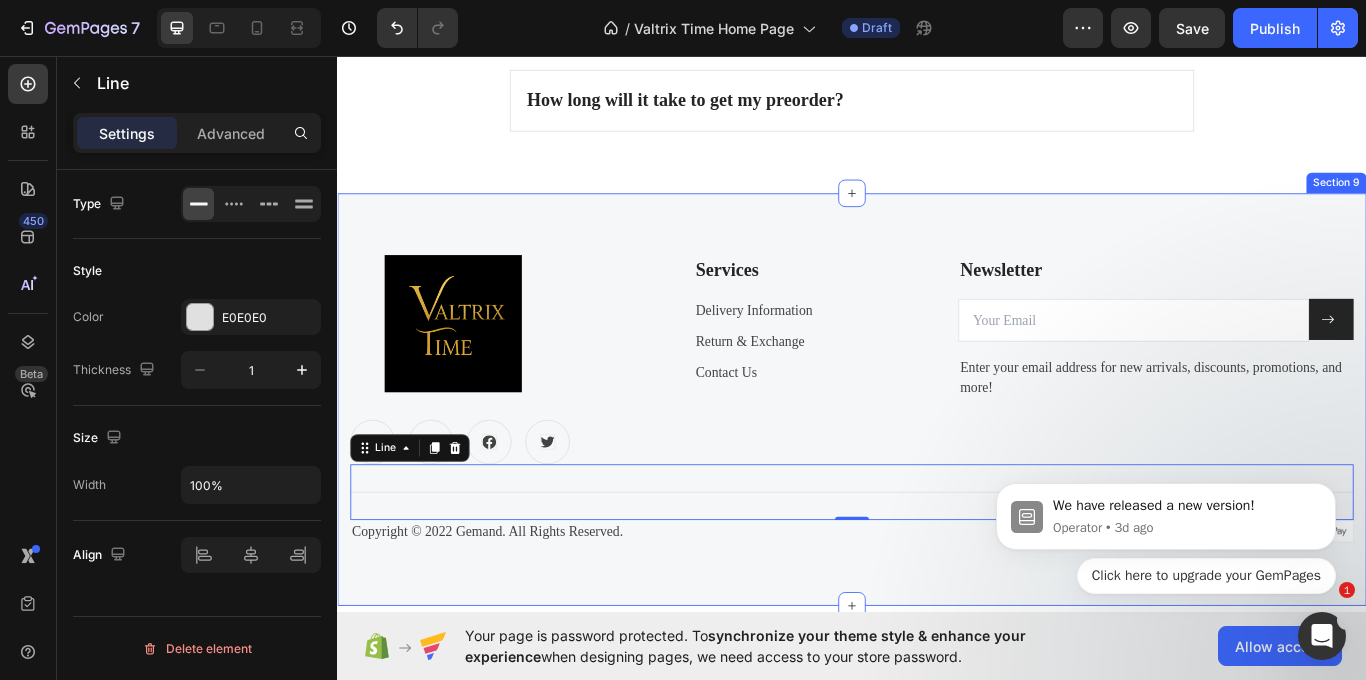 click on "Image
Icon
Icon
Icon
Icon Row Services Text block Delivery Information Text block Return & Exchange  Text block Contact Us Text block Newsletter Text block Email Field
Submit Button Row Enter your email address for new arrivals, discounts, promotions, and more! Text block Row                Title Line   0 Row Copyright © 2022 Gemand. All Rights Reserved. Text block Image Row Section 9" at bounding box center [937, 457] 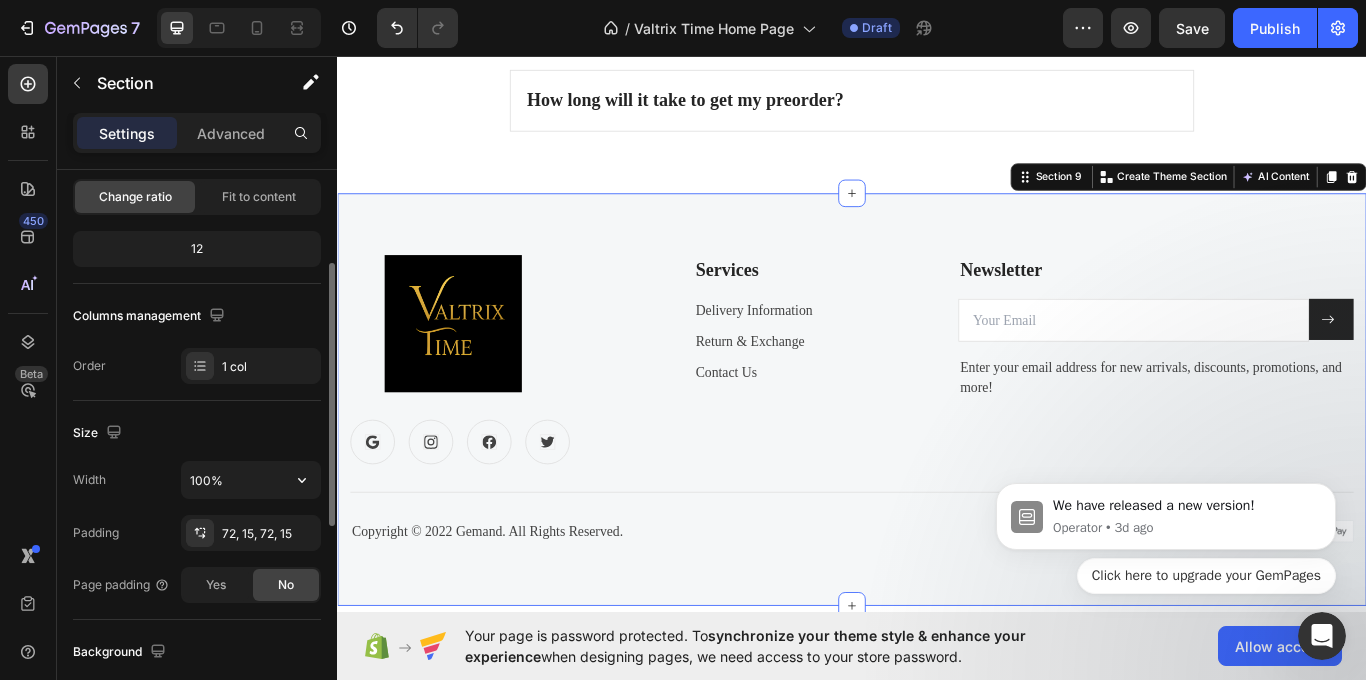 scroll, scrollTop: 400, scrollLeft: 0, axis: vertical 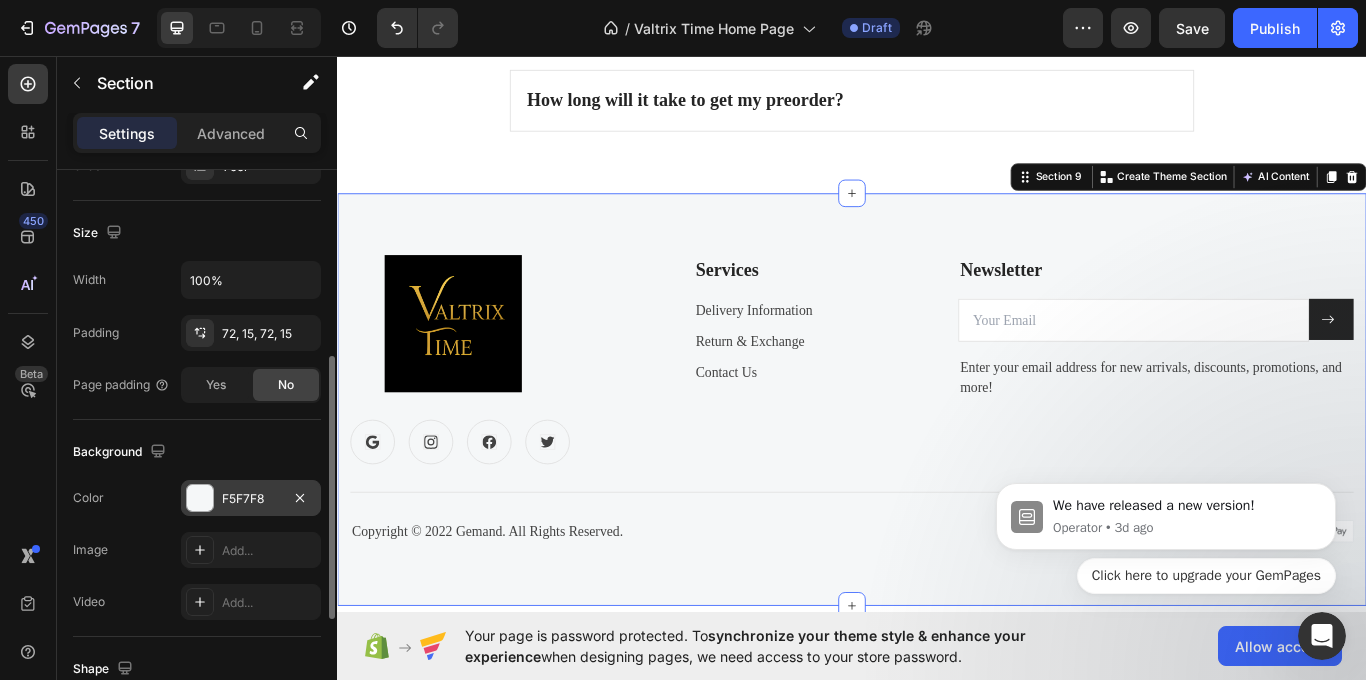 click at bounding box center [200, 498] 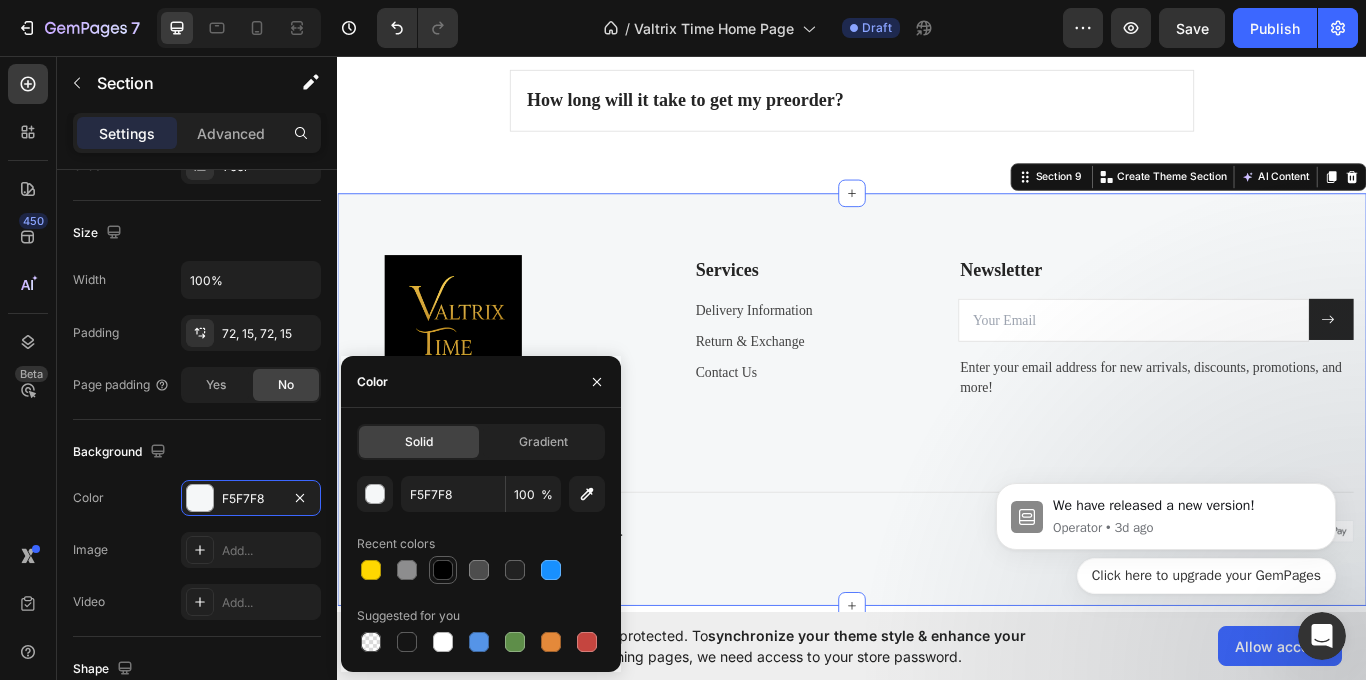 click at bounding box center (443, 570) 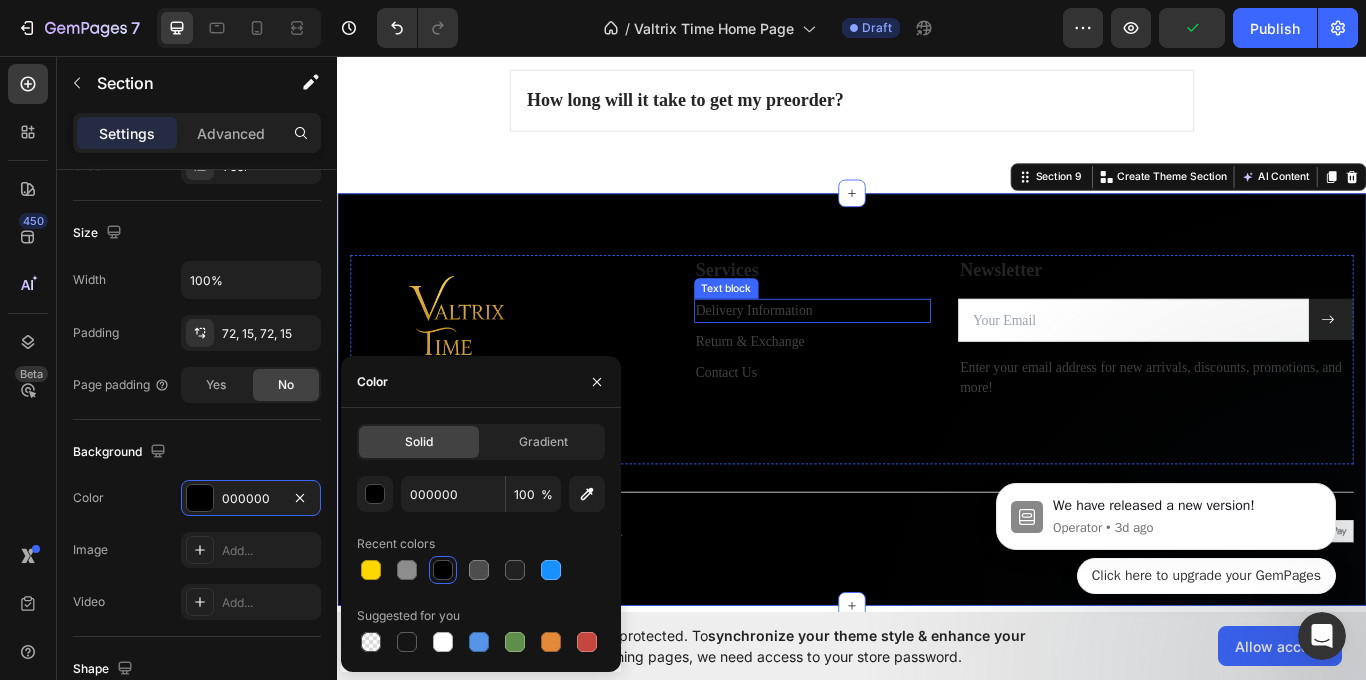click on "Delivery Information" at bounding box center [891, 354] 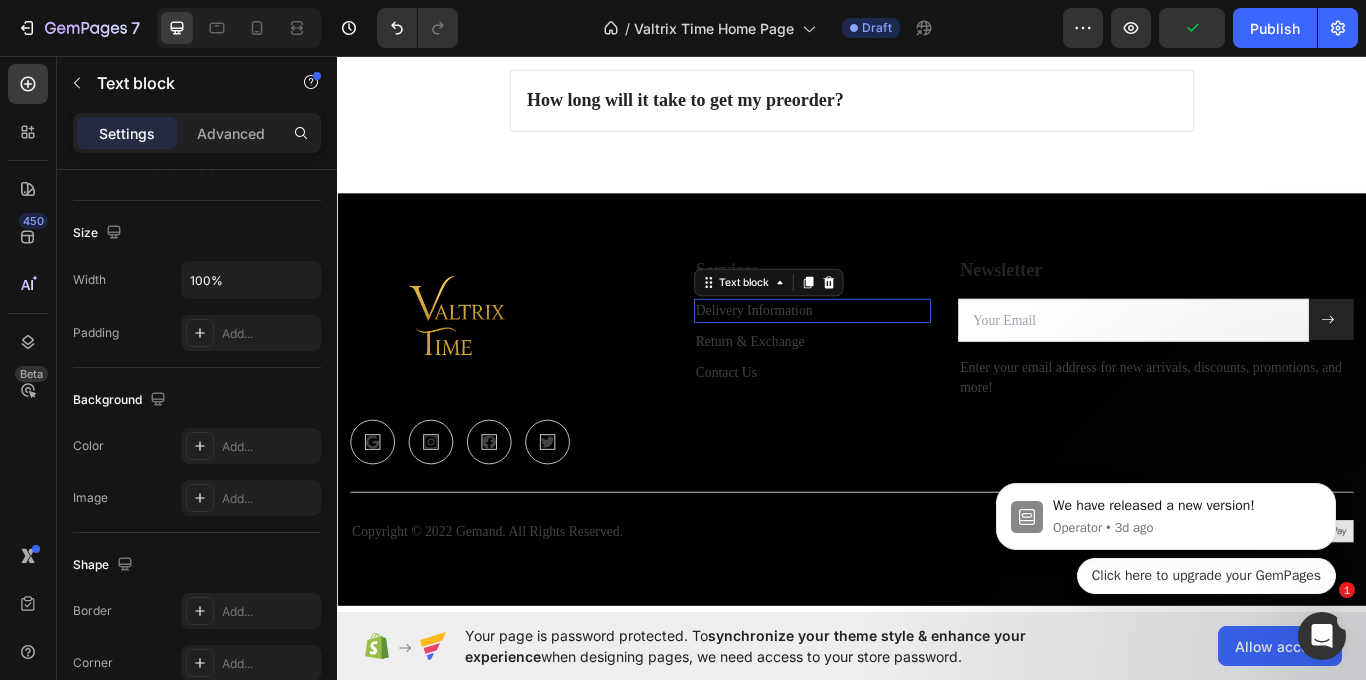 scroll, scrollTop: 0, scrollLeft: 0, axis: both 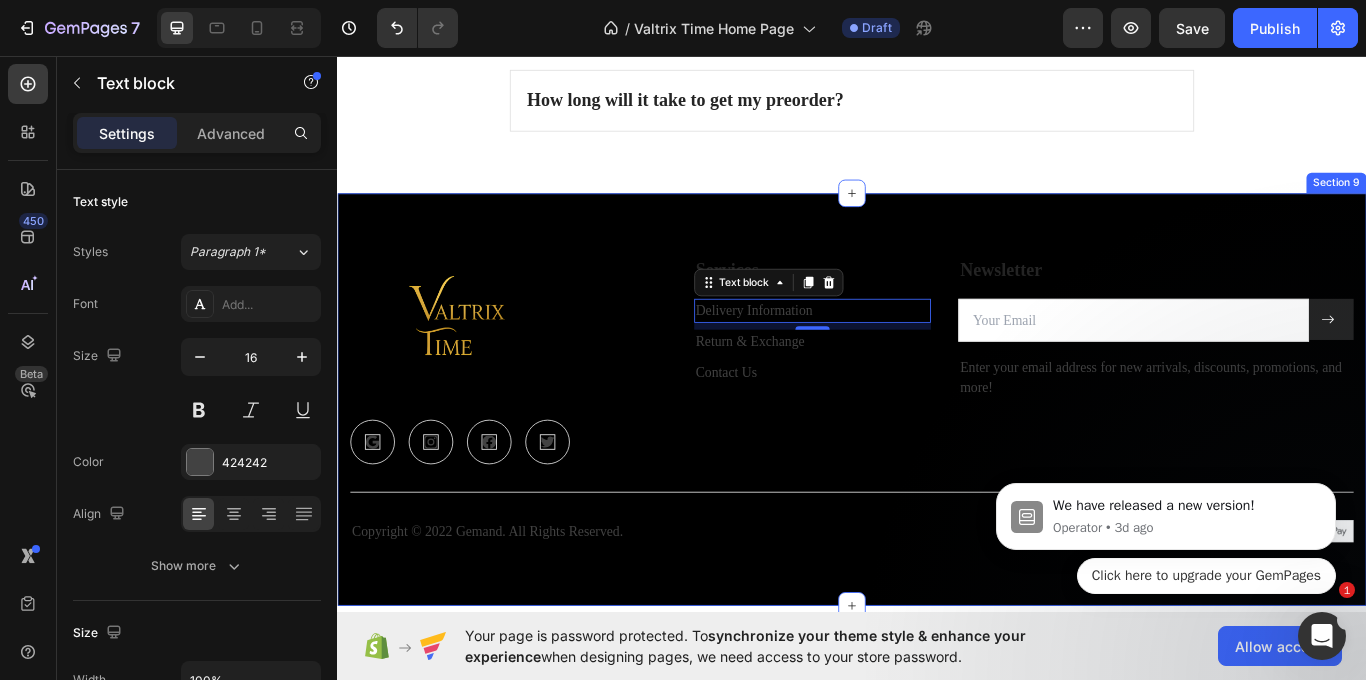 click on "Image
Icon
Icon
Icon
Icon Row Services Text block Delivery Information Text block   8 Return & Exchange  Text block Contact Us Text block Newsletter Text block Email Field
Submit Button Row Enter your email address for new arrivals, discounts, promotions, and more! Text block Row                Title Line Row Copyright © 2022 Gemand. All Rights Reserved. Text block Image Row Section 9" at bounding box center [937, 457] 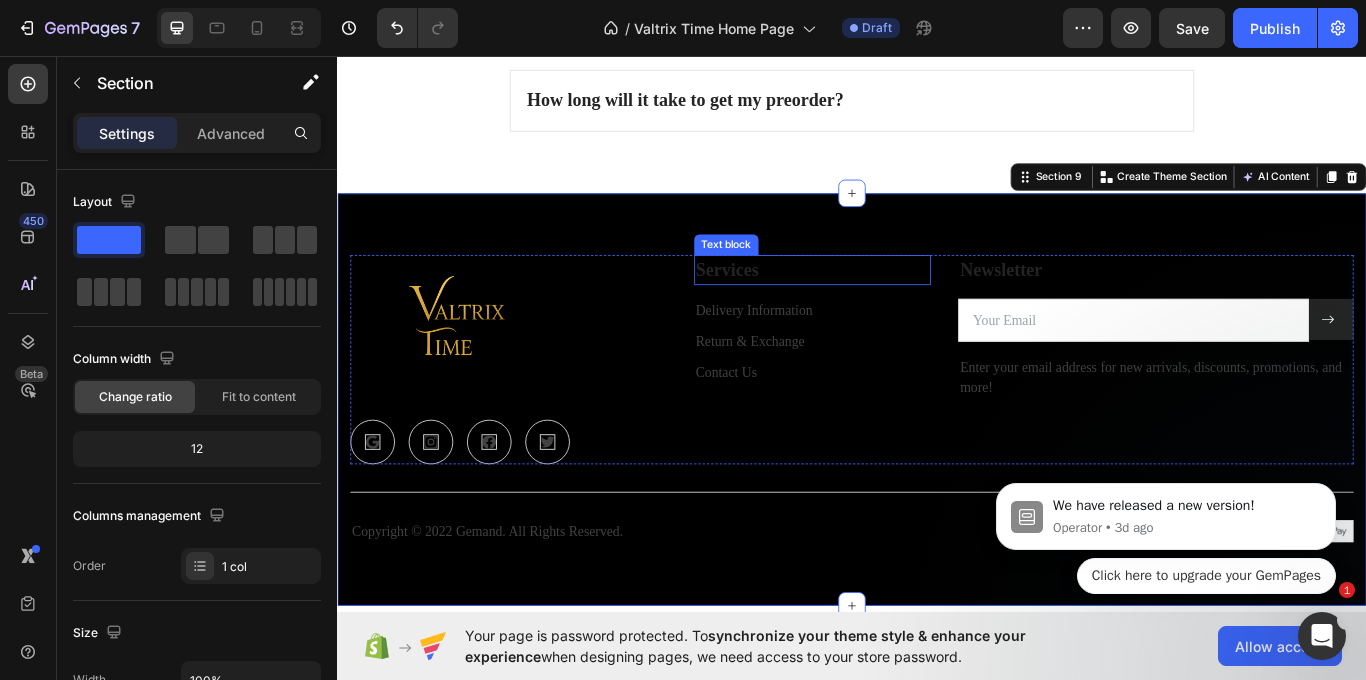 click on "Services" at bounding box center [891, 307] 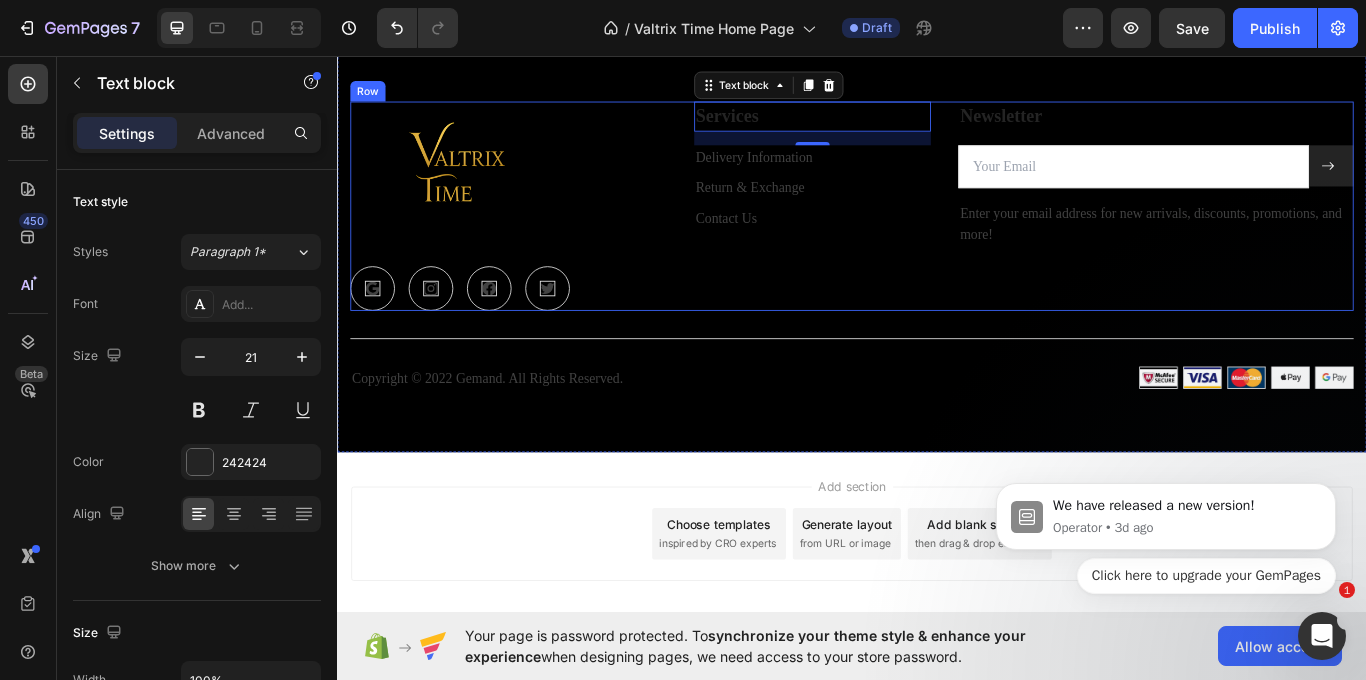 scroll, scrollTop: 4809, scrollLeft: 0, axis: vertical 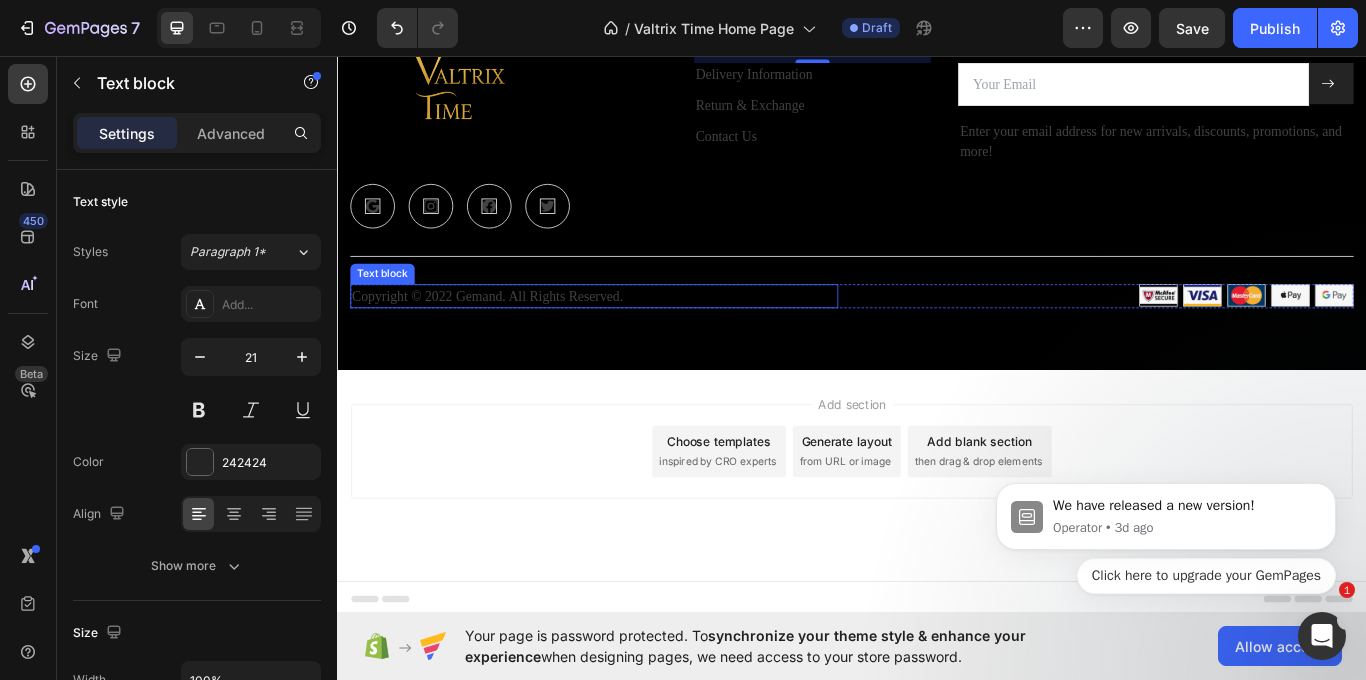 click on "Copyright © 2022 Gemand. All Rights Reserved." at bounding box center (636, 337) 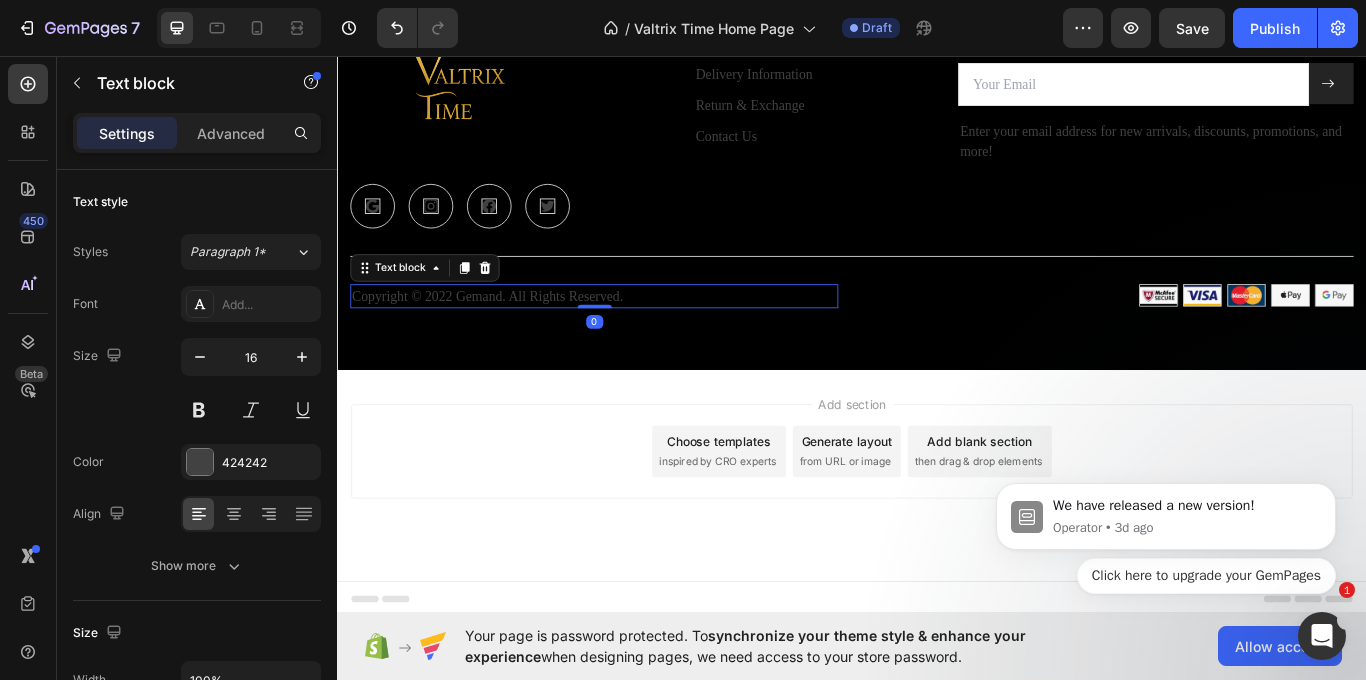 click on "Copyright © 2022 Gemand. All Rights Reserved." at bounding box center (636, 337) 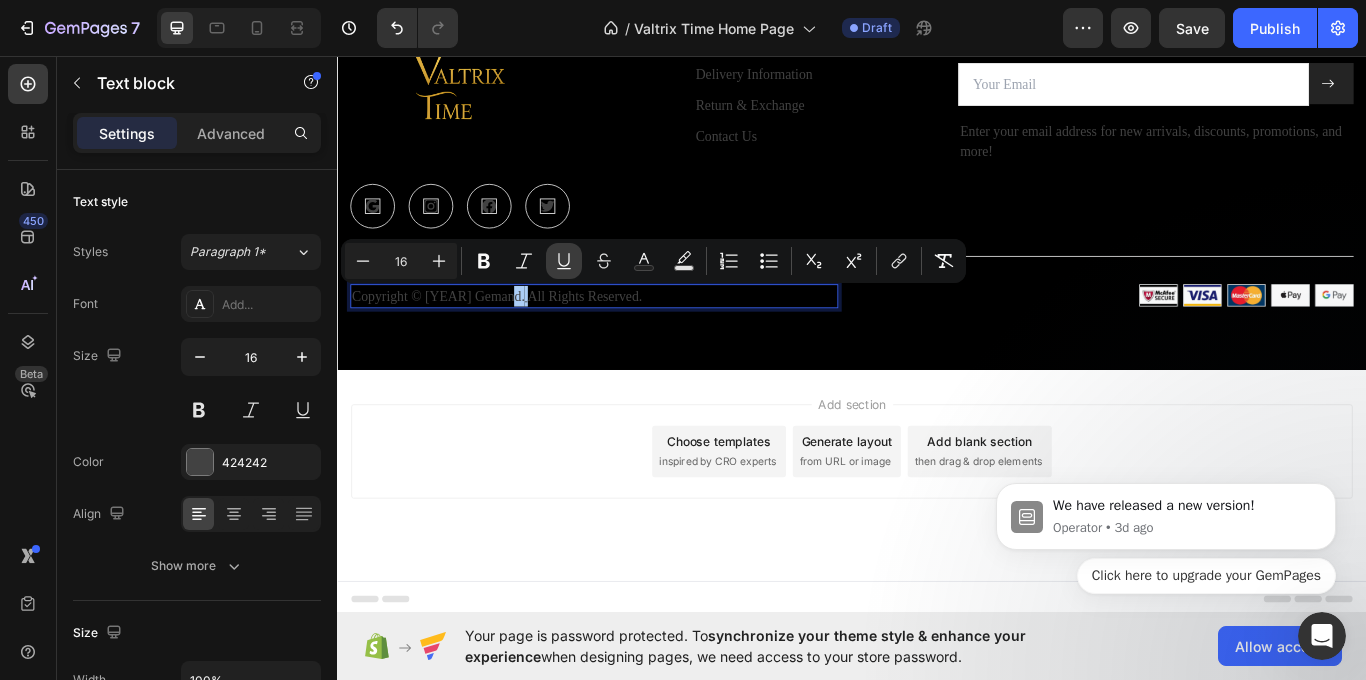 click 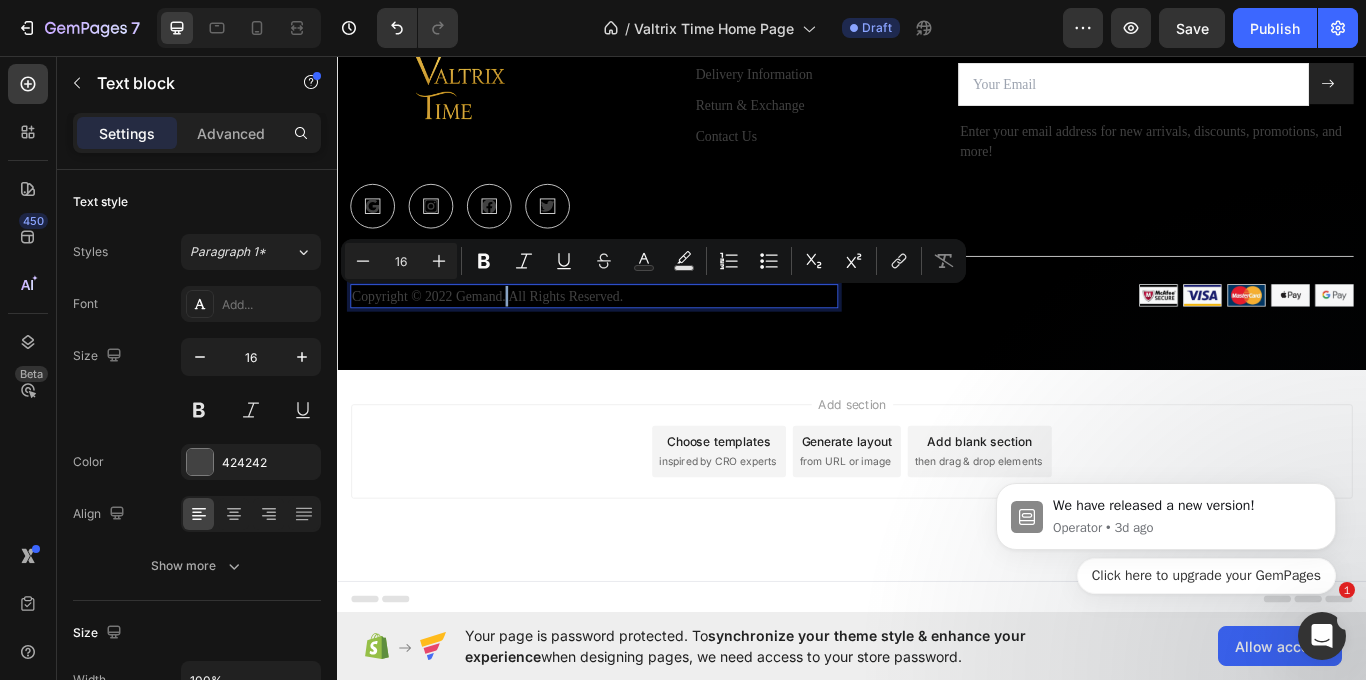 click on "Copyright © 2022 Gemand. All Rights Reserved." at bounding box center (636, 337) 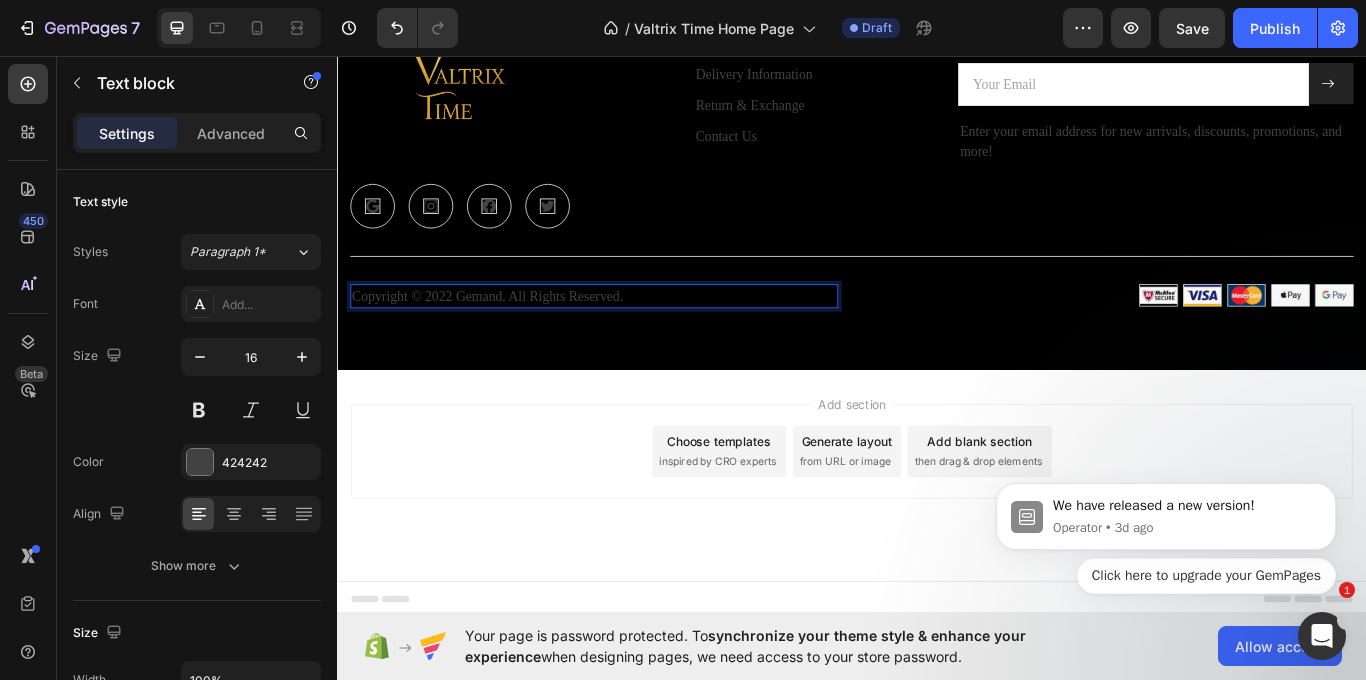 click on "Copyright © 2022 Gemand. All Rights Reserved." at bounding box center (636, 337) 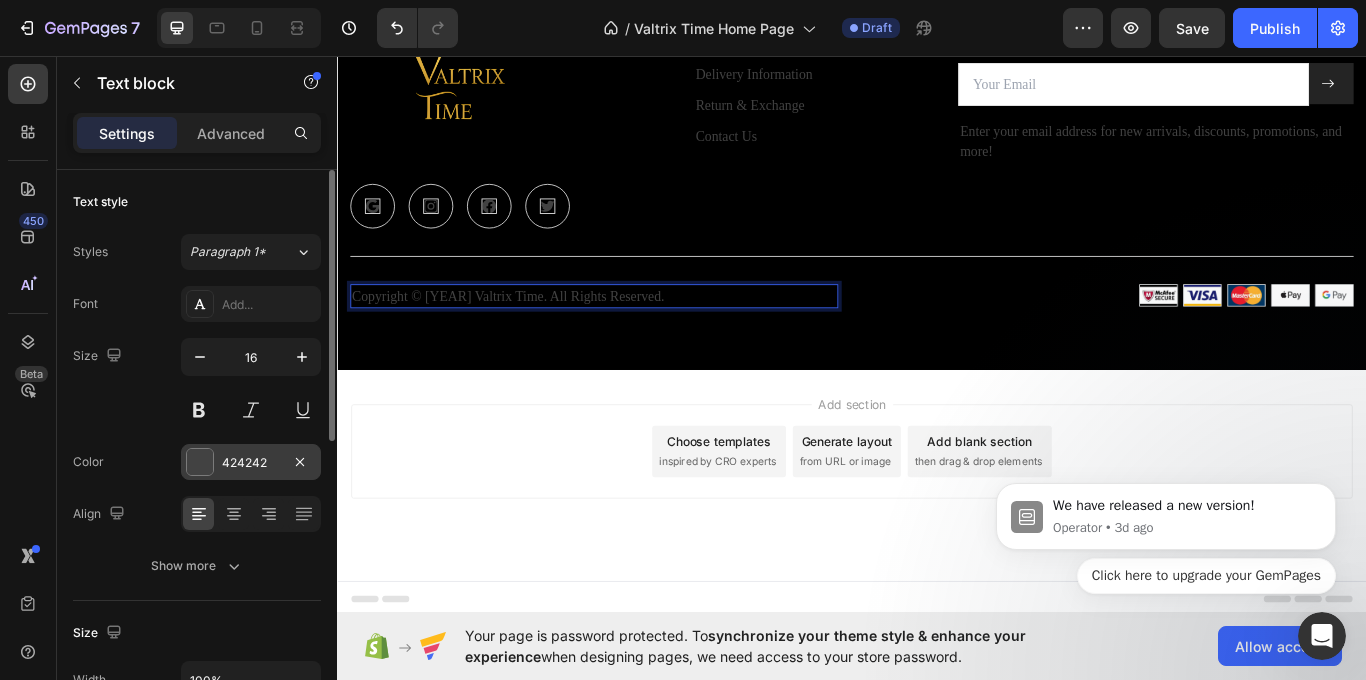 click on "424242" at bounding box center (251, 463) 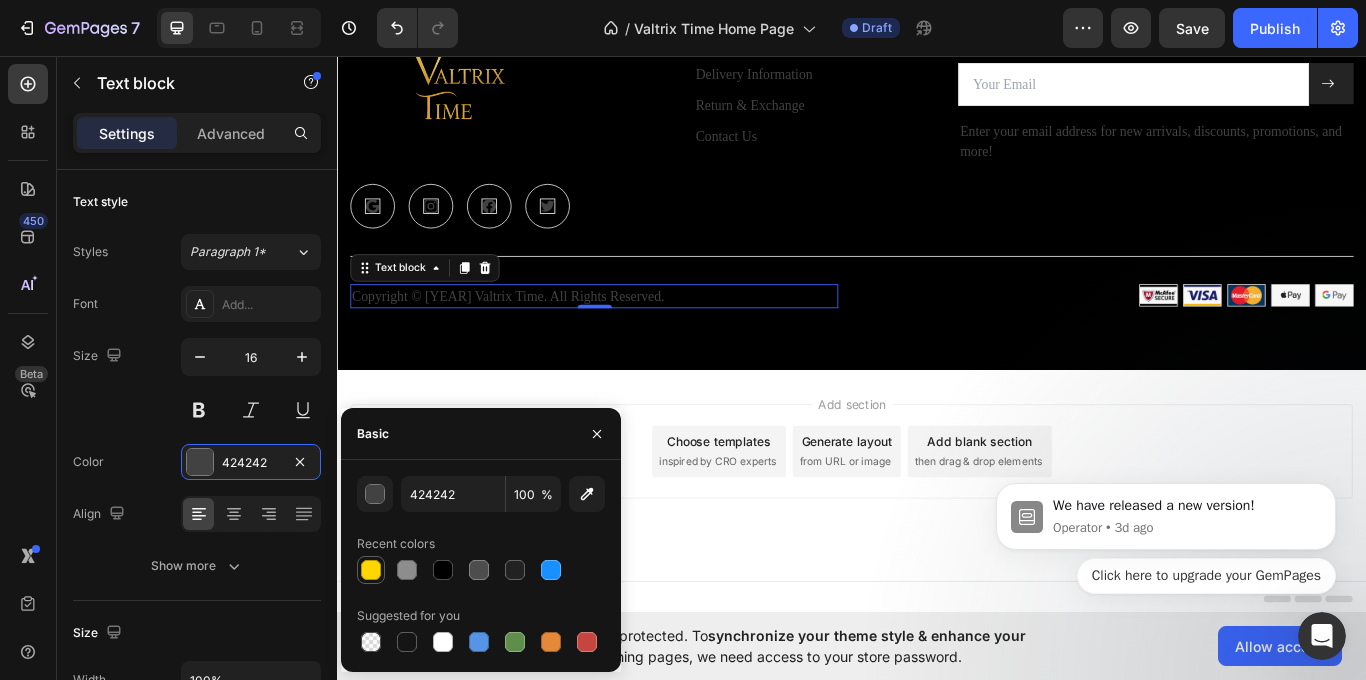 click at bounding box center [371, 570] 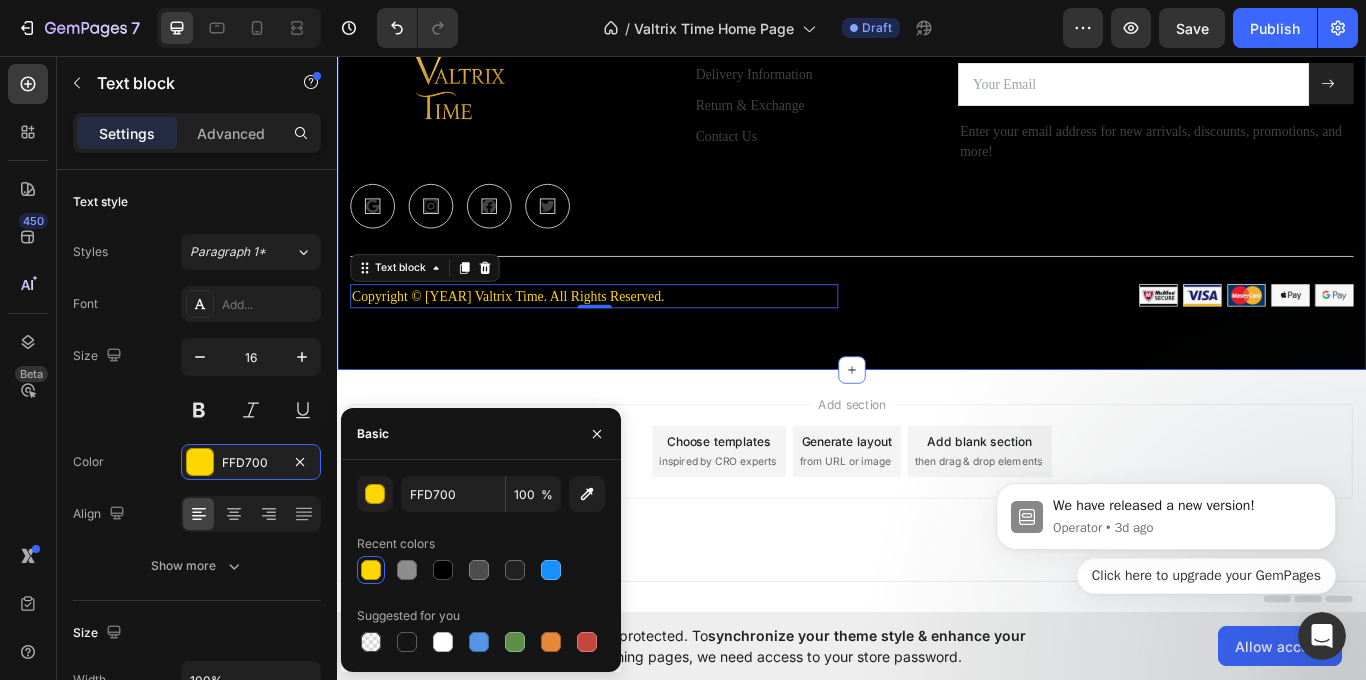 click on "Image
Icon
Icon
Icon
Icon Row Services Text block Delivery Information Text block Return & Exchange  Text block Contact Us Text block Newsletter Text block Email Field
Submit Button Row Enter your email address for new arrivals, discounts, promotions, and more! Text block Row                Title Line Row Copyright © 2025 Valtrix Time. All Rights Reserved. Text block   0 Image Row Section 9" at bounding box center (937, 182) 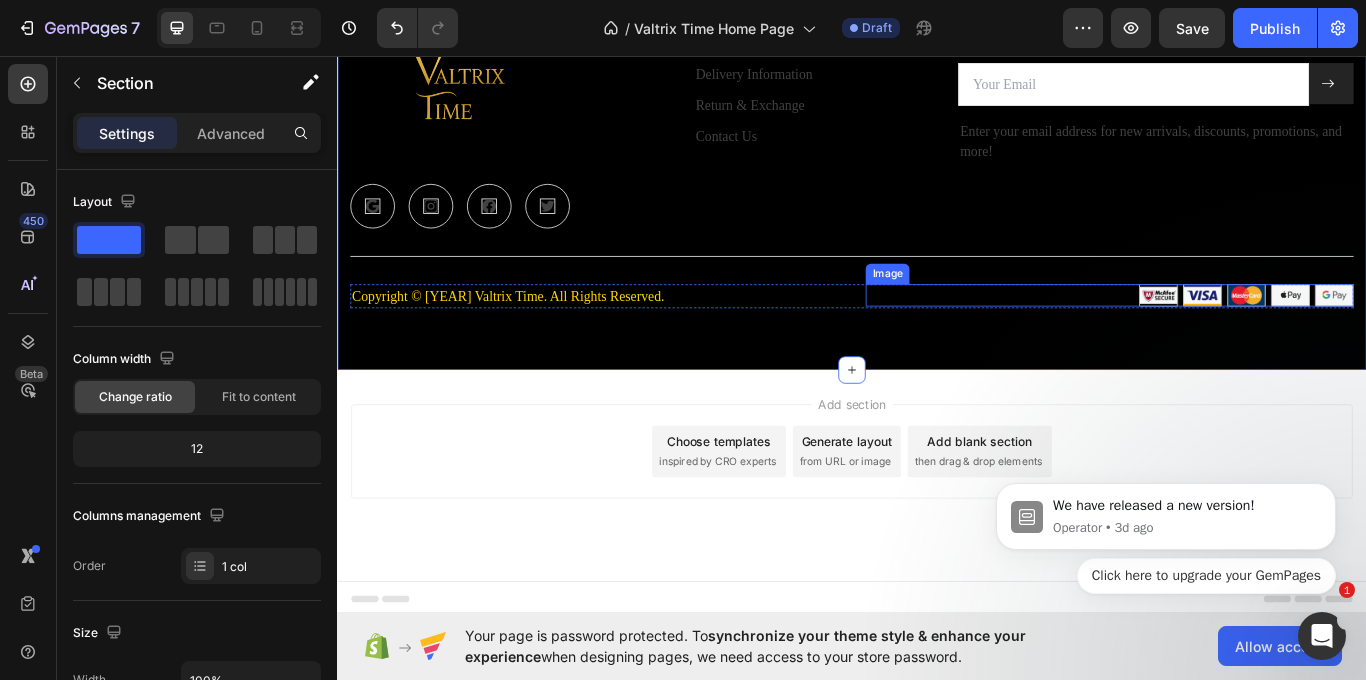 click at bounding box center [1397, 336] 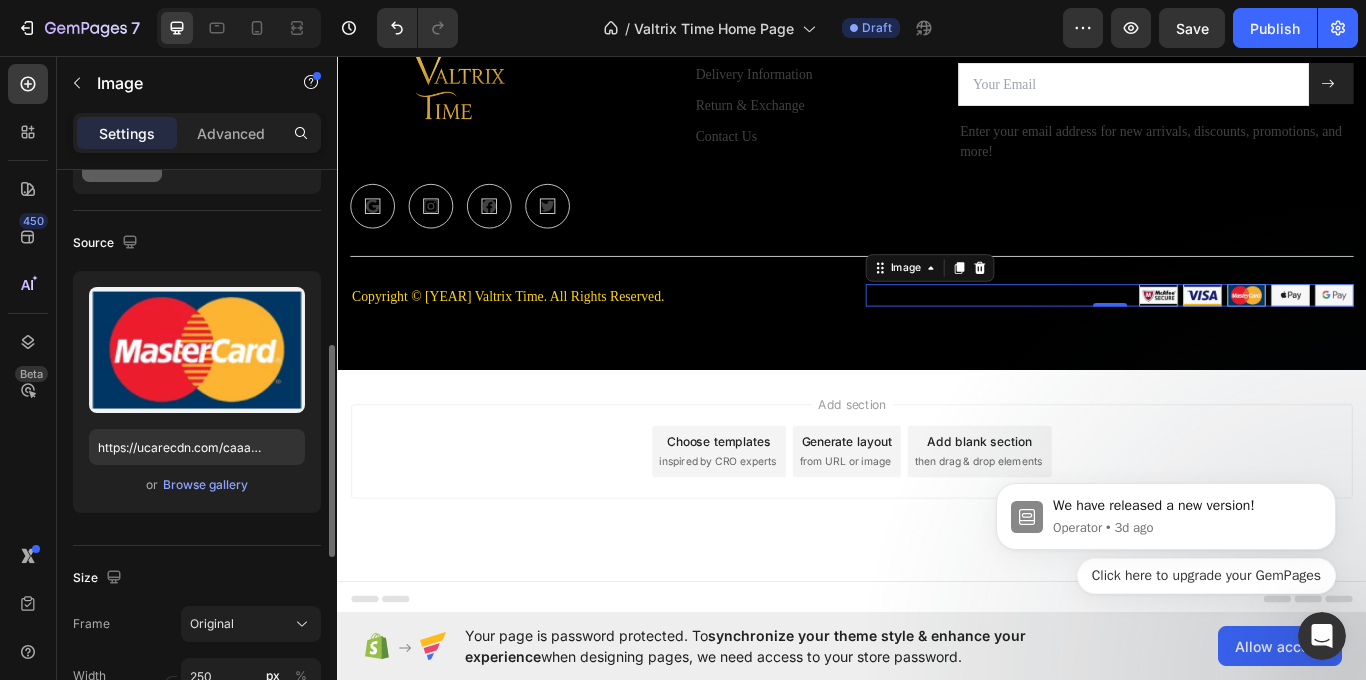 scroll, scrollTop: 400, scrollLeft: 0, axis: vertical 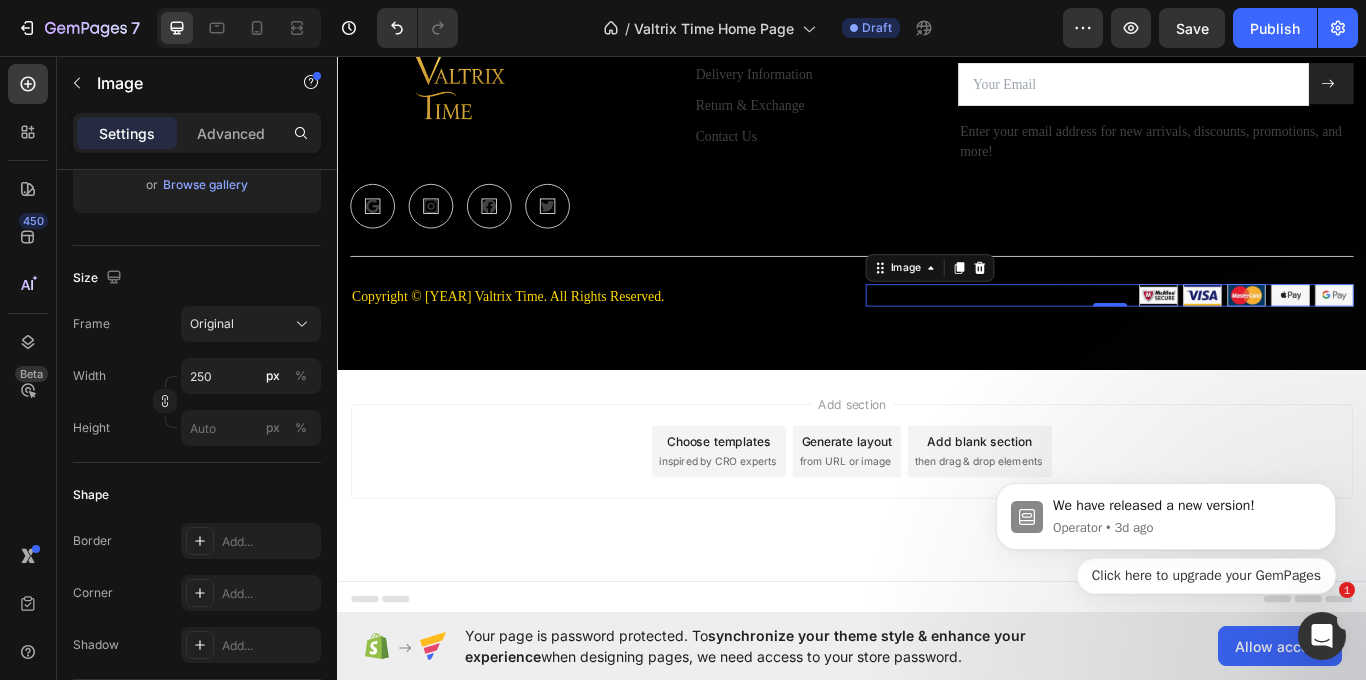 click at bounding box center [1397, 336] 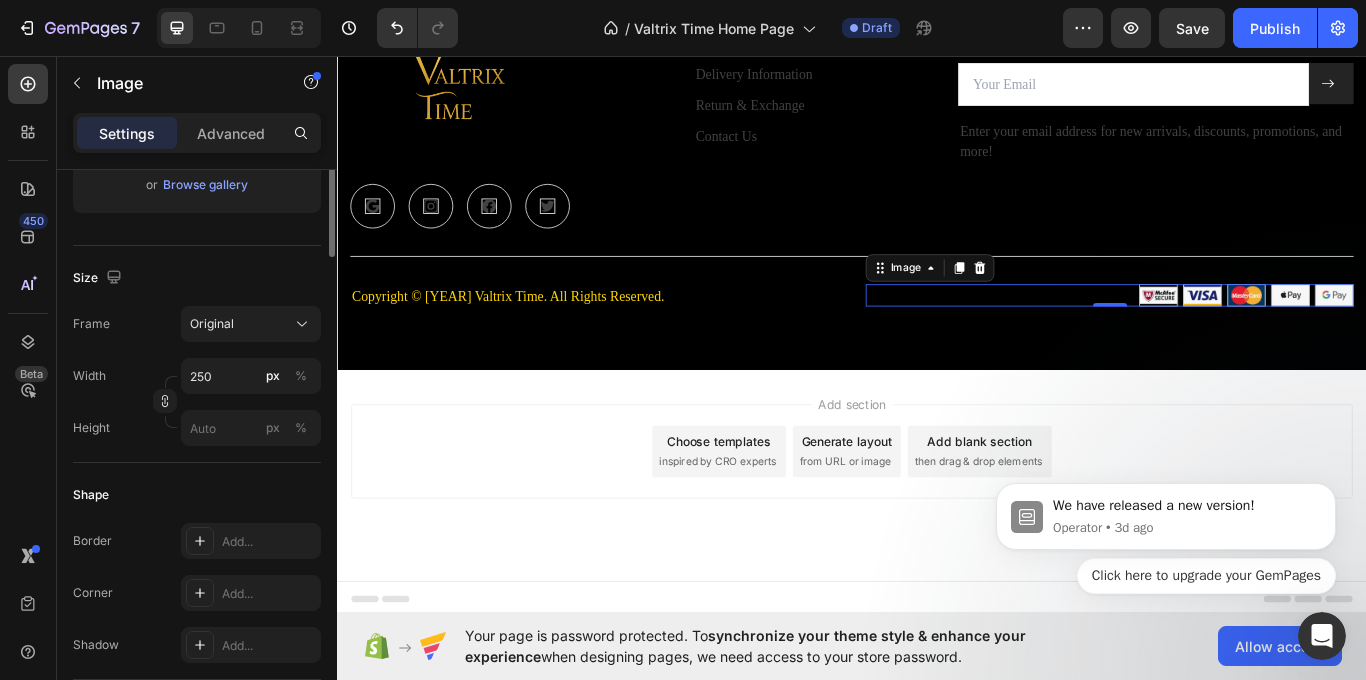 scroll, scrollTop: 200, scrollLeft: 0, axis: vertical 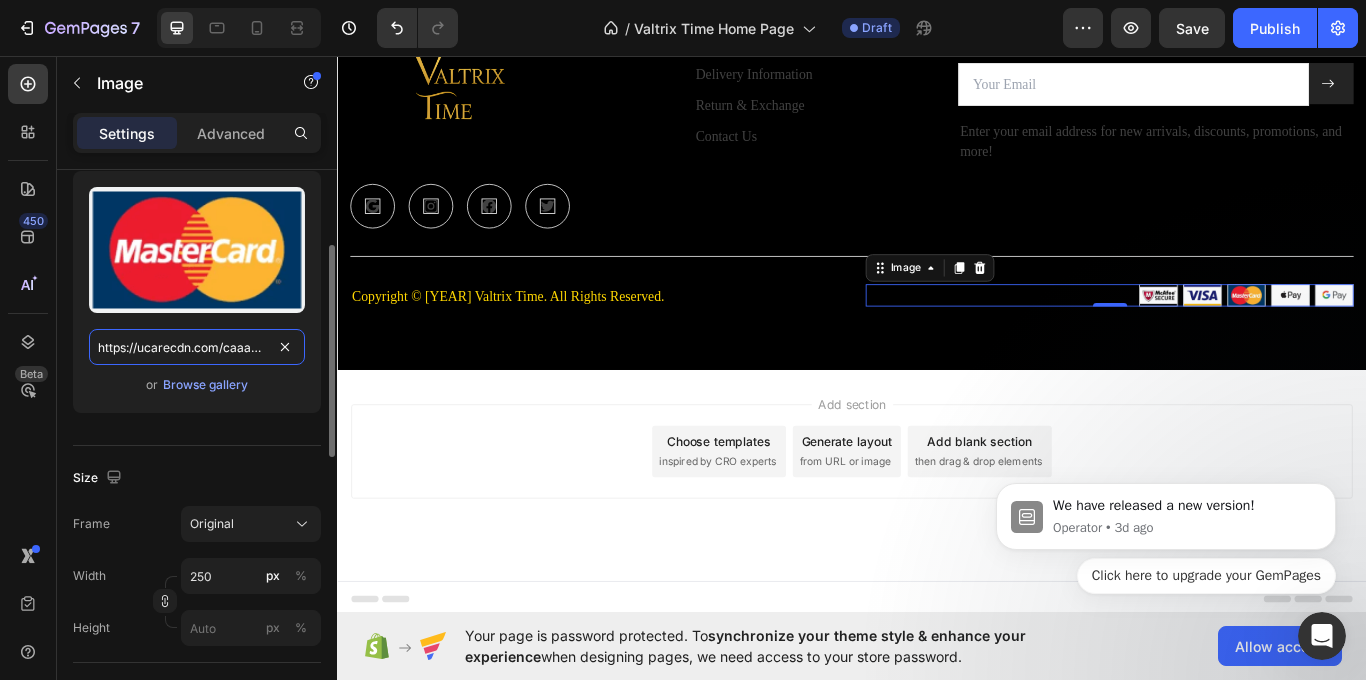 click on "https://ucarecdn.com/caaad416-2824-41db-b036-4e2d695520ab/-/format/auto/-/preview/3000x3000/-/quality/lighter/payments.png" at bounding box center [197, 347] 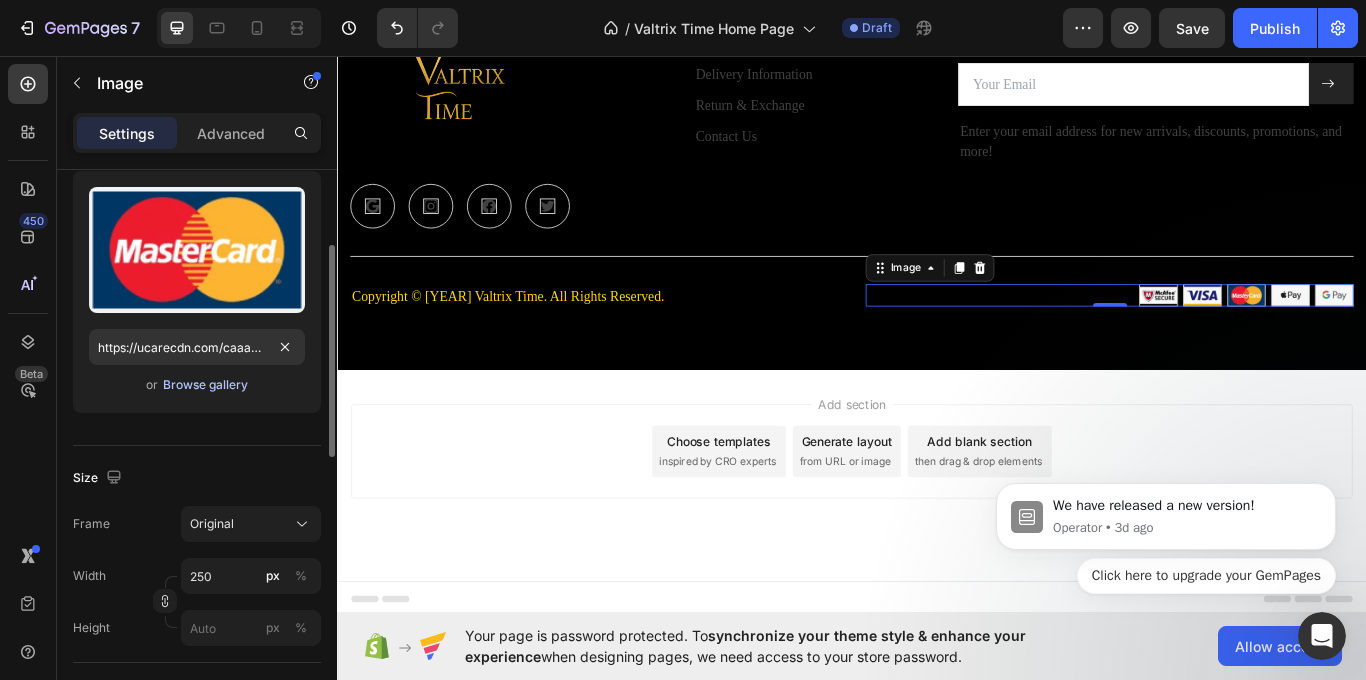 click on "Browse gallery" at bounding box center [205, 385] 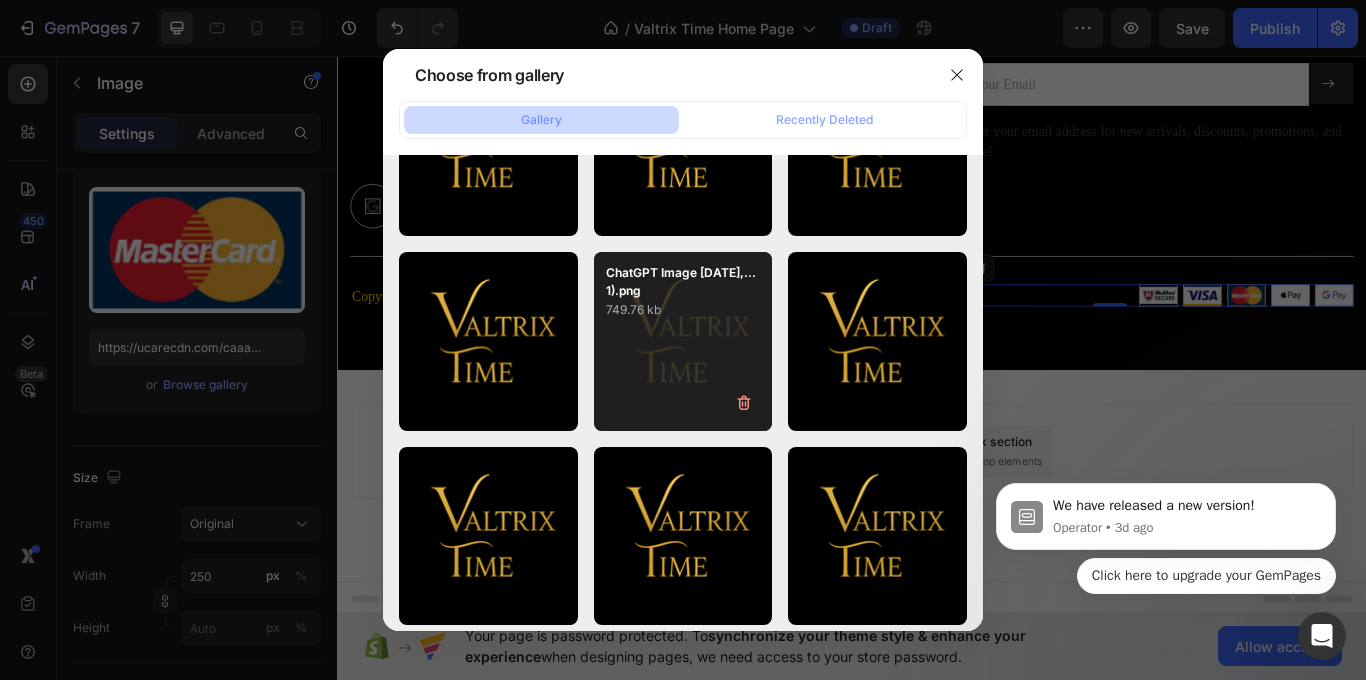 scroll, scrollTop: 3, scrollLeft: 0, axis: vertical 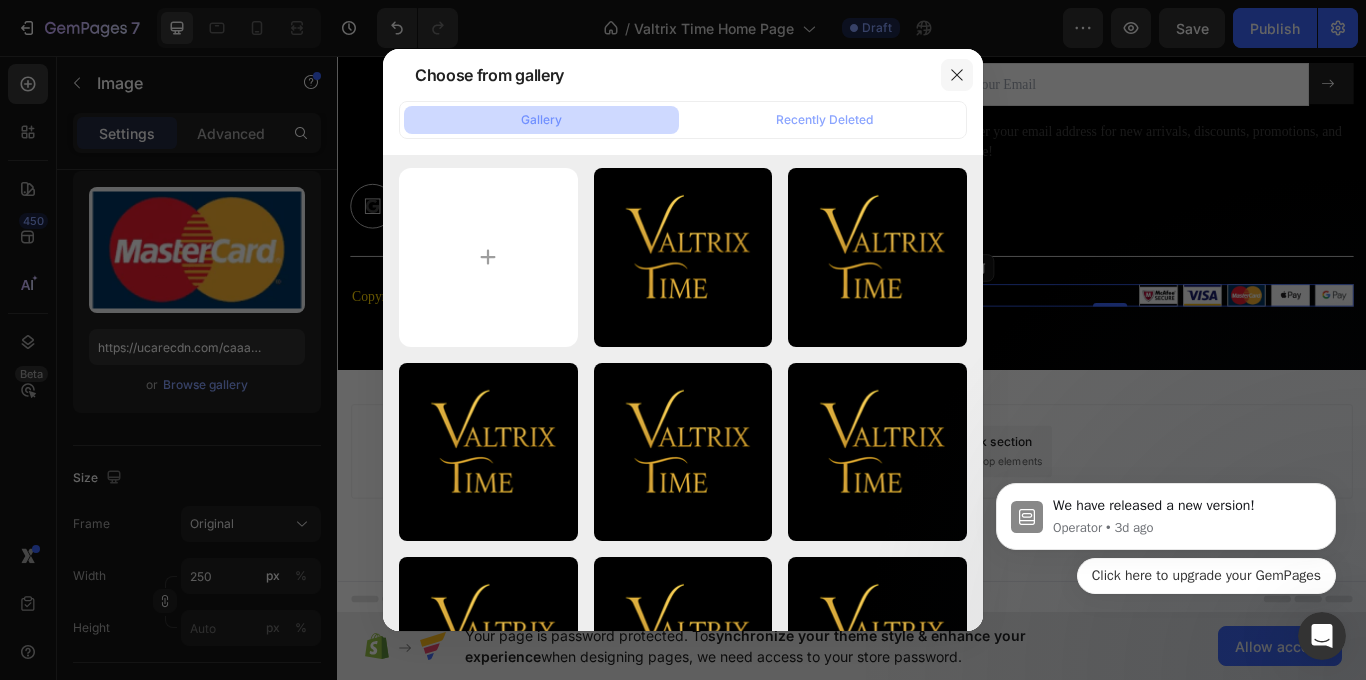 click at bounding box center [957, 75] 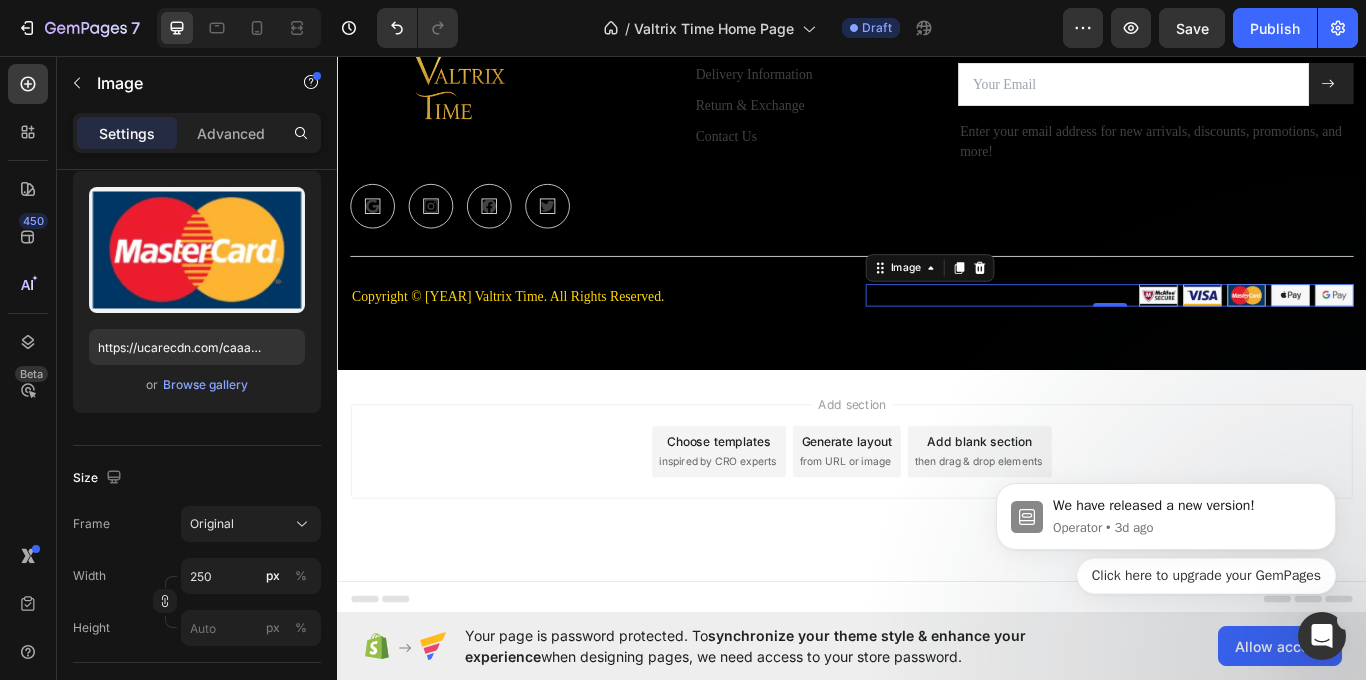 click at bounding box center (1397, 336) 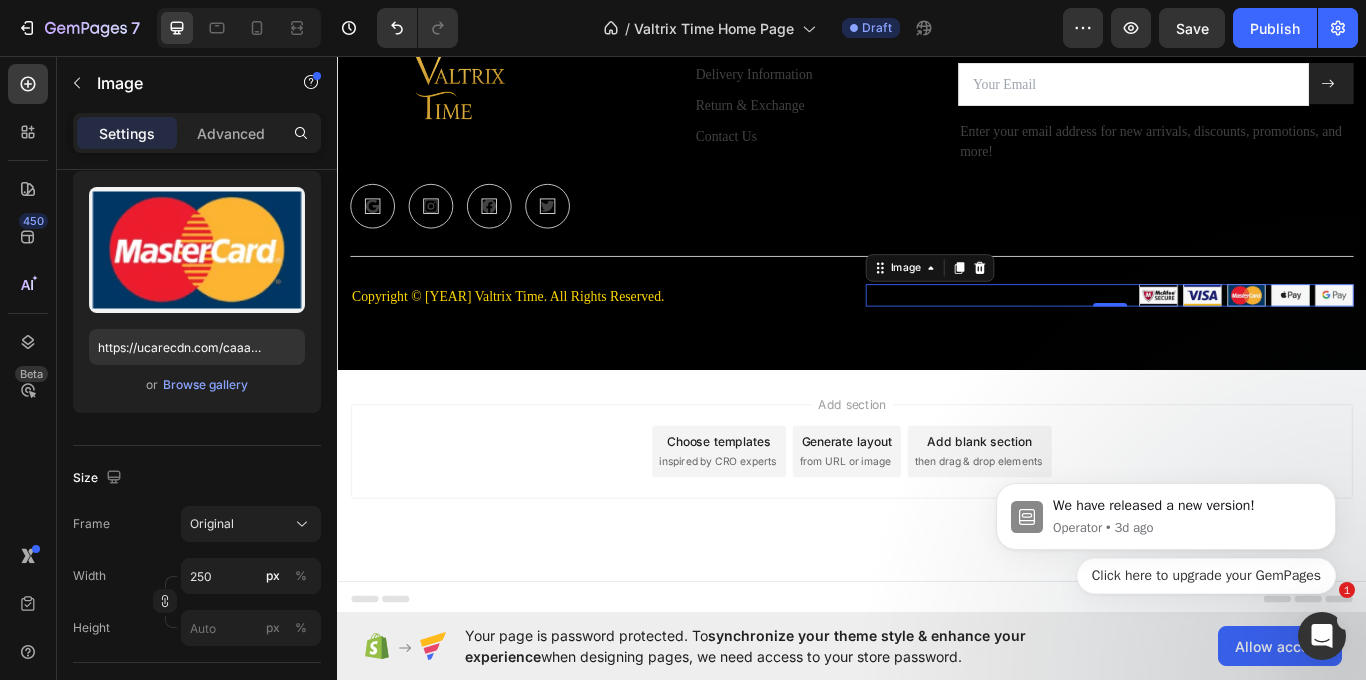 click at bounding box center [1397, 336] 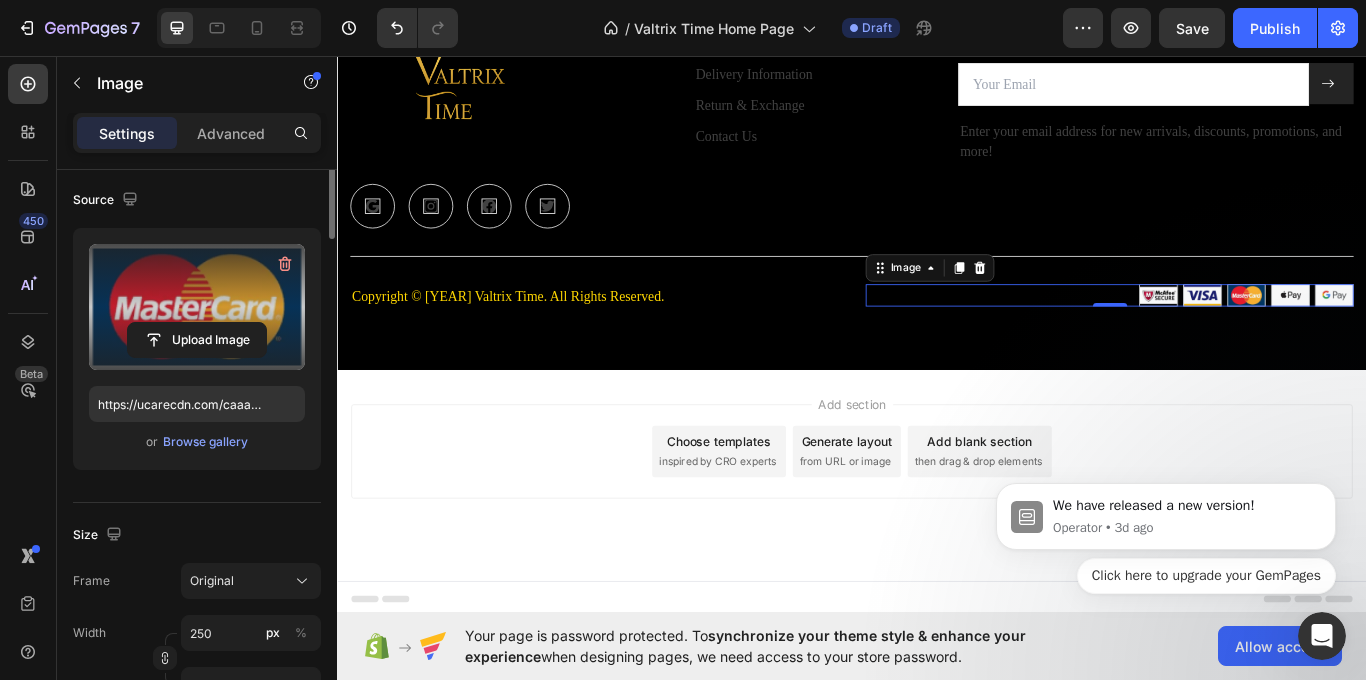 scroll, scrollTop: 0, scrollLeft: 0, axis: both 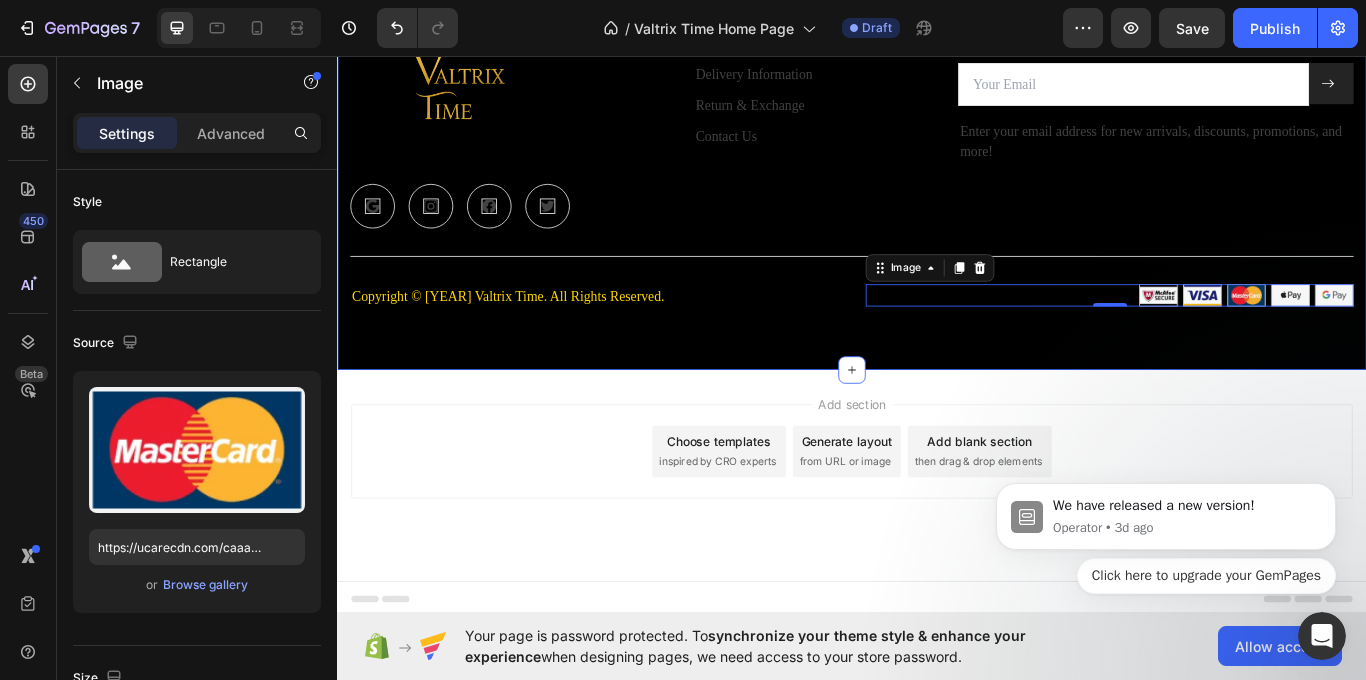 click on "Image
Icon
Icon
Icon
Icon Row Services Text block Delivery Information Text block Return & Exchange  Text block Contact Us Text block Newsletter Text block Email Field
Submit Button Row Enter your email address for new arrivals, discounts, promotions, and more! Text block Row                Title Line Row Copyright © 2025 Valtrix Time. All Rights Reserved. Text block Image   0 Row Section 9" at bounding box center [937, 182] 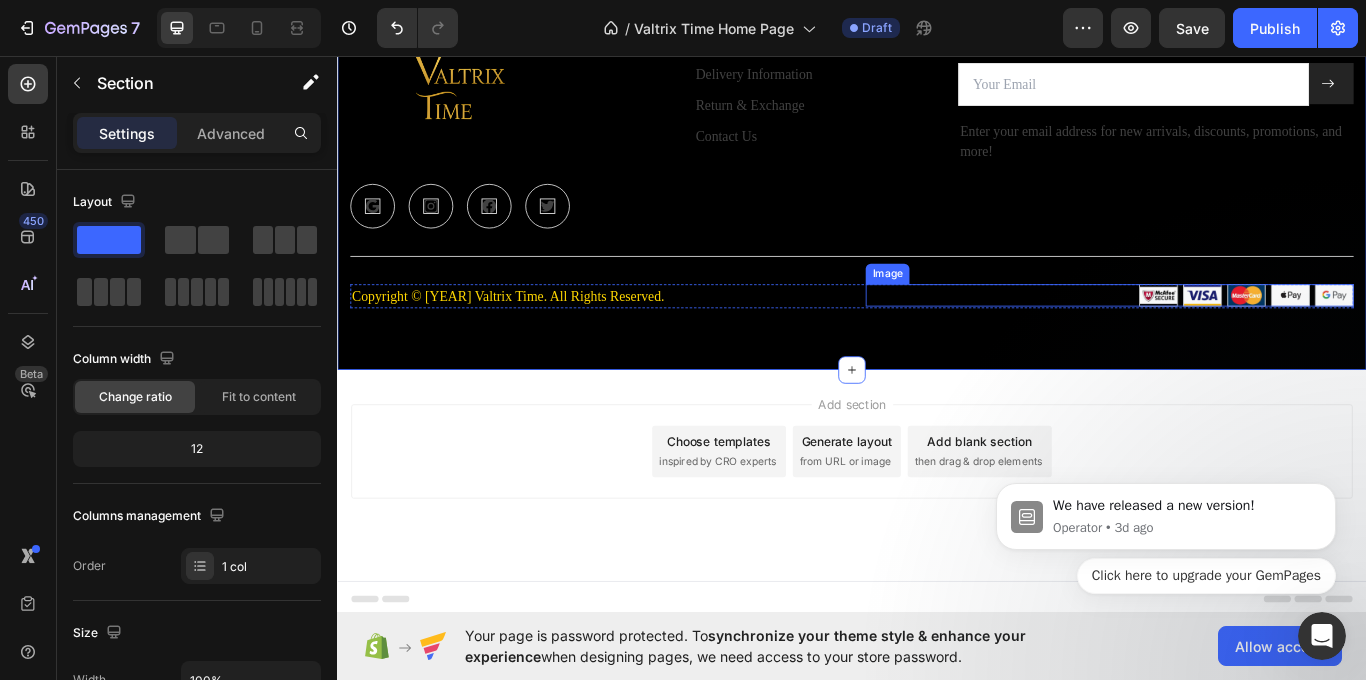 click at bounding box center [1397, 336] 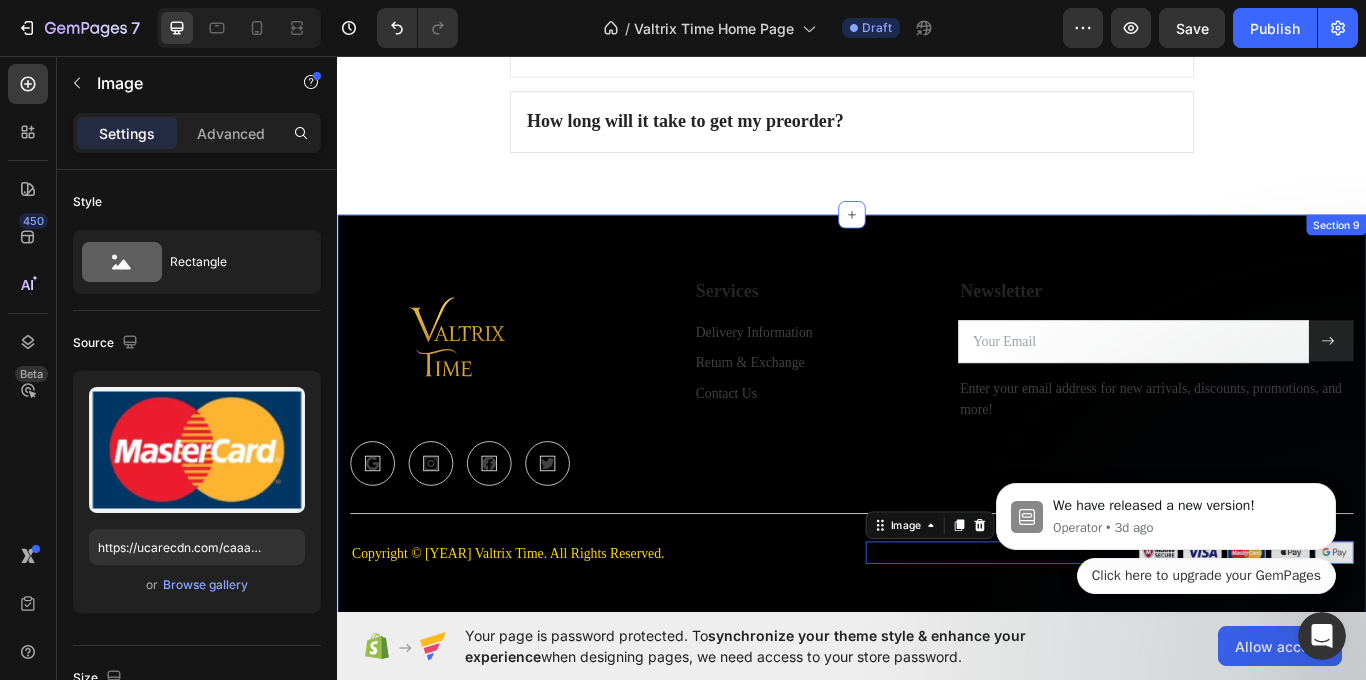 scroll, scrollTop: 4709, scrollLeft: 0, axis: vertical 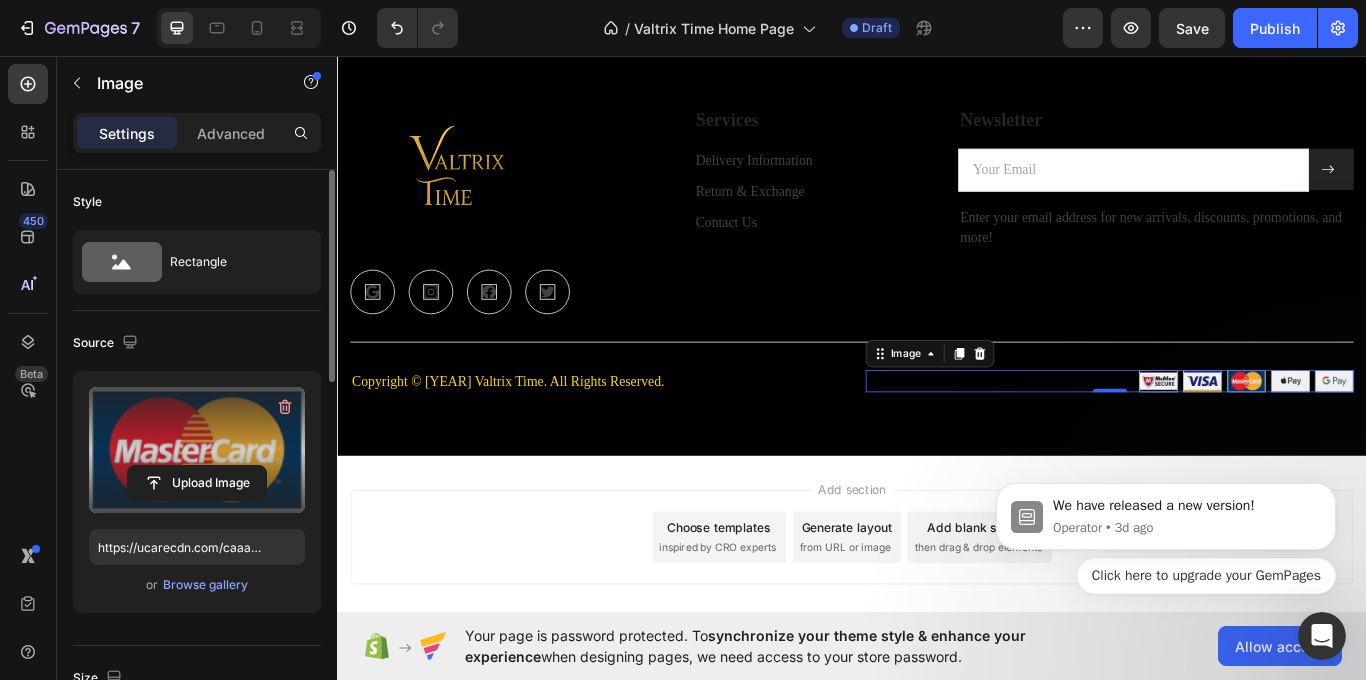 click at bounding box center [197, 450] 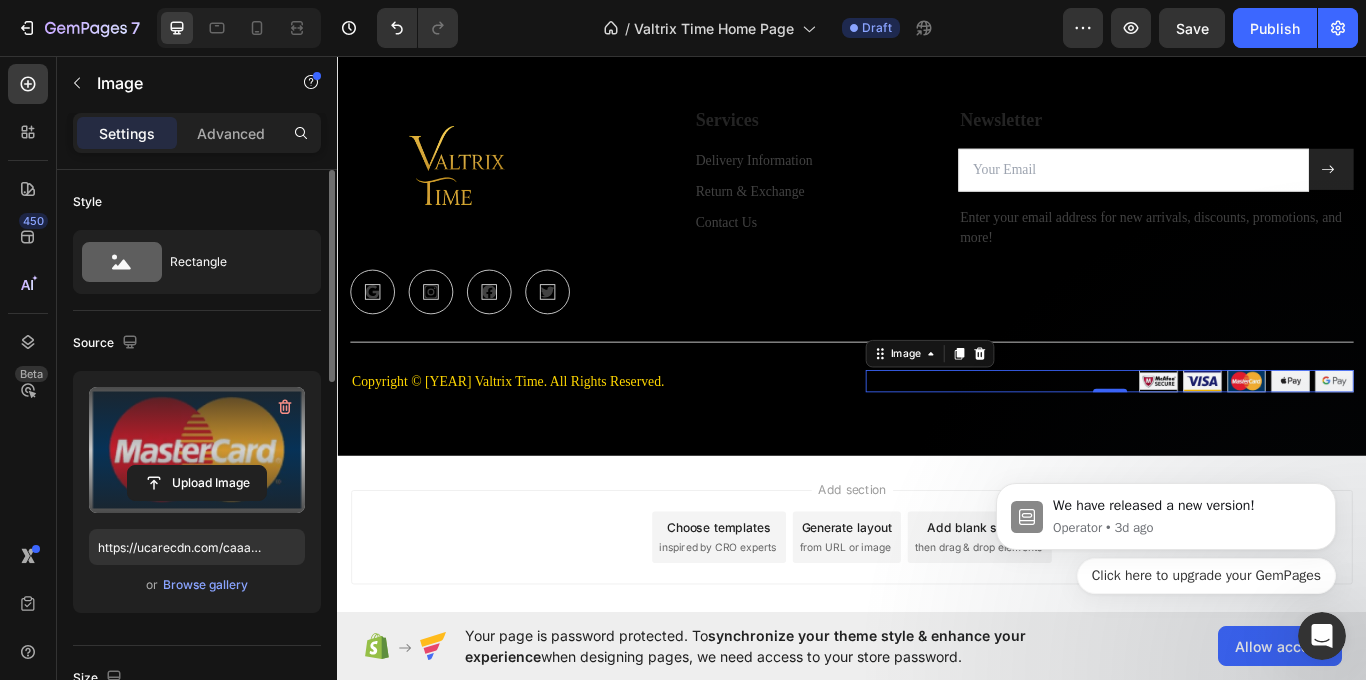 click 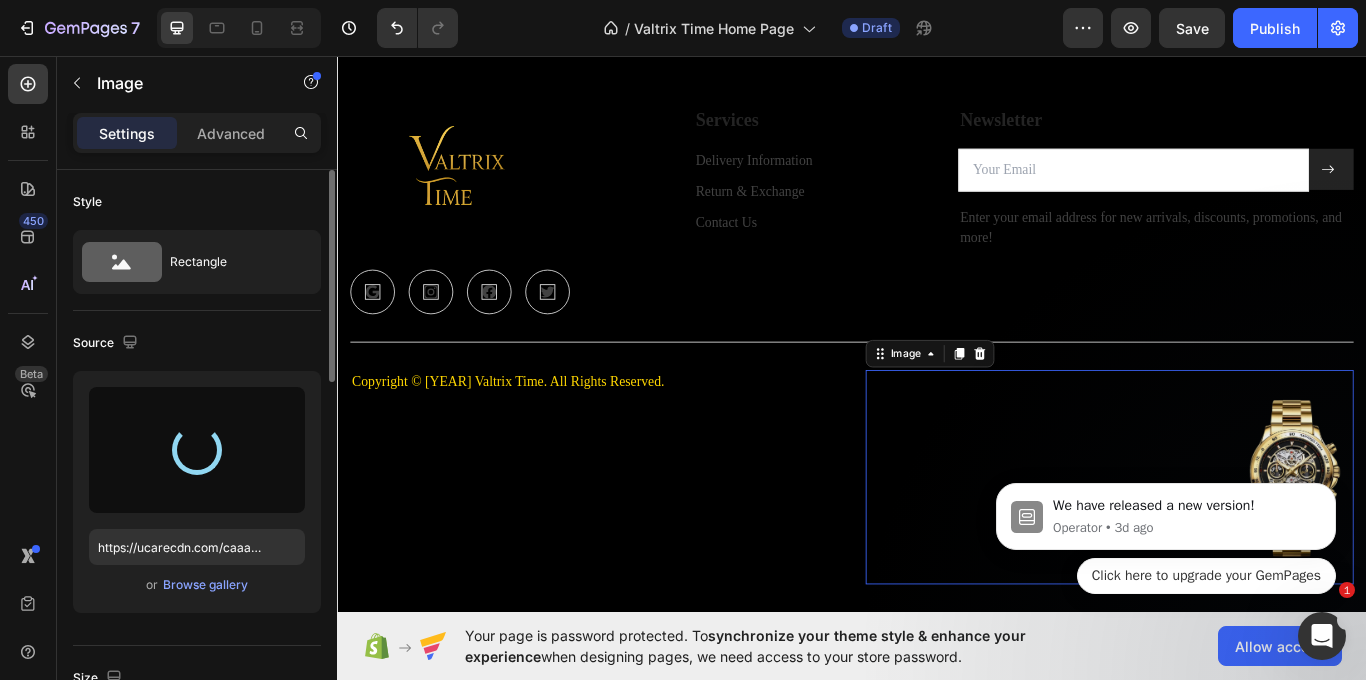 type on "https://cdn.shopify.com/s/files/1/0770/7777/4556/files/gempages_575263005730669087-cc6681bc-ceb4-43fe-b327-56bf09237324.png" 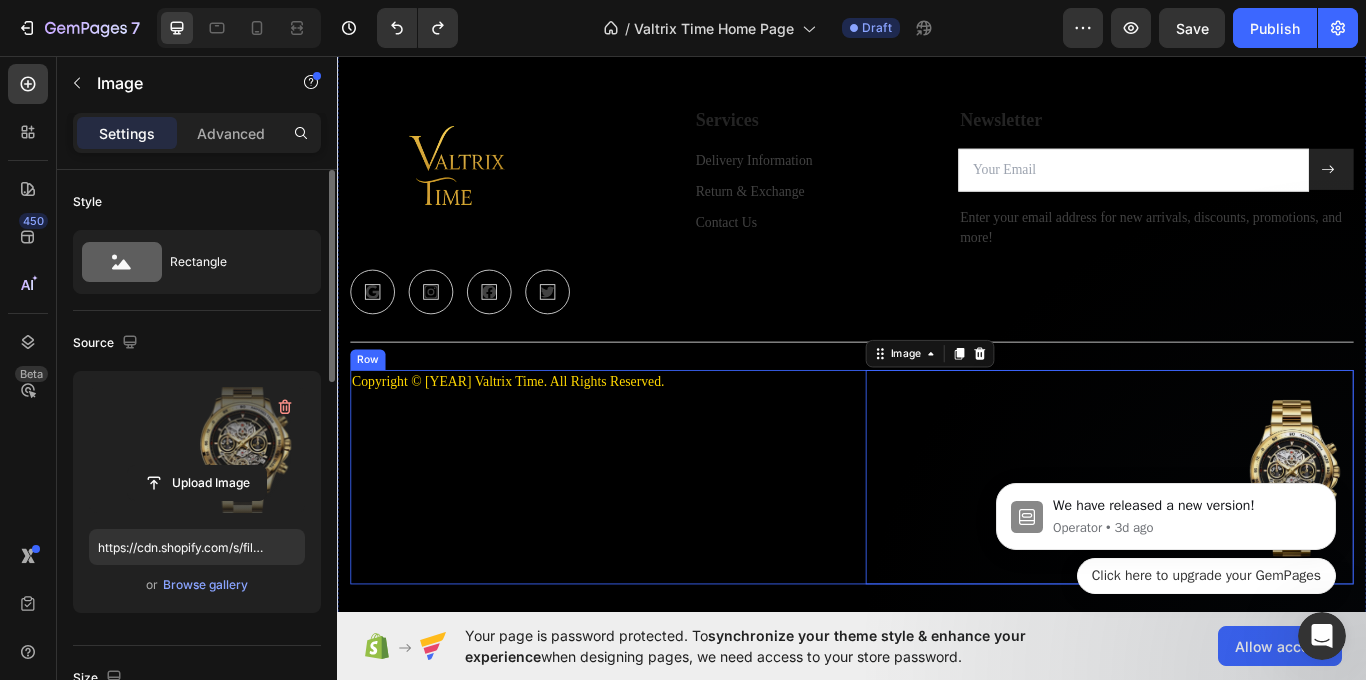 scroll, scrollTop: 4909, scrollLeft: 0, axis: vertical 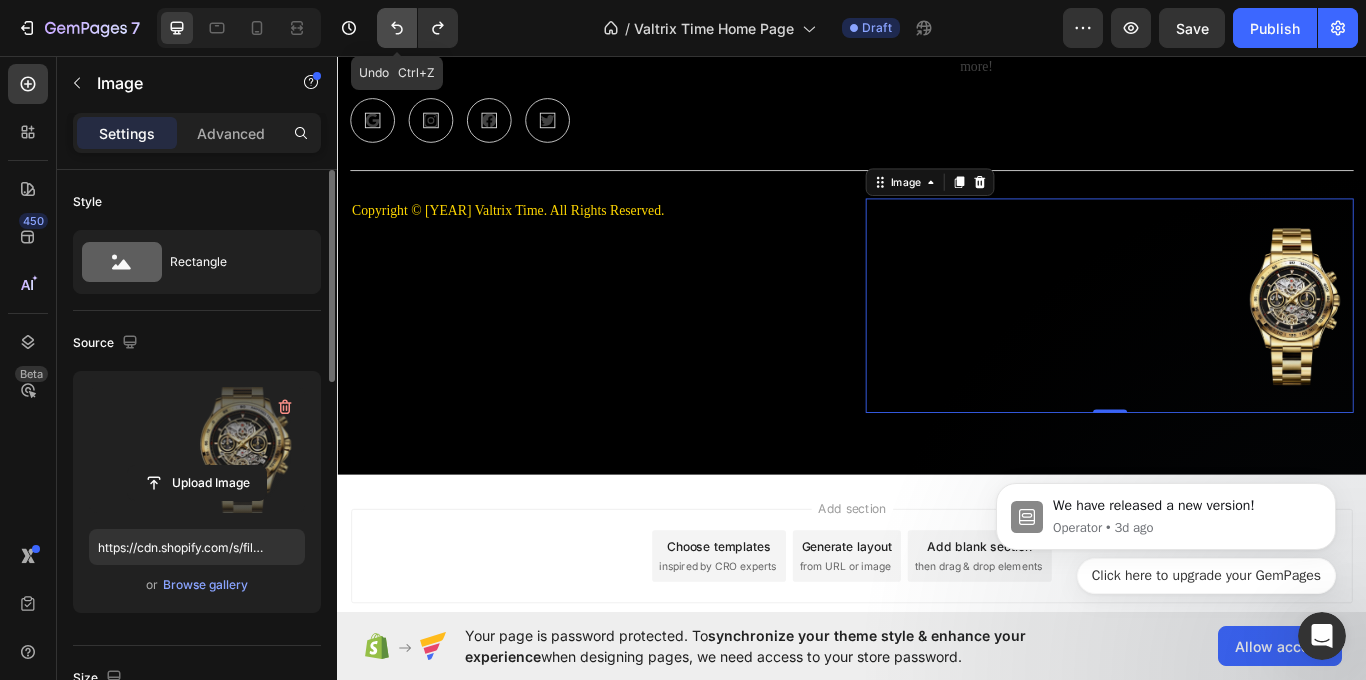 click 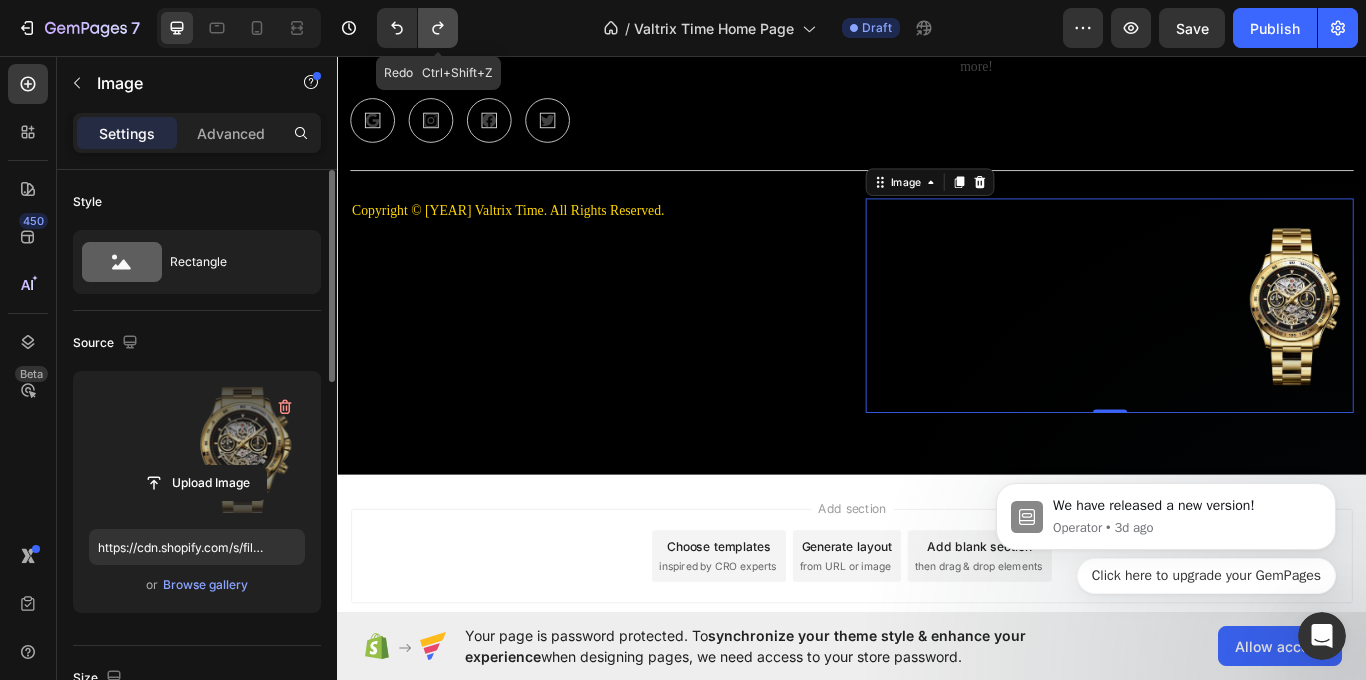 click 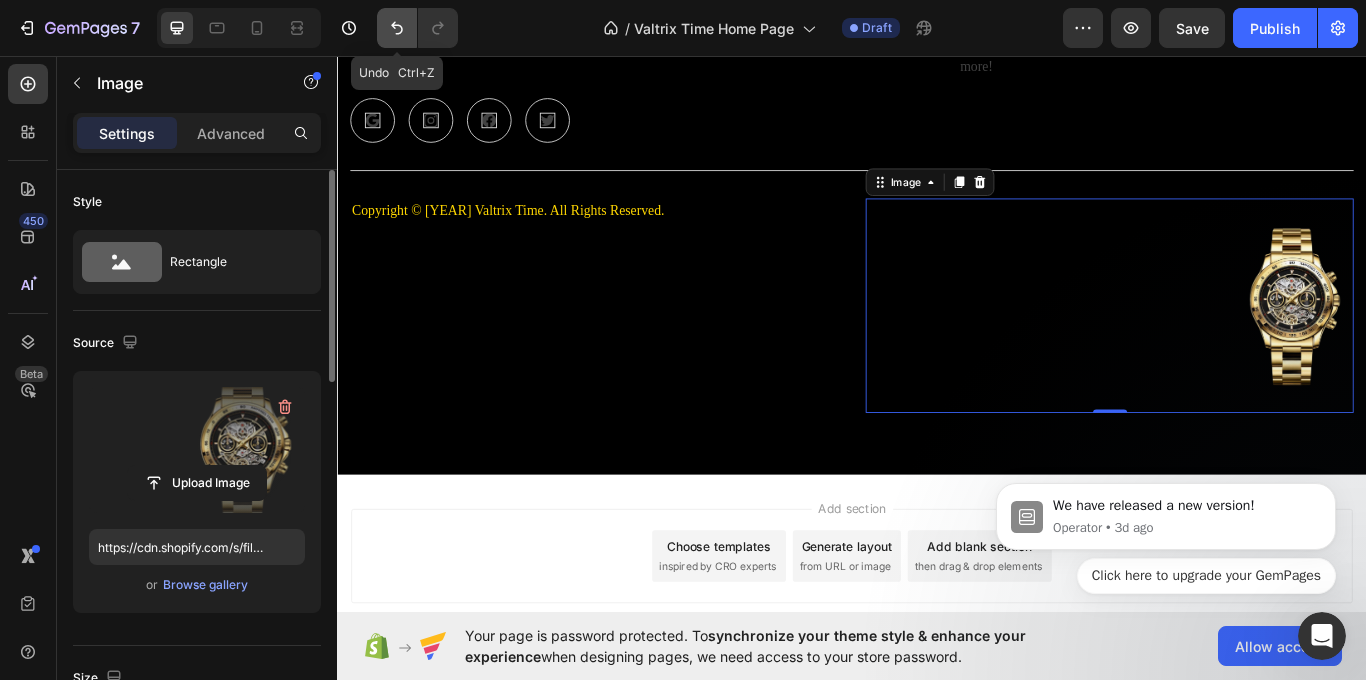 click 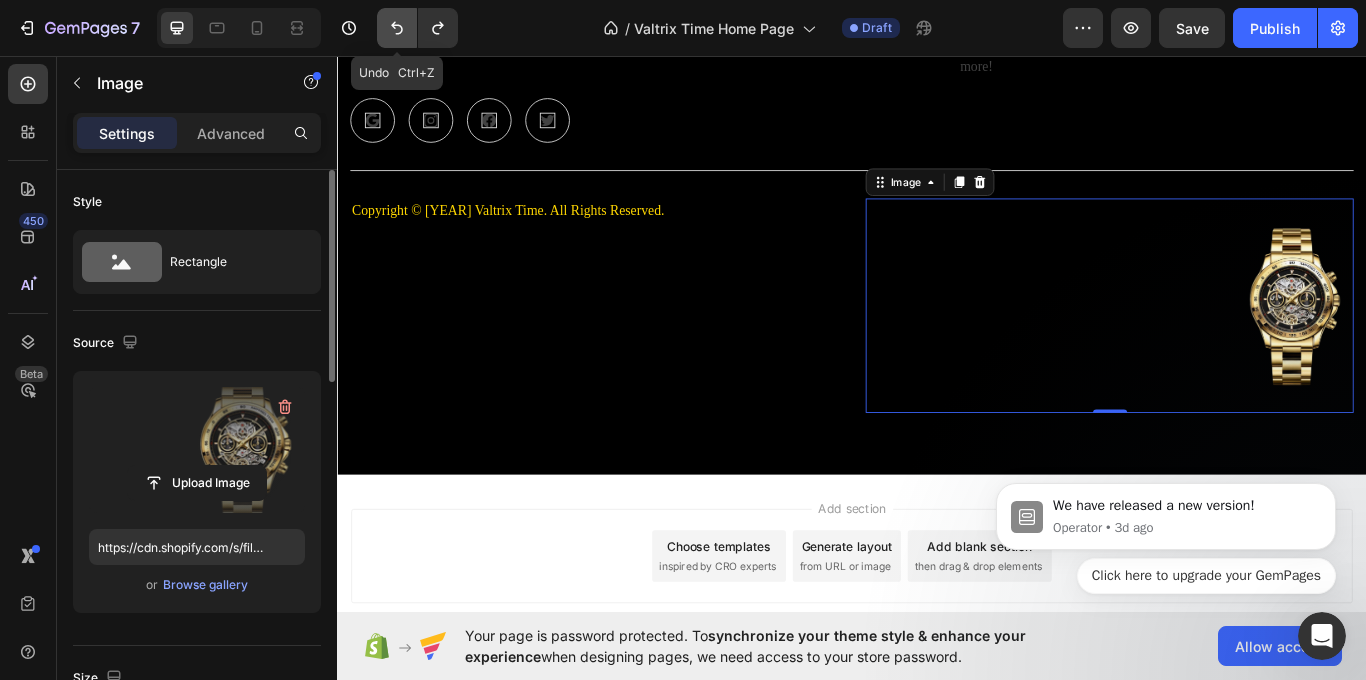 click 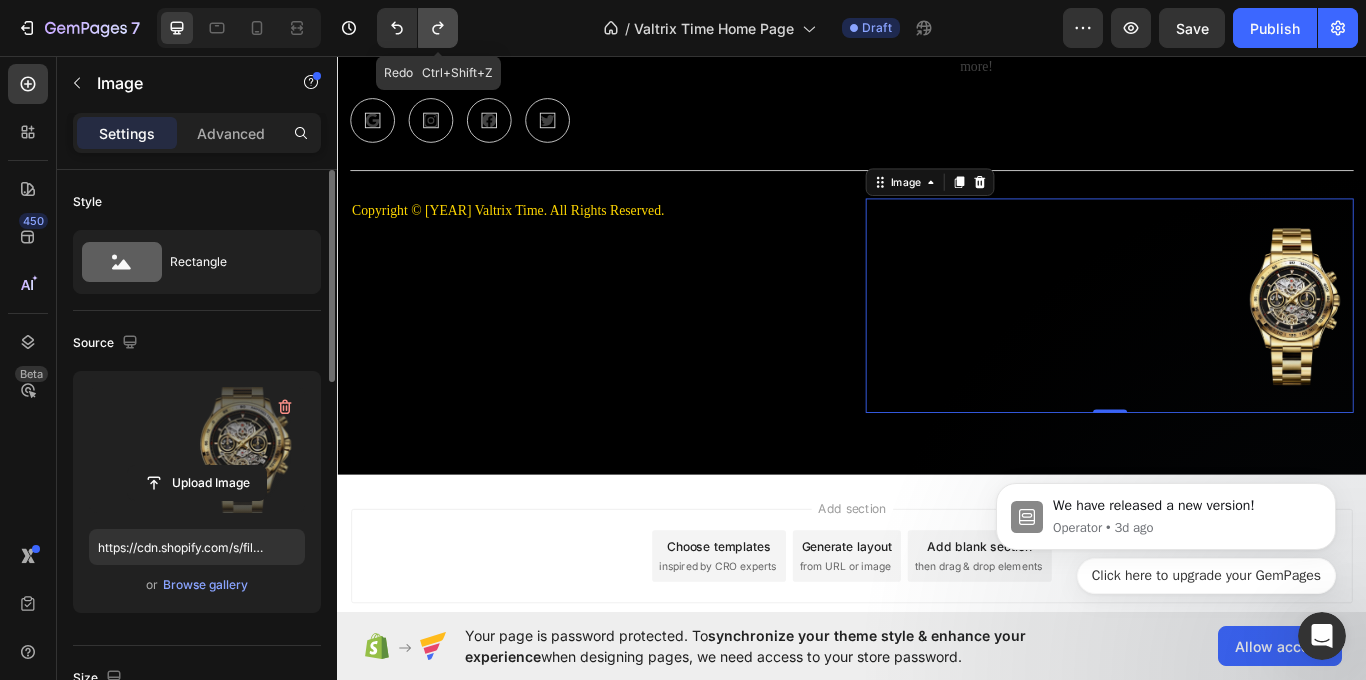 click 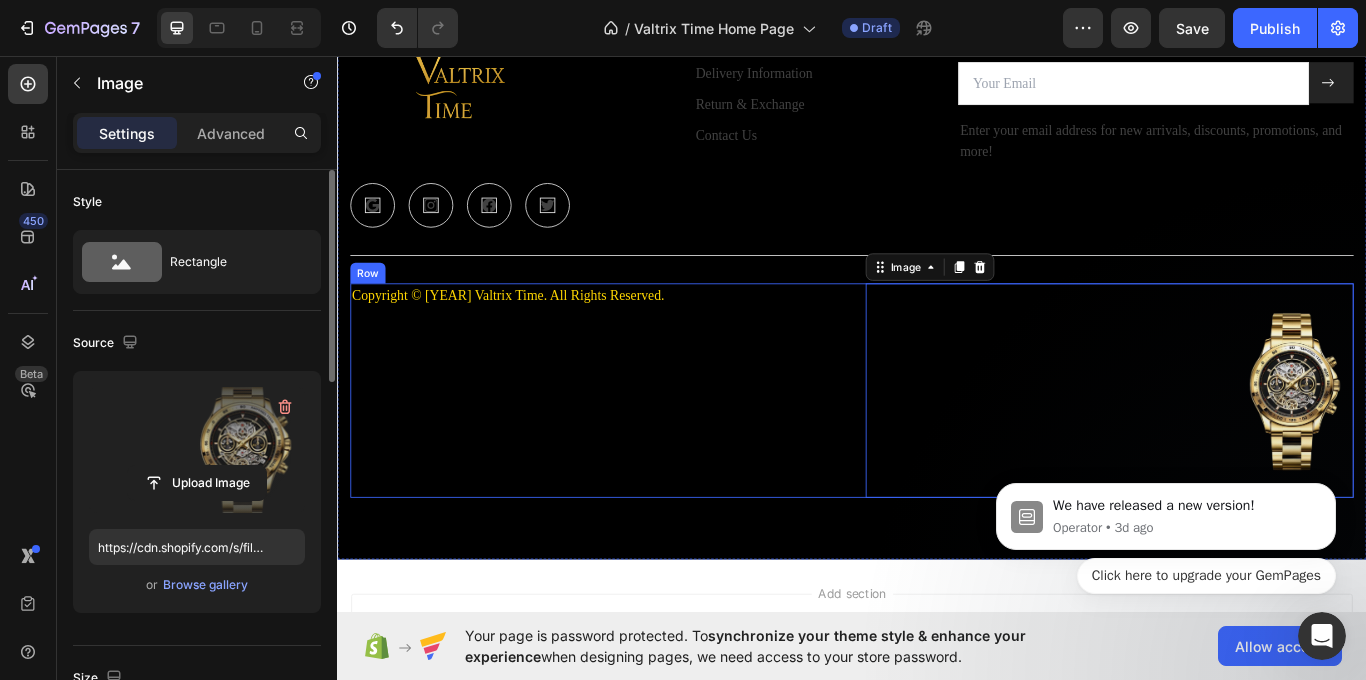 scroll, scrollTop: 4809, scrollLeft: 0, axis: vertical 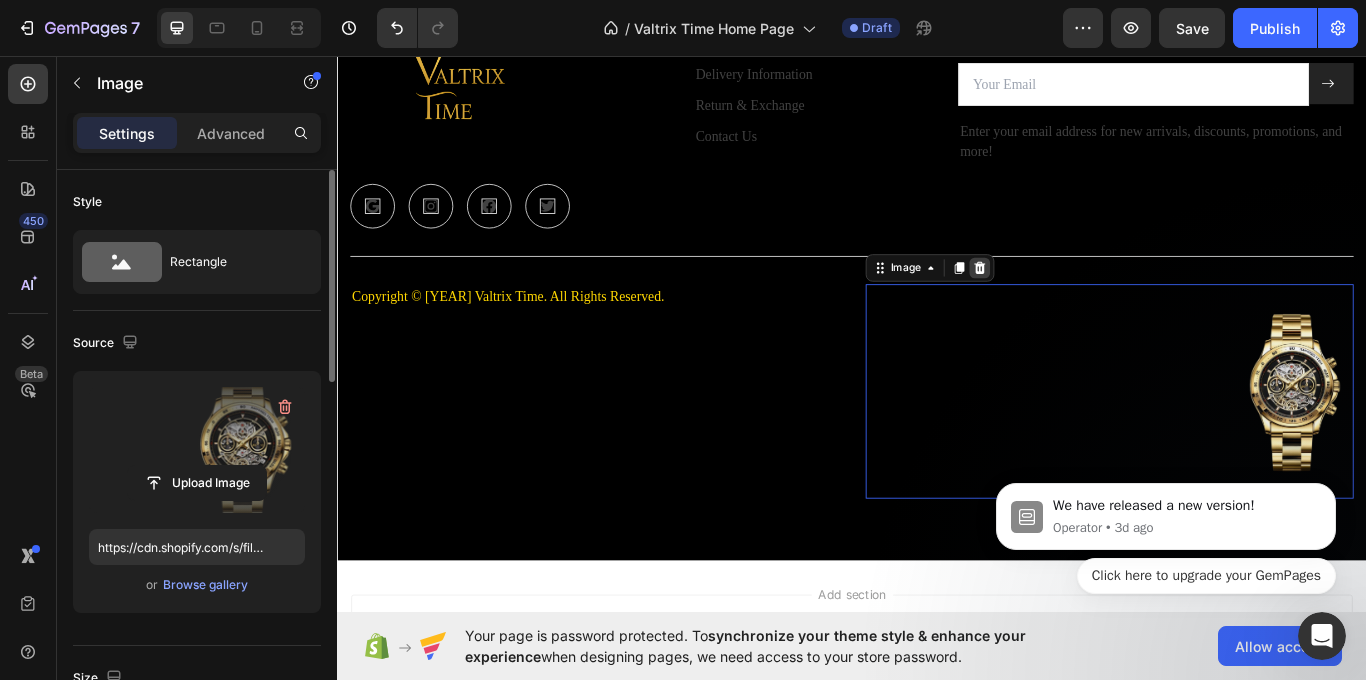 click at bounding box center (1086, 304) 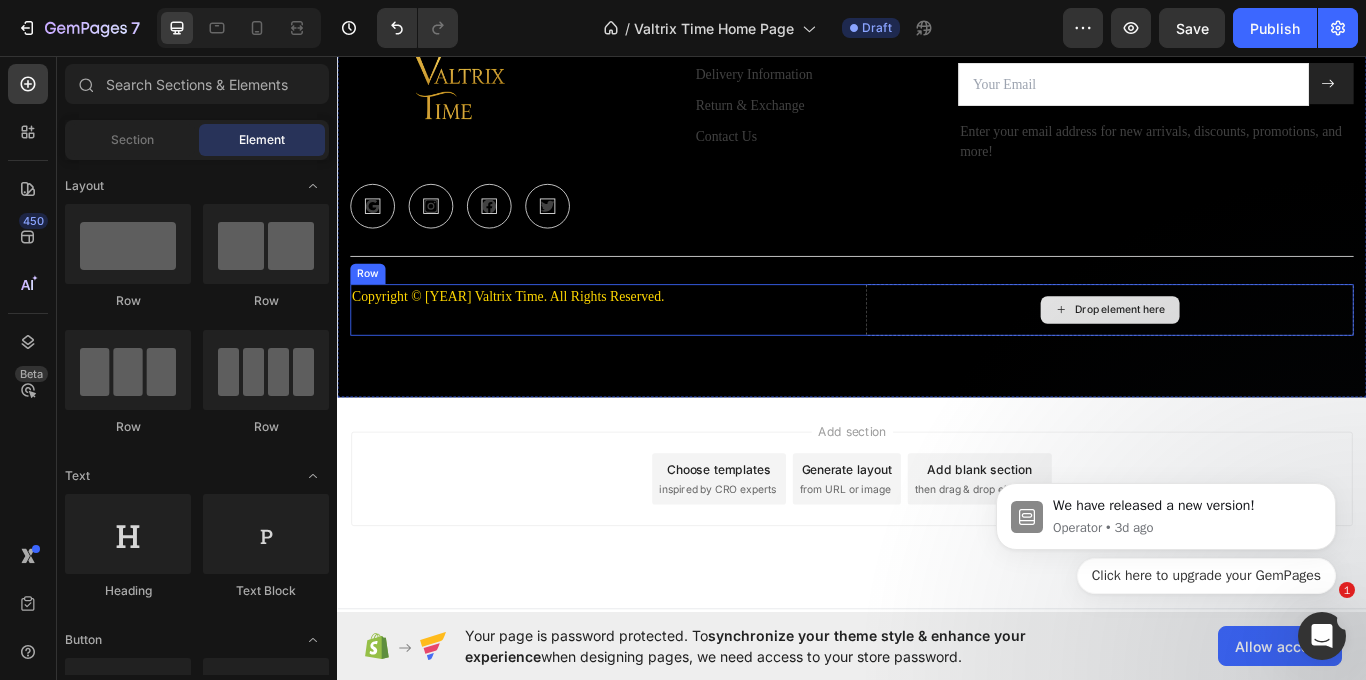 click on "Drop element here" at bounding box center [1237, 353] 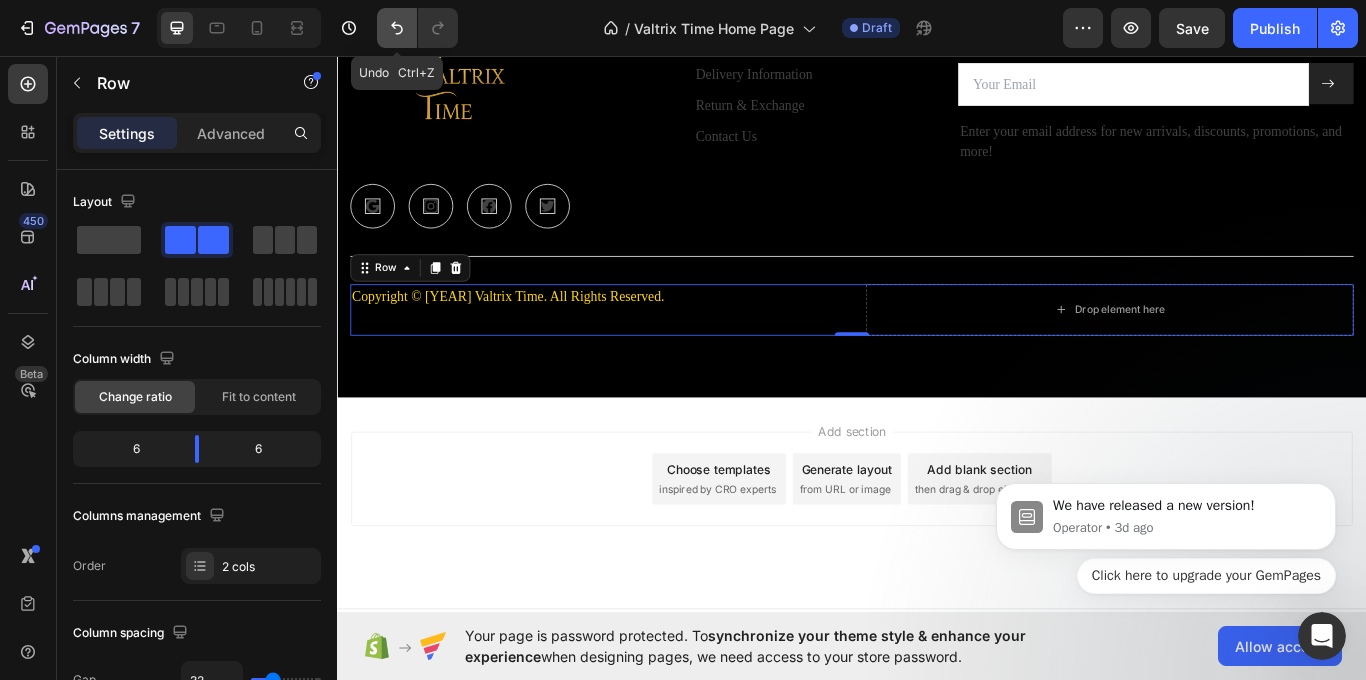 click 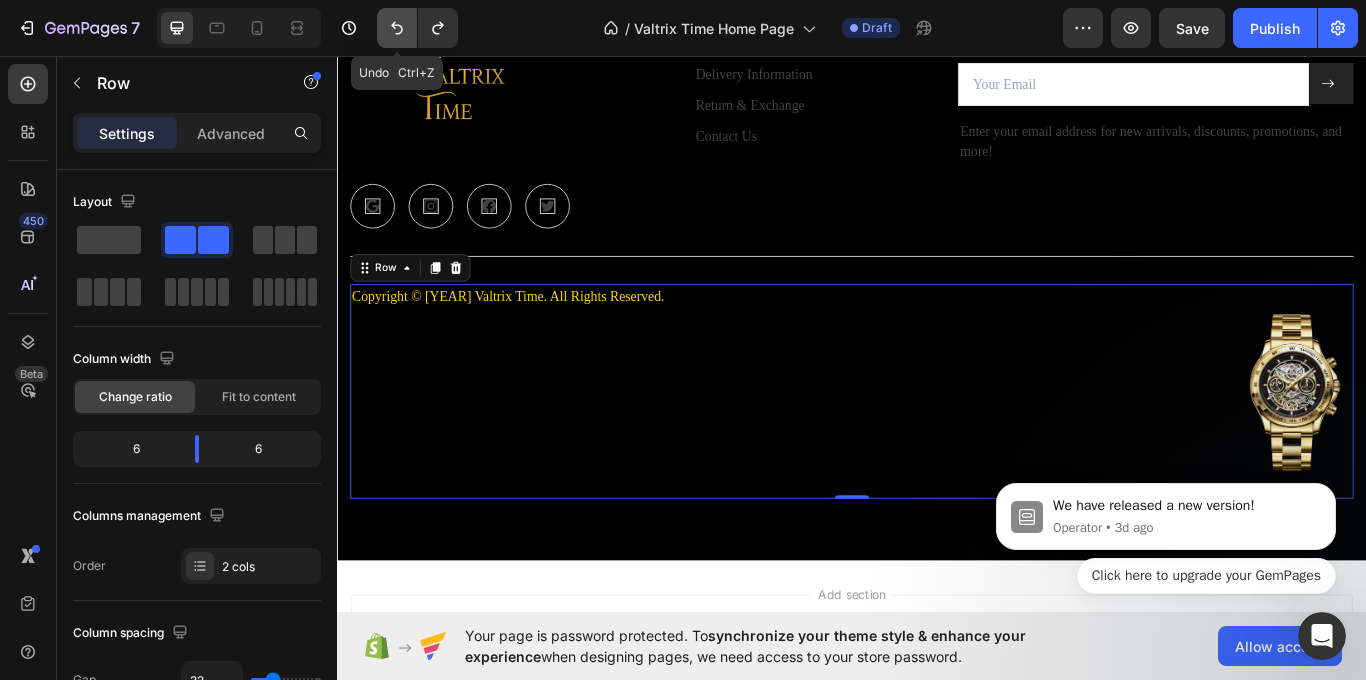 click 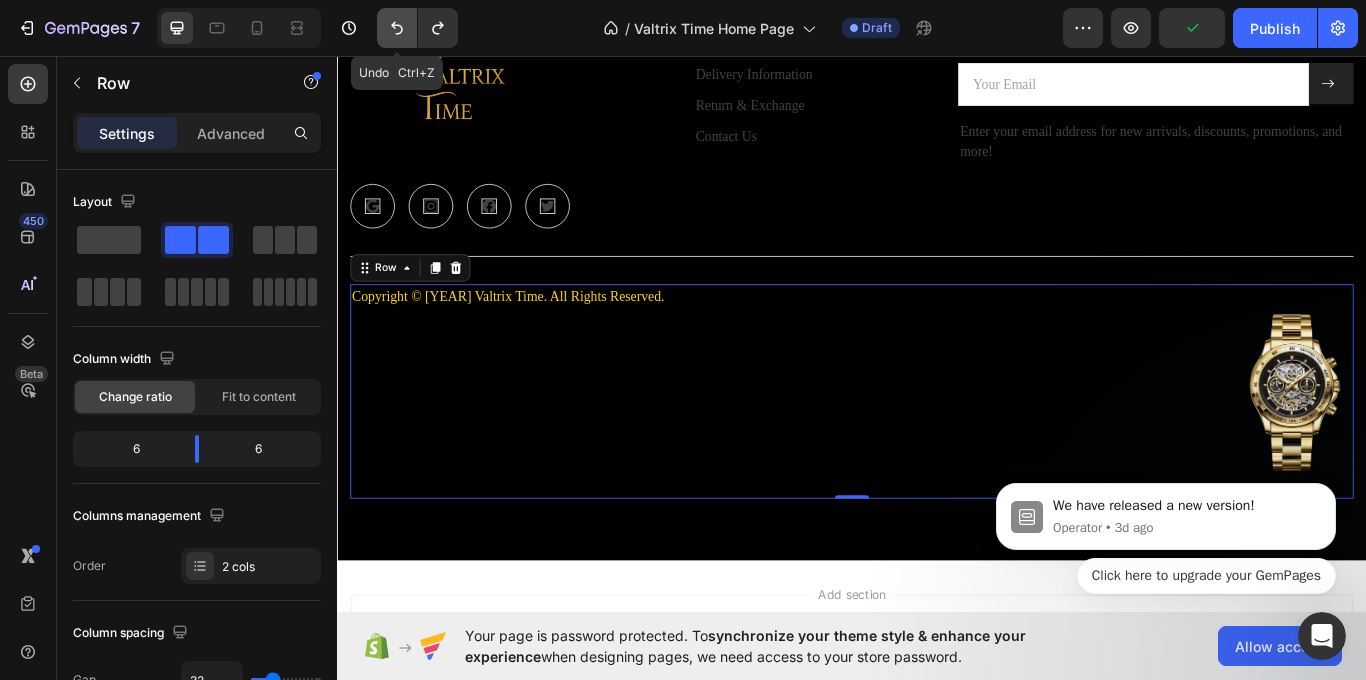 click 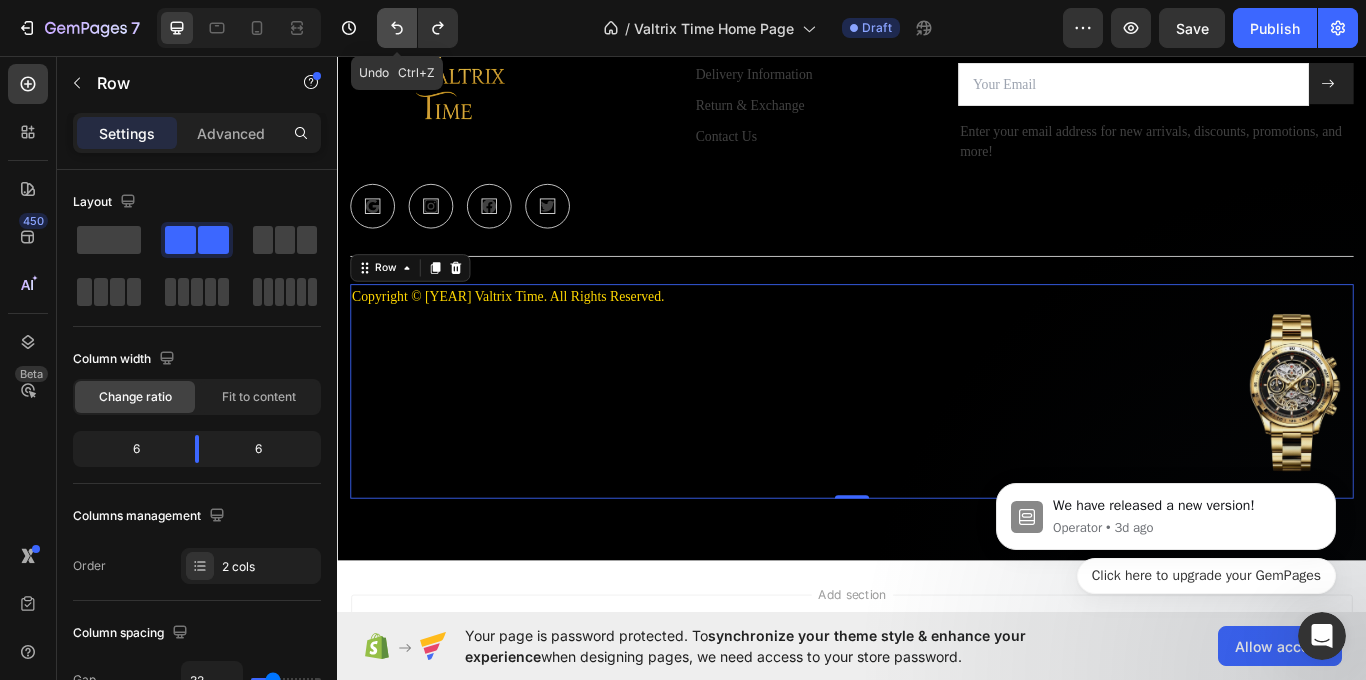 click 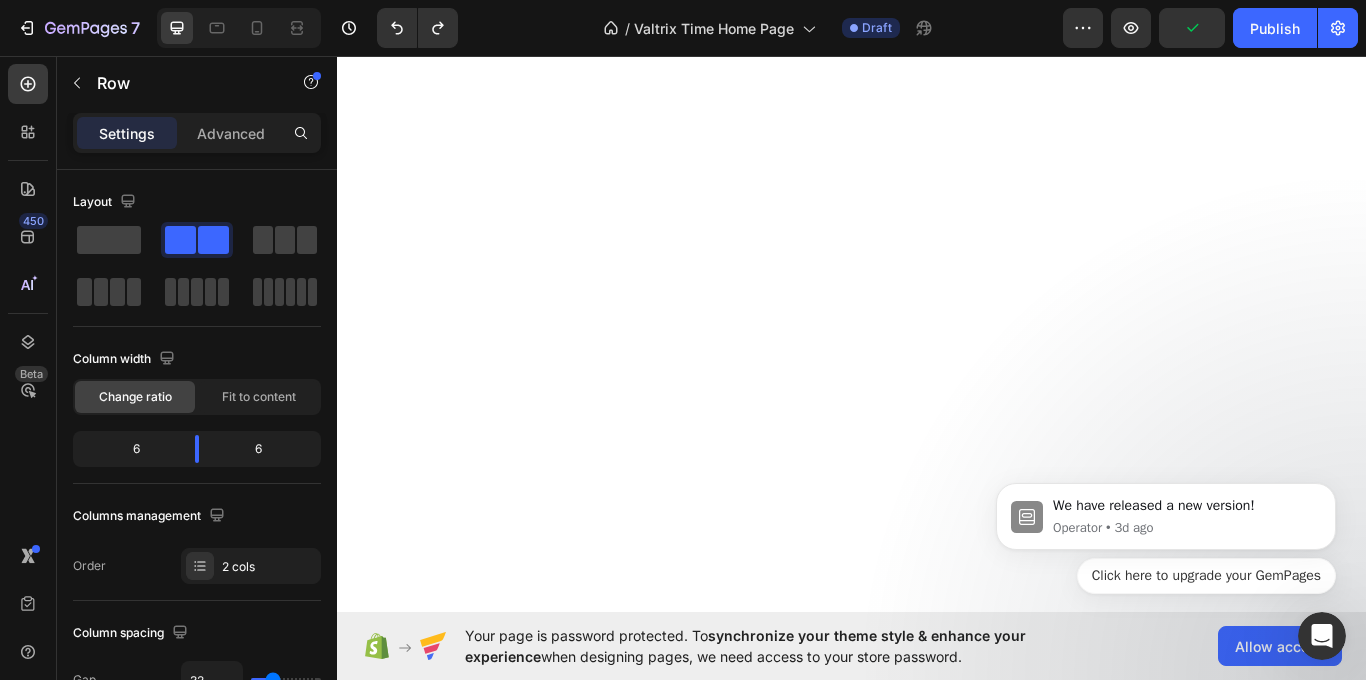 scroll, scrollTop: 0, scrollLeft: 0, axis: both 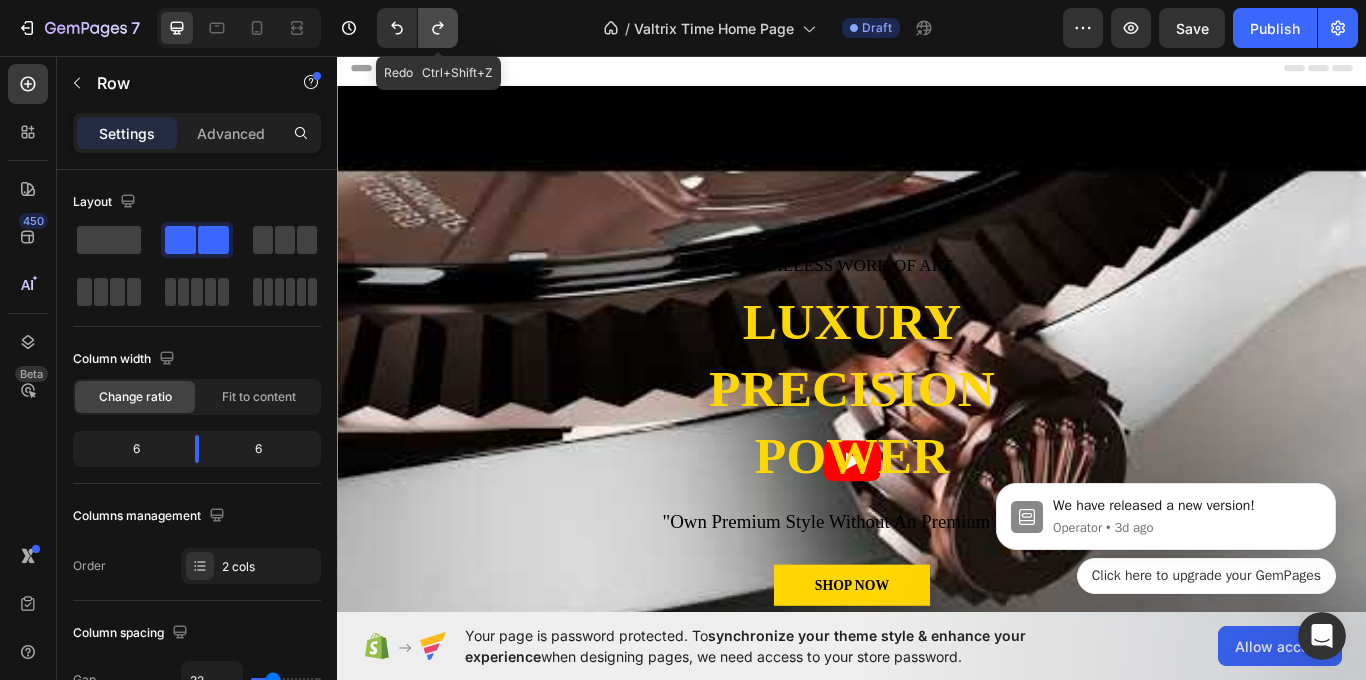 click 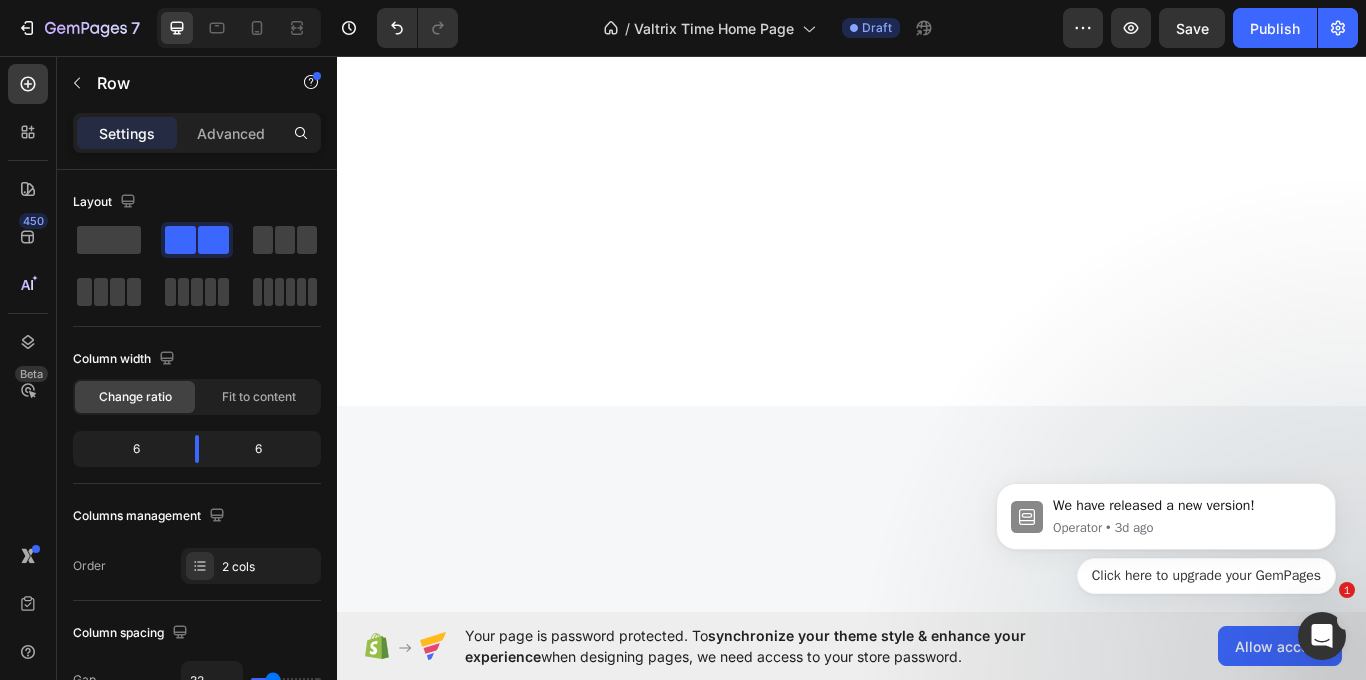 scroll, scrollTop: 4841, scrollLeft: 0, axis: vertical 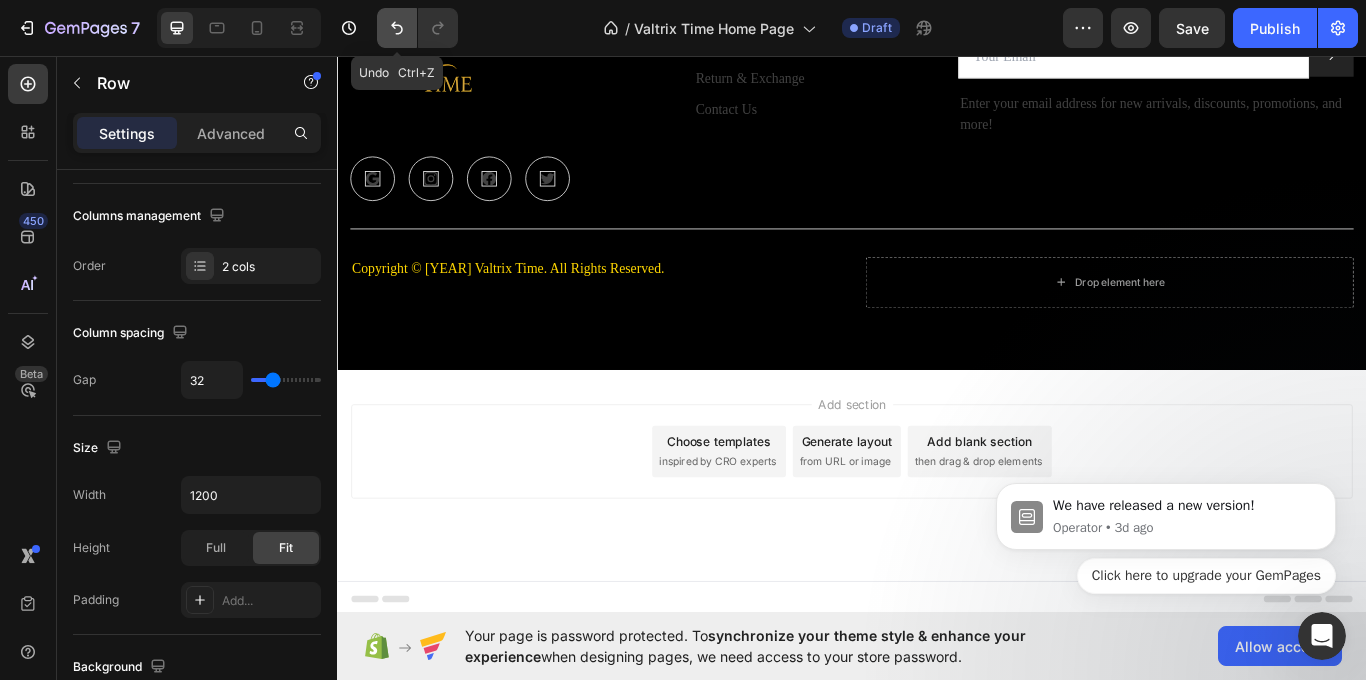 click 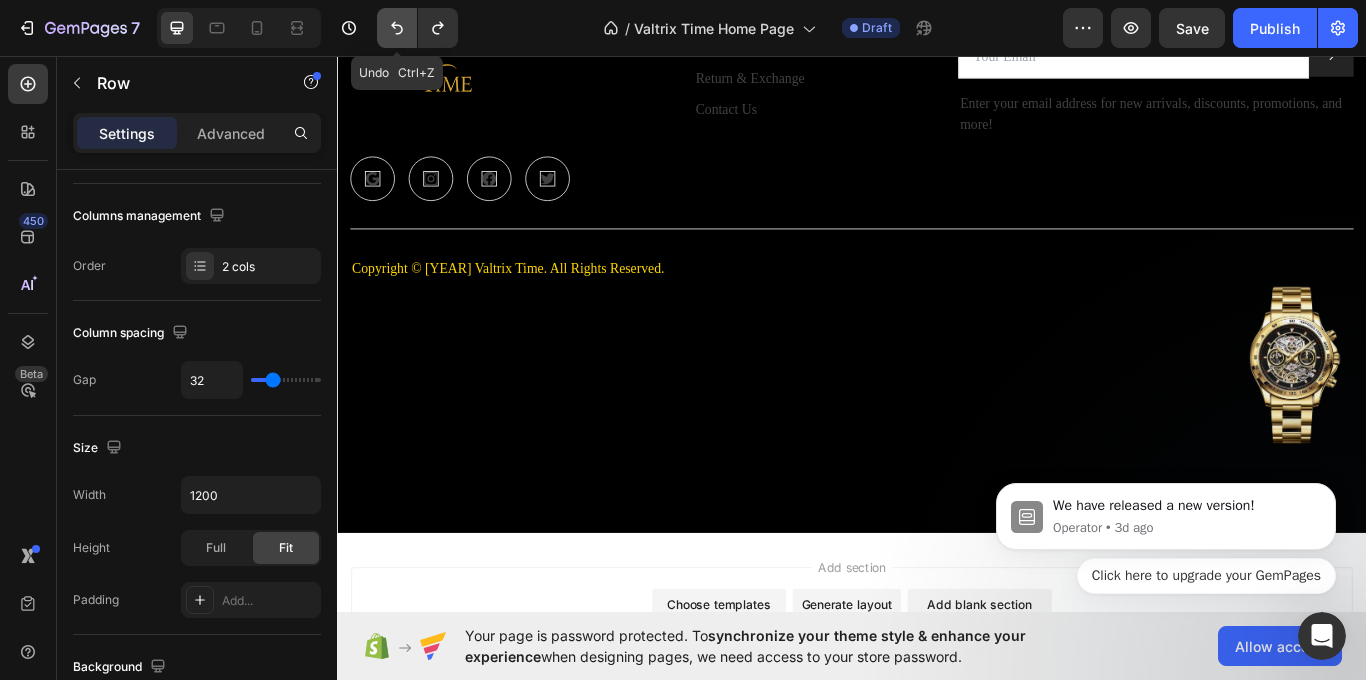 scroll, scrollTop: 5031, scrollLeft: 0, axis: vertical 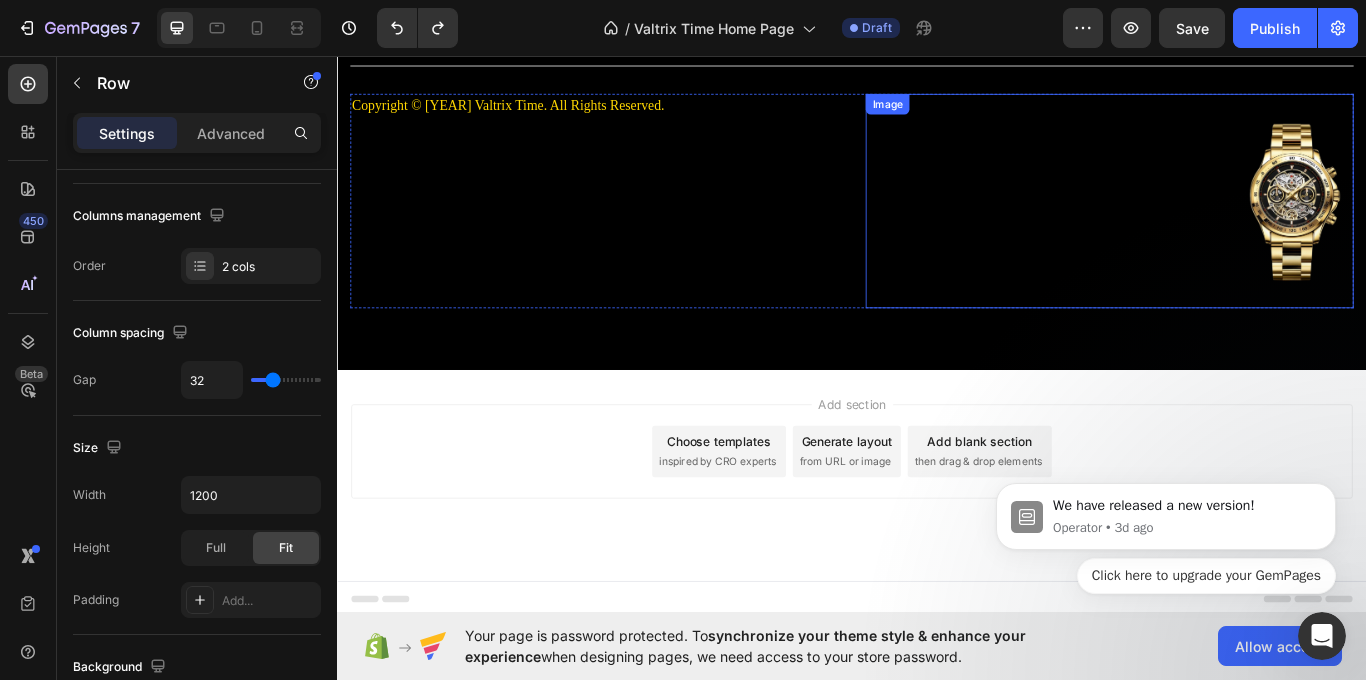 click at bounding box center (1397, 226) 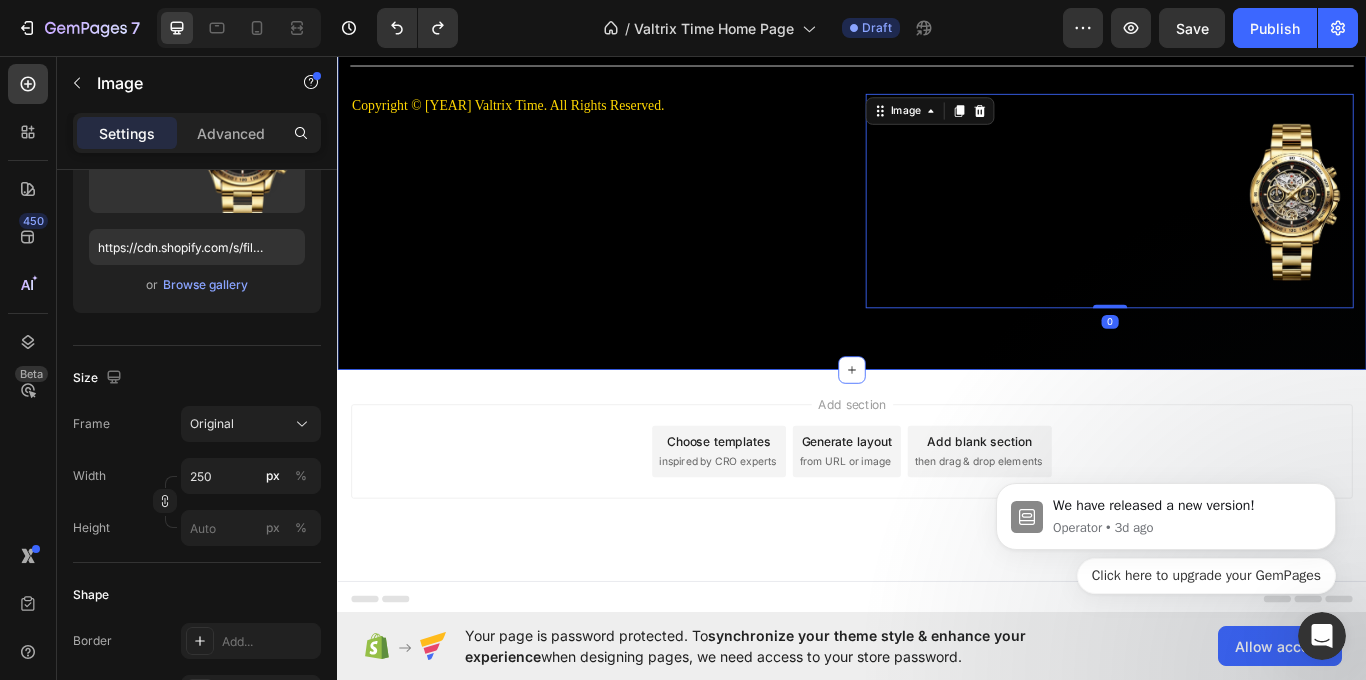scroll, scrollTop: 0, scrollLeft: 0, axis: both 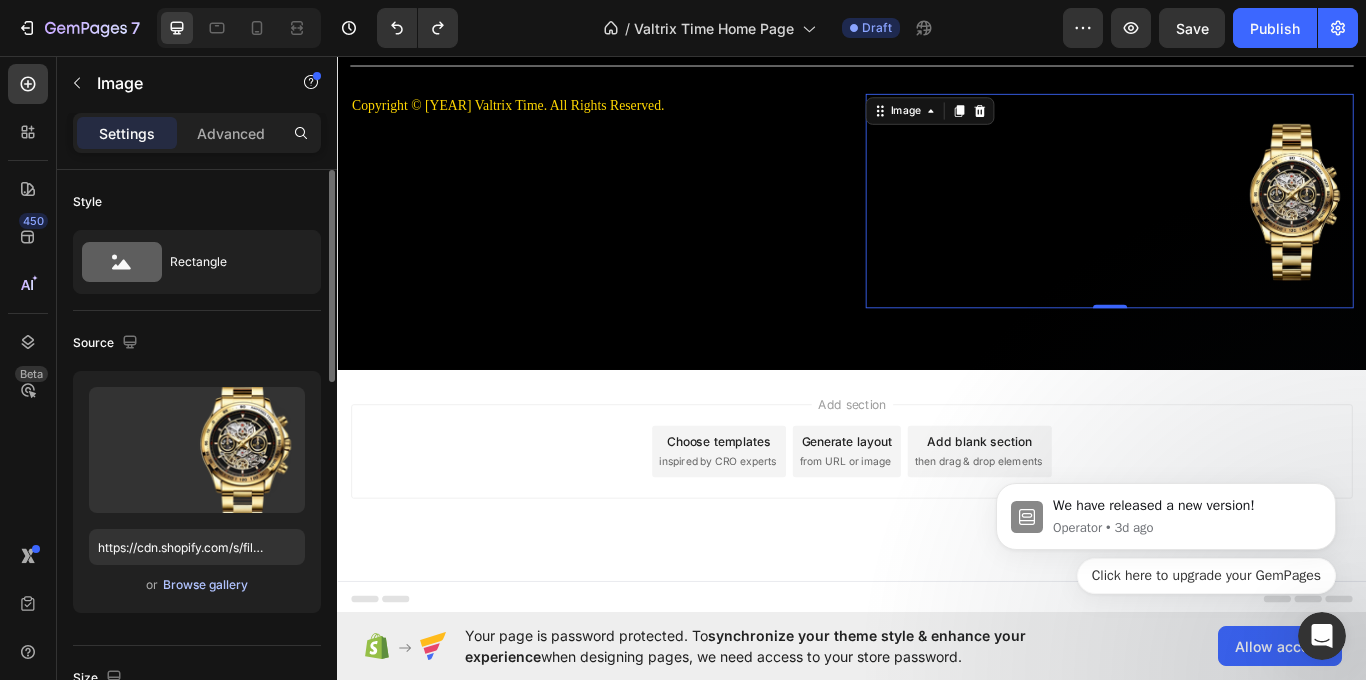 click on "Browse gallery" at bounding box center (205, 585) 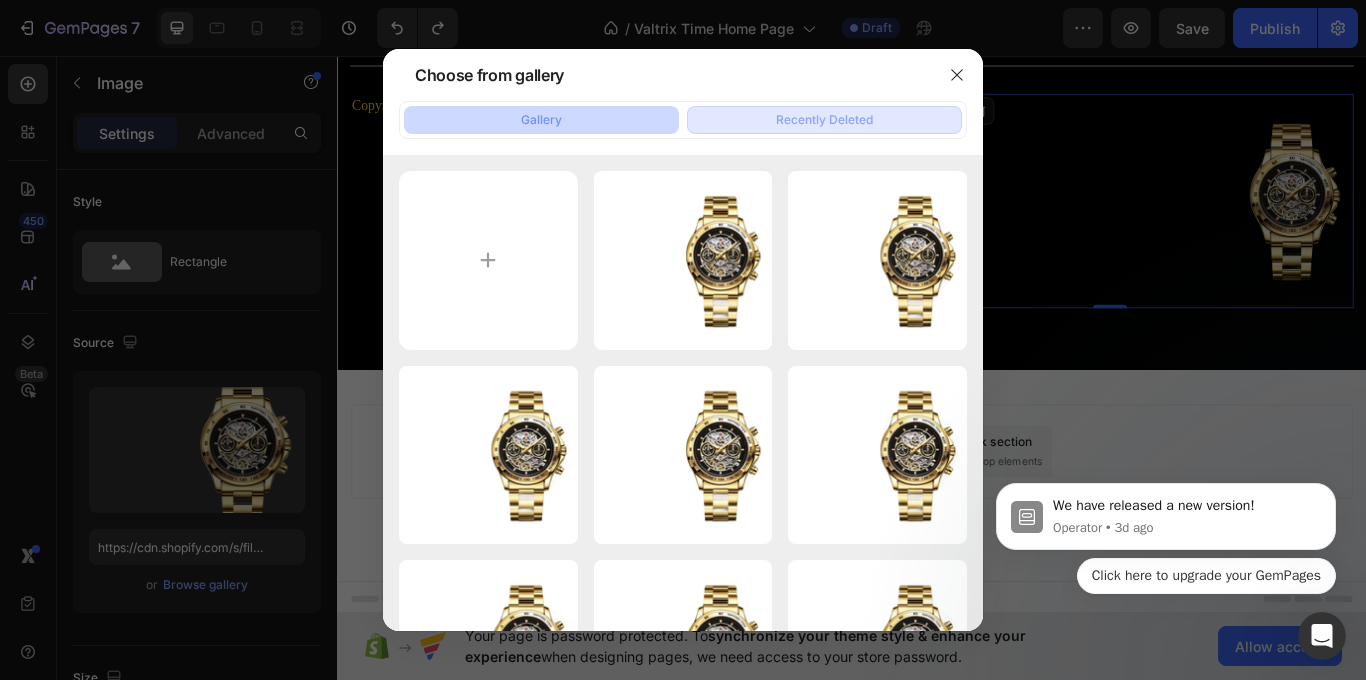 click on "Recently Deleted" at bounding box center [824, 120] 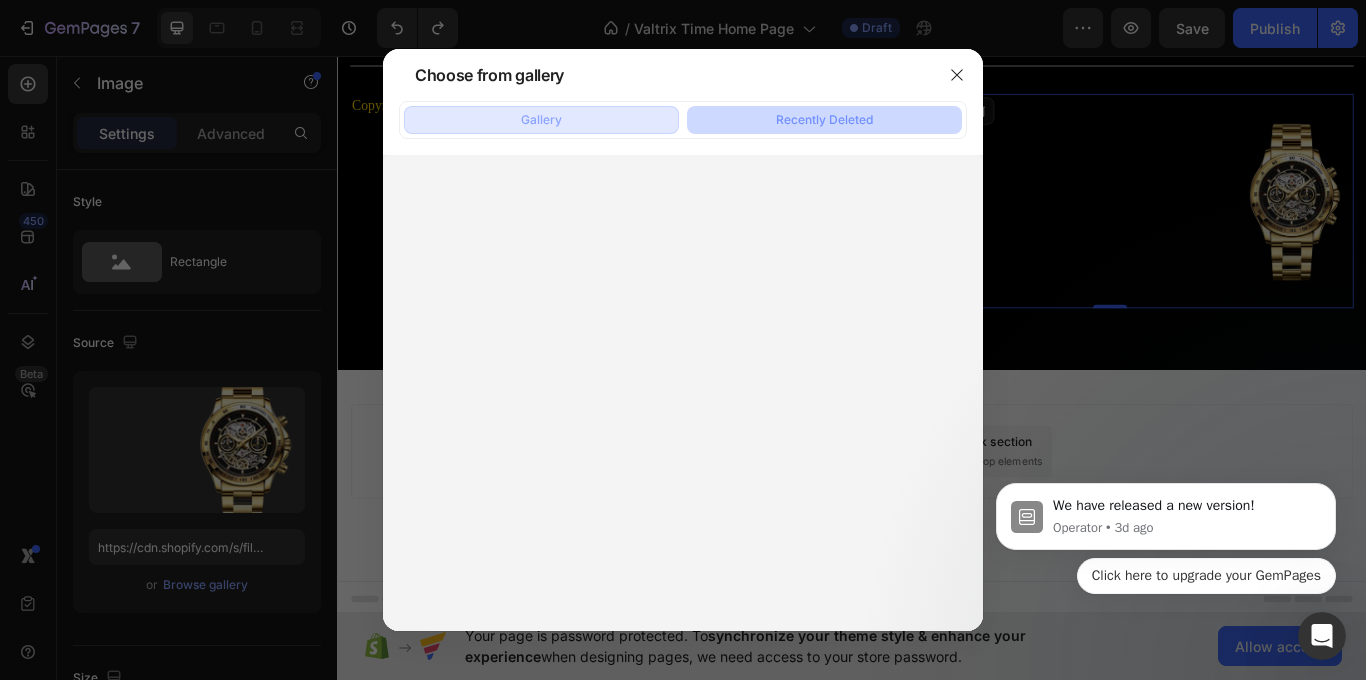 click on "Gallery" 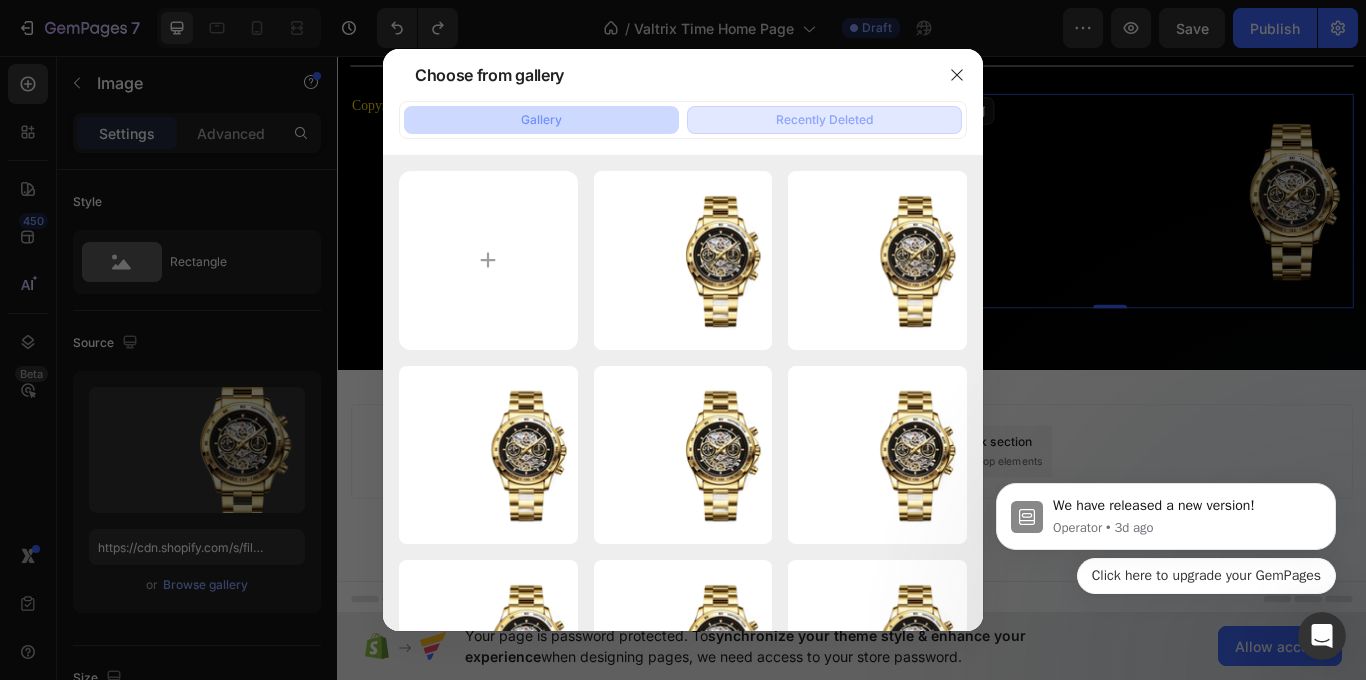 click on "Recently Deleted" at bounding box center [824, 120] 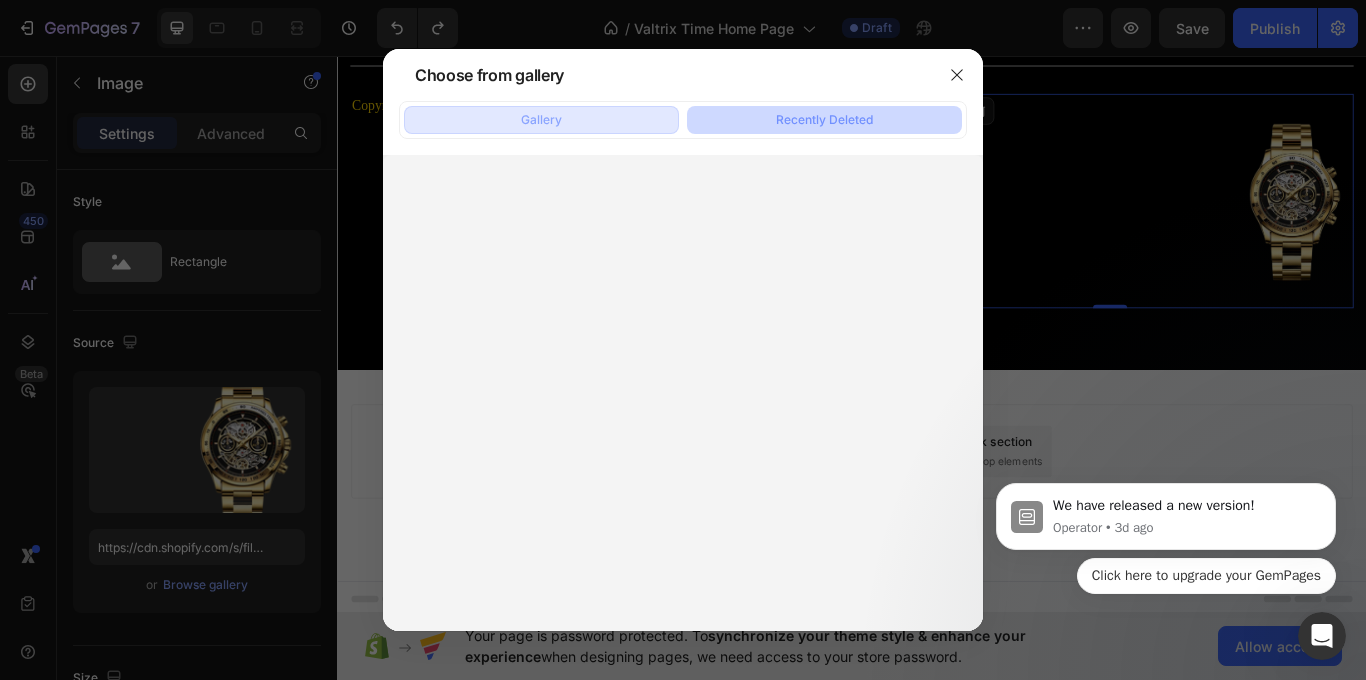 click on "Gallery" 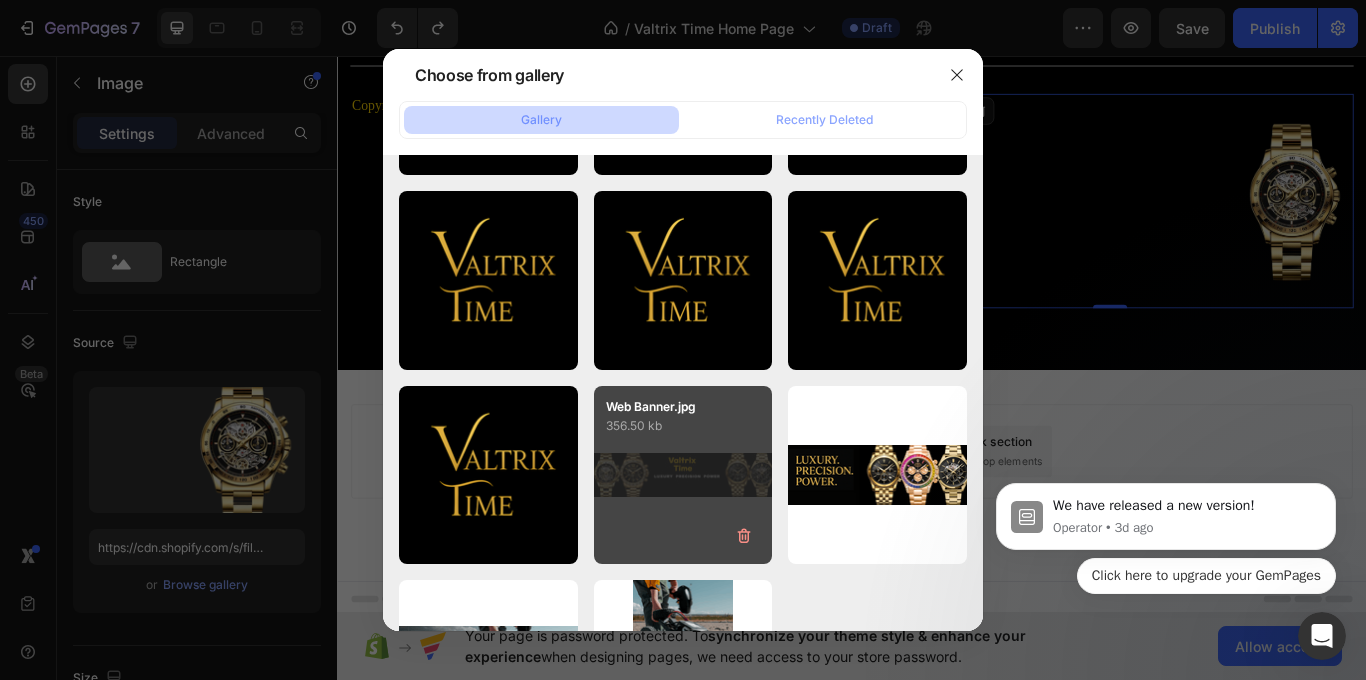 scroll, scrollTop: 3044, scrollLeft: 0, axis: vertical 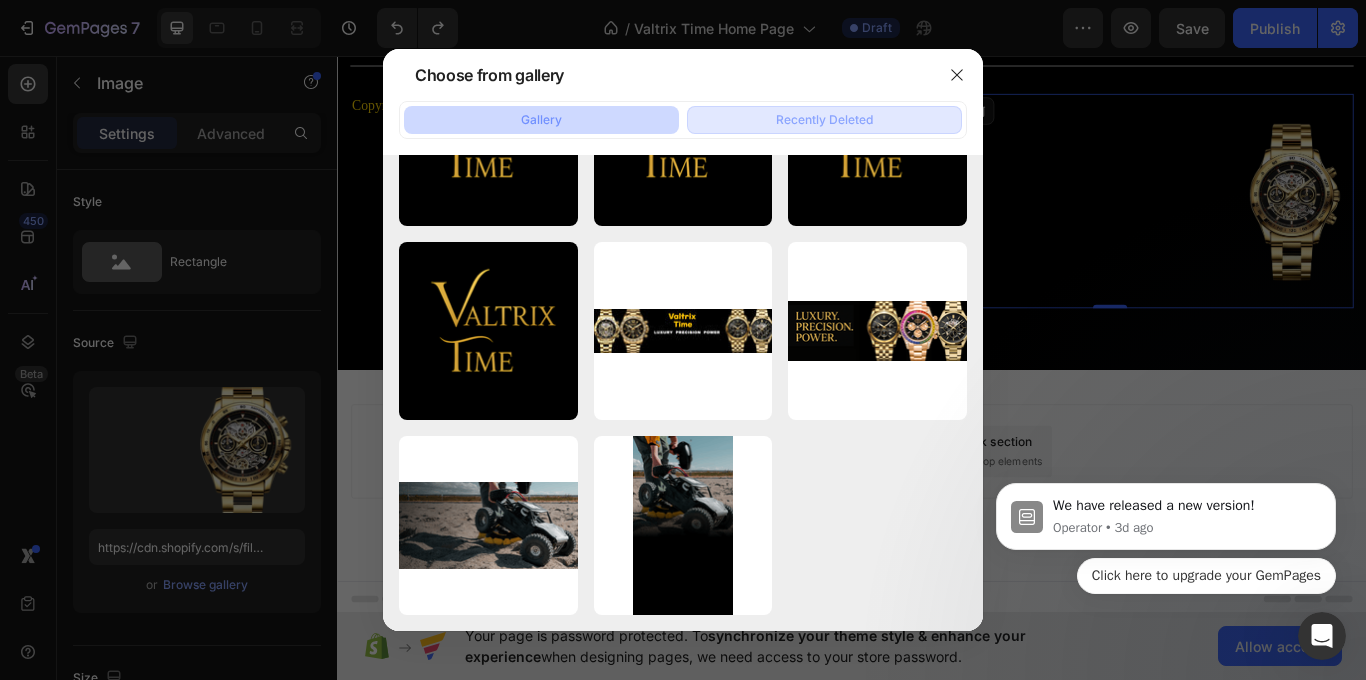 click on "Recently Deleted" at bounding box center (824, 120) 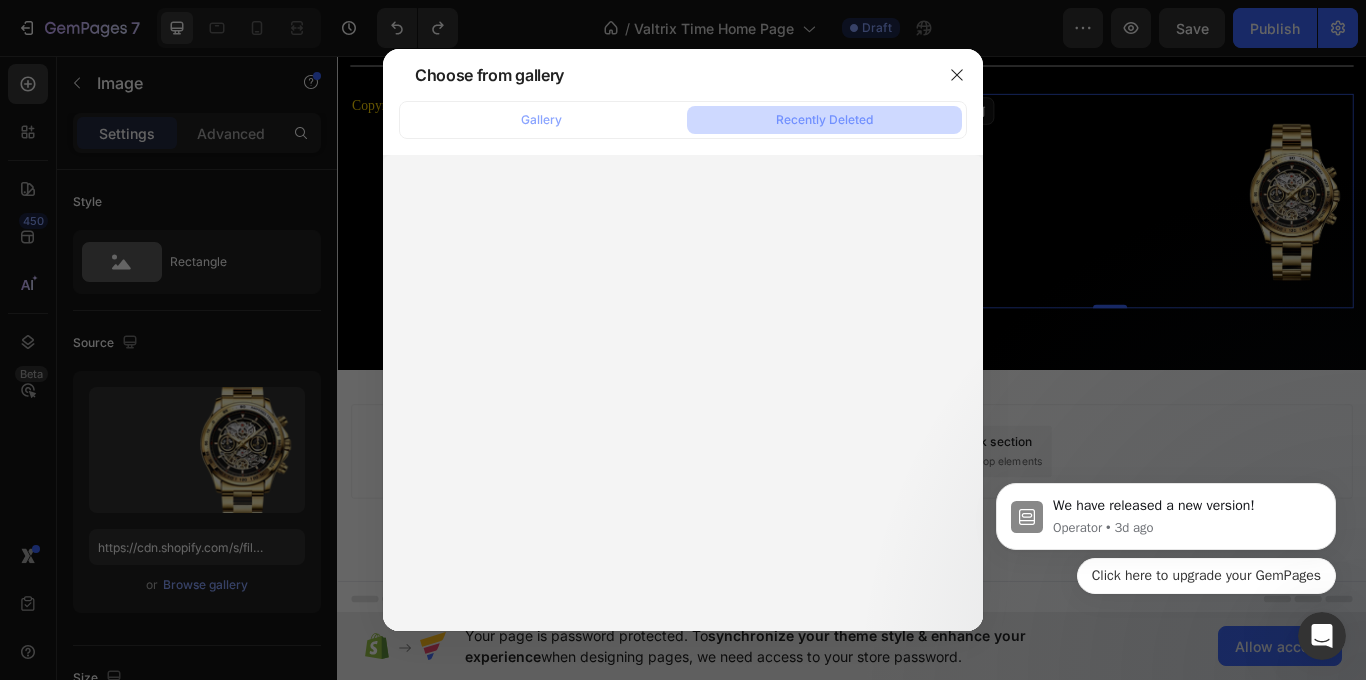 click at bounding box center [683, 393] 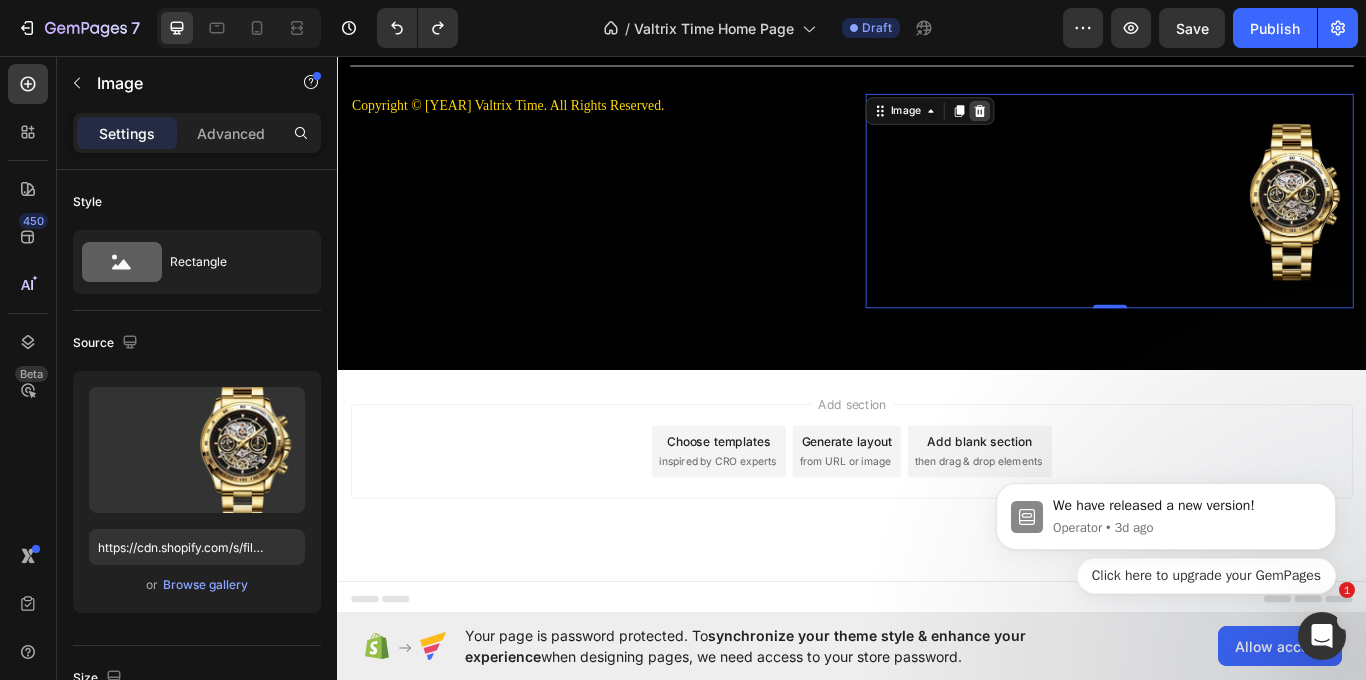 click at bounding box center [1086, 121] 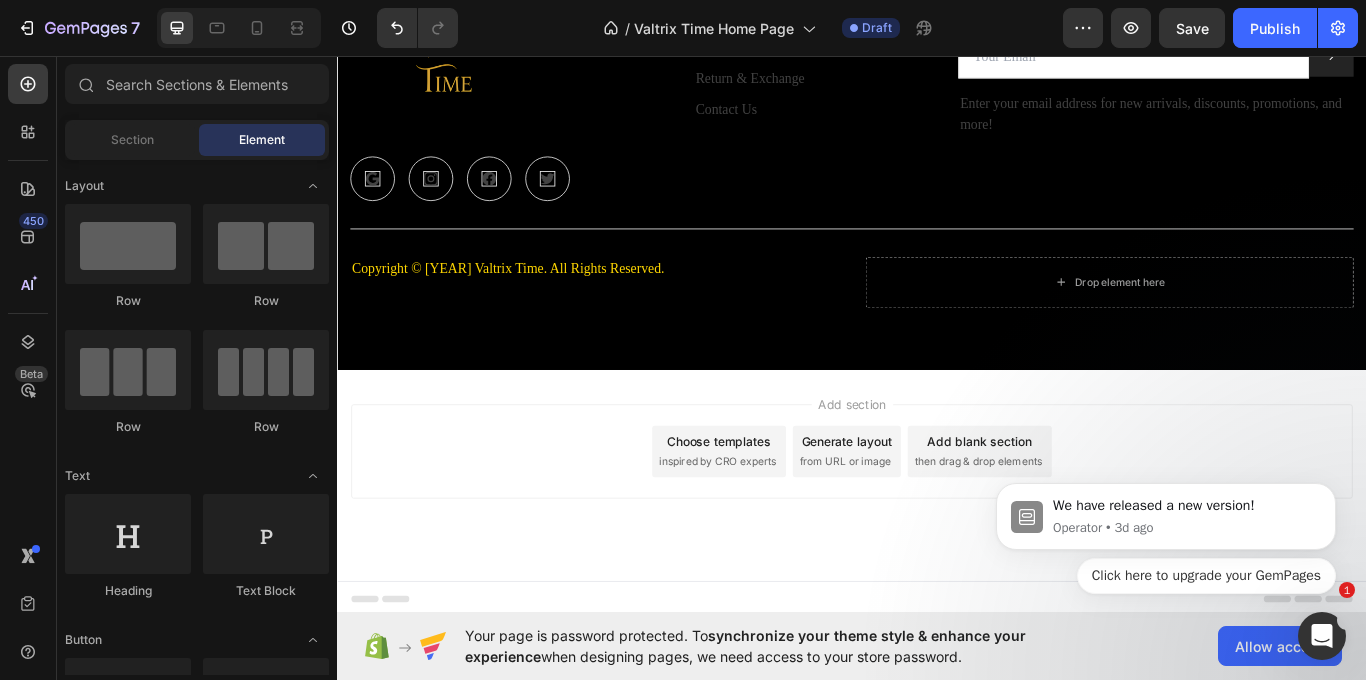 scroll, scrollTop: 4841, scrollLeft: 0, axis: vertical 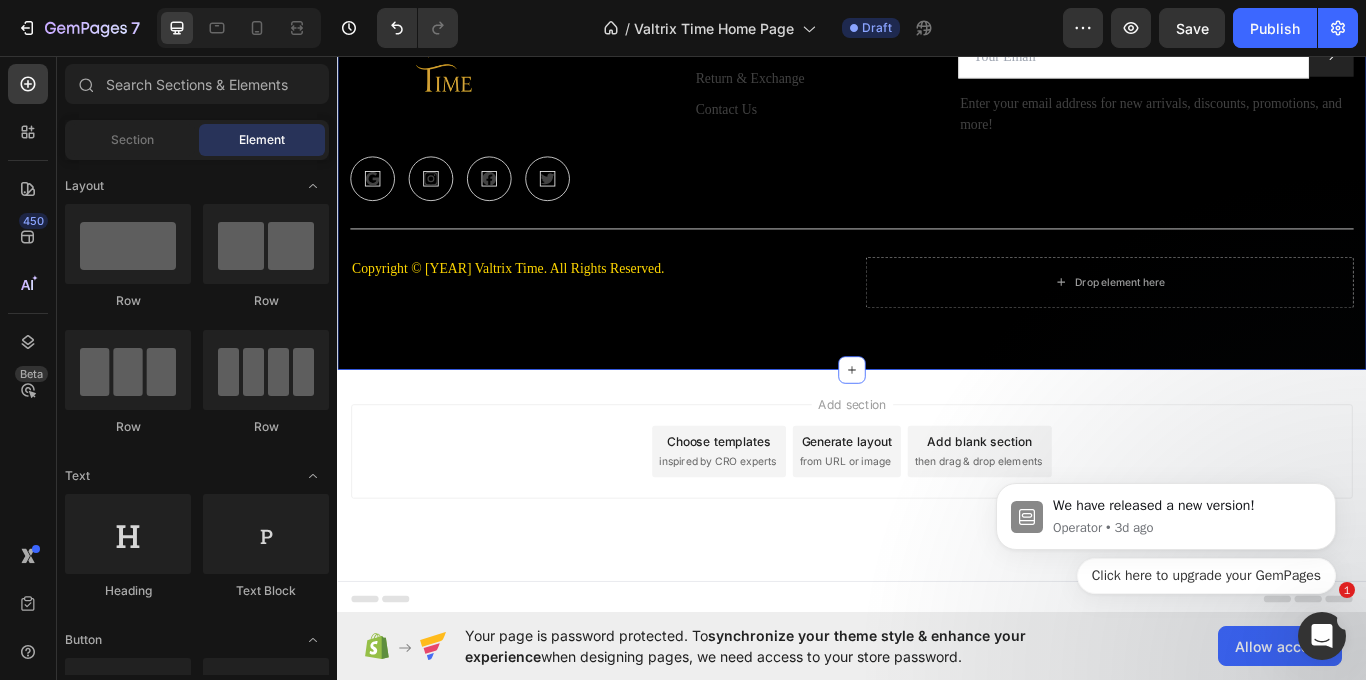 click on "Image
Icon
Icon
Icon
Icon Row Services Text block Delivery Information Text block Return & Exchange  Text block Contact Us Text block Newsletter Text block Email Field
Submit Button Row Enter your email address for new arrivals, discounts, promotions, and more! Text block Row                Title Line Row Copyright © 2025 Valtrix Time. All Rights Reserved. Text block
Drop element here Row Section 9" at bounding box center (937, 166) 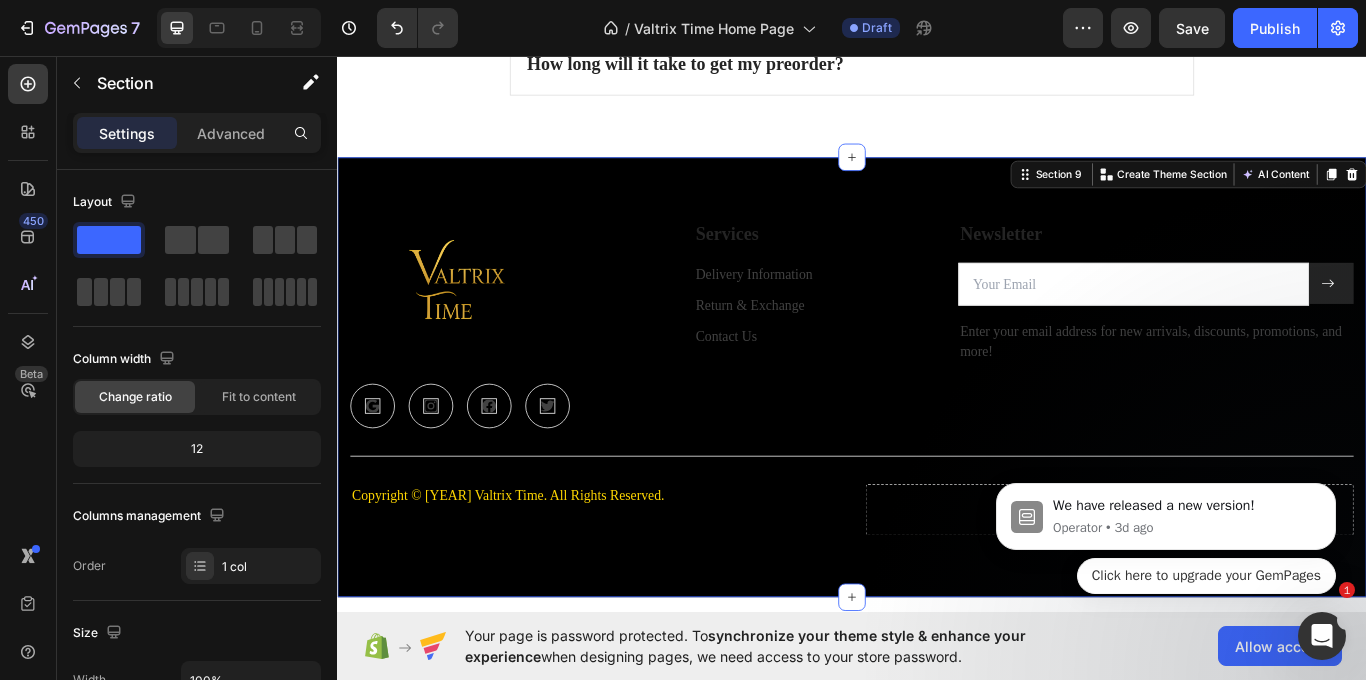 scroll, scrollTop: 4541, scrollLeft: 0, axis: vertical 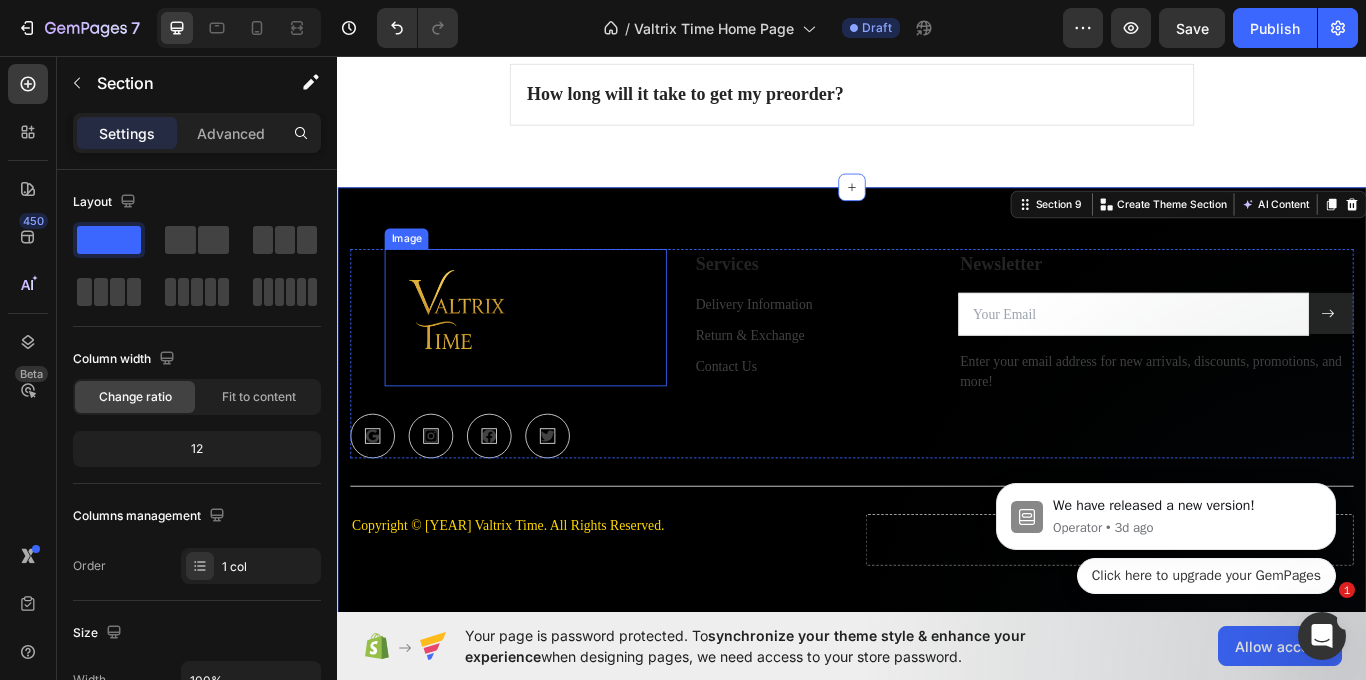 click at bounding box center [472, 362] 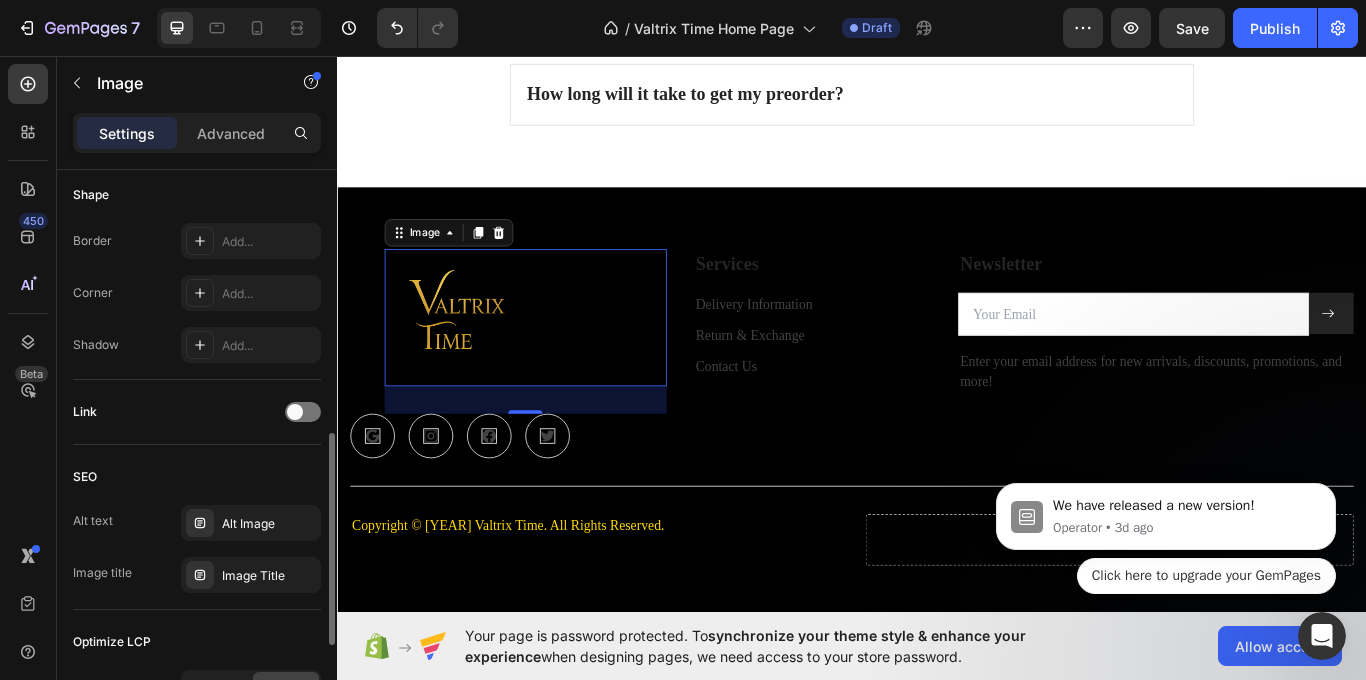 scroll, scrollTop: 943, scrollLeft: 0, axis: vertical 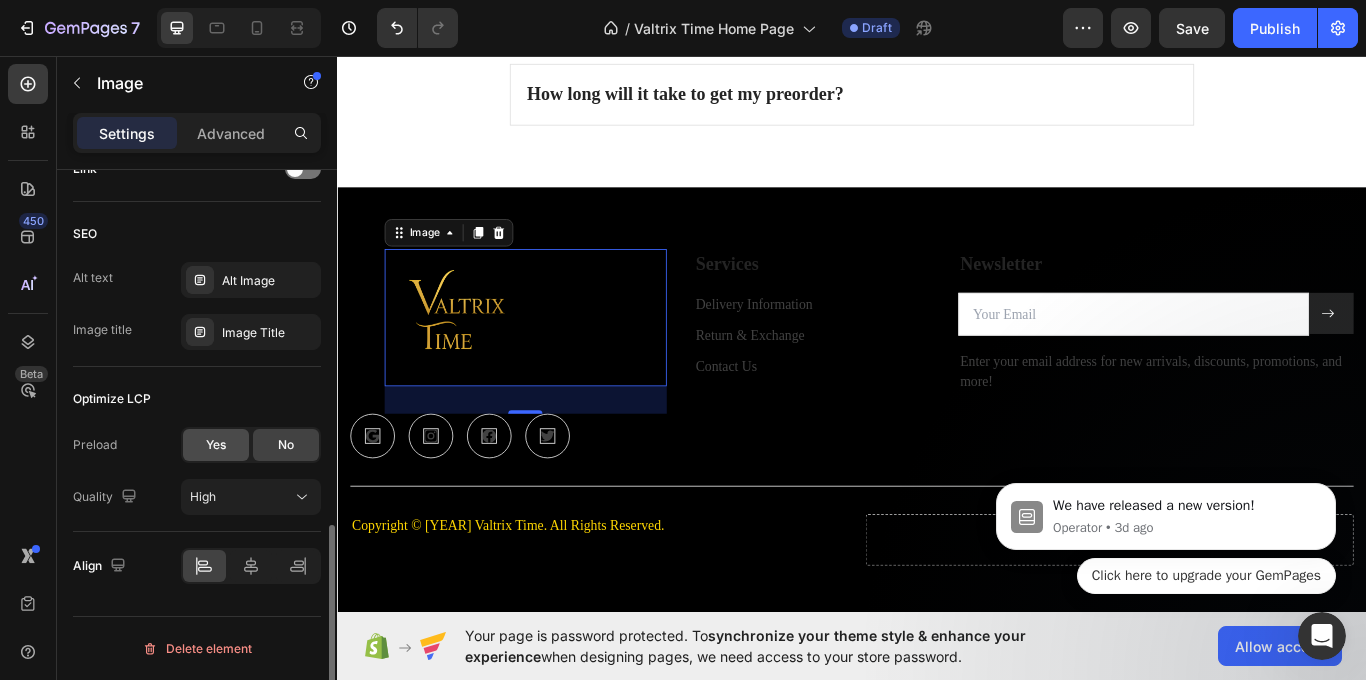 click on "Yes" 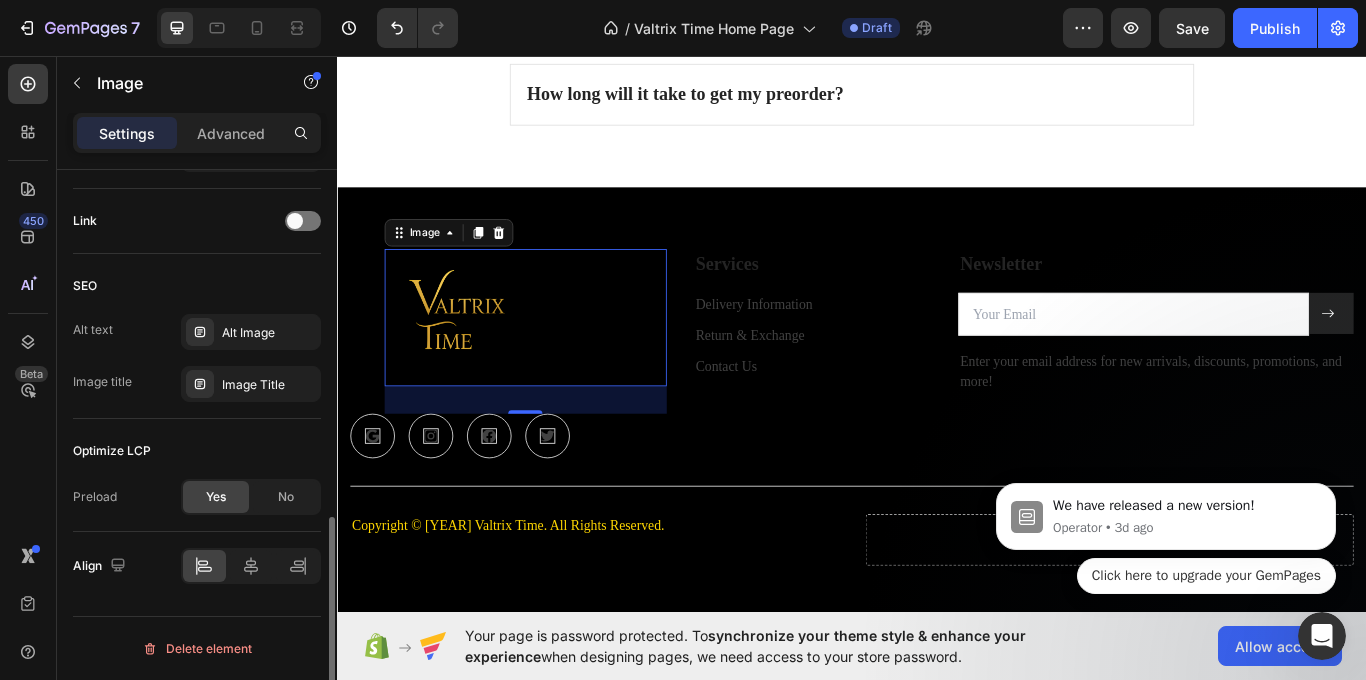 scroll, scrollTop: 891, scrollLeft: 0, axis: vertical 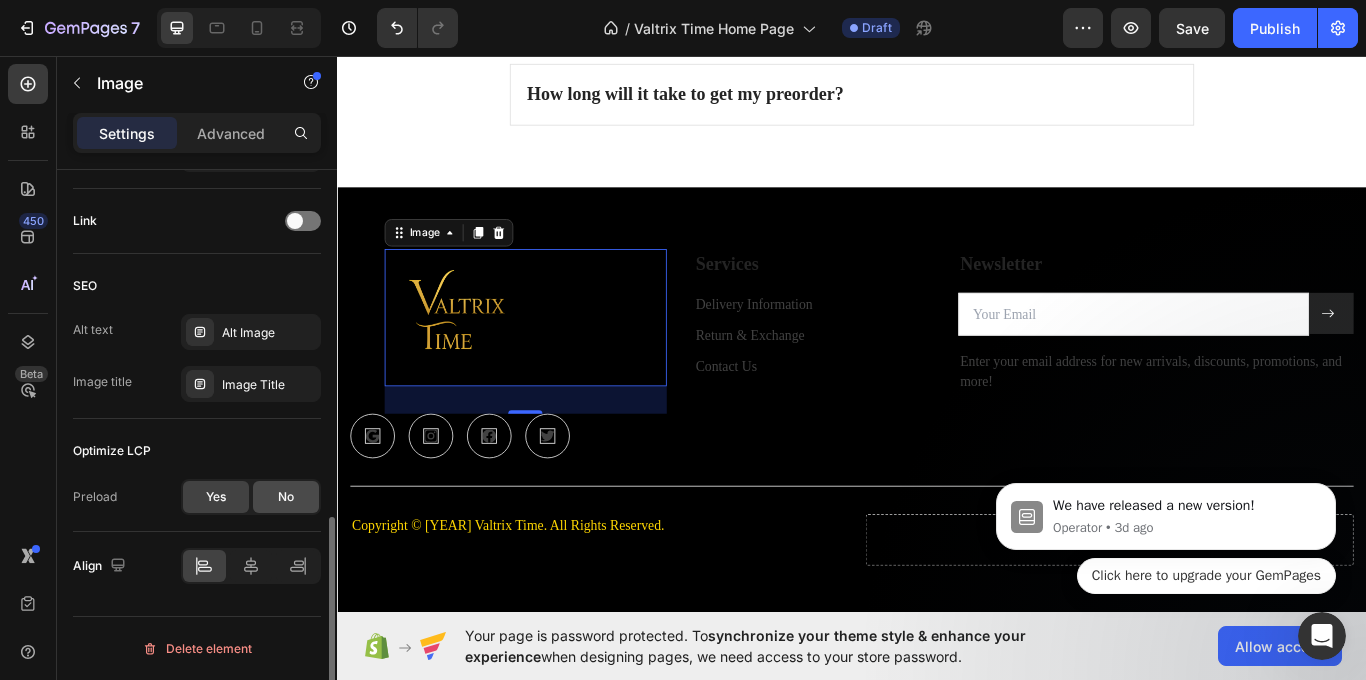 click on "No" 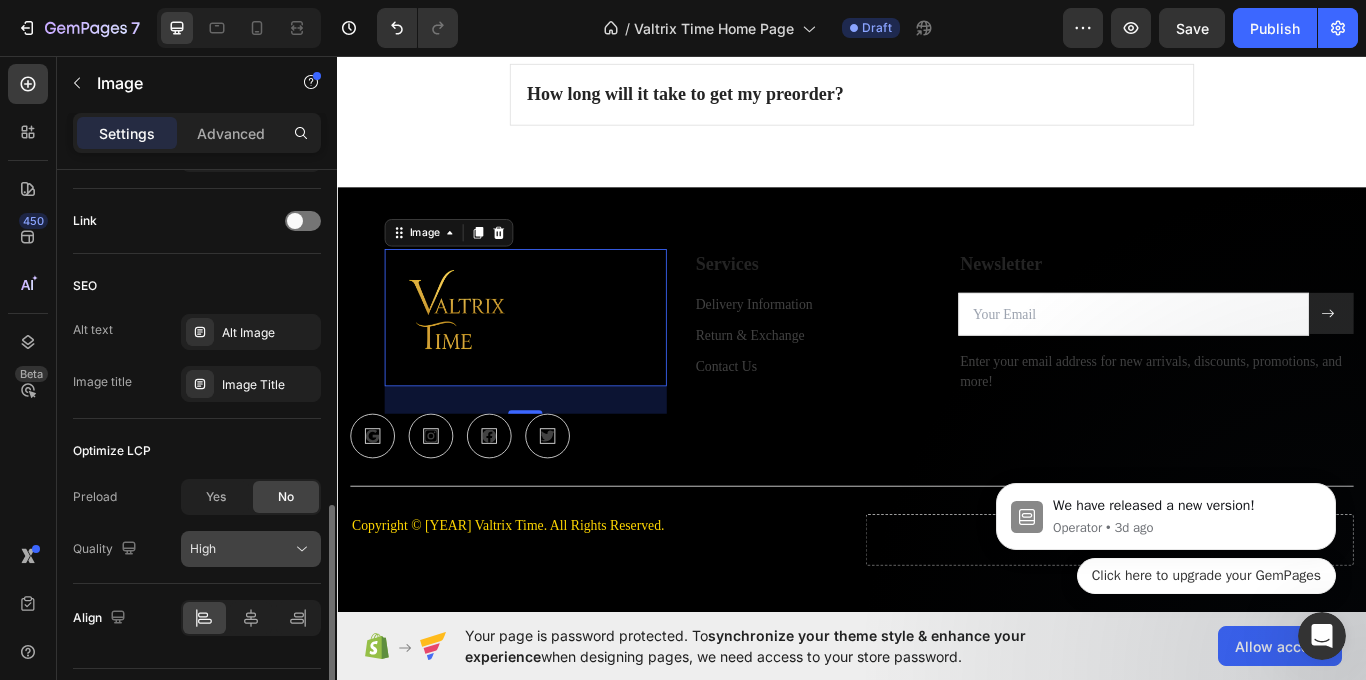 click on "High" at bounding box center (241, 549) 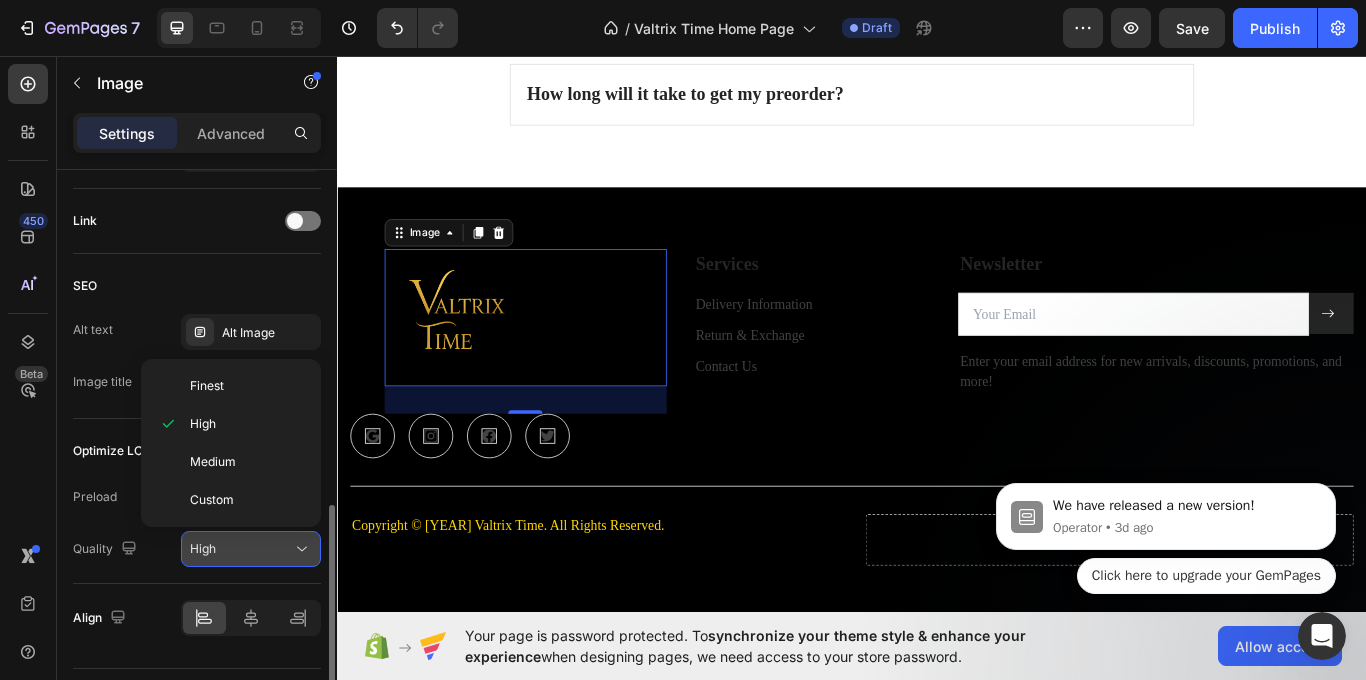 click on "High" at bounding box center (241, 549) 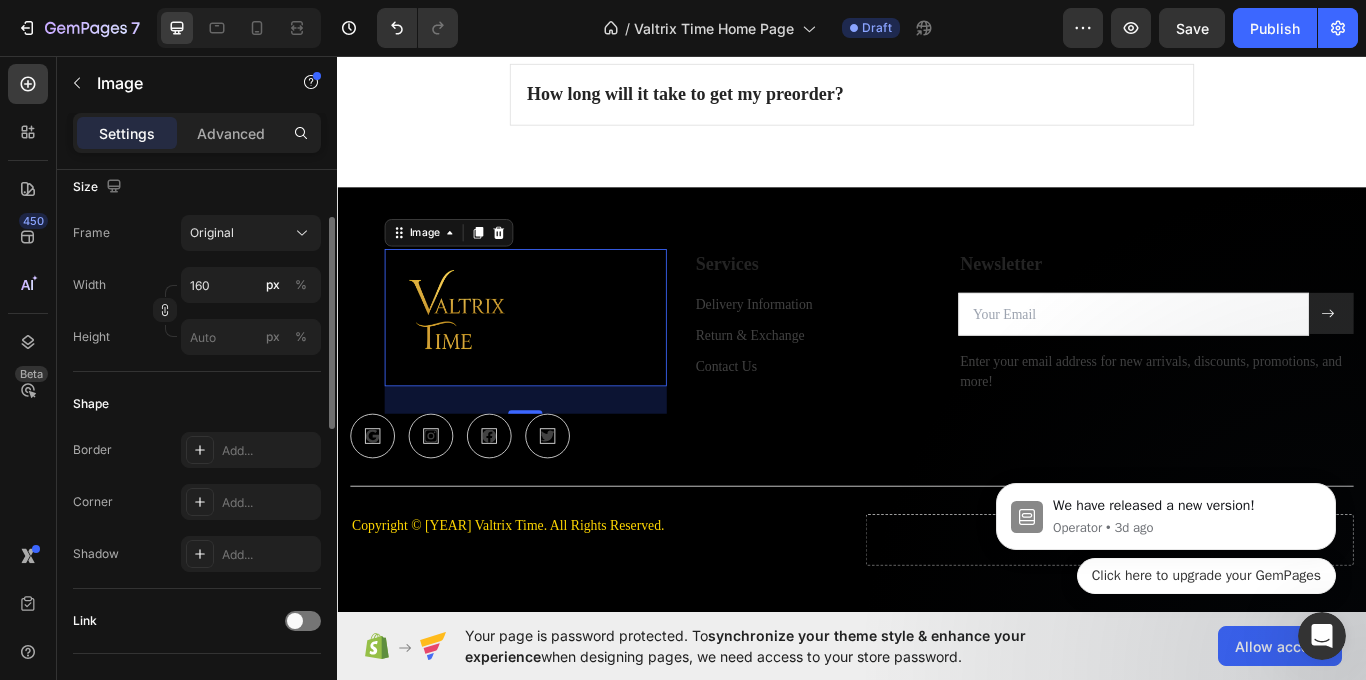 scroll, scrollTop: 391, scrollLeft: 0, axis: vertical 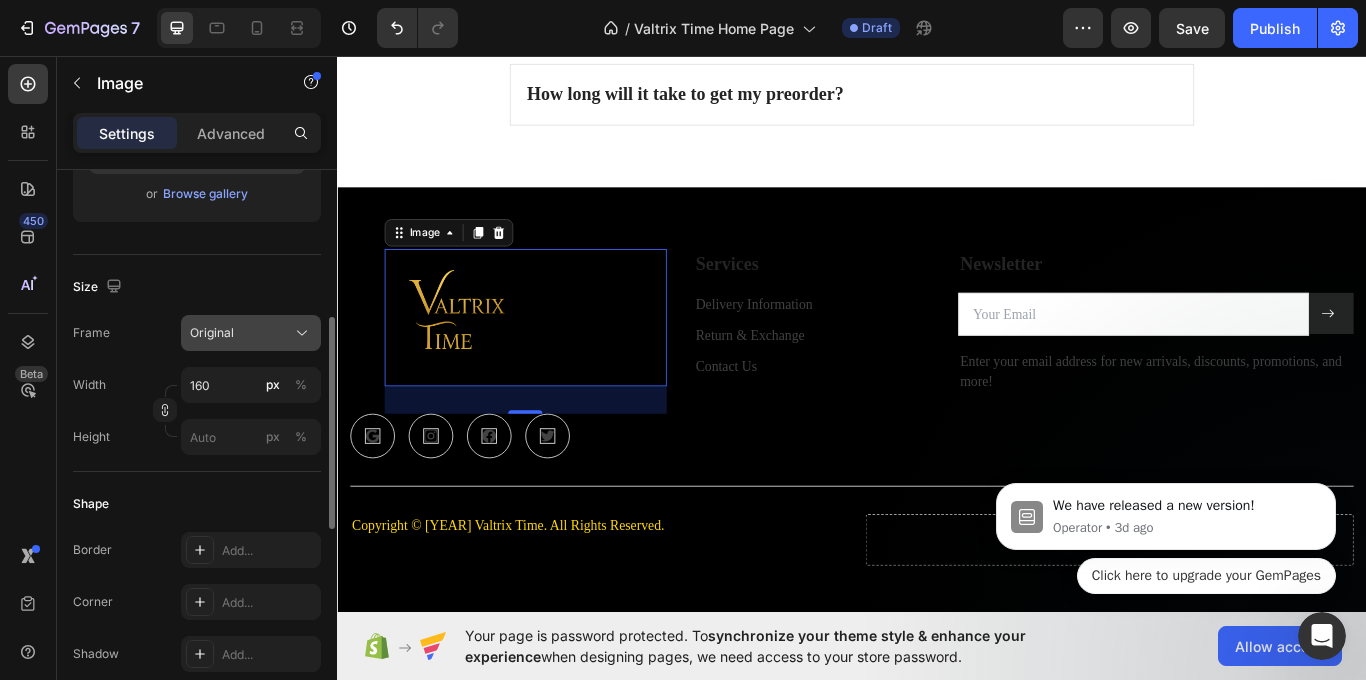 click on "Original" 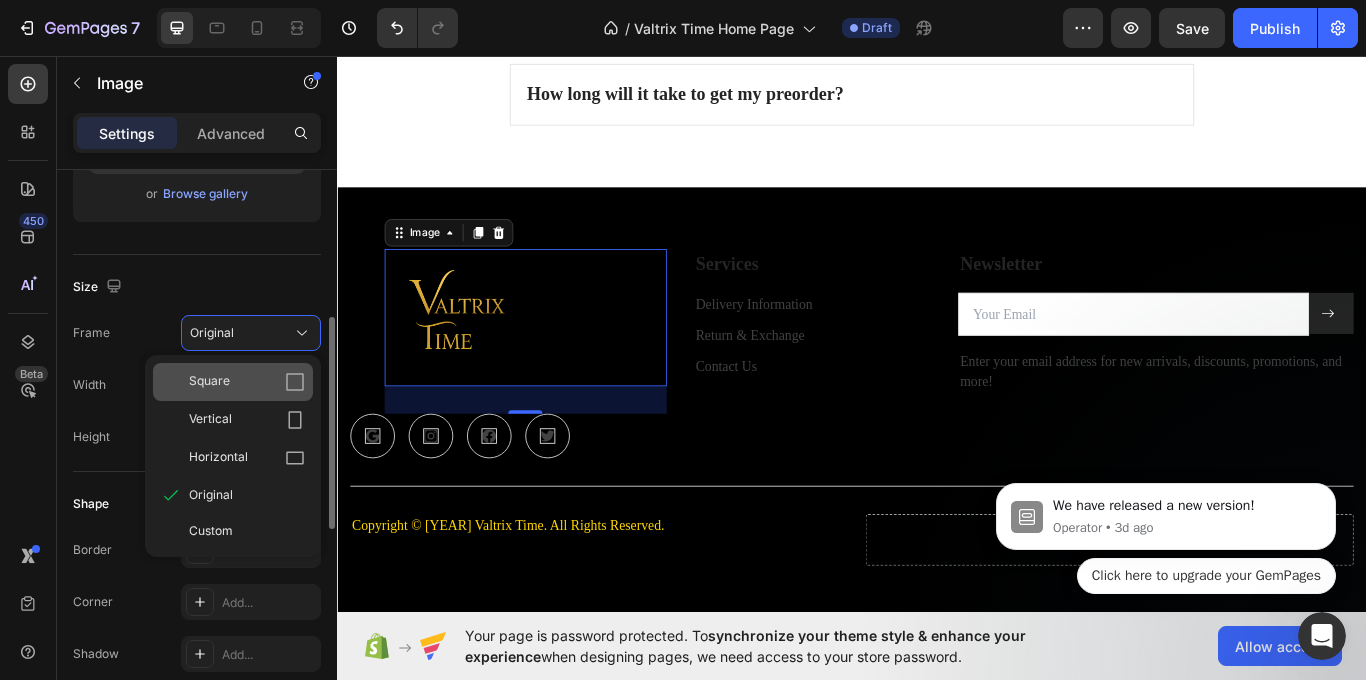 click on "Square" at bounding box center [247, 382] 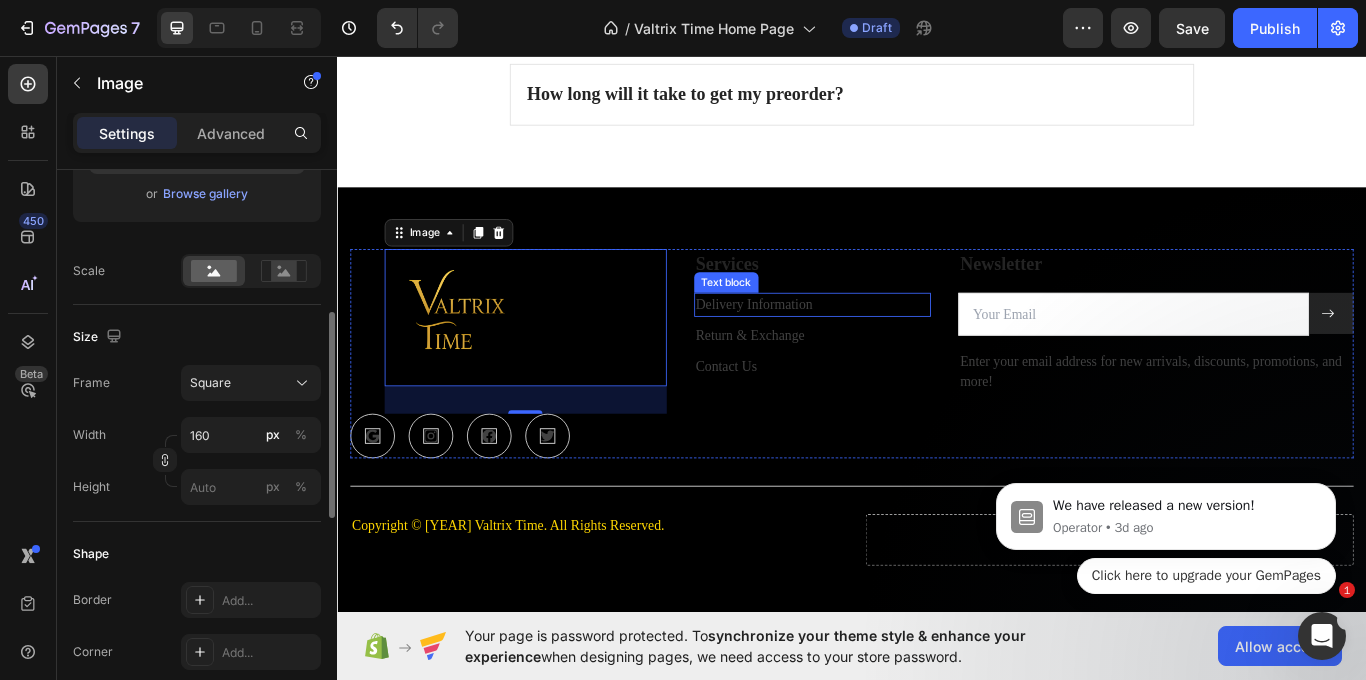 scroll, scrollTop: 4441, scrollLeft: 0, axis: vertical 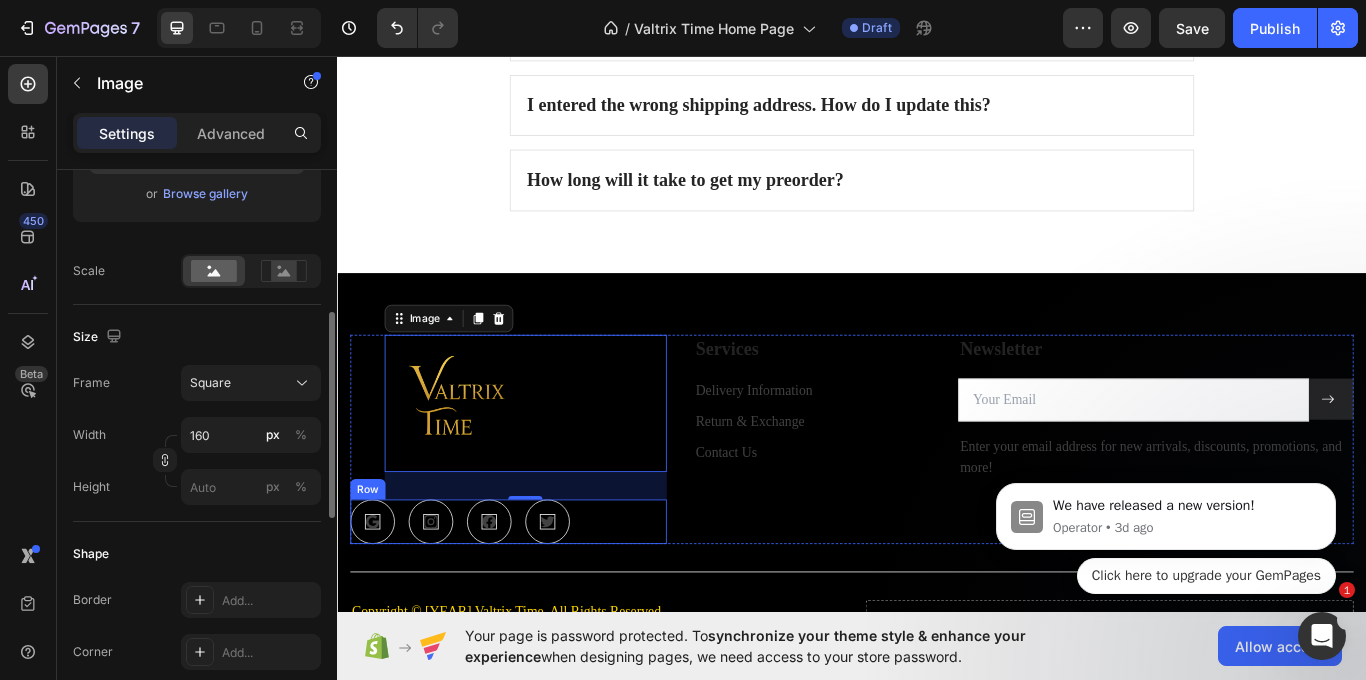 click on "Icon" at bounding box center [582, 600] 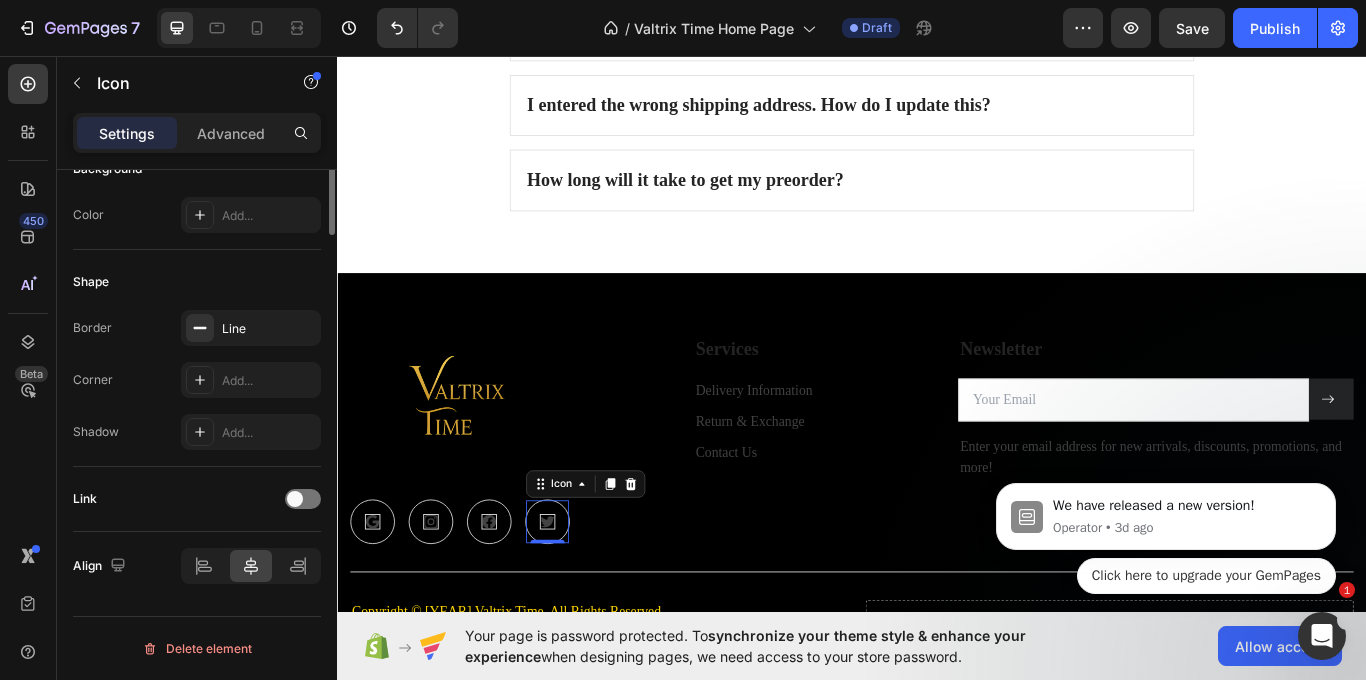 scroll, scrollTop: 0, scrollLeft: 0, axis: both 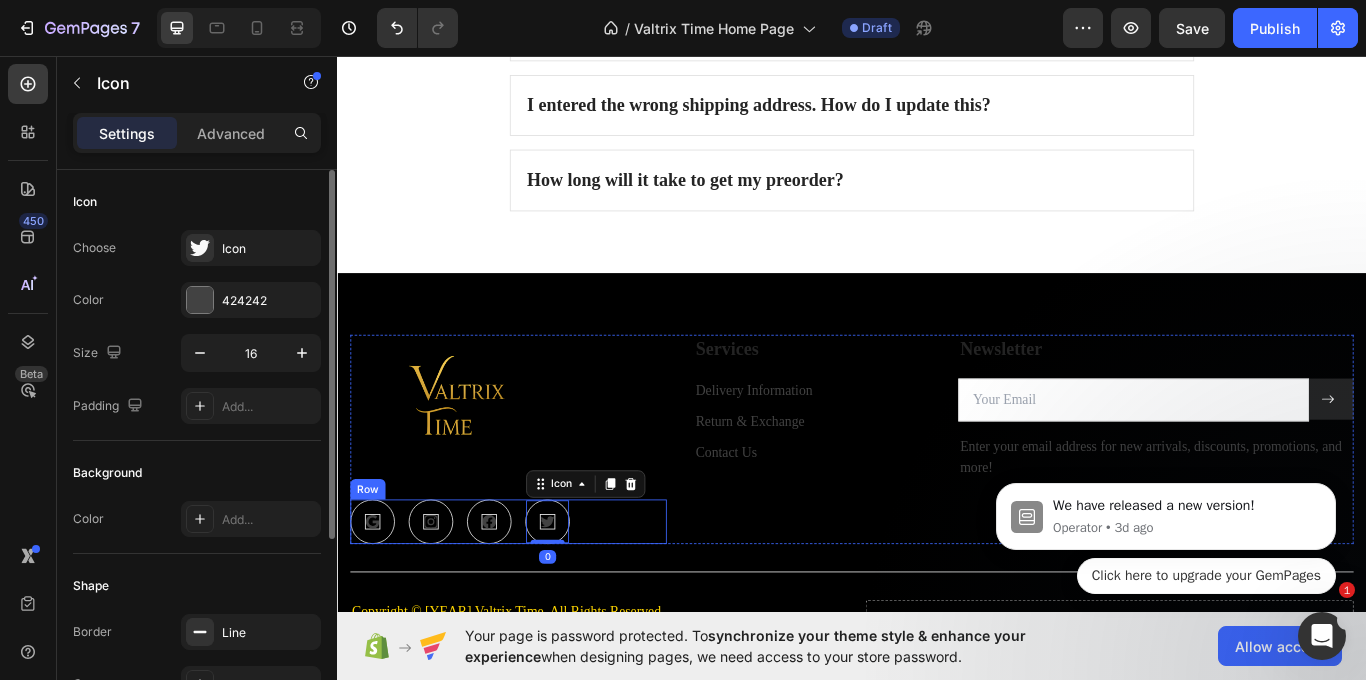 click on "Icon
Icon
Icon
Icon   0 Row" at bounding box center (536, 600) 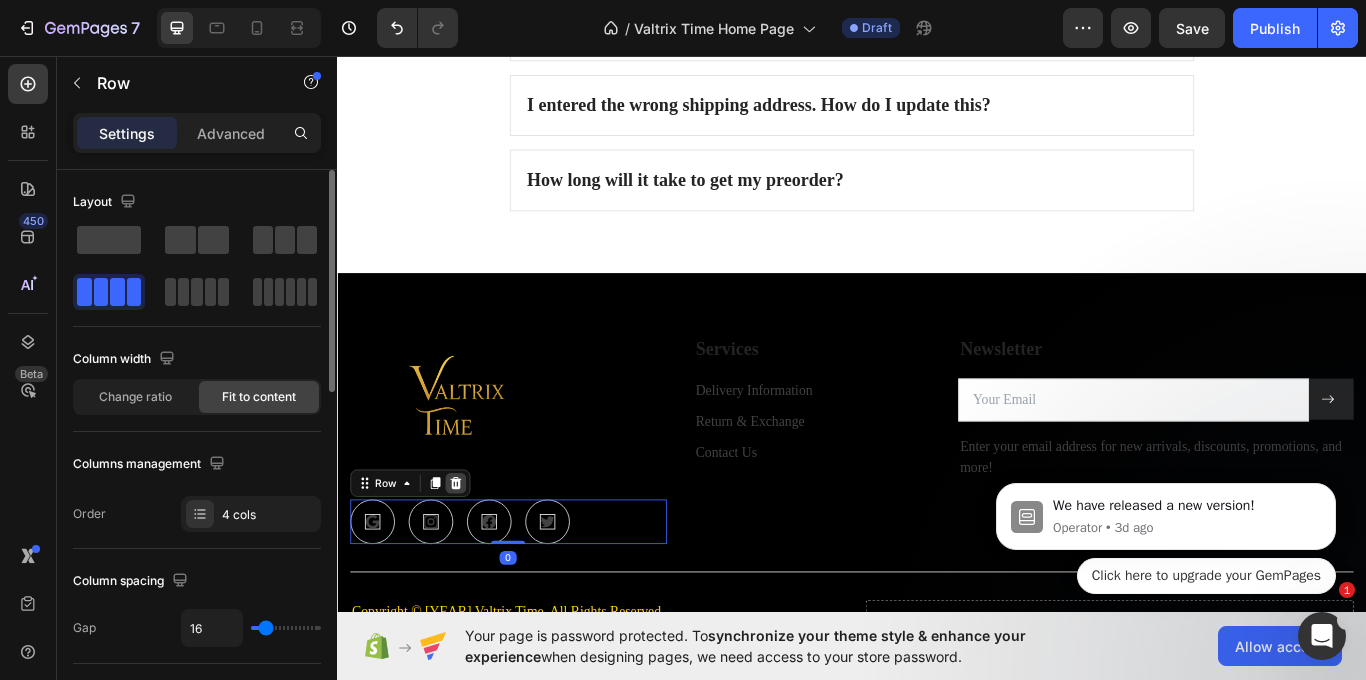 click 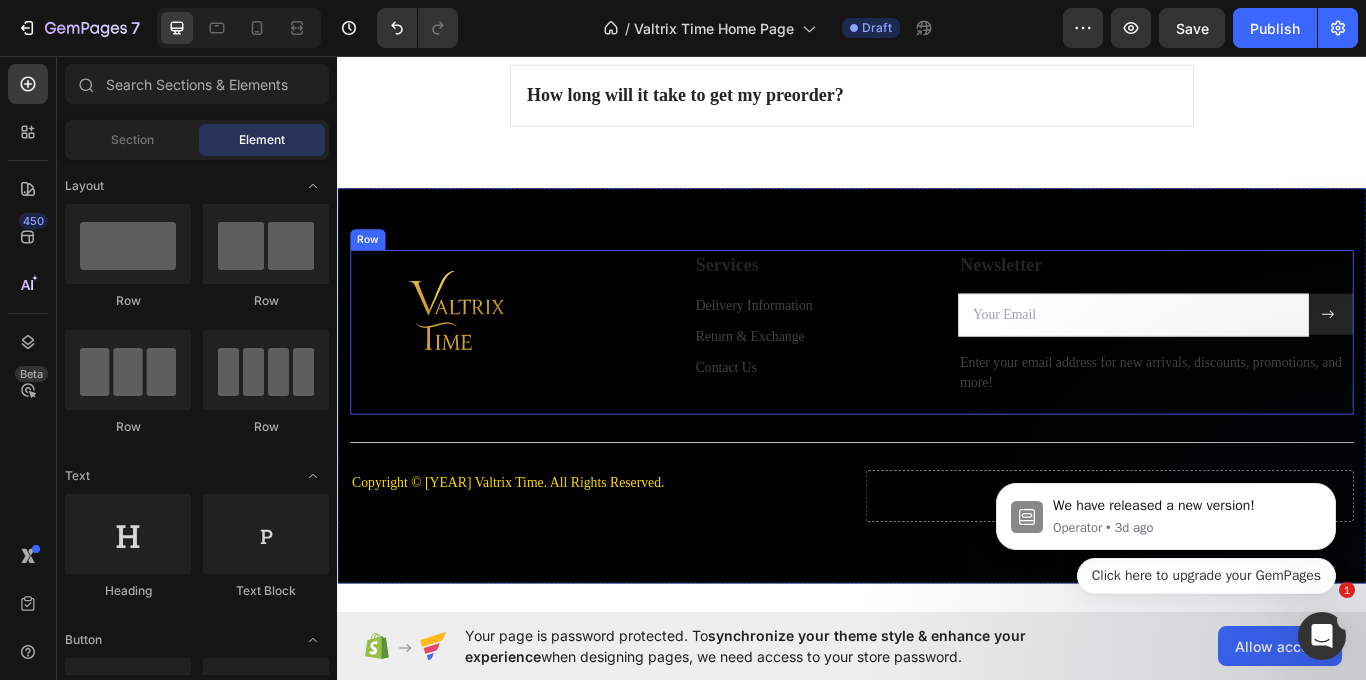 scroll, scrollTop: 4441, scrollLeft: 0, axis: vertical 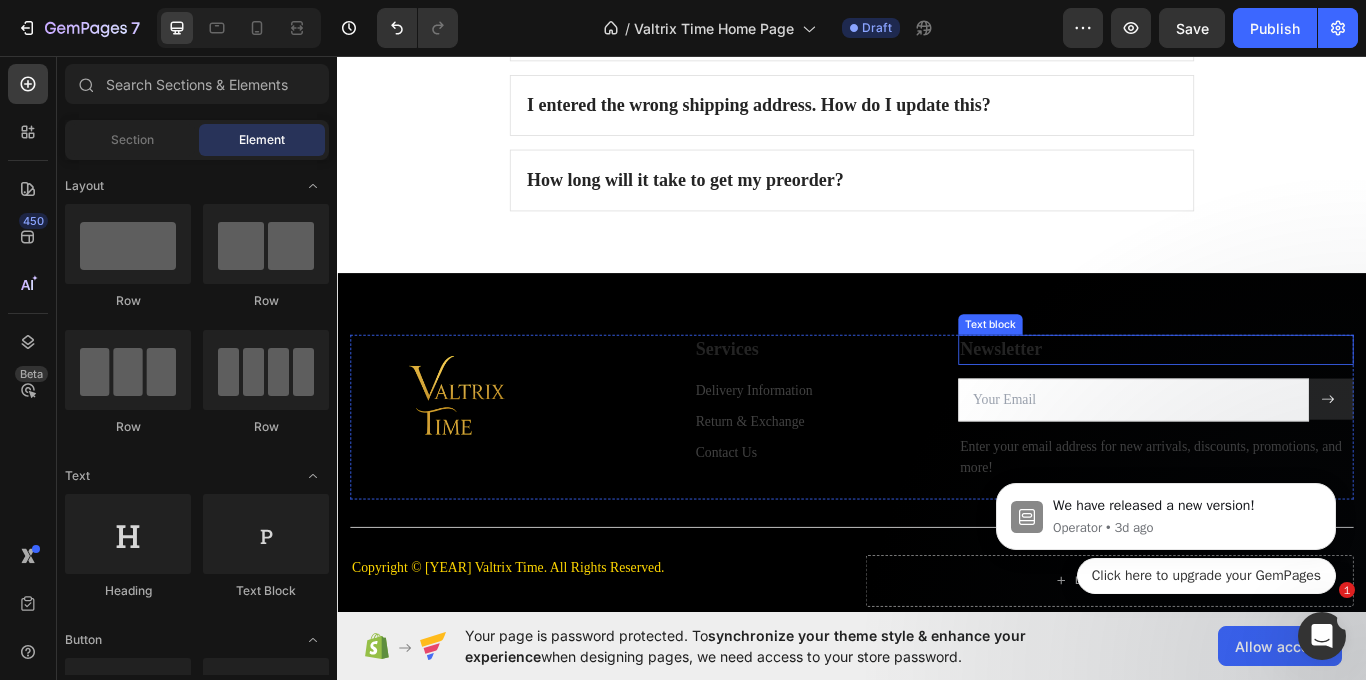 click on "Newsletter" at bounding box center (1291, 400) 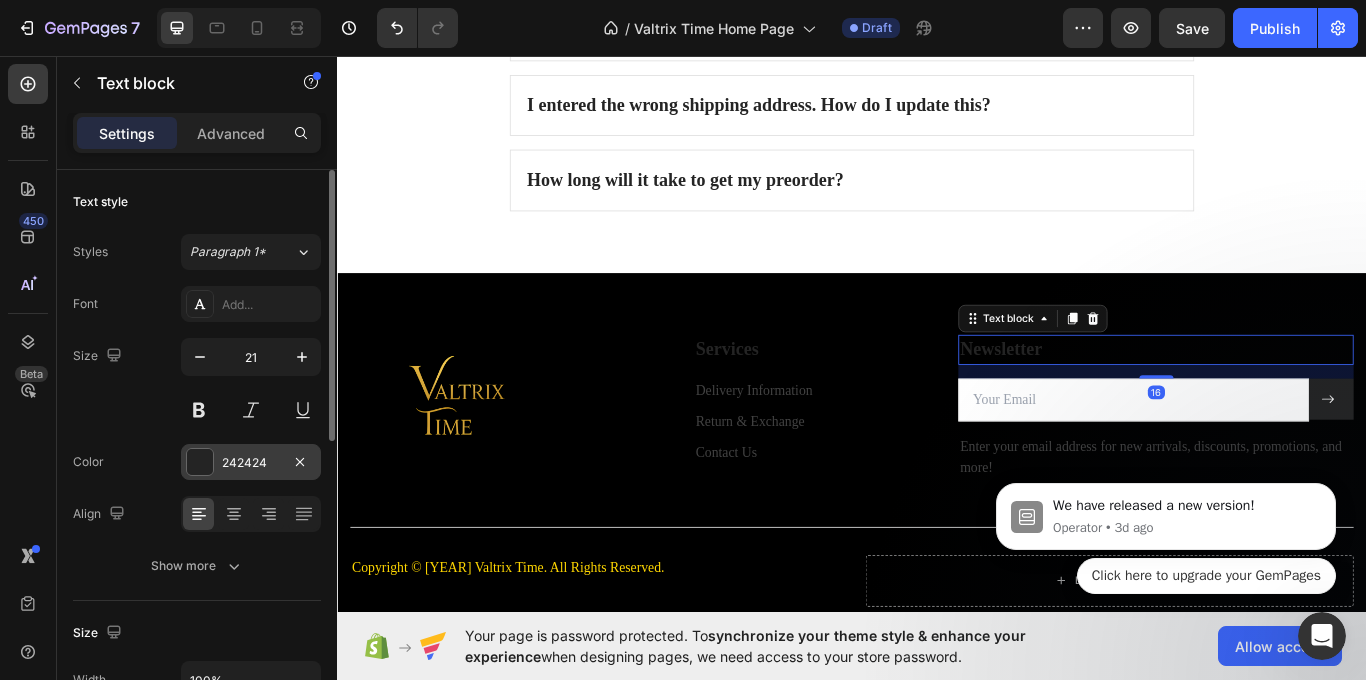 click on "242424" at bounding box center (251, 463) 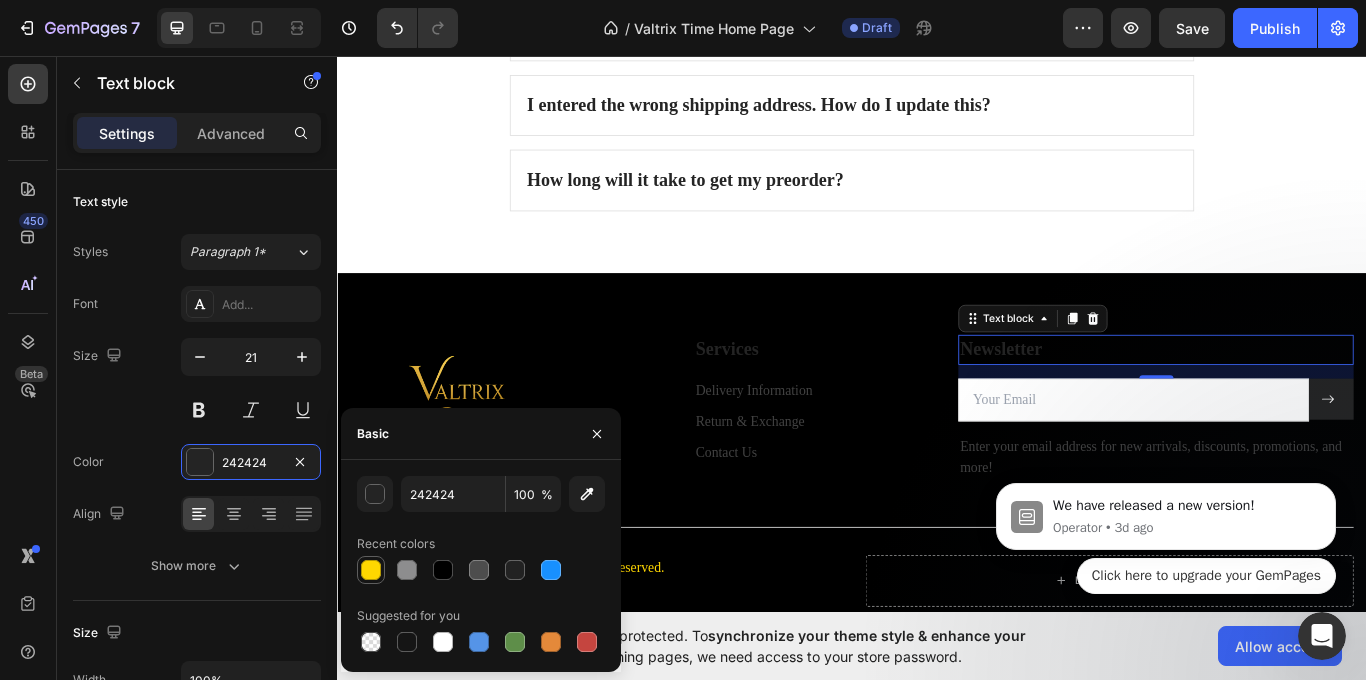 click at bounding box center (371, 570) 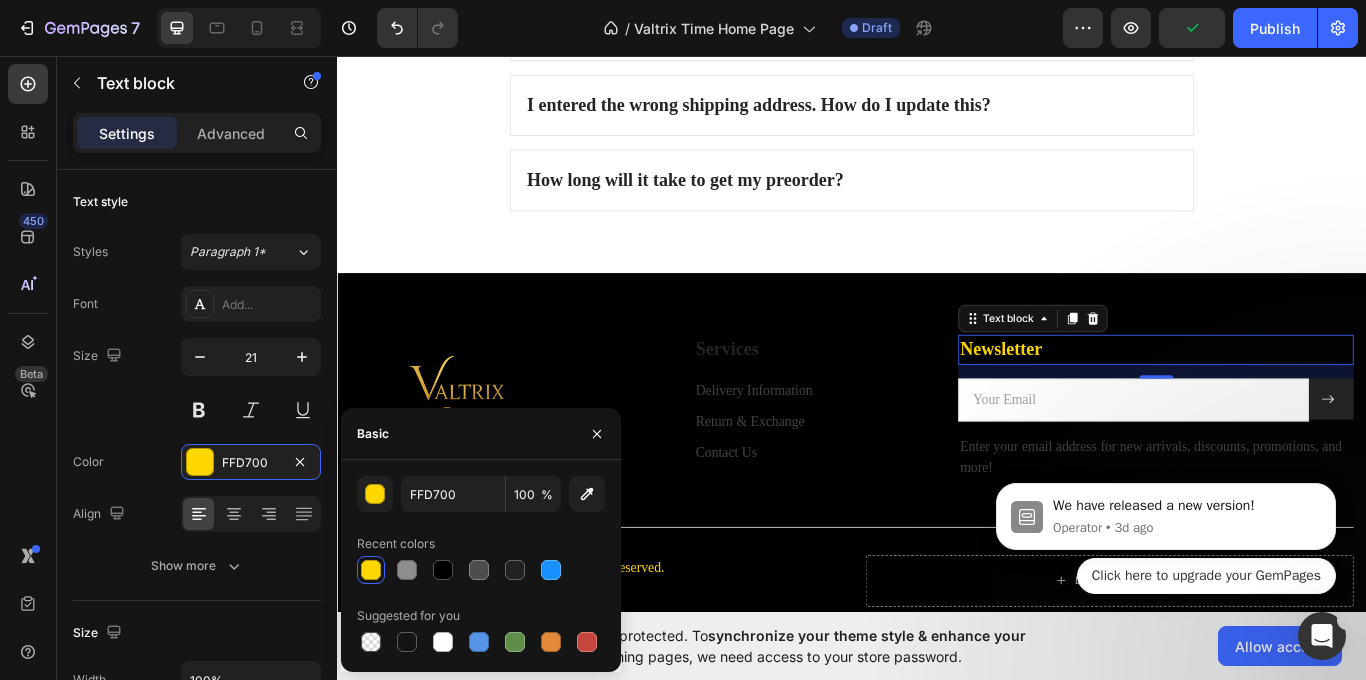 click on "We have released a new version! Operator • 3d ago Click here to upgrade your [BRAND]" at bounding box center [1166, 521] 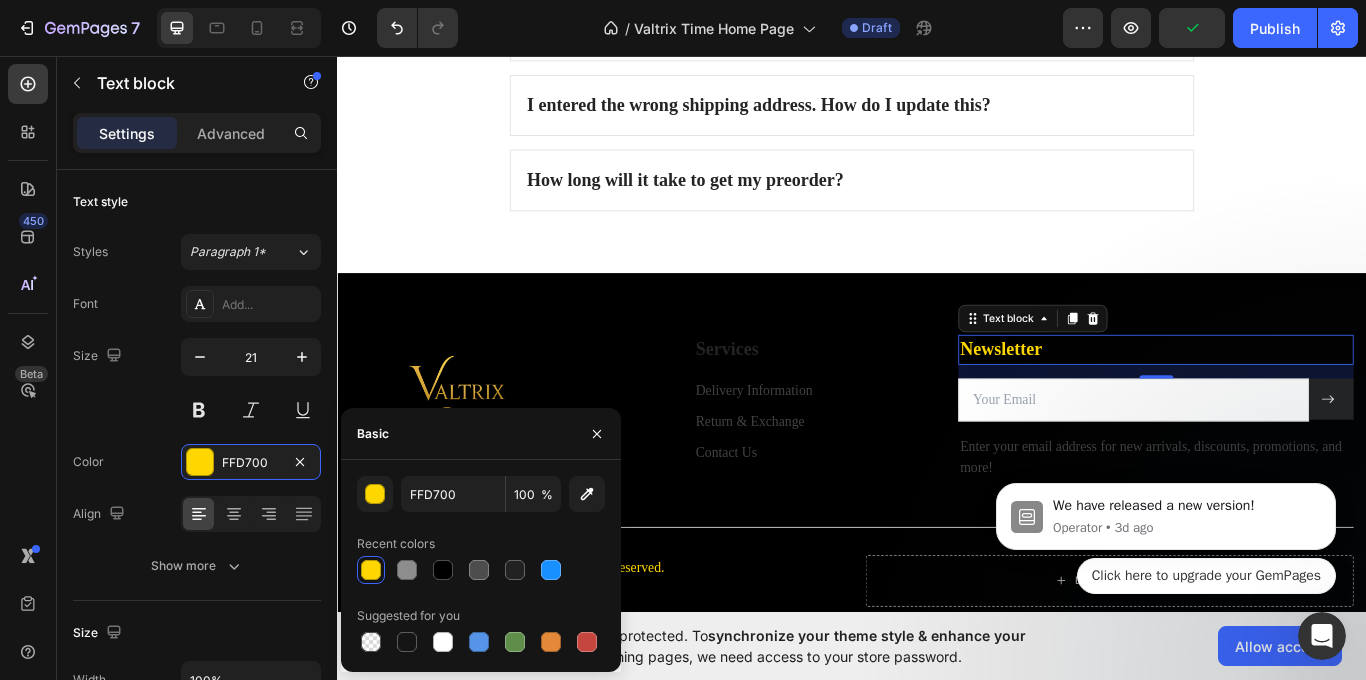 click on "We have released a new version! Operator • 3d ago Click here to upgrade your [BRAND]" 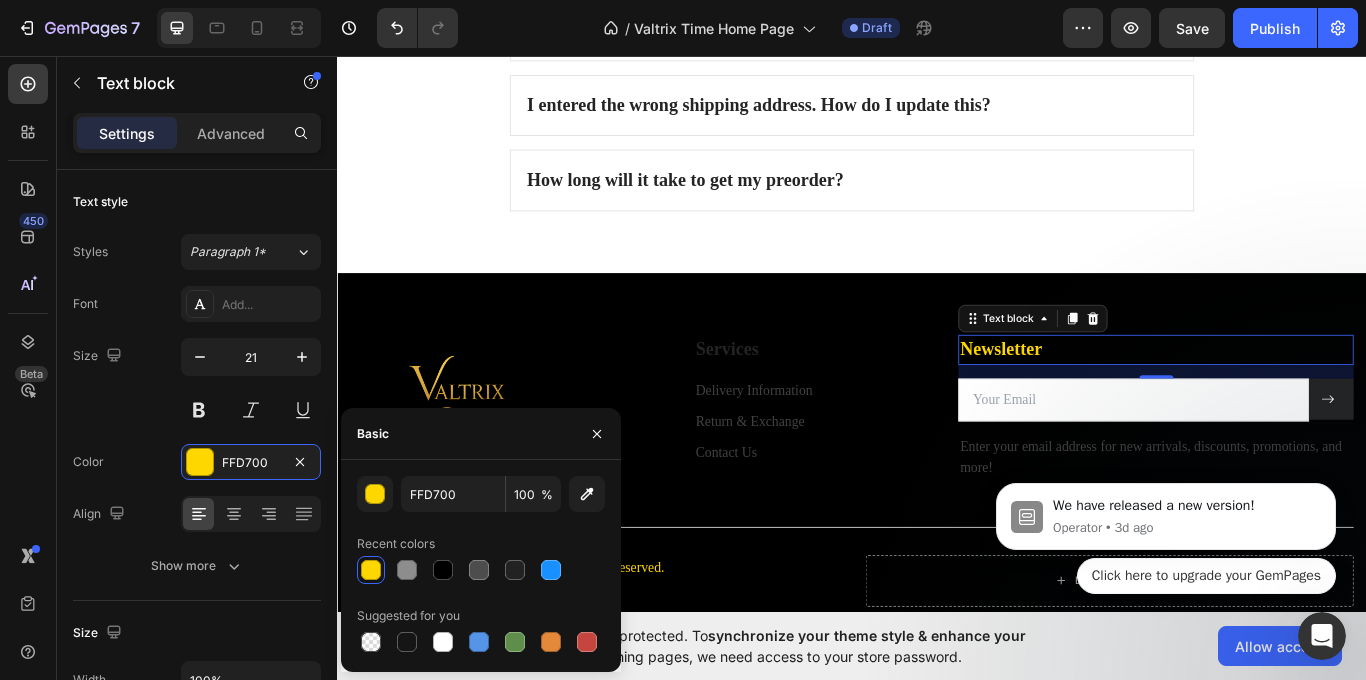 click on "We have released a new version! Operator • 3d ago Click here to upgrade your [BRAND]" at bounding box center [1166, 521] 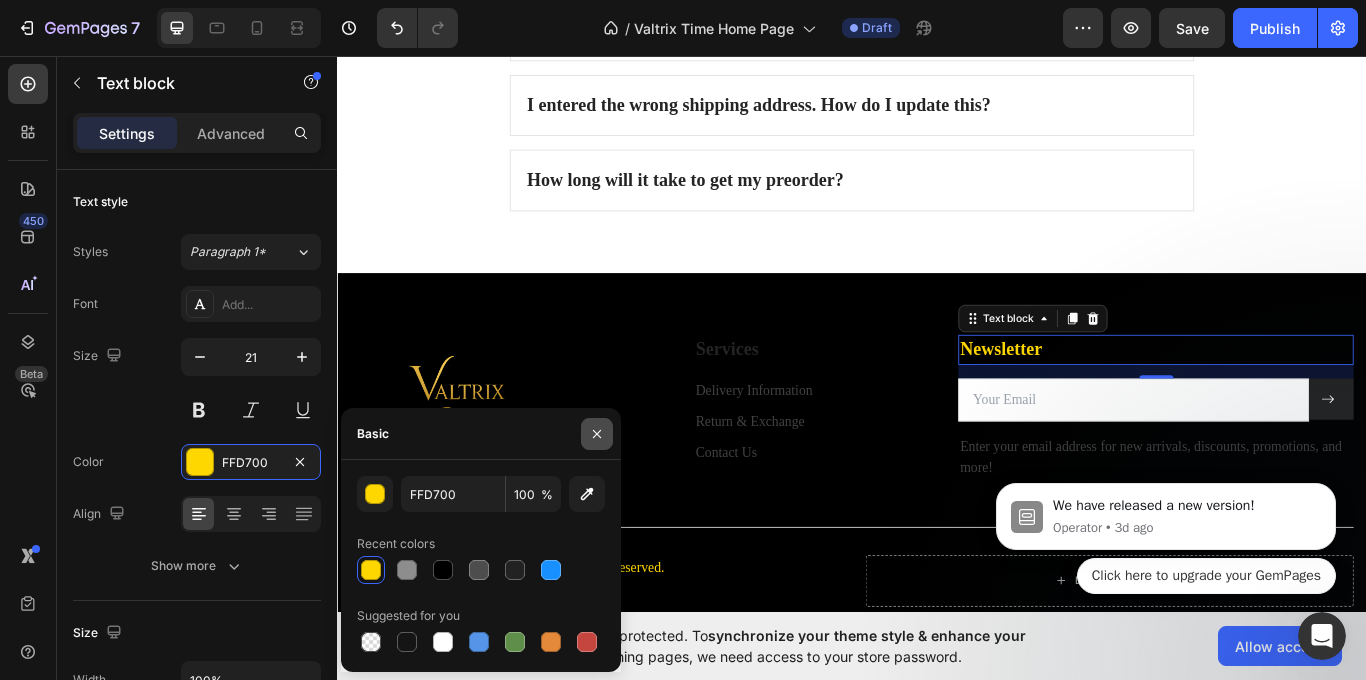click 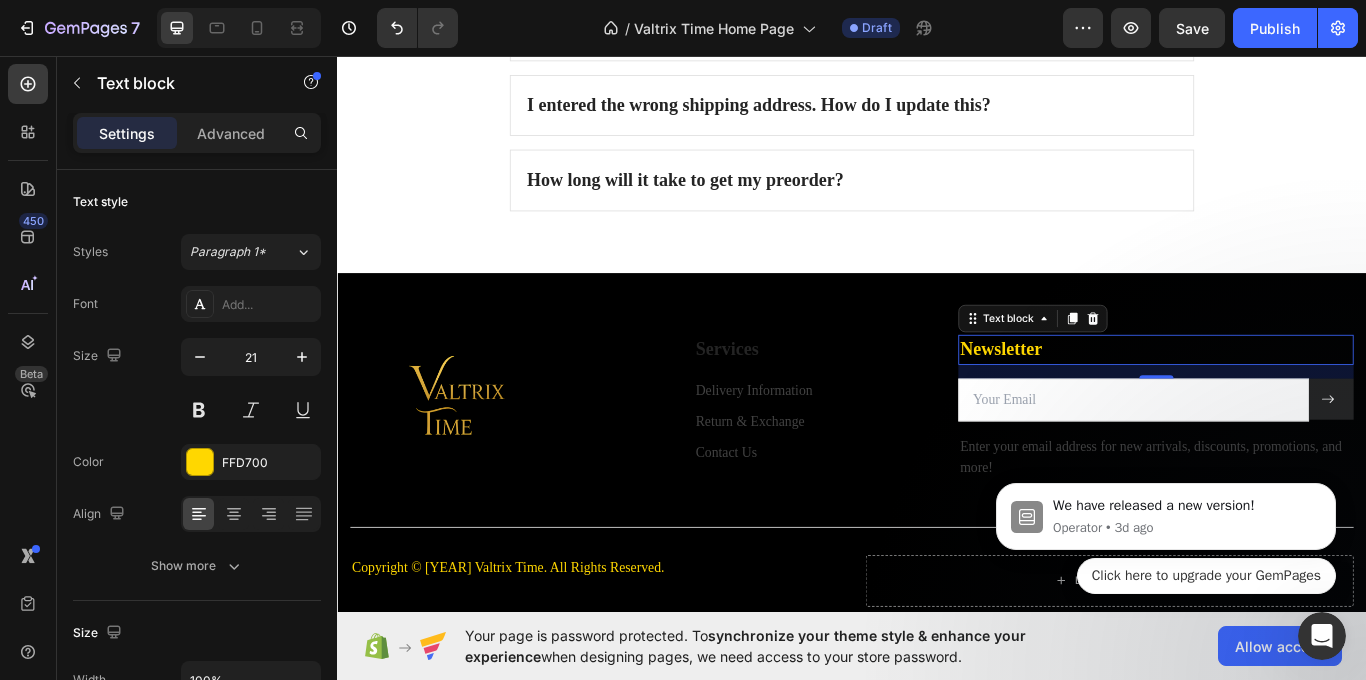 click on "We have released a new version! Operator • 3d ago Click here to upgrade your [BRAND]" at bounding box center [1166, 521] 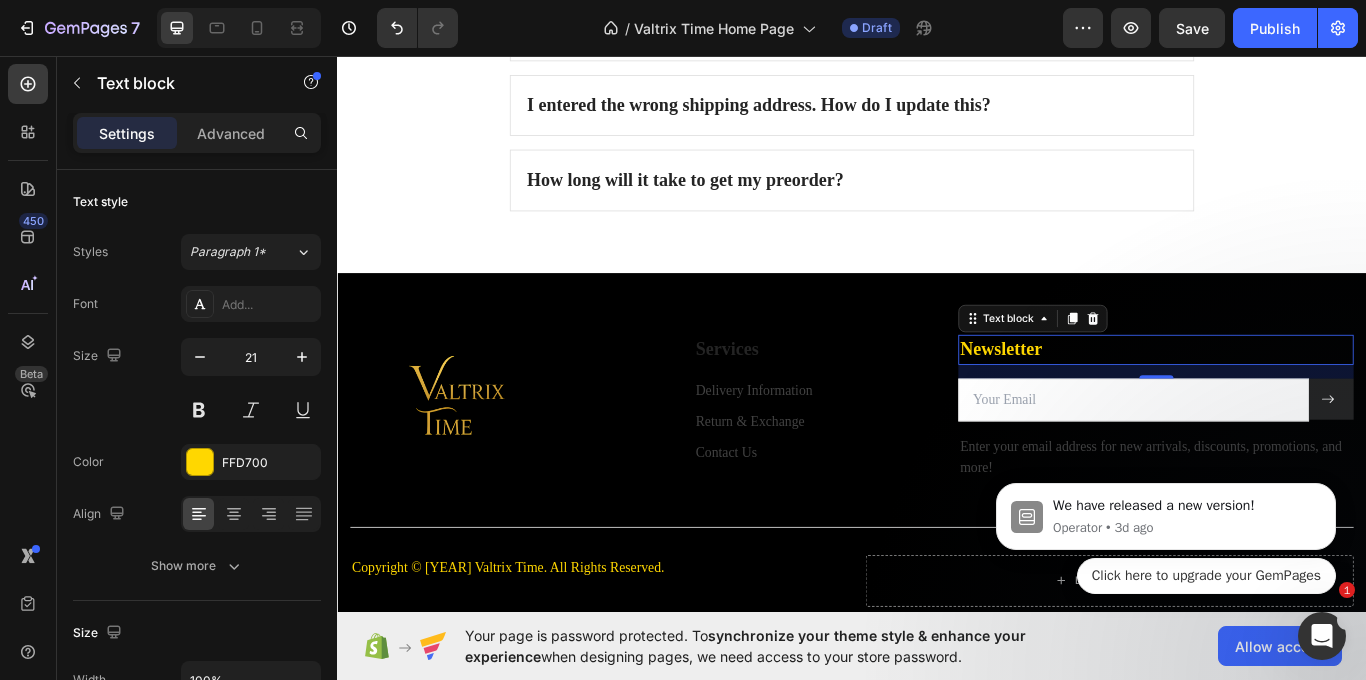 click on "We have released a new version! Operator • 3d ago Click here to upgrade your [BRAND]" at bounding box center [1166, 521] 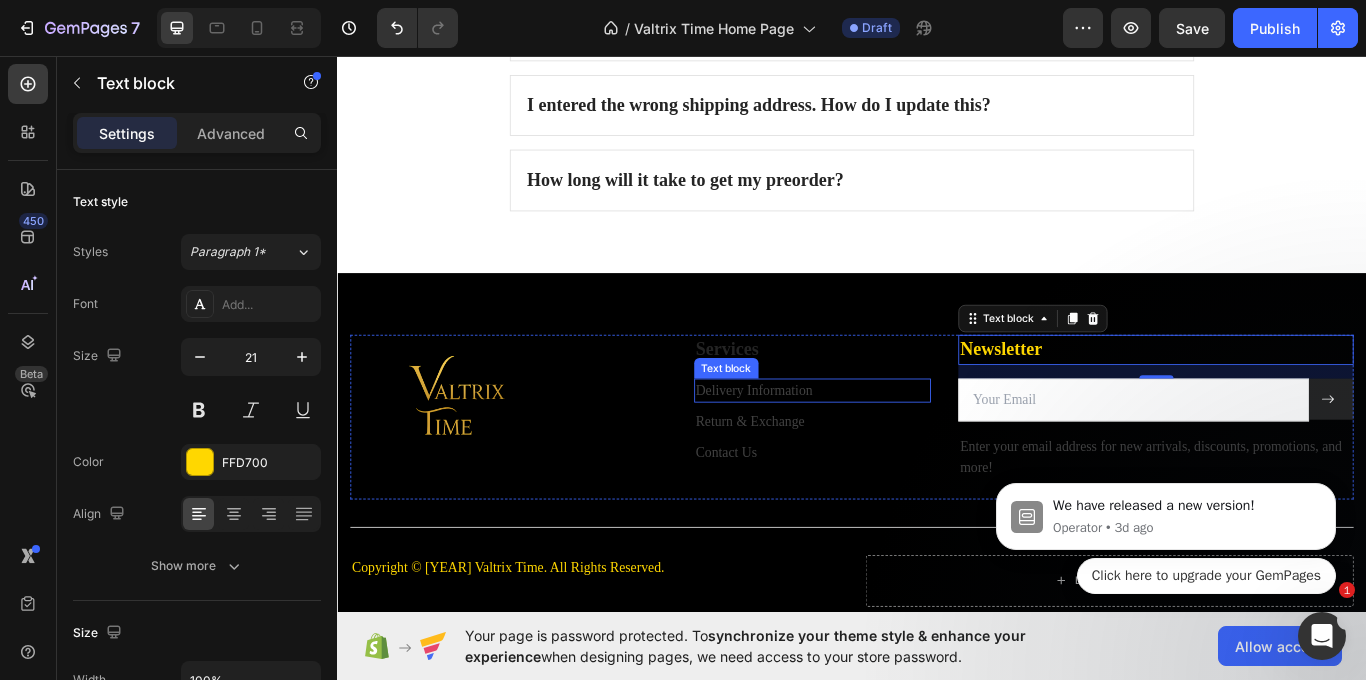 click on "Delivery Information" at bounding box center (891, 447) 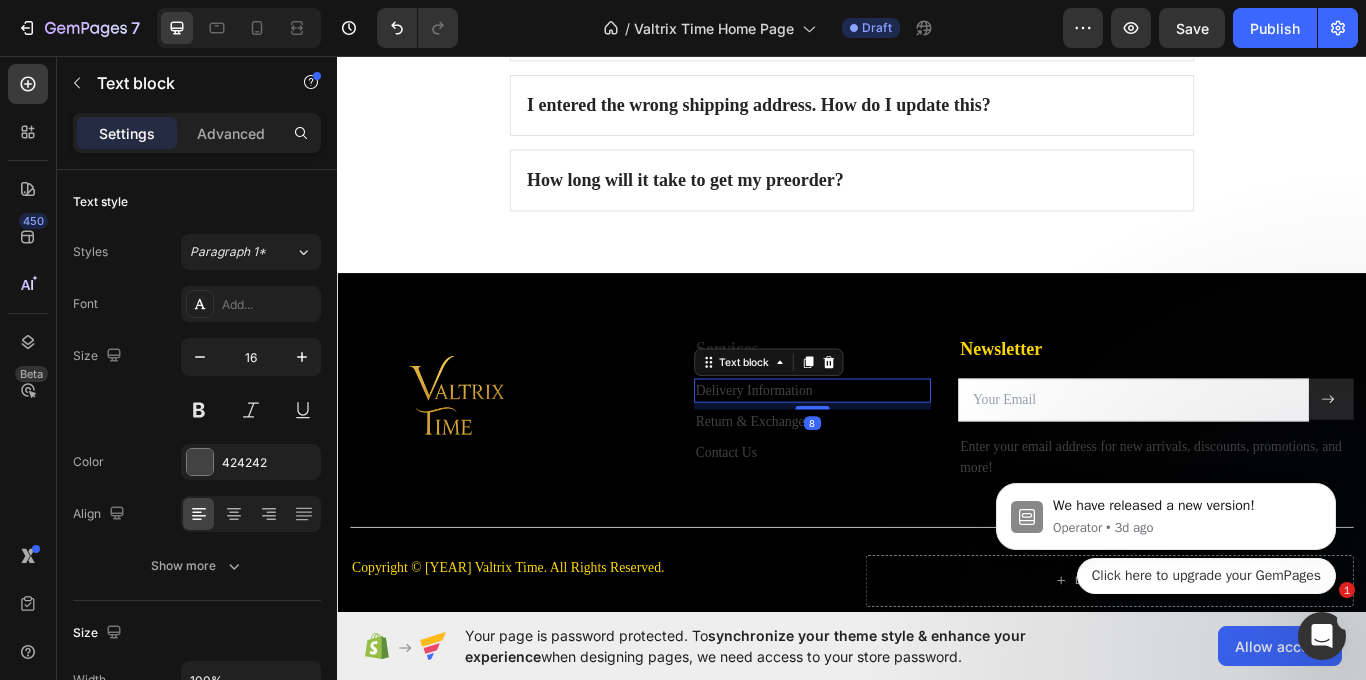 click on "We have released a new version! Operator • 3d ago Click here to upgrade your [BRAND]" at bounding box center (1166, 521) 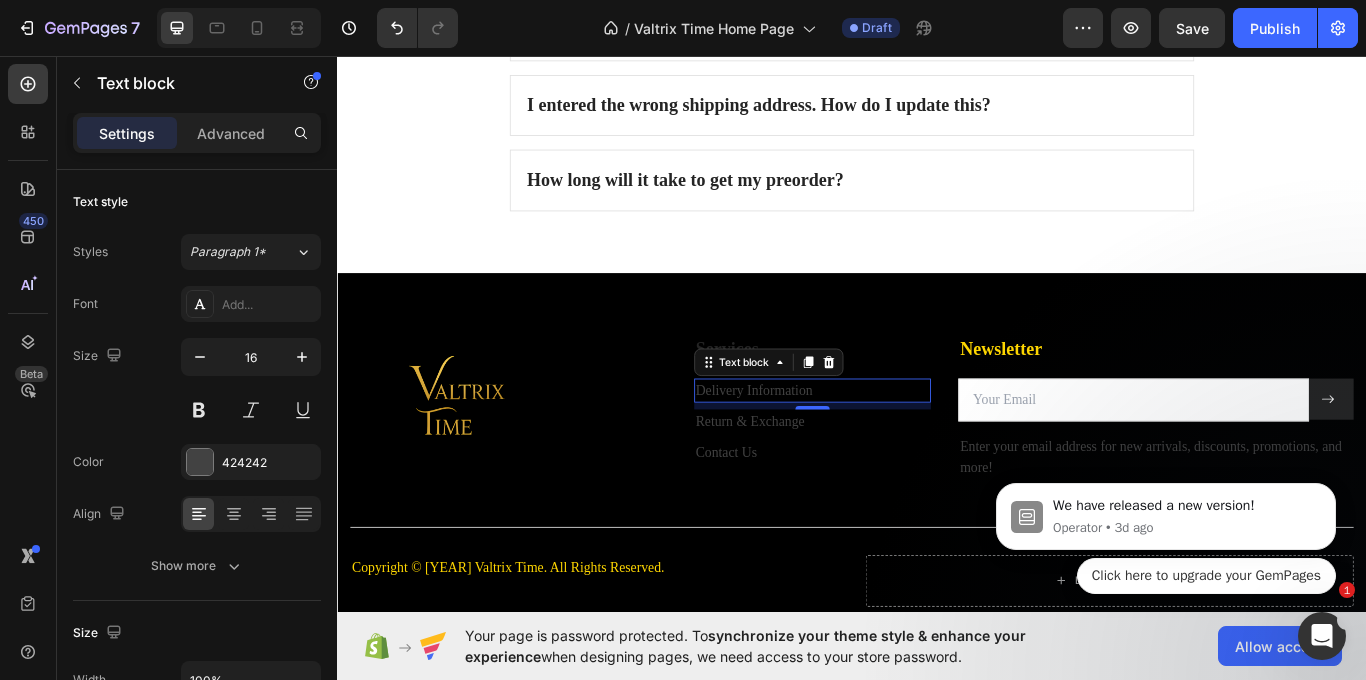 click on "We have released a new version! Operator • 3d ago Click here to upgrade your [BRAND]" 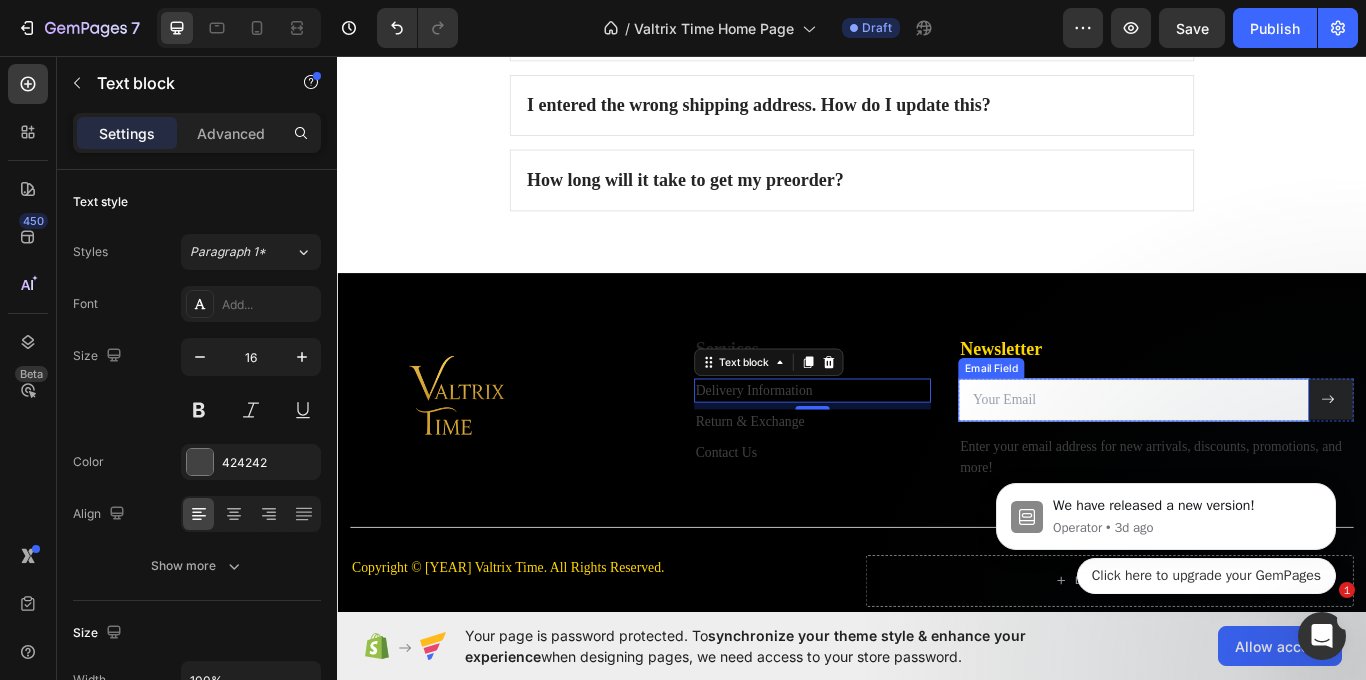 click at bounding box center (1265, 458) 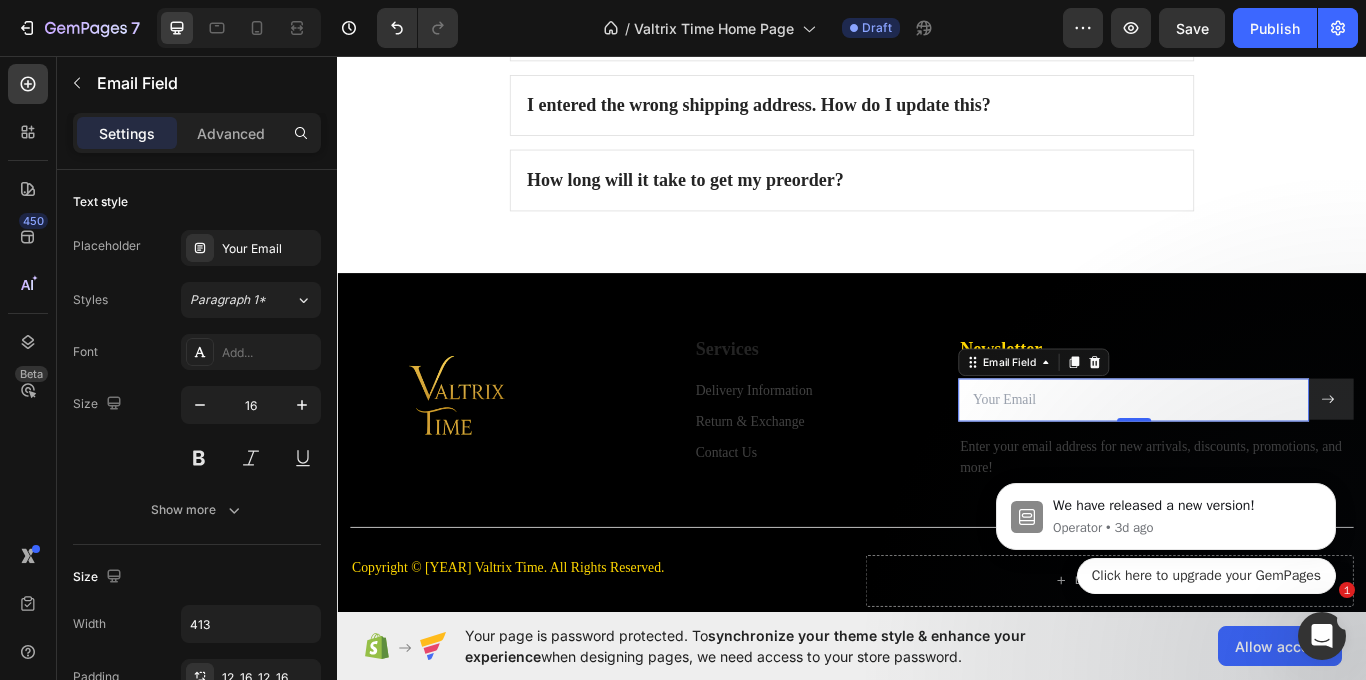 click on "We have released a new version! Operator • 3d ago Click here to upgrade your [BRAND]" at bounding box center [1166, 521] 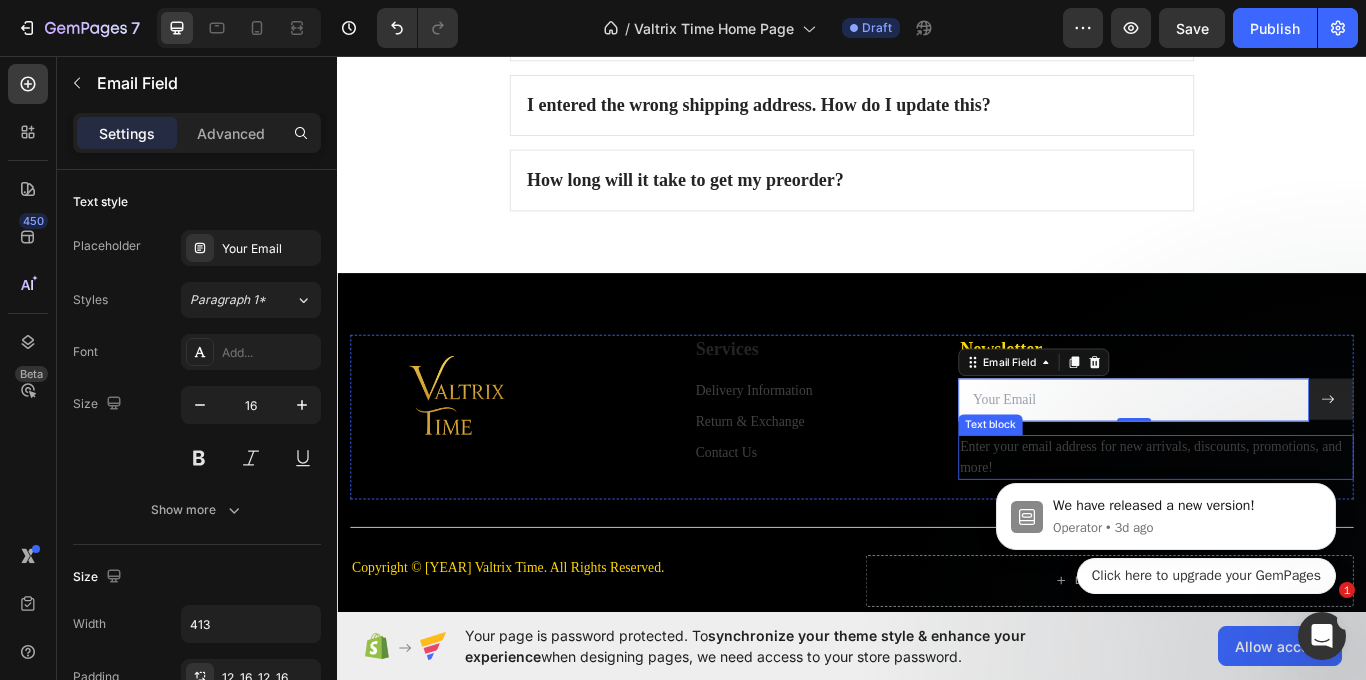 click on "Enter your email address for new arrivals, discounts, promotions, and more!" at bounding box center [1291, 525] 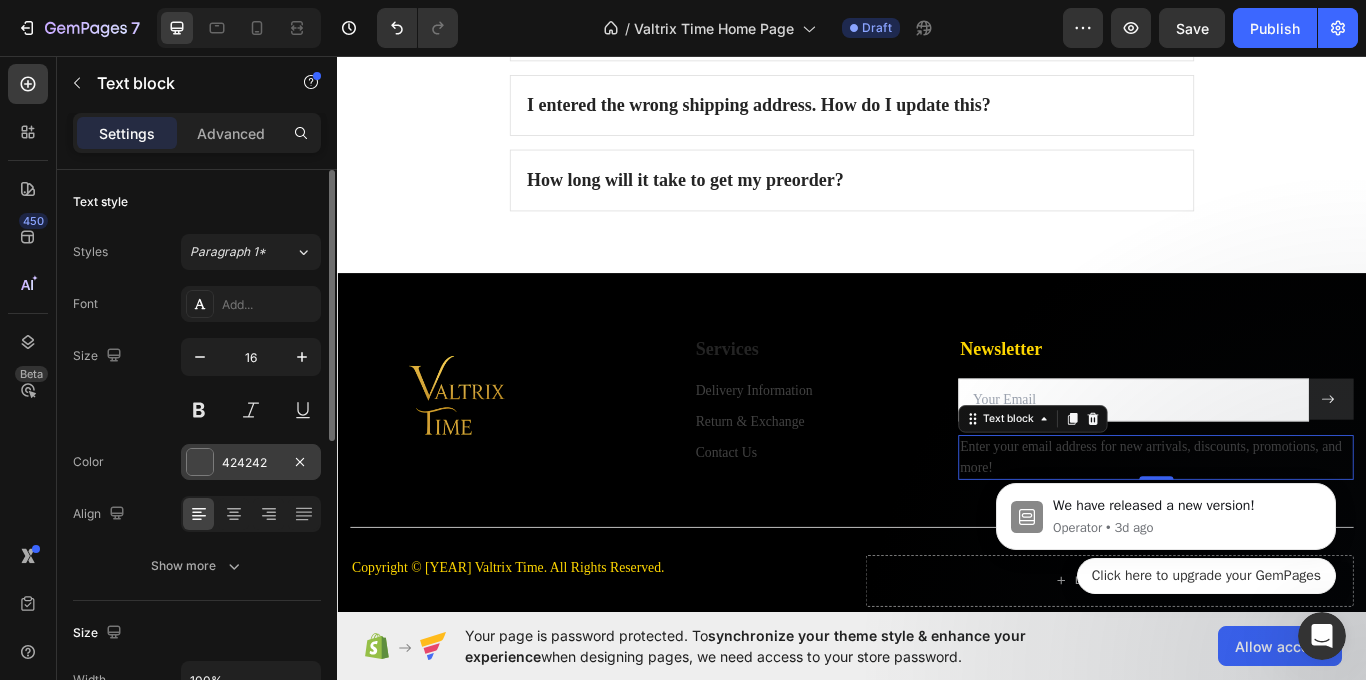 click on "424242" at bounding box center [251, 463] 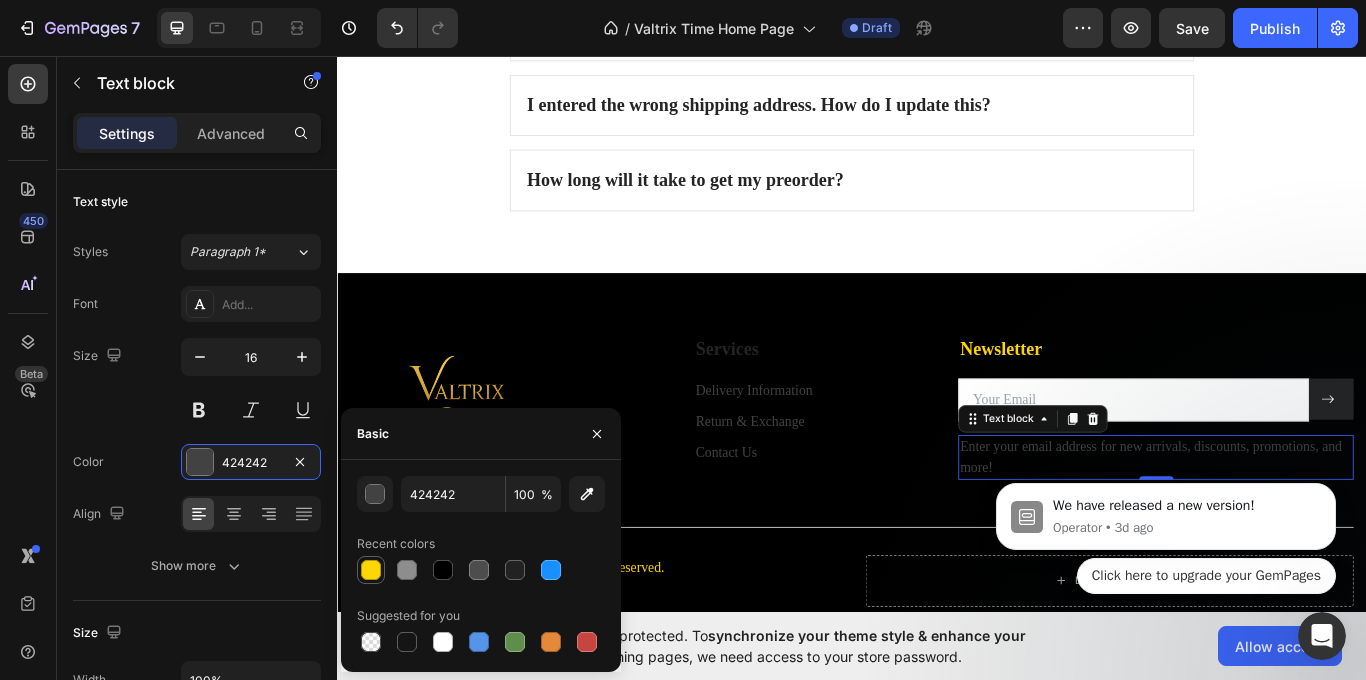 click at bounding box center [371, 570] 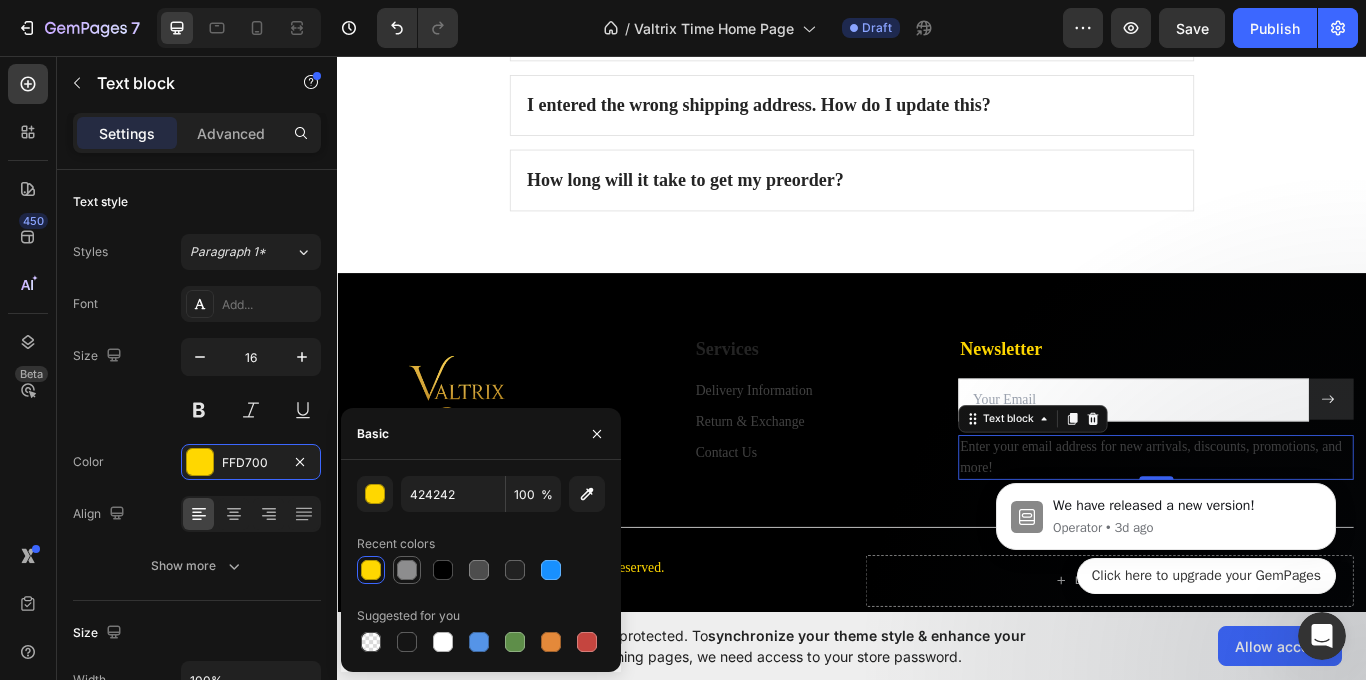 type on "FFD700" 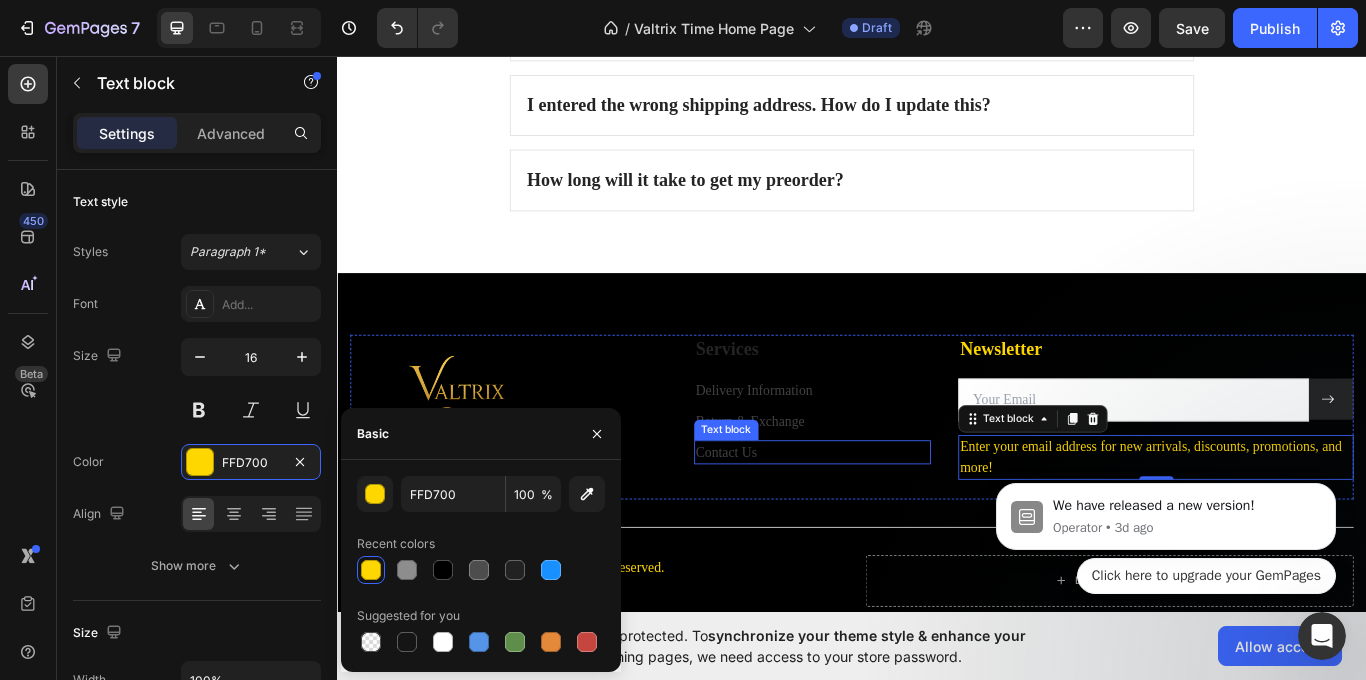 click on "Contact Us" at bounding box center (891, 519) 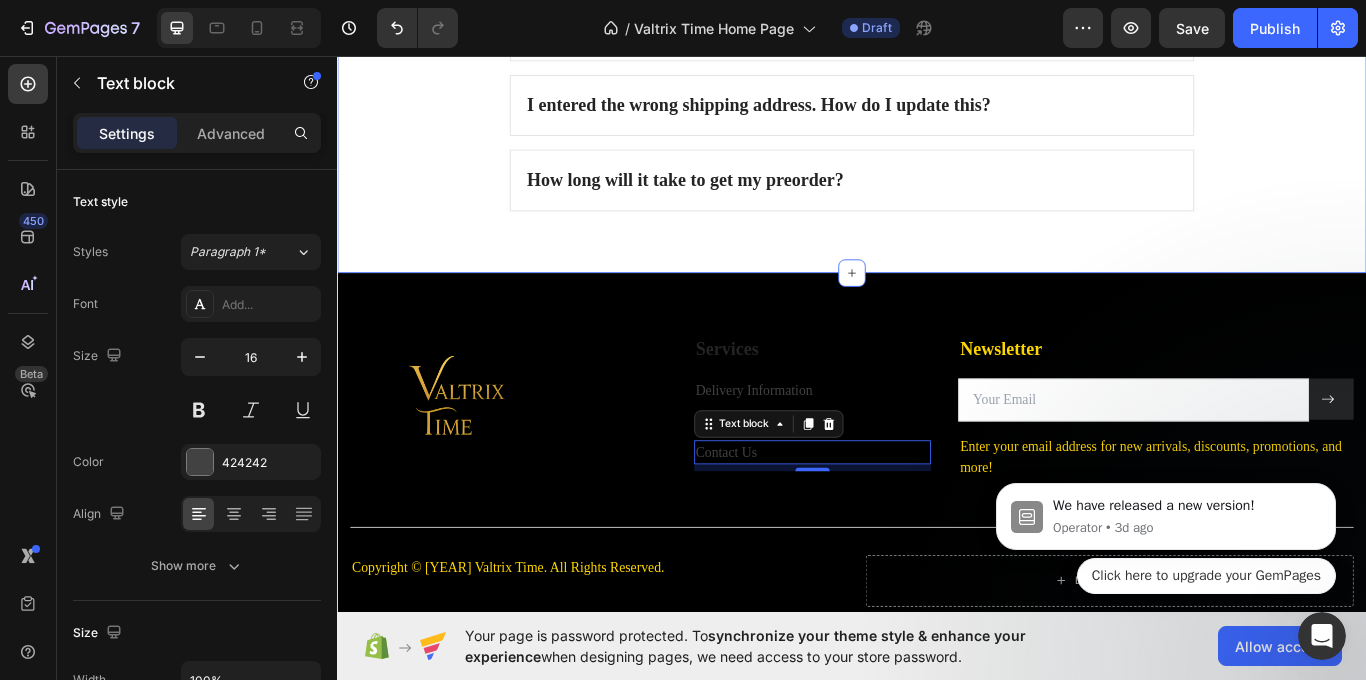 click on "Frequently Asked Questions Heading Are the watches you sell 100% authentic? What is your return policy? Can I cancel my order? I entered the wrong shipping address. How do I update this? How long will it take to get my preorder? Accordion Row Section 8" at bounding box center [937, -36] 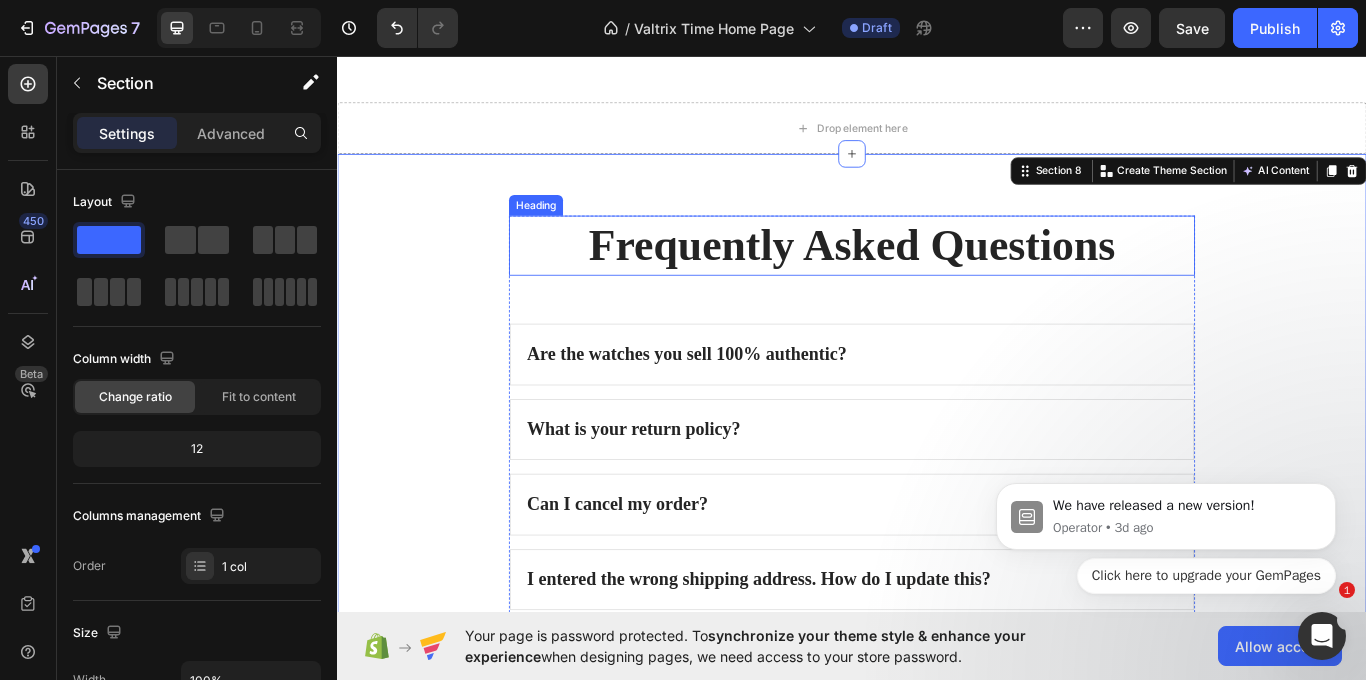 scroll, scrollTop: 3841, scrollLeft: 0, axis: vertical 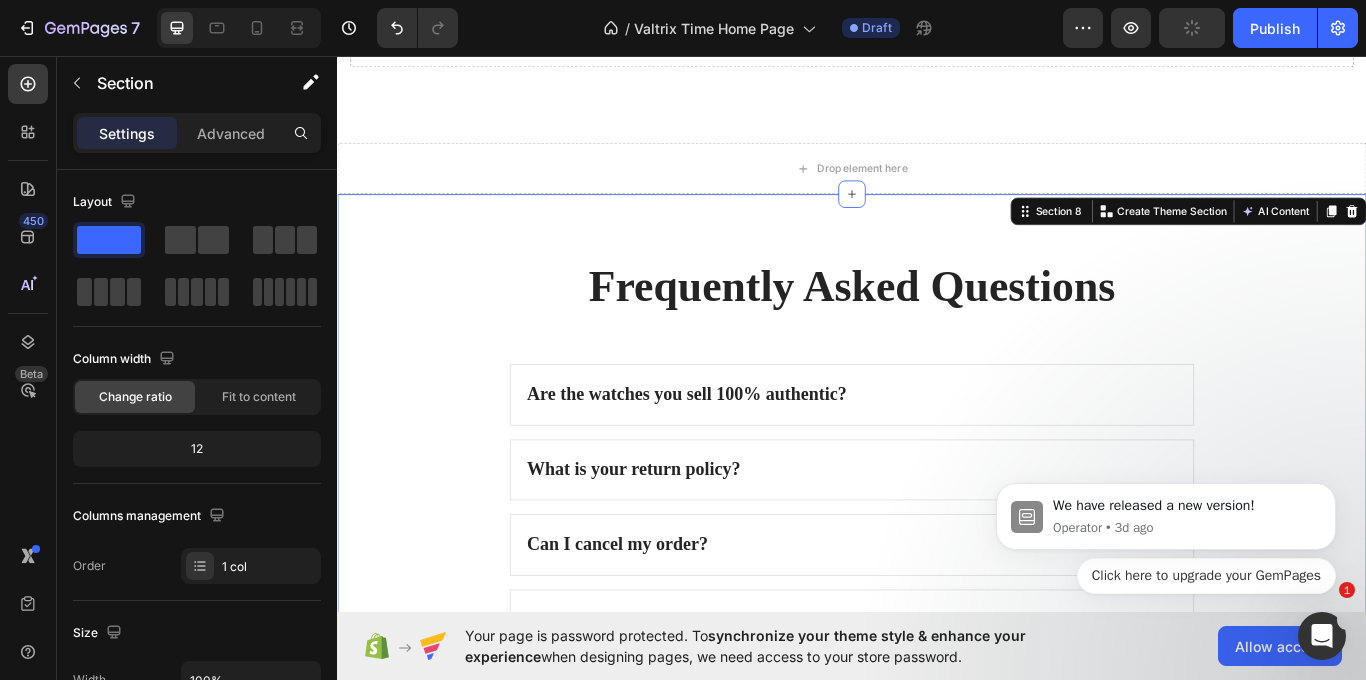 click on "Frequently Asked Questions Heading Are the watches you sell 100% authentic? What is your return policy? Can I cancel my order? I entered the wrong shipping address. How do I update this? How long will it take to get my preorder? Accordion Row Section 8   You can create reusable sections Create Theme Section AI Content Write with GemAI What would you like to describe here? Tone and Voice Persuasive Product EDIFICE CASIO PREMIUM Show more Generate" at bounding box center [937, 564] 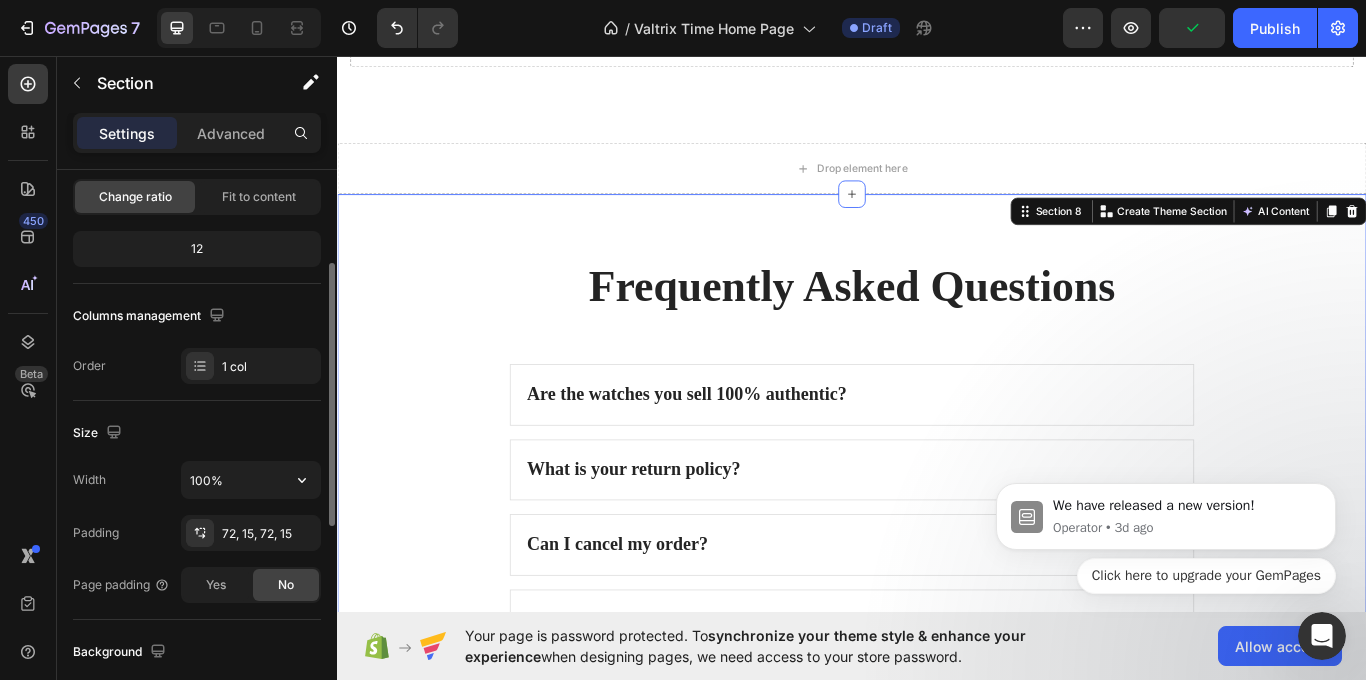 scroll, scrollTop: 300, scrollLeft: 0, axis: vertical 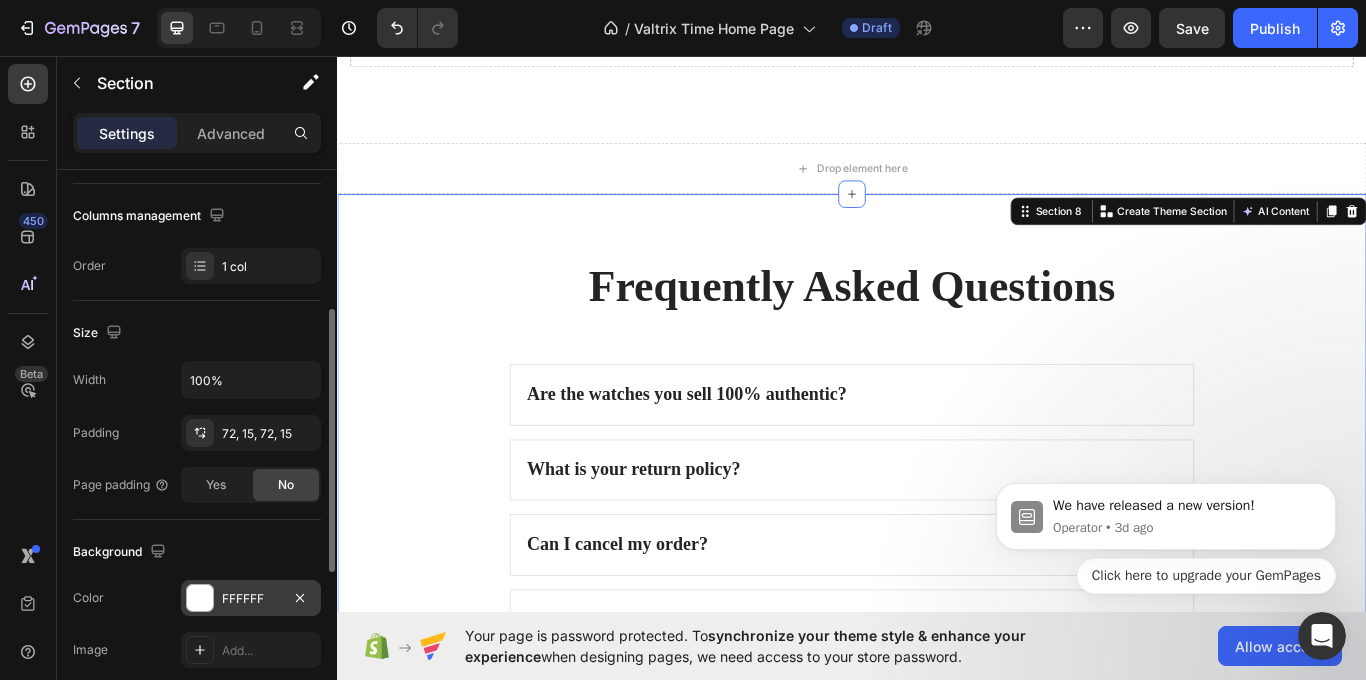 click on "FFFFFF" at bounding box center (251, 599) 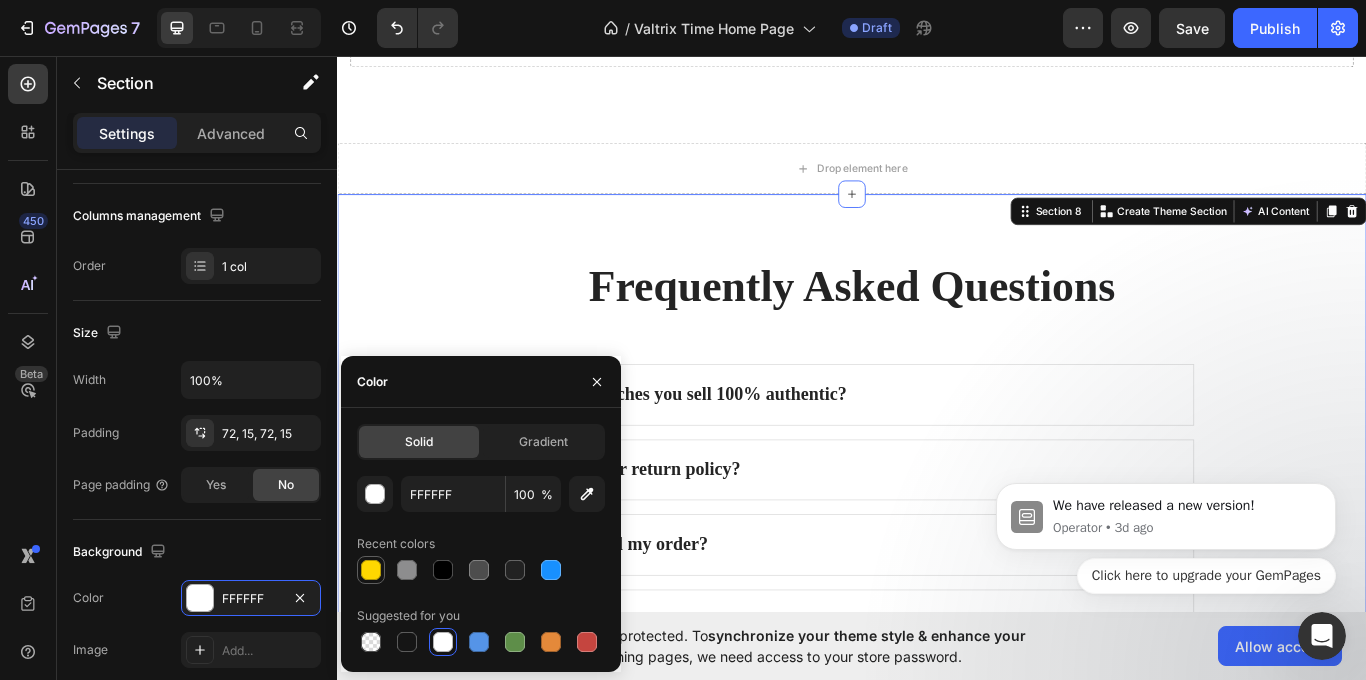 click at bounding box center [371, 570] 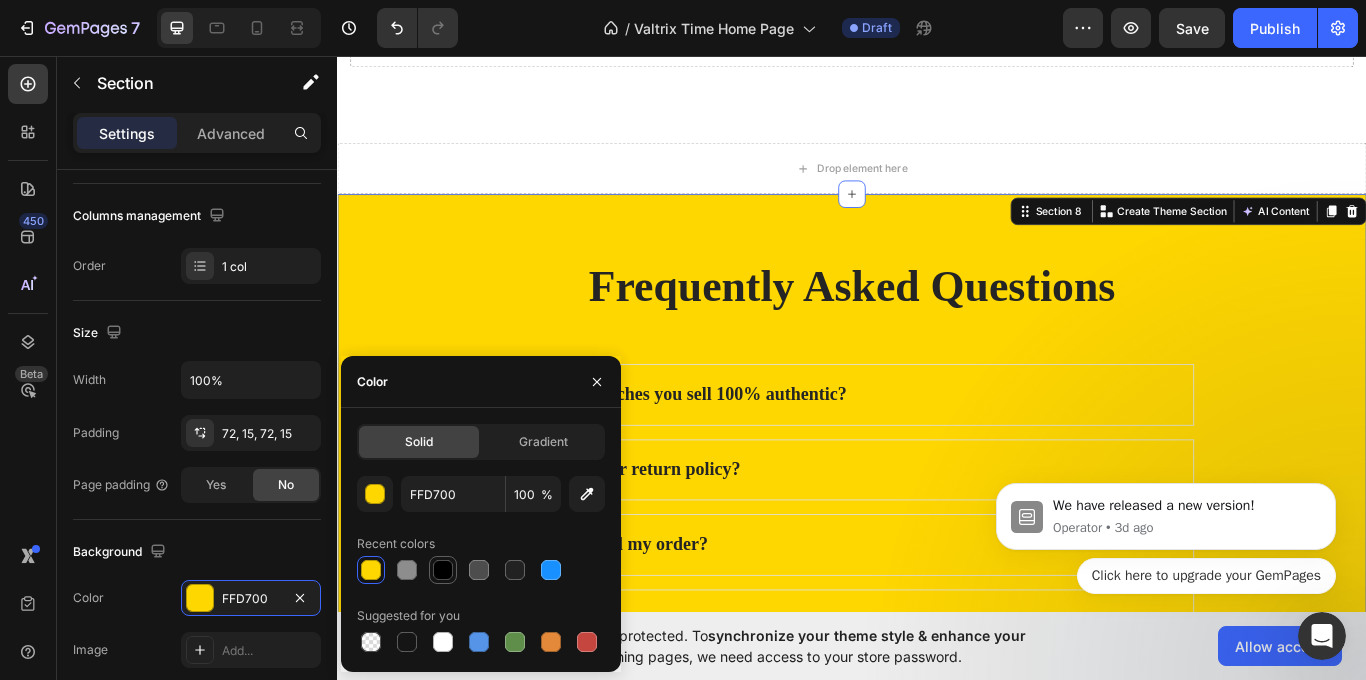 click at bounding box center [443, 570] 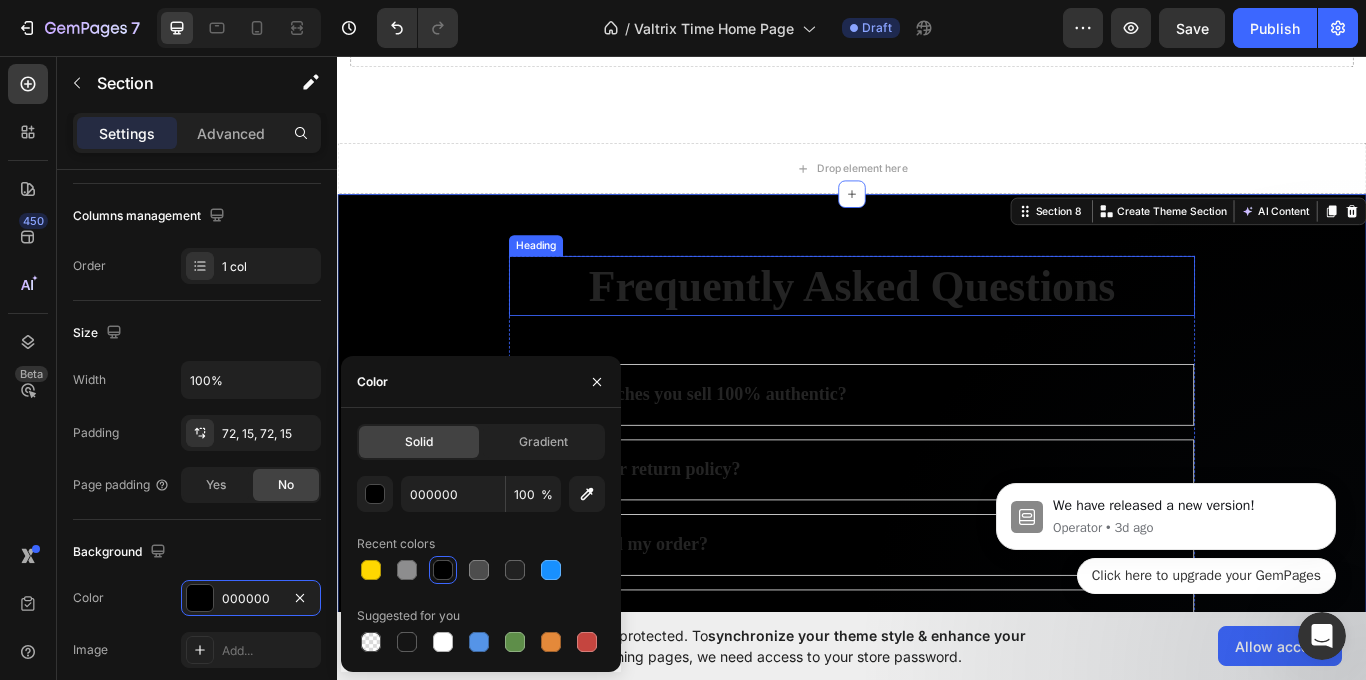 click on "Frequently Asked Questions" at bounding box center [937, 325] 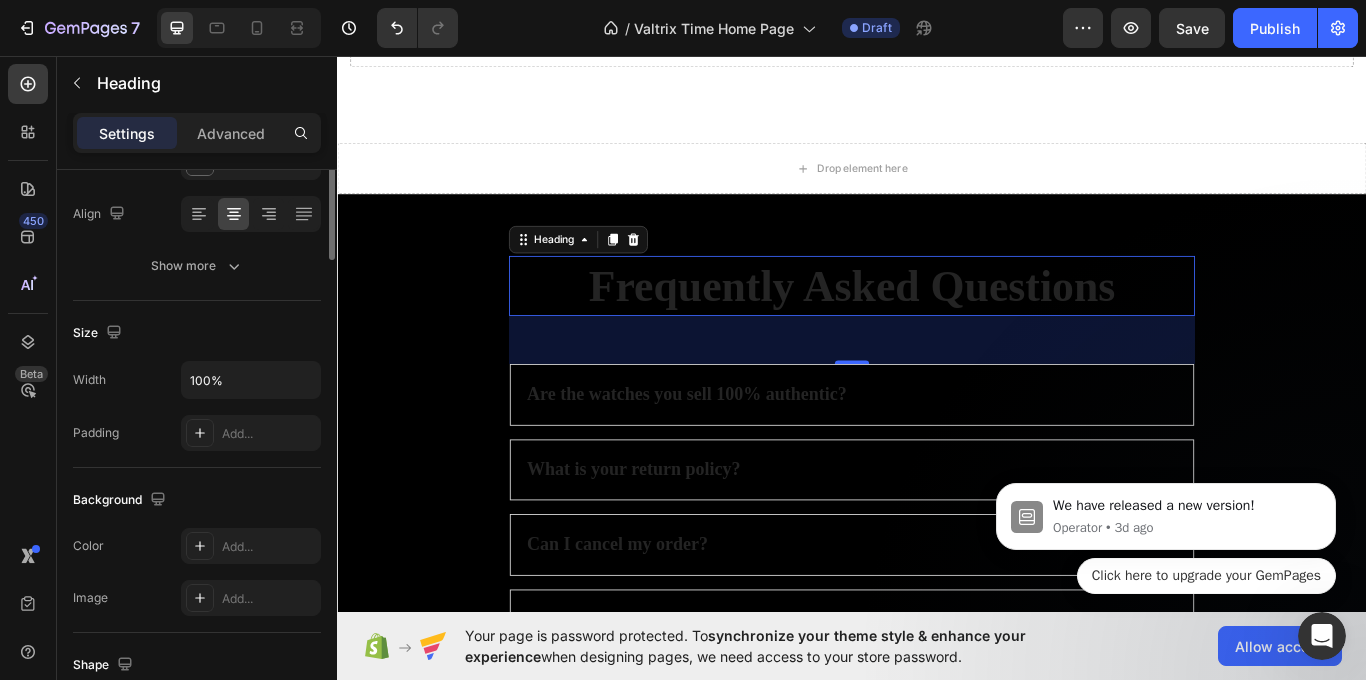 scroll, scrollTop: 0, scrollLeft: 0, axis: both 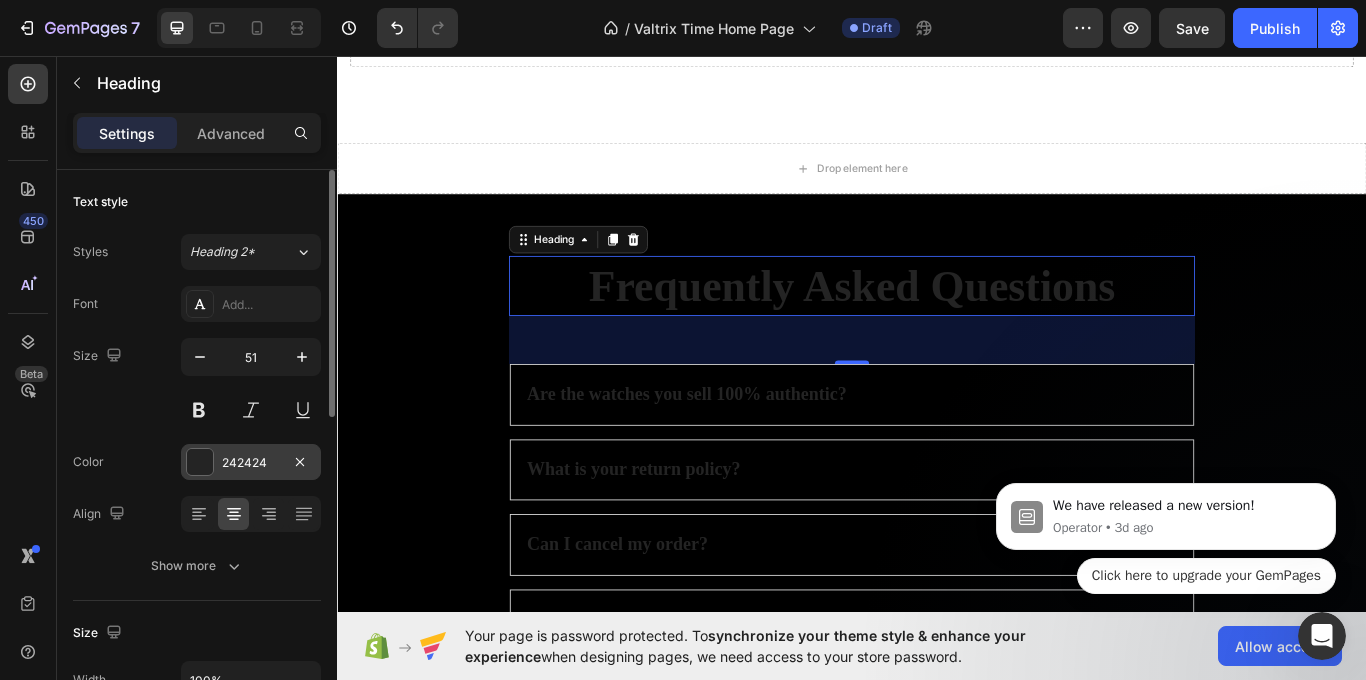click on "242424" at bounding box center [251, 463] 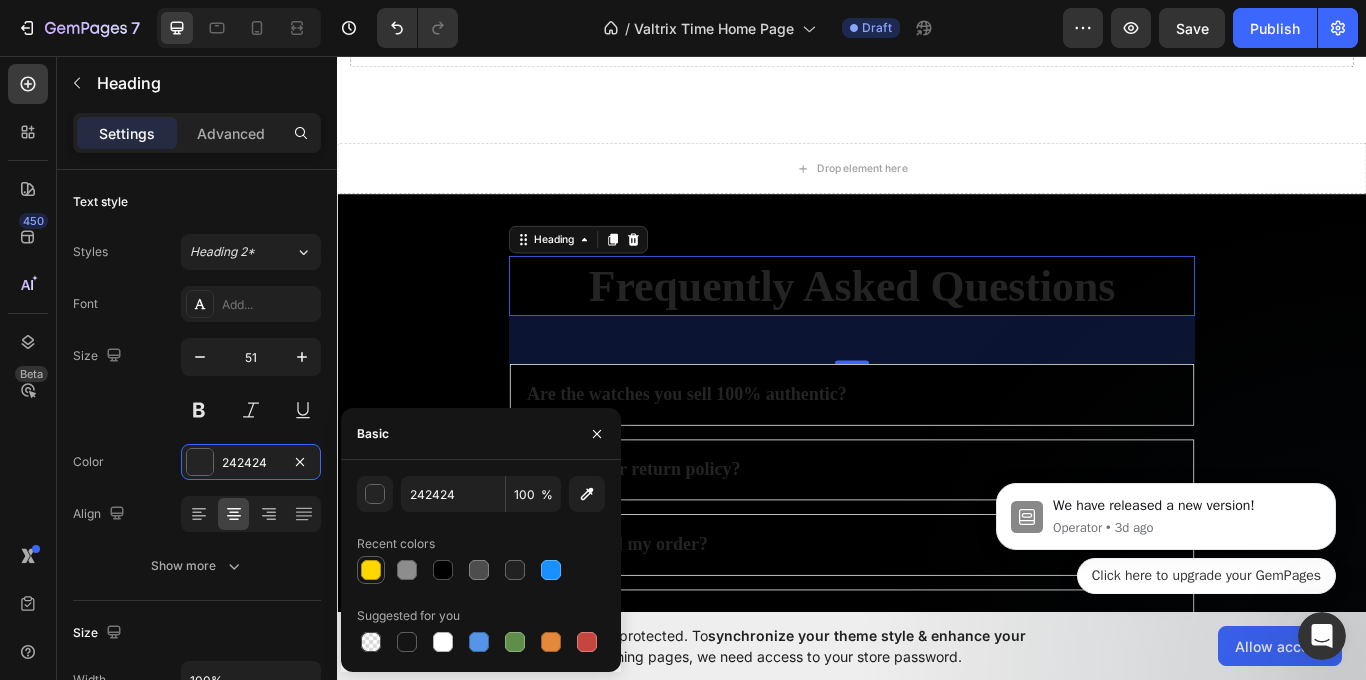 click at bounding box center (371, 570) 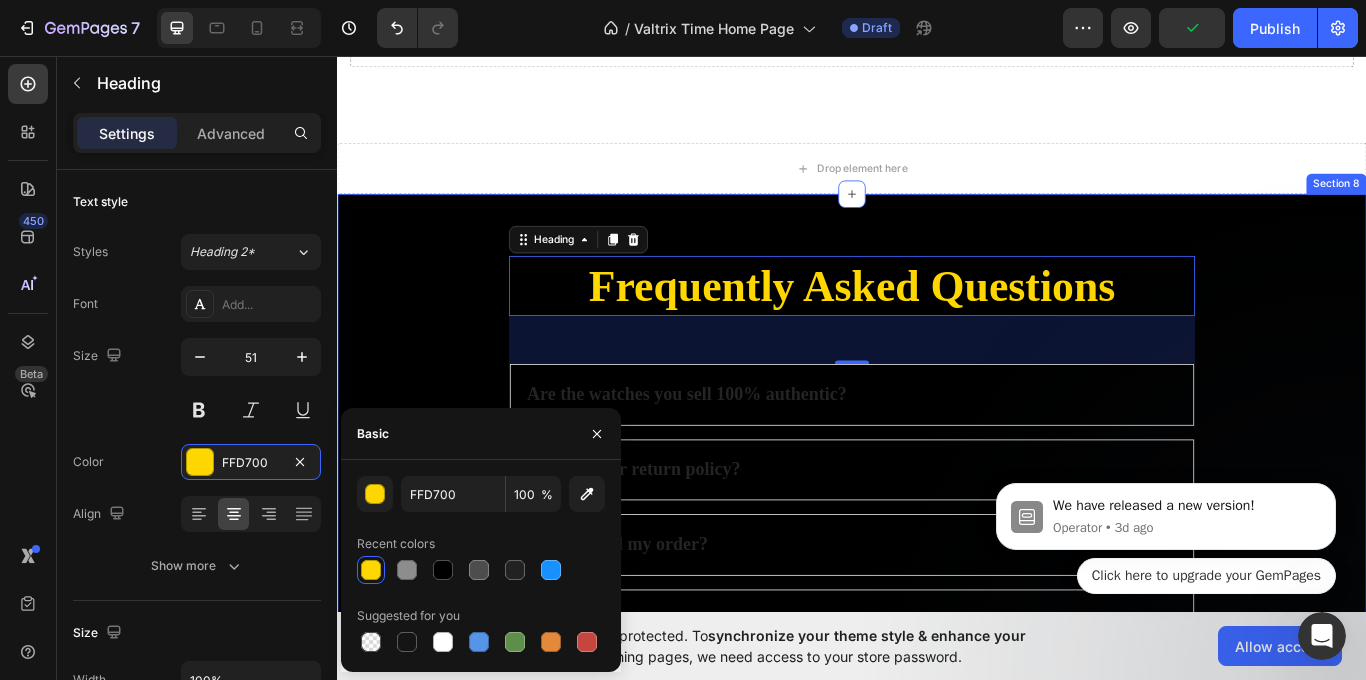 click on "Frequently Asked Questions Heading   56 Are the watches you sell 100% authentic? What is your return policy? Can I cancel my order? I entered the wrong shipping address. How do I update this? How long will it take to get my preorder? Accordion Row" at bounding box center [937, 564] 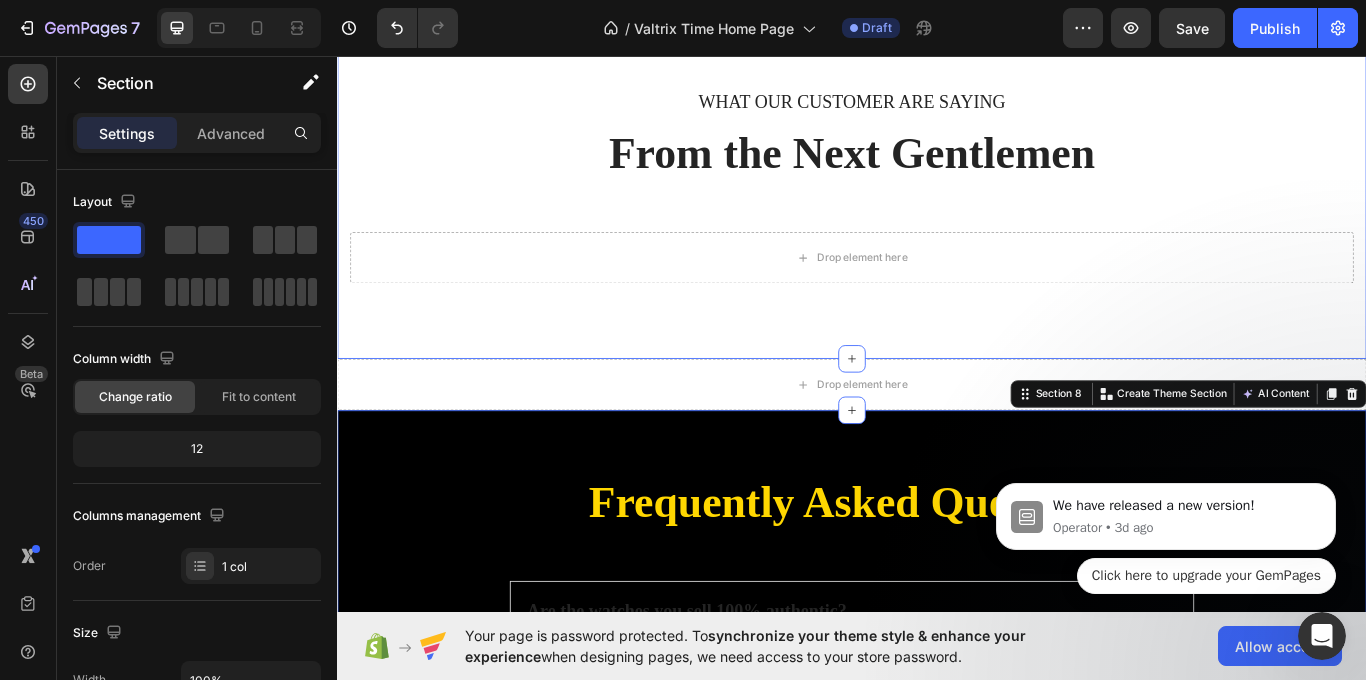 scroll, scrollTop: 3442, scrollLeft: 0, axis: vertical 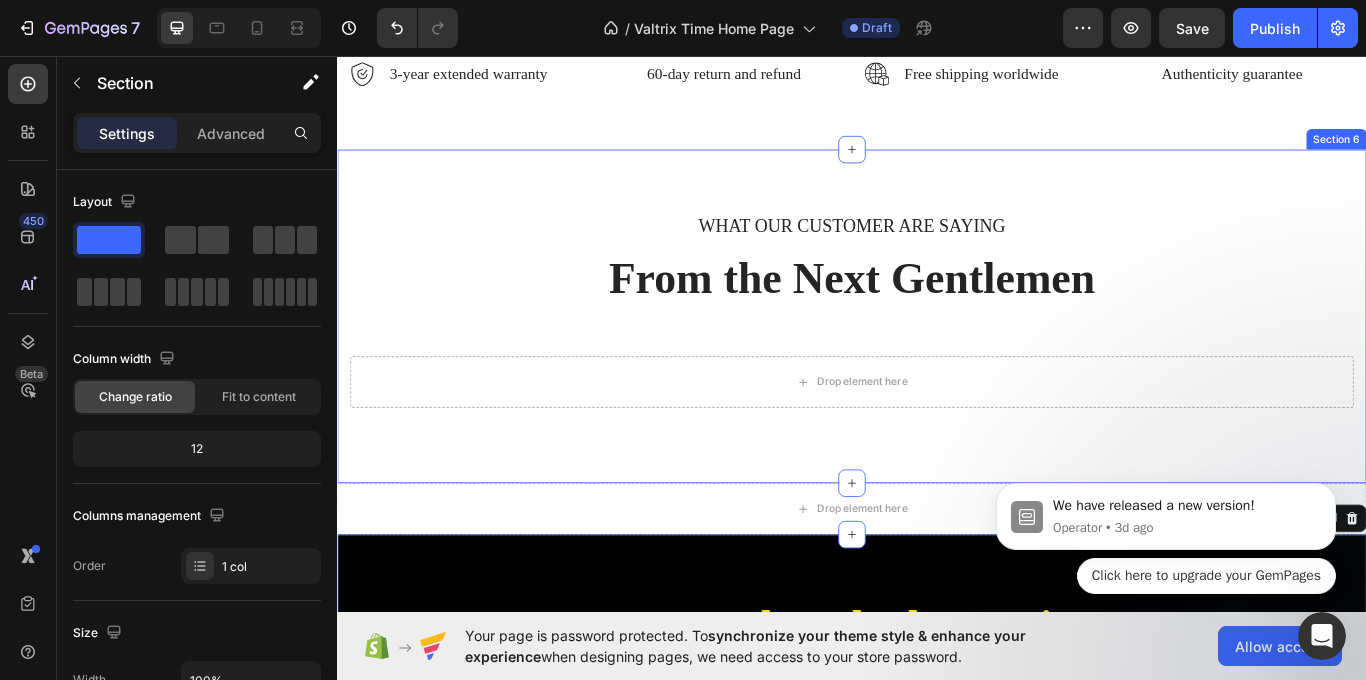 click on "WHAT OUR CUSTOMER ARE SAYING Text block From the Next Gentlemen Heading Row
Drop element here Row Section 6" at bounding box center [937, 361] 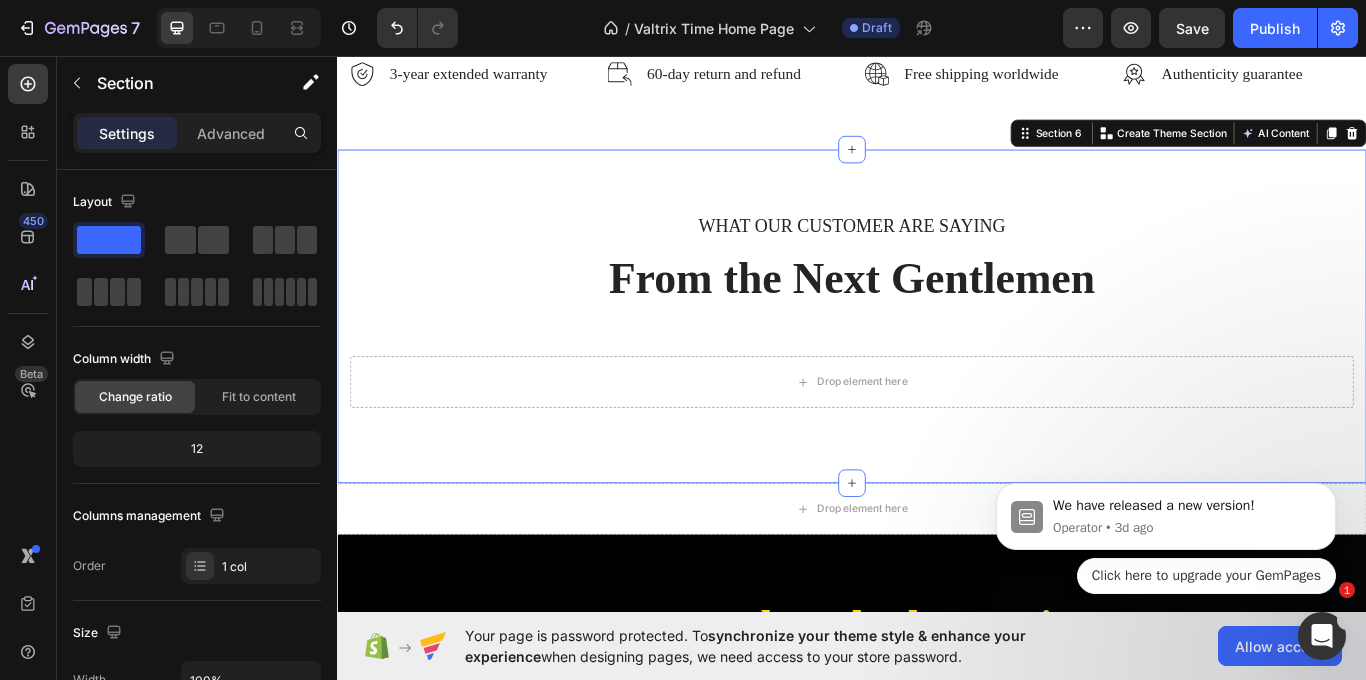 click on "WHAT OUR CUSTOMER ARE SAYING Text block From the Next Gentlemen Heading Row
Drop element here Row Section 6   You can create reusable sections Create Theme Section AI Content Write with GemAI What would you like to describe here? Tone and Voice Persuasive Product EDIFICE CASIO PREMIUM Show more Generate" at bounding box center [937, 361] 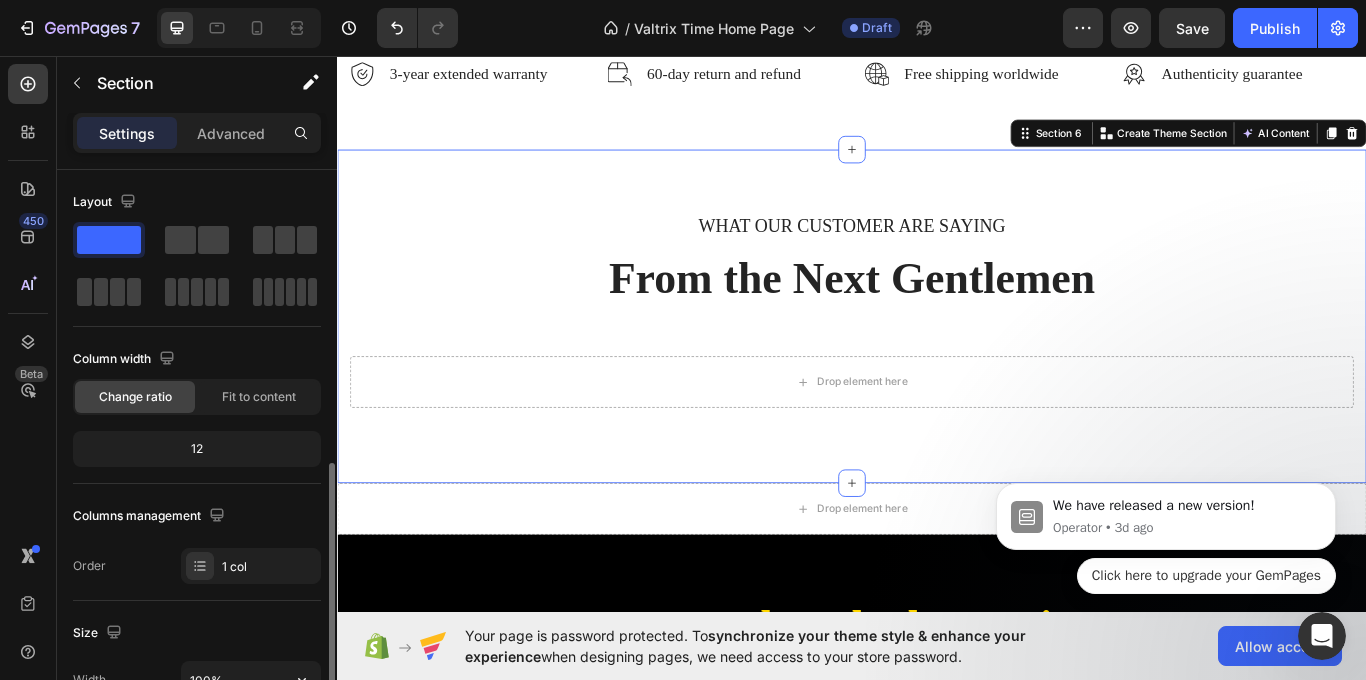 scroll, scrollTop: 300, scrollLeft: 0, axis: vertical 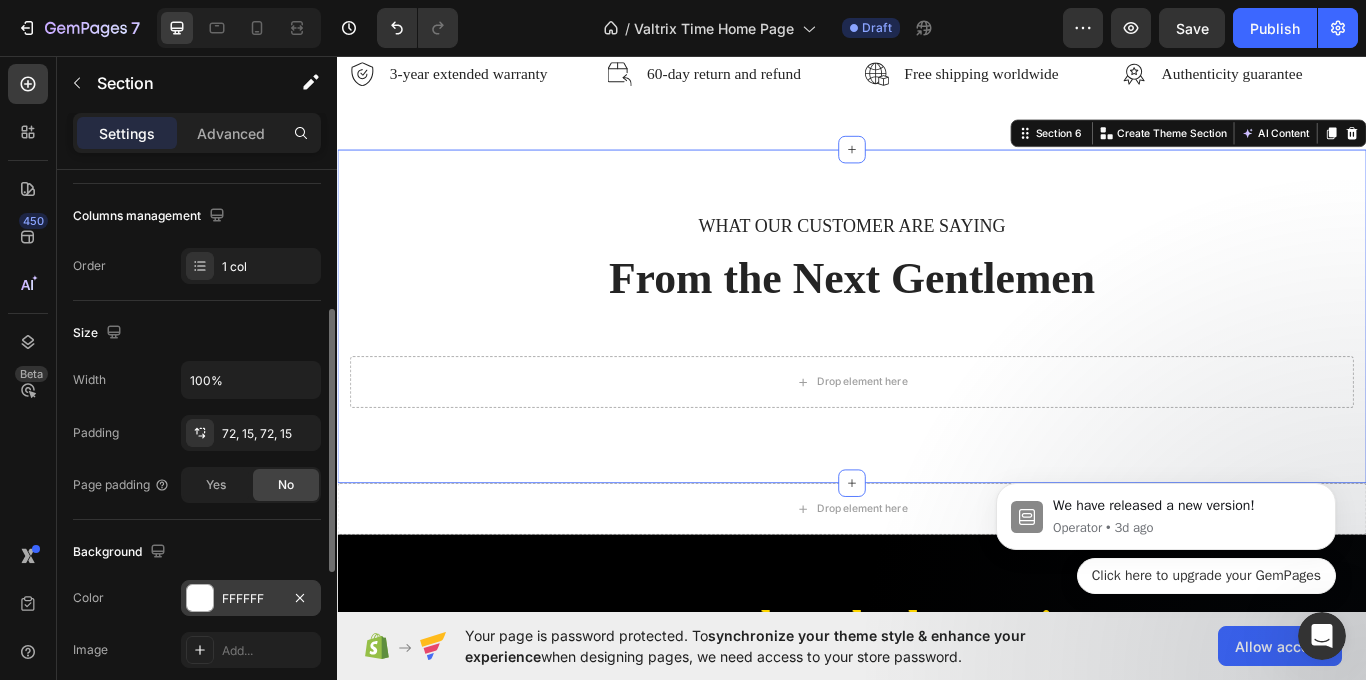 click on "FFFFFF" at bounding box center [251, 599] 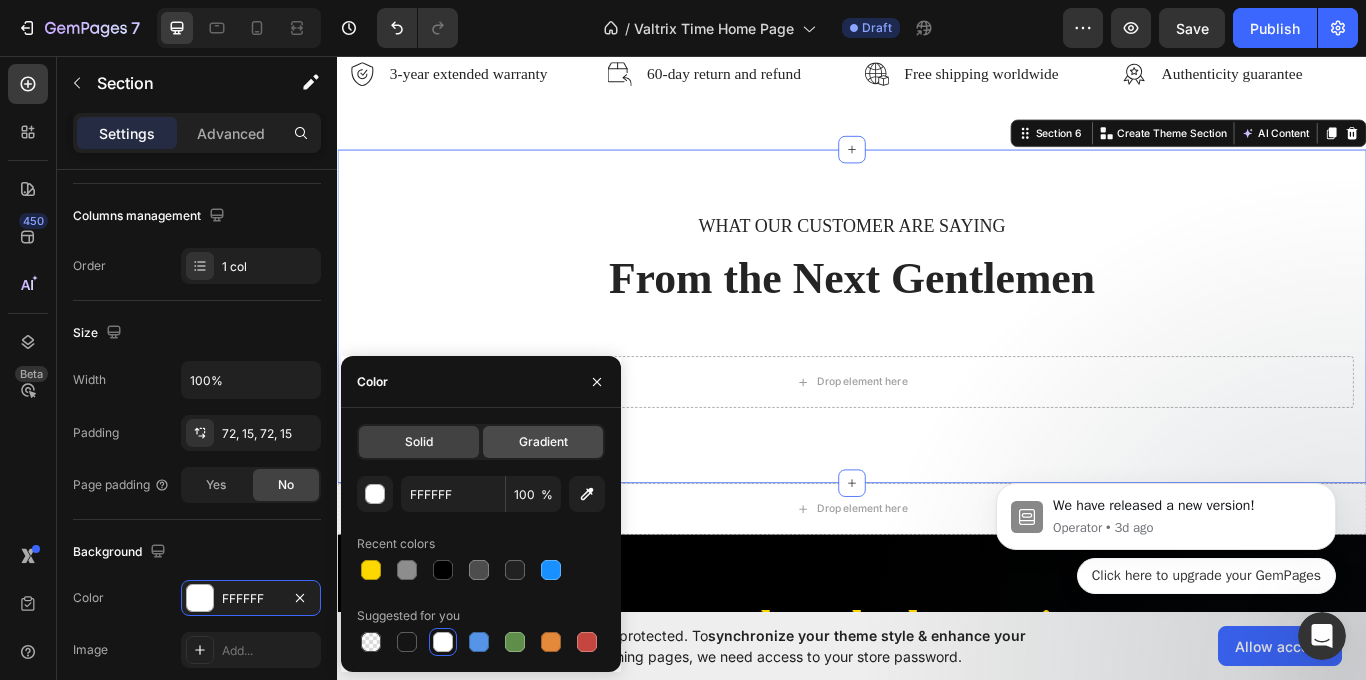 click at bounding box center [443, 570] 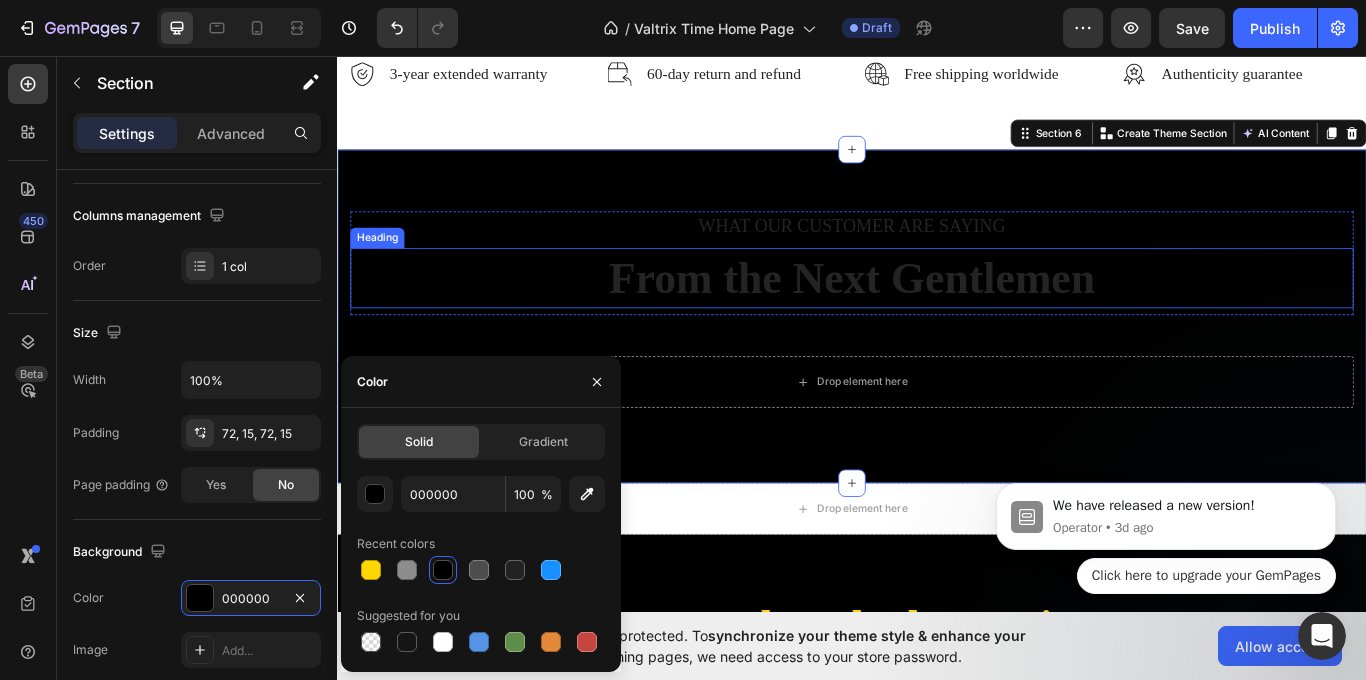 click on "From the Next Gentlemen" at bounding box center (937, 316) 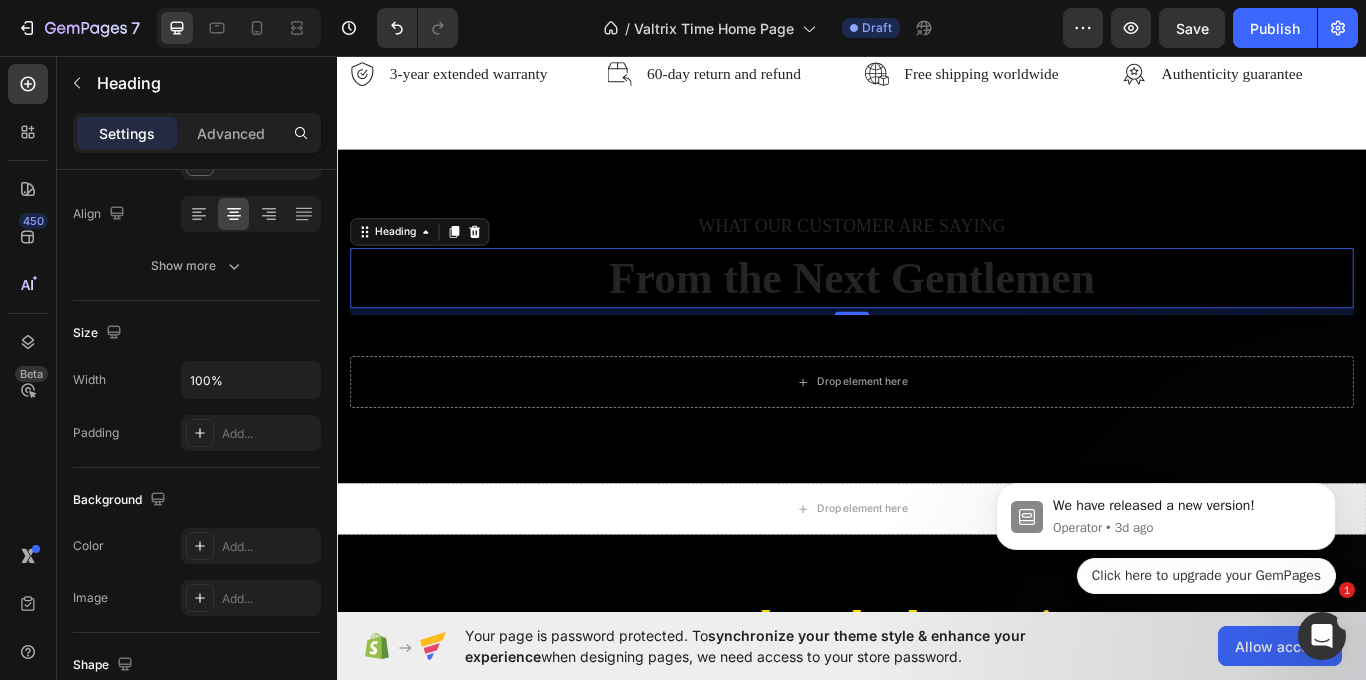 scroll, scrollTop: 0, scrollLeft: 0, axis: both 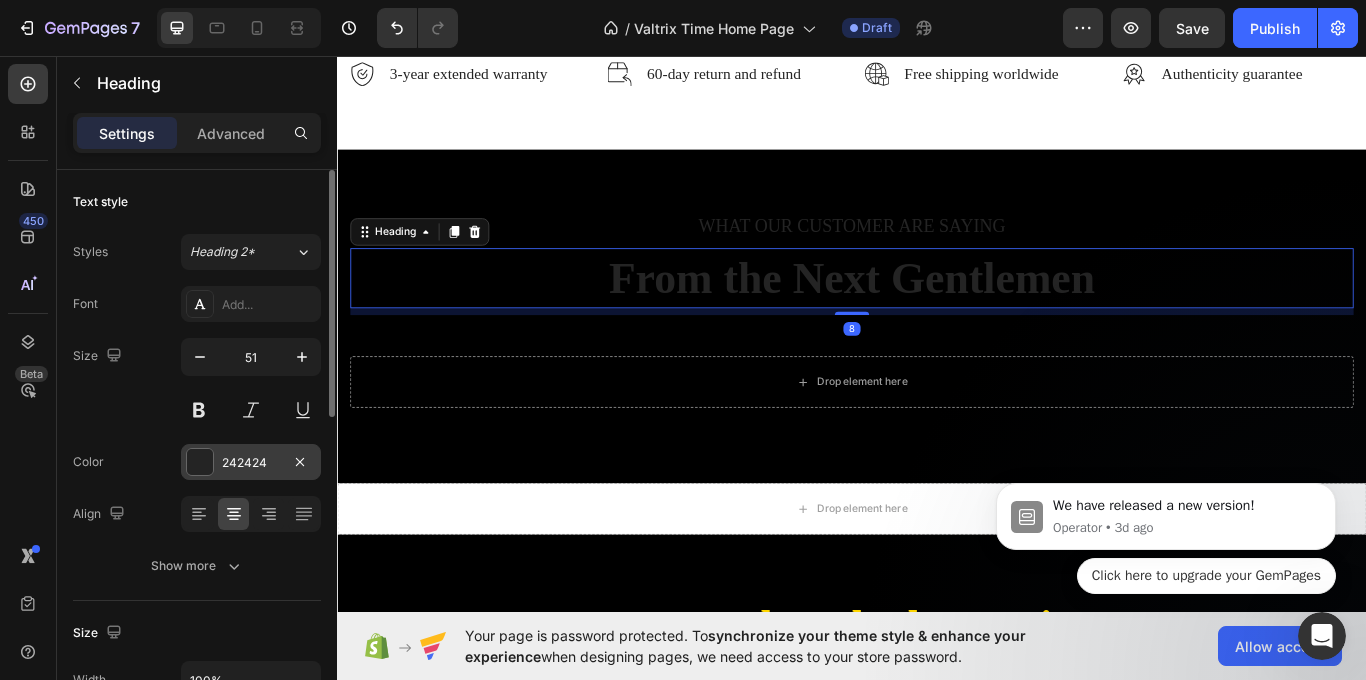 click on "242424" at bounding box center [251, 462] 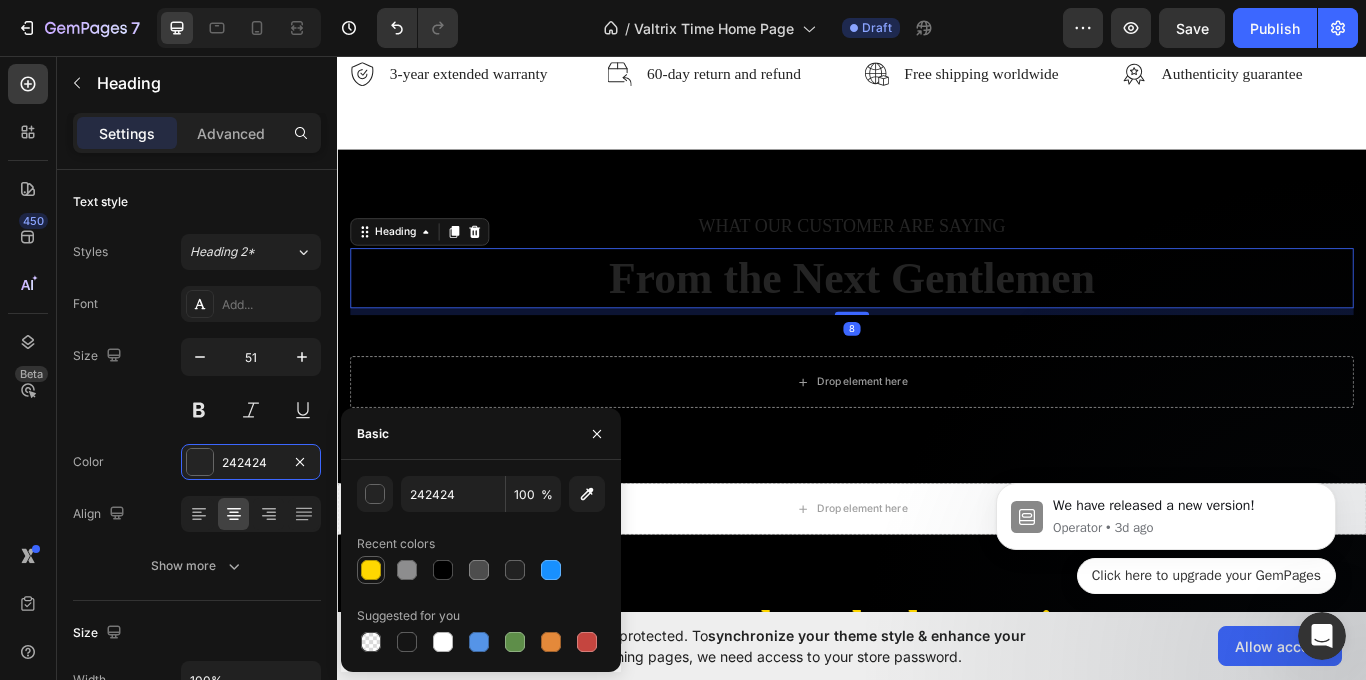click at bounding box center [371, 570] 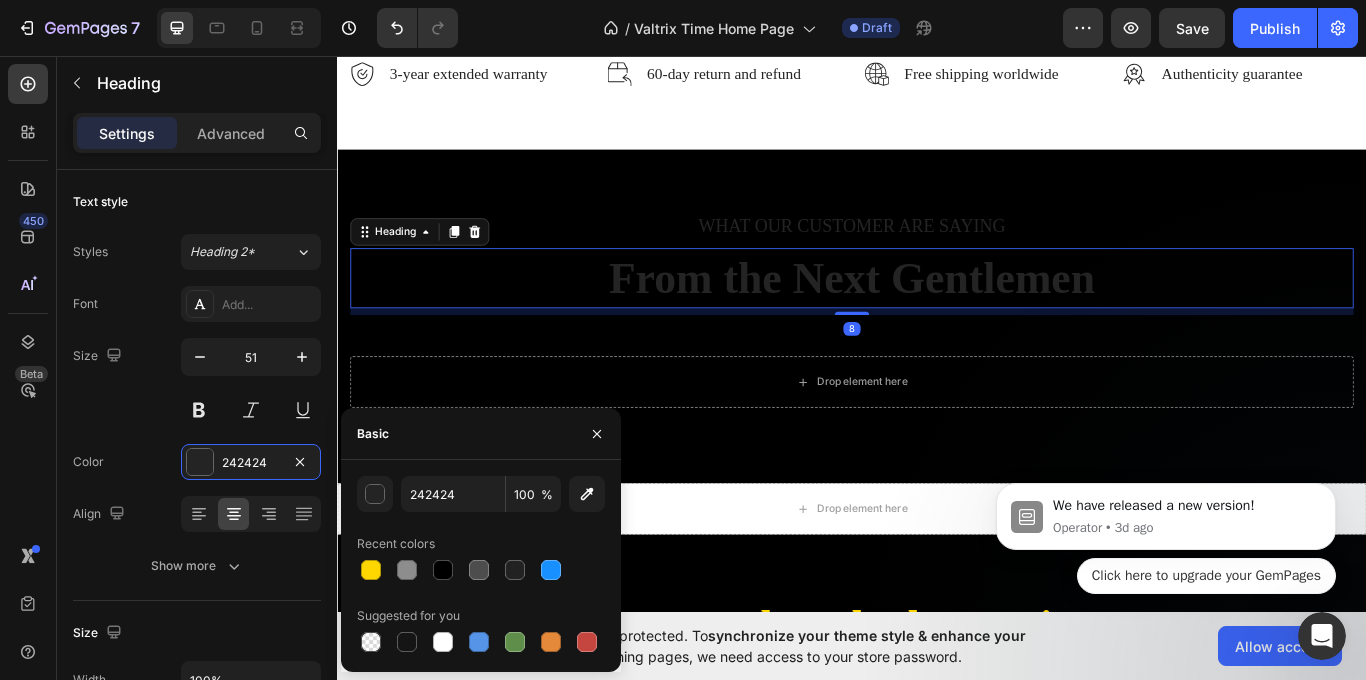 type on "FFD700" 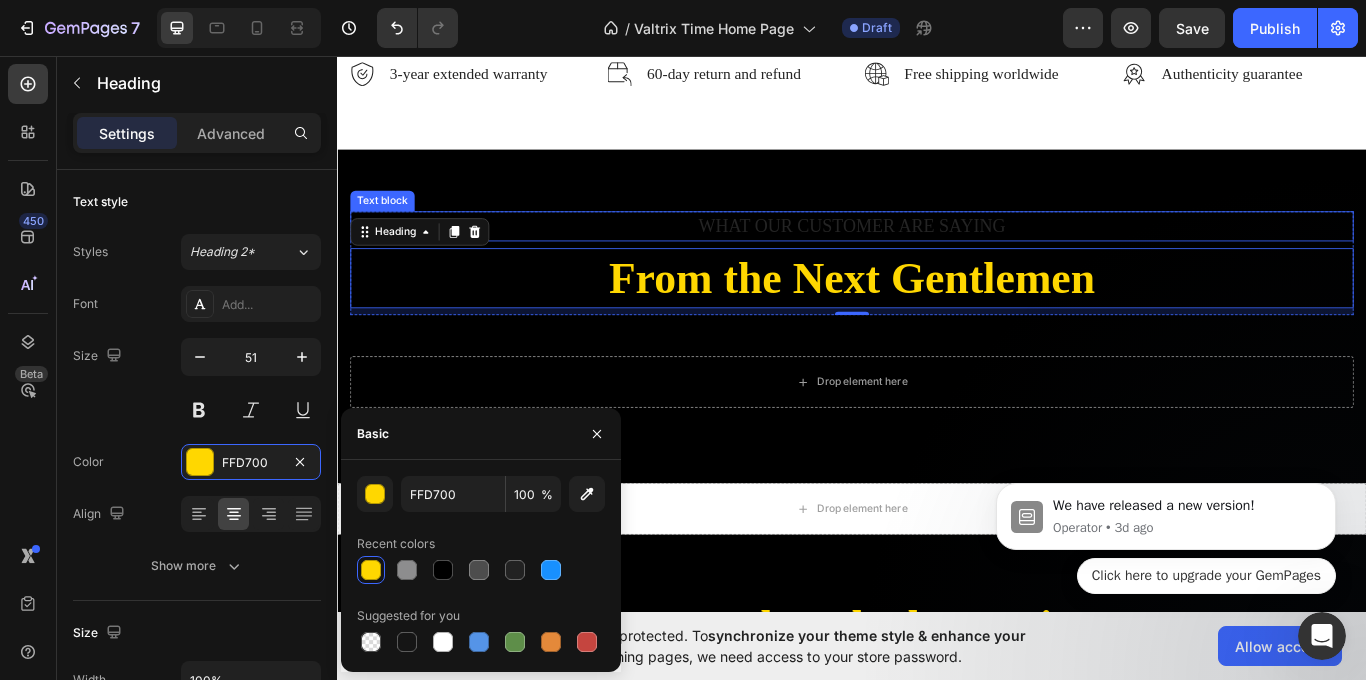 click on "WHAT OUR CUSTOMER ARE SAYING" at bounding box center [937, 256] 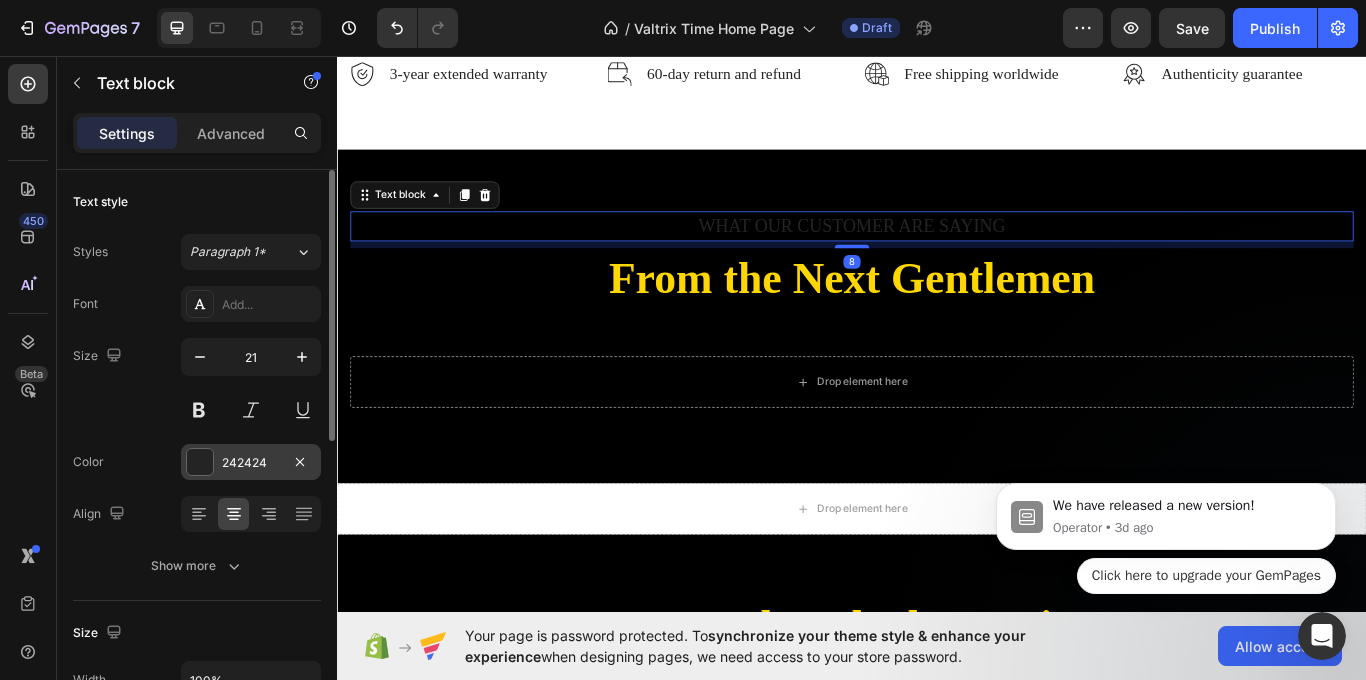 click on "242424" at bounding box center [251, 462] 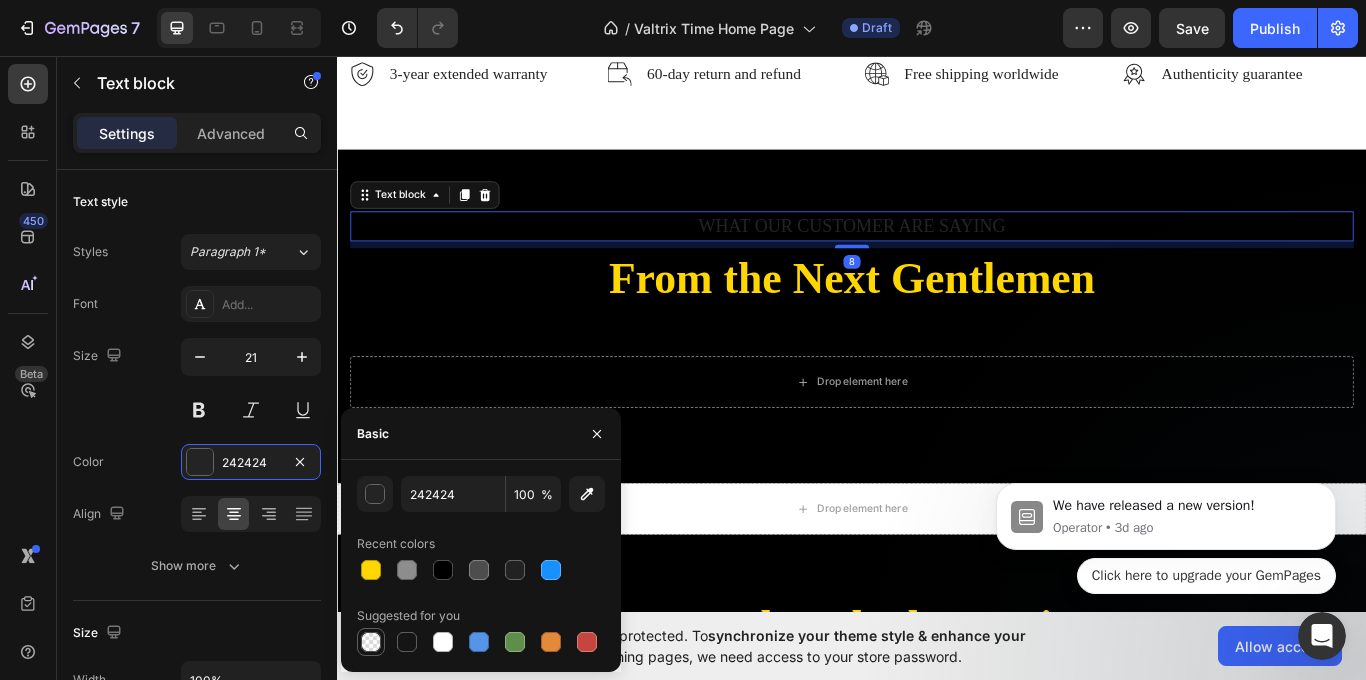 click at bounding box center [371, 642] 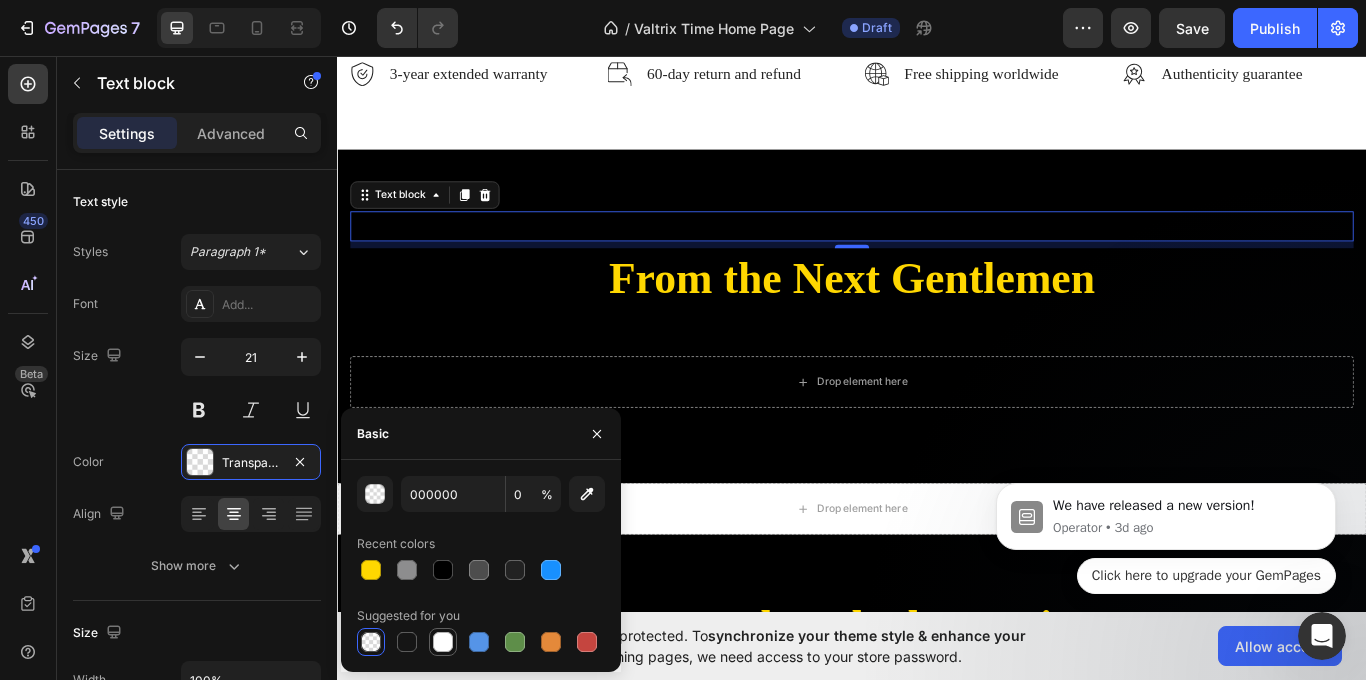 click at bounding box center (443, 642) 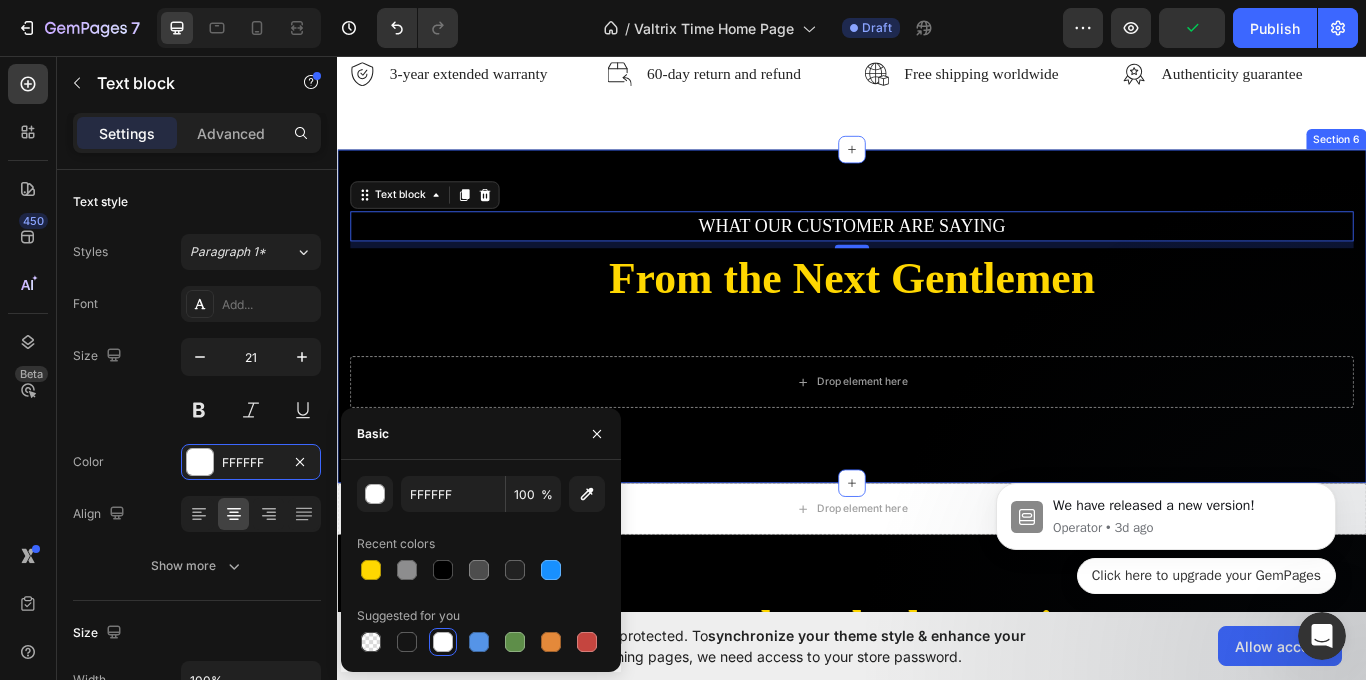 click on "WHAT OUR CUSTOMER ARE SAYING Text block   8 From the Next Gentlemen Heading Row
Drop element here Row" at bounding box center (937, 361) 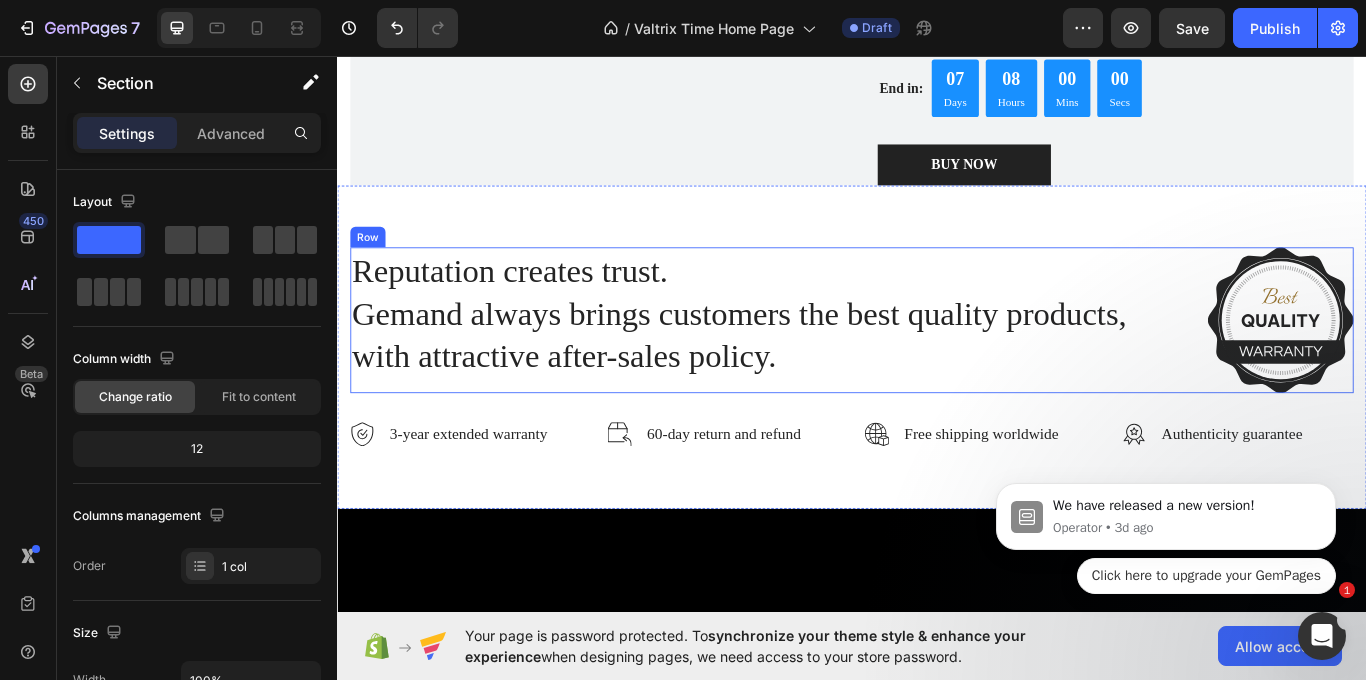 scroll, scrollTop: 2842, scrollLeft: 0, axis: vertical 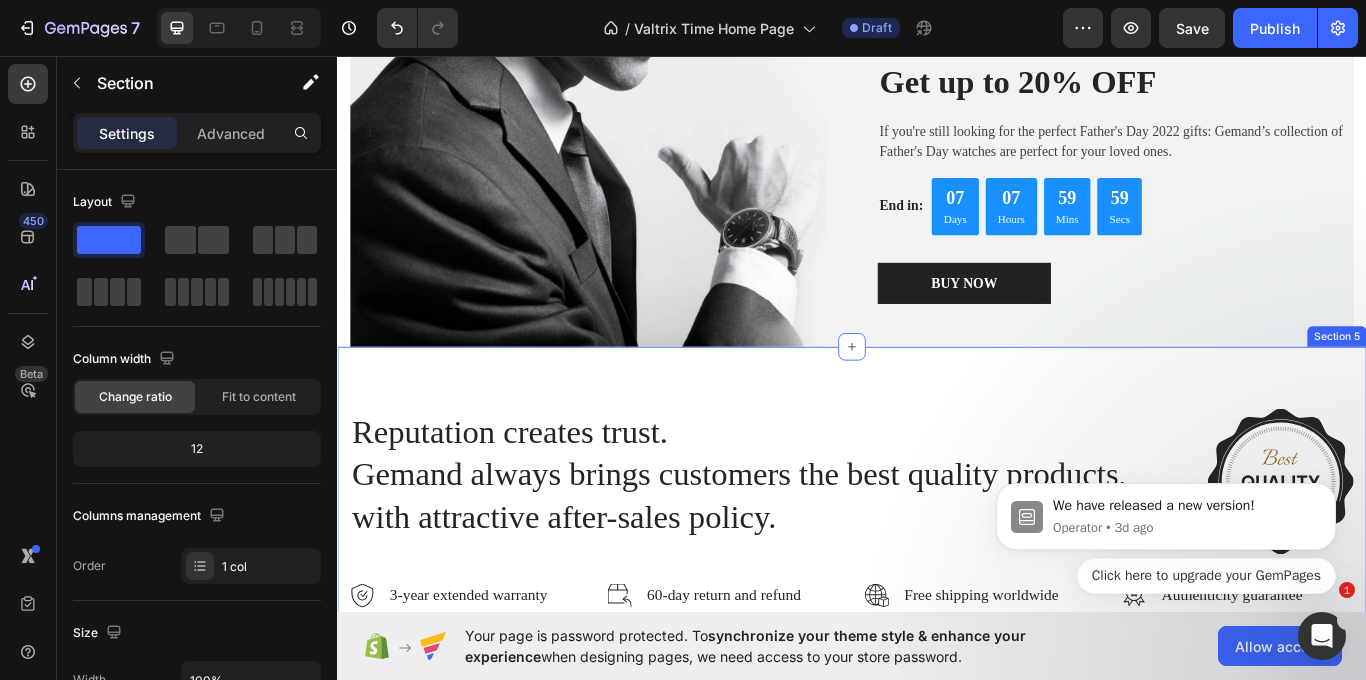 click on "Reputation creates trust. Gemand always brings customers the best quality products, with attractive after-sales policy. Heading Image Row Image 3-year extended warranty Text block Row Image 60-day return and refund Text block Row Image Free shipping worldwide Text block Row Image Authenticity guarantee Text block Row Row Section 5" at bounding box center [937, 584] 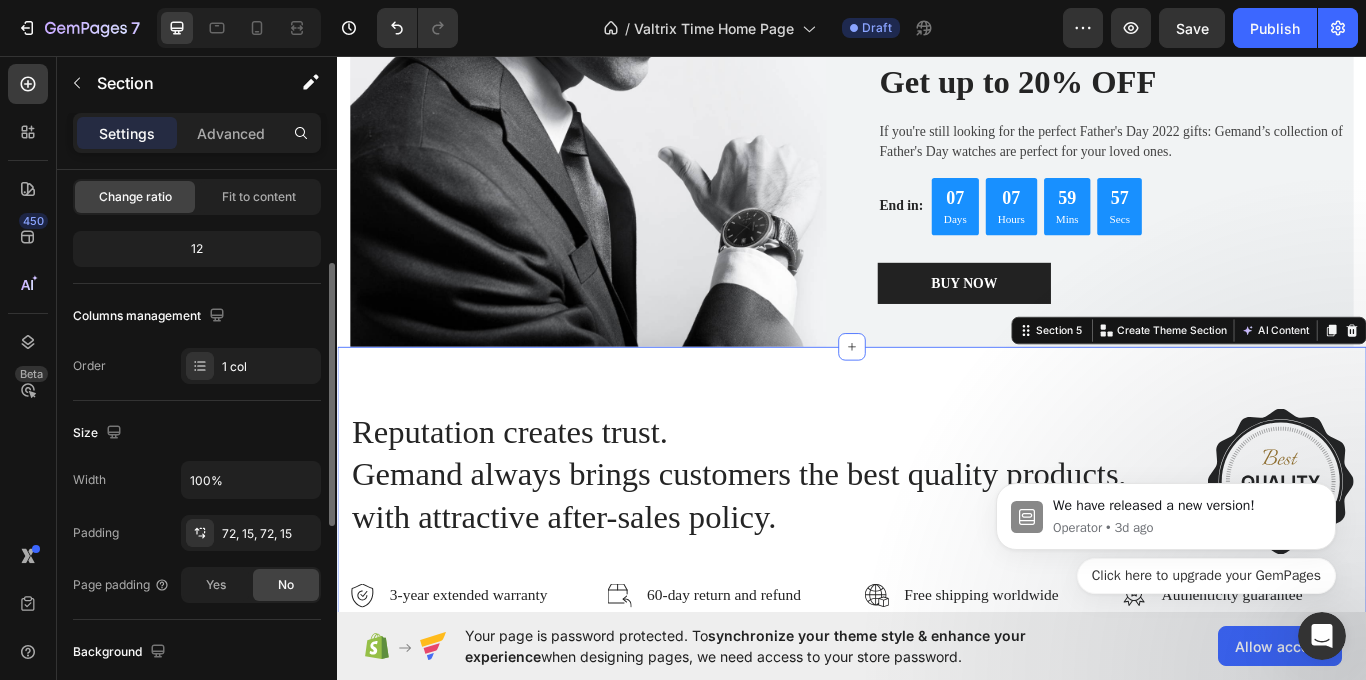 scroll, scrollTop: 300, scrollLeft: 0, axis: vertical 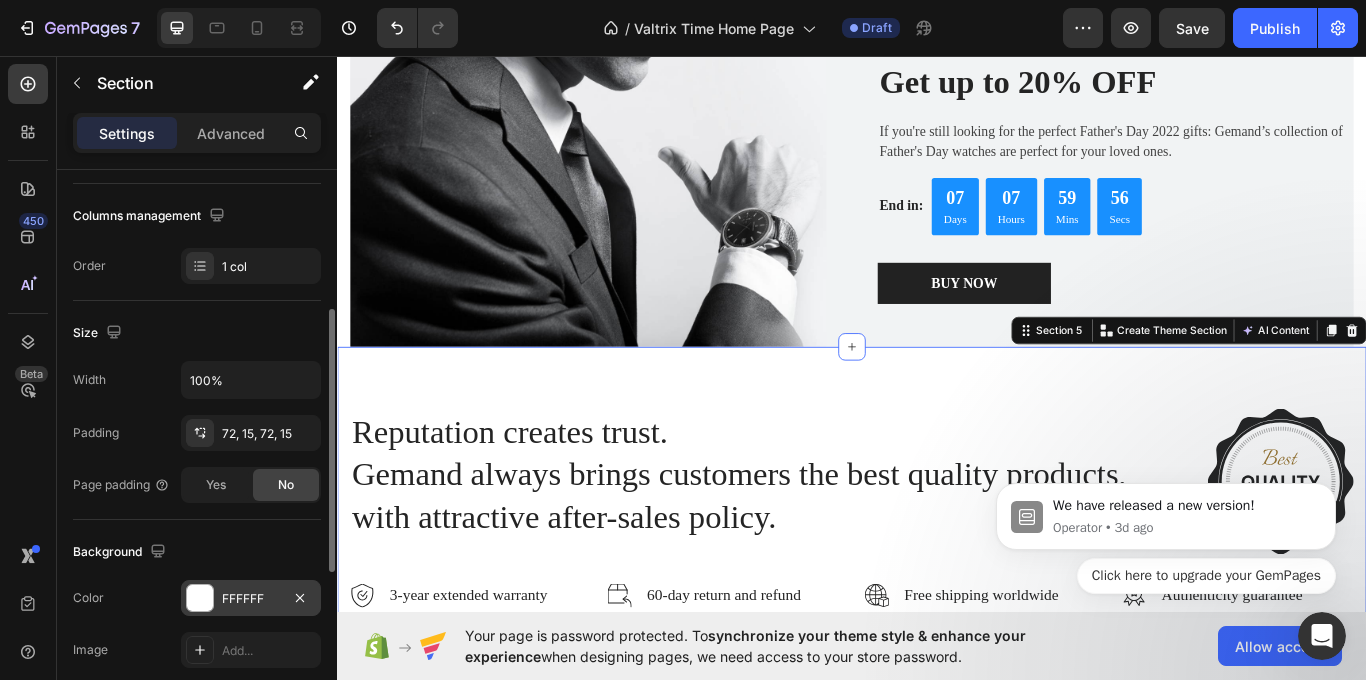 click on "FFFFFF" at bounding box center [251, 599] 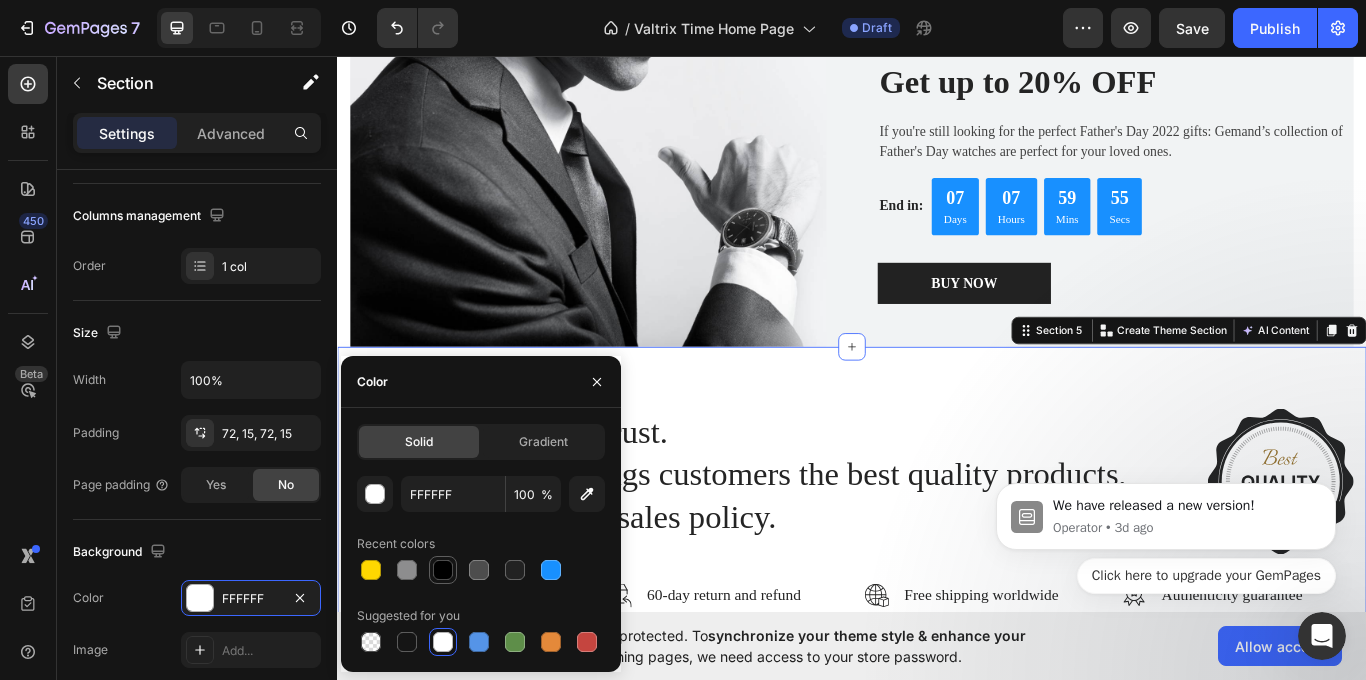 click at bounding box center (443, 570) 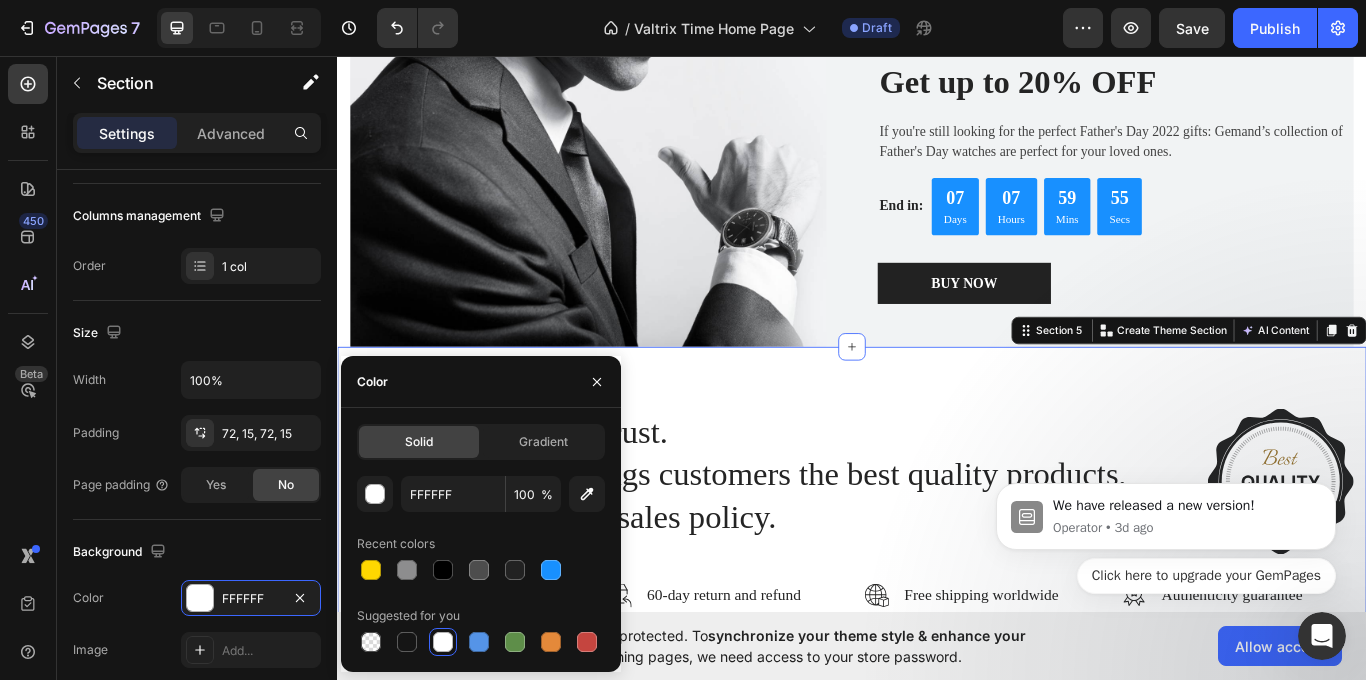 type on "000000" 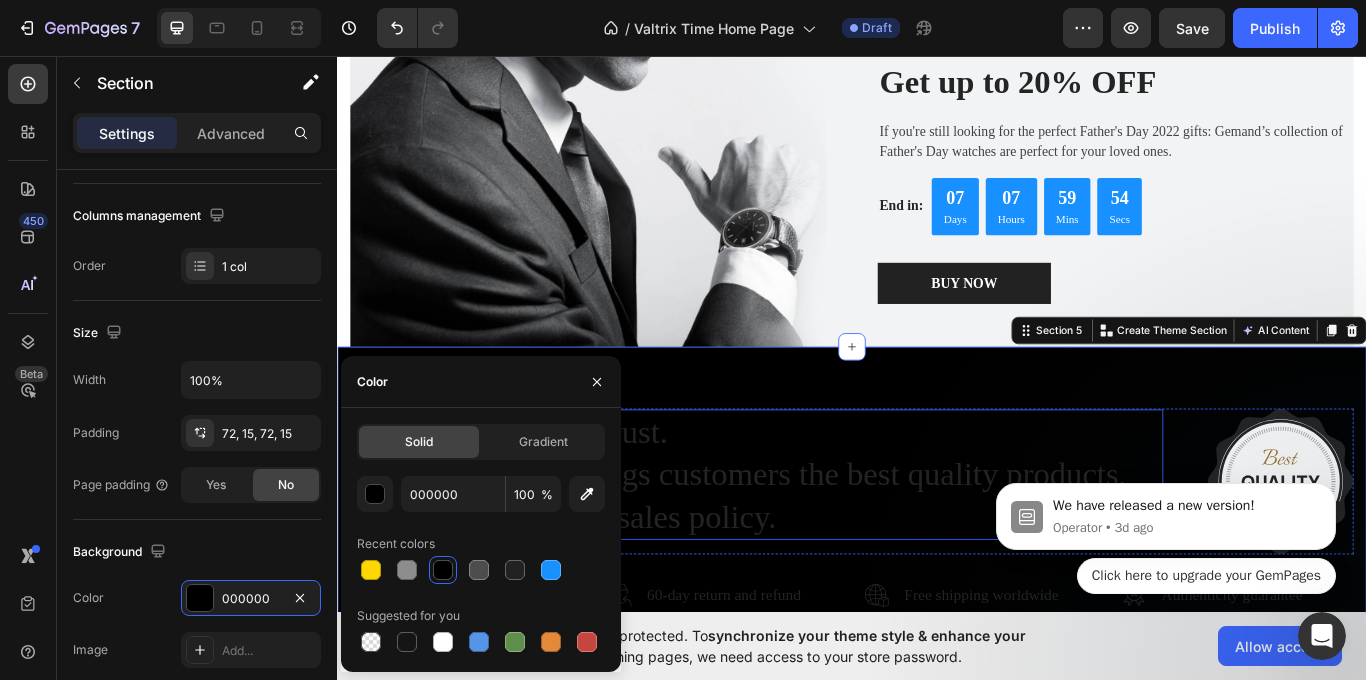 click on "Reputation creates trust. Gemand always brings customers the best quality products, with attractive after-sales policy." at bounding box center (826, 545) 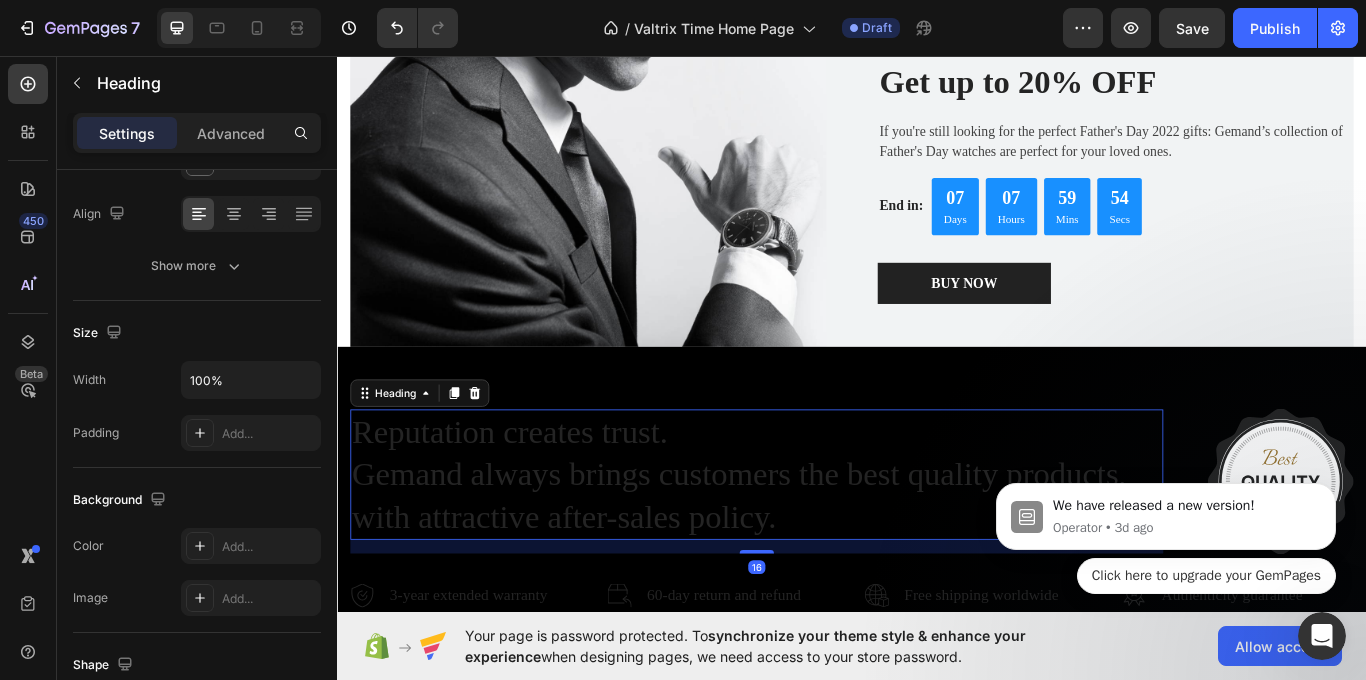 scroll, scrollTop: 0, scrollLeft: 0, axis: both 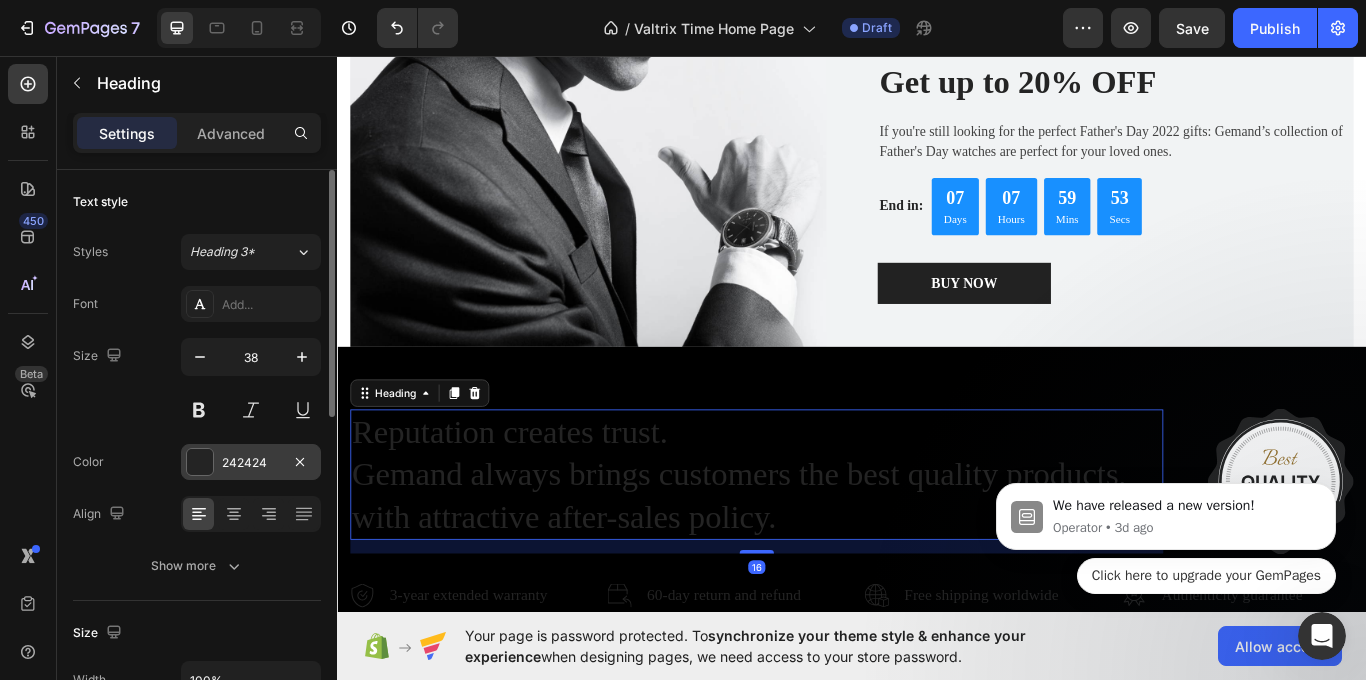 click at bounding box center (200, 462) 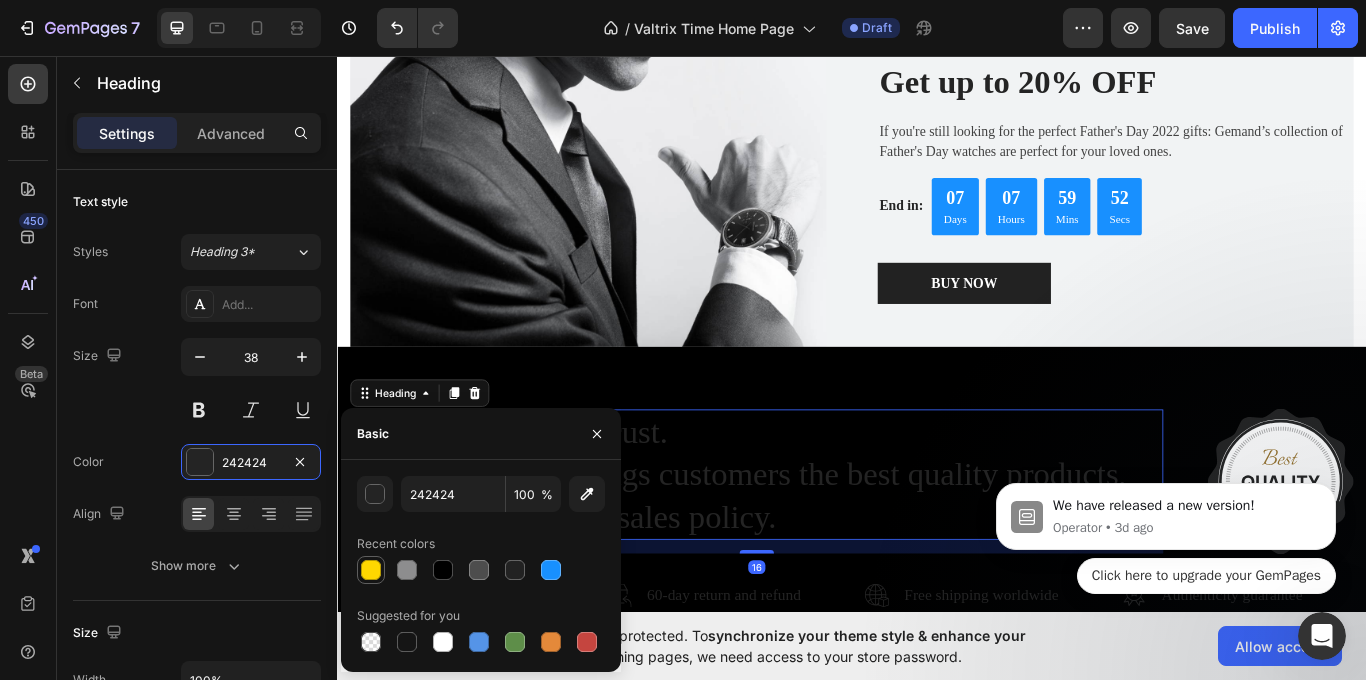 click at bounding box center [371, 570] 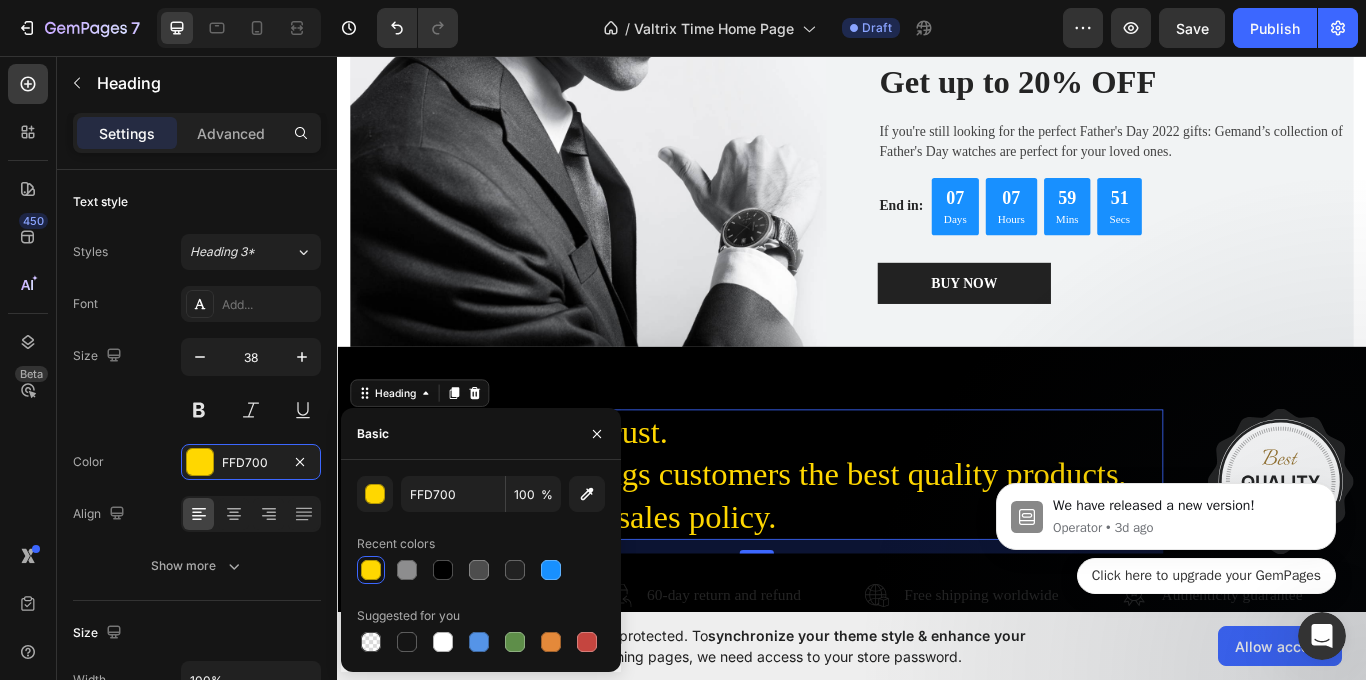 click on "Reputation creates trust. Gemand always brings customers the best quality products, with attractive after-sales policy.  Heading   16 Image Row Image 3-year extended warranty  Text block Row Image 60-day return and refund  Text block Row Image Free shipping worldwide Text block Row Image Authenticity guarantee  Text block Row Row Section 5" at bounding box center [937, 584] 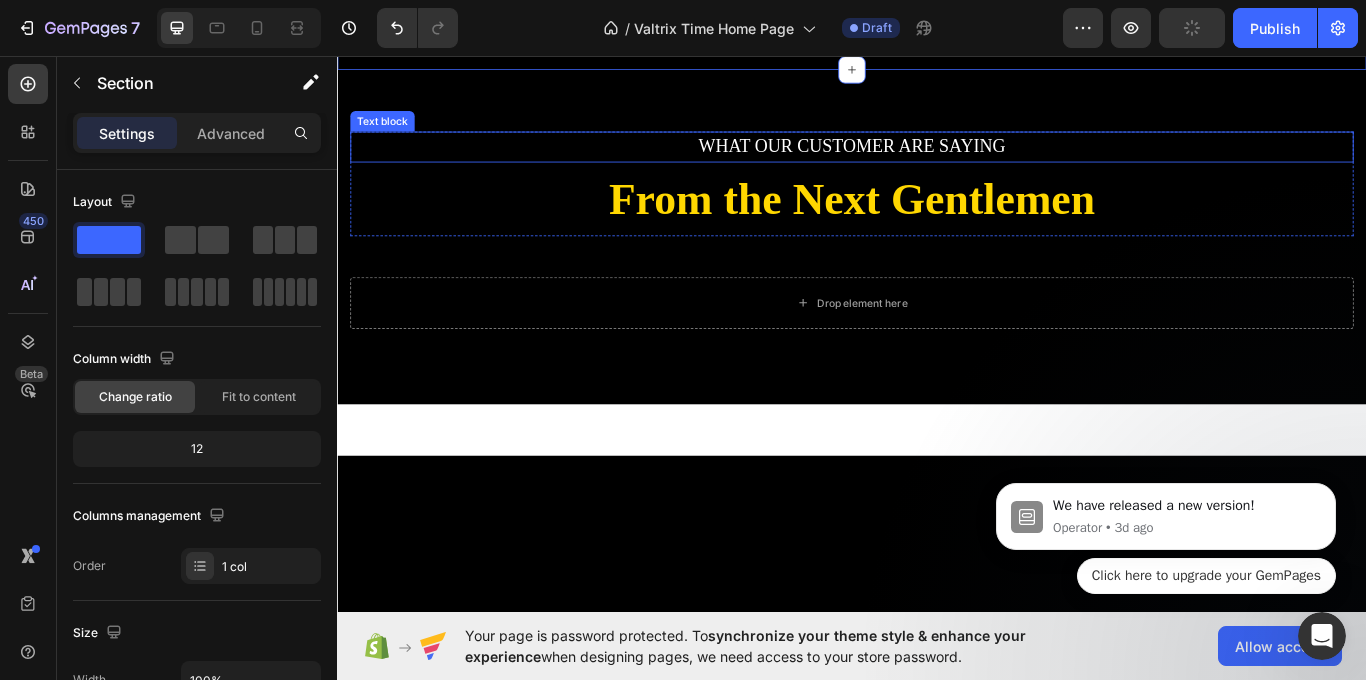 scroll, scrollTop: 2742, scrollLeft: 0, axis: vertical 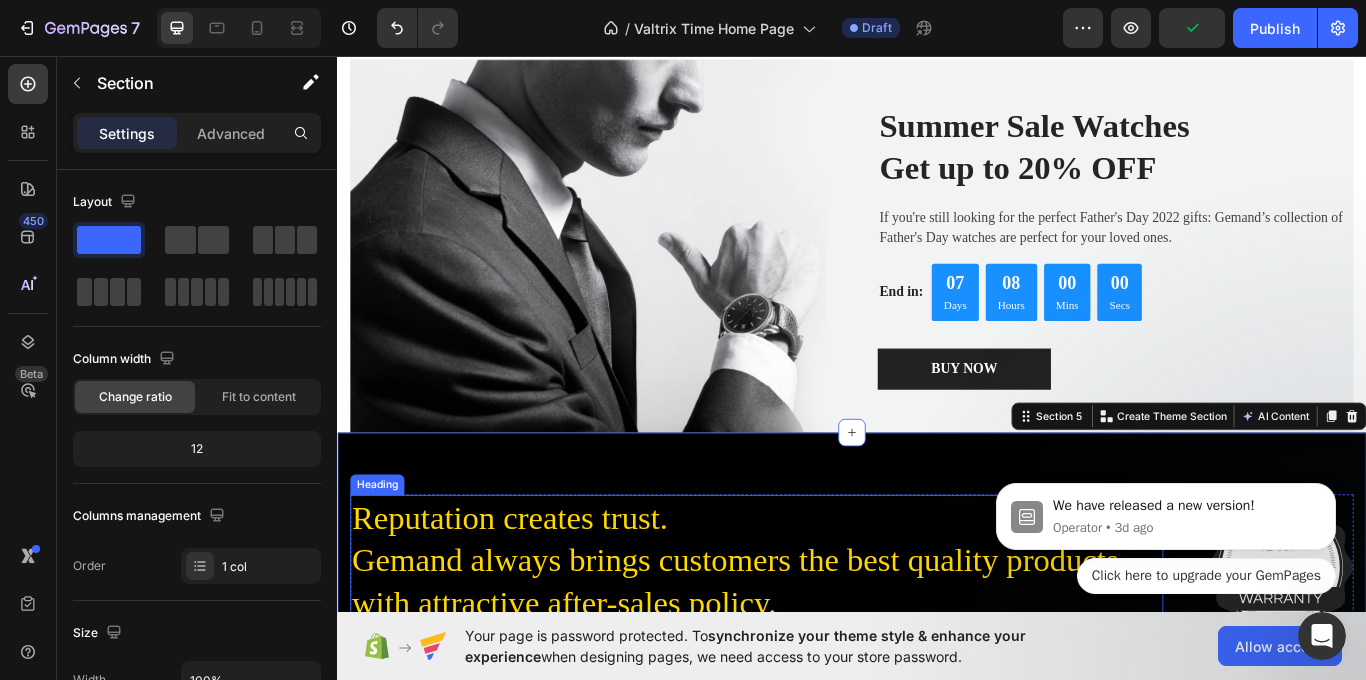 click at bounding box center (629, 278) 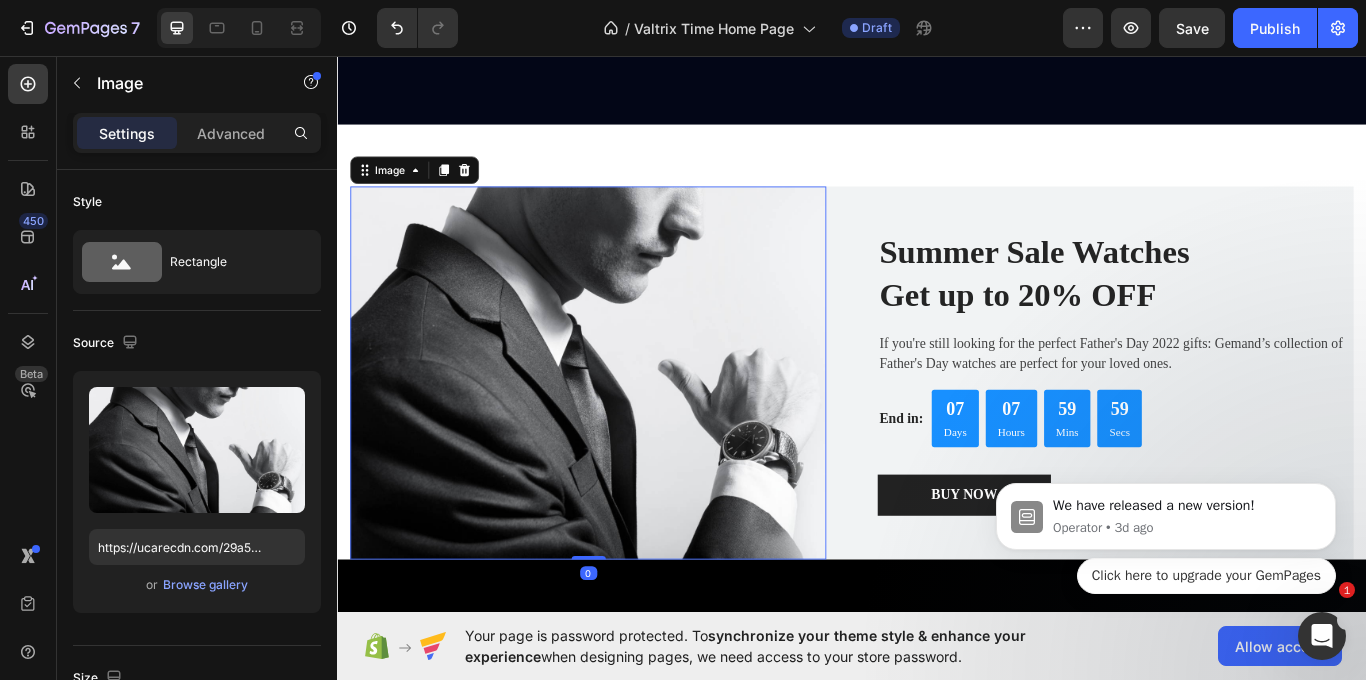 scroll, scrollTop: 2542, scrollLeft: 0, axis: vertical 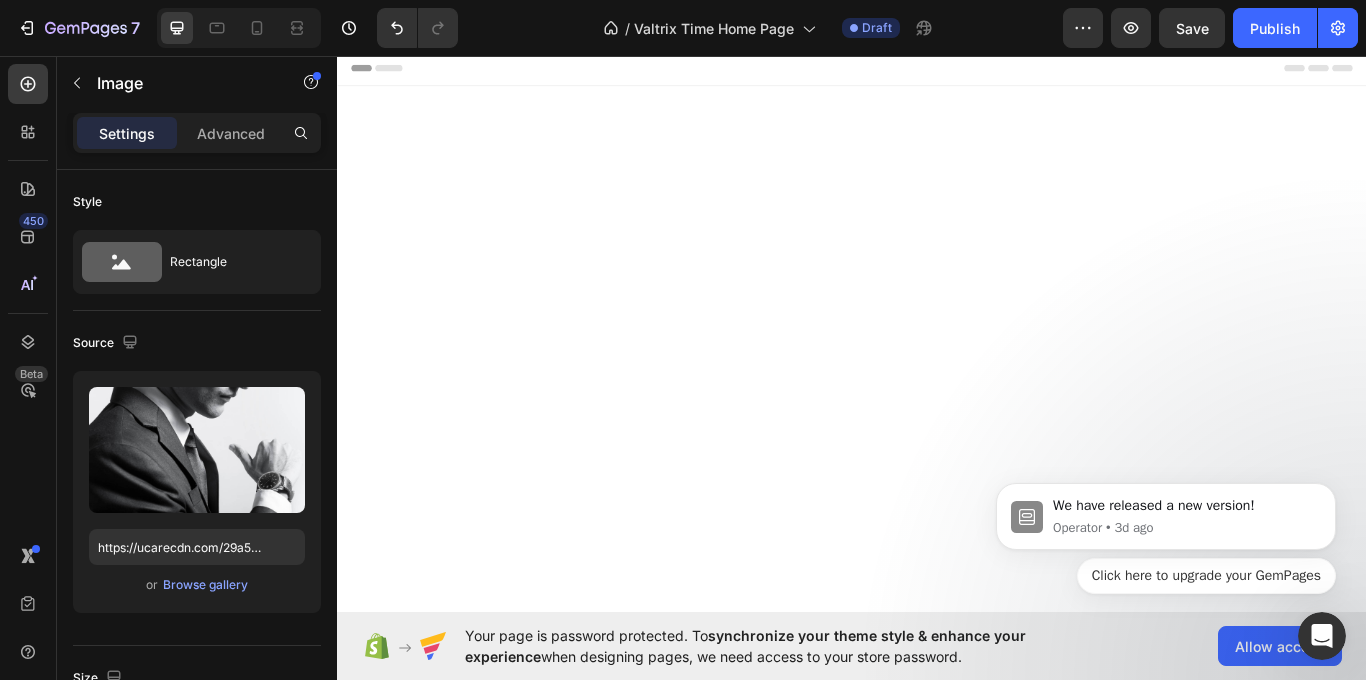 click on "Image 0 Summer Sale Watches Get up to 20% OFF Heading If you're still looking for the perfect Father's Day [YEAR] gifts: [BRAND]’s collection of Father's Day watches are perfect for your loved ones. Text block End in: Text block 07 Days 07 Hours 59 Mins 57 Secs CountDown Timer Row BUY NOW Button Row Row Section 4" at bounding box center (937, 2994) 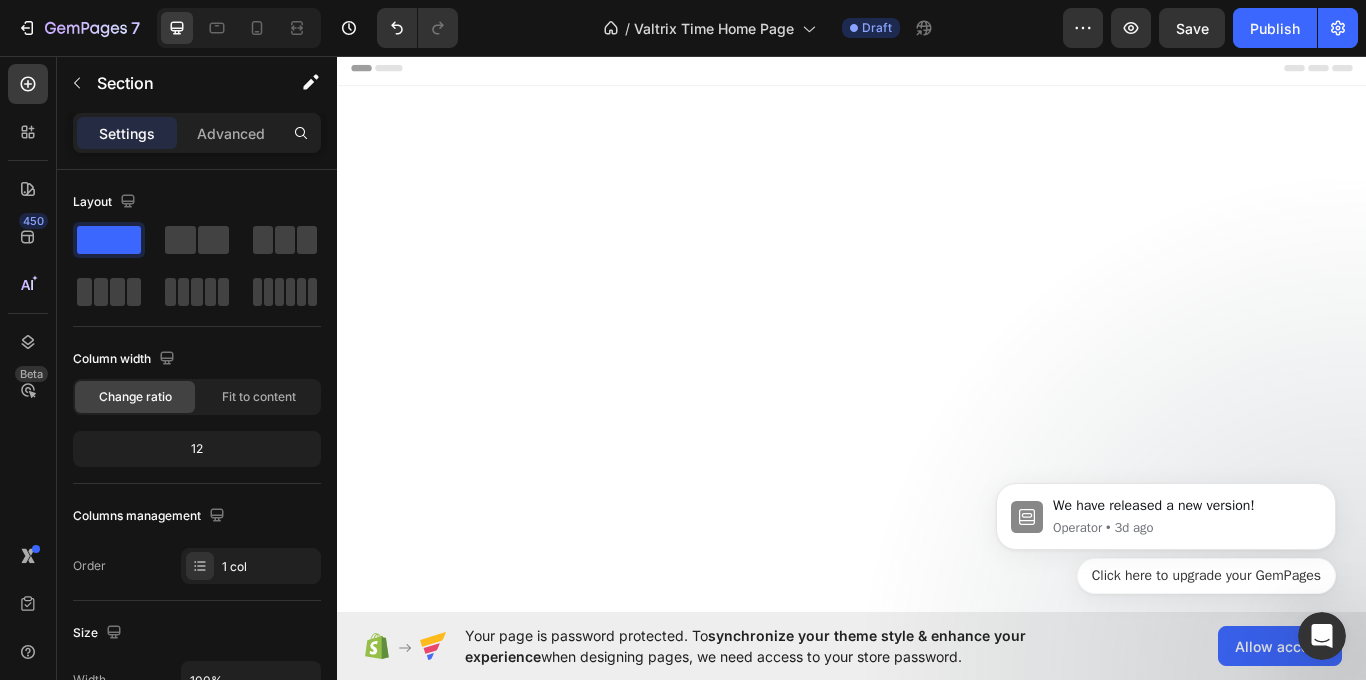scroll, scrollTop: 0, scrollLeft: 0, axis: both 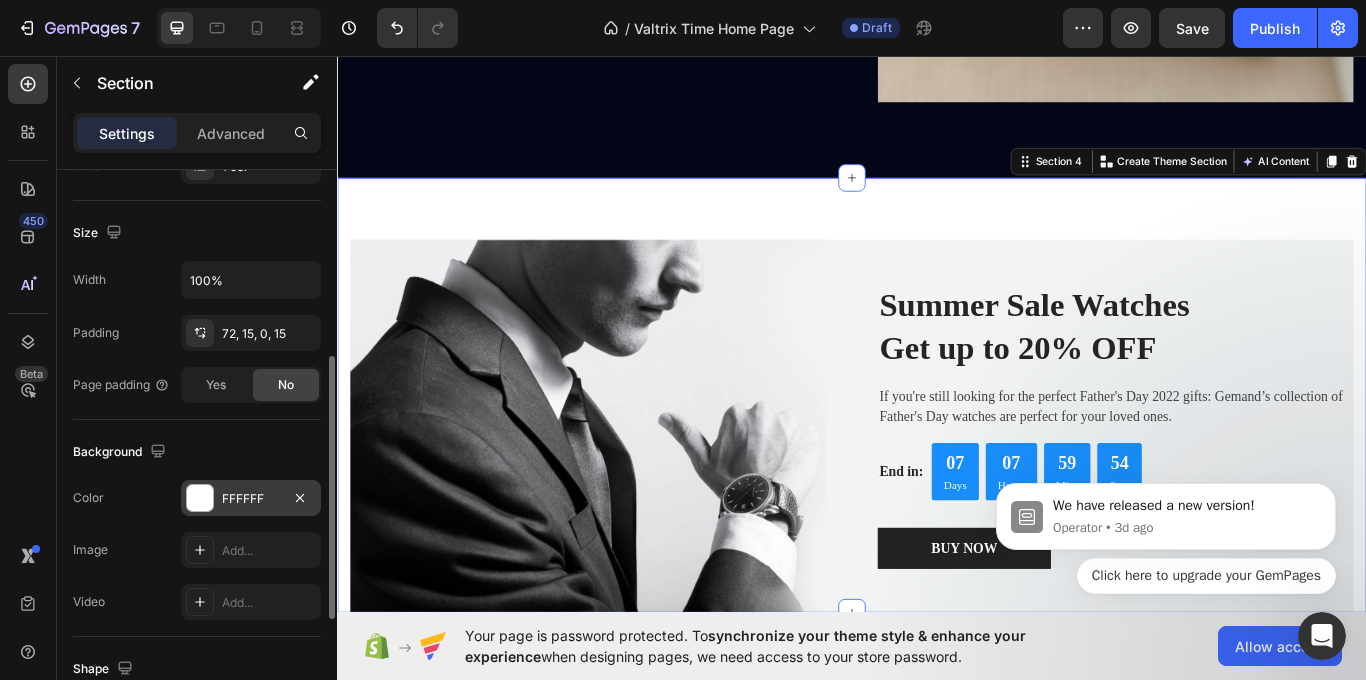 click on "FFFFFF" at bounding box center (251, 498) 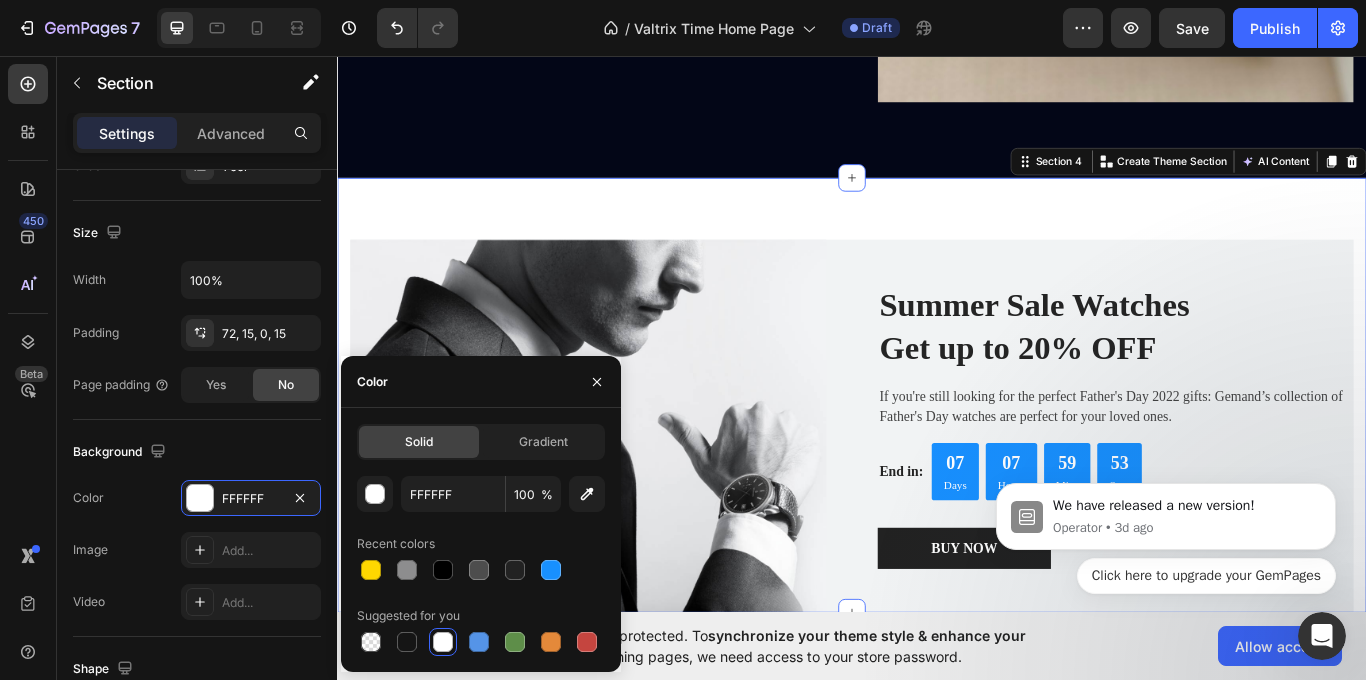 click at bounding box center [443, 570] 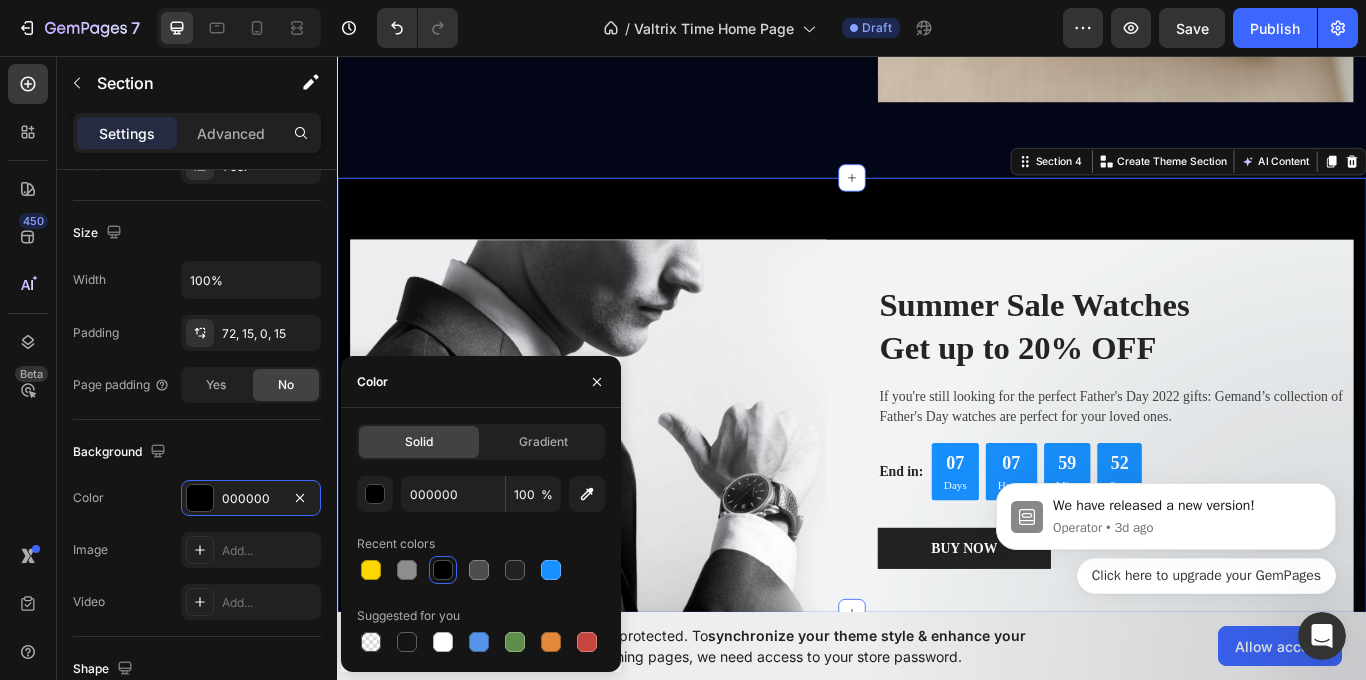 scroll, scrollTop: 2342, scrollLeft: 0, axis: vertical 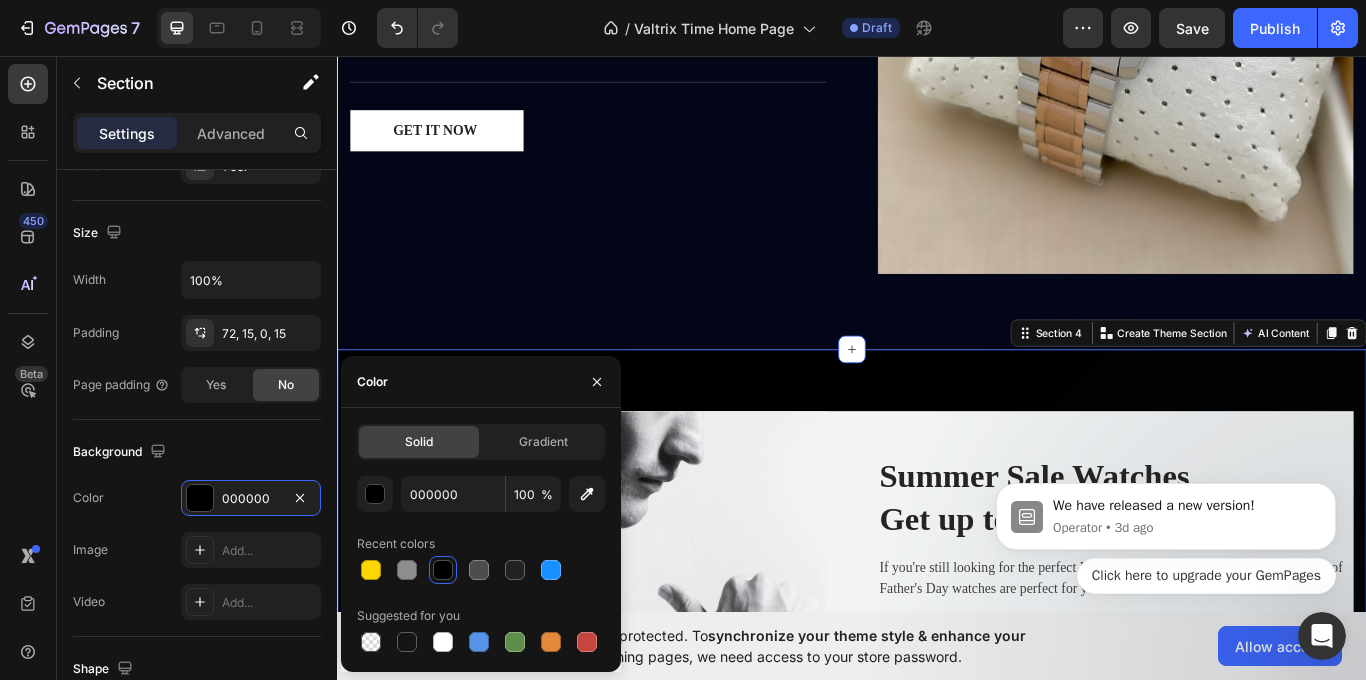 click on "EDIFICE CASIO PREMIUM (P) Title Rs. 2,999.00 (P) Price (P) Price Rs. 8,999.00 (P) Price (P) Price Row Title Line Image Diameter 40mm Text block Row Image Thickness 9mm Text block Row Image Waterproof 30m Text block Row Row Image Polished Silver Text block Row Image Accuracy ±20s/month Text block Row Image Sapphire Crystal Glass Text block Row Row Row Image Diameter 40mm Text block Row Image Thickness 9mm Text block Row Image Waterproof 30m Text block Row Row Image Polished Silver Text block Row Image Accuracy ±20s/month Text block Row Image Sapphire Crystal Glass Text block Row Row Title Line GET IT NOW (P) Cart Button" at bounding box center (629, -40) 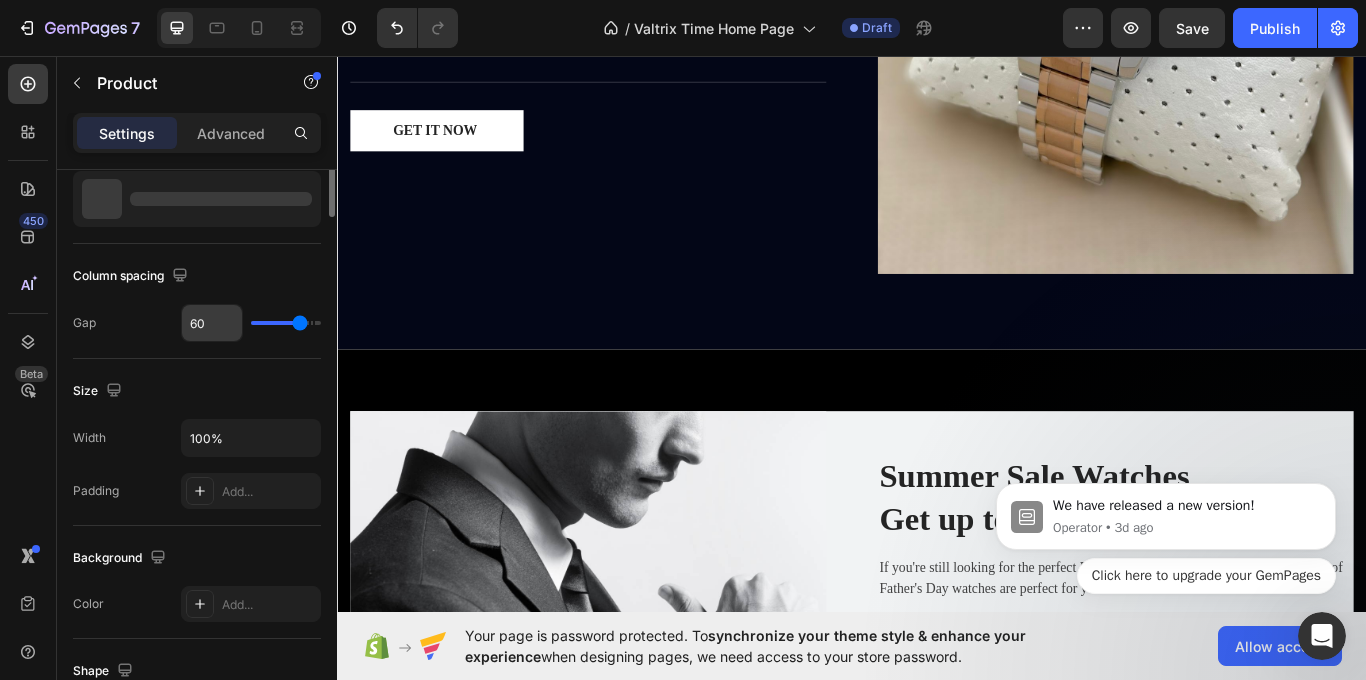 scroll, scrollTop: 0, scrollLeft: 0, axis: both 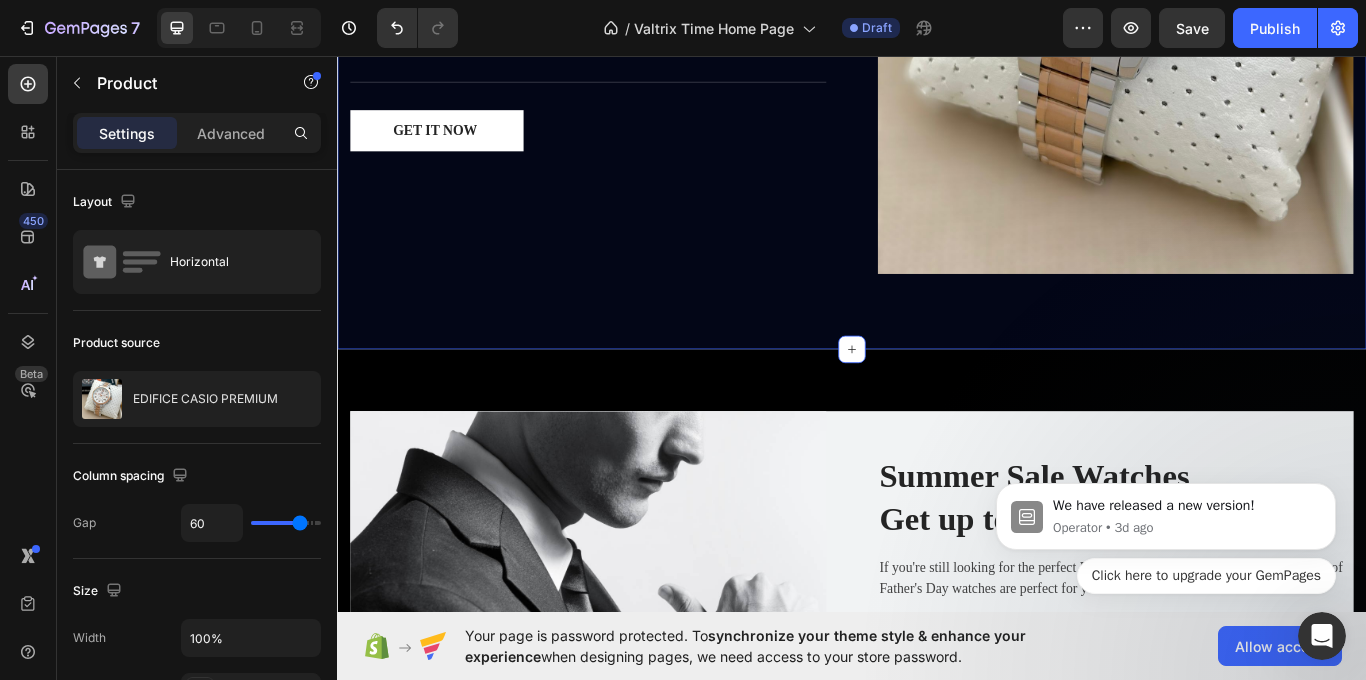 click on "EXPLORE Text block The Limited Eidition Heading Inspired by the 1800's - an era of refined luxury, the contrasting polished rose-gold features and captivating black watch-face are bound to draw attention and transfix admirers. Text block Row EDIFICE CASIO PREMIUM (P) Title Rs. 2,999.00 (P) Price (P) Price Rs. 8,999.00 (P) Price (P) Price Row Title Line Image Diameter 40mm Text block Row Image Thickness 9mm Text block Row Image Waterproof 30m Text block Row Row Image Polished Silver Text block Row Image Accuracy ±20s/month Text block Row Image Sapphire Crystal Glass Text block Row Row Row Image Diameter 40mm Text block Row Image Thickness 9mm Text block Row Image Waterproof 30m Text block Row Row Image Polished Silver Text block Row Image Accuracy ±20s/month Text block Row Image Sapphire Crystal Glass Text block Row Row Title Line GET IT NOW (P) Cart Button Product Images & Gallery Product Row Section 3" at bounding box center (937, -151) 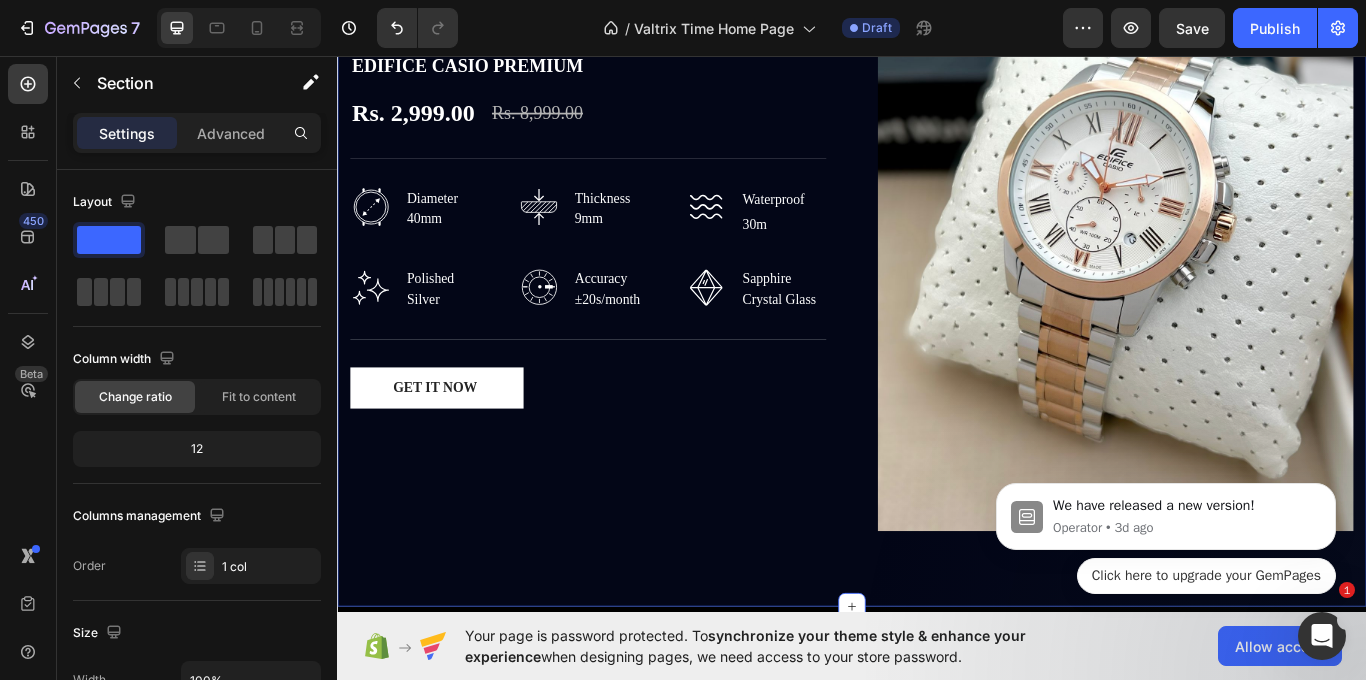 scroll, scrollTop: 1742, scrollLeft: 0, axis: vertical 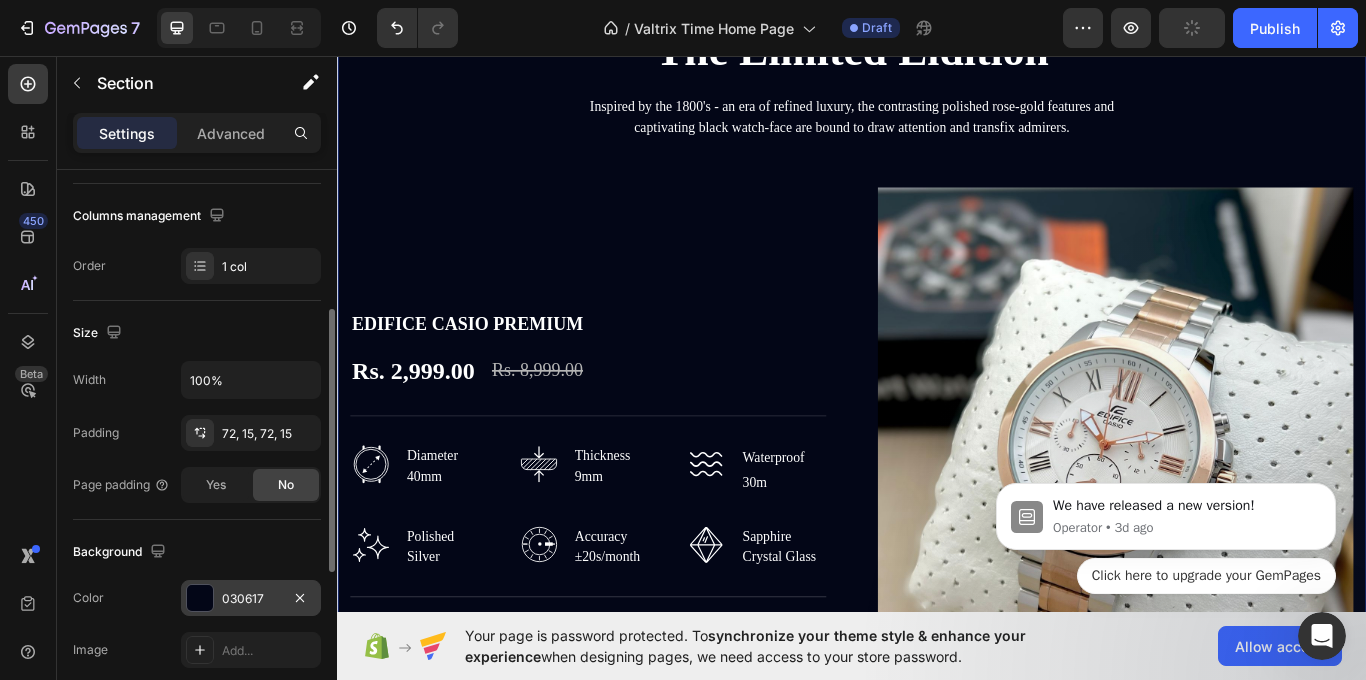 click on "030617" at bounding box center (251, 599) 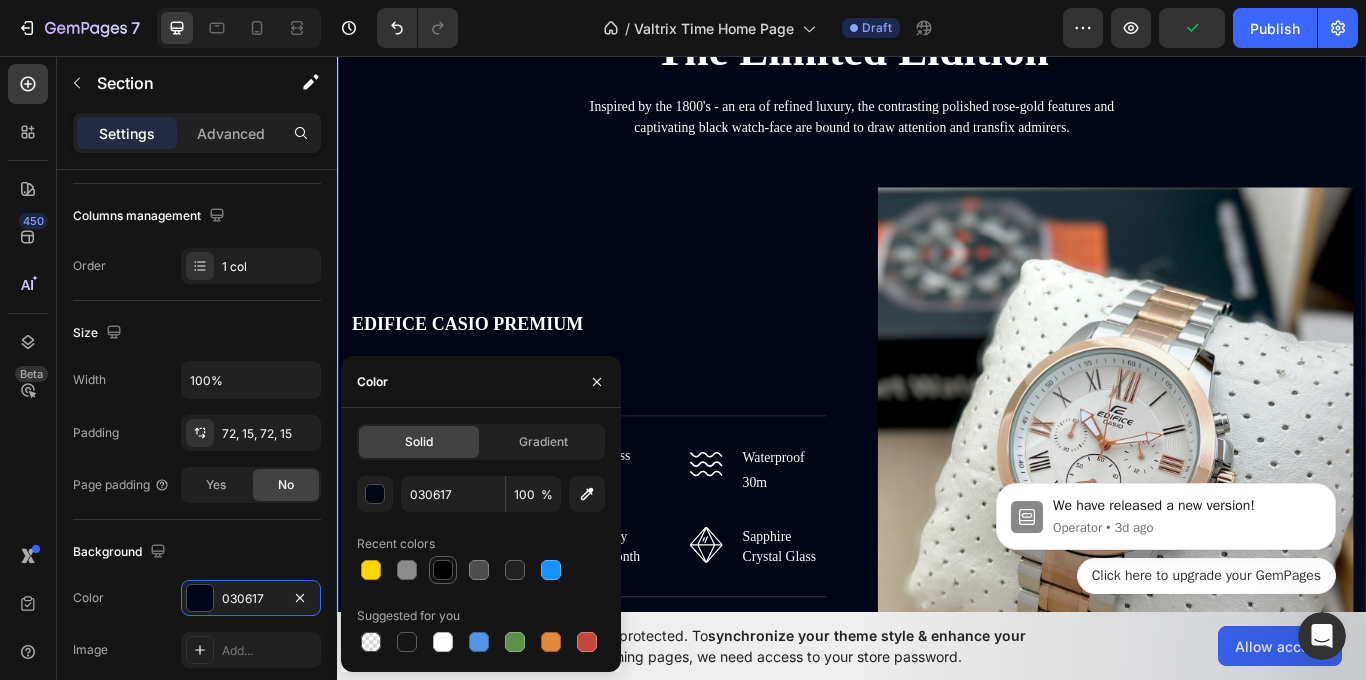 click at bounding box center (443, 570) 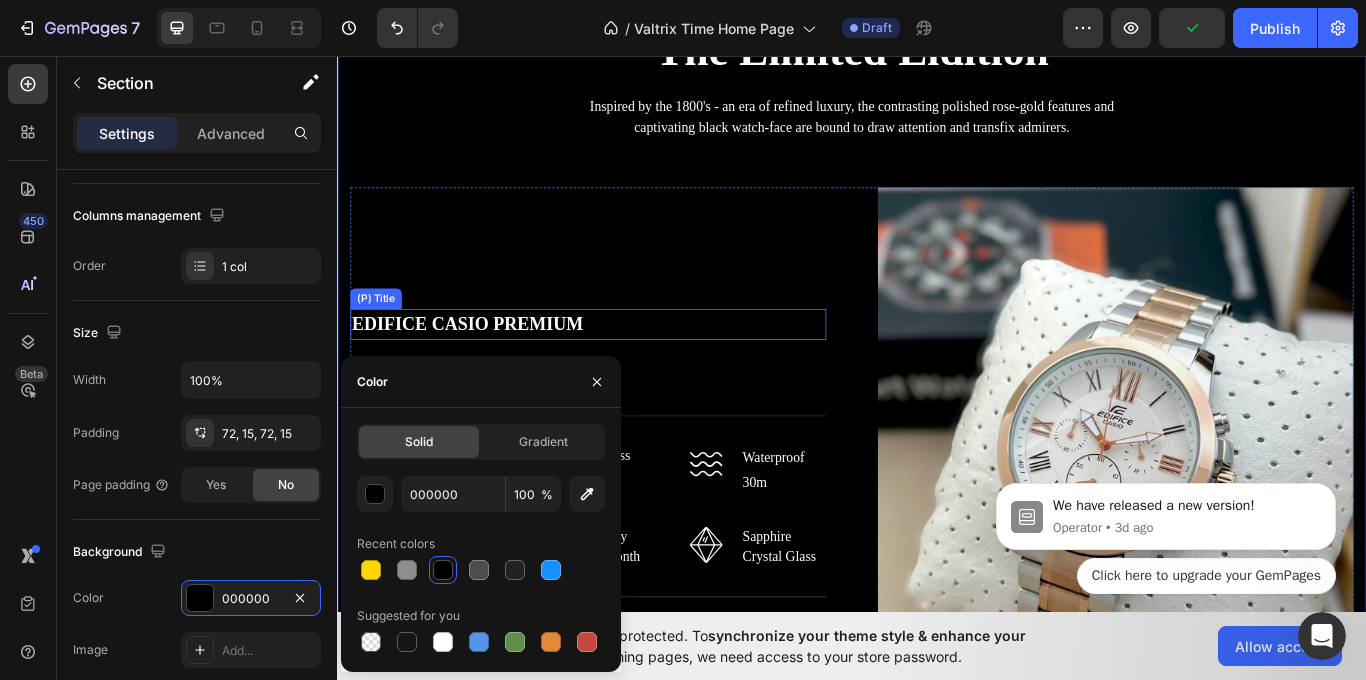 click on "EDIFICE CASIO PREMIUM" at bounding box center (629, 370) 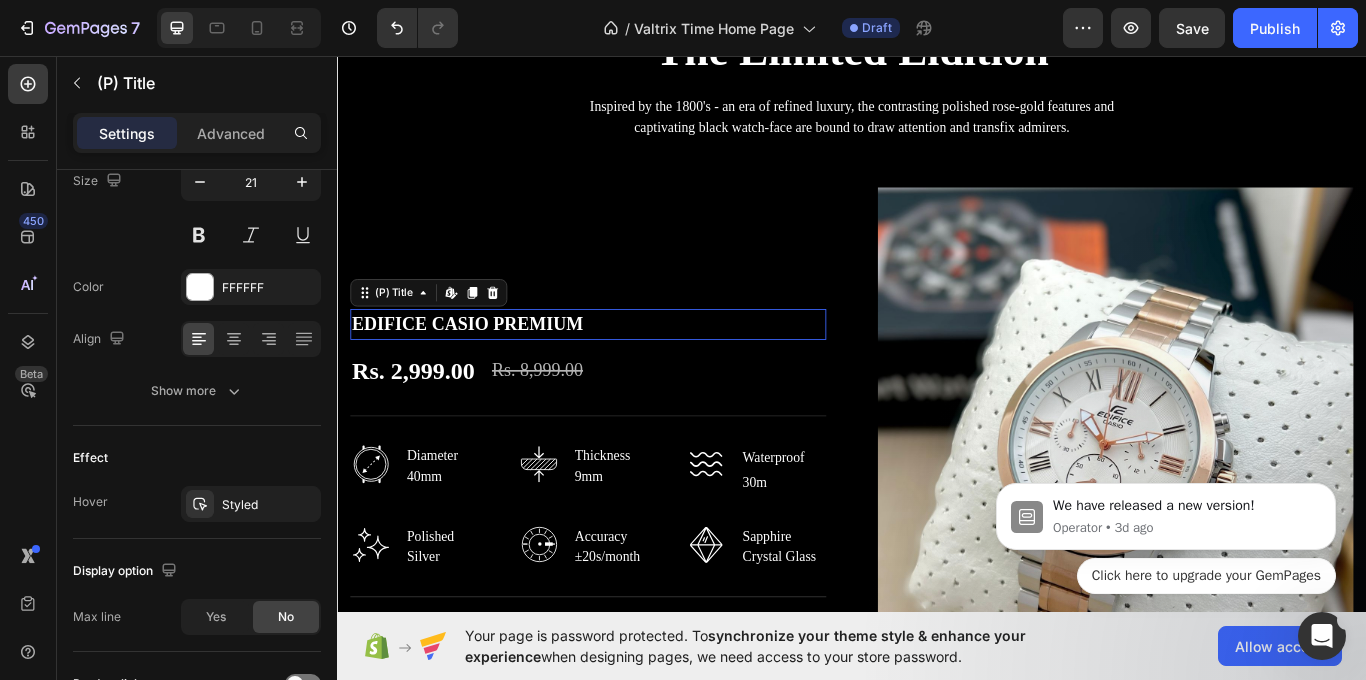 scroll, scrollTop: 0, scrollLeft: 0, axis: both 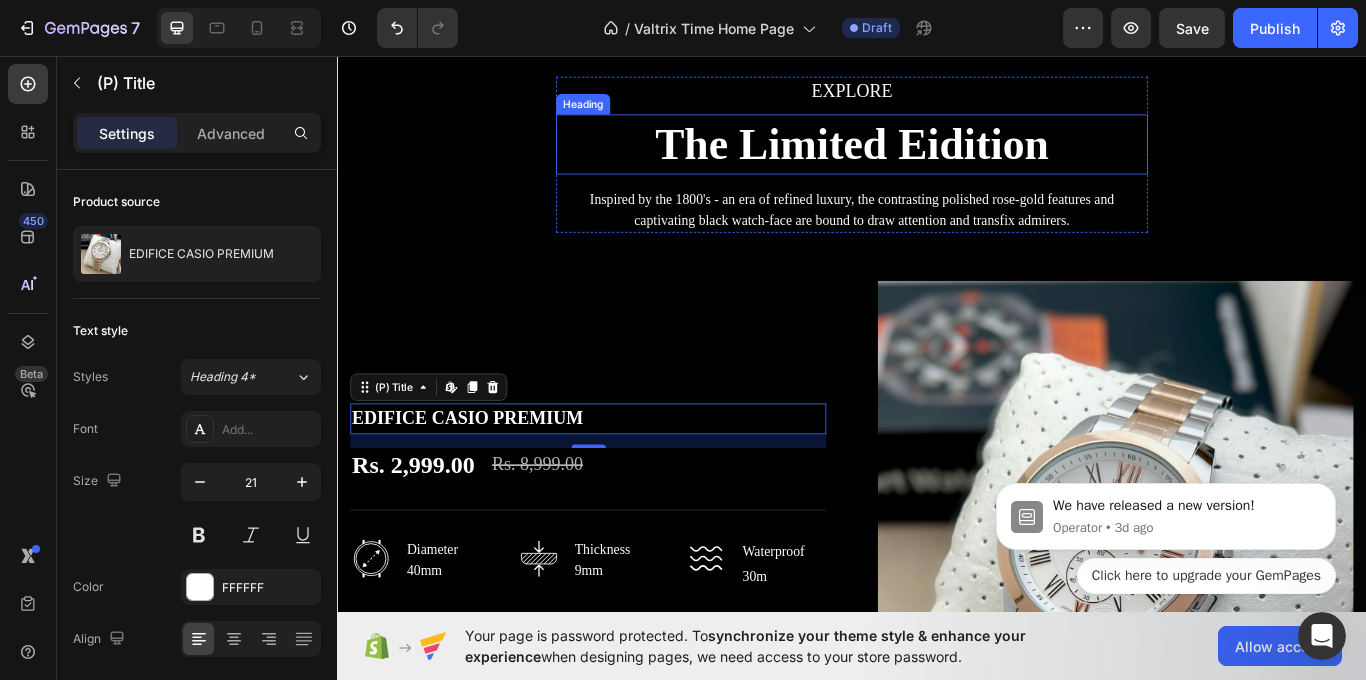 click on "The Limited Eidition" at bounding box center [937, 160] 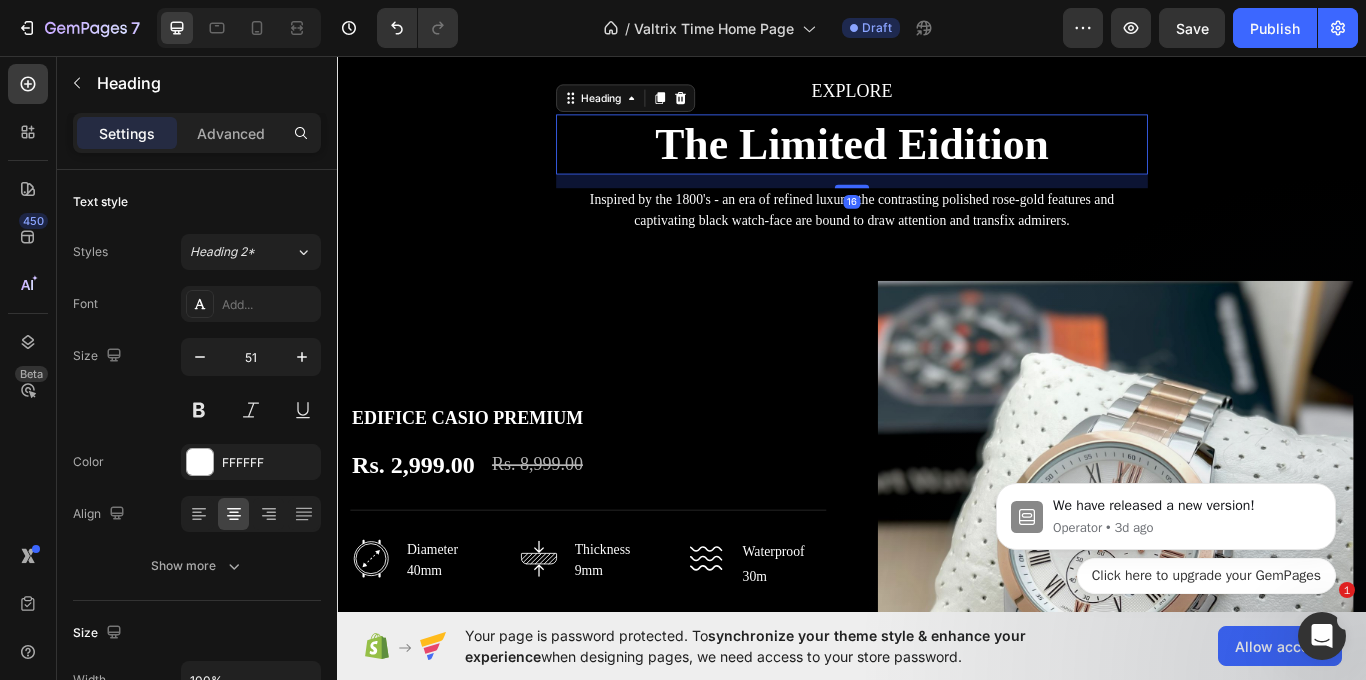 click on "The Limited Eidition" at bounding box center (937, 160) 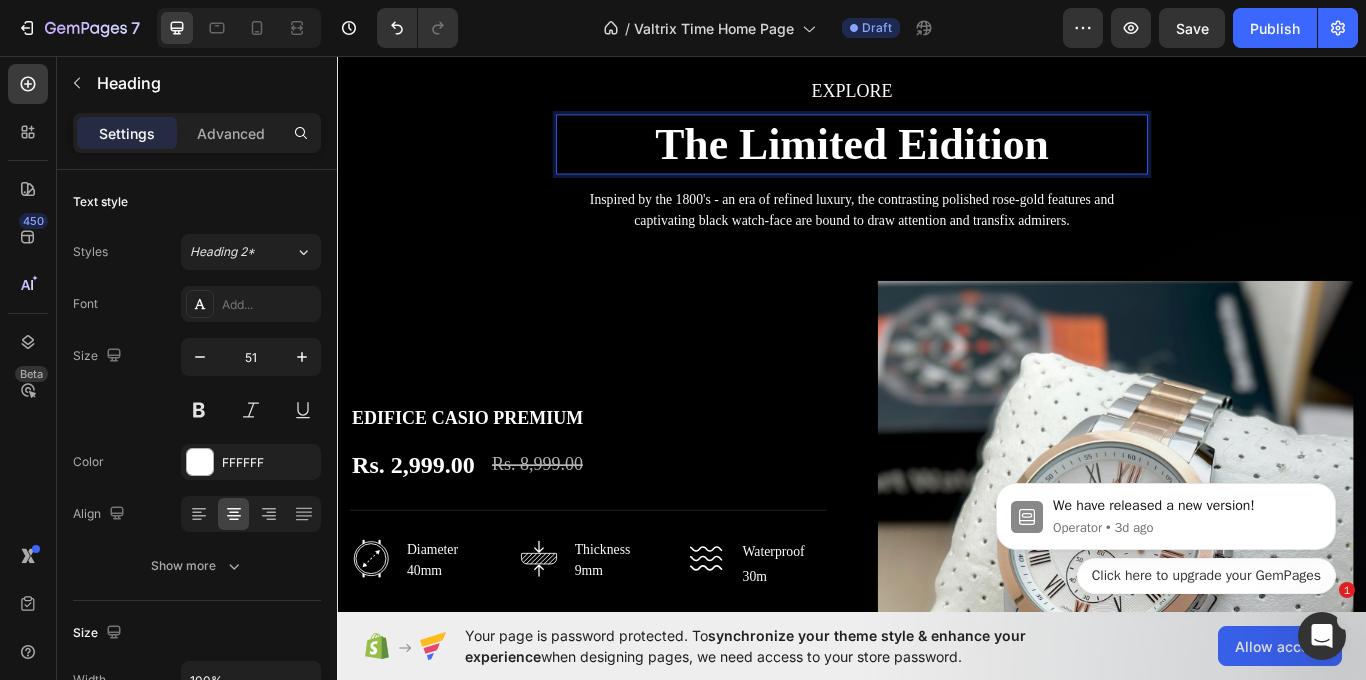 click on "The Limited Eidition" at bounding box center [937, 160] 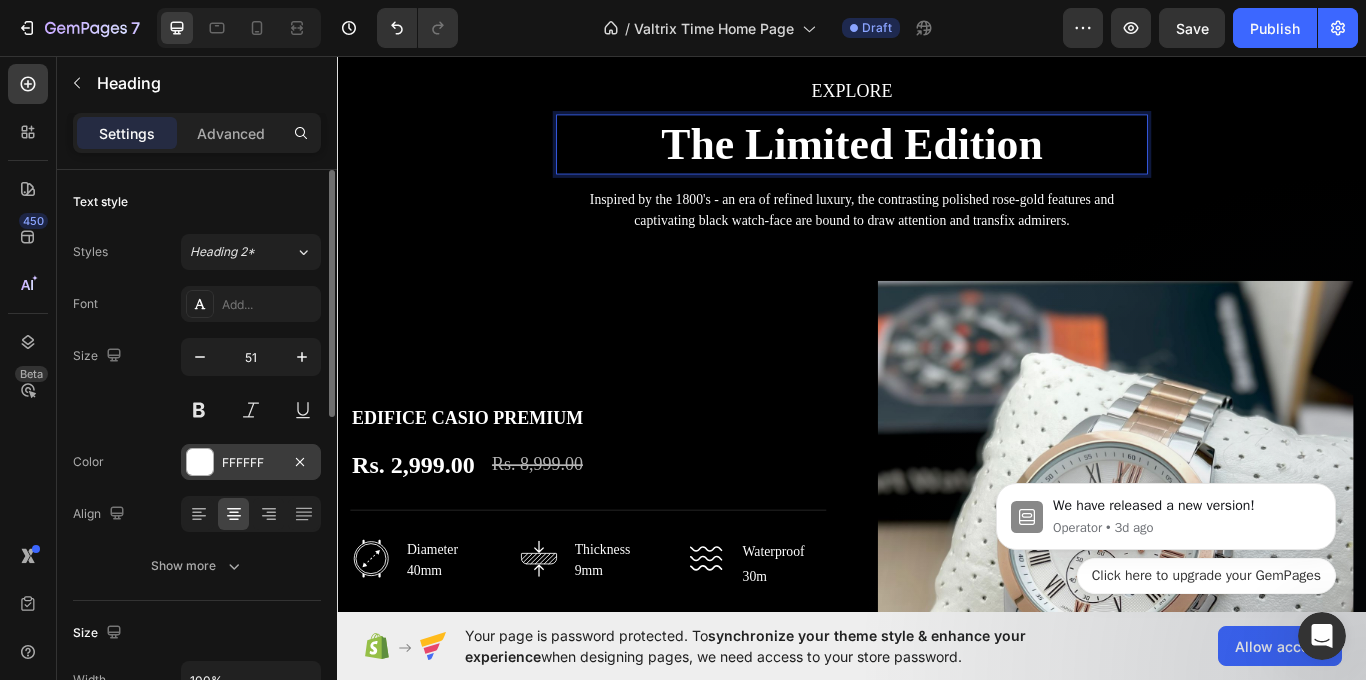 click on "FFFFFF" at bounding box center [251, 462] 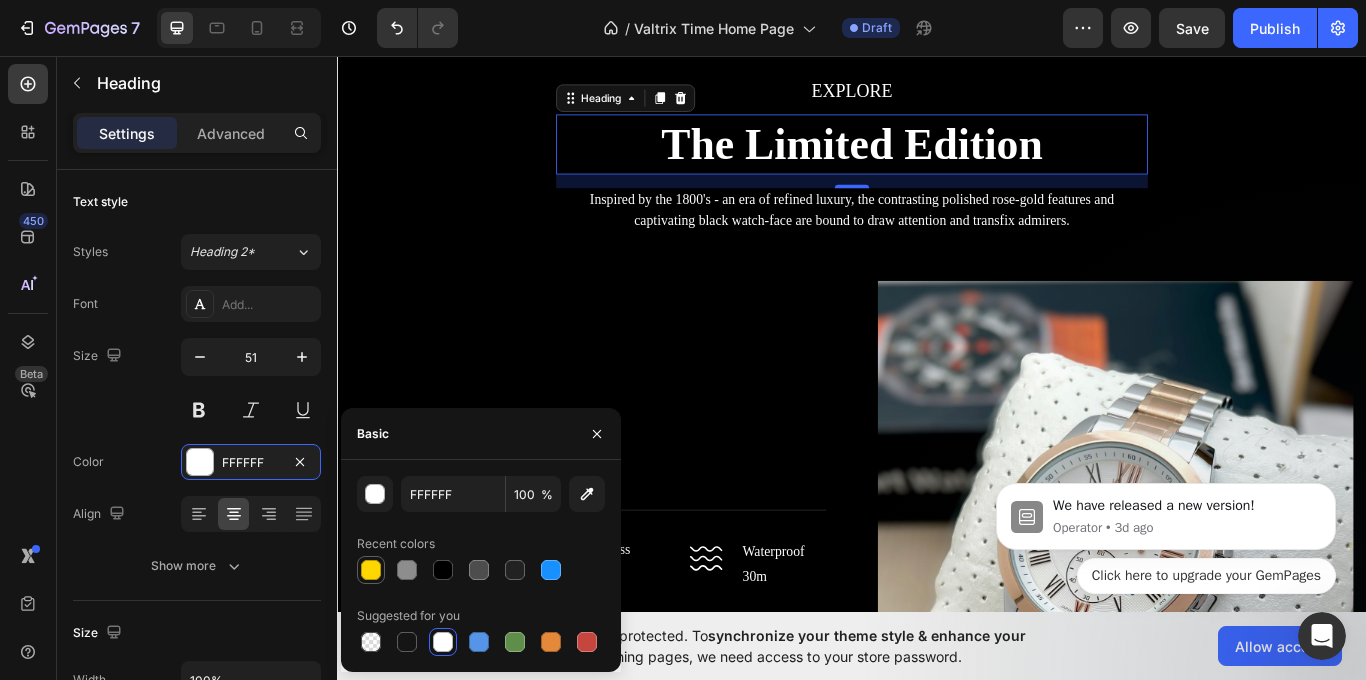 click at bounding box center [371, 570] 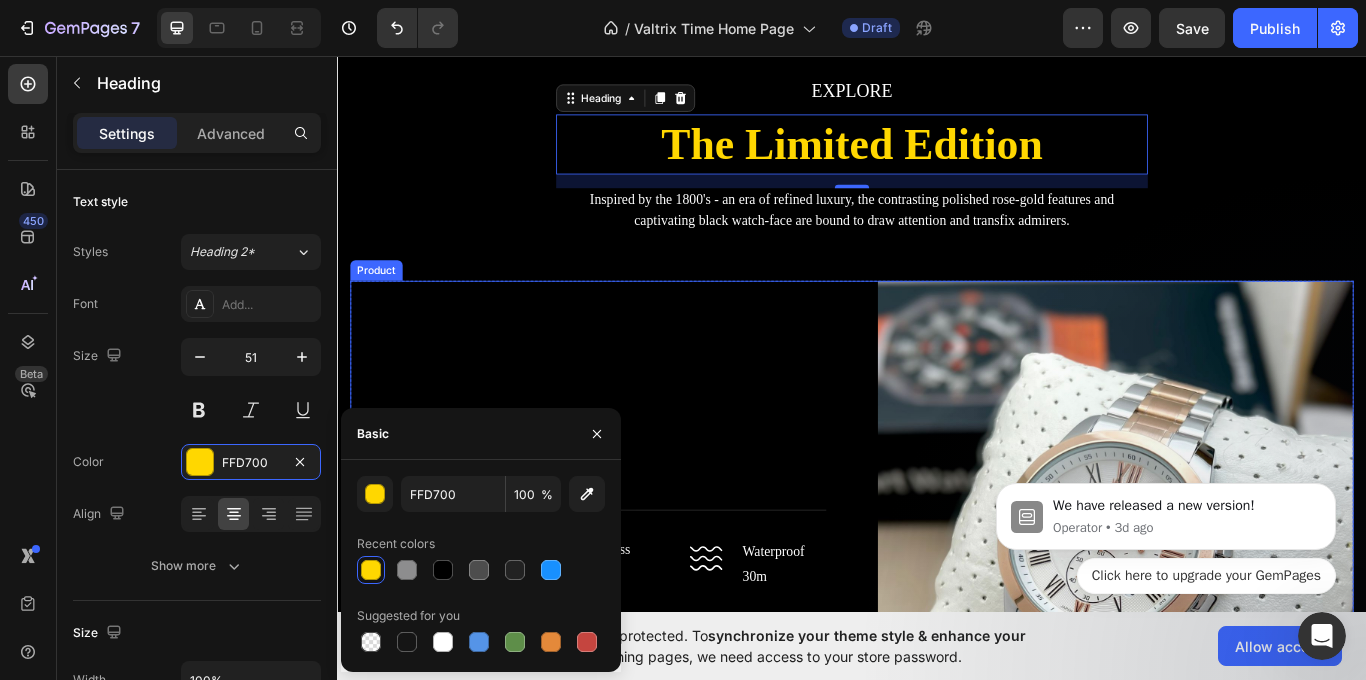 click on "EDIFICE CASIO PREMIUM (P) Title Rs. 2,999.00 (P) Price (P) Price Rs. 8,999.00 (P) Price (P) Price Row Title Line Image Diameter 40mm Text block Row Image Thickness 9mm Text block Row Image Waterproof 30m Text block Row Row Image Polished Silver Text block Row Image Accuracy ±20s/month Text block Row Image Sapphire Crystal Glass Text block Row Row Row Image Diameter 40mm Text block Row Image Thickness 9mm Text block Row Image Waterproof 30m Text block Row Row Image Polished Silver Text block Row Image Accuracy ±20s/month Text block Row Image Sapphire Crystal Glass Text block Row Row Title Line GET IT NOW (P) Cart Button" at bounding box center [629, 669] 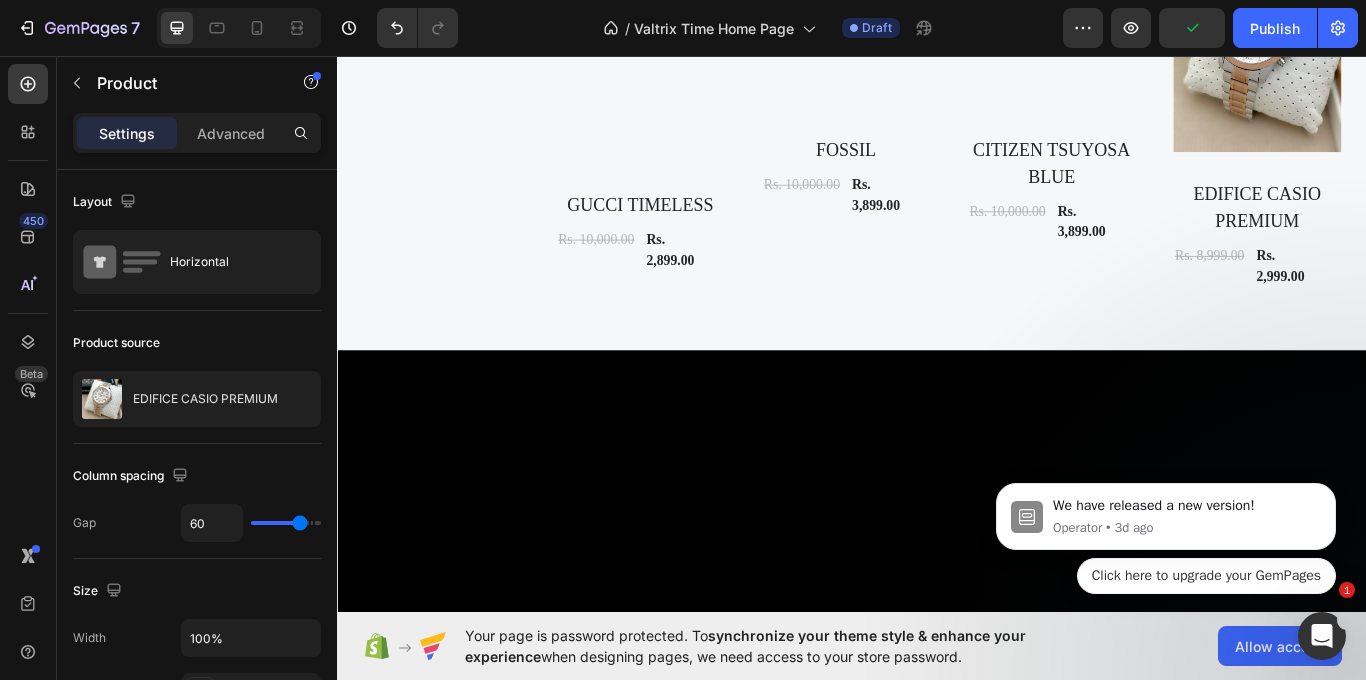 scroll, scrollTop: 442, scrollLeft: 0, axis: vertical 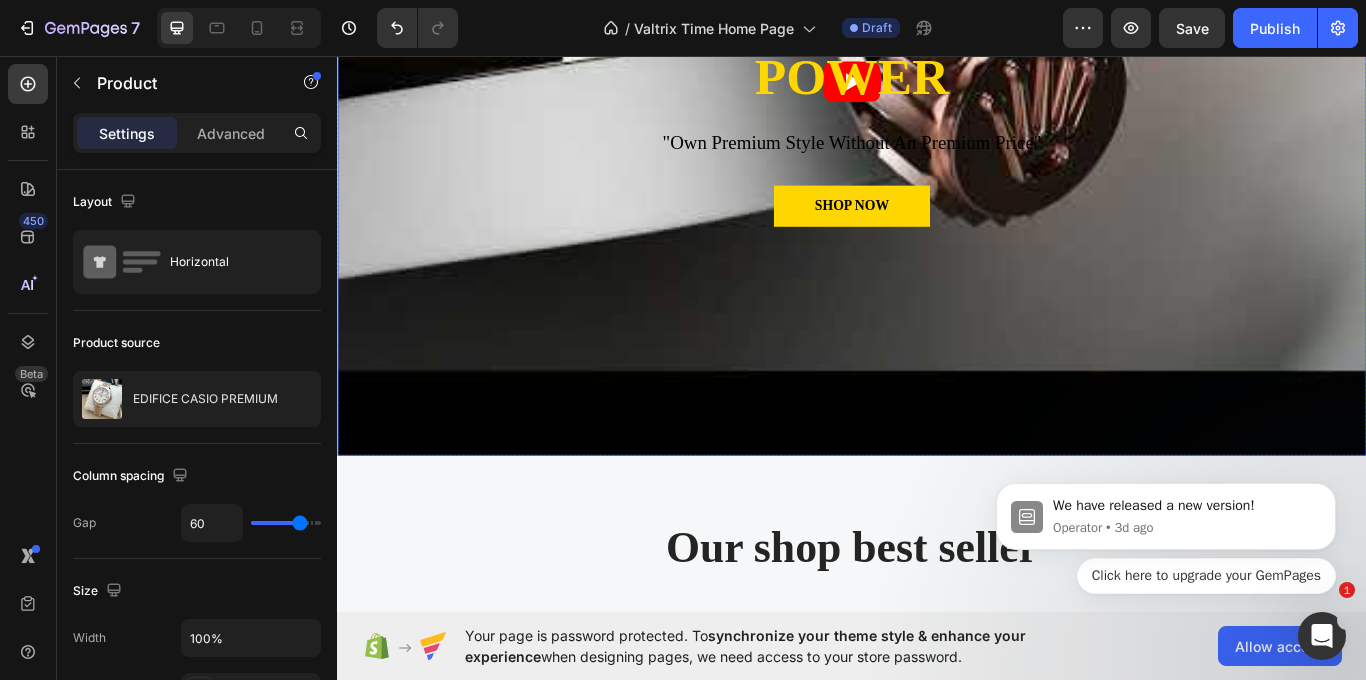 click on "TIMELESS WORK OF ART Text block LUXURY PRECISION POWER Heading "Own Premium Style Without An Premium Price" Text block SHOP NOW Button Row" at bounding box center [937, 86] 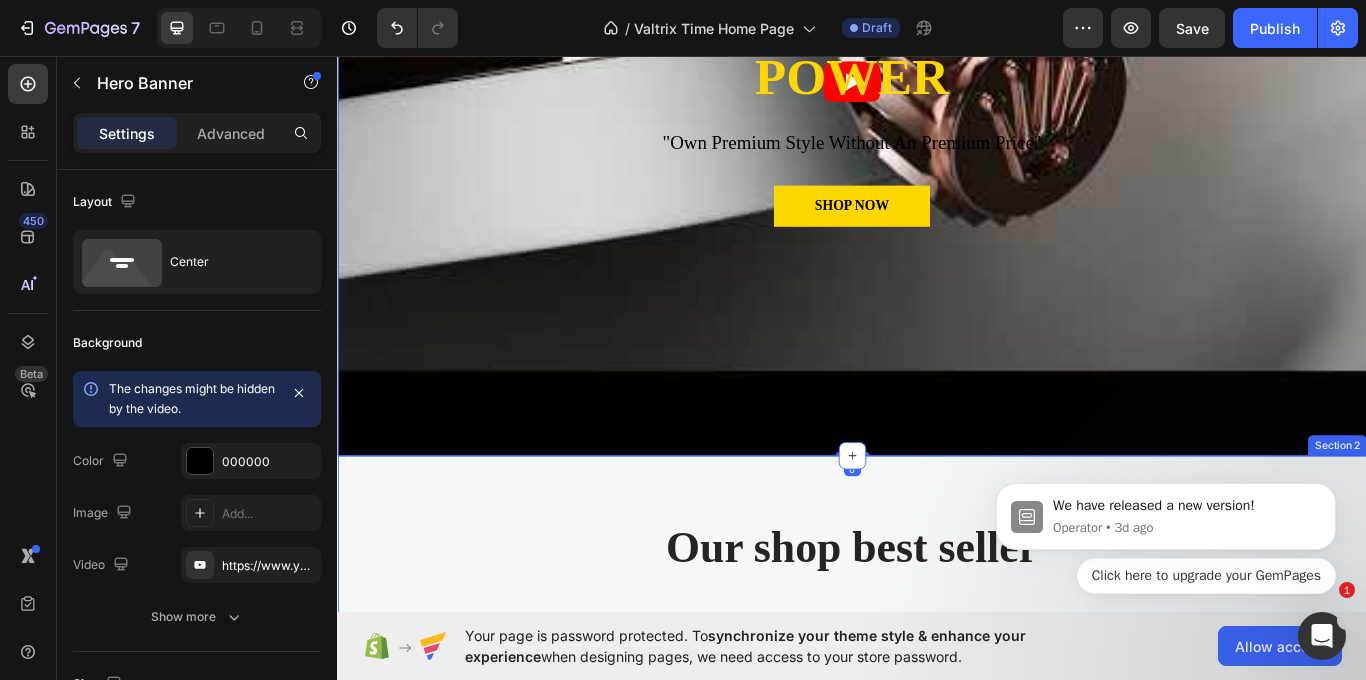 click on "Our shop best seller Heading (P) Images EDIFICE CASIO PREMIUM (P) Title Rs. 8,999.00 (P) Price (P) Price Rs. 2,999.00 (P) Price (P) Price Row Row Product List (P) Images CITIZEN TSUYOSA BLUE (P) Title Rs. 10,000.00 (P) Price (P) Price Rs. 3,899.00 (P) Price (P) Price Row Row Product List (P) Images FOSSIL (P) Title Rs. 10,000.00 (P) Price (P) Price Rs. 3,899.00 (P) Price (P) Price Row Row Product List (P) Images GUCCI TIMELESS (P) Title Rs. 10,000.00 (P) Price (P) Price Rs. 2,899.00 (P) Price (P) Price Row Row Product List Product List Row Section 2" at bounding box center (937, 861) 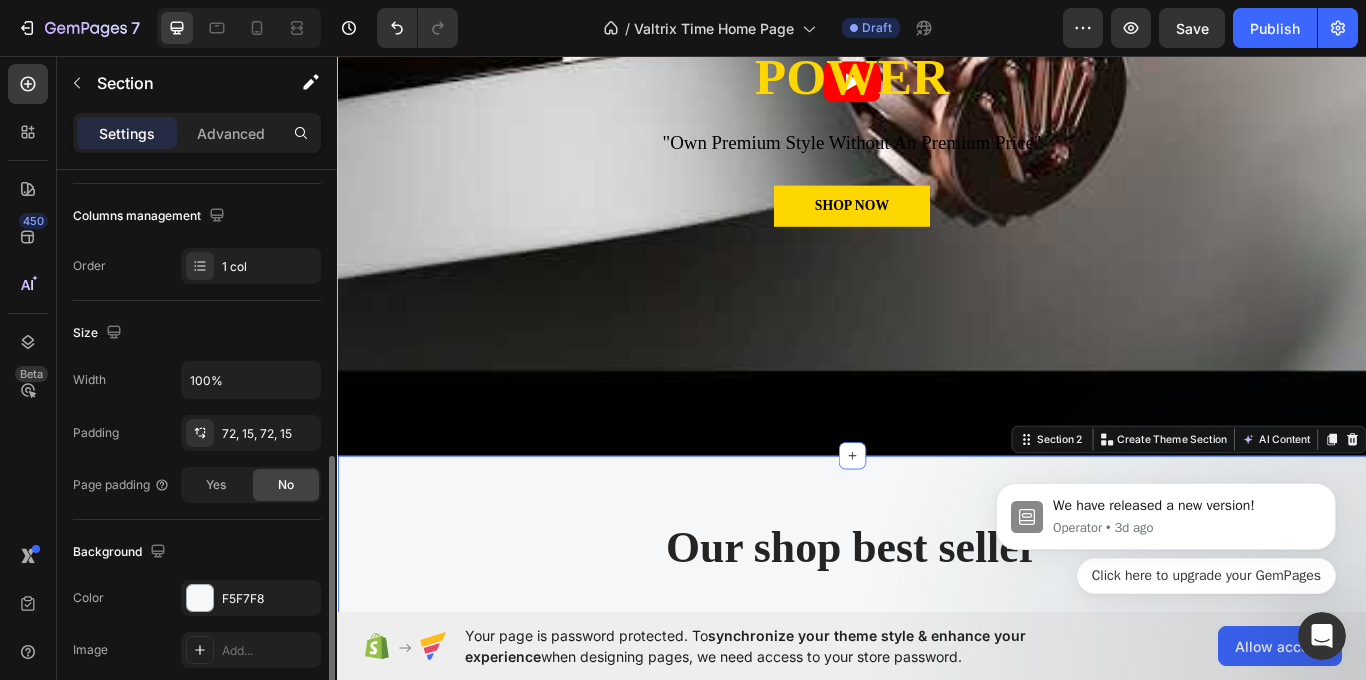 scroll, scrollTop: 400, scrollLeft: 0, axis: vertical 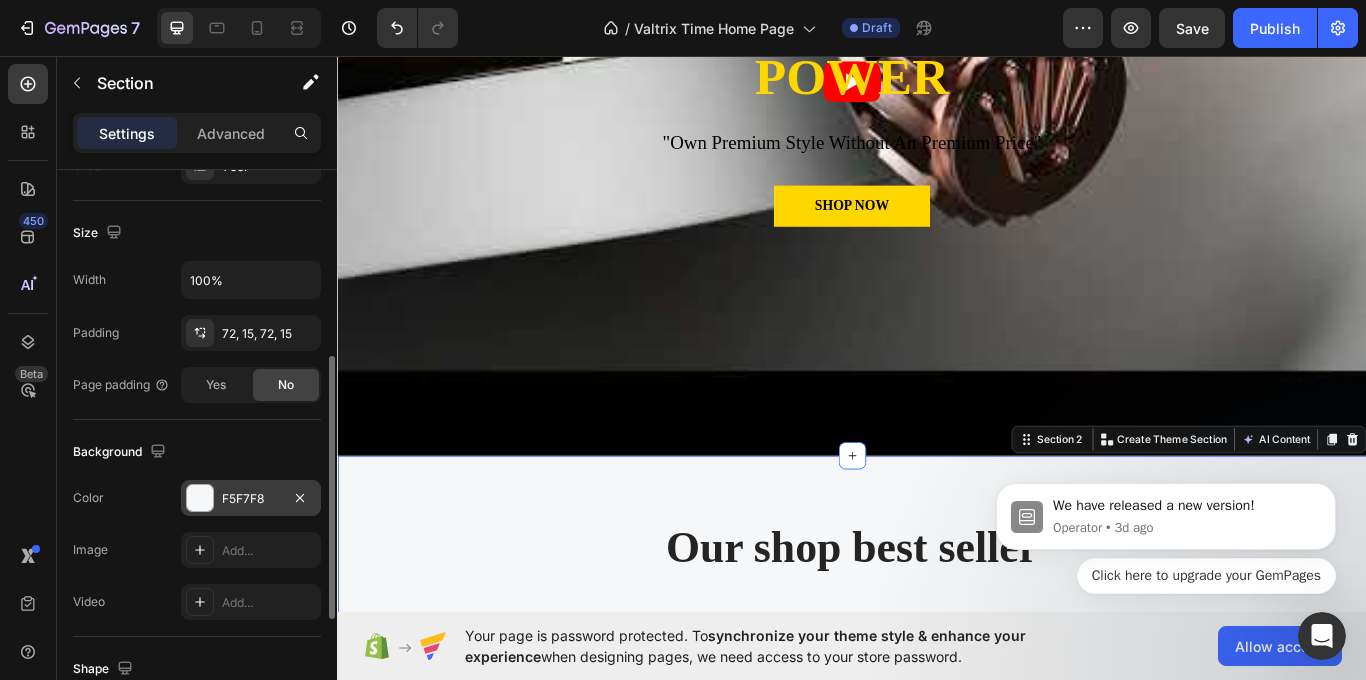 click on "F5F7F8" at bounding box center [251, 498] 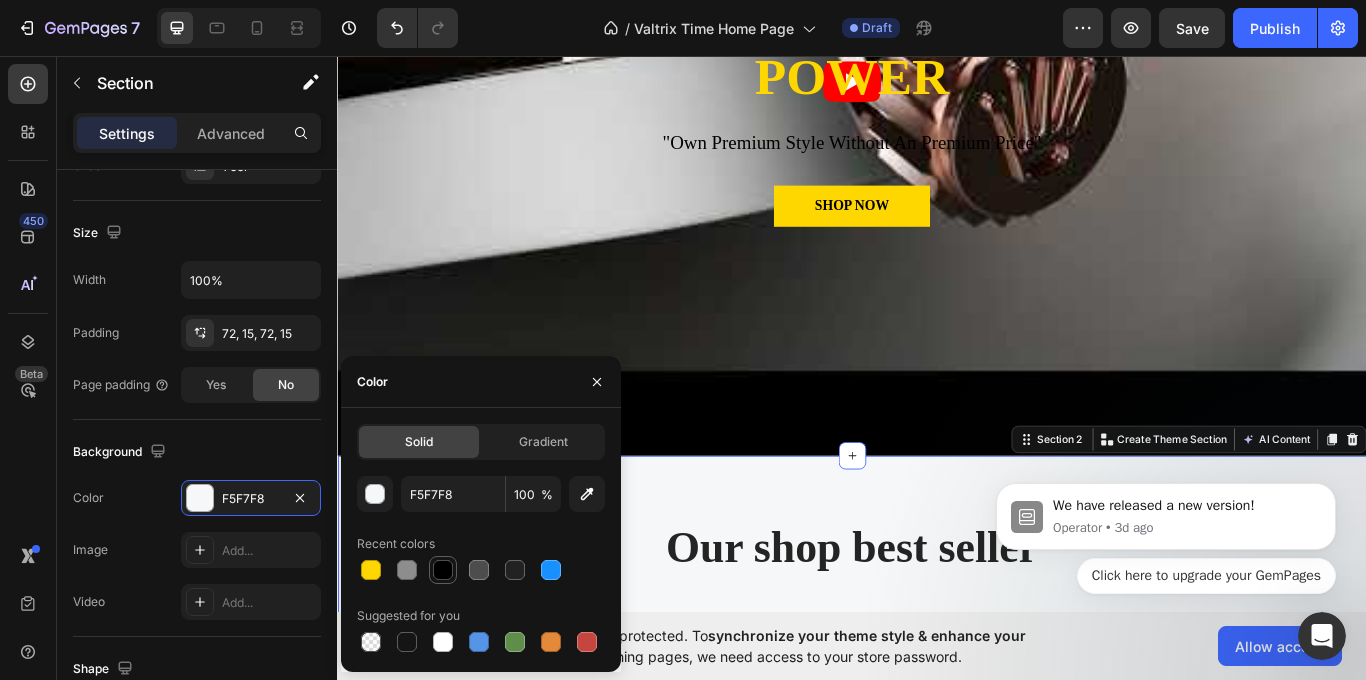click at bounding box center (443, 570) 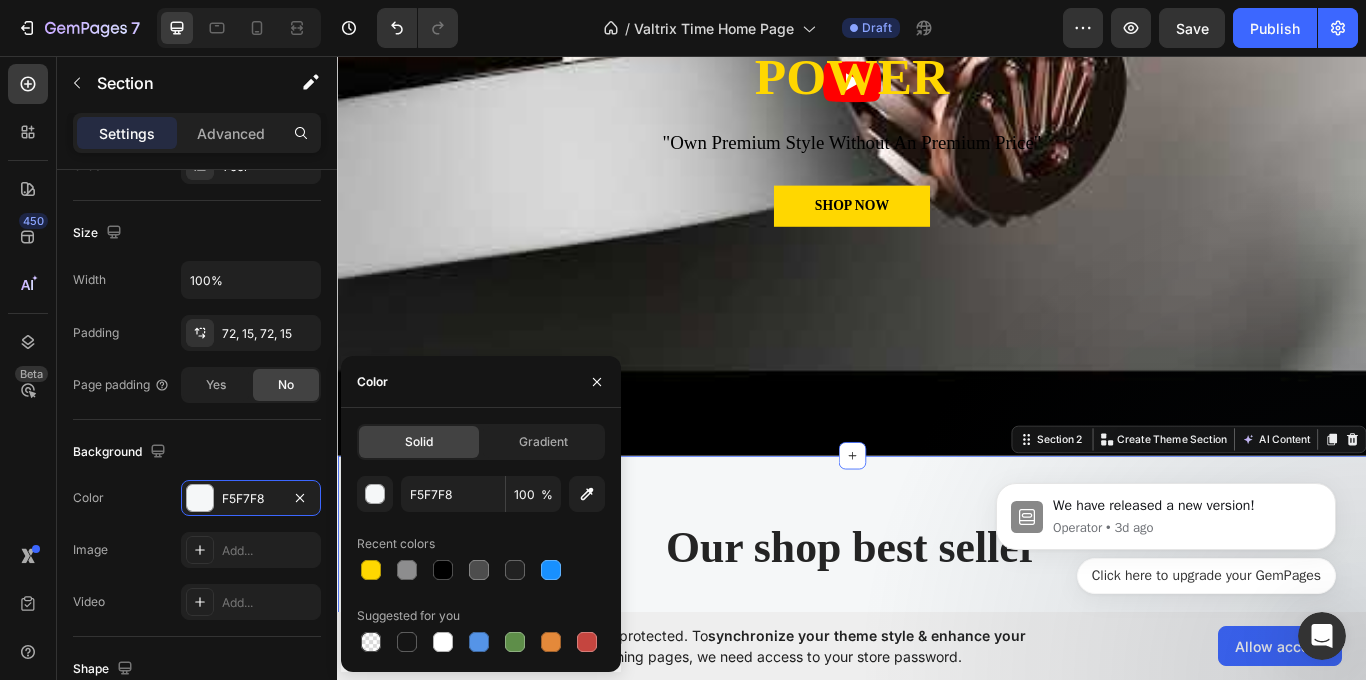 type on "000000" 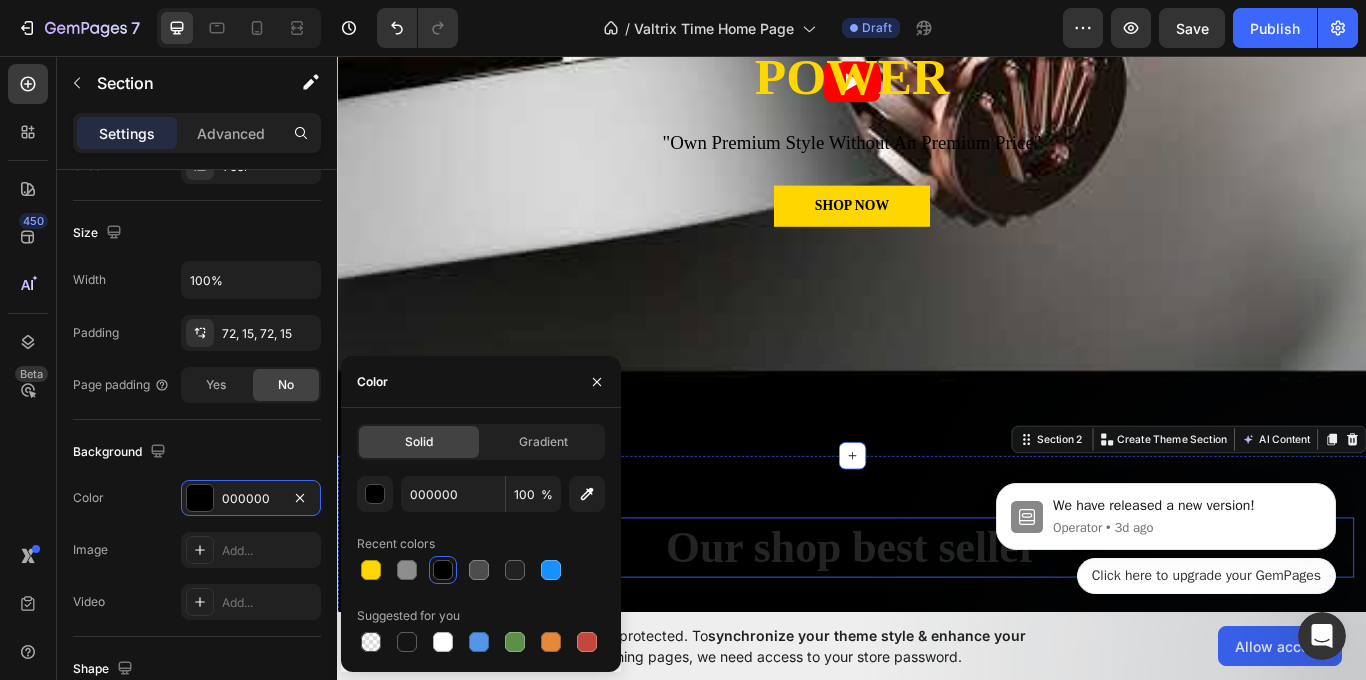 click on "Our shop best seller" at bounding box center (937, 630) 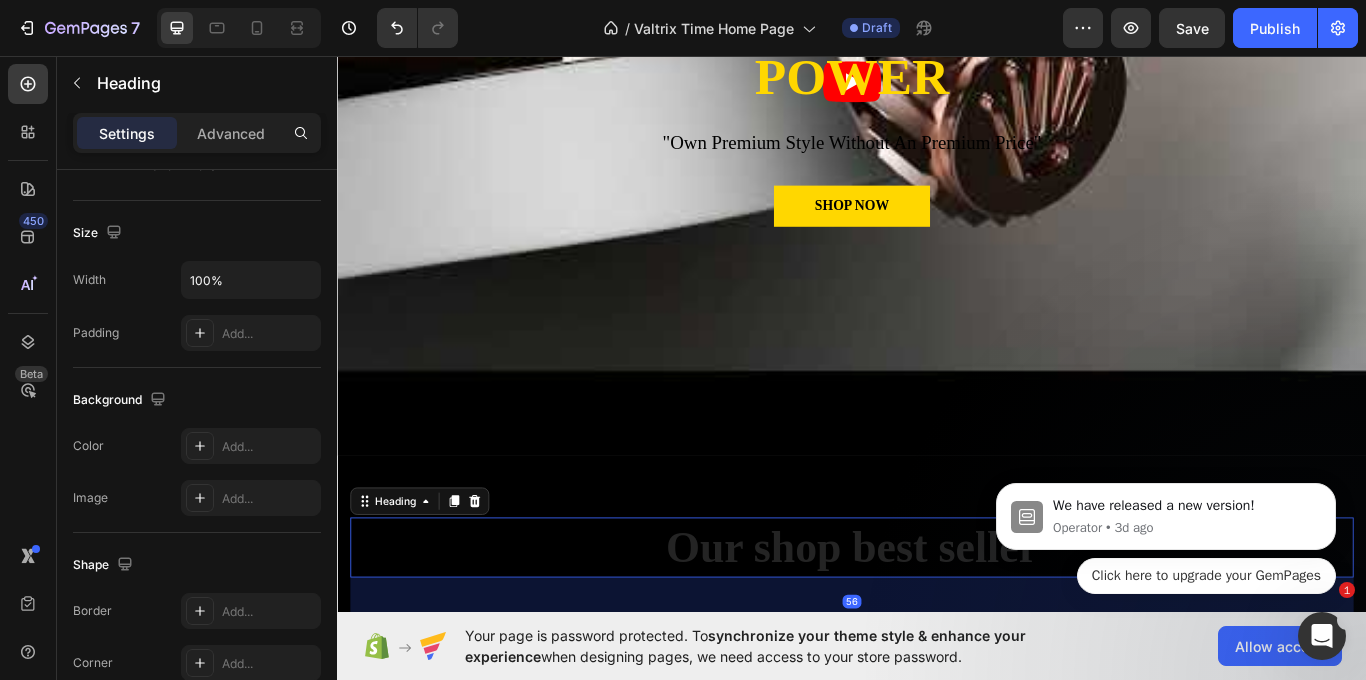 scroll, scrollTop: 0, scrollLeft: 0, axis: both 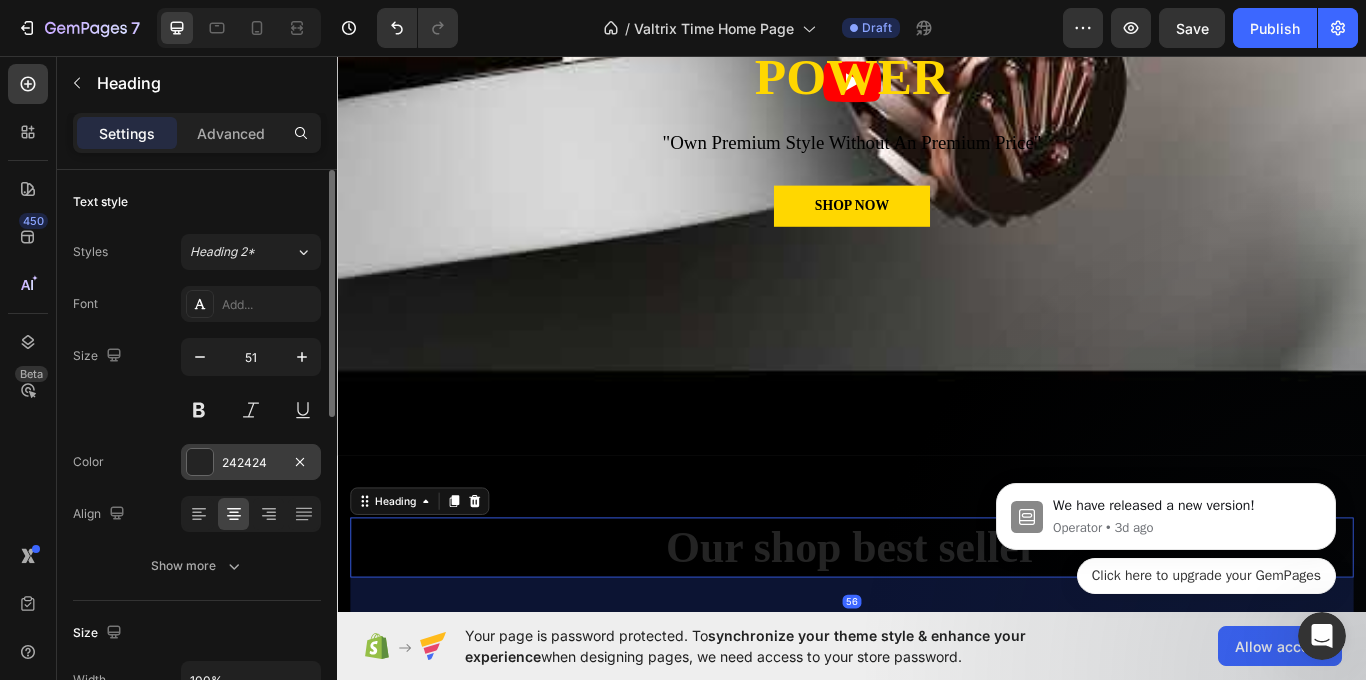 click on "242424" at bounding box center (251, 462) 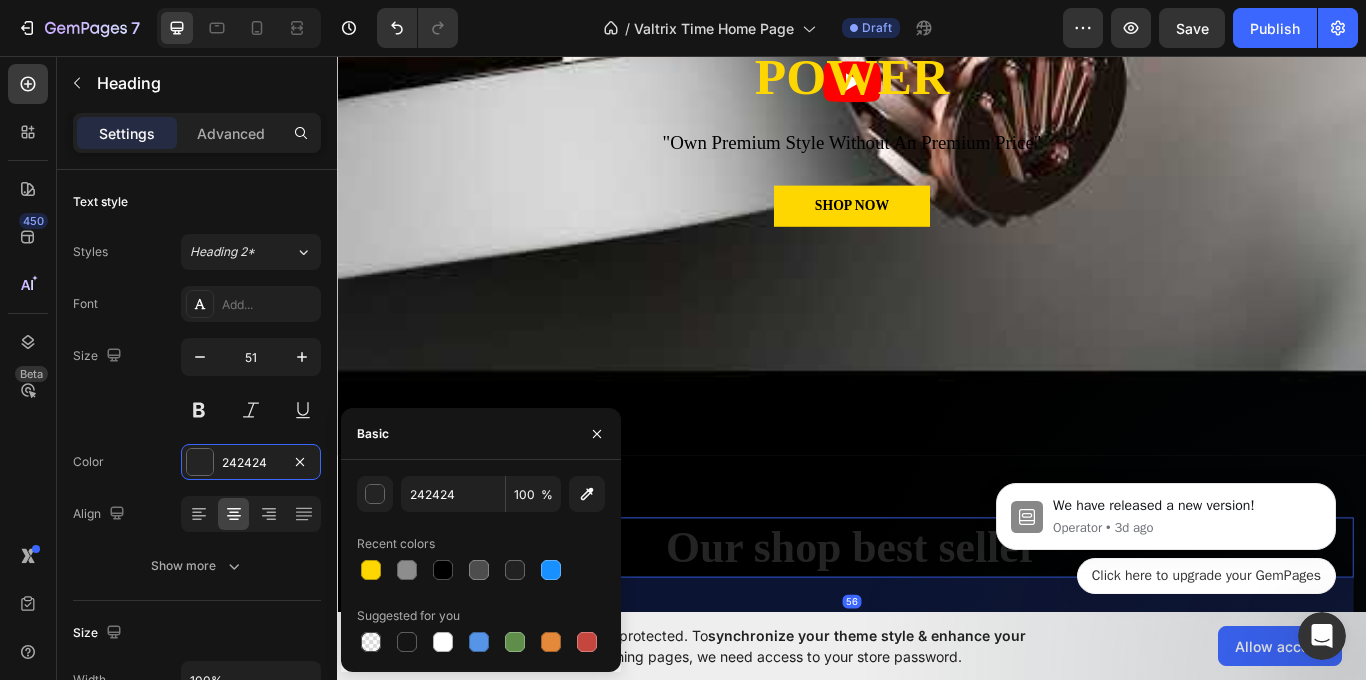 click at bounding box center (371, 570) 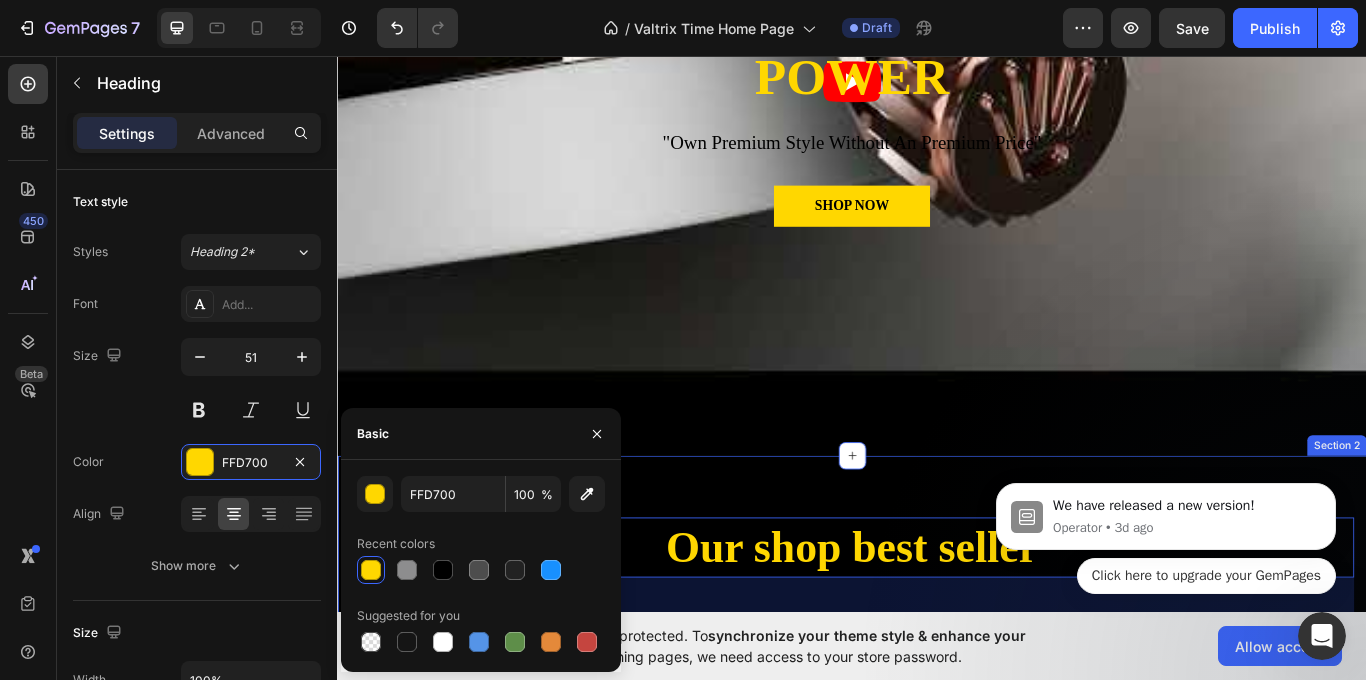 click on "Our shop best seller Heading 56 (P) Images EDIFICE CASIO PREMIUM (P) Title Rs. 8,999.00 (P) Price (P) Price Rs. 2,999.00 (P) Price (P) Price Row Row Product List (P) Images CITIZEN TSUYOSA BLUE (P) Title Rs. 10,000.00 (P) Price (P) Price Rs. 3,899.00 (P) Price (P) Price Row Row Product List (P) Images FOSSIL (P) Title Rs. 10,000.00 (P) Price (P) Price Rs. 3,899.00 (P) Price (P) Price Row Row Product List (P) Images GUCCI TIMELESS (P) Title Rs. 10,000.00 (P) Price (P) Price Rs. 2,899.00 (P) Price (P) Price Row Row Product List Product List Row Section 2" at bounding box center [937, 861] 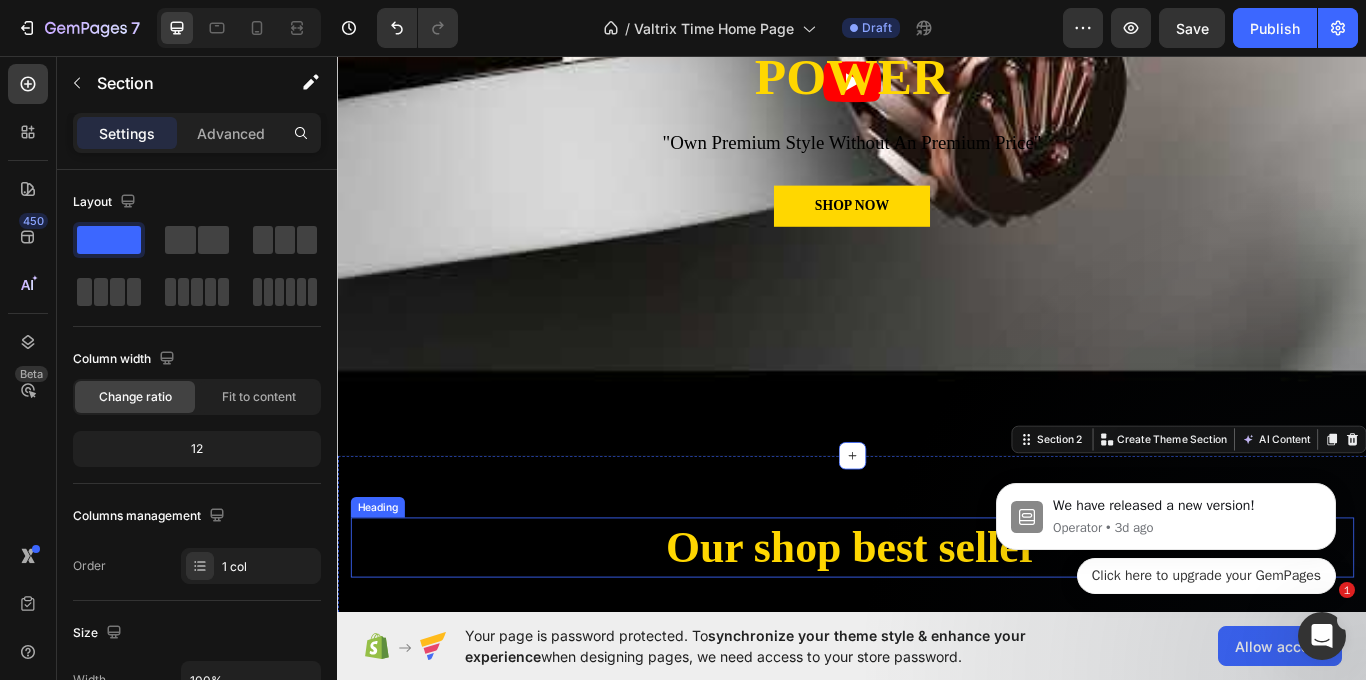 click on "Our shop best seller" at bounding box center [937, 630] 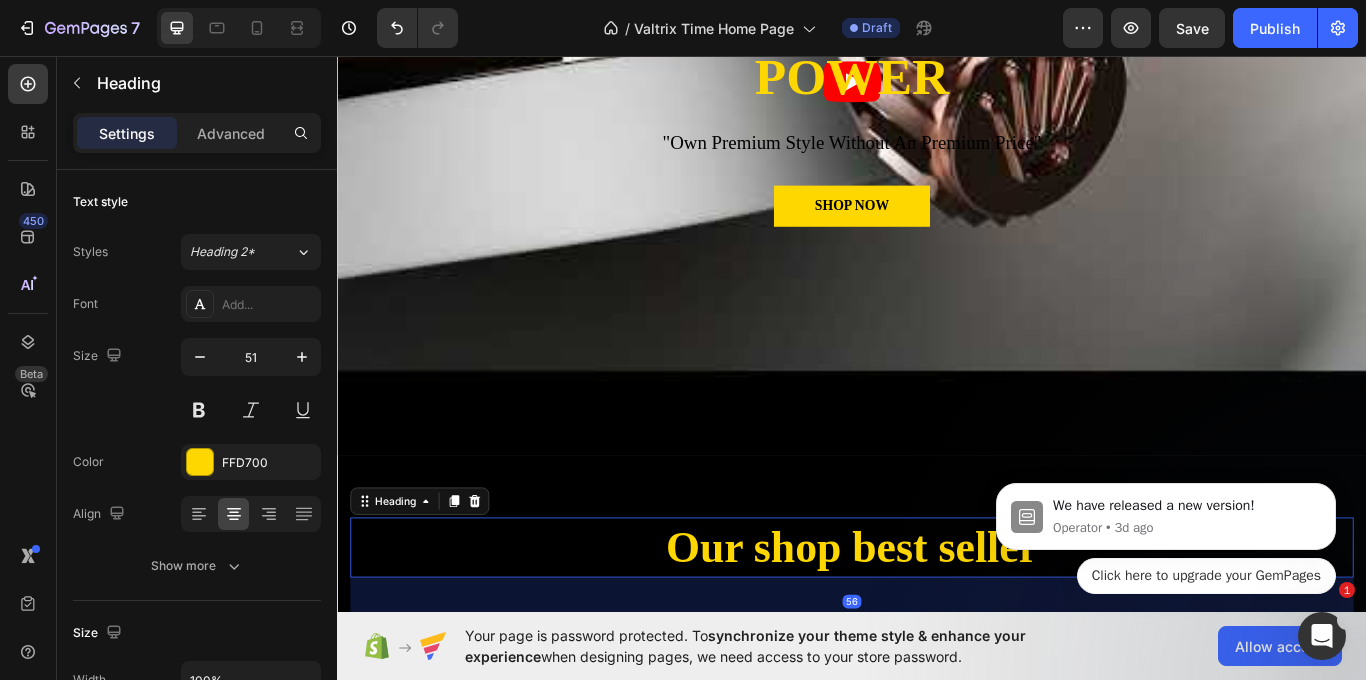 click on "Our shop best seller" at bounding box center [937, 630] 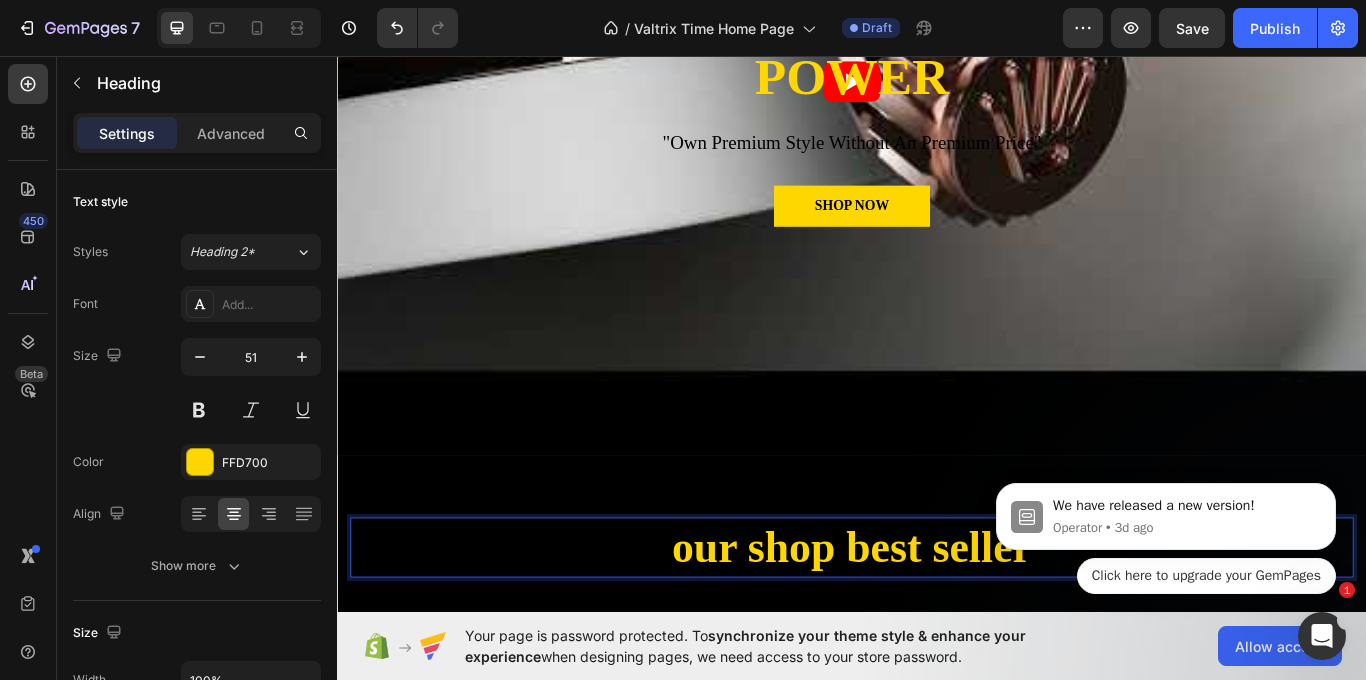 click on "our shop best seller" at bounding box center [937, 630] 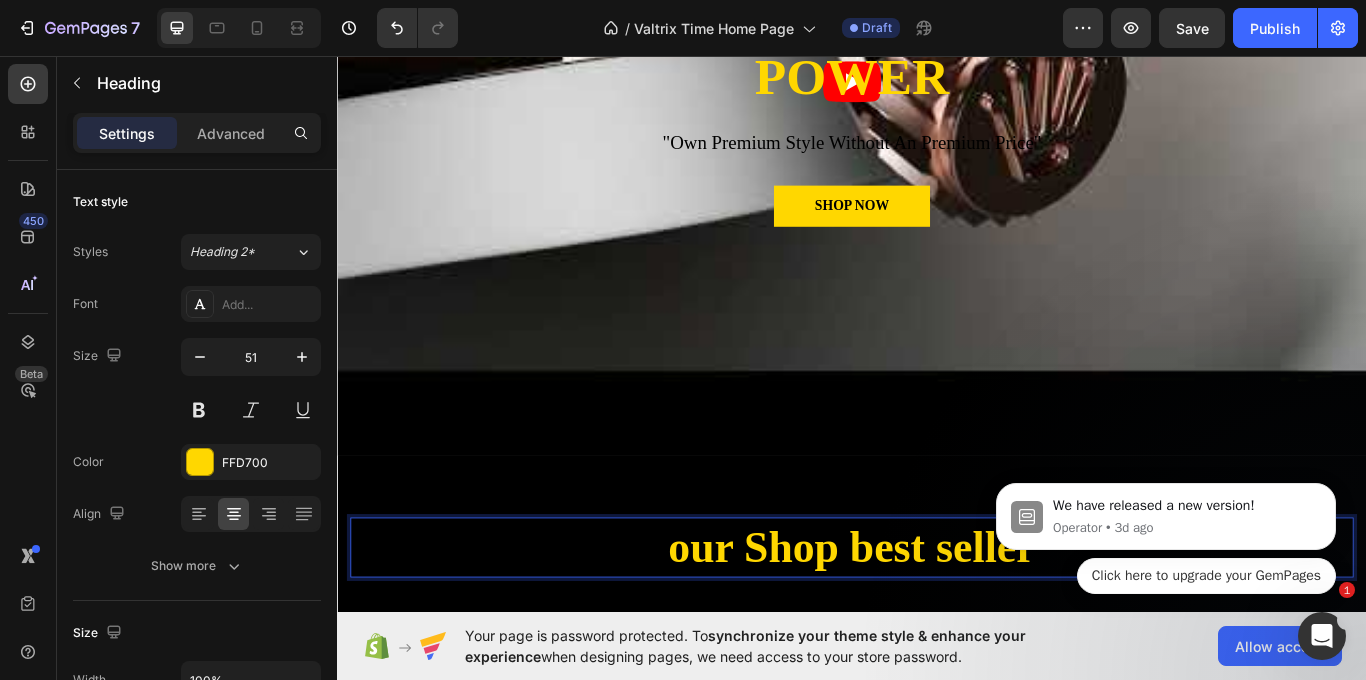 click on "our Shop best seller" at bounding box center (937, 630) 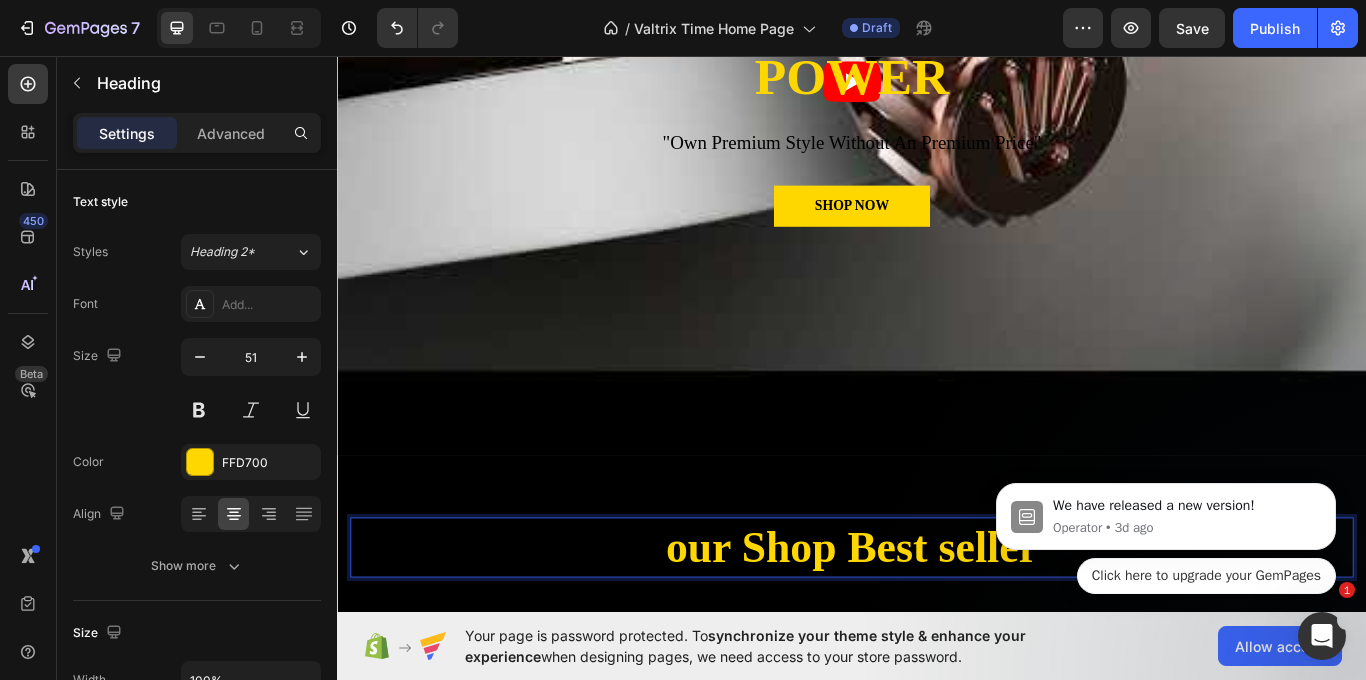 click on "our Shop Best seller" at bounding box center (937, 630) 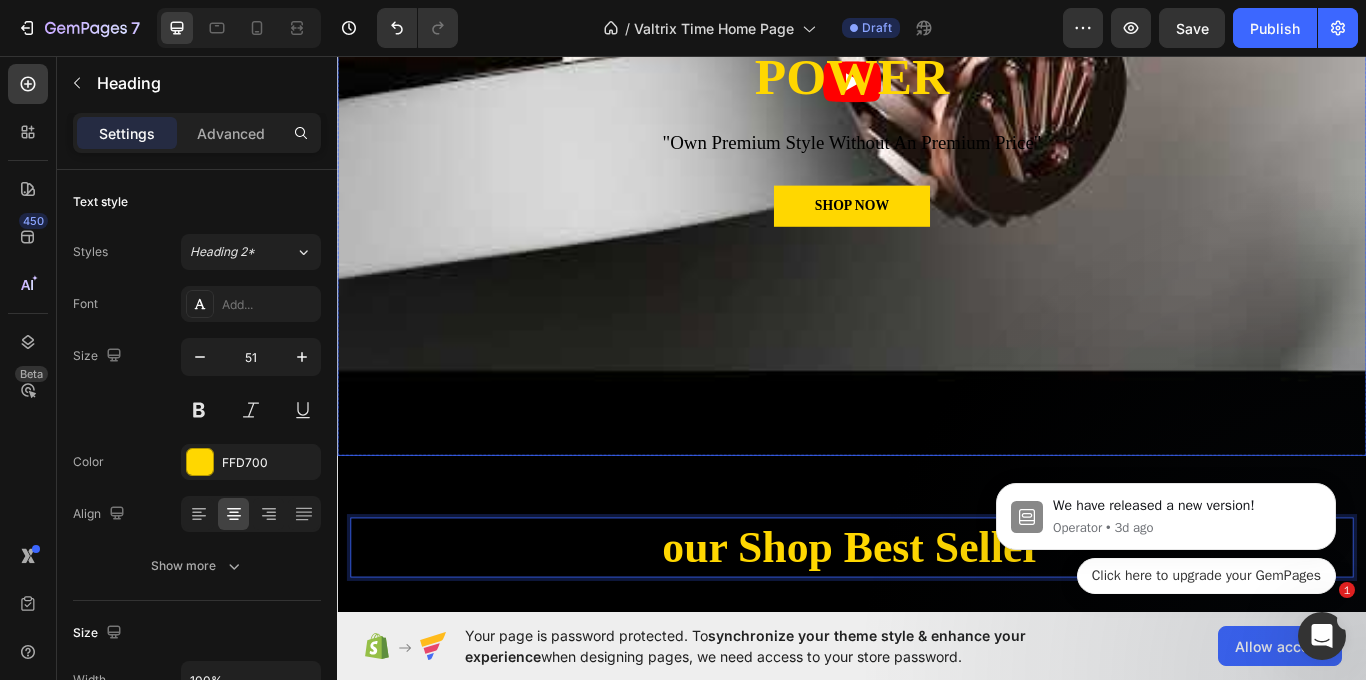 click on "TIMELESS WORK OF ART Text block LUXURY PRECISION POWER Heading "Own Premium Style Without An Premium Price" Text block SHOP NOW Button Row" at bounding box center [937, 86] 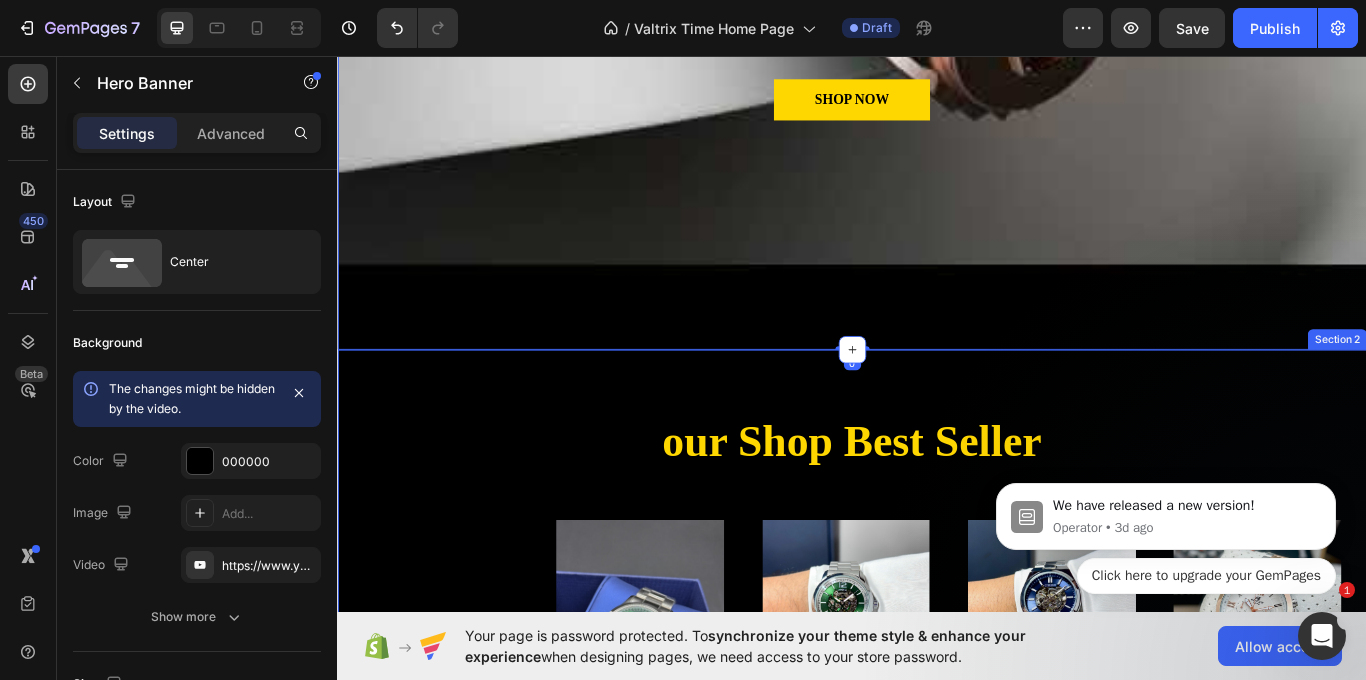 scroll, scrollTop: 742, scrollLeft: 0, axis: vertical 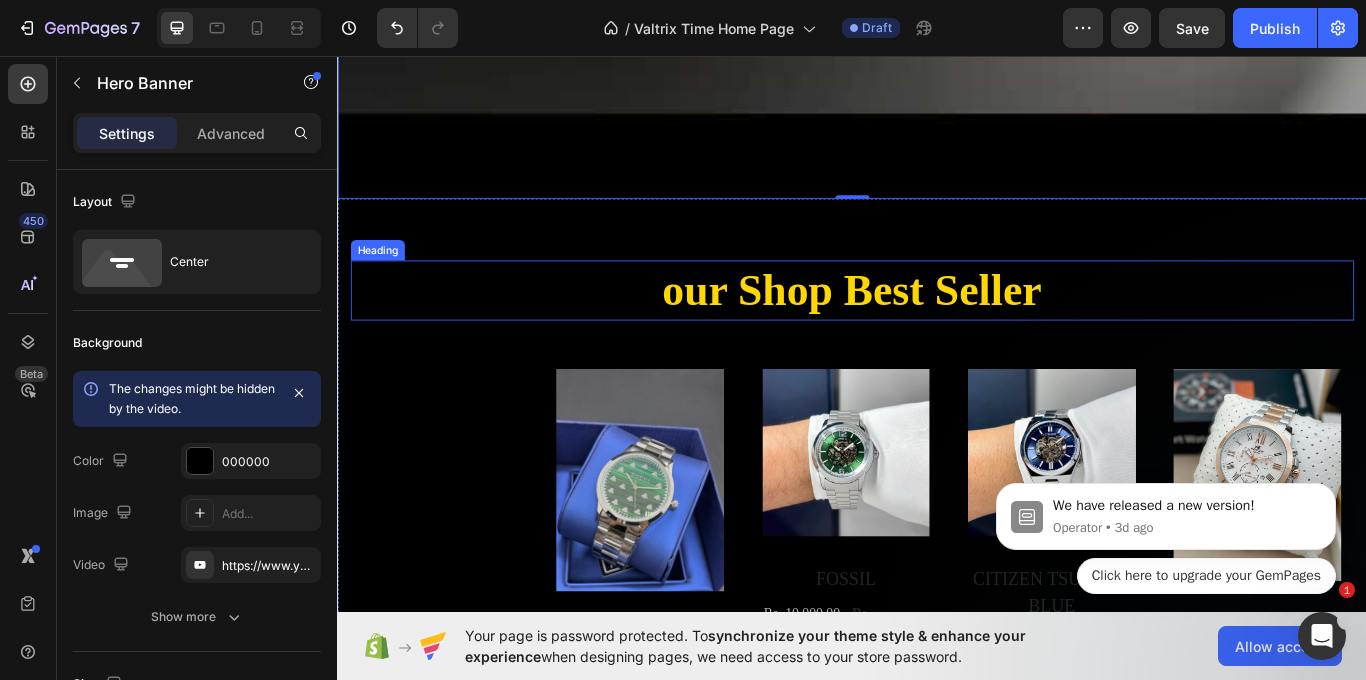 click on "our Shop Best Seller" at bounding box center [937, 330] 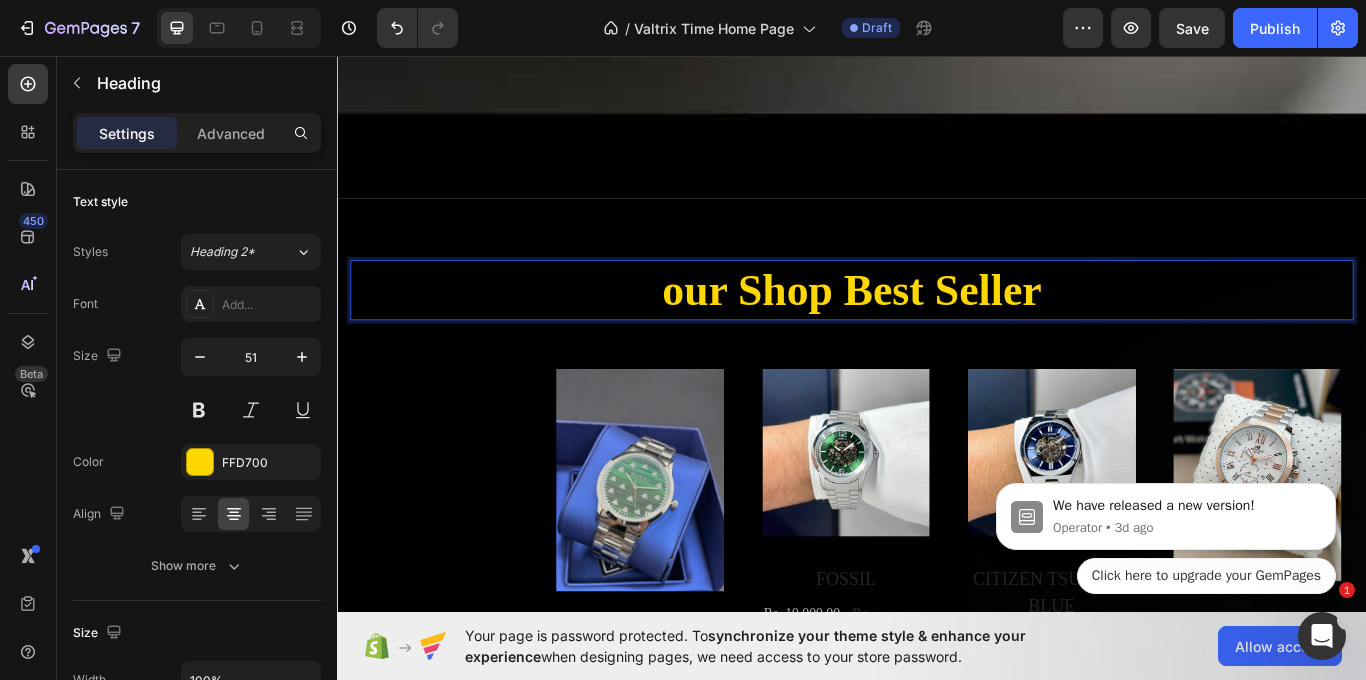 click on "our Shop Best Seller" at bounding box center (937, 330) 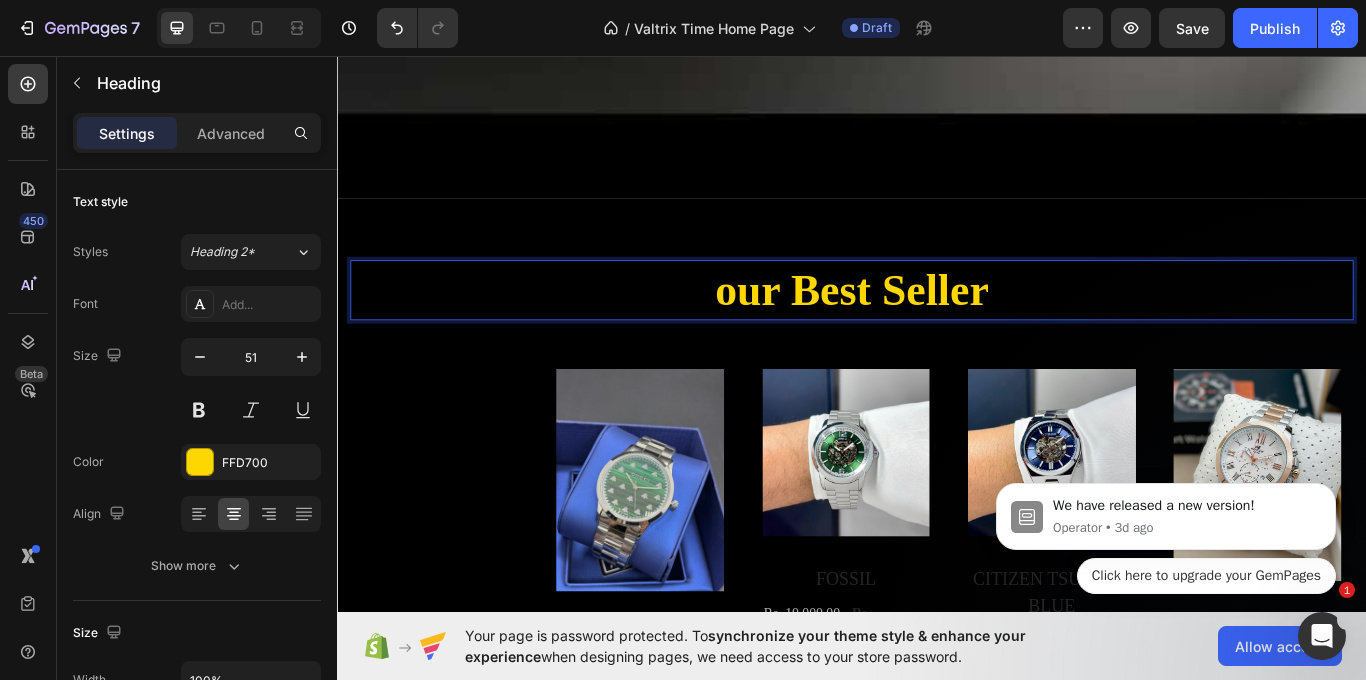 click on "our Best Seller" at bounding box center (937, 330) 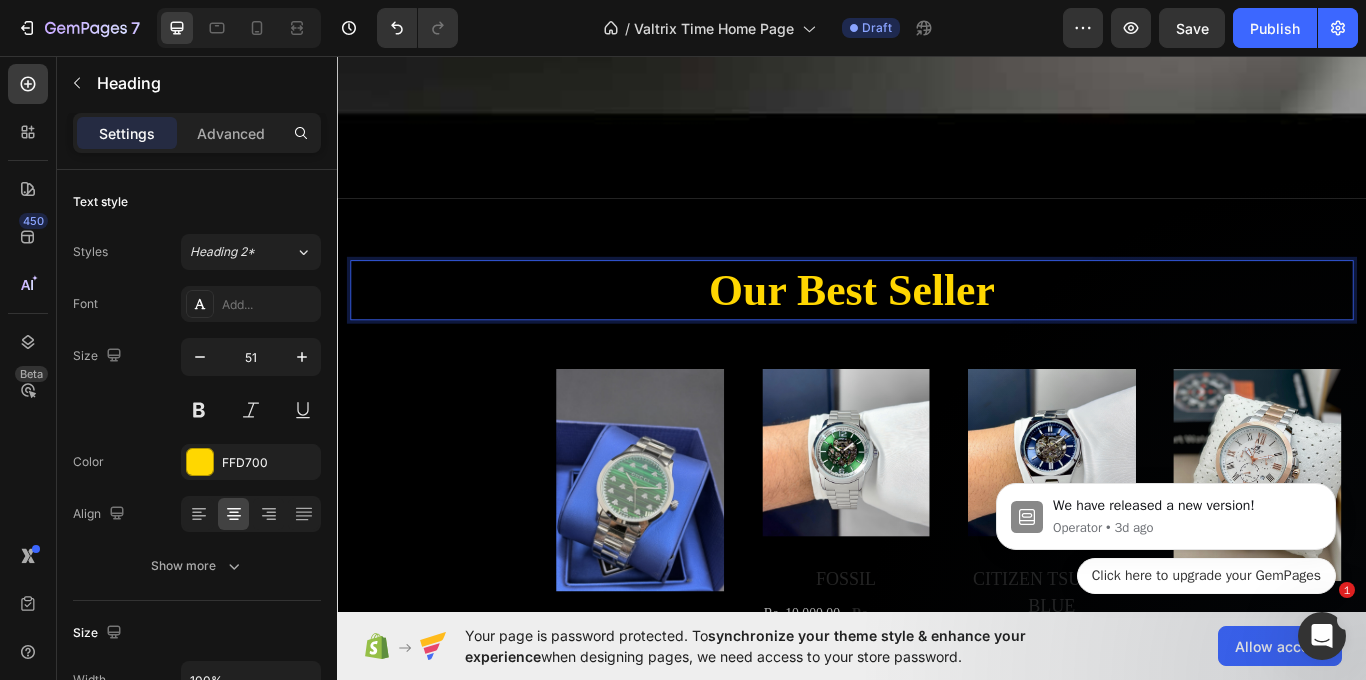 click on "Our Best Seller" at bounding box center [937, 330] 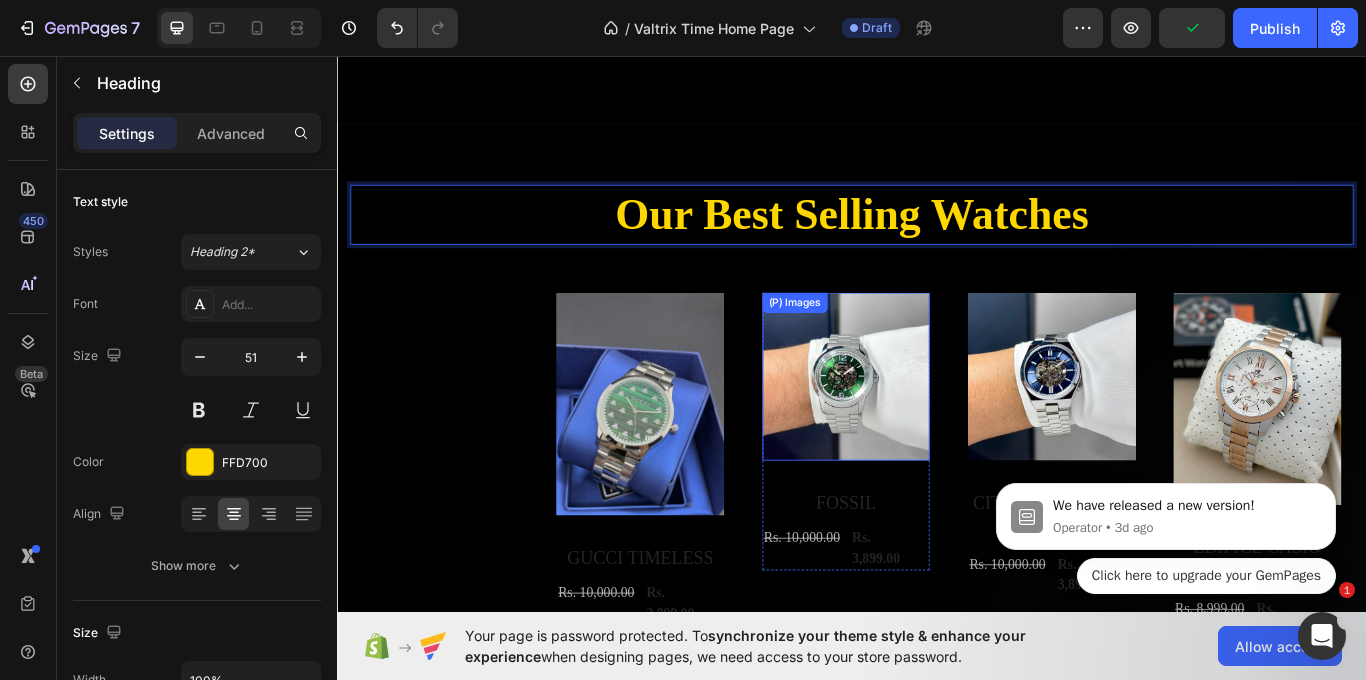 scroll, scrollTop: 970, scrollLeft: 0, axis: vertical 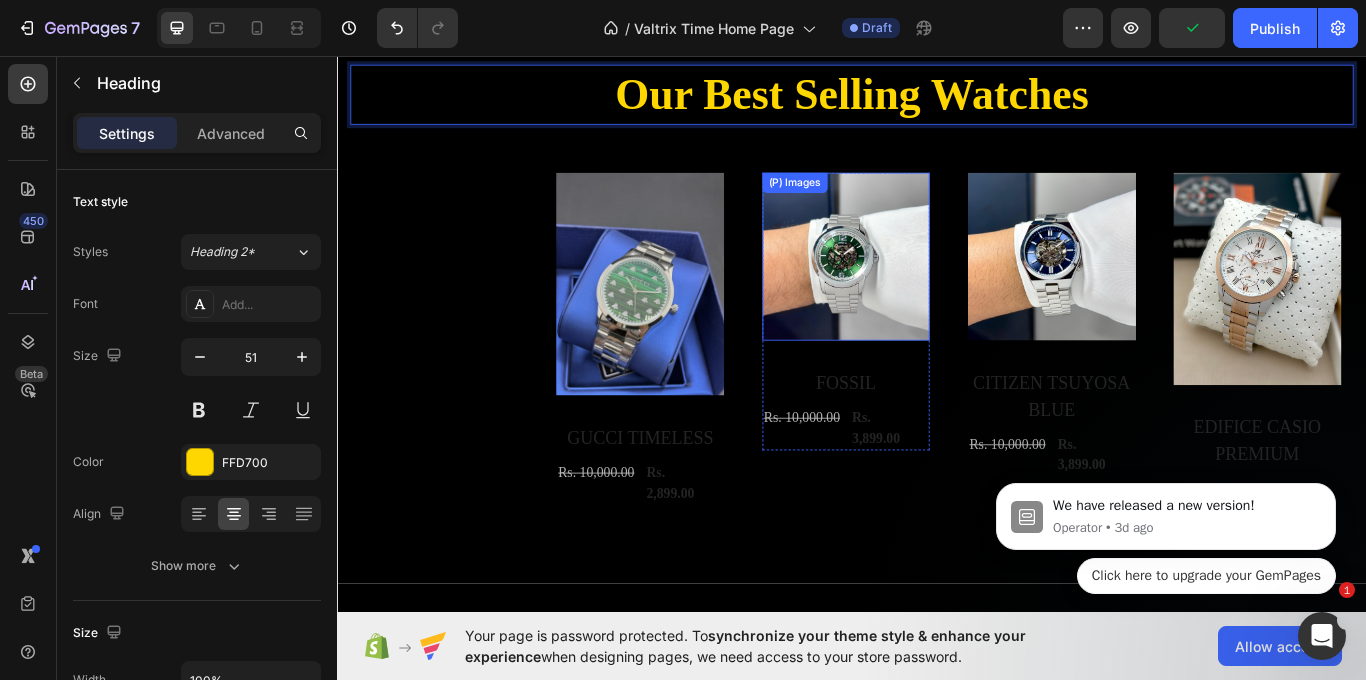 click on "FOSSIL" at bounding box center (930, 439) 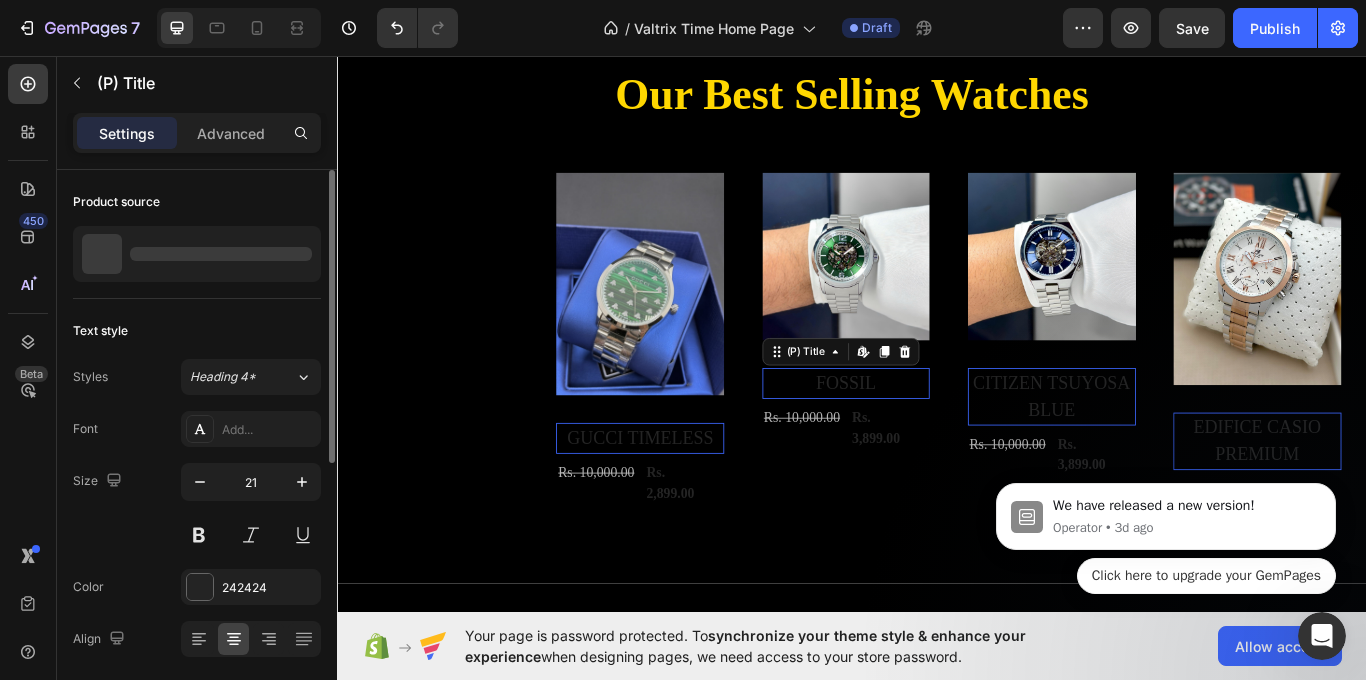 scroll, scrollTop: 1042, scrollLeft: 0, axis: vertical 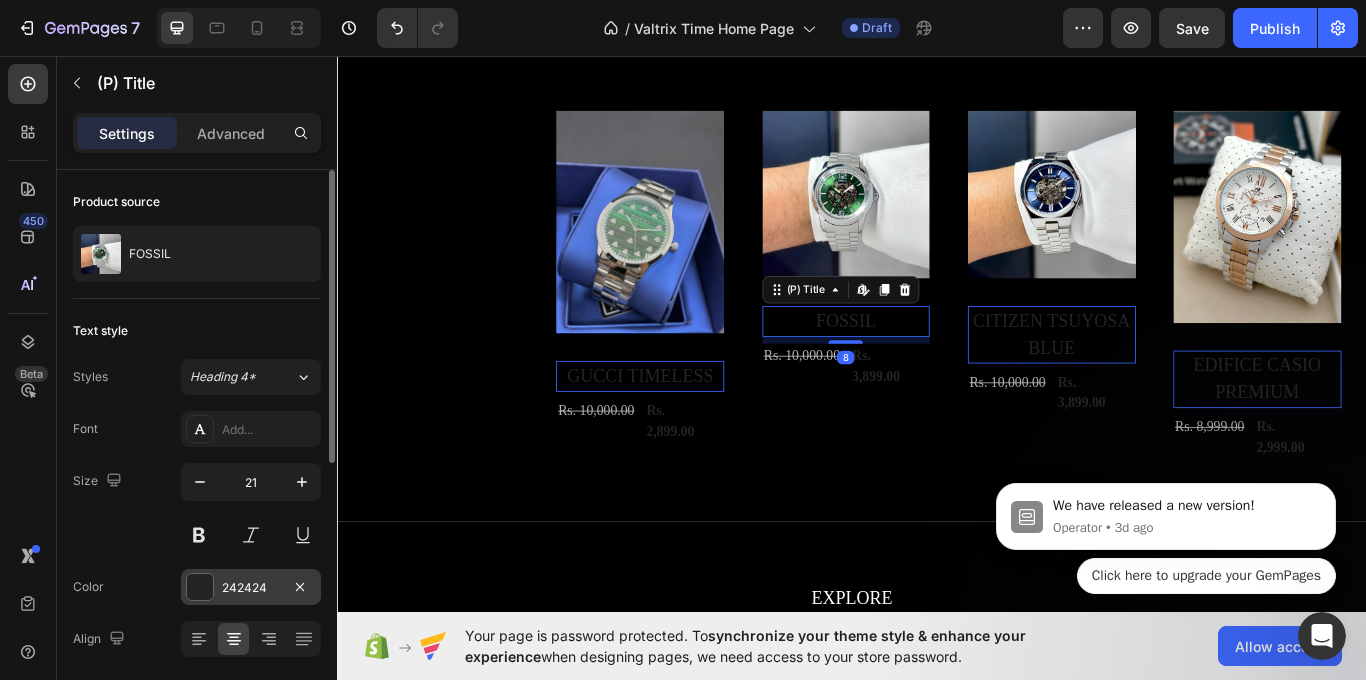 click on "242424" at bounding box center (251, 588) 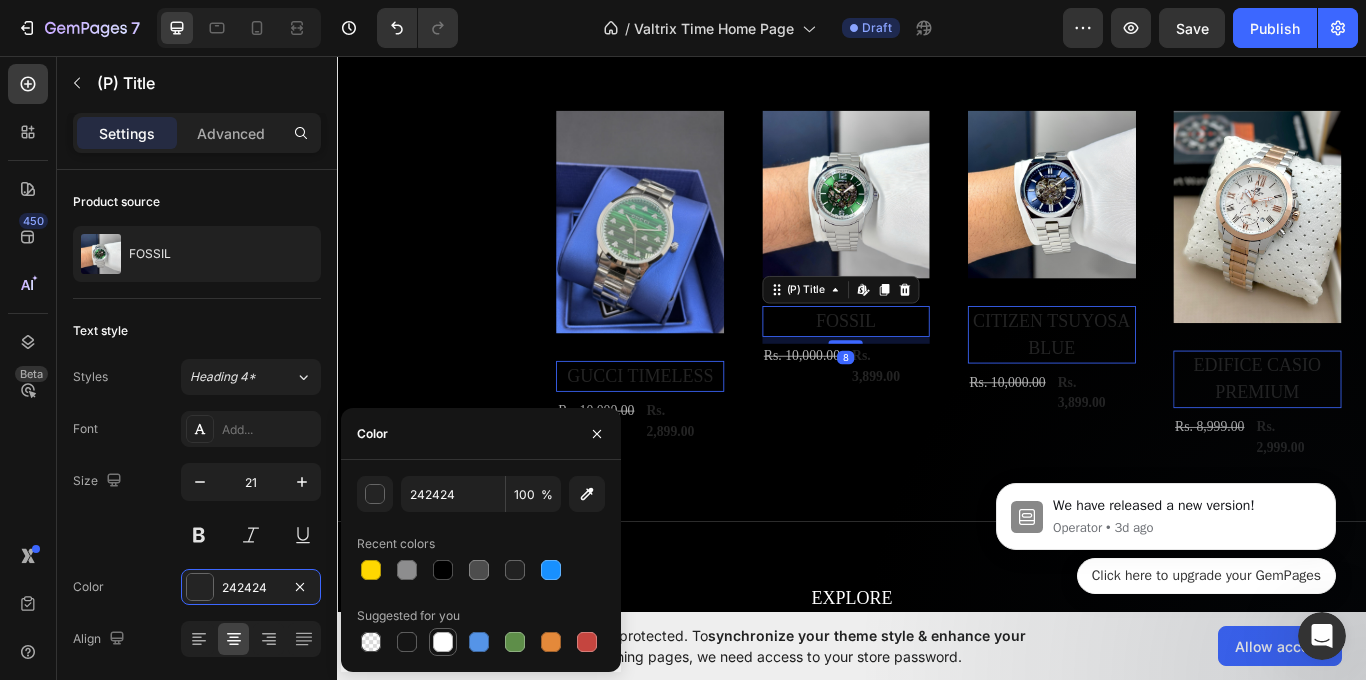 click at bounding box center [443, 642] 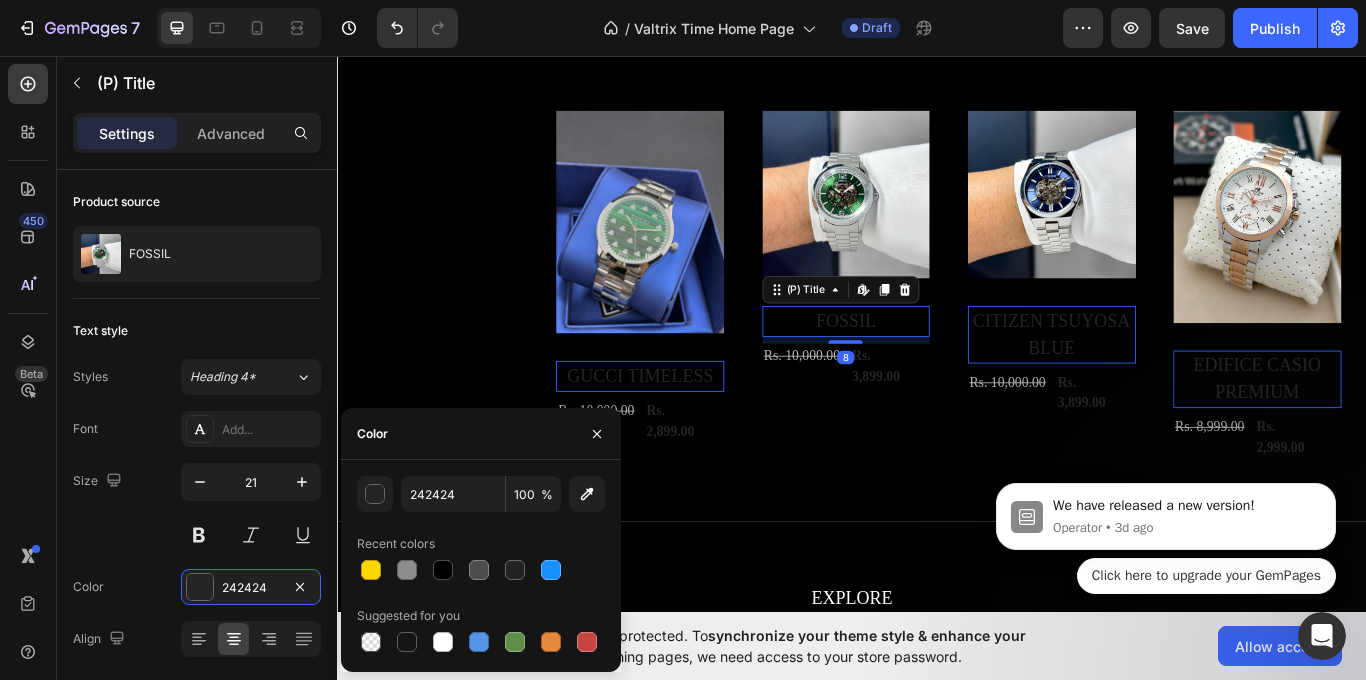 drag, startPoint x: 435, startPoint y: 642, endPoint x: 566, endPoint y: 564, distance: 152.4631 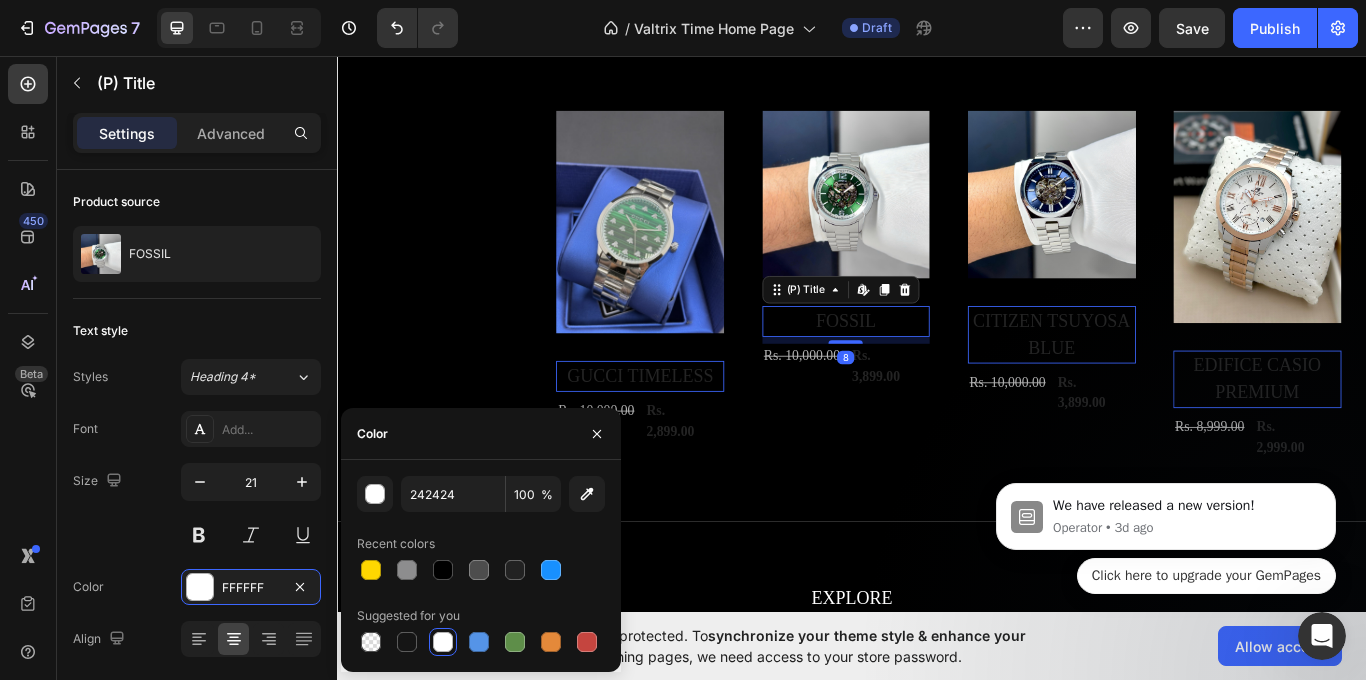 type on "FFFFFF" 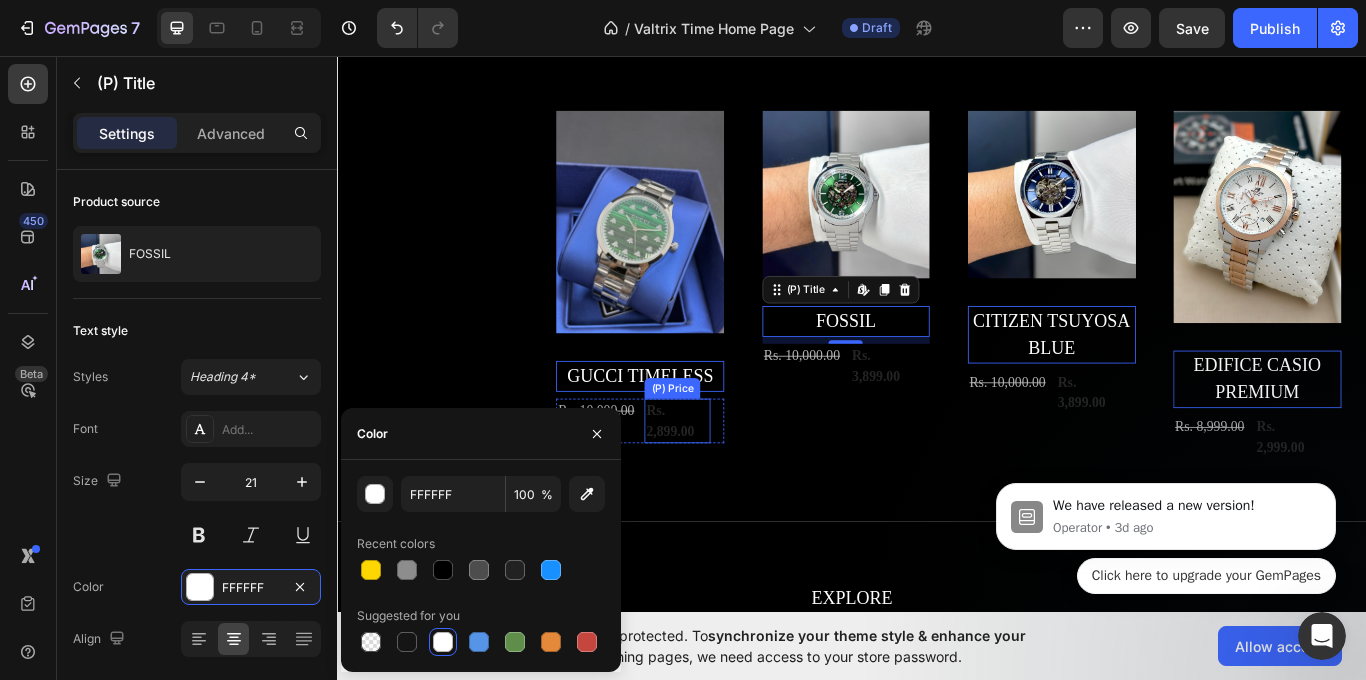 click on "Rs. 2,899.00" at bounding box center (1448, 502) 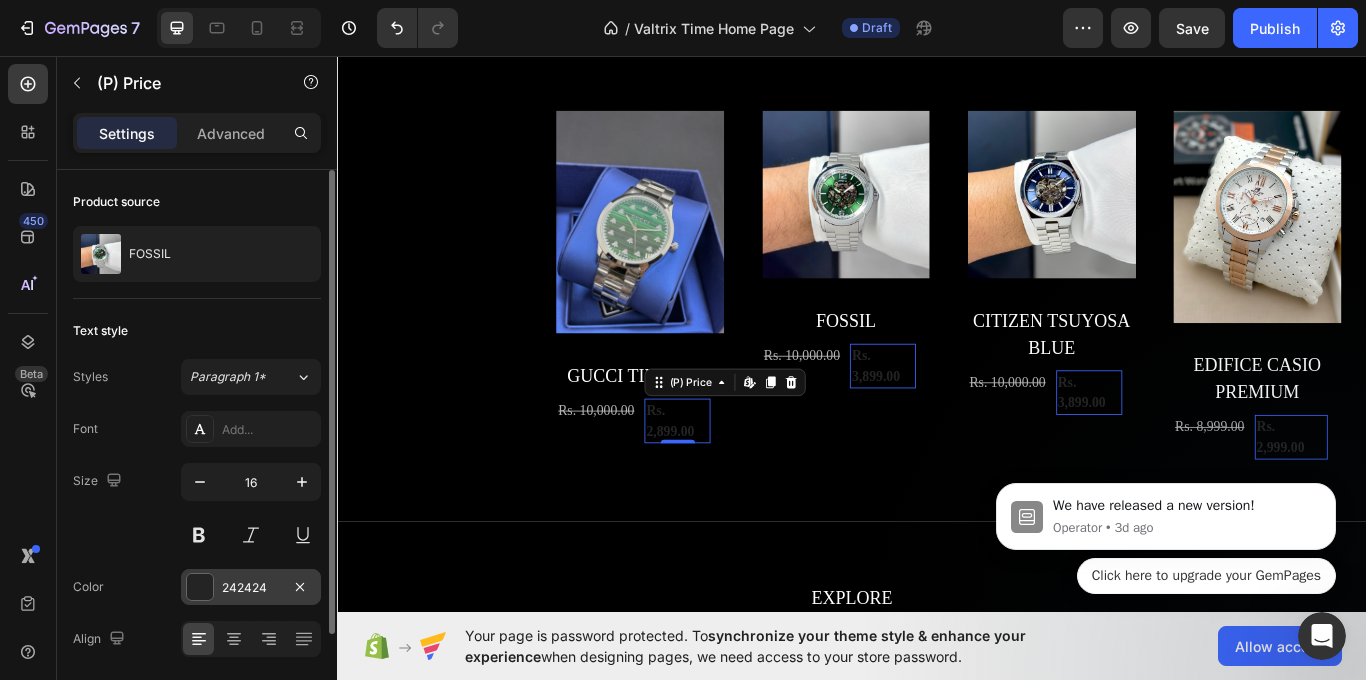 click on "242424" at bounding box center (251, 588) 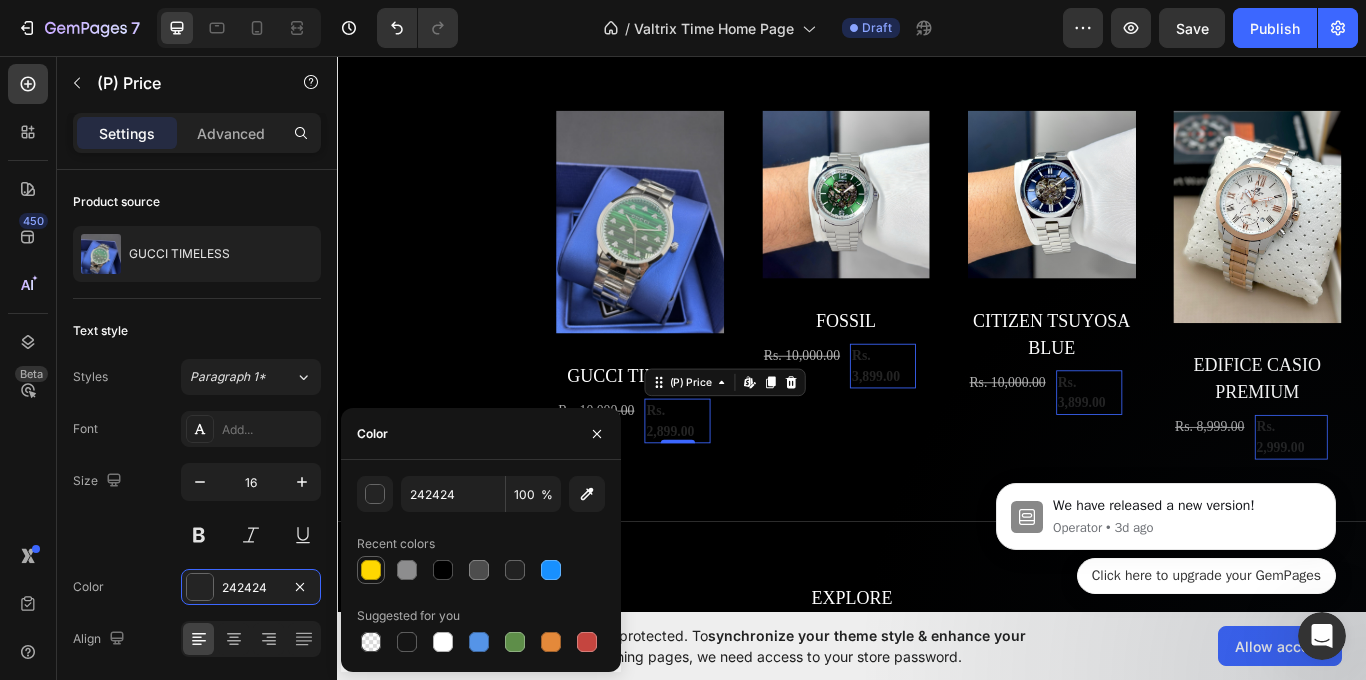 click at bounding box center (371, 570) 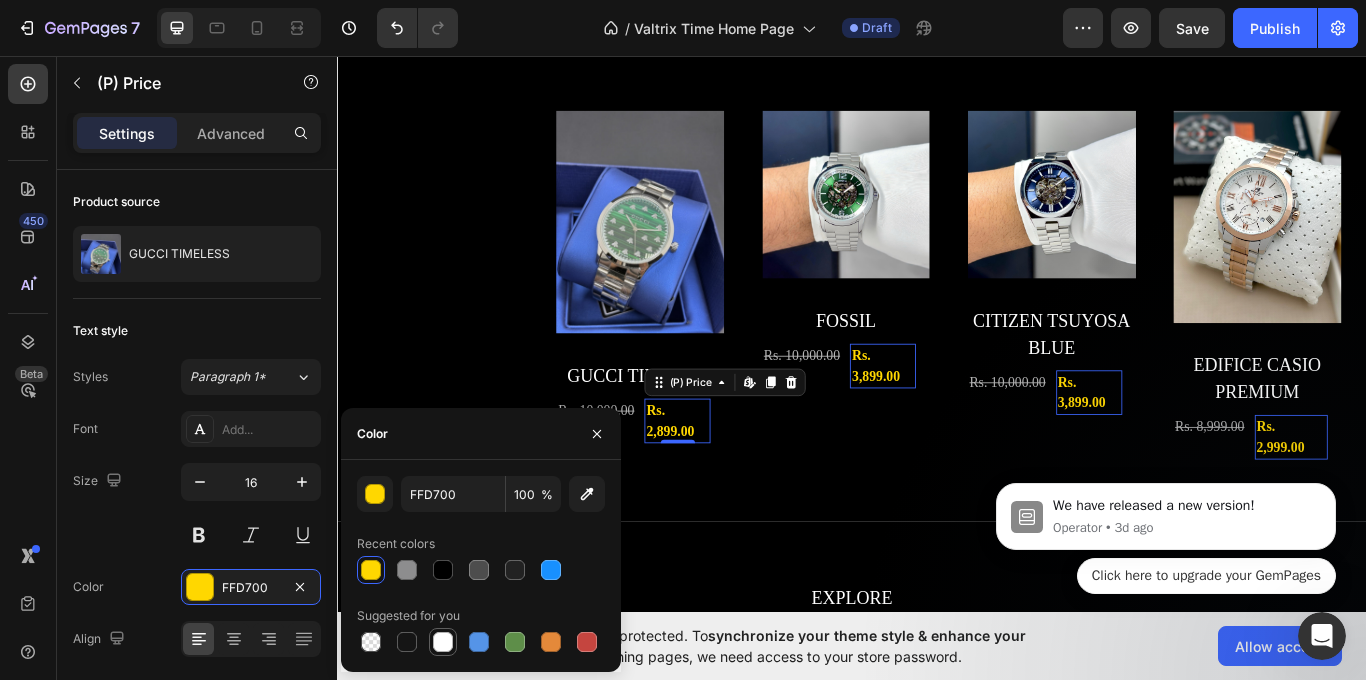 click at bounding box center (443, 642) 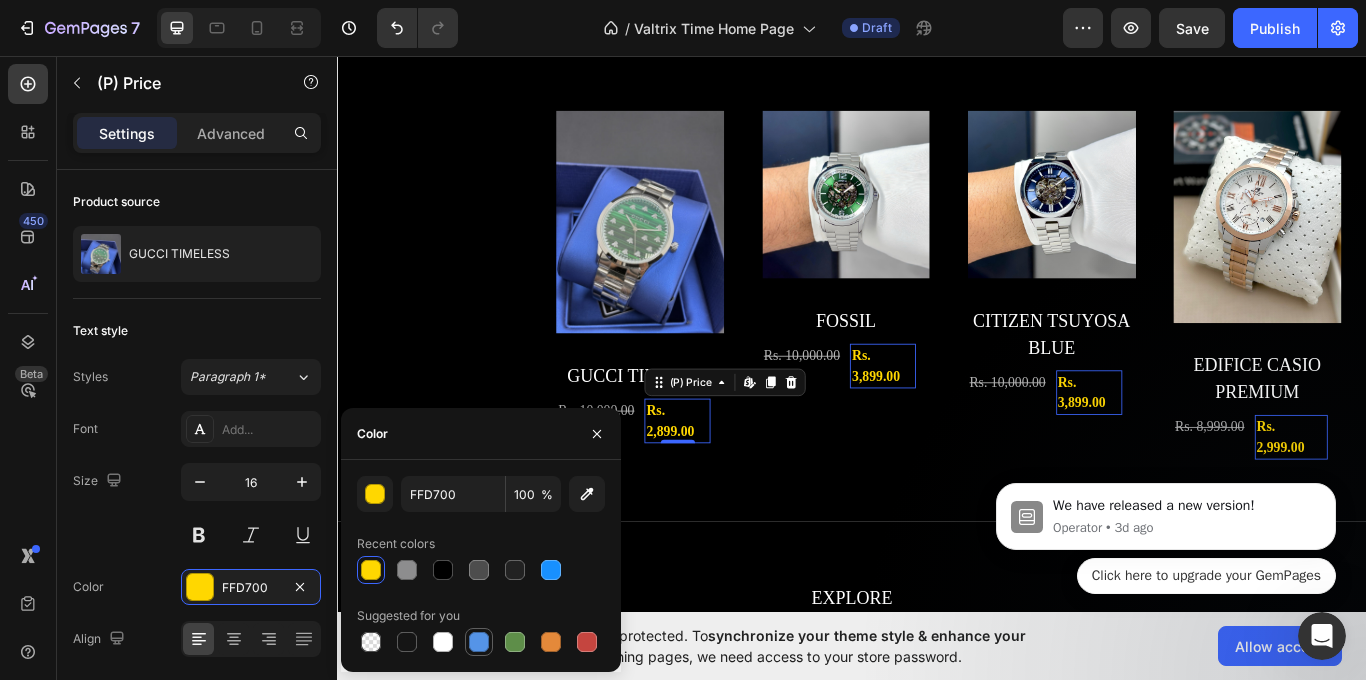 type on "FFFFFF" 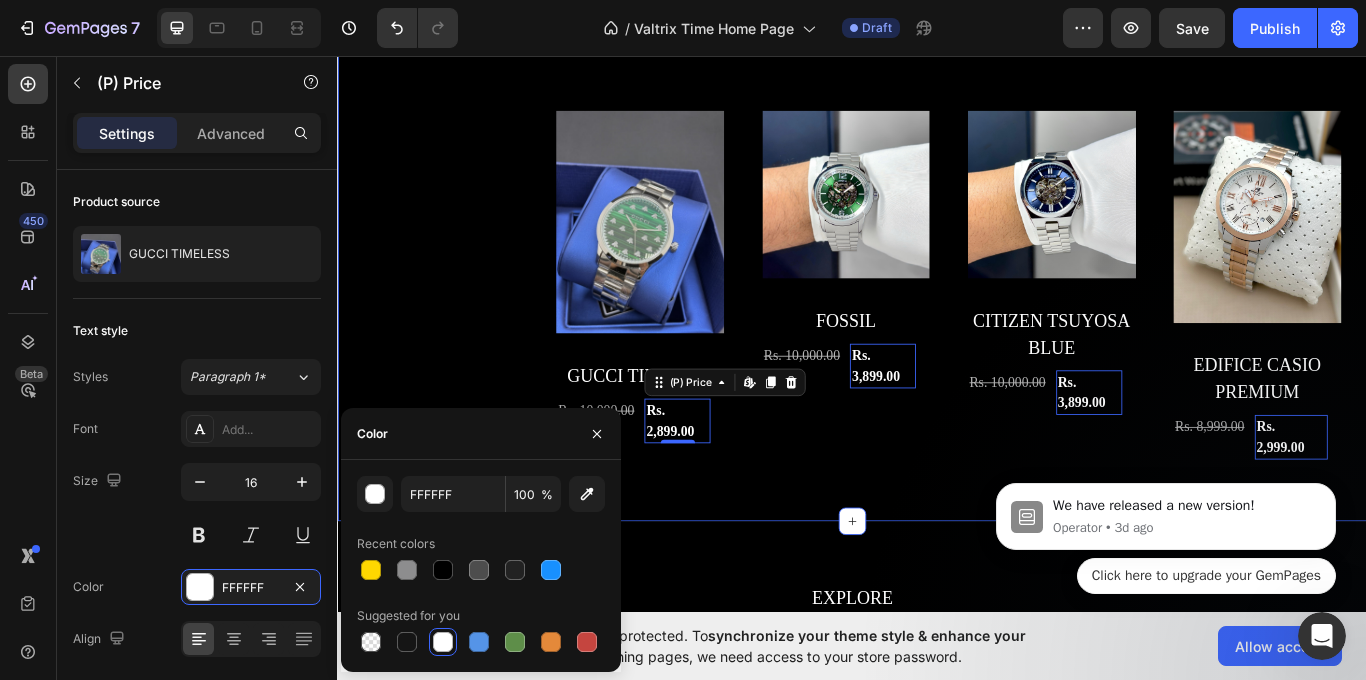 click on "Our Best Selling Watches Heading (P) Images EDIFICE CASIO PREMIUM (P) Title Rs. 8,999.00 (P) Price (P) Price Rs. 2,999.00 (P) Price   Edit content in Shopify 0 (P) Price   Edit content in Shopify 0 Row Row Product List (P) Images CITIZEN TSUYOSA BLUE (P) Title Rs. 10,000.00 (P) Price (P) Price Rs. 3,899.00 (P) Price   Edit content in Shopify 0 (P) Price   Edit content in Shopify 0 Row Row Product List (P) Images FOSSIL (P) Title Rs. 10,000.00 (P) Price (P) Price Rs. 3,899.00 (P) Price   Edit content in Shopify 0 (P) Price   Edit content in Shopify 0 Row Row Product List (P) Images GUCCI TIMELESS (P) Title Rs. 10,000.00 (P) Price (P) Price Rs. 2,899.00 (P) Price   Edit content in Shopify 0 (P) Price   Edit content in Shopify 0 Row Row Product List Product List Row Section 2" at bounding box center (937, 261) 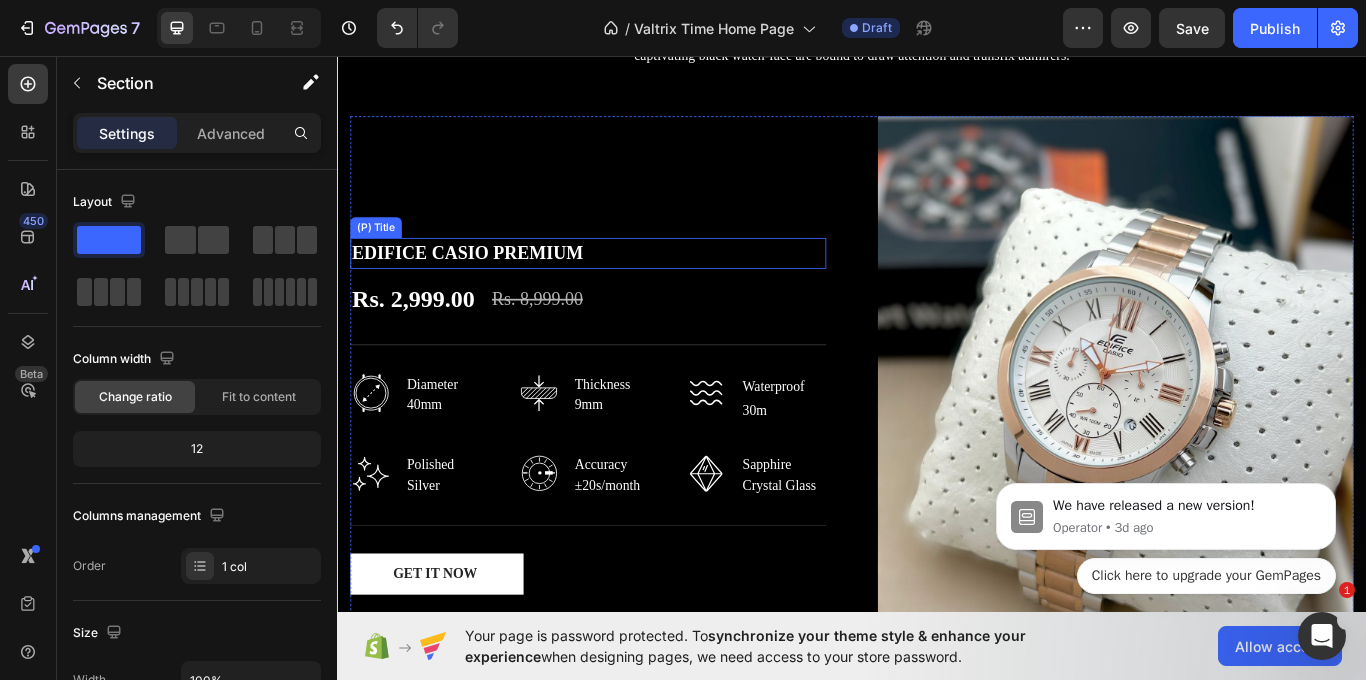 scroll, scrollTop: 1700, scrollLeft: 0, axis: vertical 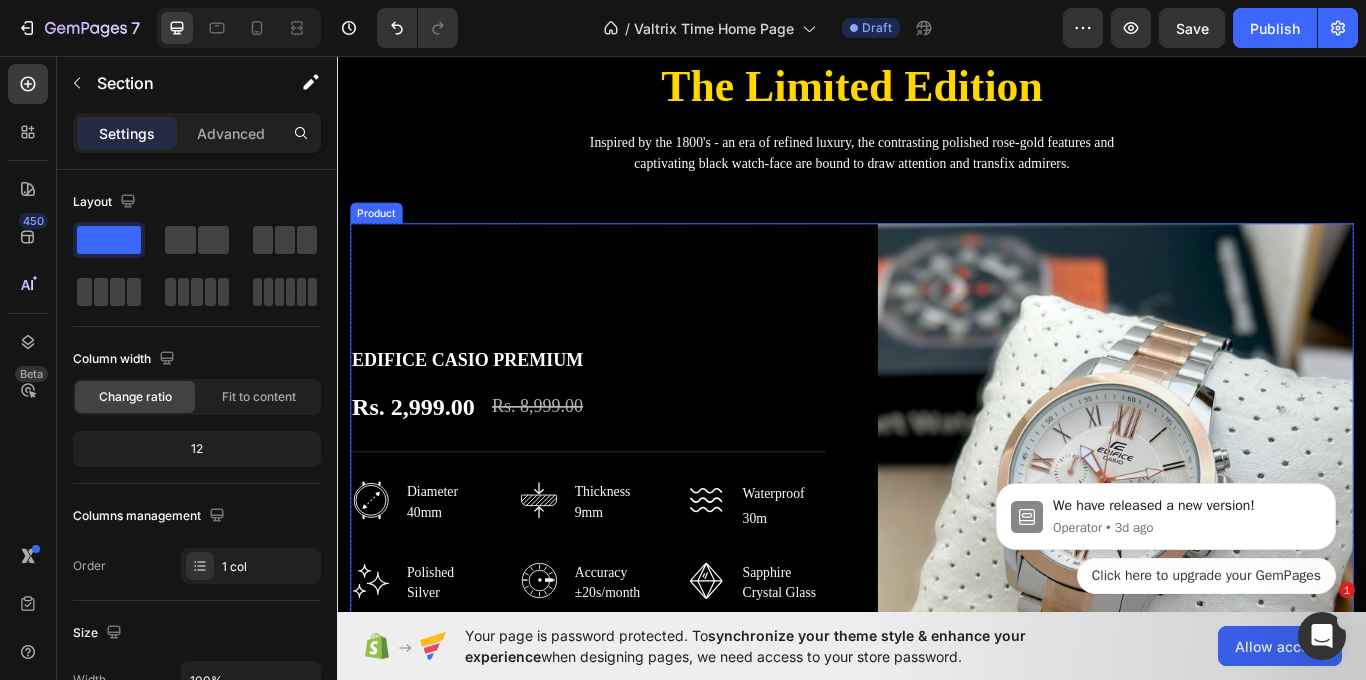 click on "EDIFICE CASIO PREMIUM (P) Title Rs. 2,999.00 (P) Price (P) Price Rs. 8,999.00 (P) Price (P) Price Row Title Line Image Diameter 40mm Text block Row Image Thickness 9mm Text block Row Image Waterproof 30m Text block Row Row Image Polished Silver Text block Row Image Accuracy ±20s/month Text block Row Image Sapphire Crystal Glass Text block Row Row Row Image Diameter 40mm Text block Row Image Thickness 9mm Text block Row Image Waterproof 30m Text block Row Row Image Polished Silver Text block Row Image Accuracy ±20s/month Text block Row Image Sapphire Crystal Glass Text block Row Row Title Line GET IT NOW (P) Cart Button" at bounding box center (629, 602) 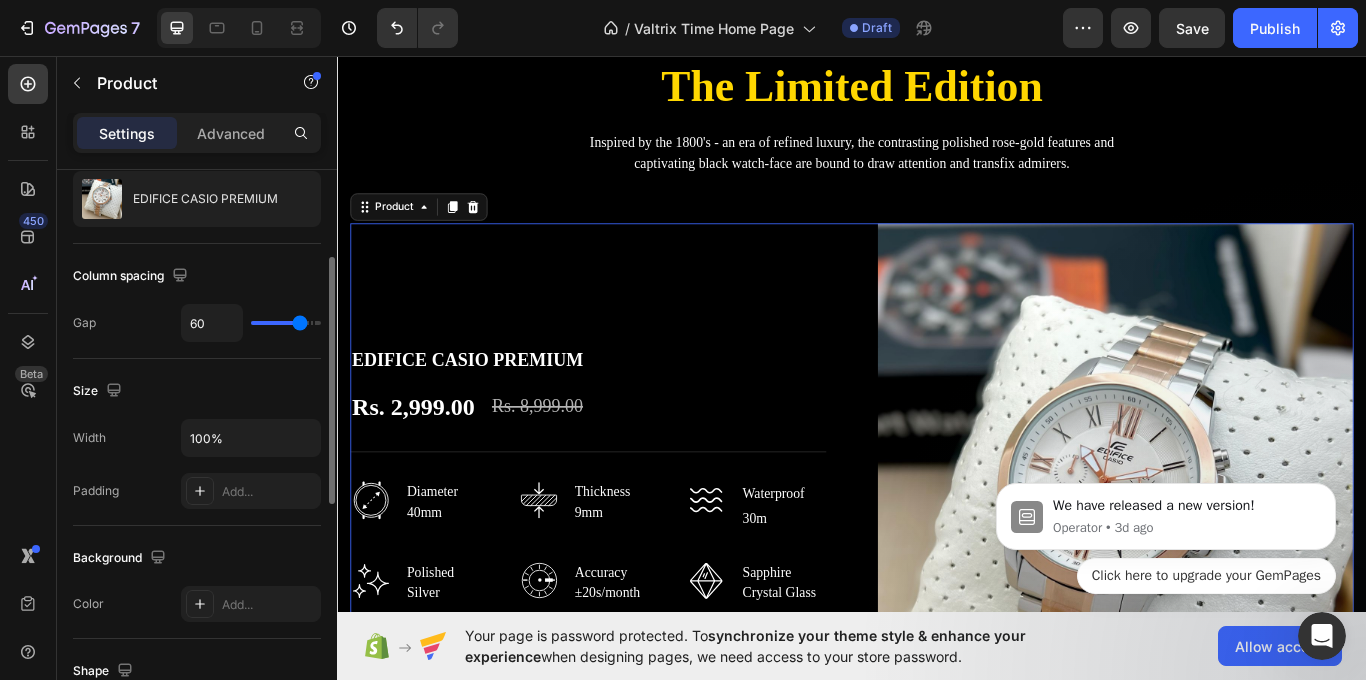 scroll, scrollTop: 300, scrollLeft: 0, axis: vertical 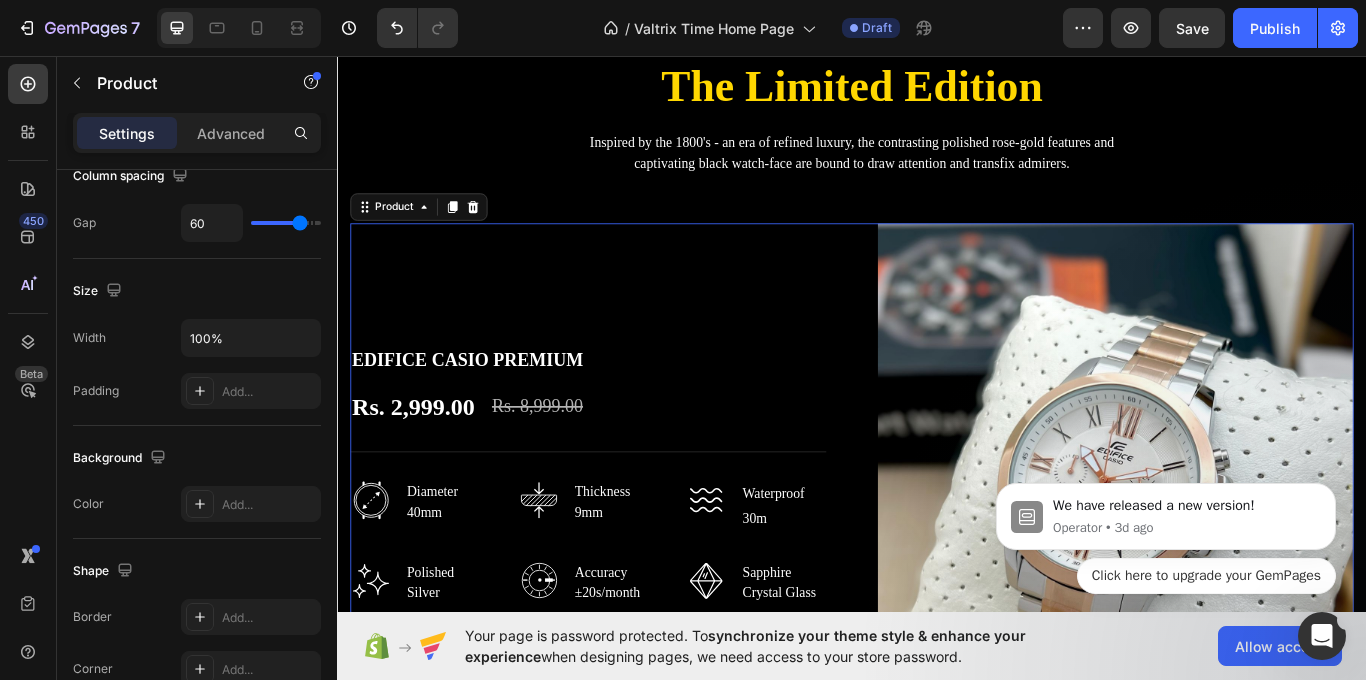 click on "EDIFICE CASIO PREMIUM (P) Title Rs. 2,999.00 (P) Price (P) Price Rs. 8,999.00 (P) Price (P) Price Row Title Line Image Diameter 40mm Text block Row Image Thickness 9mm Text block Row Image Waterproof 30m Text block Row Row Image Polished Silver Text block Row Image Accuracy ±20s/month Text block Row Image Sapphire Crystal Glass Text block Row Row Row Image Diameter 40mm Text block Row Image Thickness 9mm Text block Row Image Waterproof 30m Text block Row Row Image Polished Silver Text block Row Image Accuracy ±20s/month Text block Row Image Sapphire Crystal Glass Text block Row Row Title Line GET IT NOW (P) Cart Button" at bounding box center [629, 602] 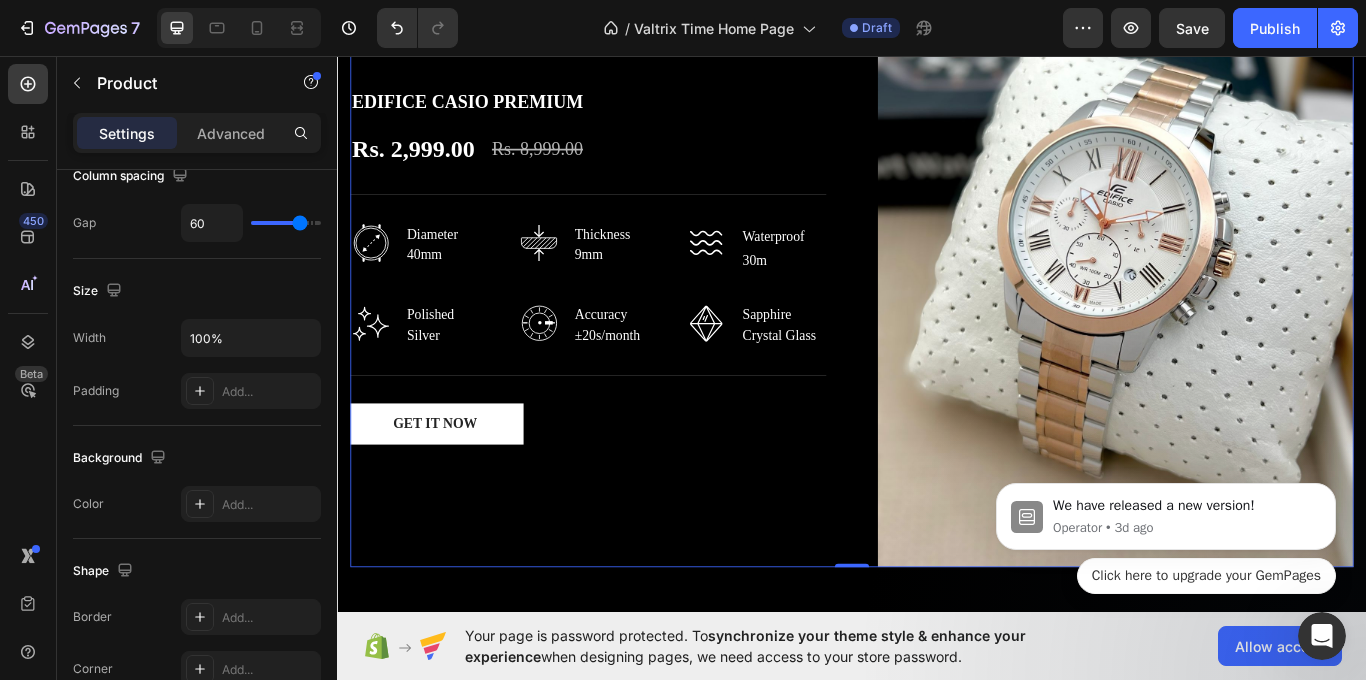 scroll, scrollTop: 2300, scrollLeft: 0, axis: vertical 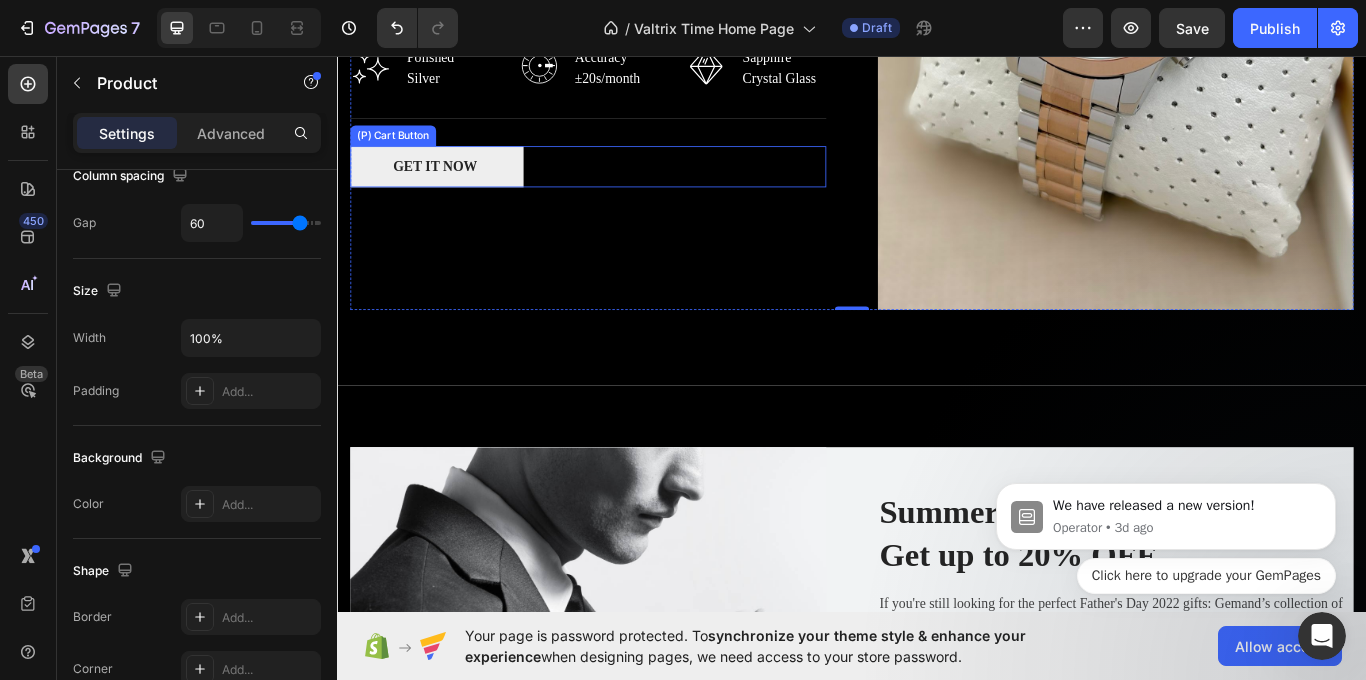 click on "GET IT NOW" at bounding box center (453, 186) 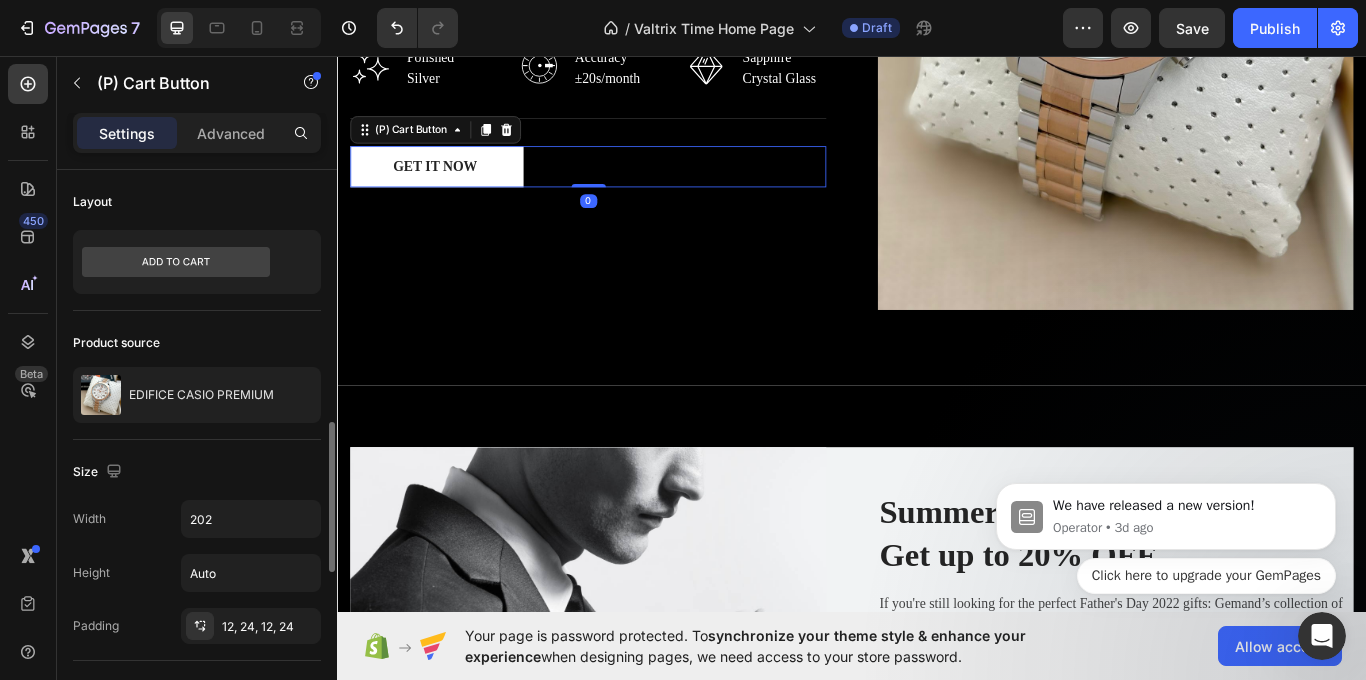 scroll, scrollTop: 300, scrollLeft: 0, axis: vertical 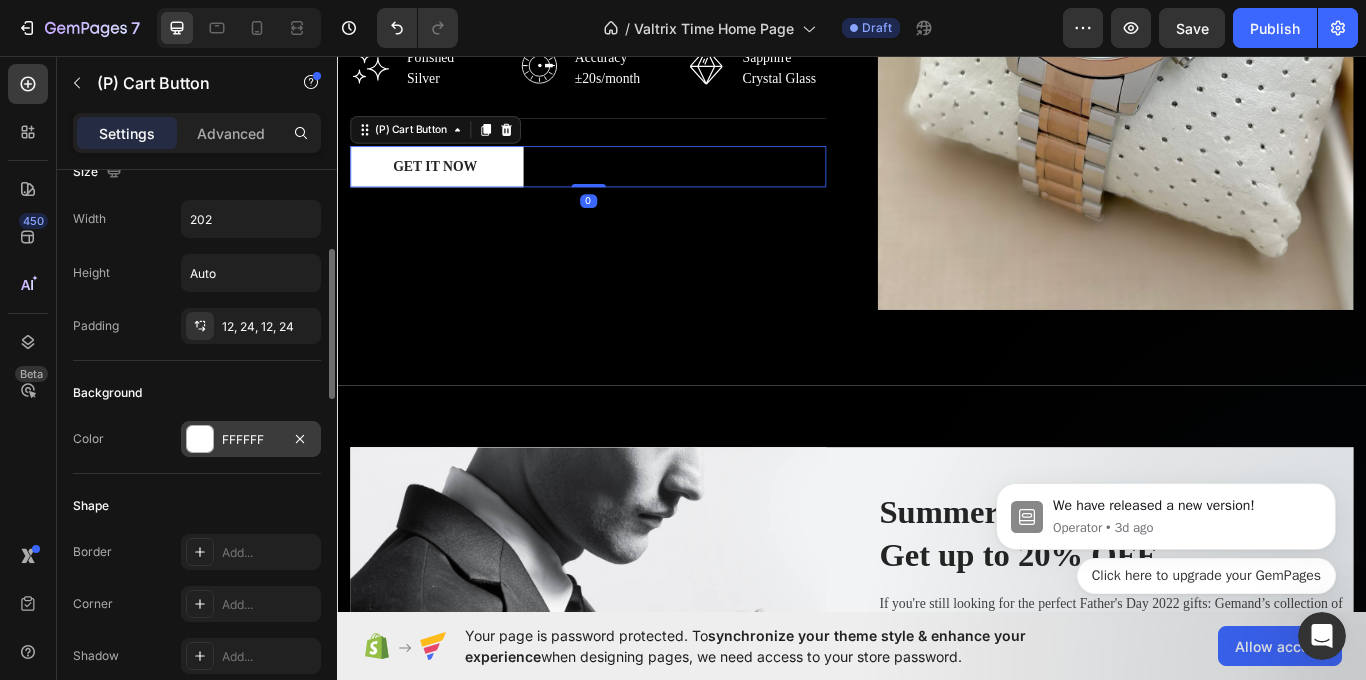 click on "FFFFFF" at bounding box center [251, 440] 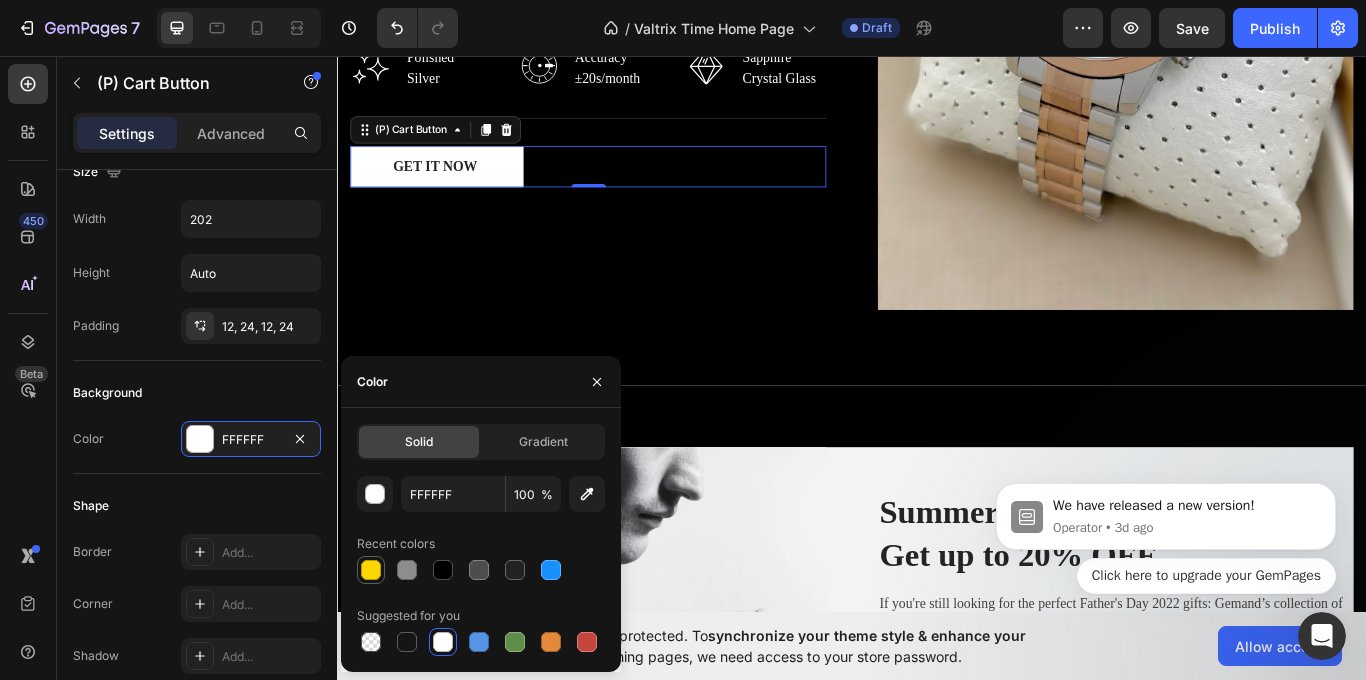 click at bounding box center (371, 570) 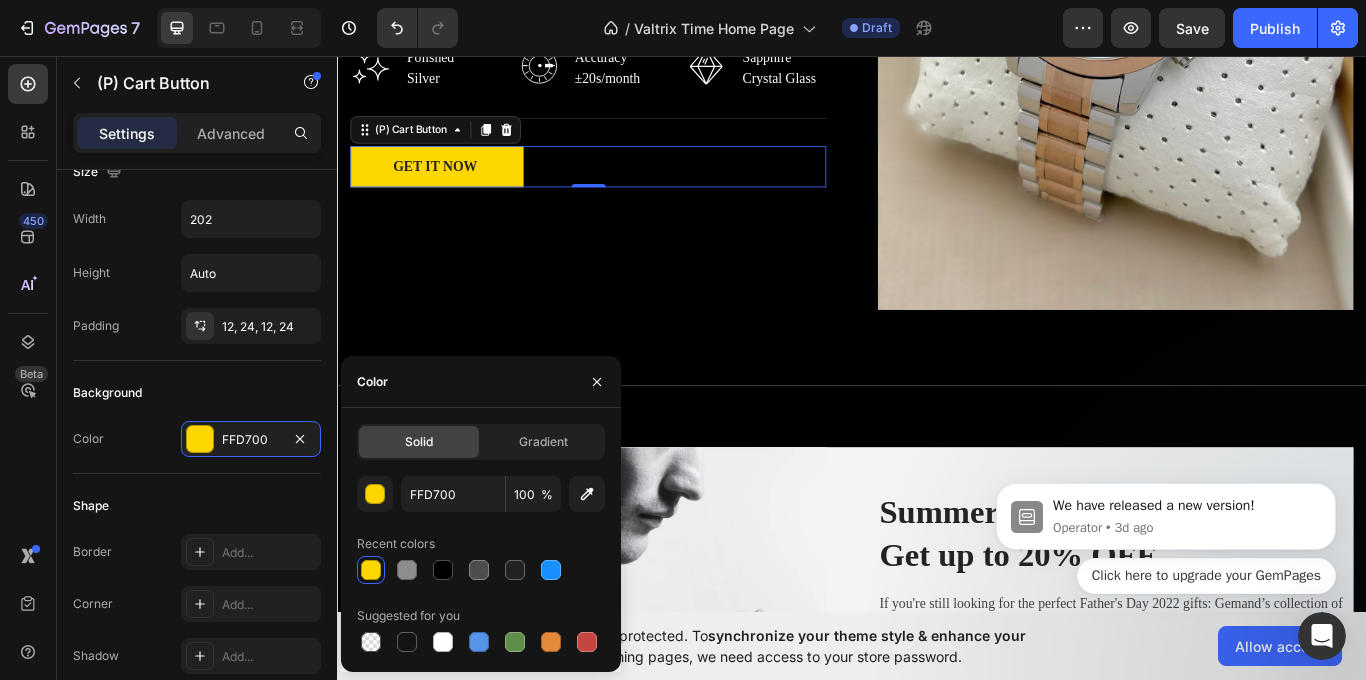 click on "EXPLORE Text block The Limited Edition Heading Inspired by the 1800's - an era of refined luxury, the contrasting polished rose-gold features and captivating black watch-face are bound to draw attention and transfix admirers.  Text block Row EDIFICE CASIO PREMIUM (P) Title Rs. 2,999.00 (P) Price (P) Price Rs. 8,999.00 (P) Price (P) Price Row                Title Line Image Diameter  40mm Text block Row Image Thickness 9mm Text block Row Image Waterproof  30m Text block Row Row Image Polished Silver Text block Row Image Accuracy ±20s/month Text block Row Image Sapphire Crystal Glass Text block Row Row Row Image Diameter 40mm Text block Row Image Thickness 9mm Text block Row Image Waterproof 30m Text block Row Row Image Polished Silver Text block Row Image Accuracy ±20s/month Text block Row Image Sapphire Crystal Glass Text block Row Row                Title Line GET IT NOW (P) Cart Button   0 Product Images & Gallery Product Row Section 3" at bounding box center (937, -109) 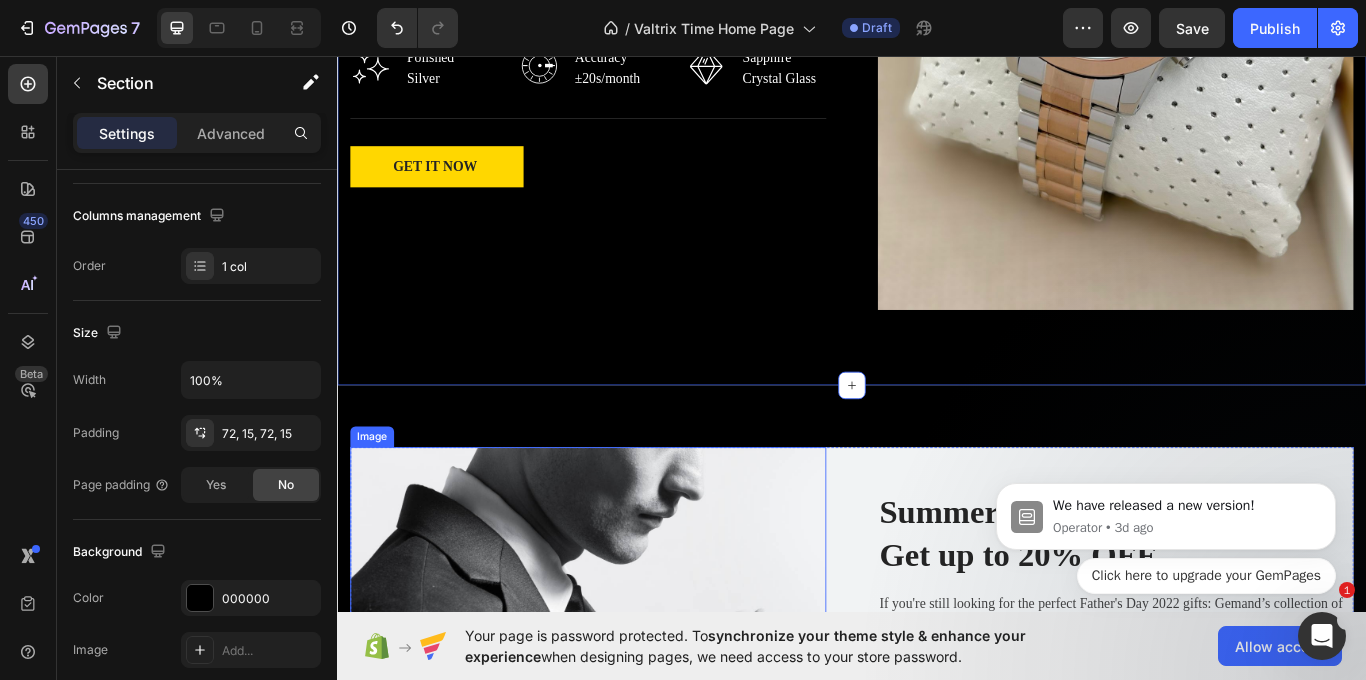 scroll, scrollTop: 0, scrollLeft: 0, axis: both 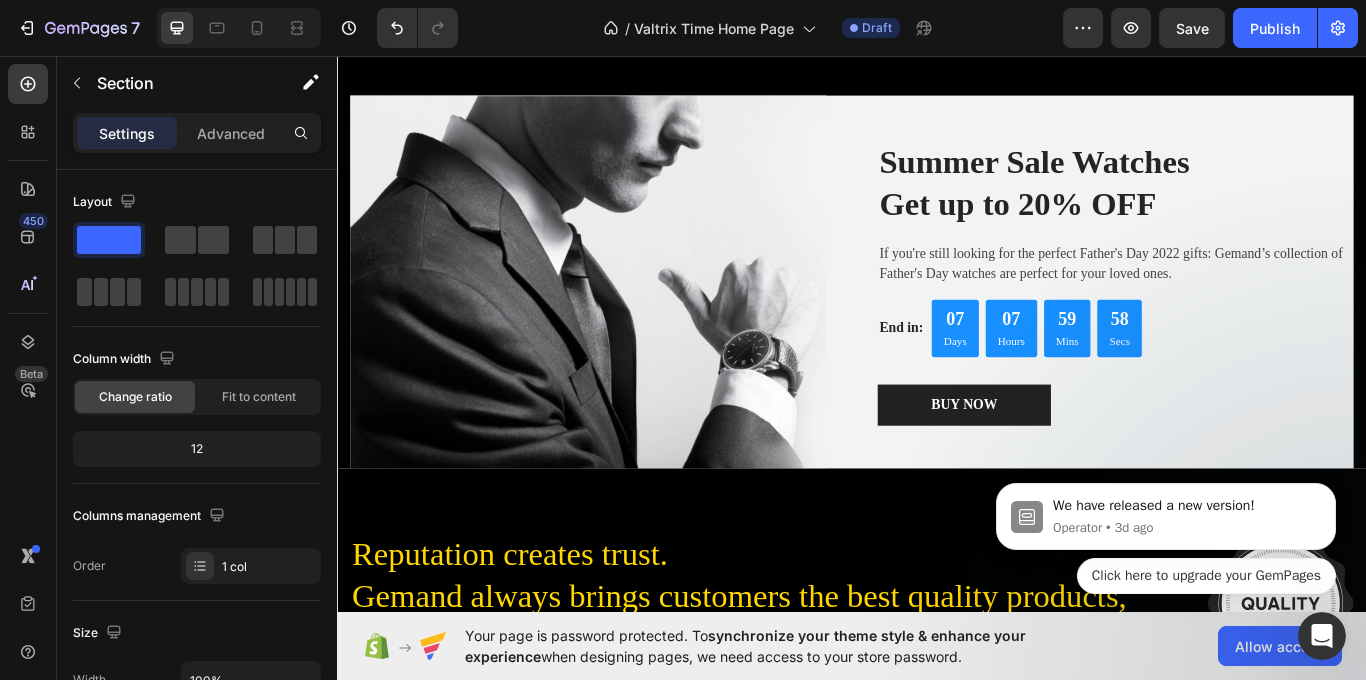 click on "We have released a new version! Operator • 3d ago Click here to upgrade your [BRAND]" at bounding box center (1166, 521) 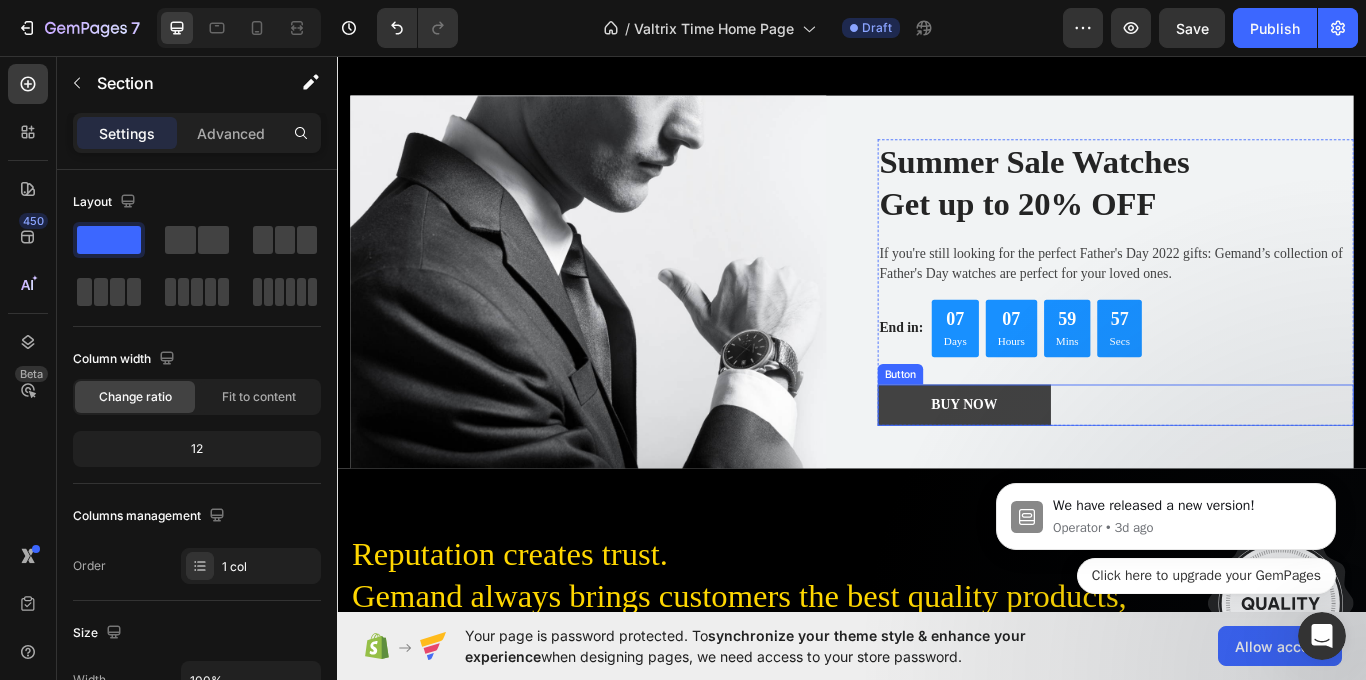click on "BUY NOW" at bounding box center [1068, 464] 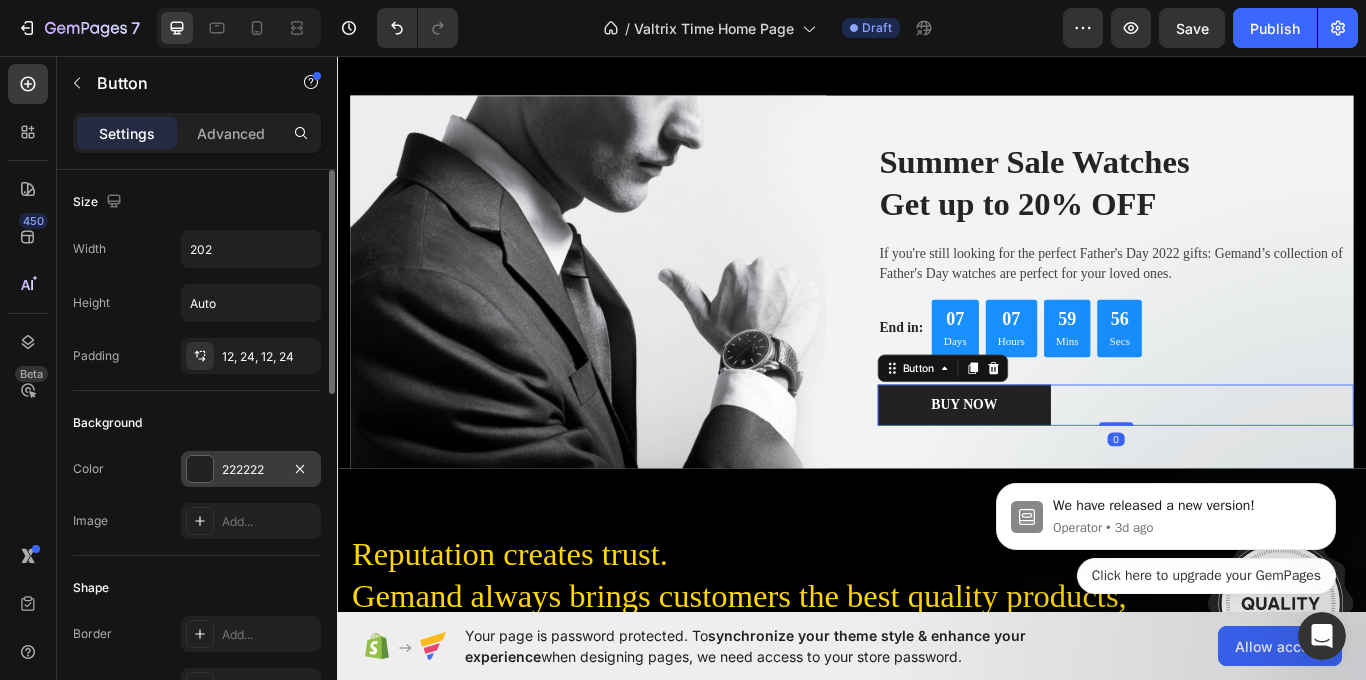 click on "222222" at bounding box center (251, 469) 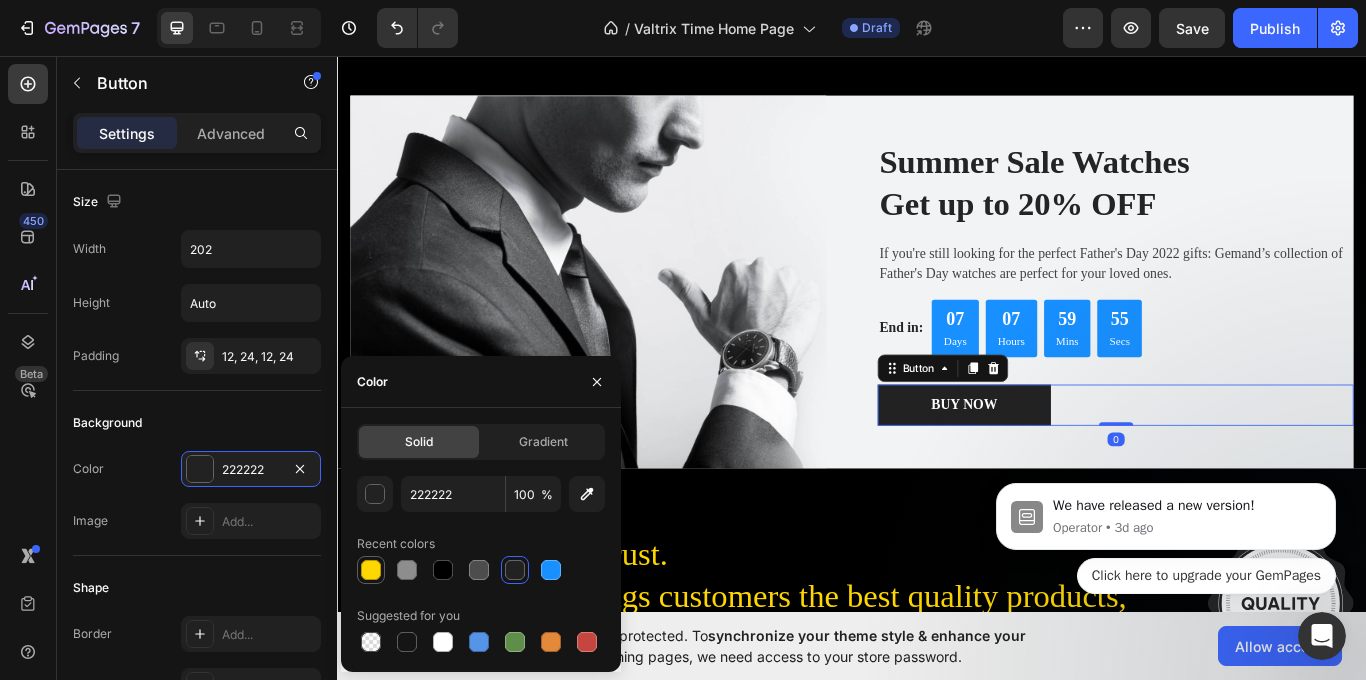click at bounding box center (371, 570) 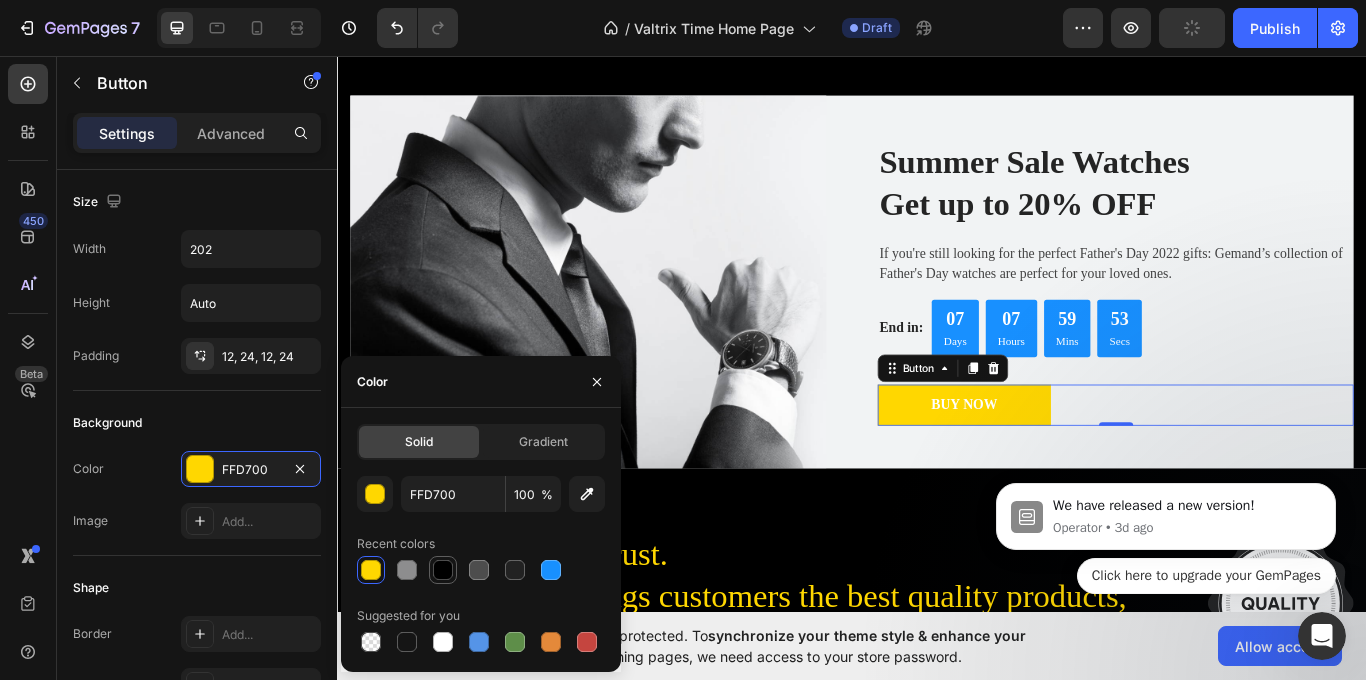 click at bounding box center [443, 570] 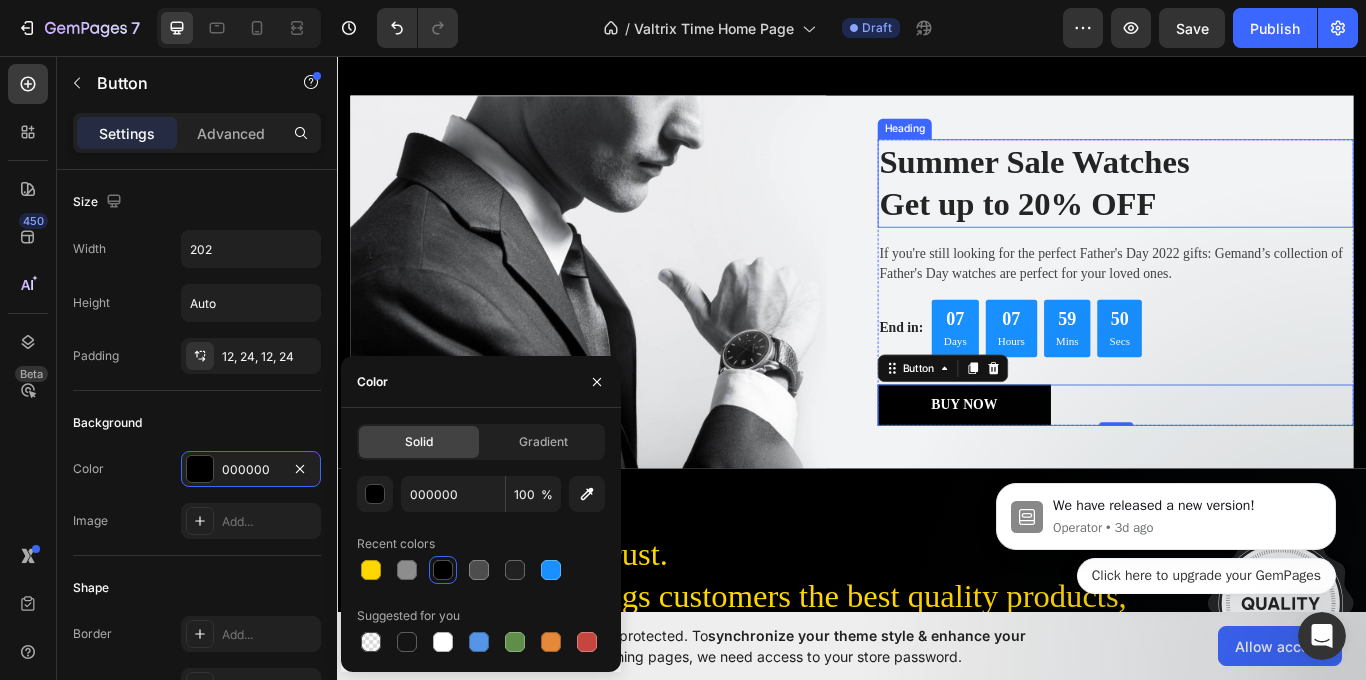 click on "Summer Sale Watches Get up to 20% OFF" at bounding box center [1244, 205] 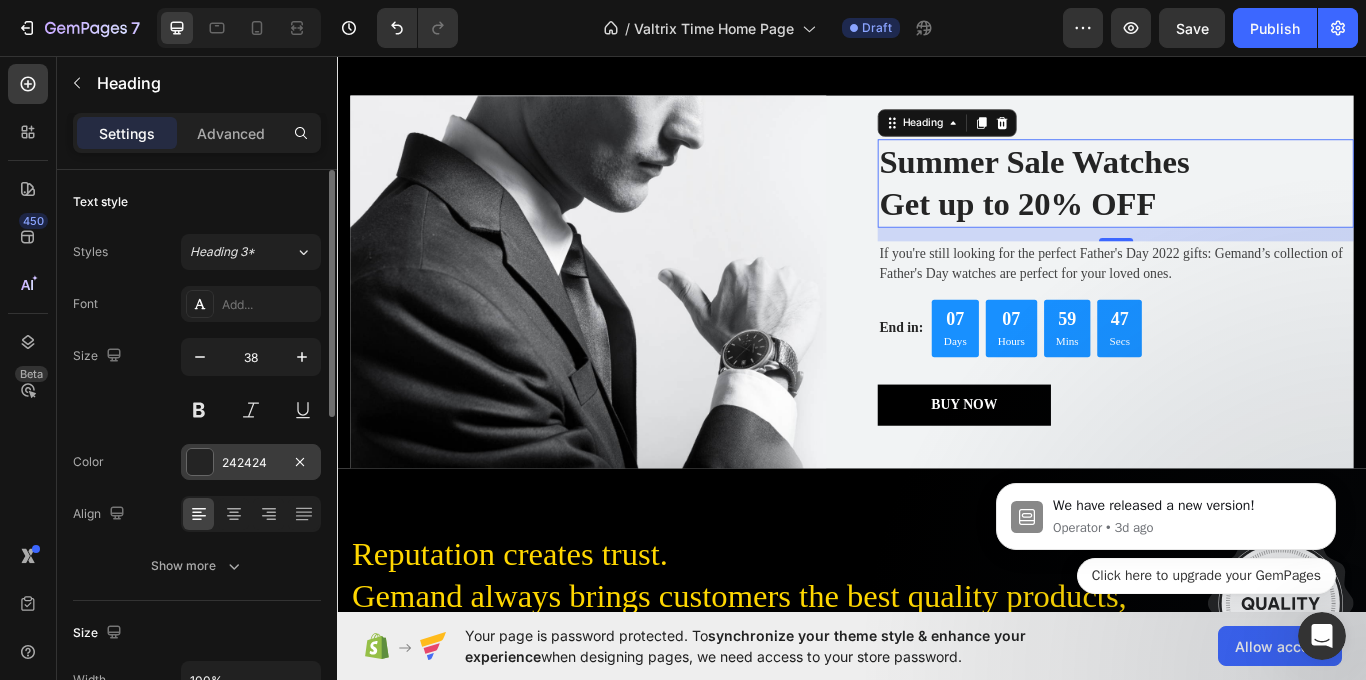 click on "242424" at bounding box center (251, 462) 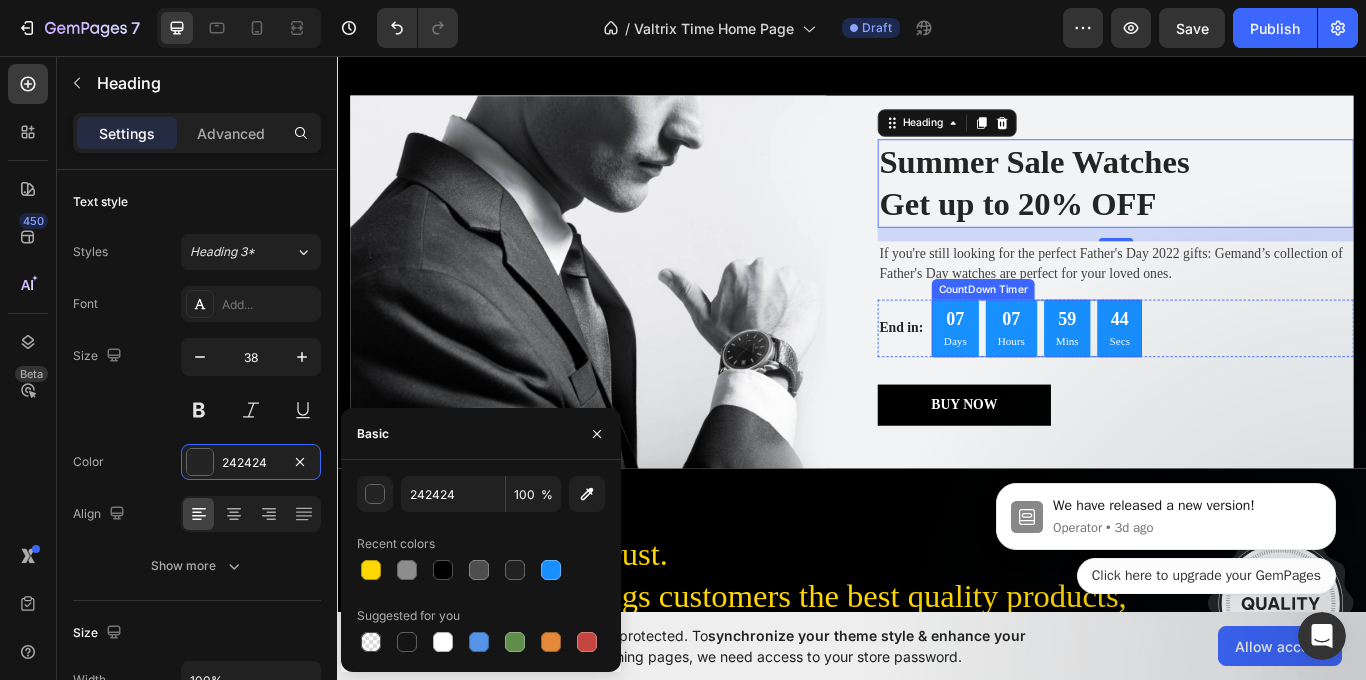 click on "Days" at bounding box center [1057, 390] 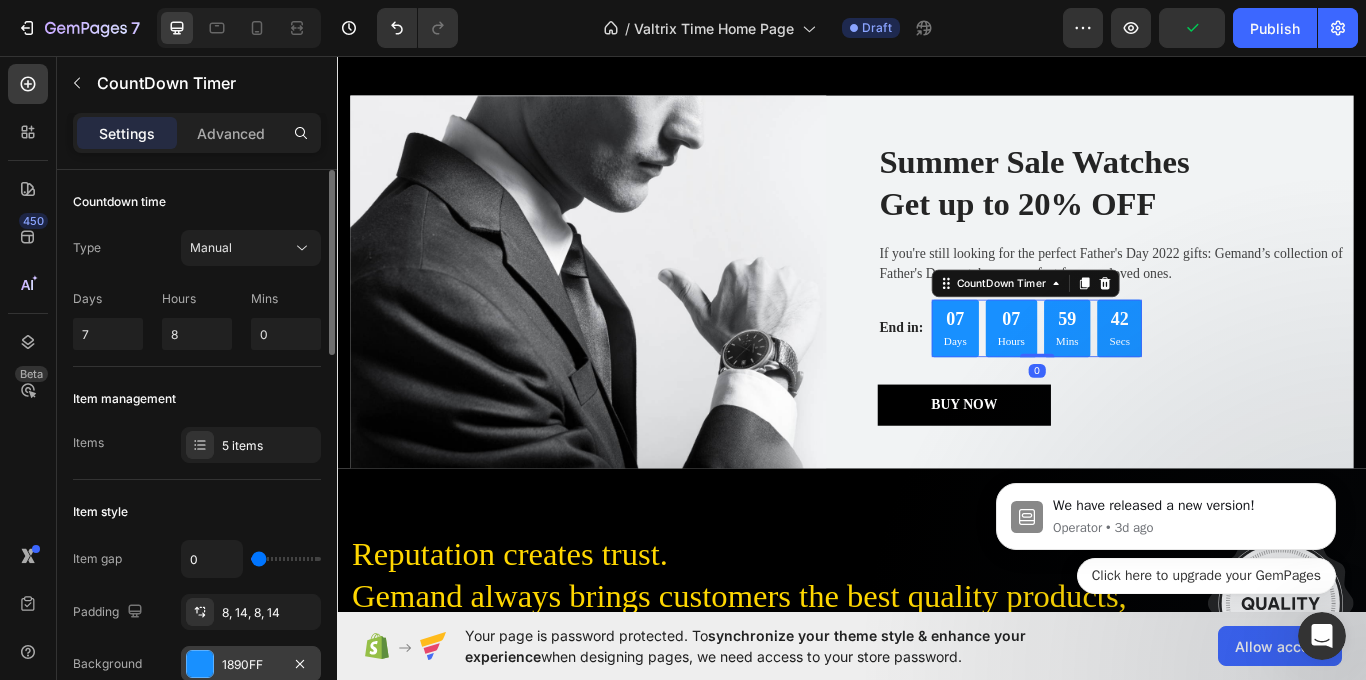 click on "1890FF" at bounding box center (251, 665) 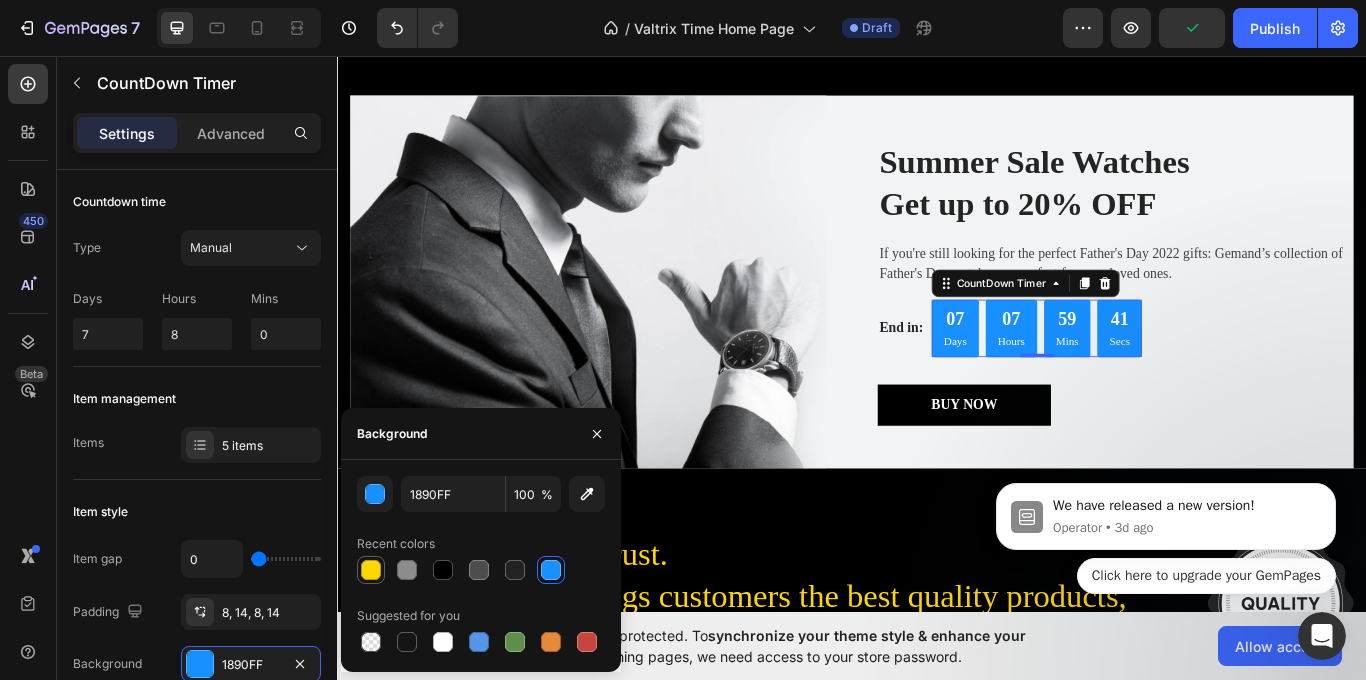 click at bounding box center (371, 570) 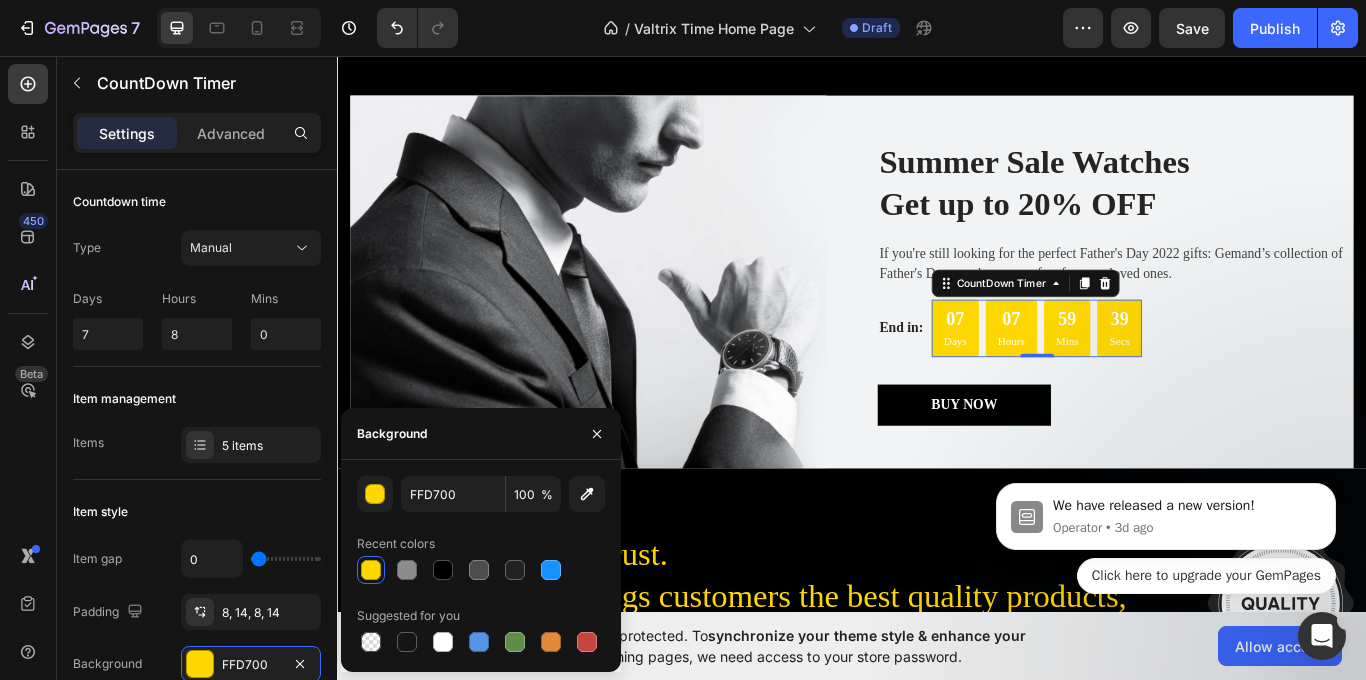 click on "07" at bounding box center [1057, 365] 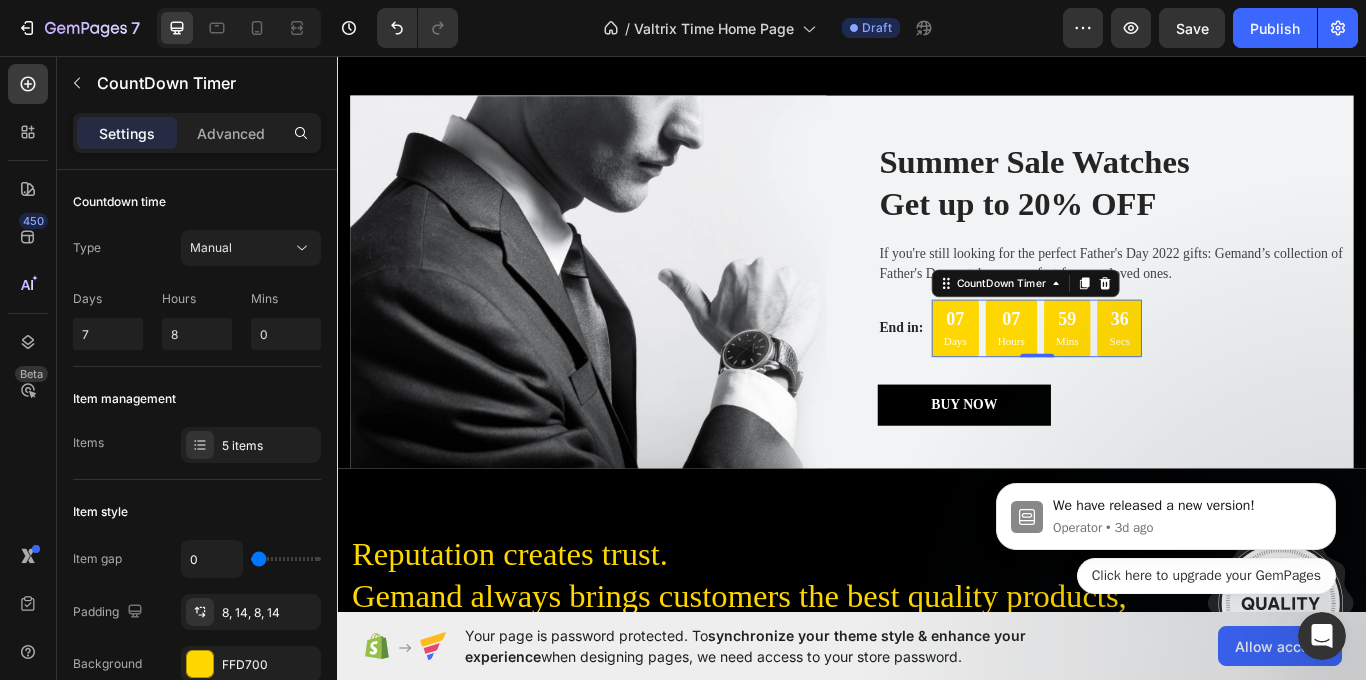 click on "Reputation creates trust. Gemand always brings customers the best quality products, with attractive after-sales policy. Heading Image Row Image 3-year extended warranty Text block Row Image 60-day return and refund Text block Row Image Free shipping worldwide Text block Row Image Authenticity guarantee Text block Row Row Section 5" at bounding box center [937, 726] 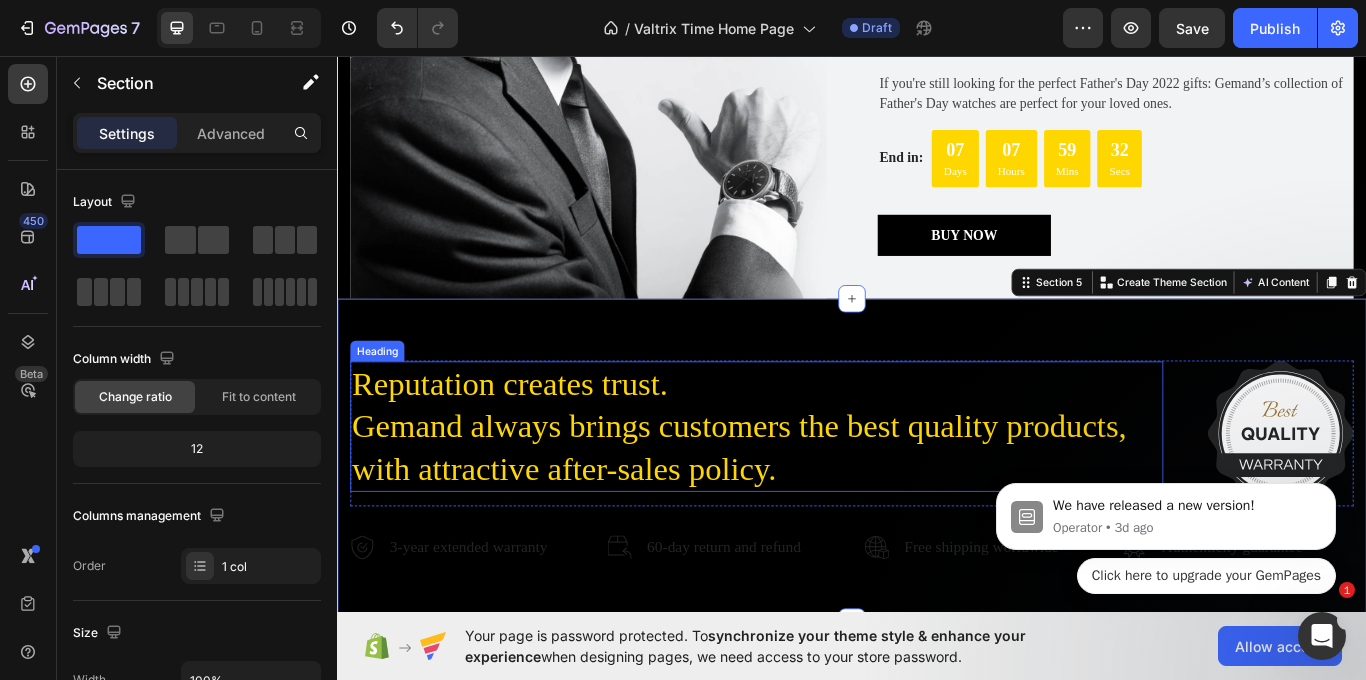 scroll, scrollTop: 2800, scrollLeft: 0, axis: vertical 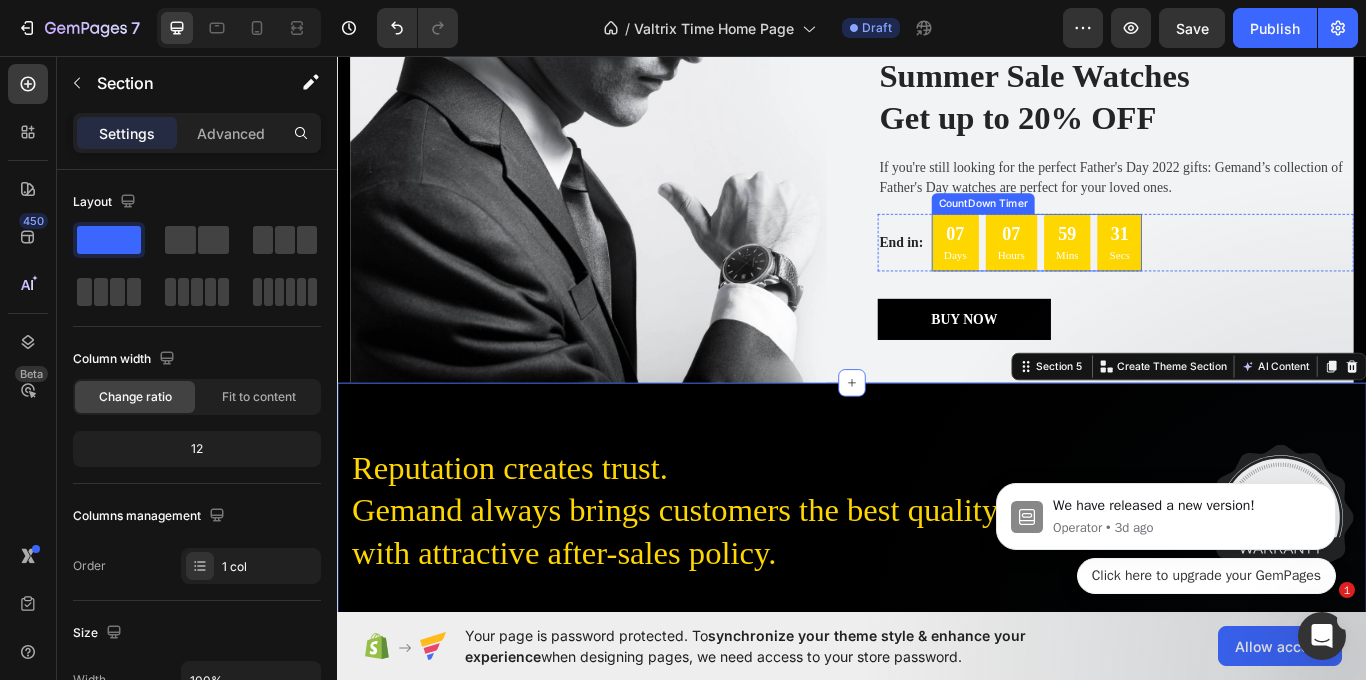 click on "Days" at bounding box center [1057, 290] 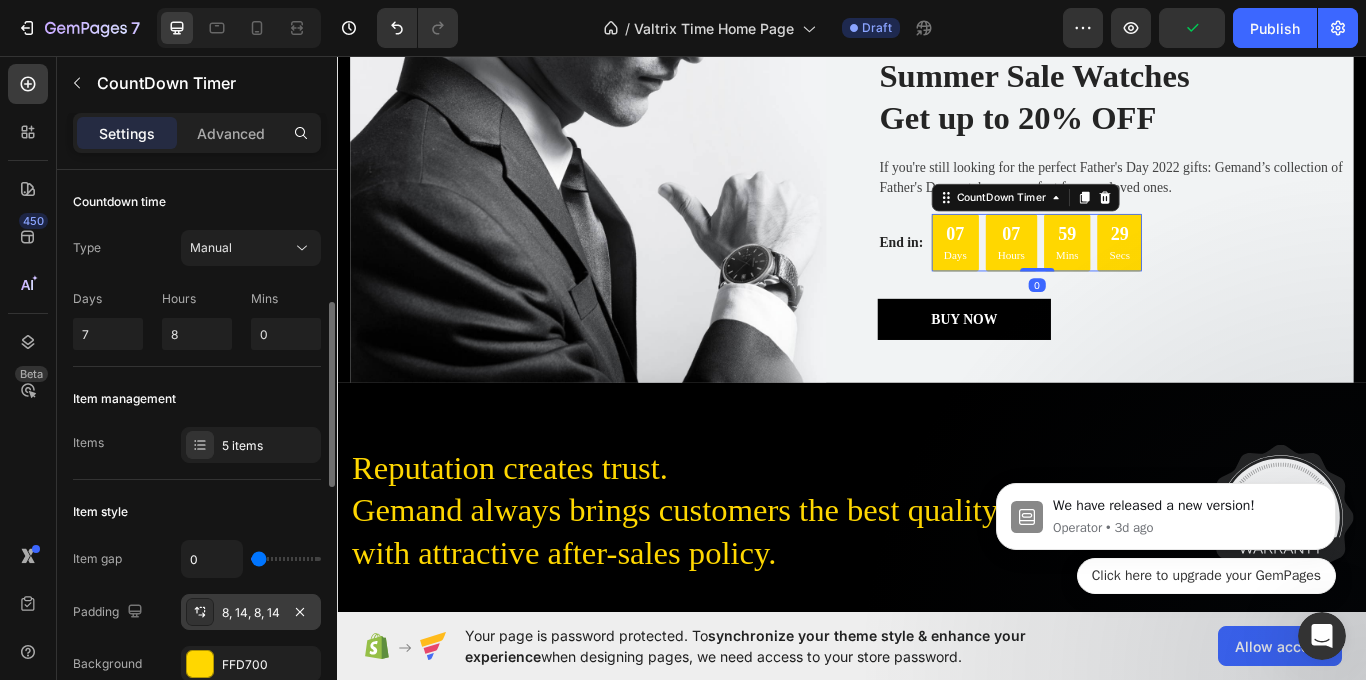 scroll, scrollTop: 100, scrollLeft: 0, axis: vertical 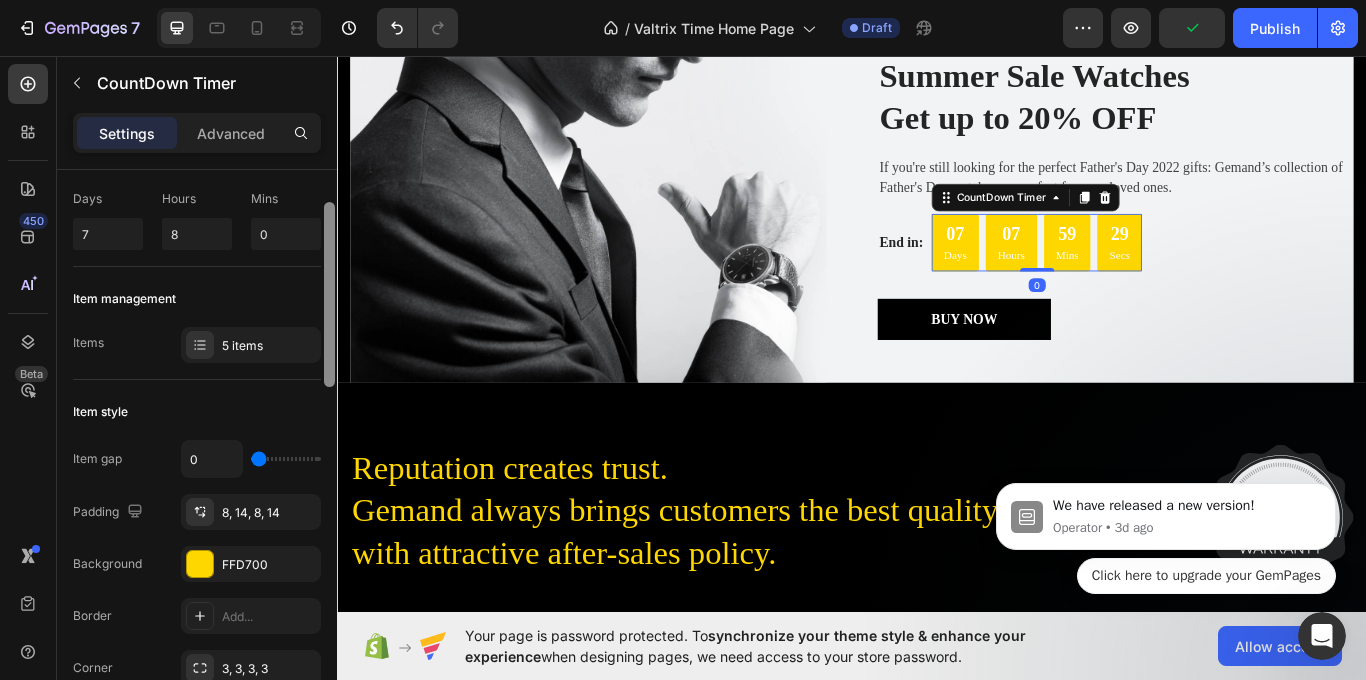 drag, startPoint x: 240, startPoint y: 547, endPoint x: 327, endPoint y: 557, distance: 87.57283 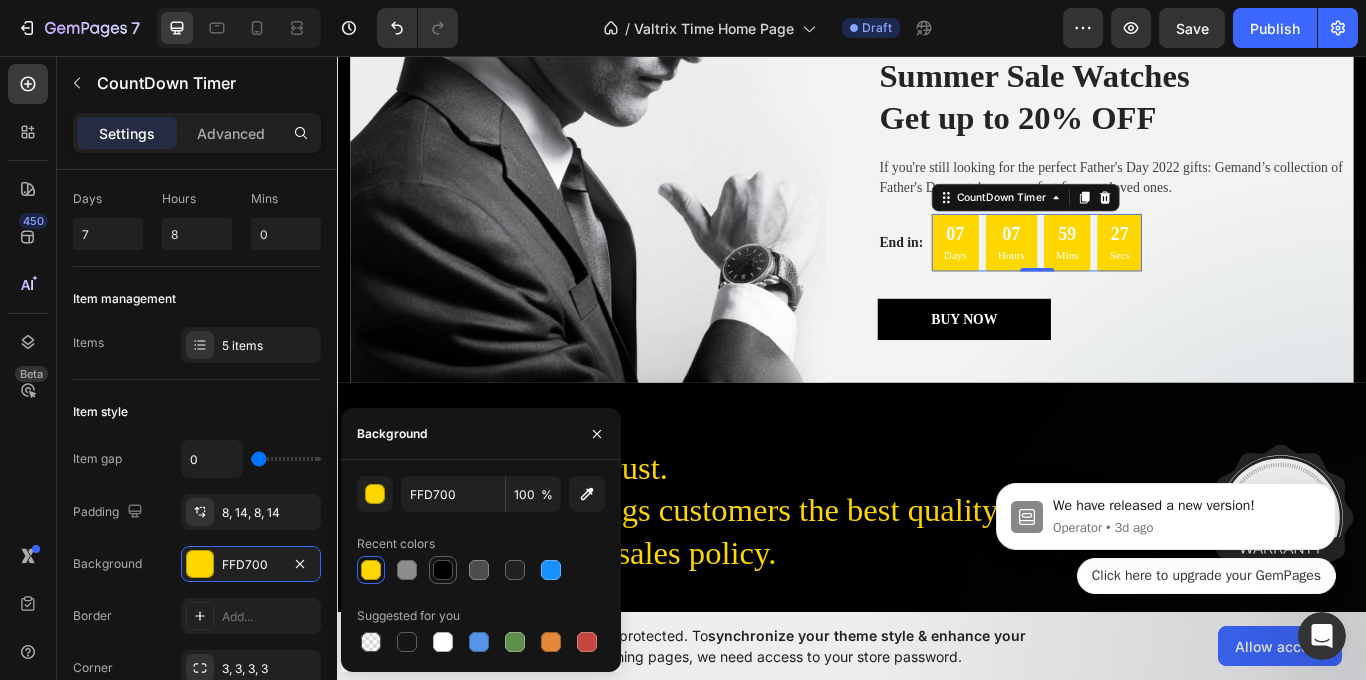 drag, startPoint x: 327, startPoint y: 557, endPoint x: 442, endPoint y: 563, distance: 115.15642 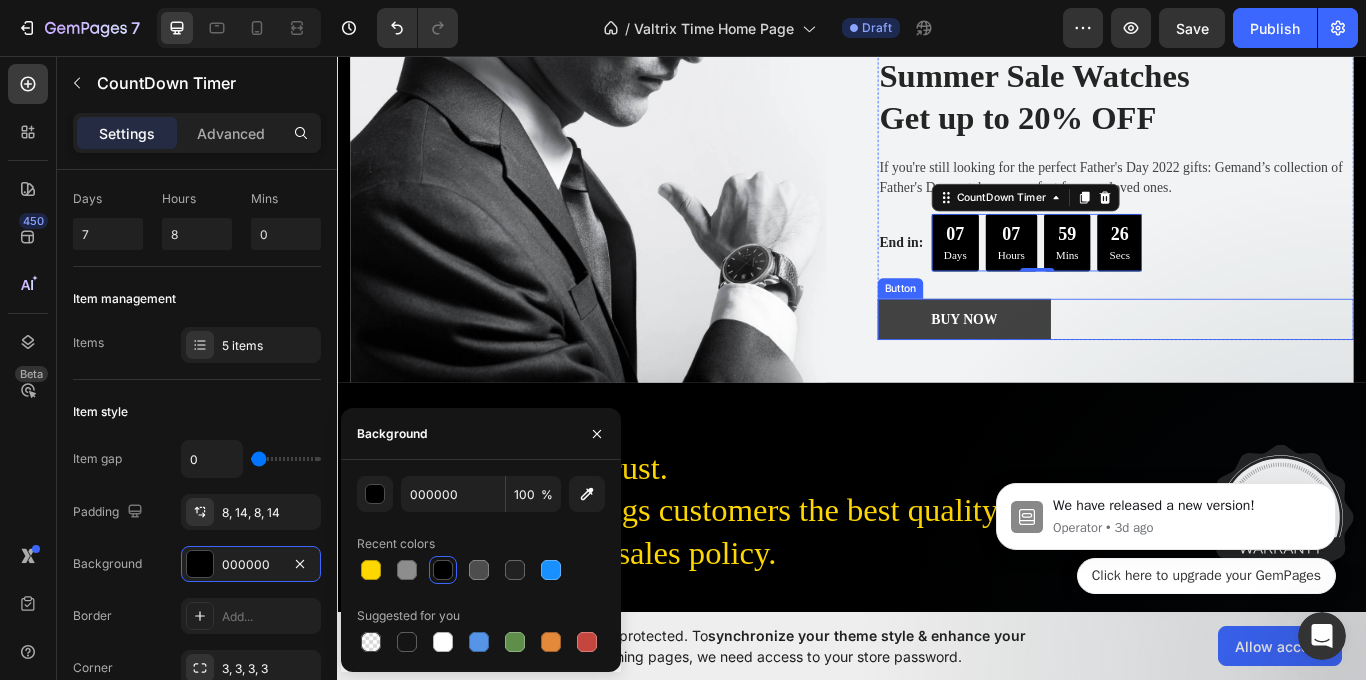 click on "BUY NOW" at bounding box center (1068, 364) 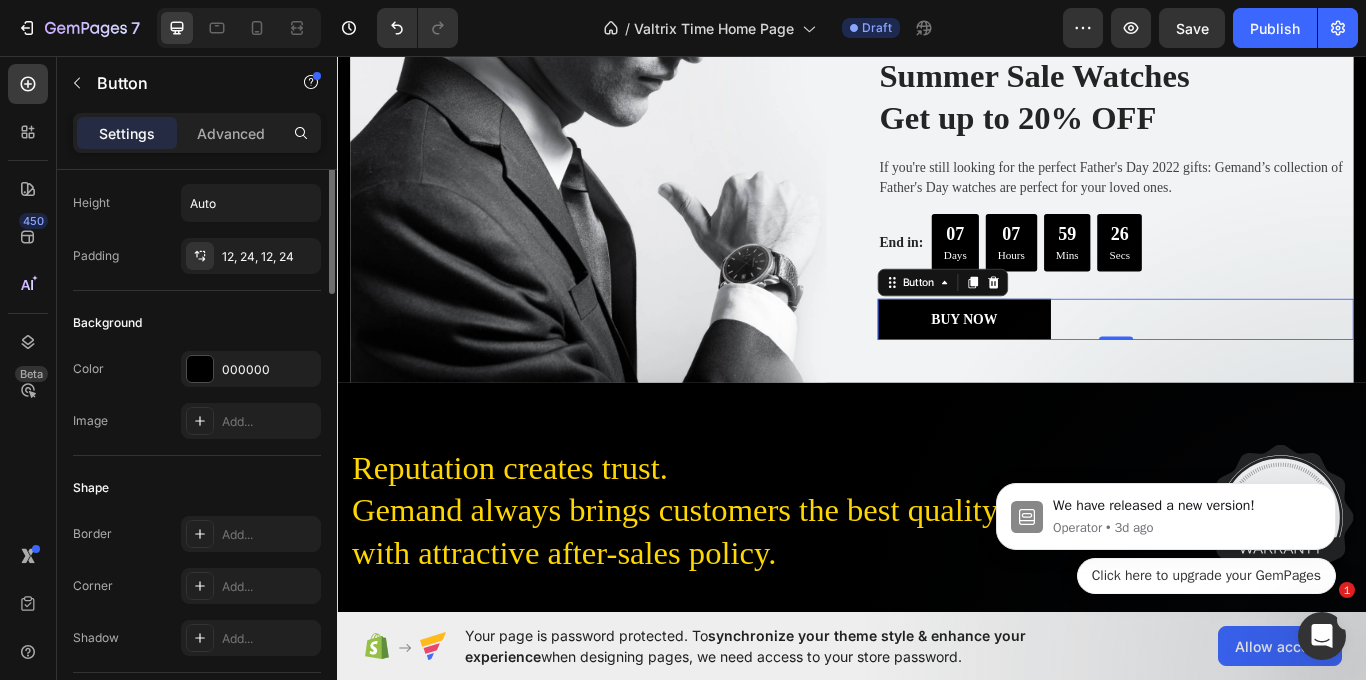 scroll, scrollTop: 0, scrollLeft: 0, axis: both 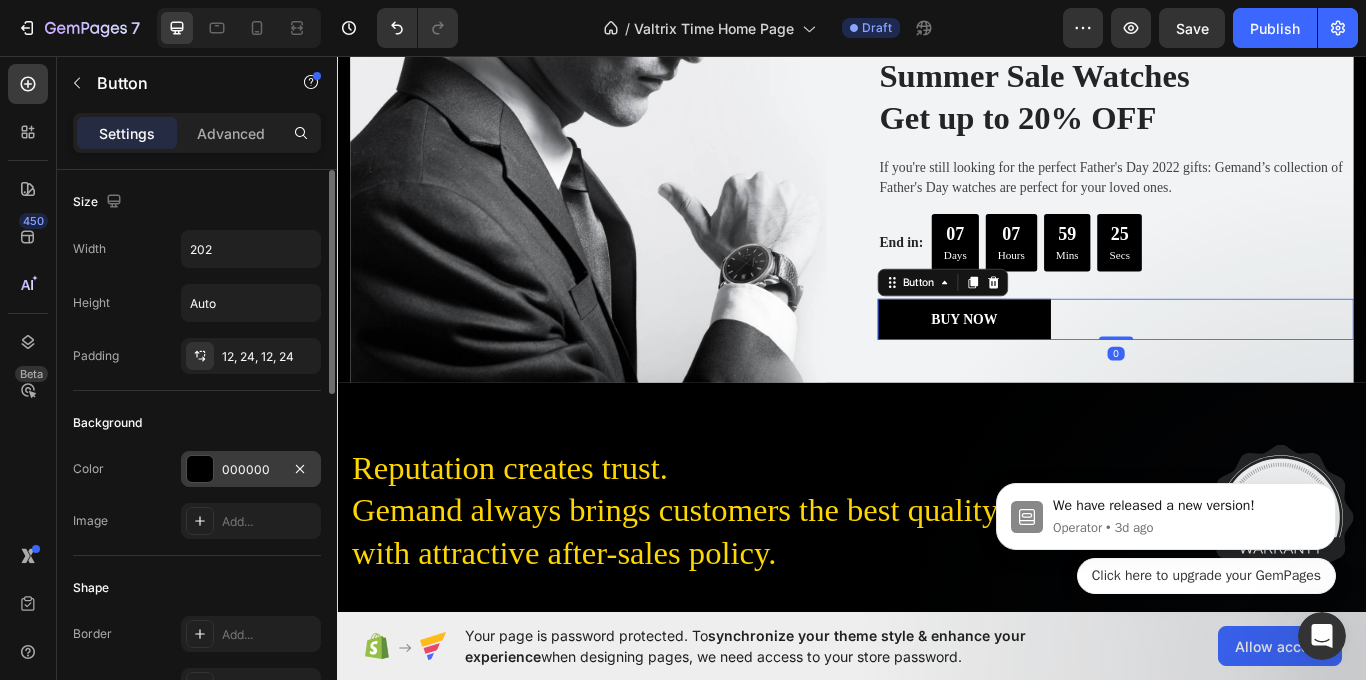 click on "000000" at bounding box center (251, 469) 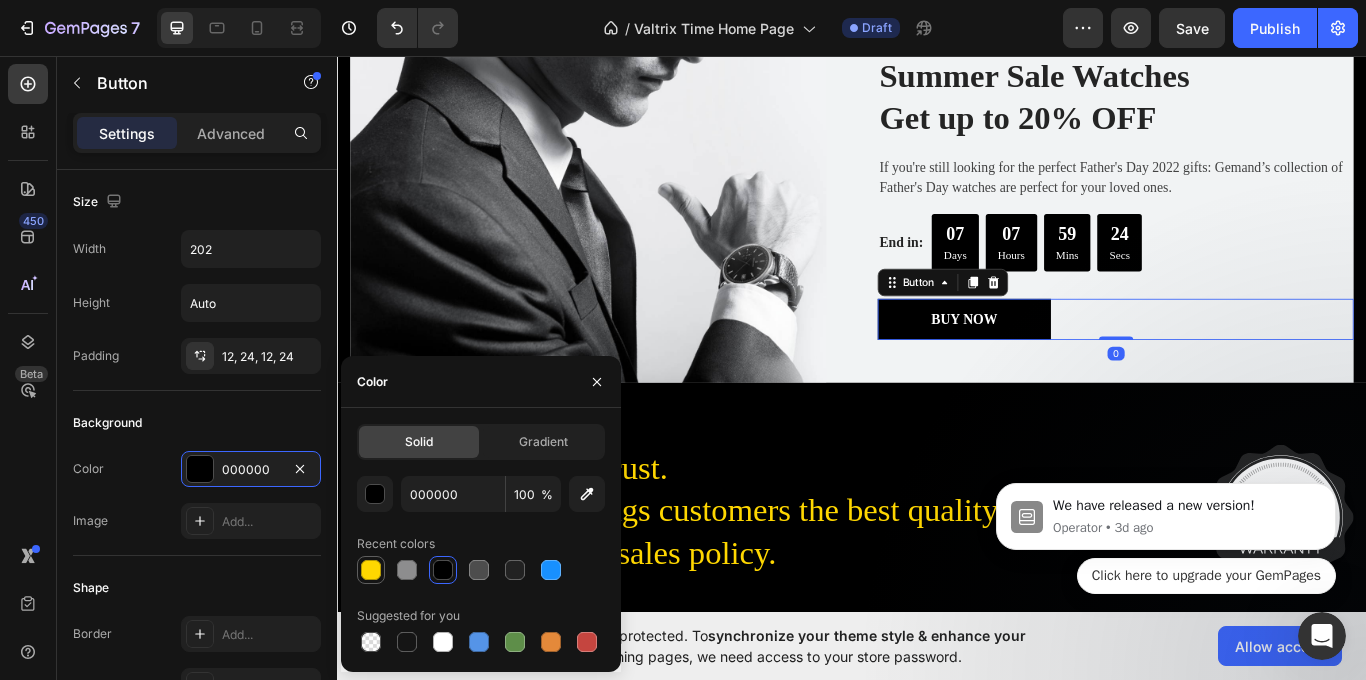 click at bounding box center [371, 570] 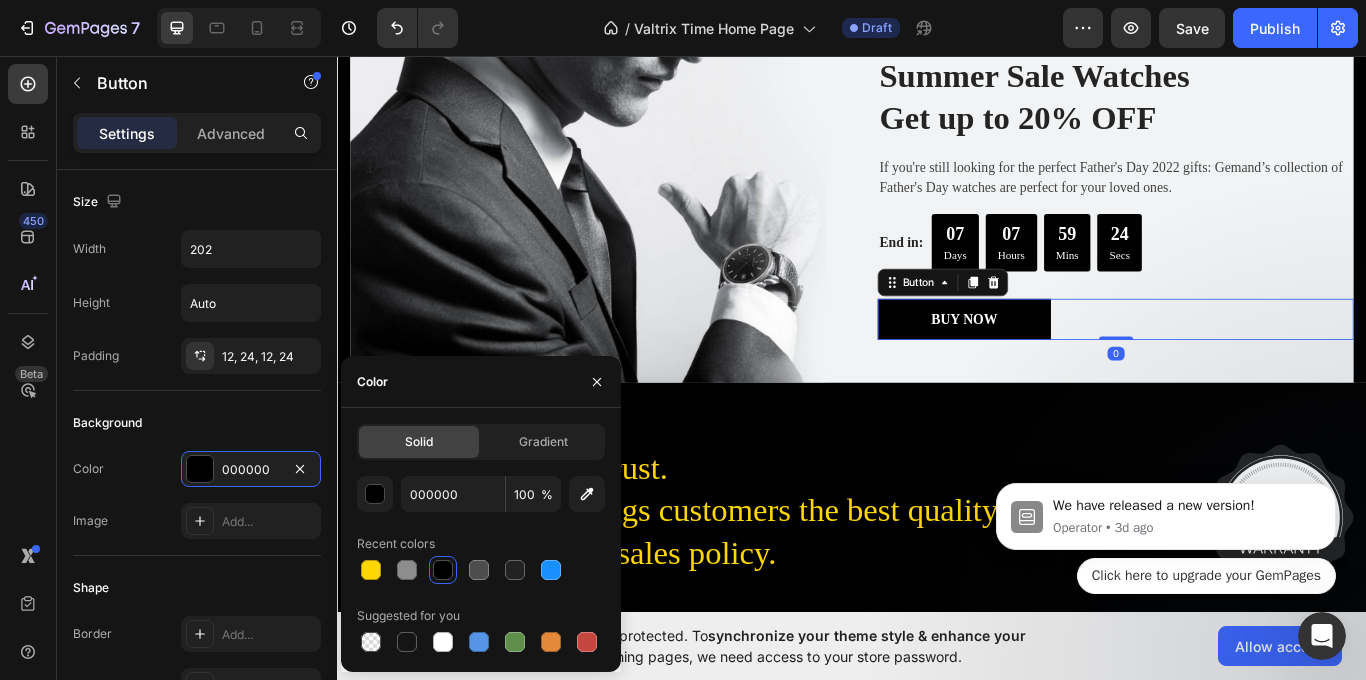 type on "FFD700" 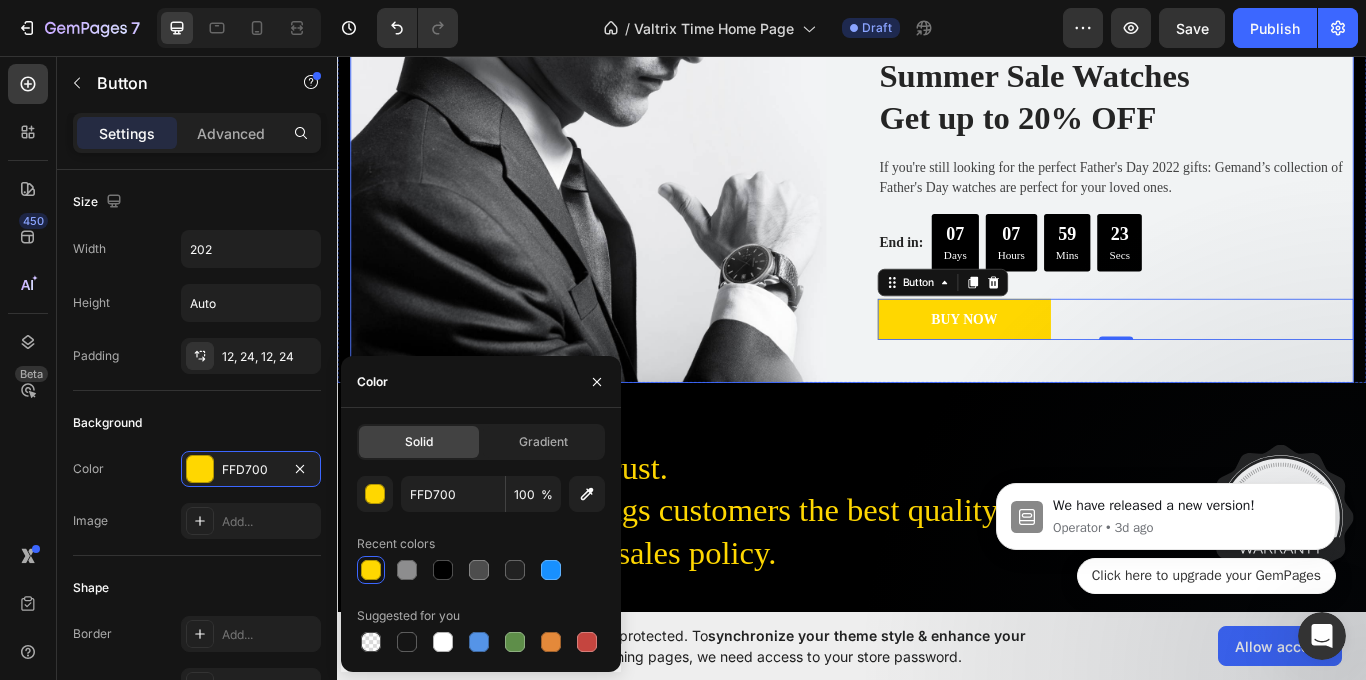 click on "Image Summer Sale Watches  Get up to 20% OFF Heading If you're still looking for the perfect Father's Day 2022 gifts: Gemand’s collection of Father's Day watches are perfect for your loved ones.  Text block End in: Text block 07 Days 07 Hours 59 Mins 23 Secs CountDown Timer Row BUY NOW Button   0 Row Row" at bounding box center [937, 220] 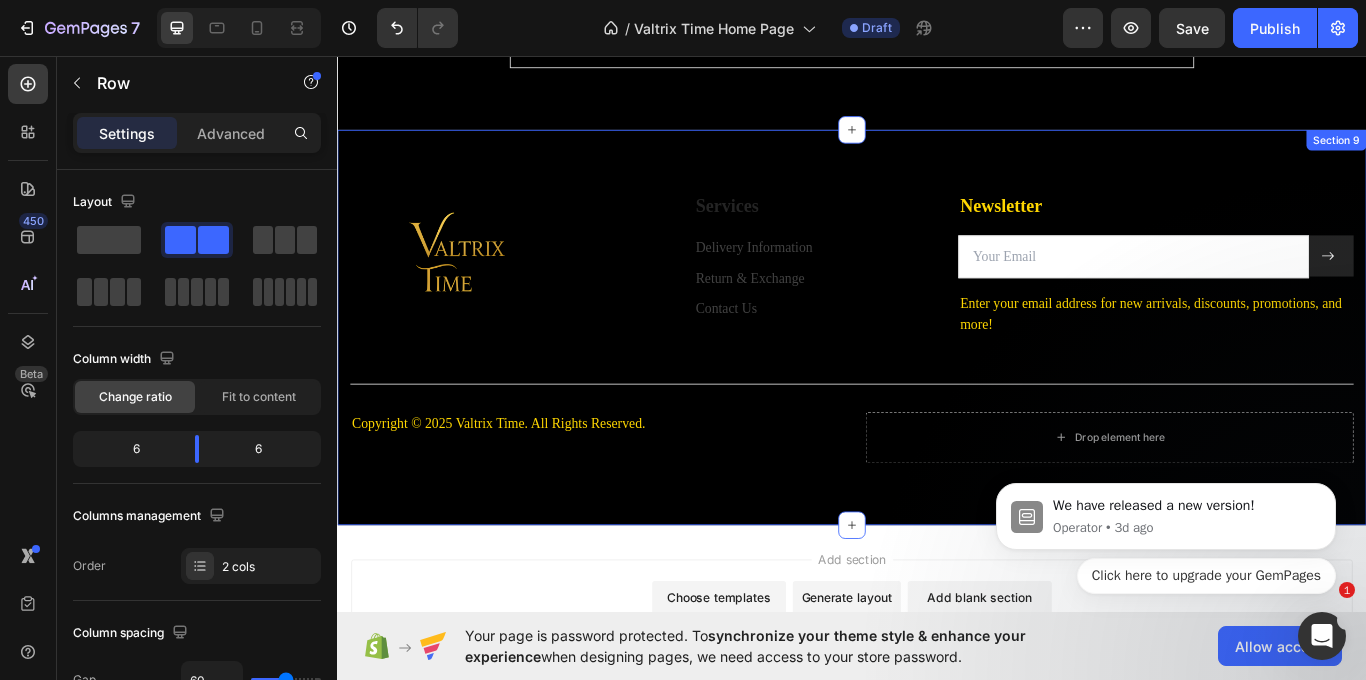 scroll, scrollTop: 4589, scrollLeft: 0, axis: vertical 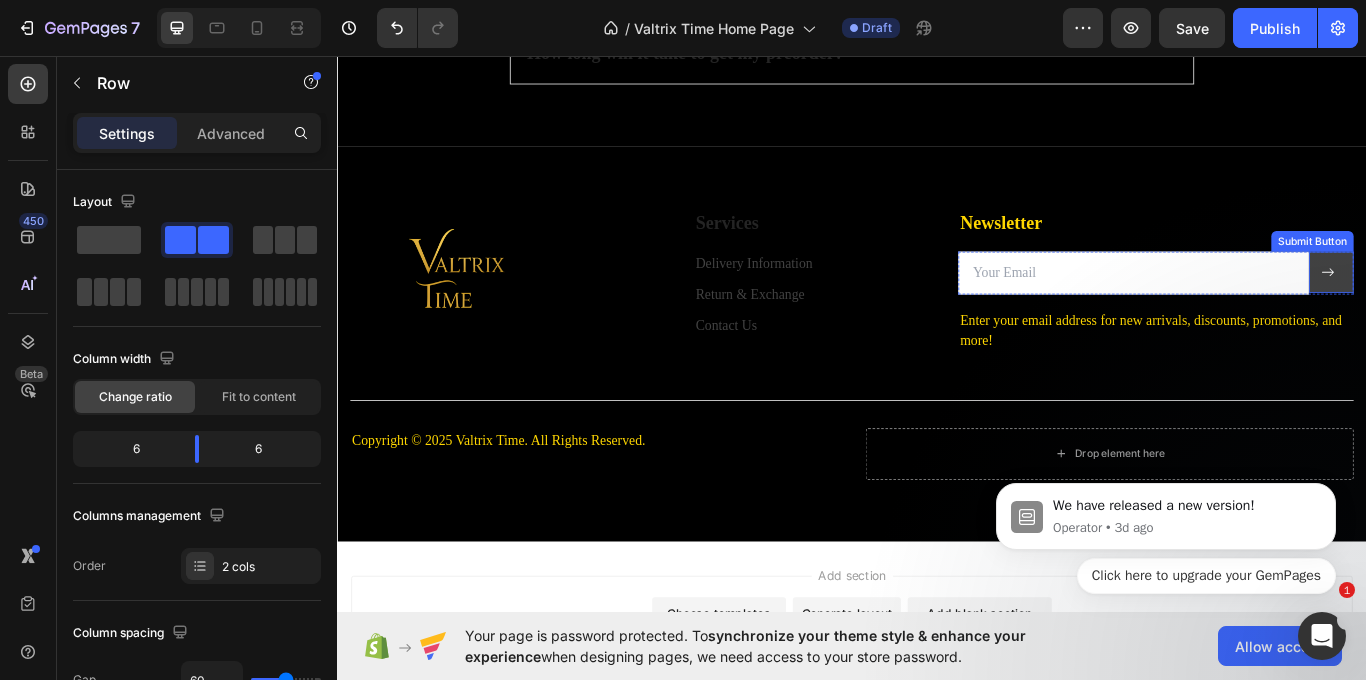 click 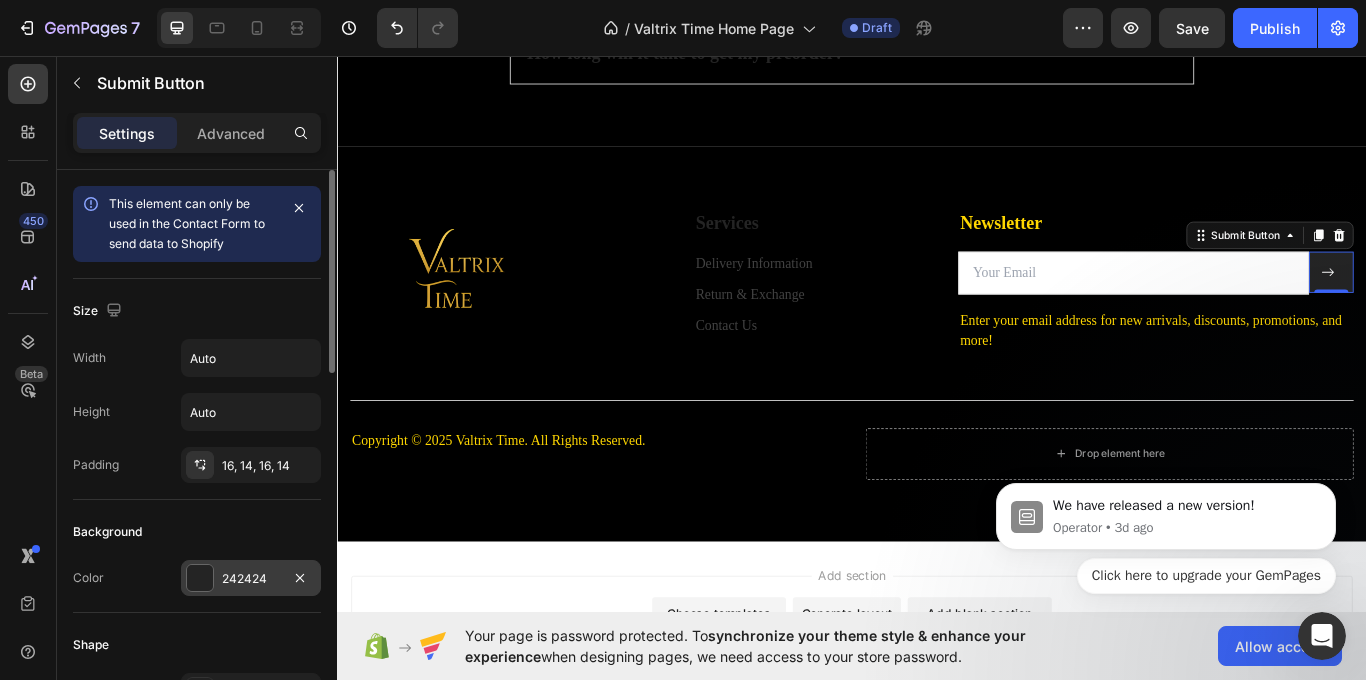 click on "242424" at bounding box center [251, 579] 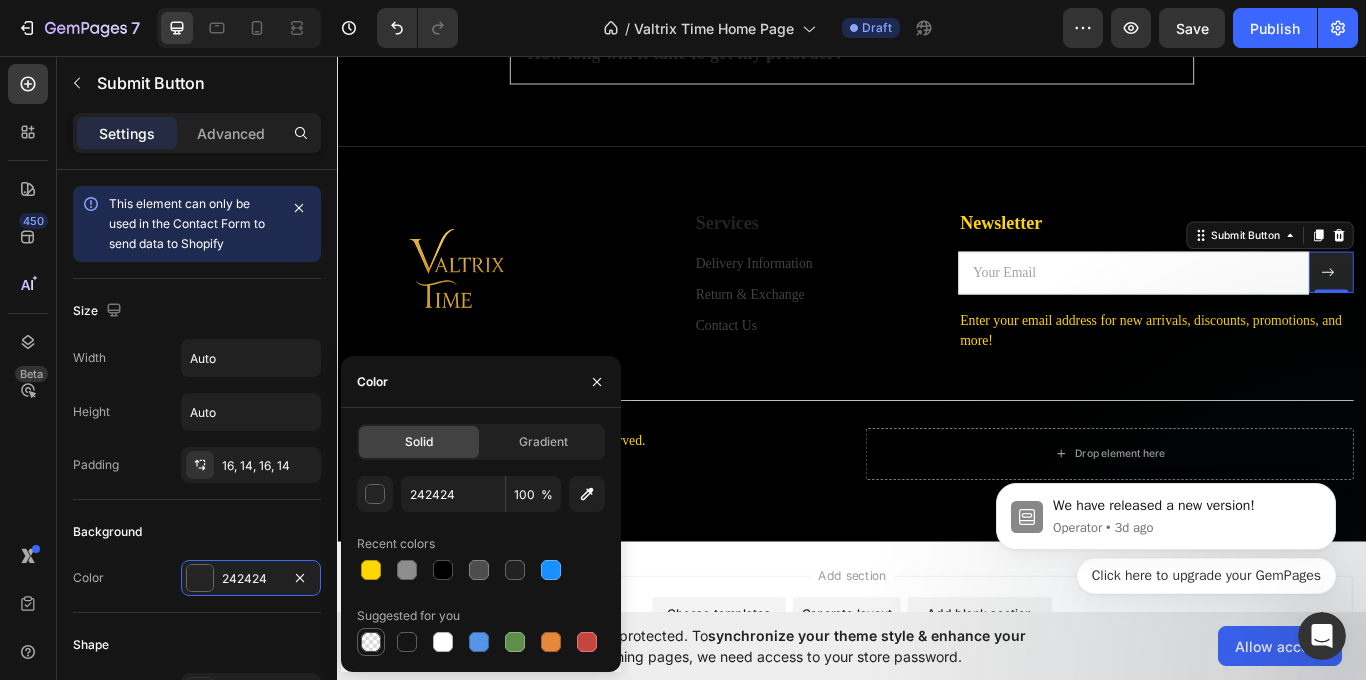 click at bounding box center (371, 642) 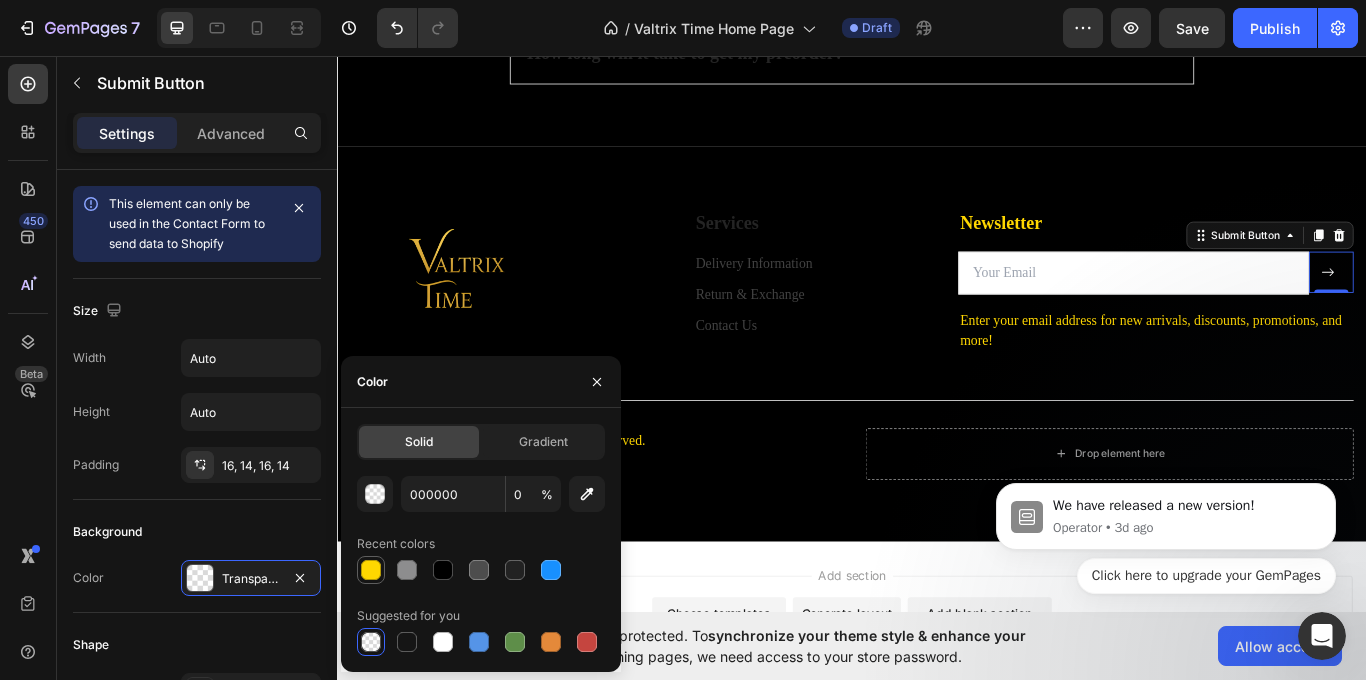 click at bounding box center [371, 570] 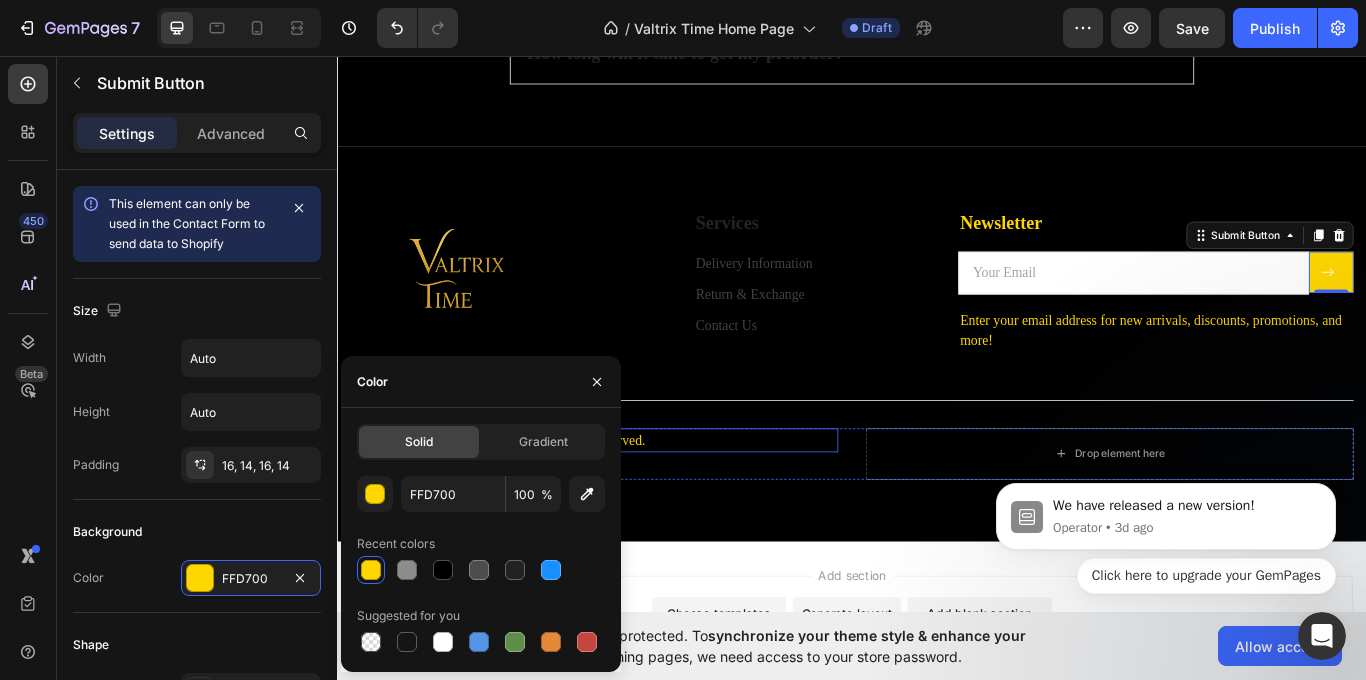 click on "Title Line" at bounding box center (937, 458) 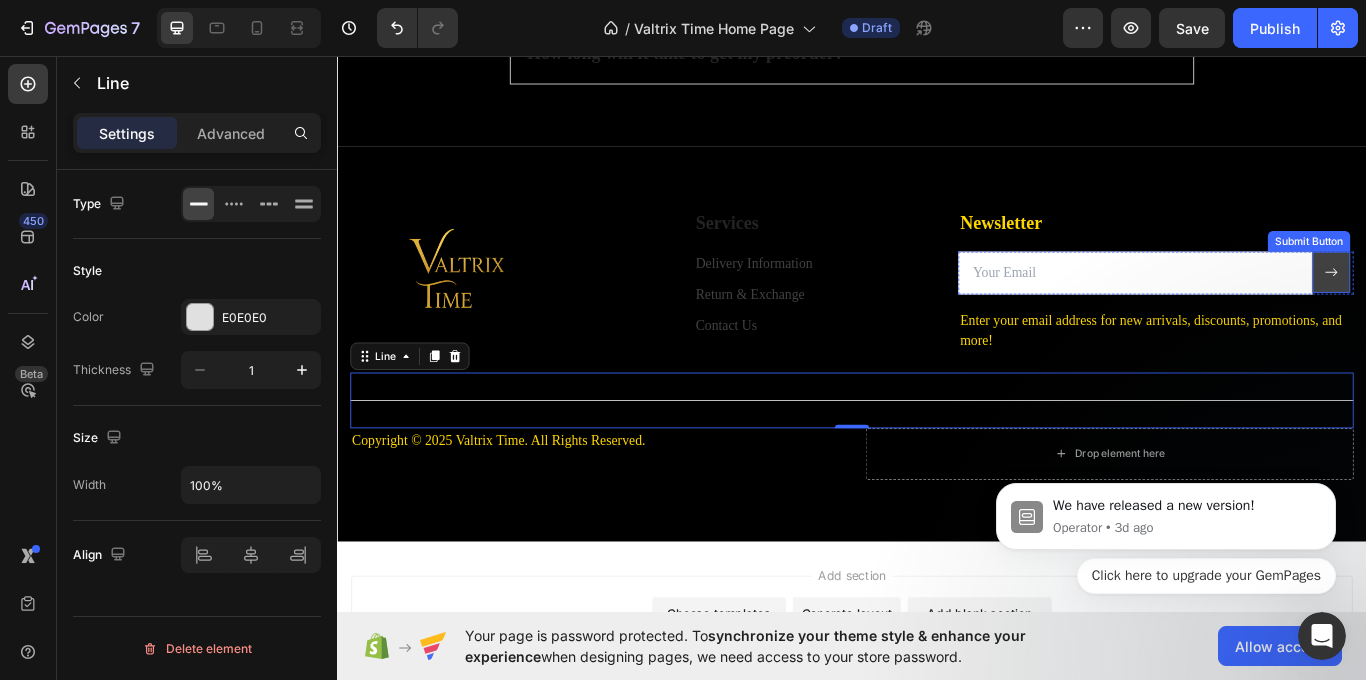 click 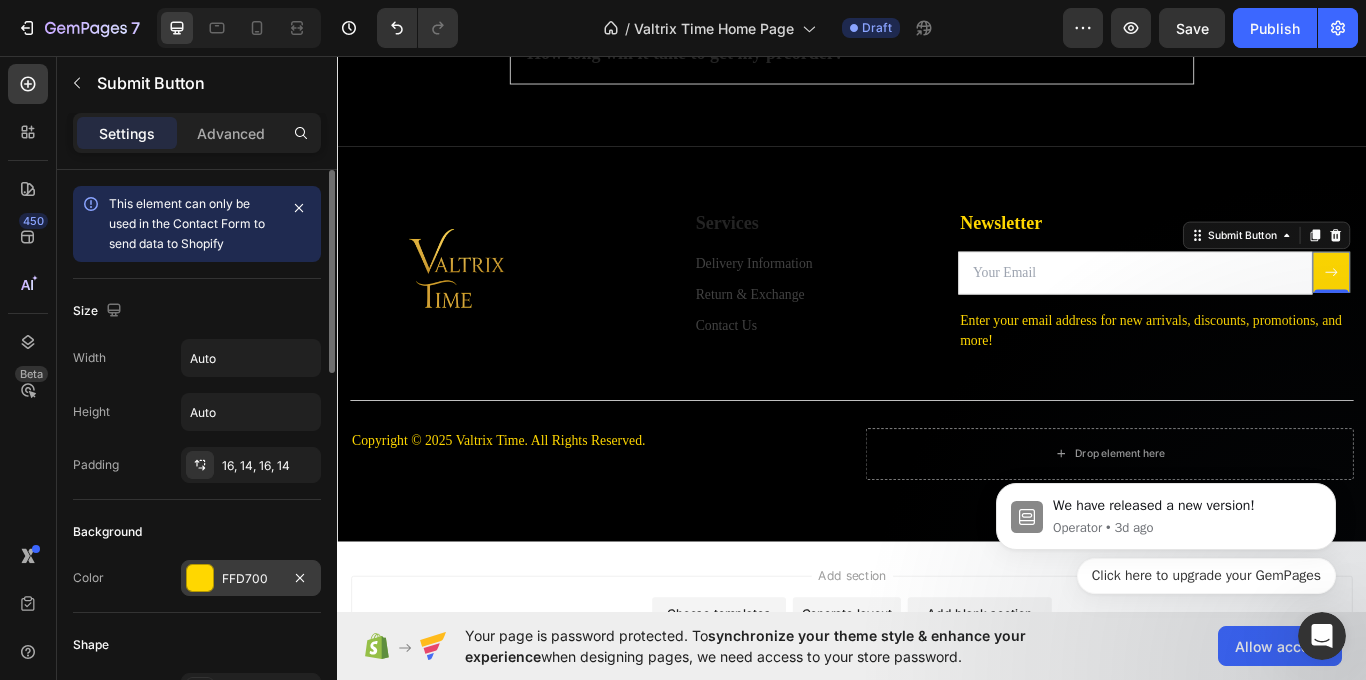 click on "FFD700" at bounding box center [251, 579] 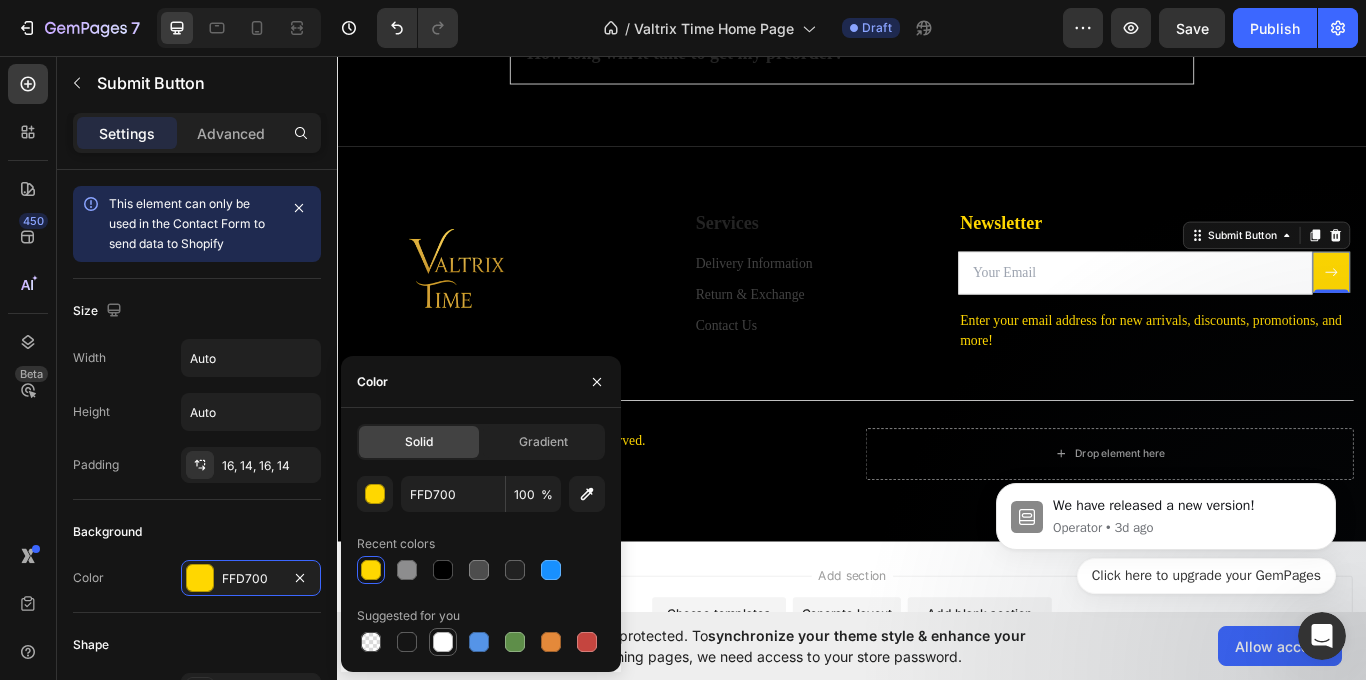 click at bounding box center [443, 642] 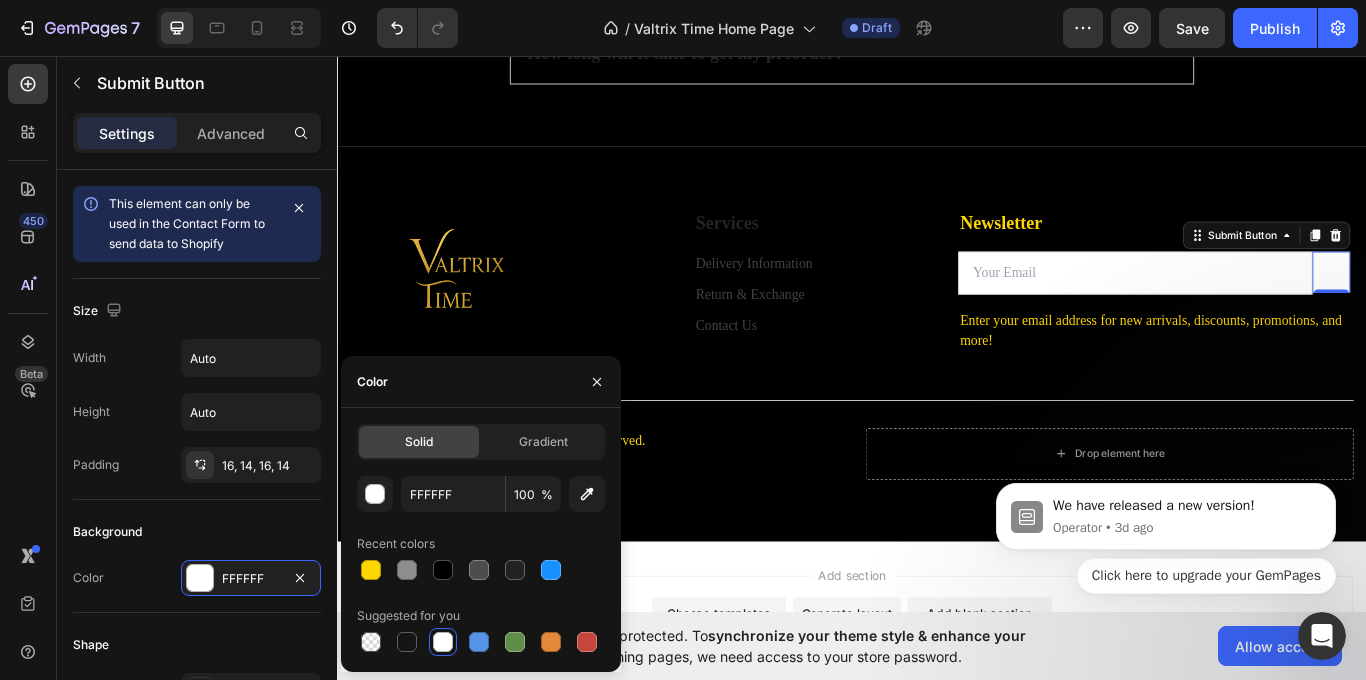 click on "Recent colors" at bounding box center (481, 544) 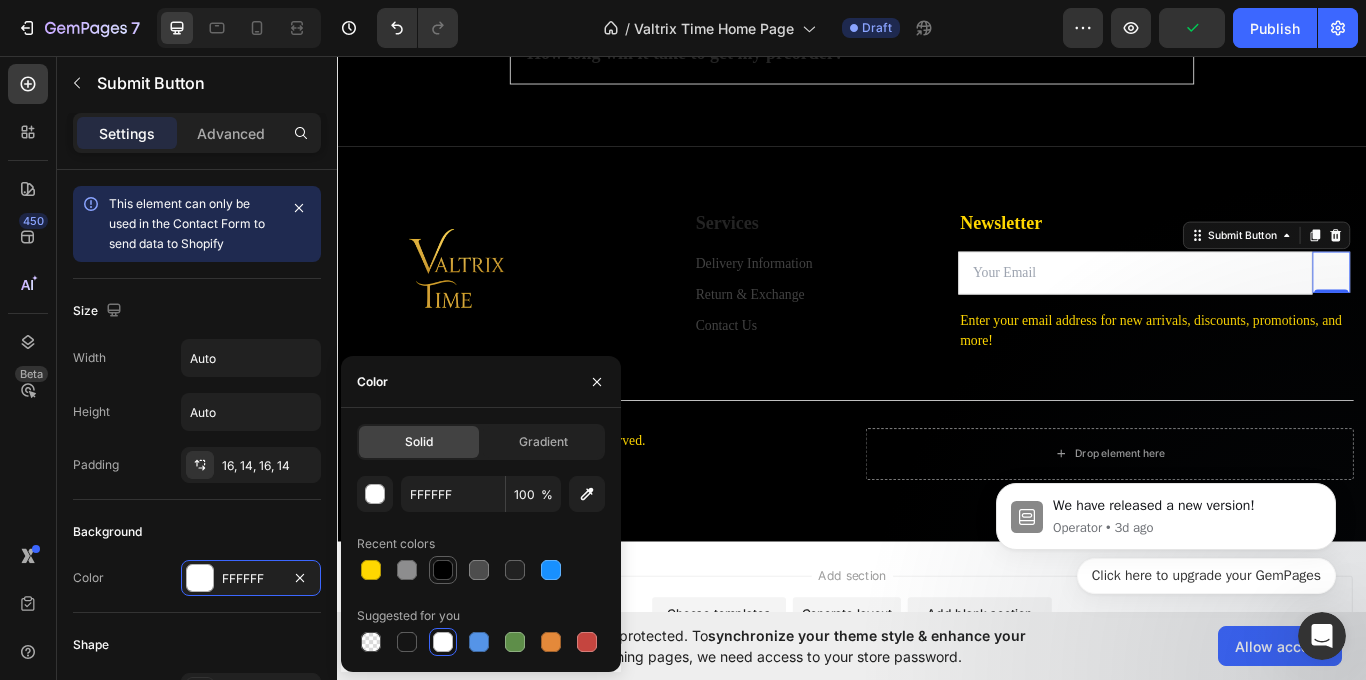 click at bounding box center [443, 570] 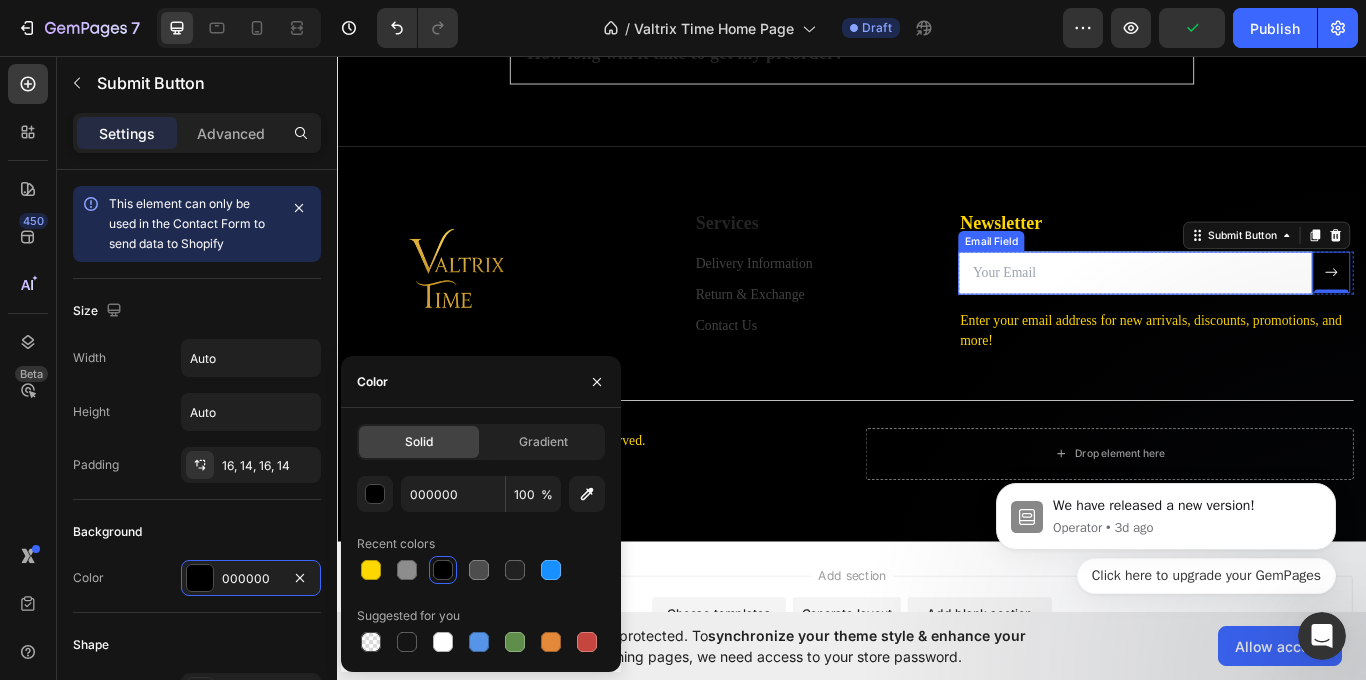 click at bounding box center (1267, 310) 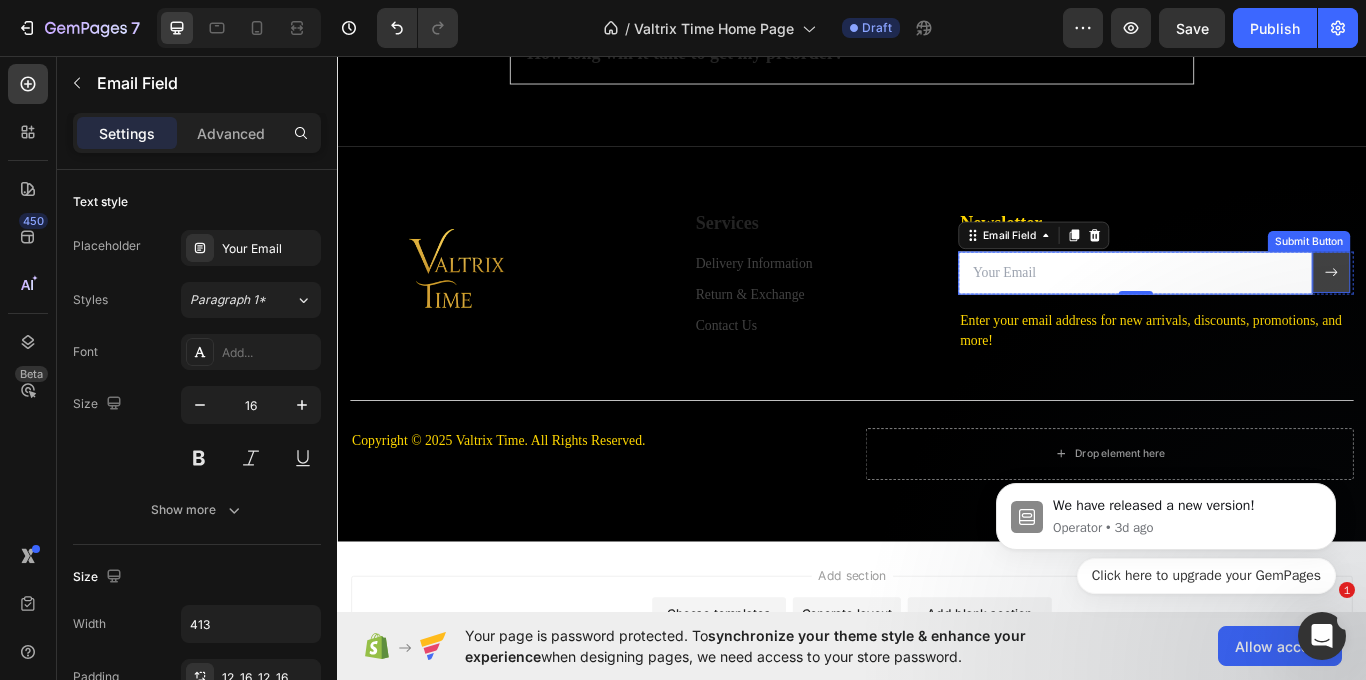 click at bounding box center (1496, 309) 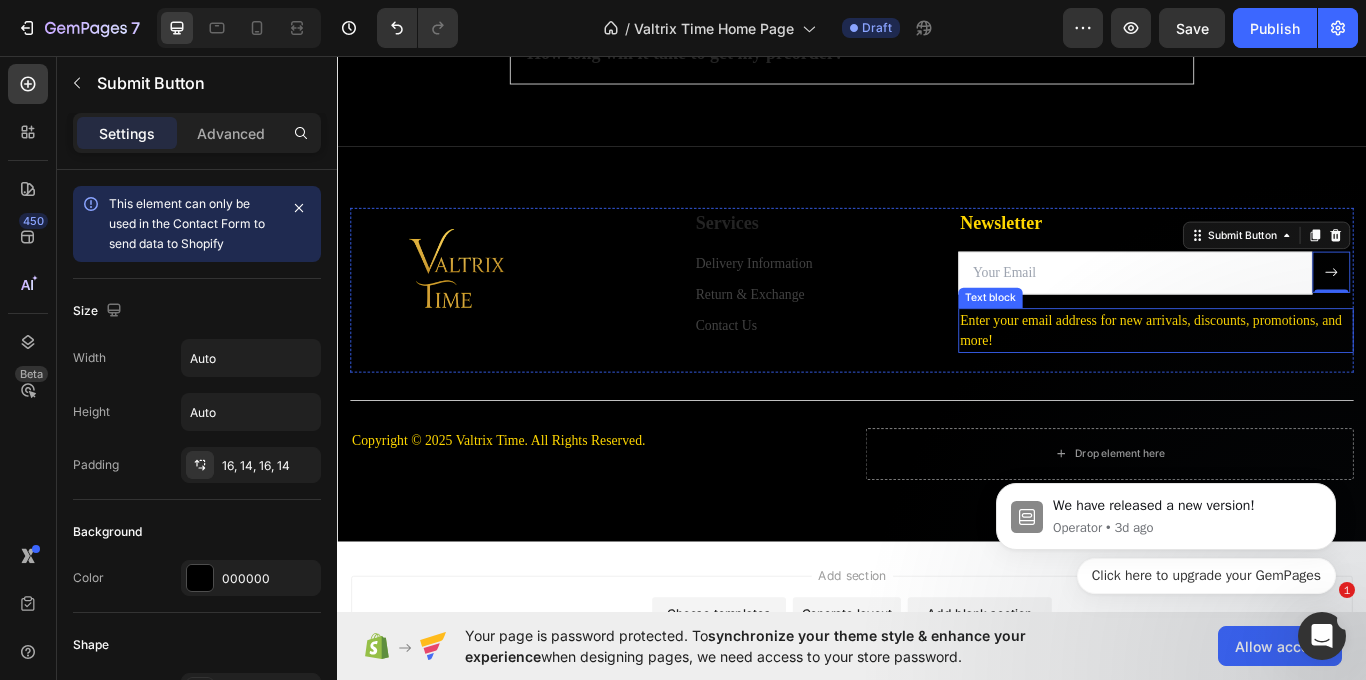 click on "Enter your email address for new arrivals, discounts, promotions, and more!" at bounding box center [1291, 377] 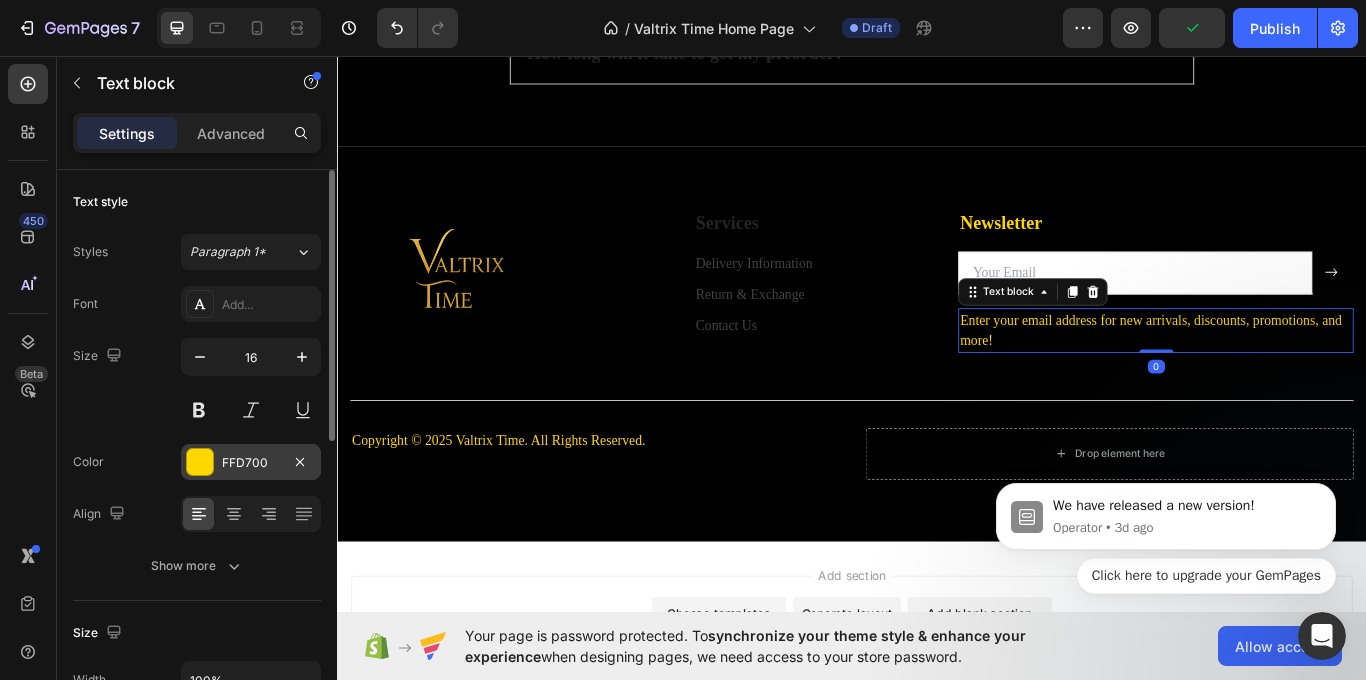 click on "FFD700" at bounding box center (251, 462) 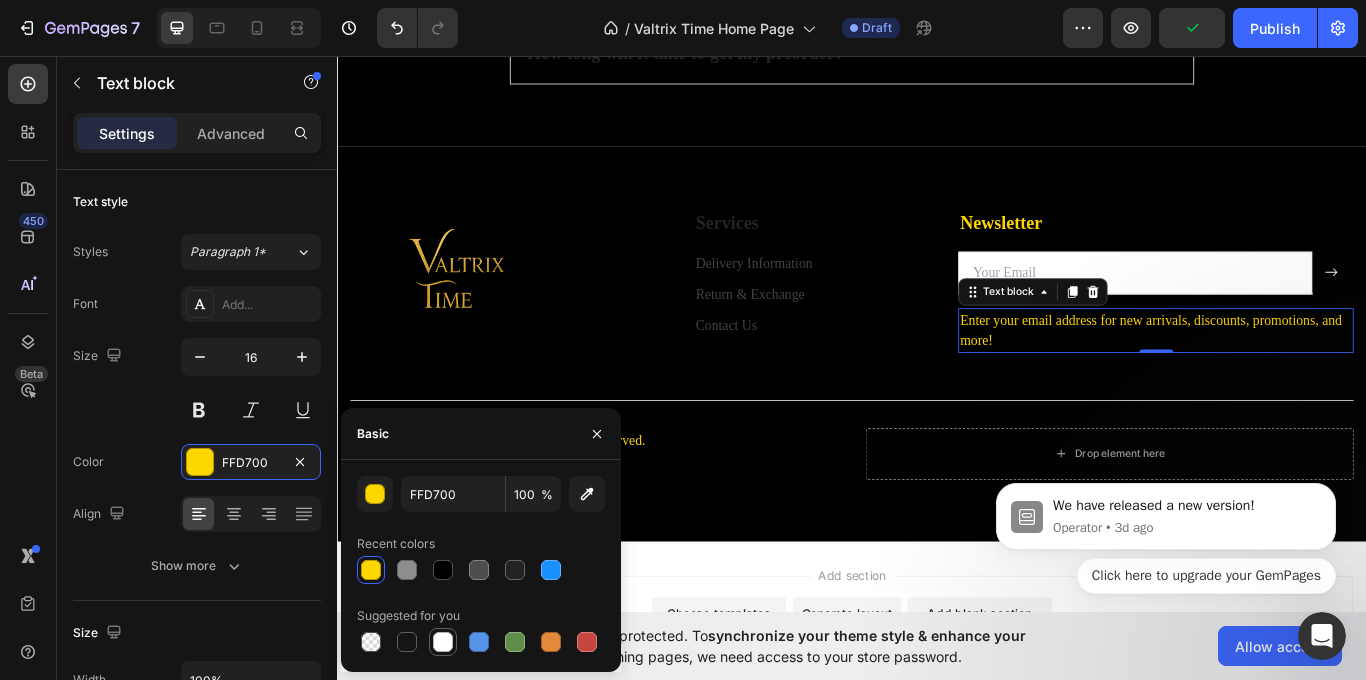 click at bounding box center (443, 642) 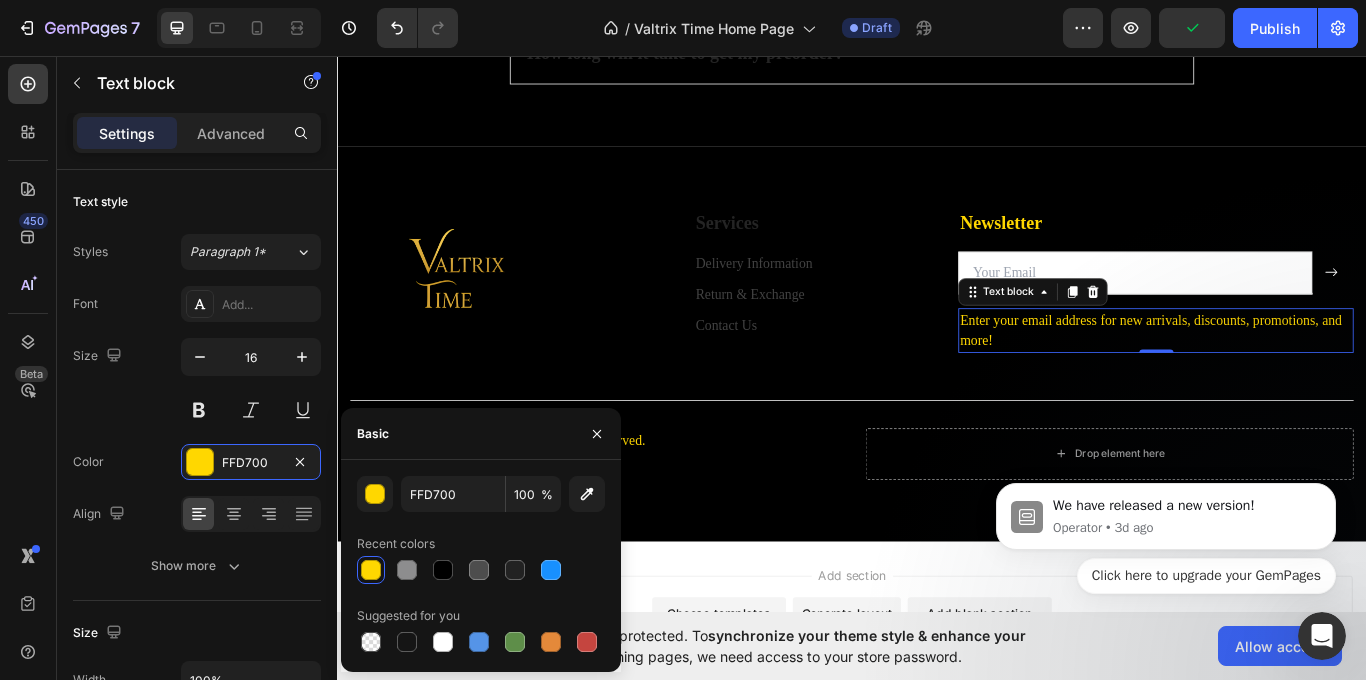 type on "FFFFFF" 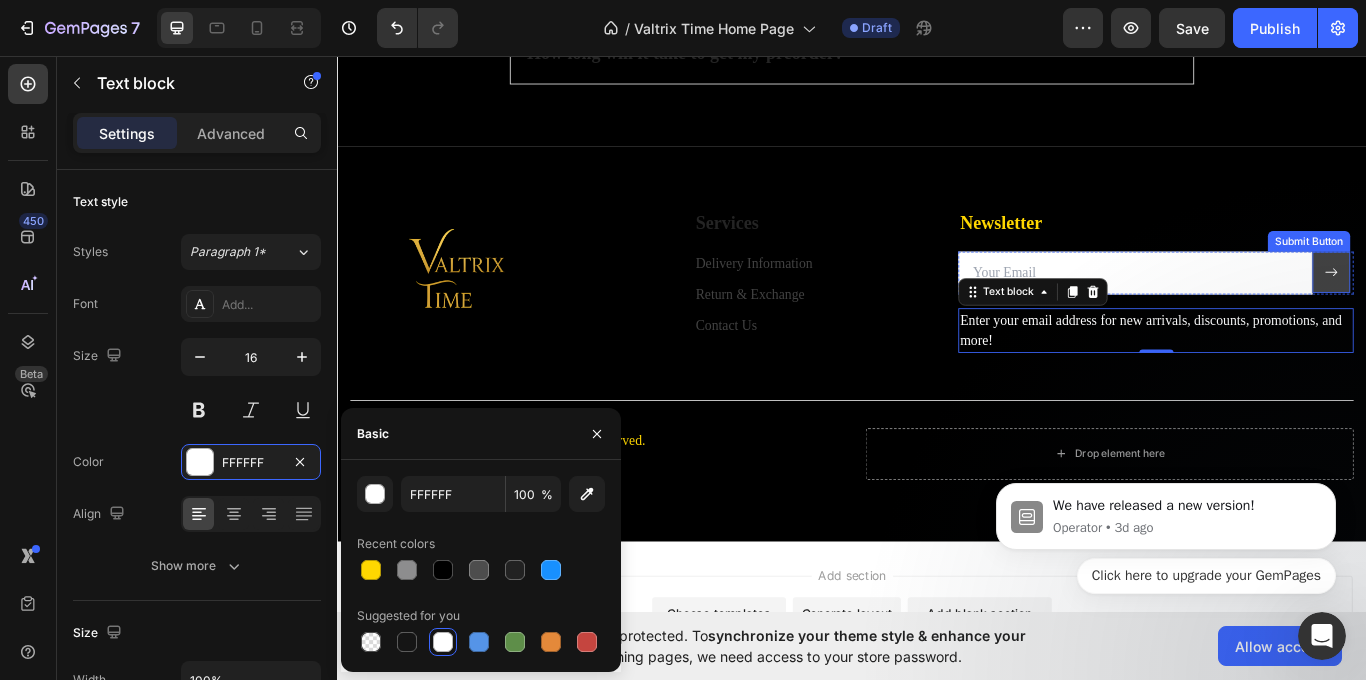 click at bounding box center [1496, 309] 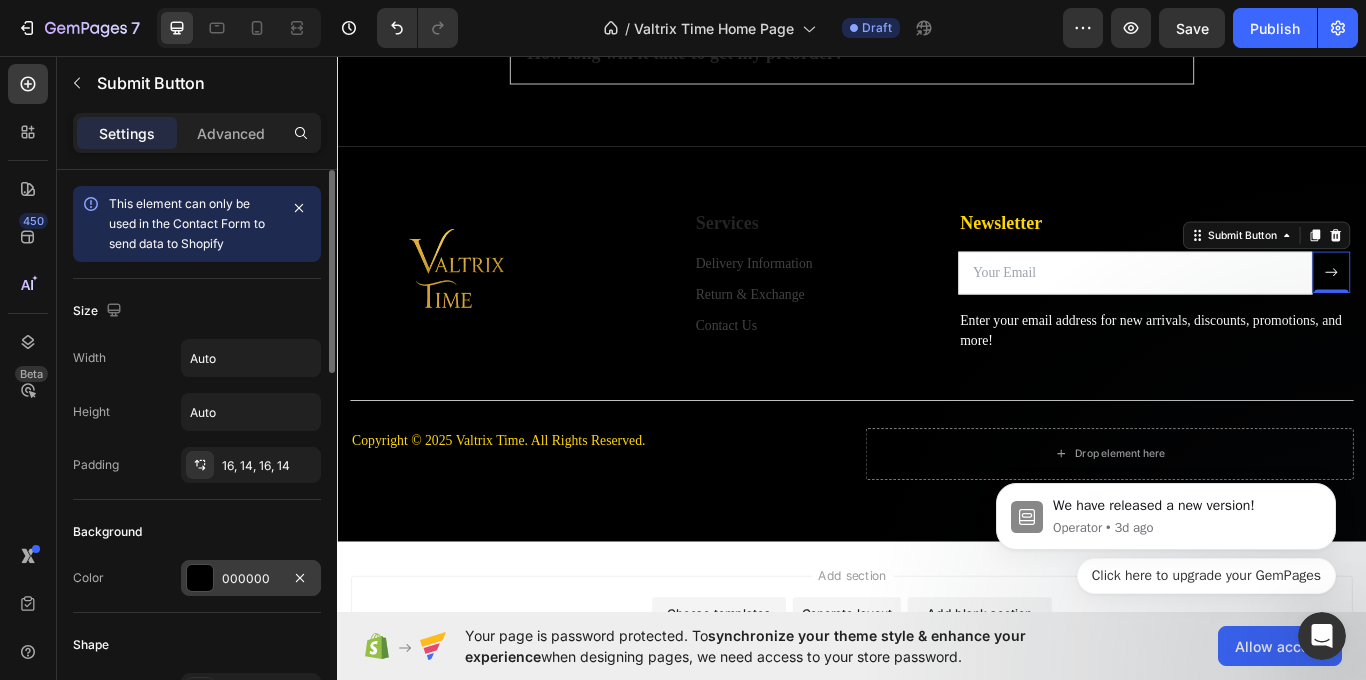 click at bounding box center [200, 578] 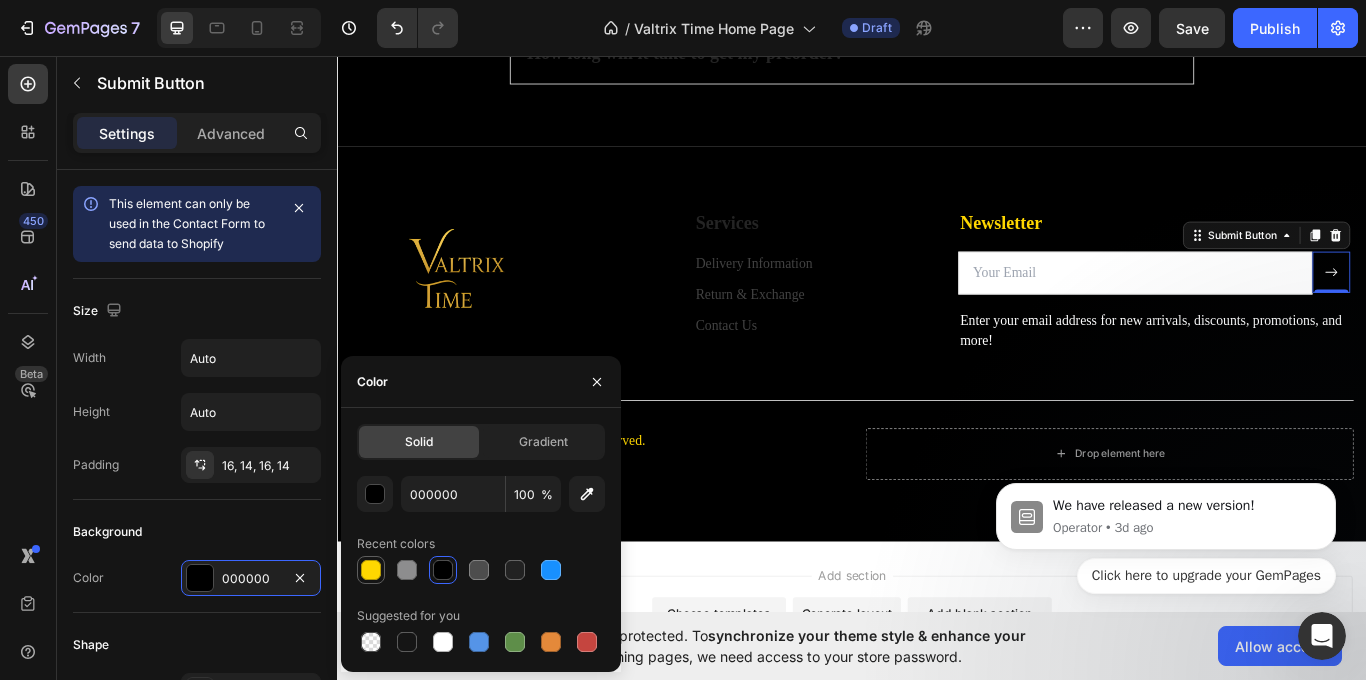 click at bounding box center [371, 570] 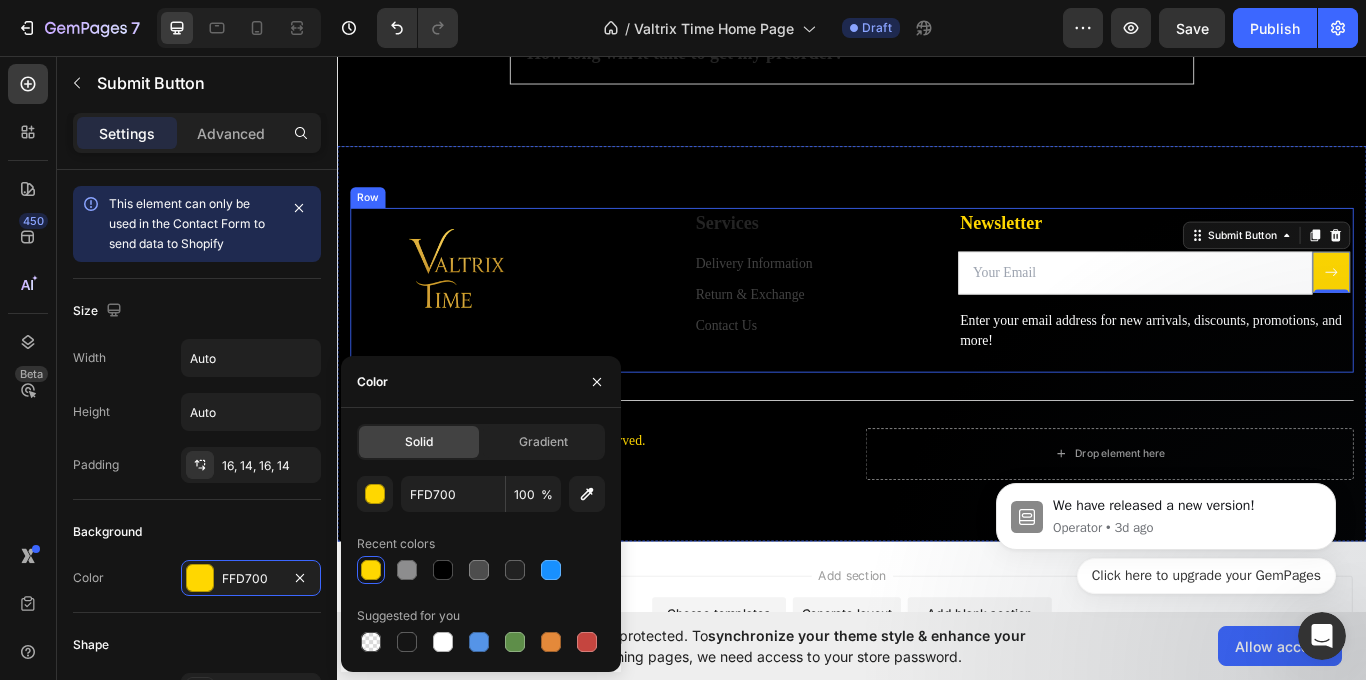 click on "Services Text block Delivery Information Text block Return & Exchange  Text block Contact Us Text block" at bounding box center (891, 330) 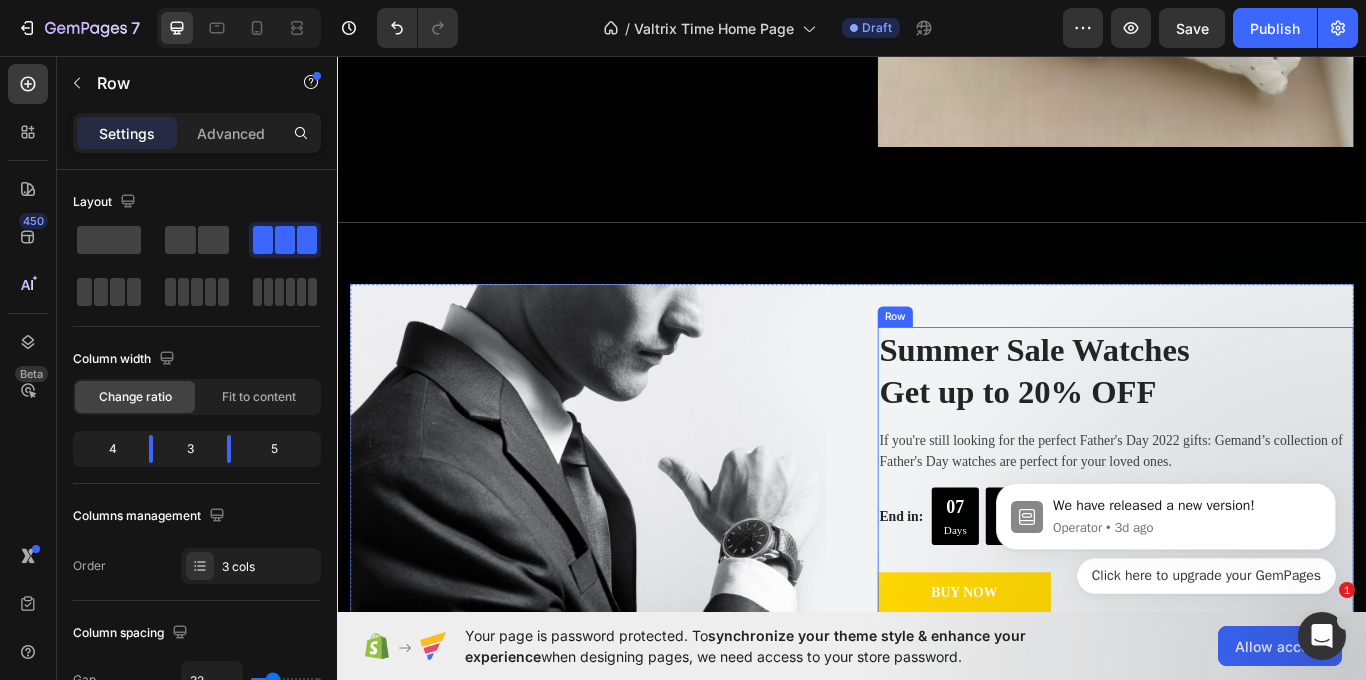scroll, scrollTop: 2690, scrollLeft: 0, axis: vertical 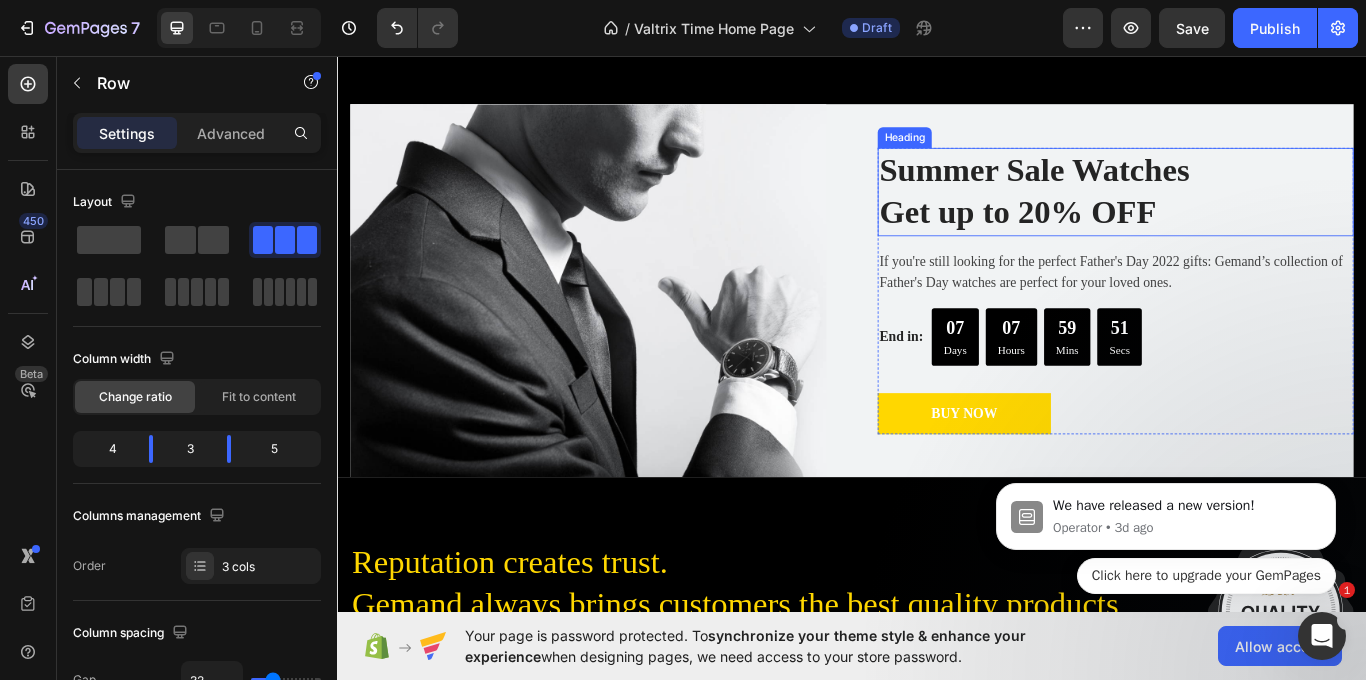 click on "Summer Sale Watches Get up to 20% OFF" at bounding box center [1244, 215] 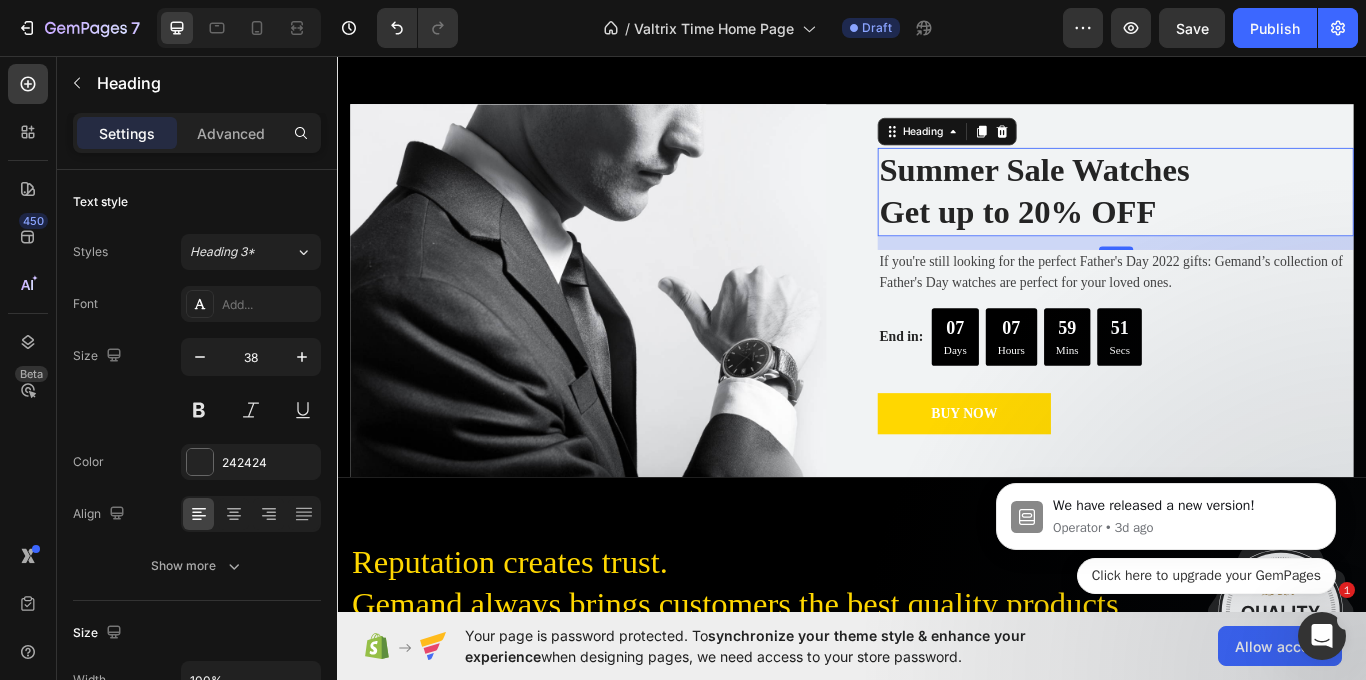 click on "Summer Sale Watches Get up to 20% OFF" at bounding box center [1244, 215] 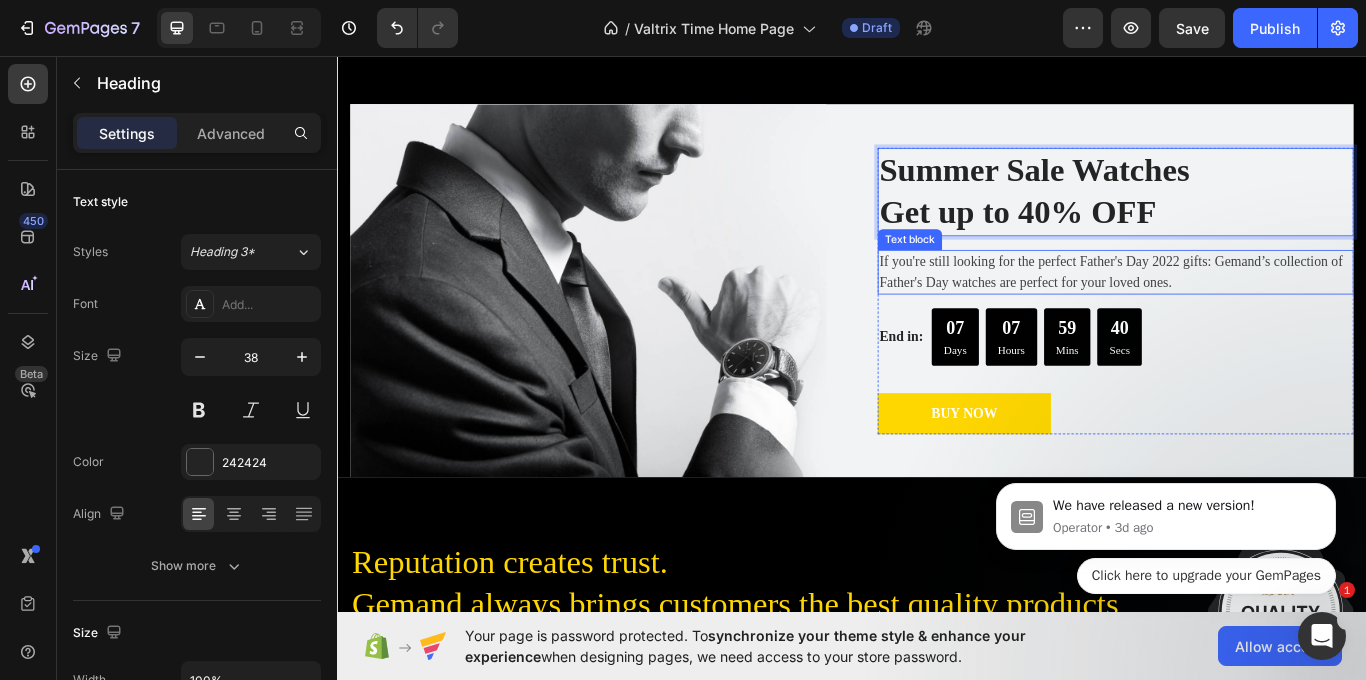 click on "If you're still looking for the perfect Father's Day 2022 gifts: Gemand’s collection of Father's Day watches are perfect for your loved ones." at bounding box center [1244, 309] 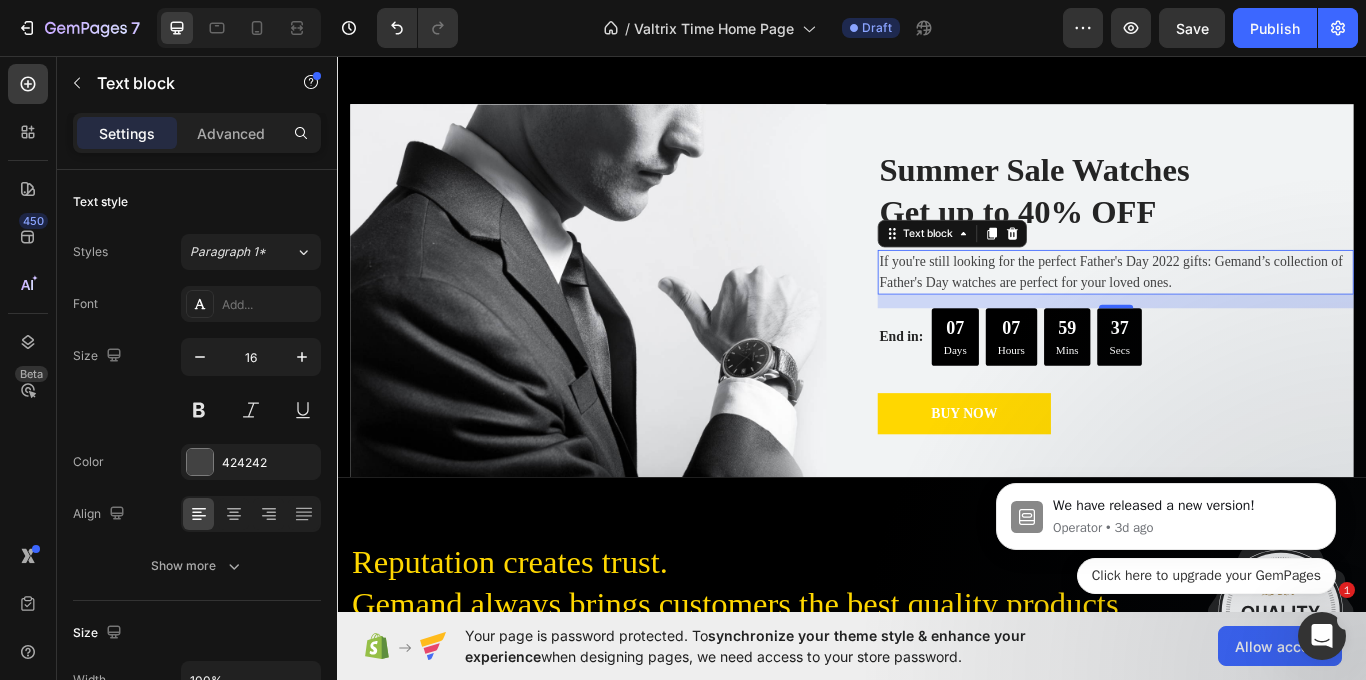 click on "If you're still looking for the perfect Father's Day 2022 gifts: Gemand’s collection of Father's Day watches are perfect for your loved ones." at bounding box center (1244, 309) 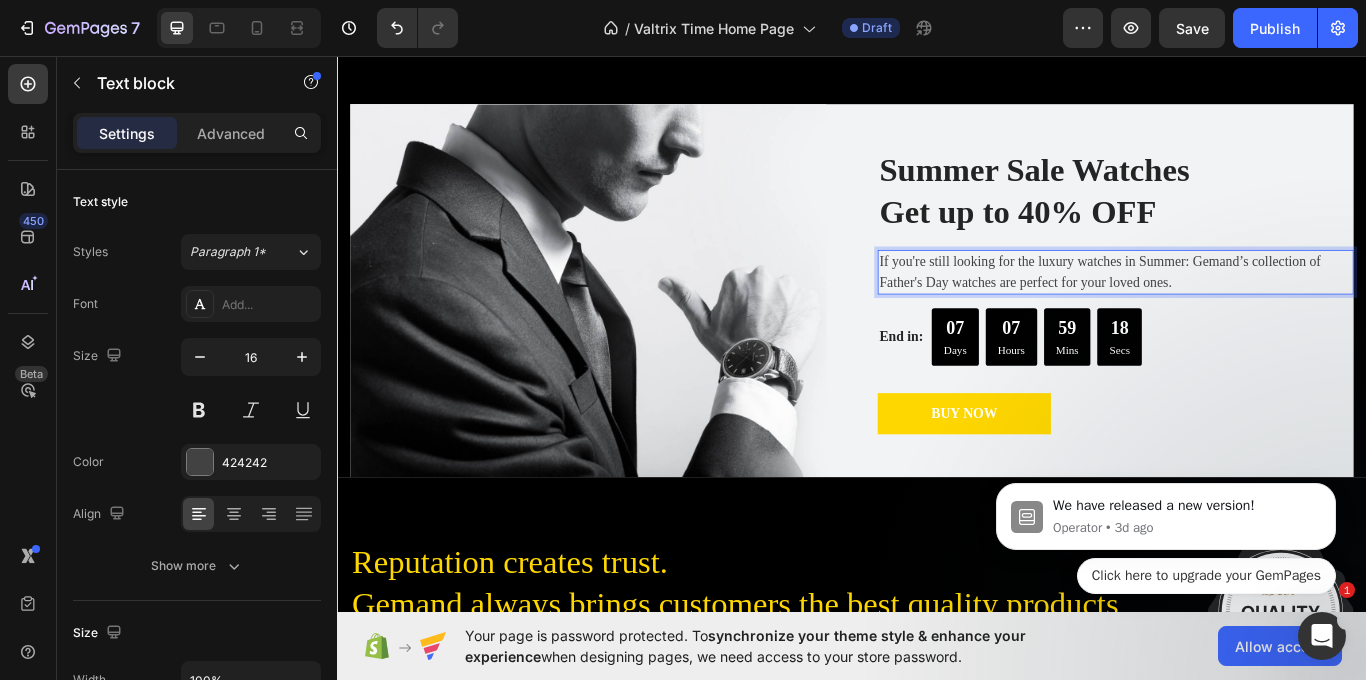 click on "If you're still looking for the luxury watches in Summer: Gemand’s collection of Father's Day watches are perfect for your loved ones." at bounding box center [1244, 309] 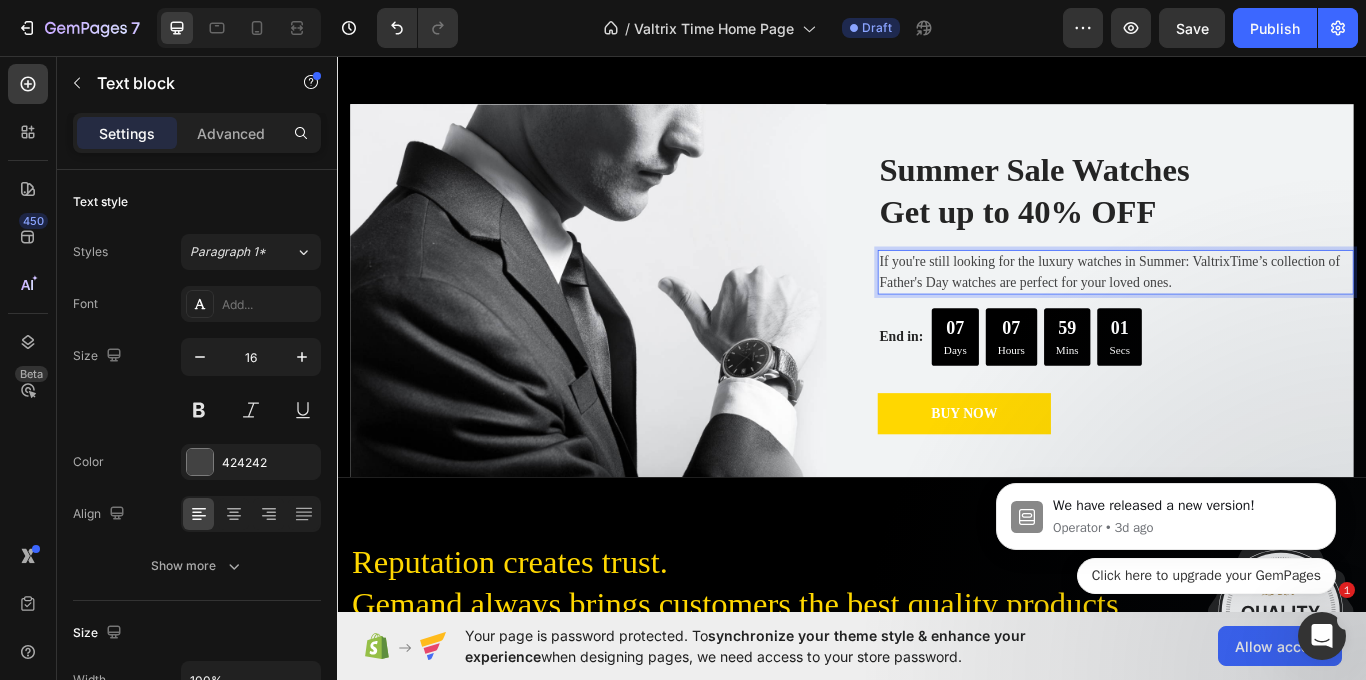 click on "If you're still looking for the luxury watches in Summer: ValtrixTime’s collection of Father's Day watches are perfect for your loved ones." at bounding box center [1244, 309] 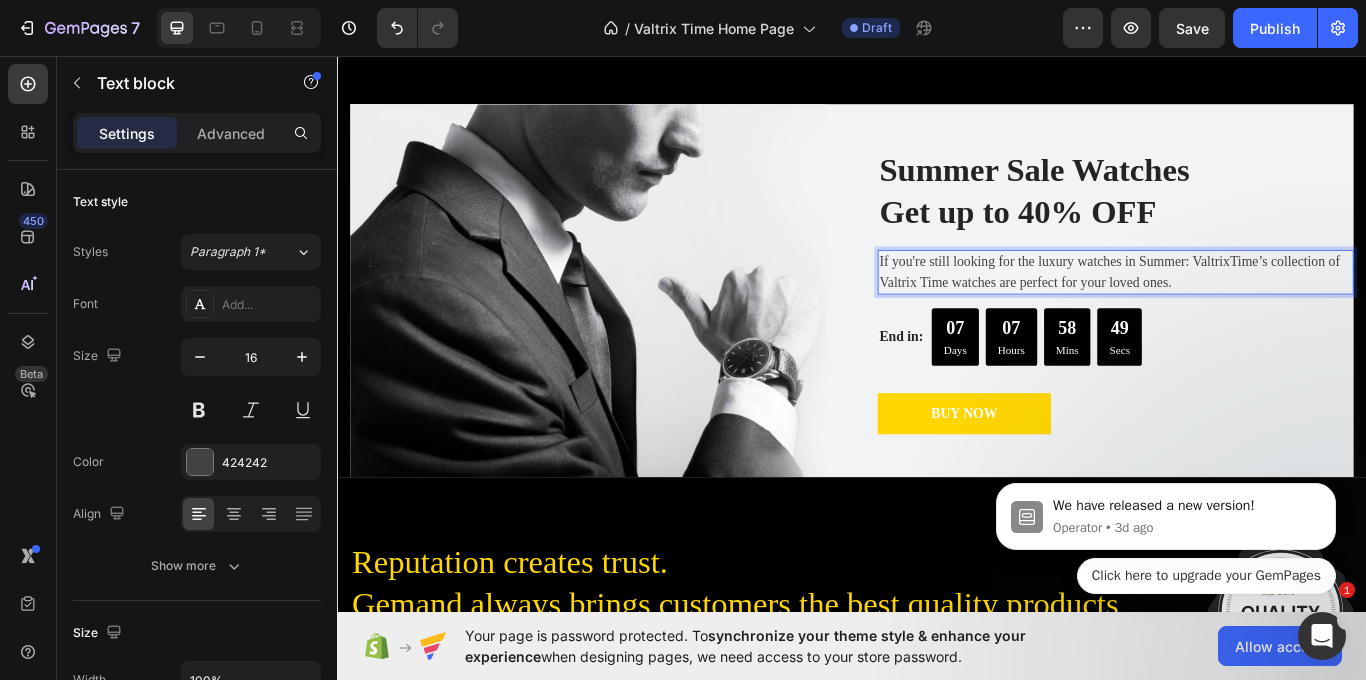 click on "If you're still looking for the luxury watches in Summer: ValtrixTime’s collection of Valtrix Time watches are perfect for your loved ones." at bounding box center (1244, 309) 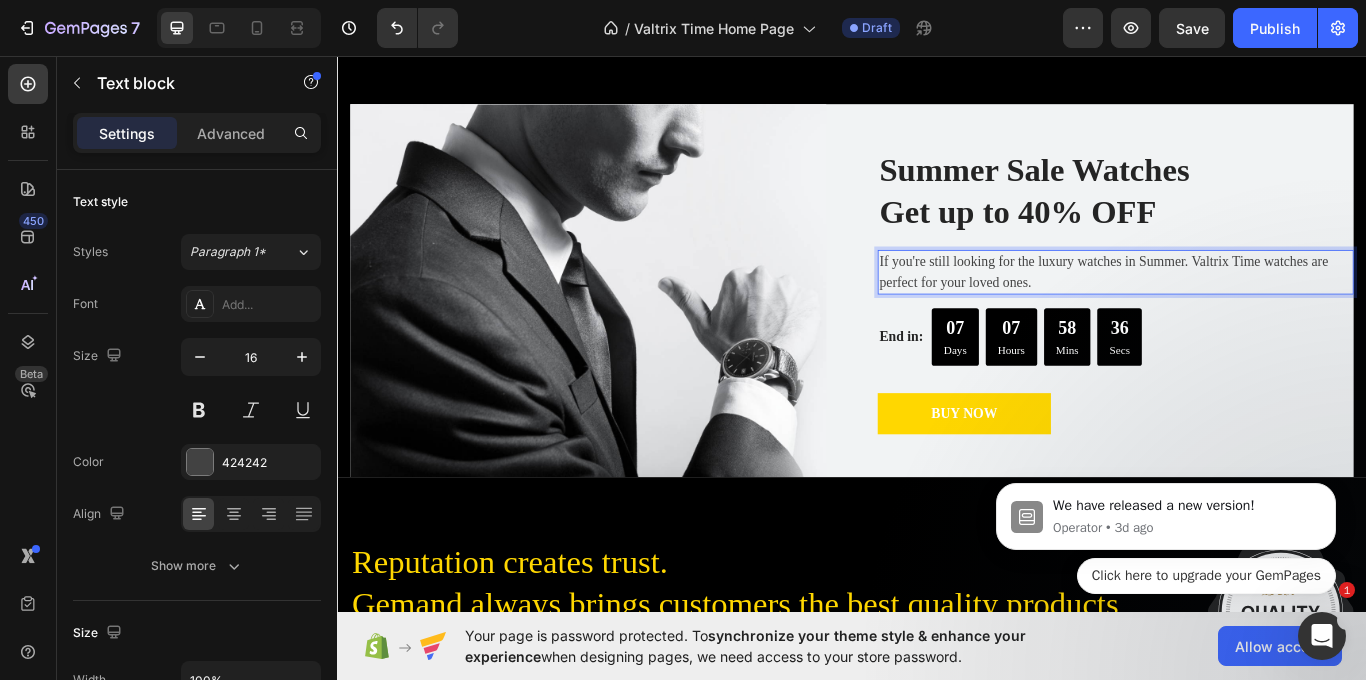 click on "If you're still looking for the luxury watches in Summer. Valtrix Time watches are perfect for your loved ones." at bounding box center (1244, 309) 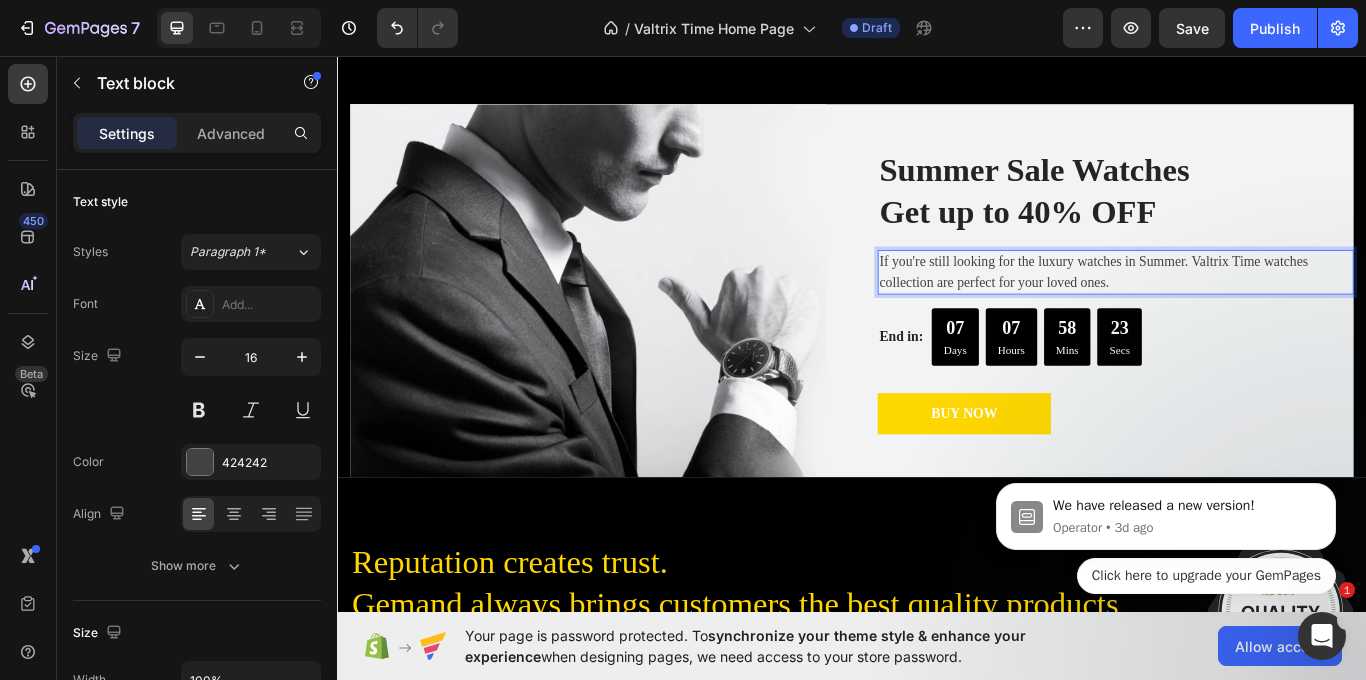 click on "If you're still looking for the luxury watches in Summer. Valtrix Time watches collection are perfect for your loved ones." at bounding box center (1244, 309) 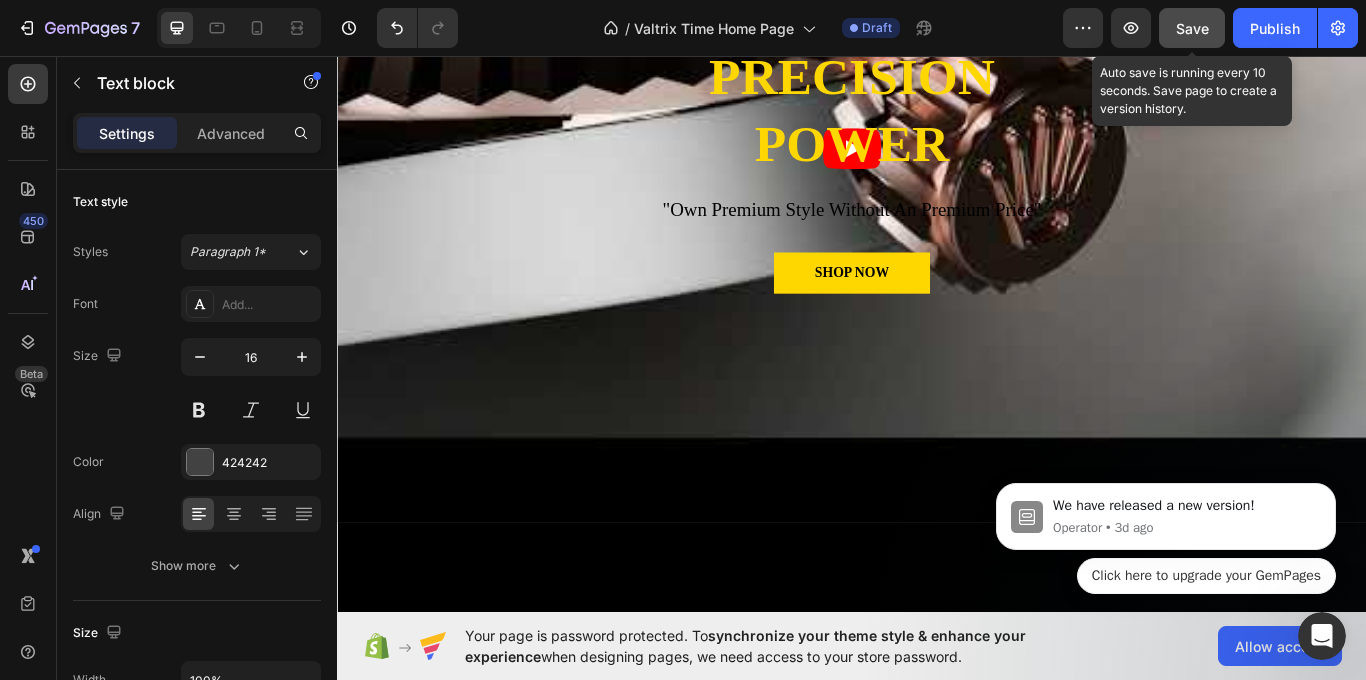 scroll, scrollTop: 0, scrollLeft: 0, axis: both 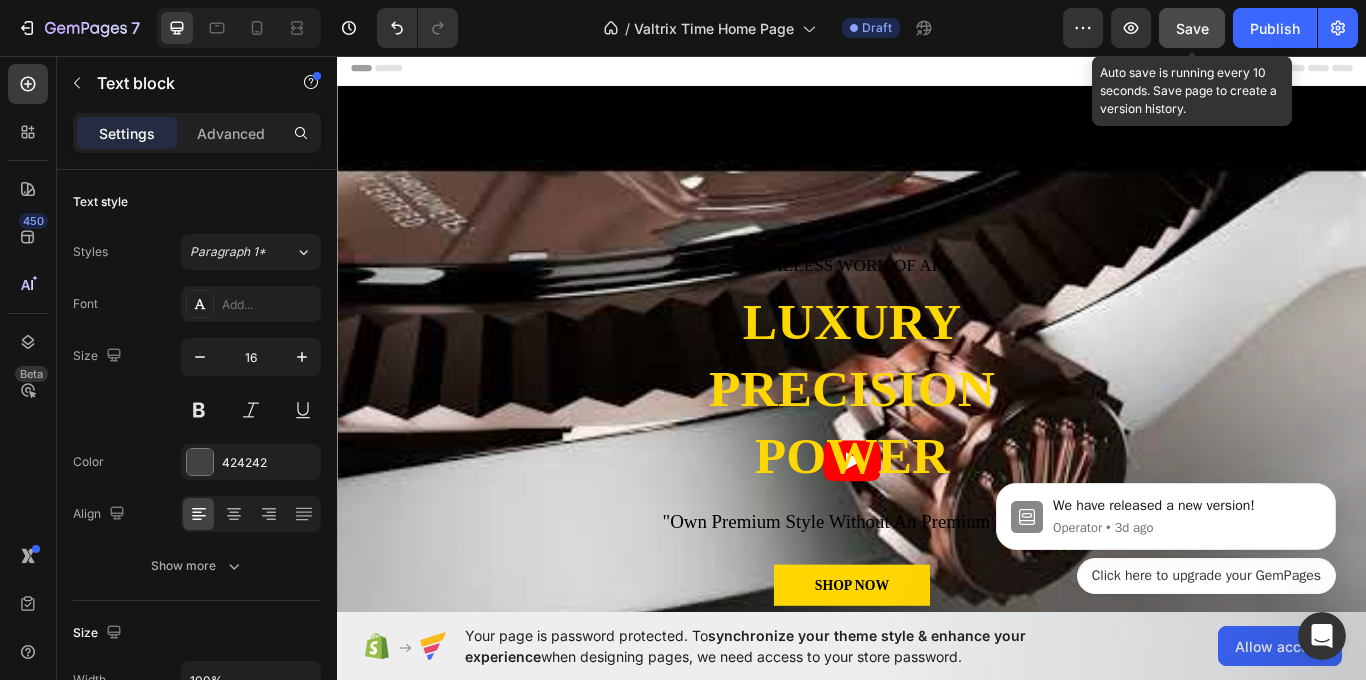 click on "Save" at bounding box center (1192, 28) 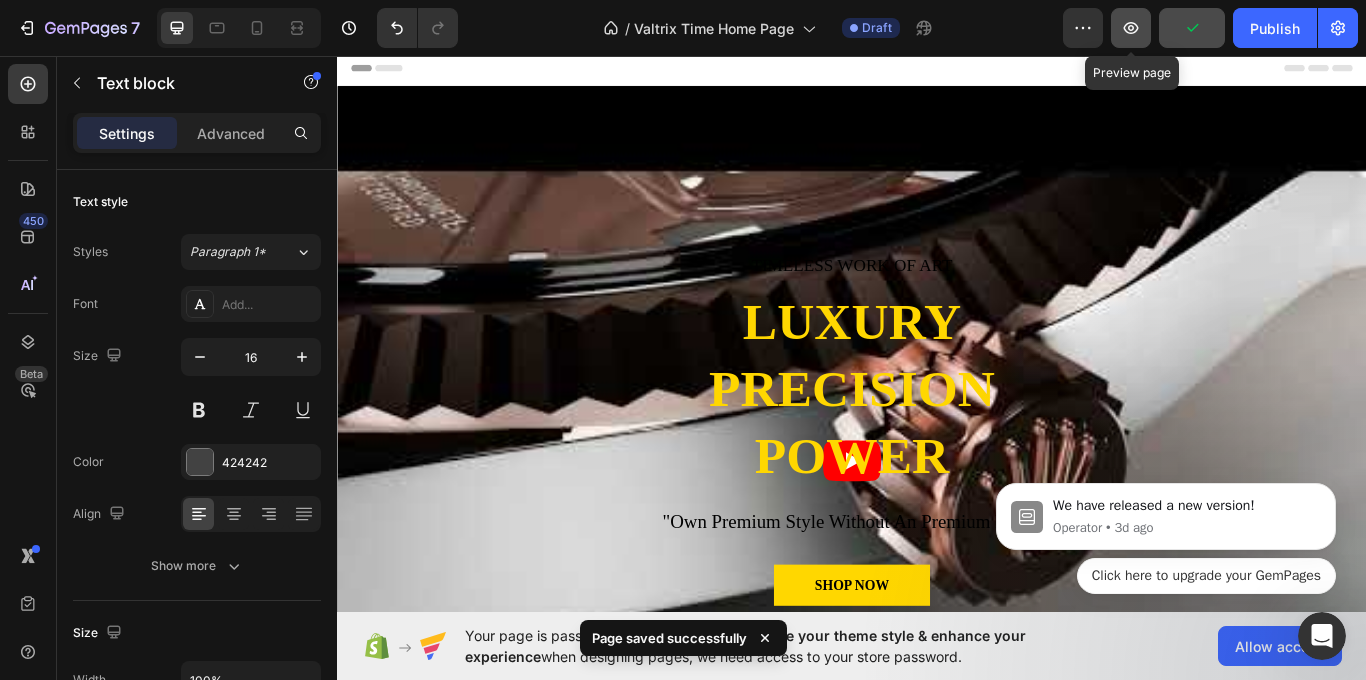 click 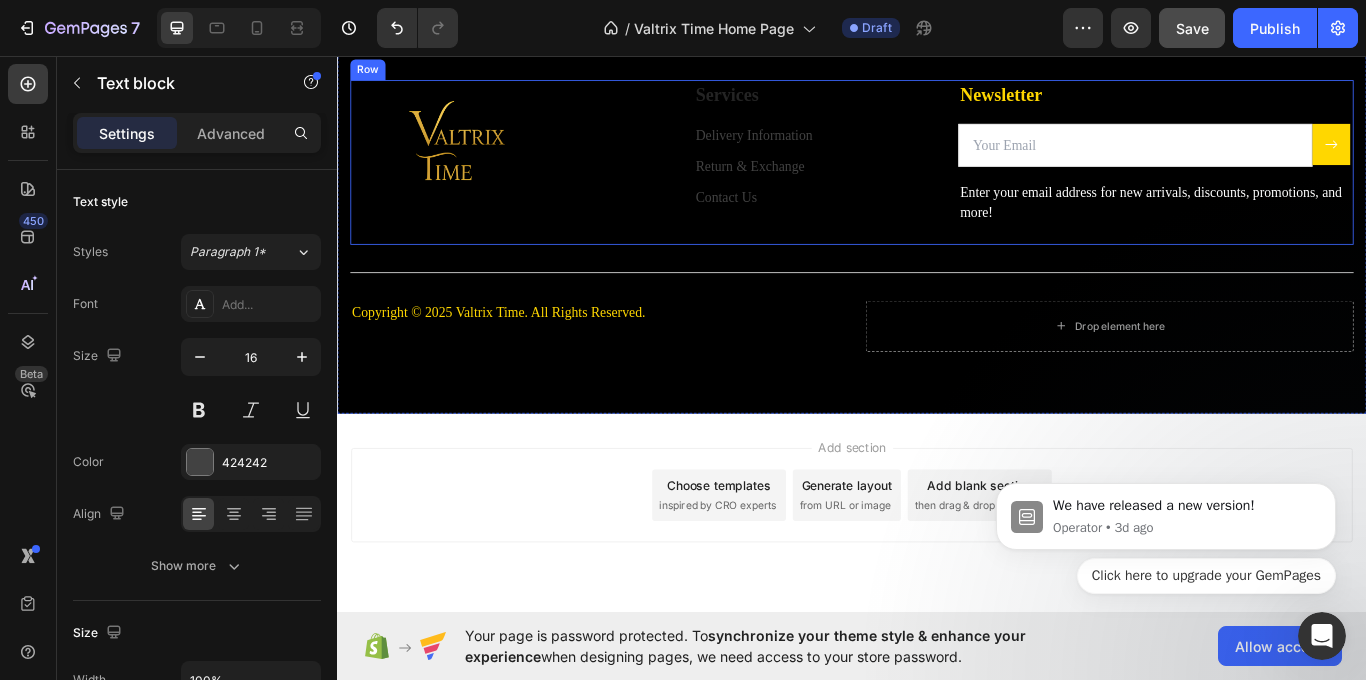 scroll, scrollTop: 4689, scrollLeft: 0, axis: vertical 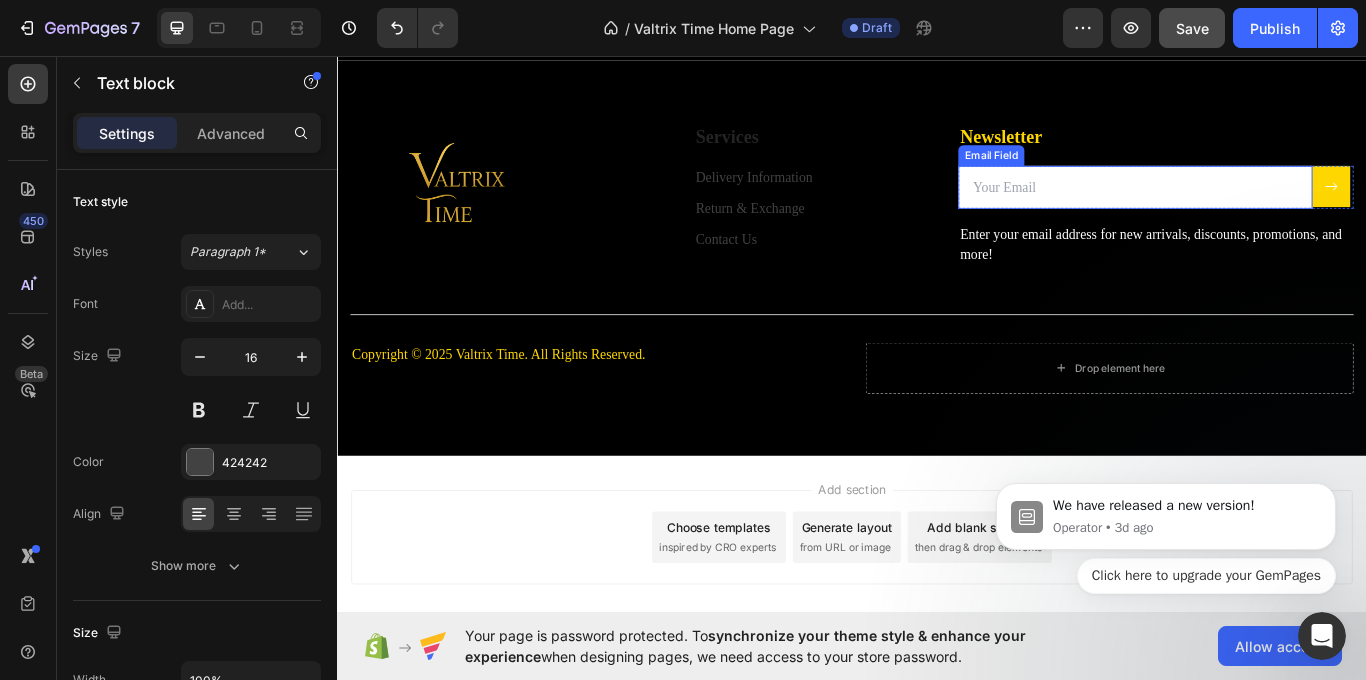 click at bounding box center (1267, 210) 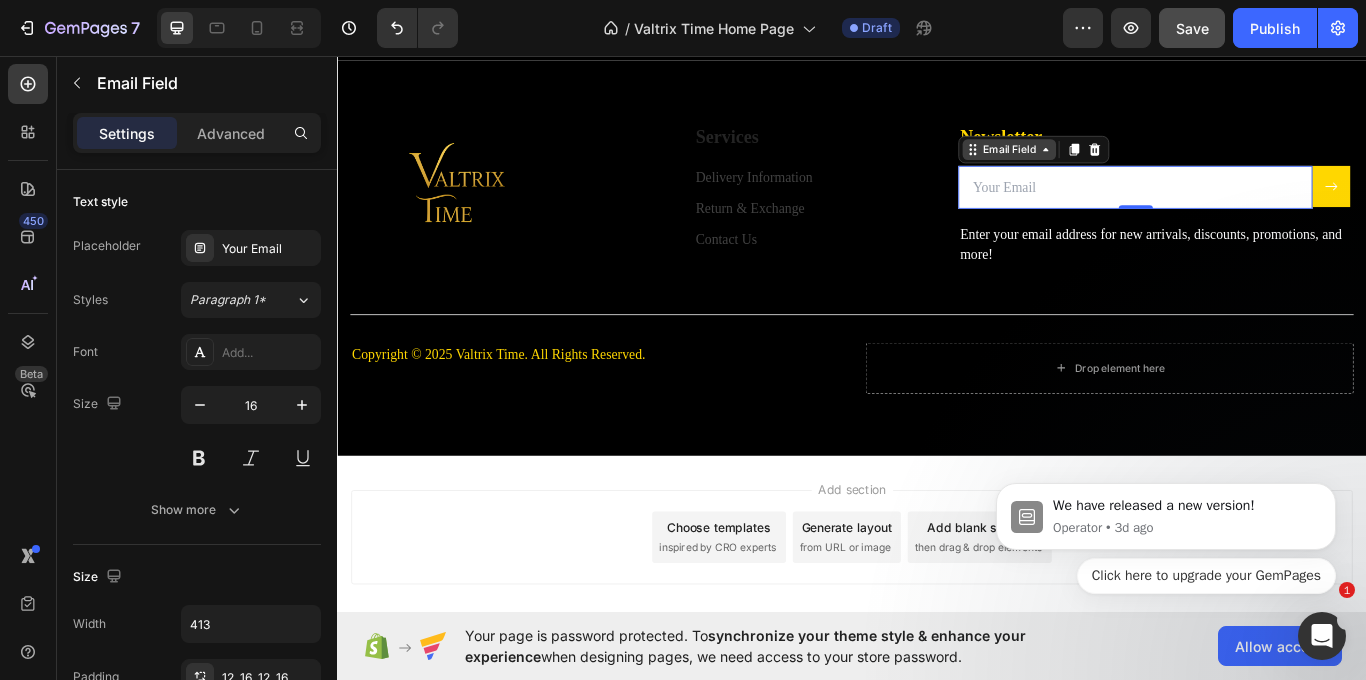 click on "Email Field" at bounding box center [1120, 166] 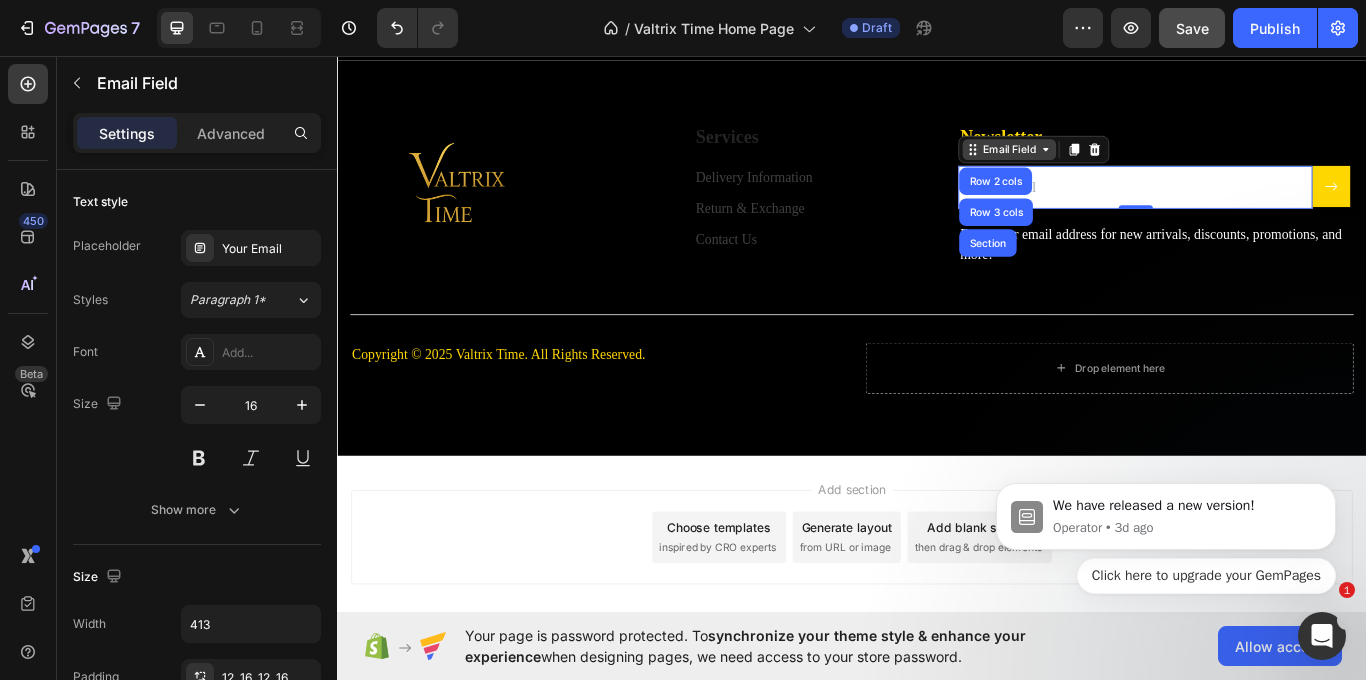 click on "Email Field" at bounding box center (1120, 166) 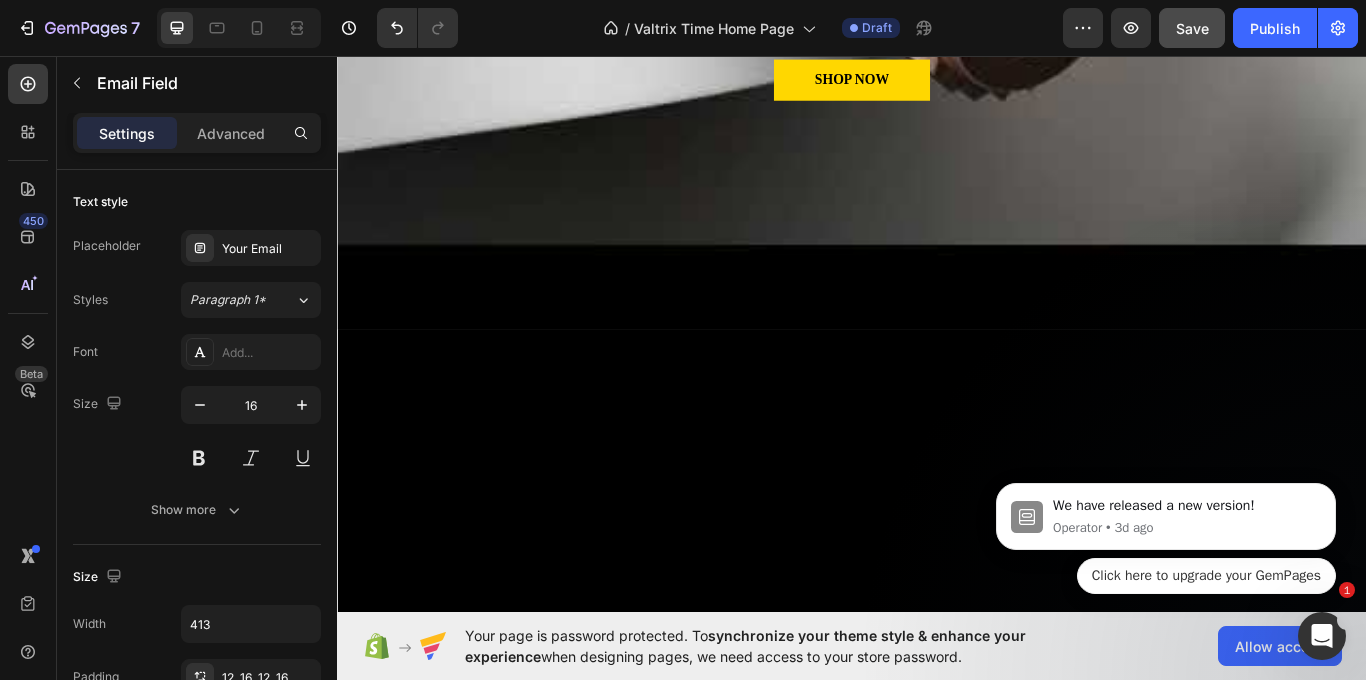 scroll, scrollTop: 89, scrollLeft: 0, axis: vertical 